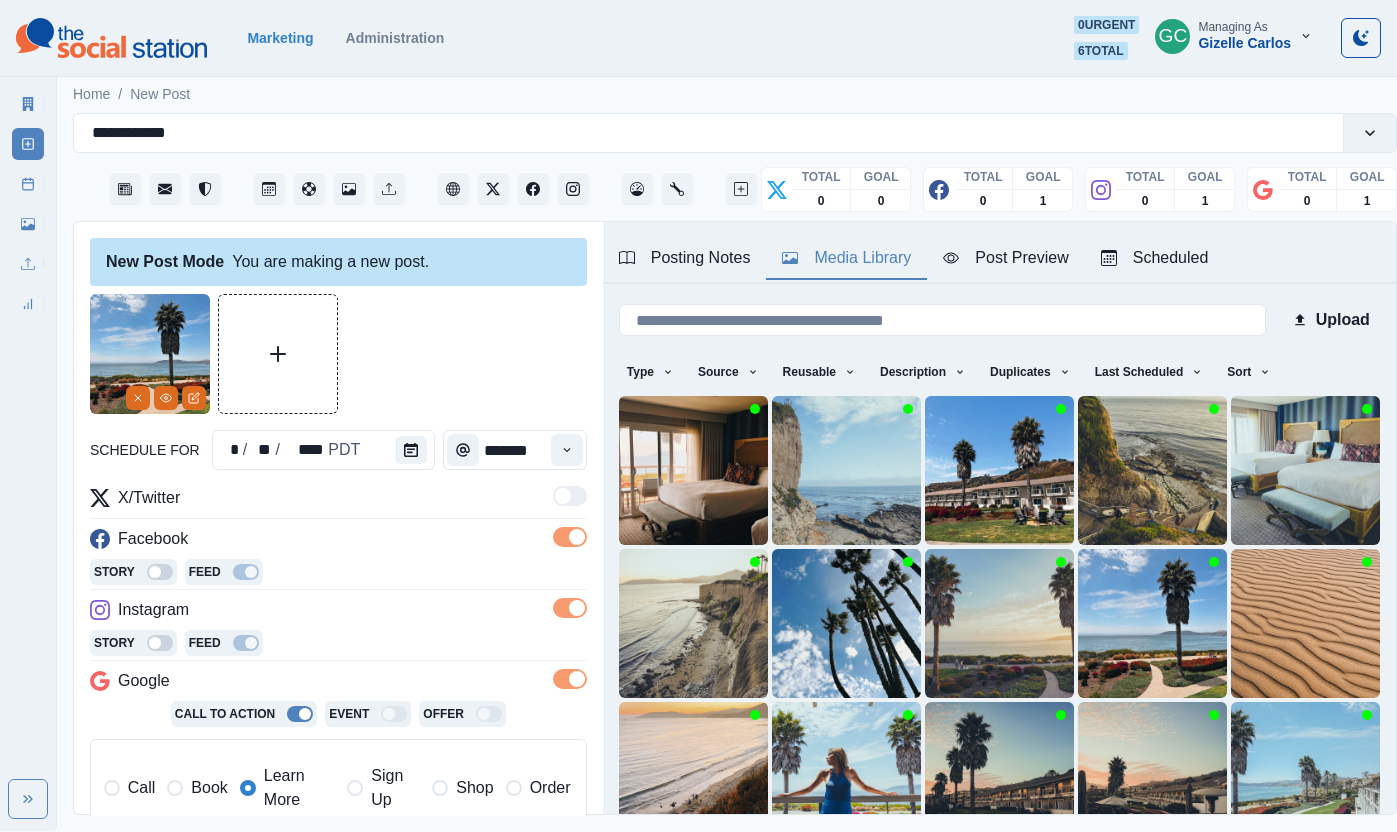 scroll, scrollTop: 0, scrollLeft: 0, axis: both 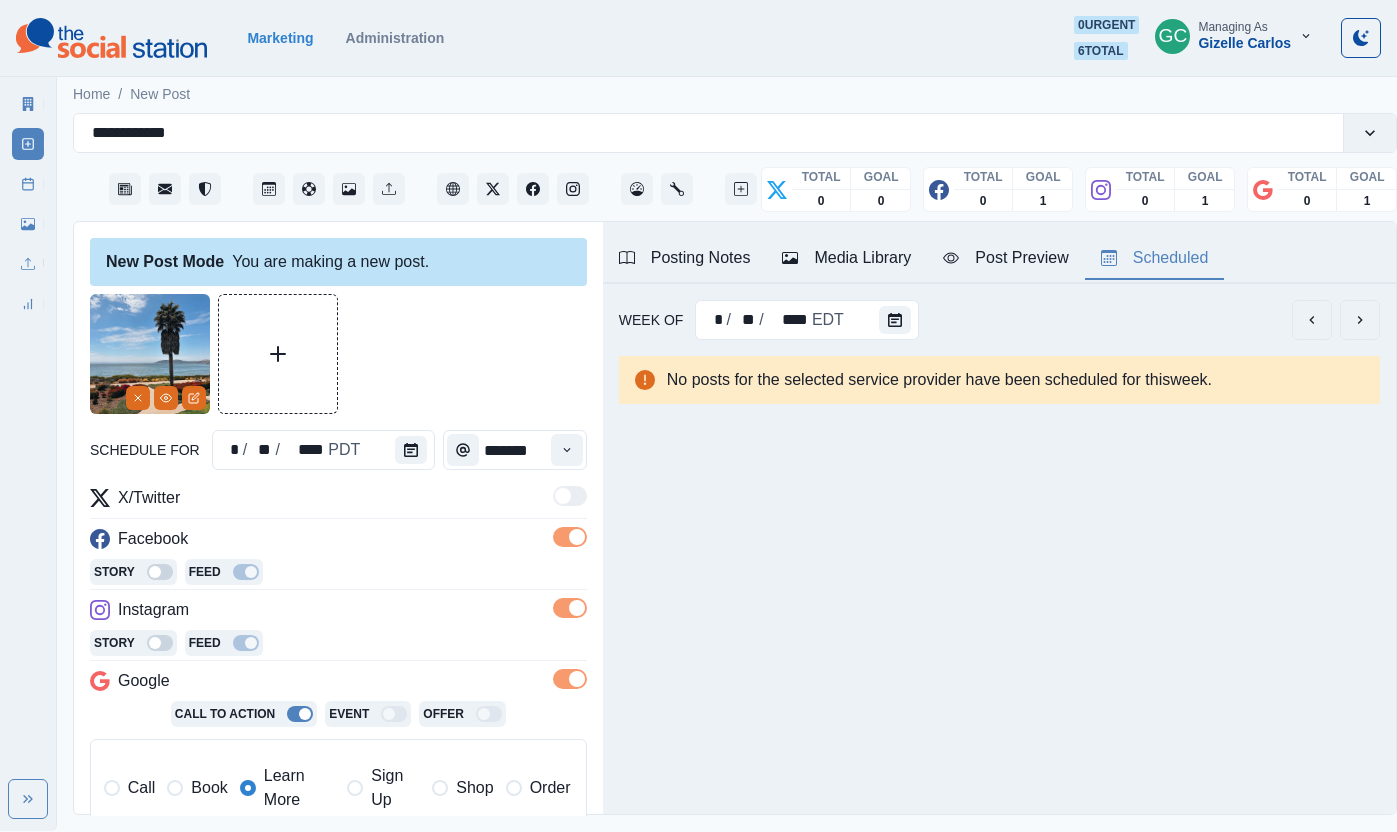 click on "Scheduled" at bounding box center (1155, 258) 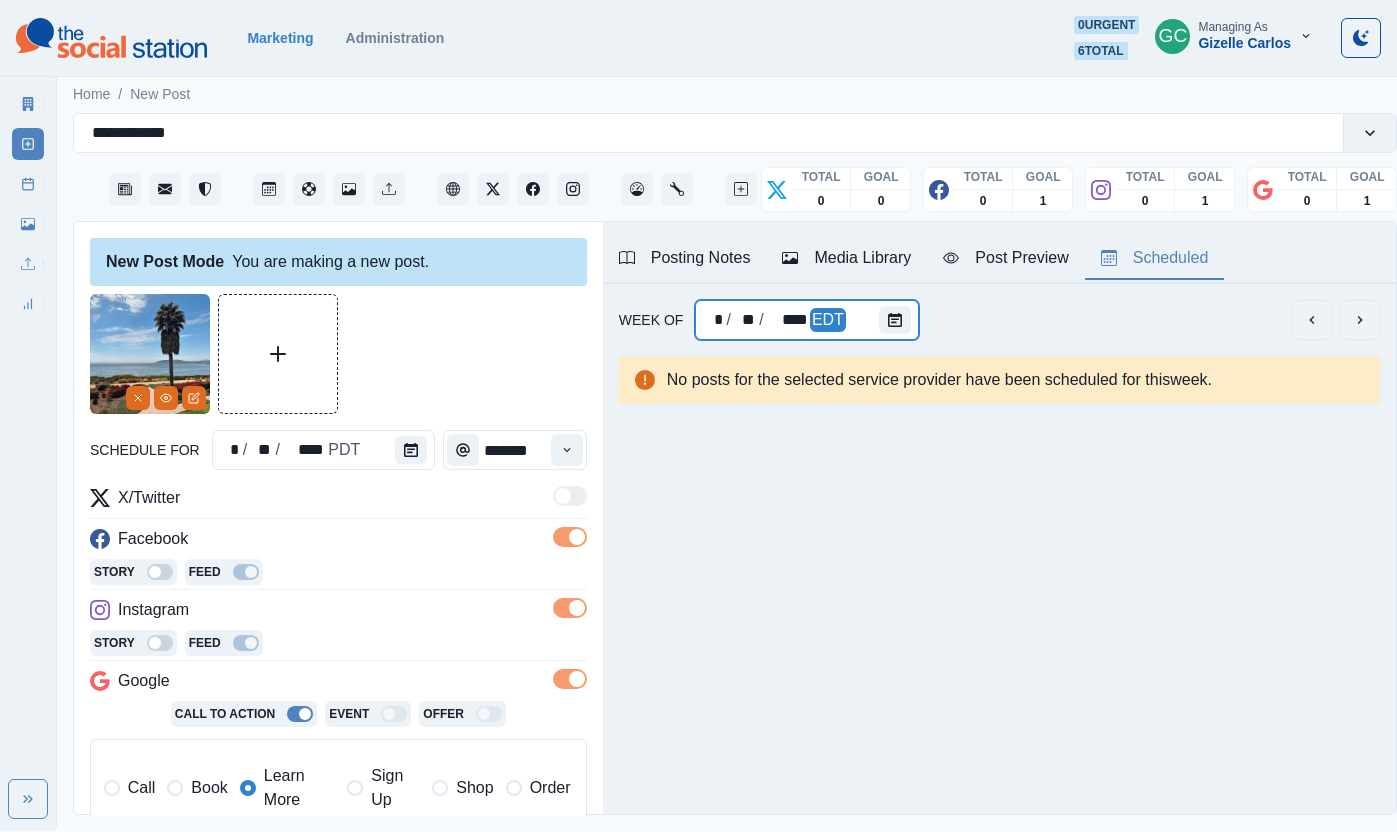 click on "* / ** / **** EDT" at bounding box center [807, 320] 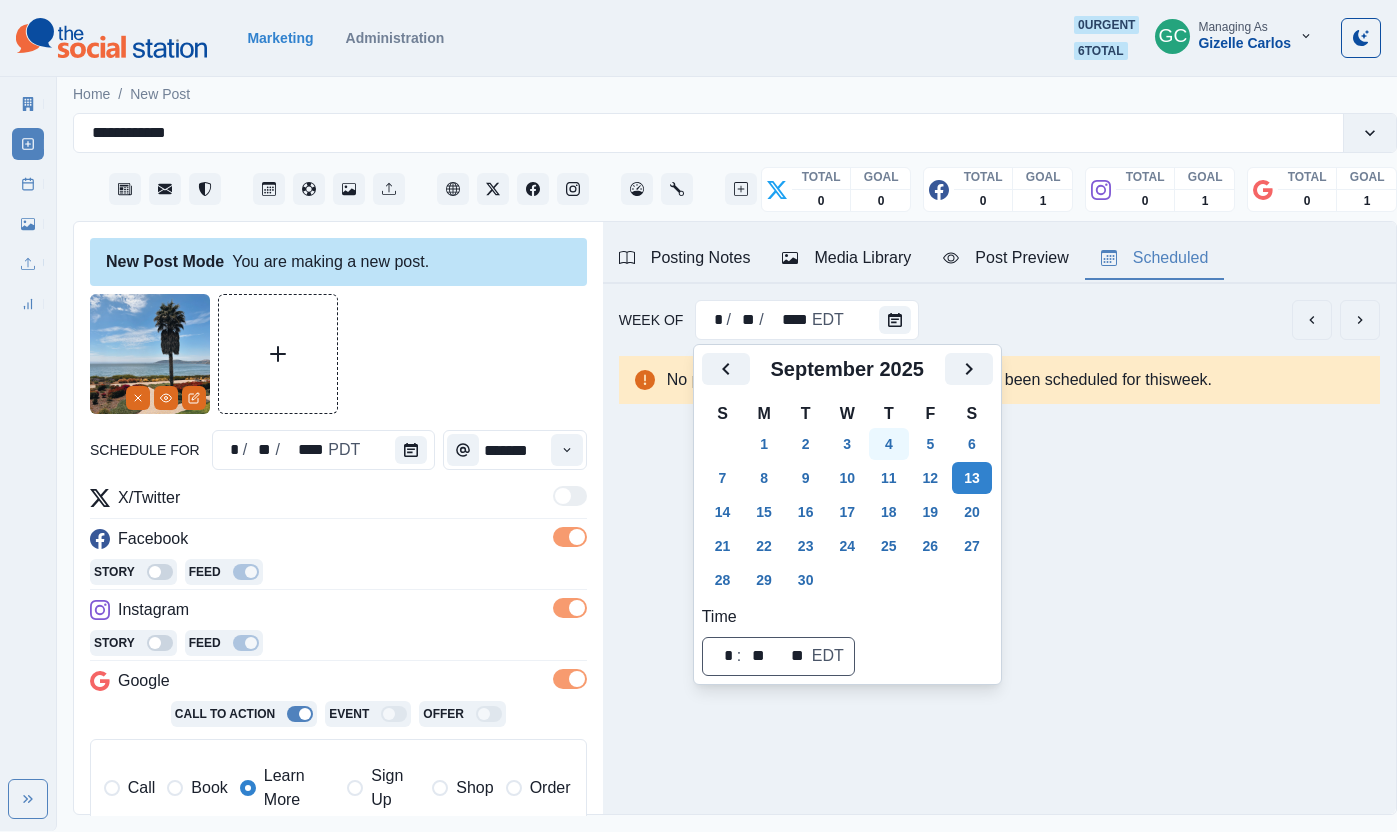 click on "4" at bounding box center [889, 444] 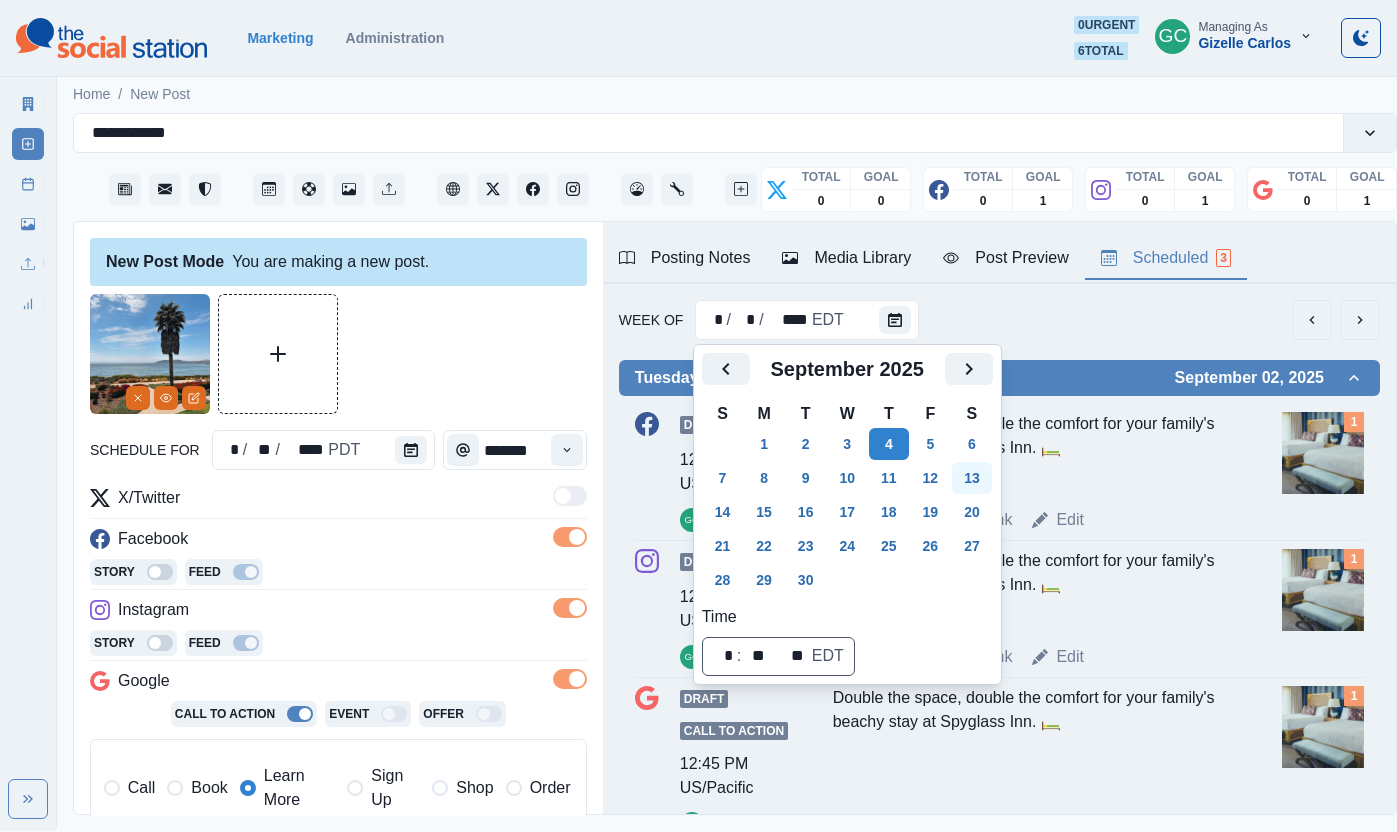 click on "13" at bounding box center [972, 478] 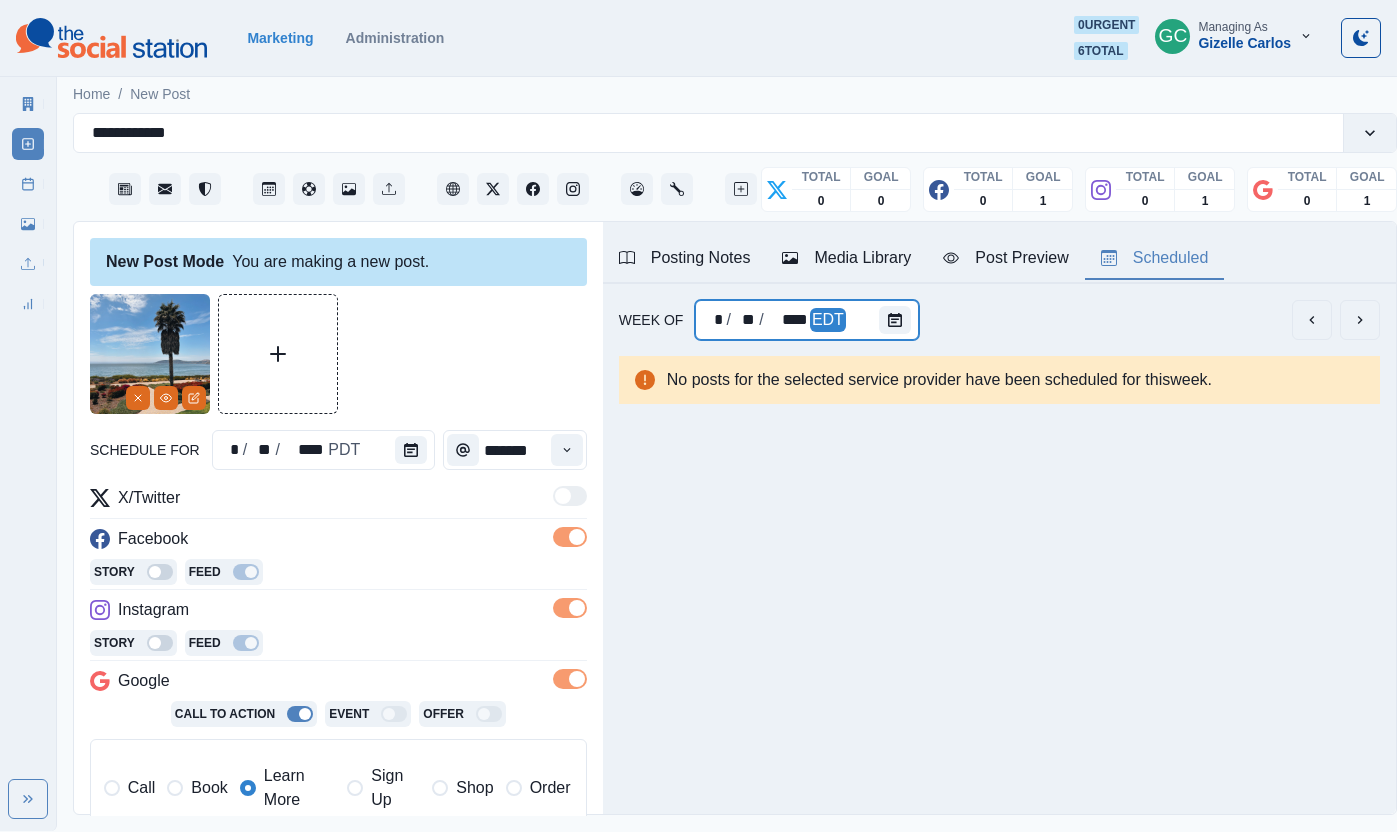 scroll, scrollTop: 227, scrollLeft: 0, axis: vertical 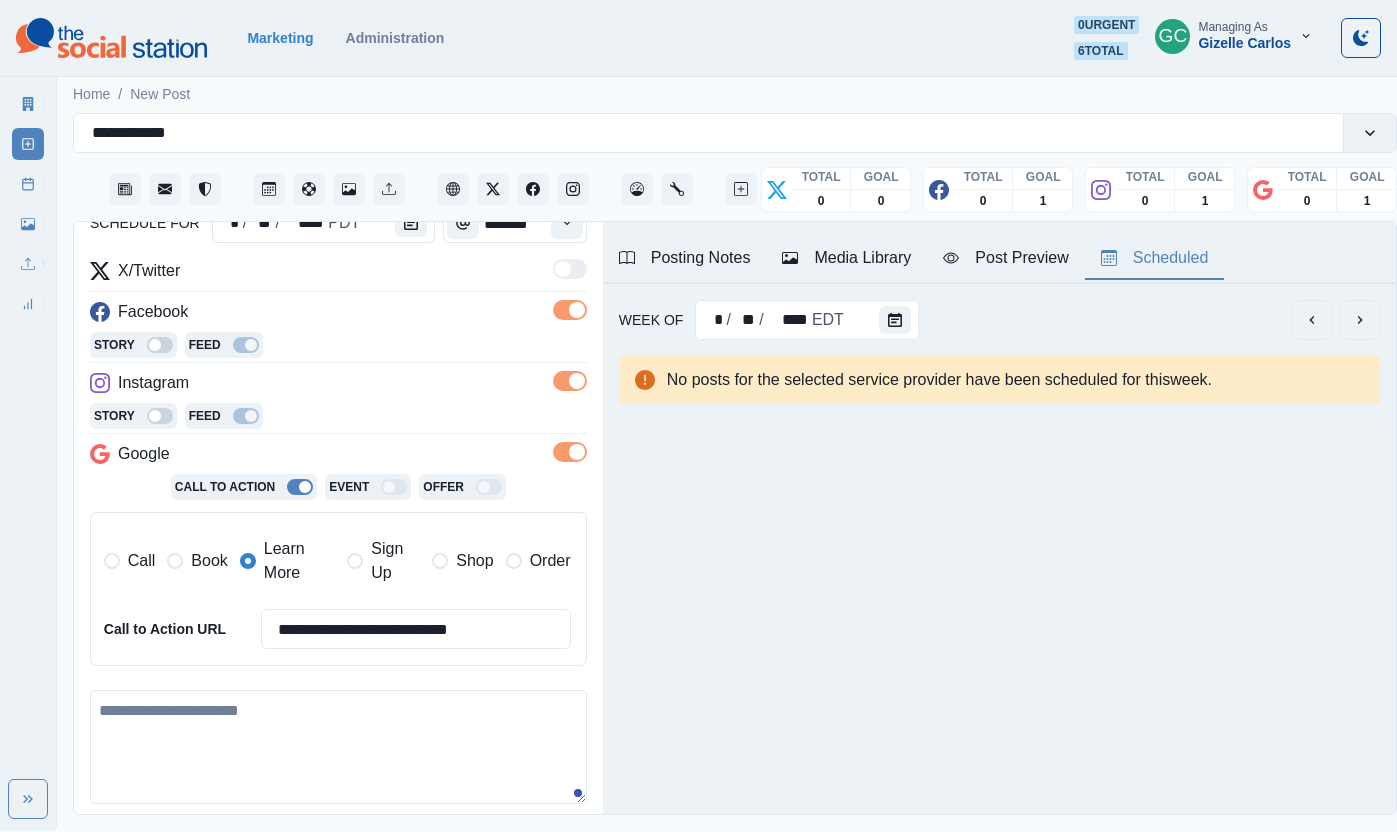 click at bounding box center (338, 747) 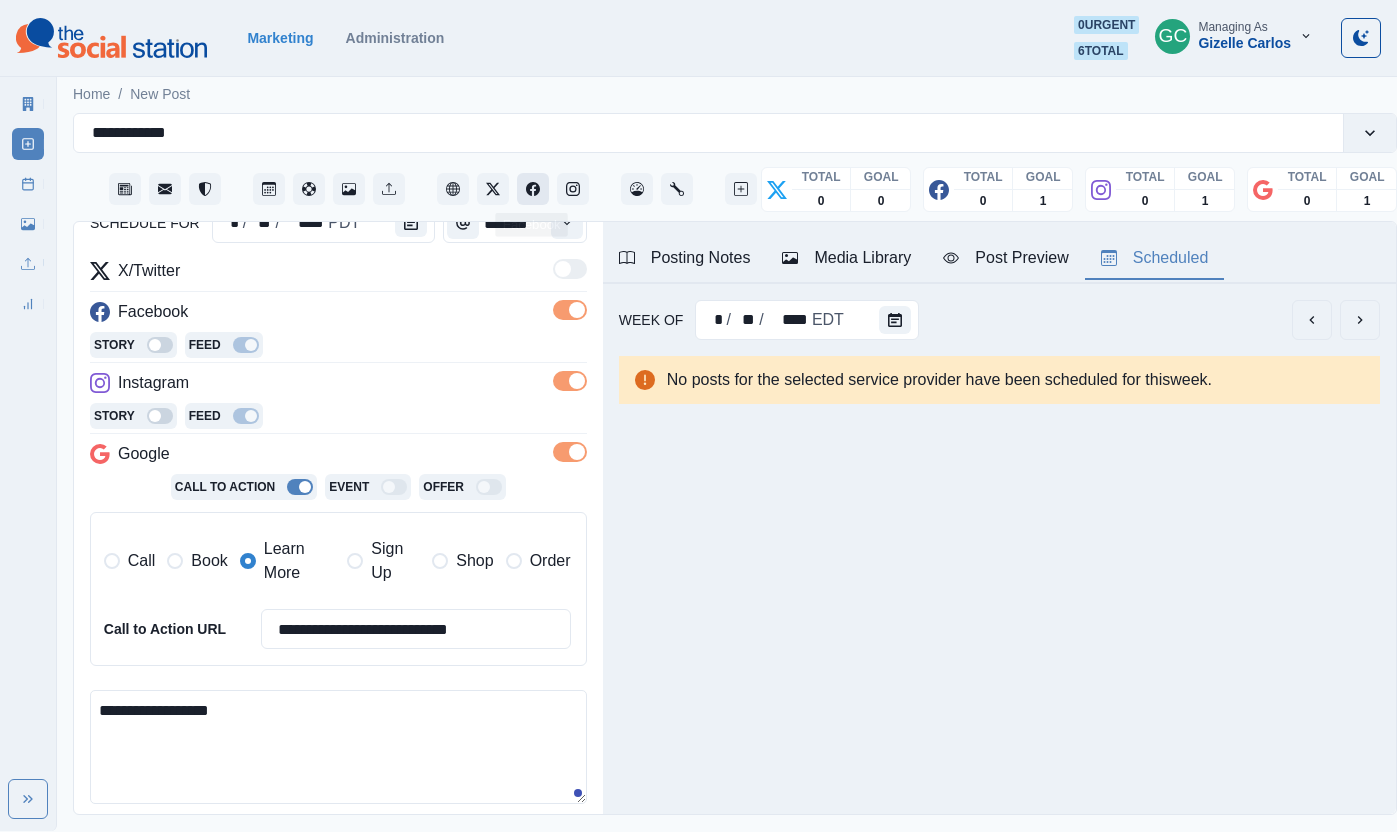 click 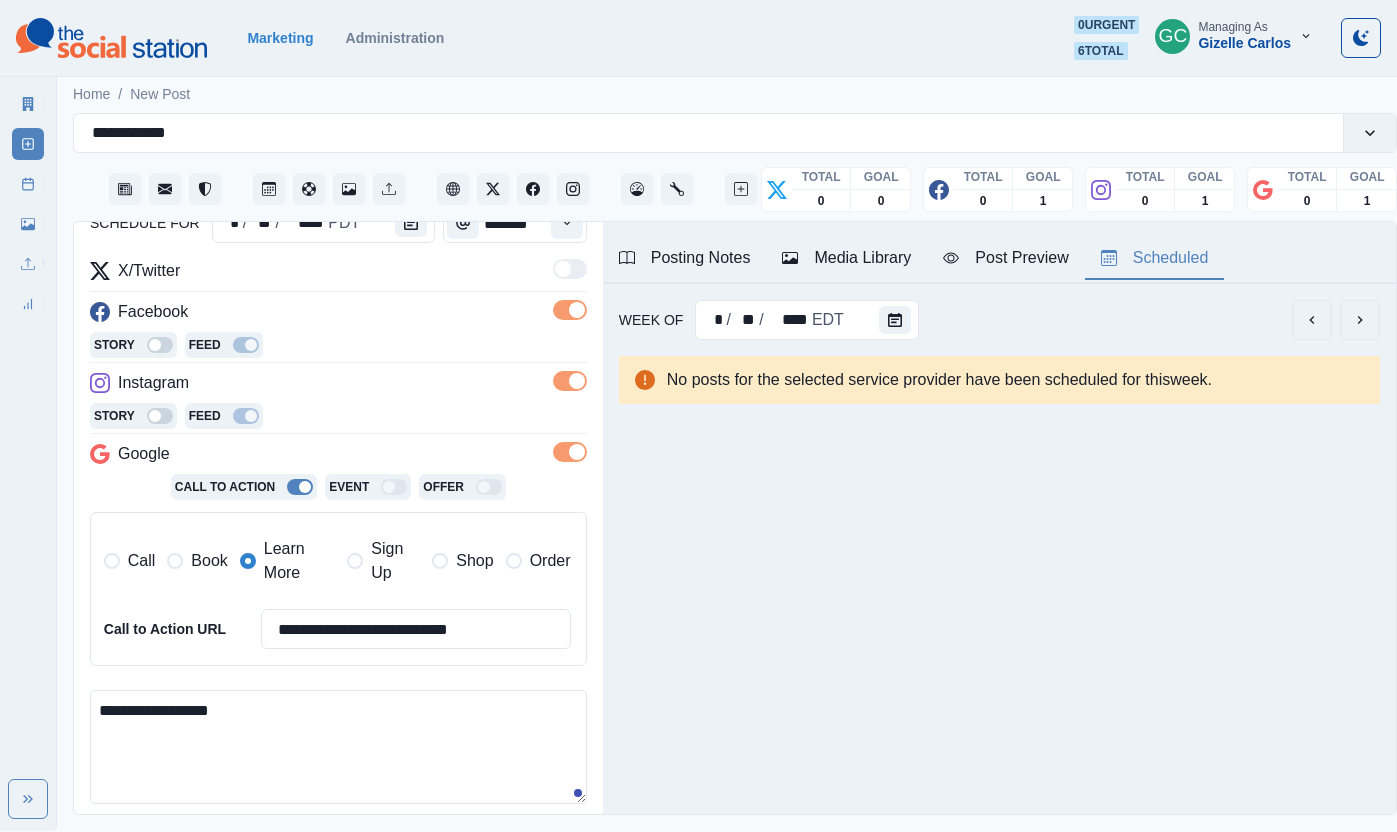 drag, startPoint x: 214, startPoint y: 707, endPoint x: 265, endPoint y: 757, distance: 71.42129 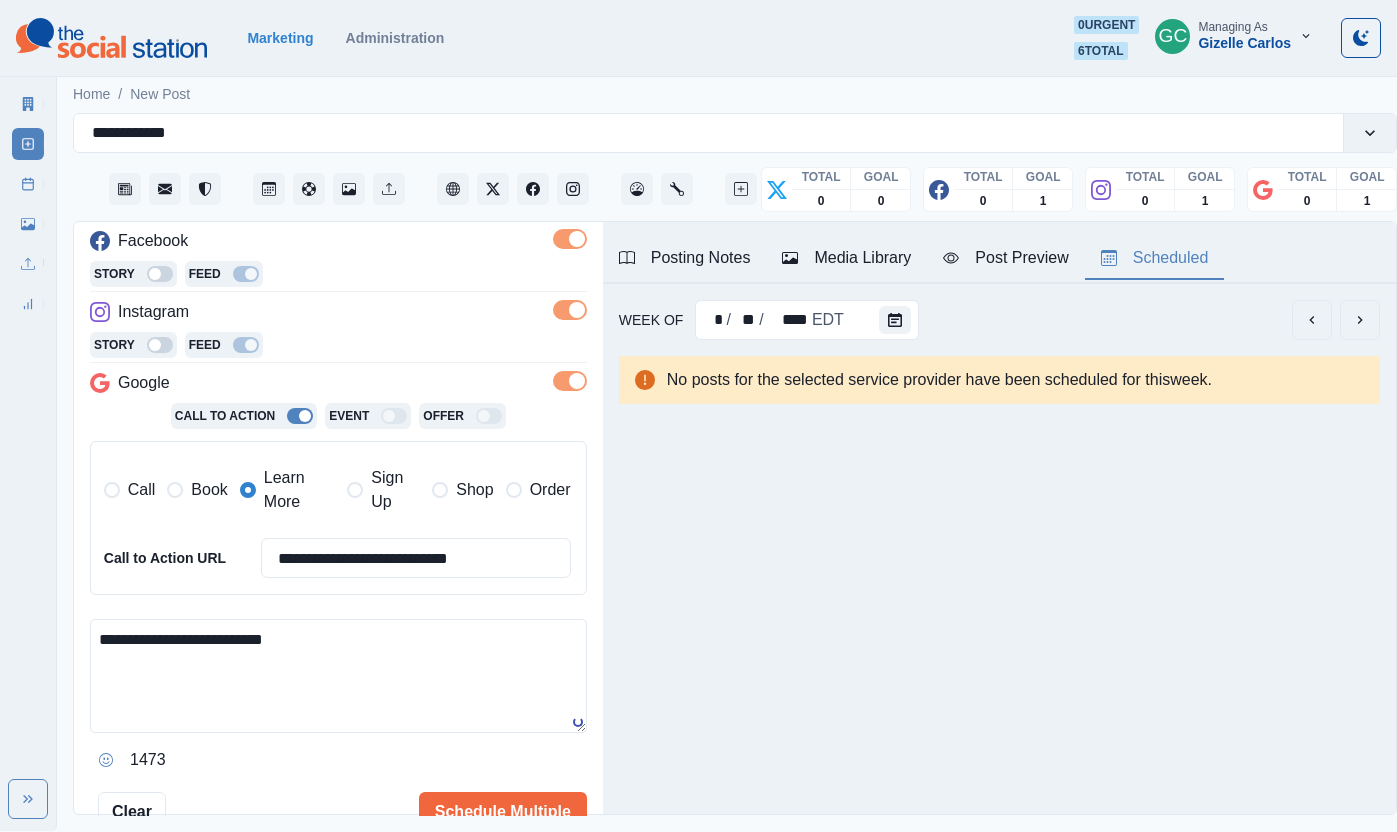 scroll, scrollTop: 440, scrollLeft: 0, axis: vertical 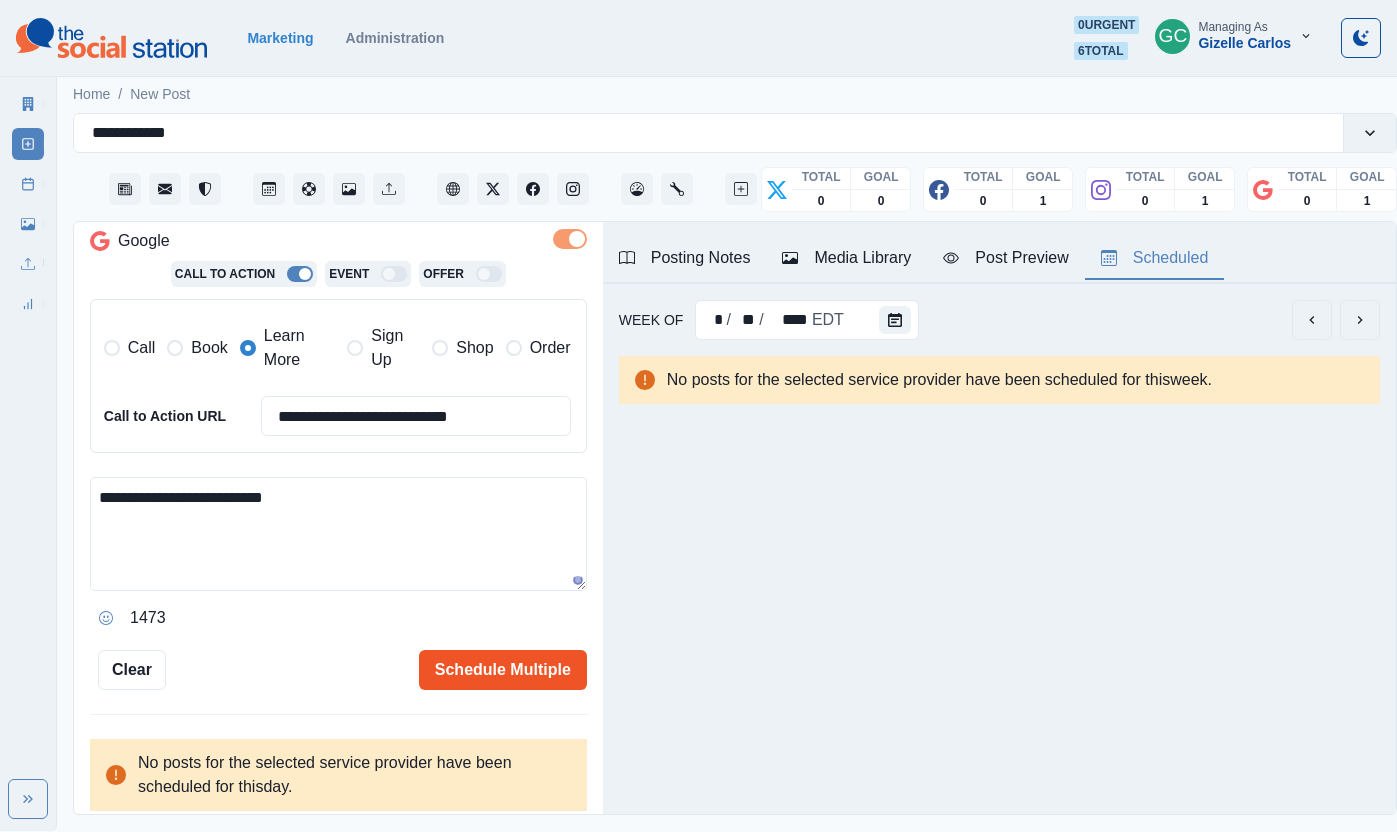 type on "**********" 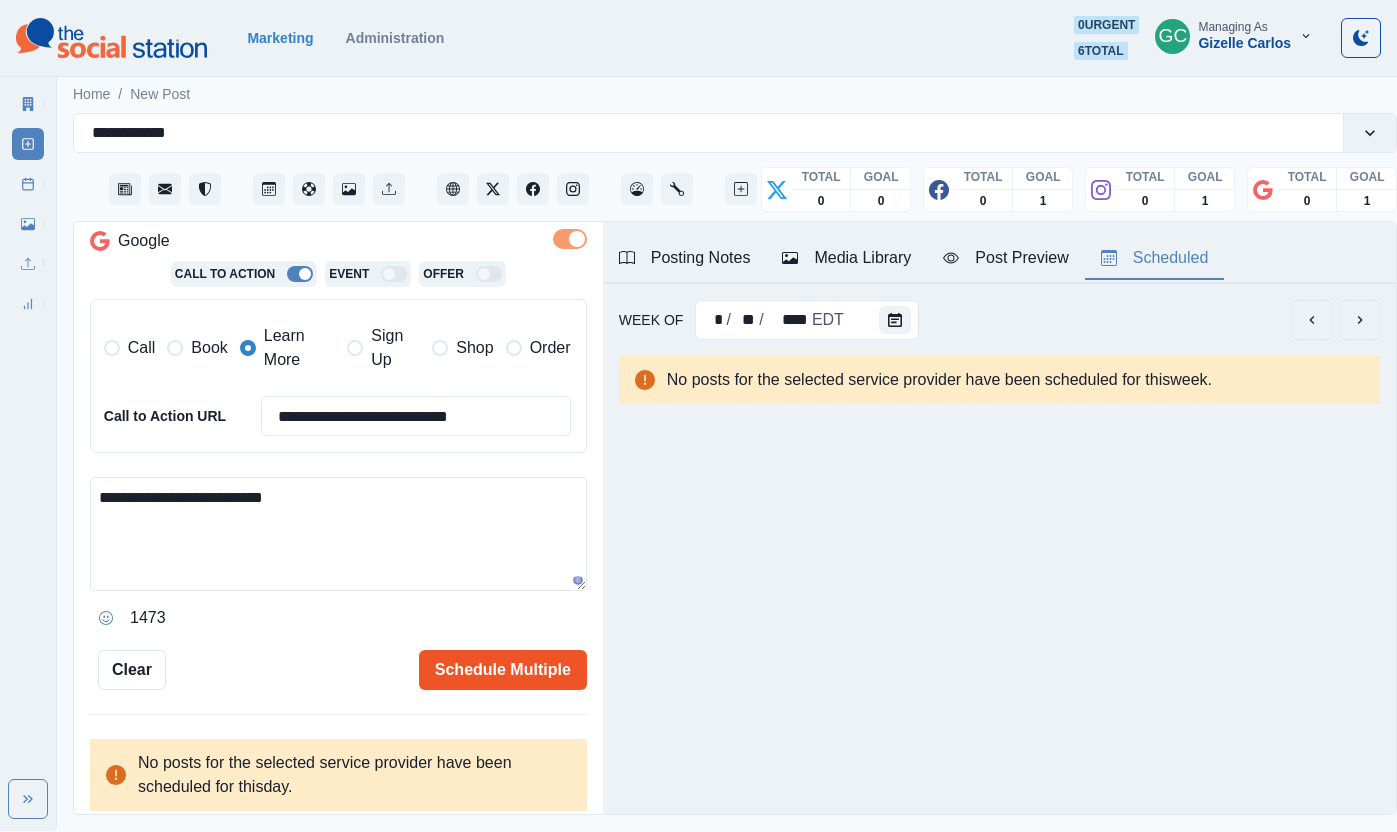 click on "Schedule Multiple" at bounding box center [503, 670] 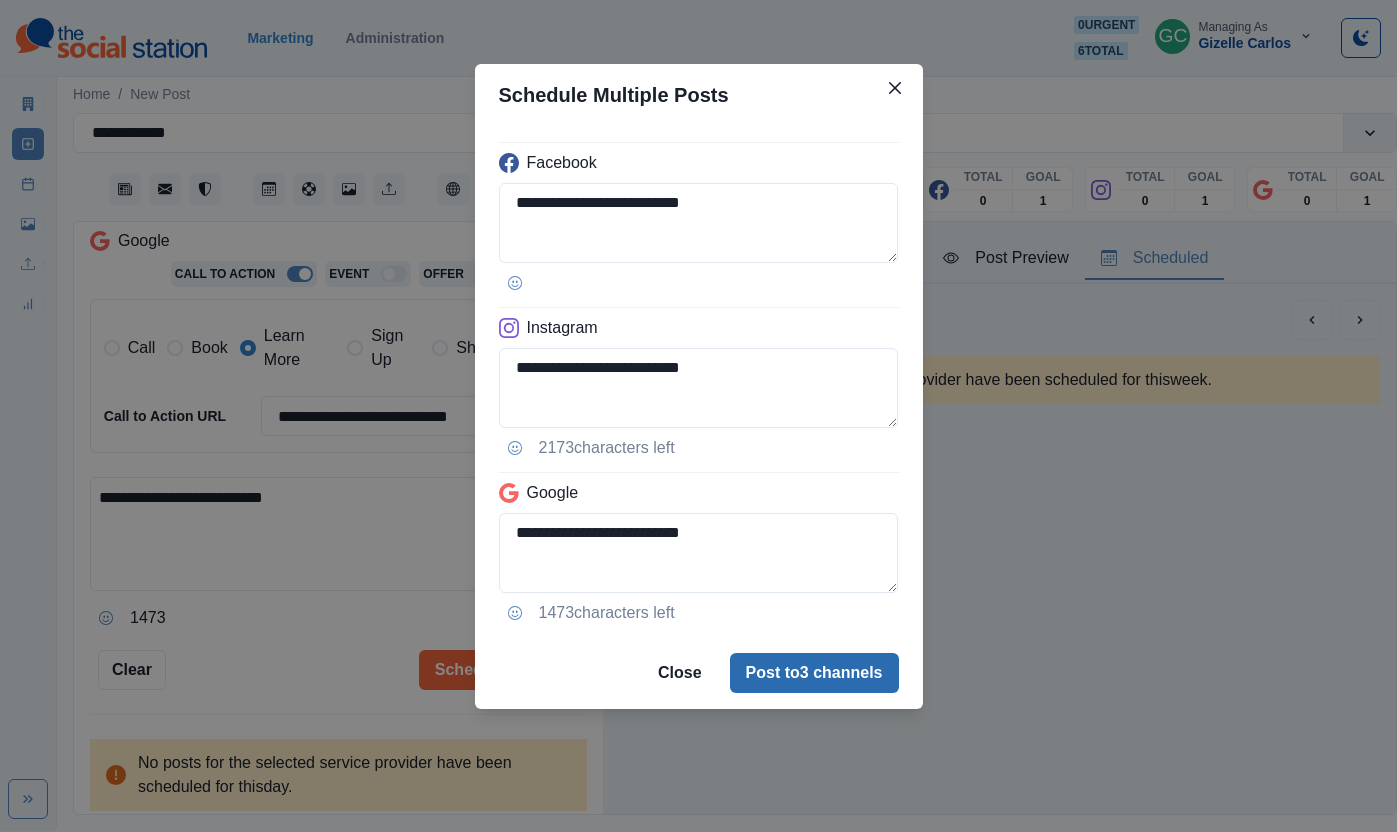 drag, startPoint x: 810, startPoint y: 681, endPoint x: 819, endPoint y: 675, distance: 10.816654 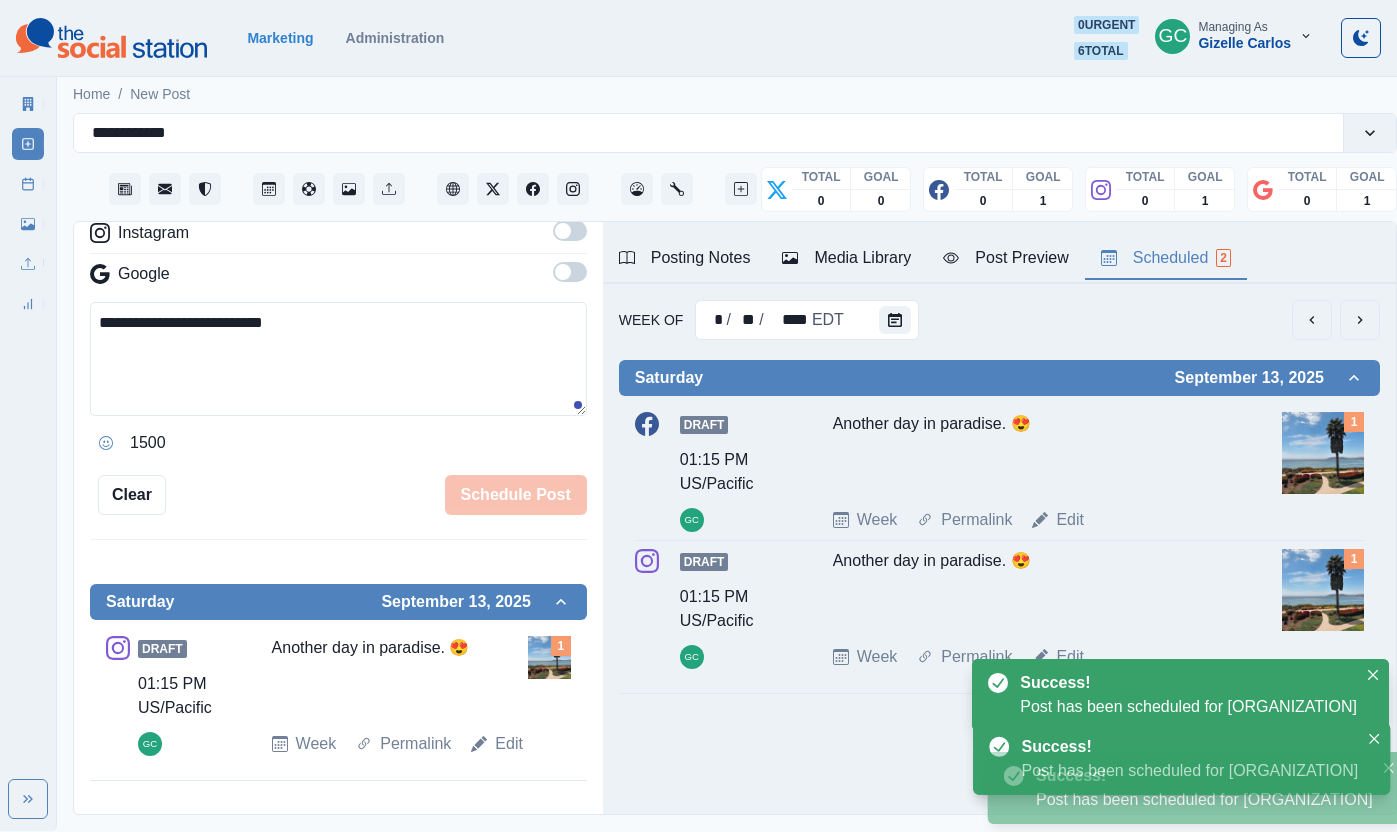 scroll, scrollTop: 380, scrollLeft: 0, axis: vertical 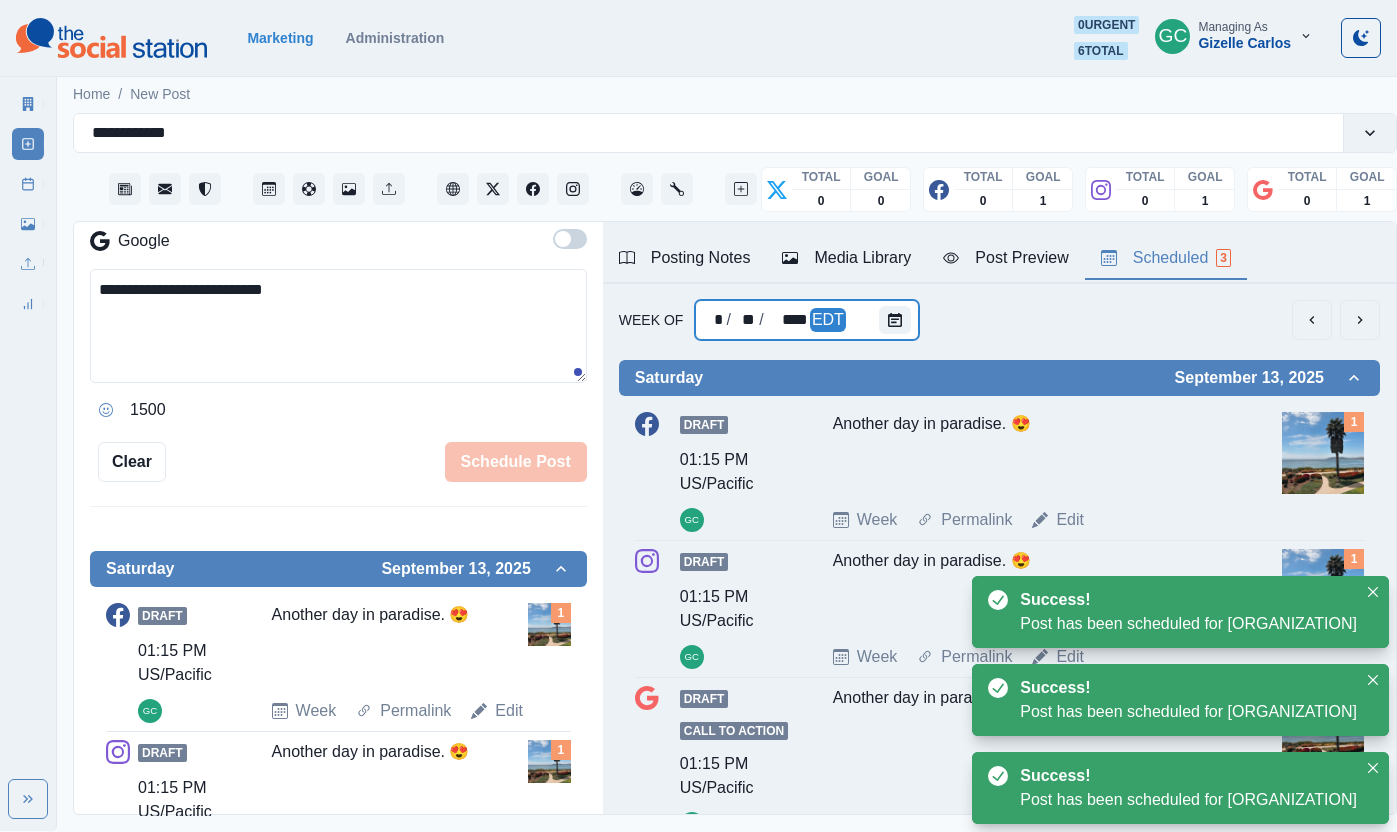 click at bounding box center (899, 320) 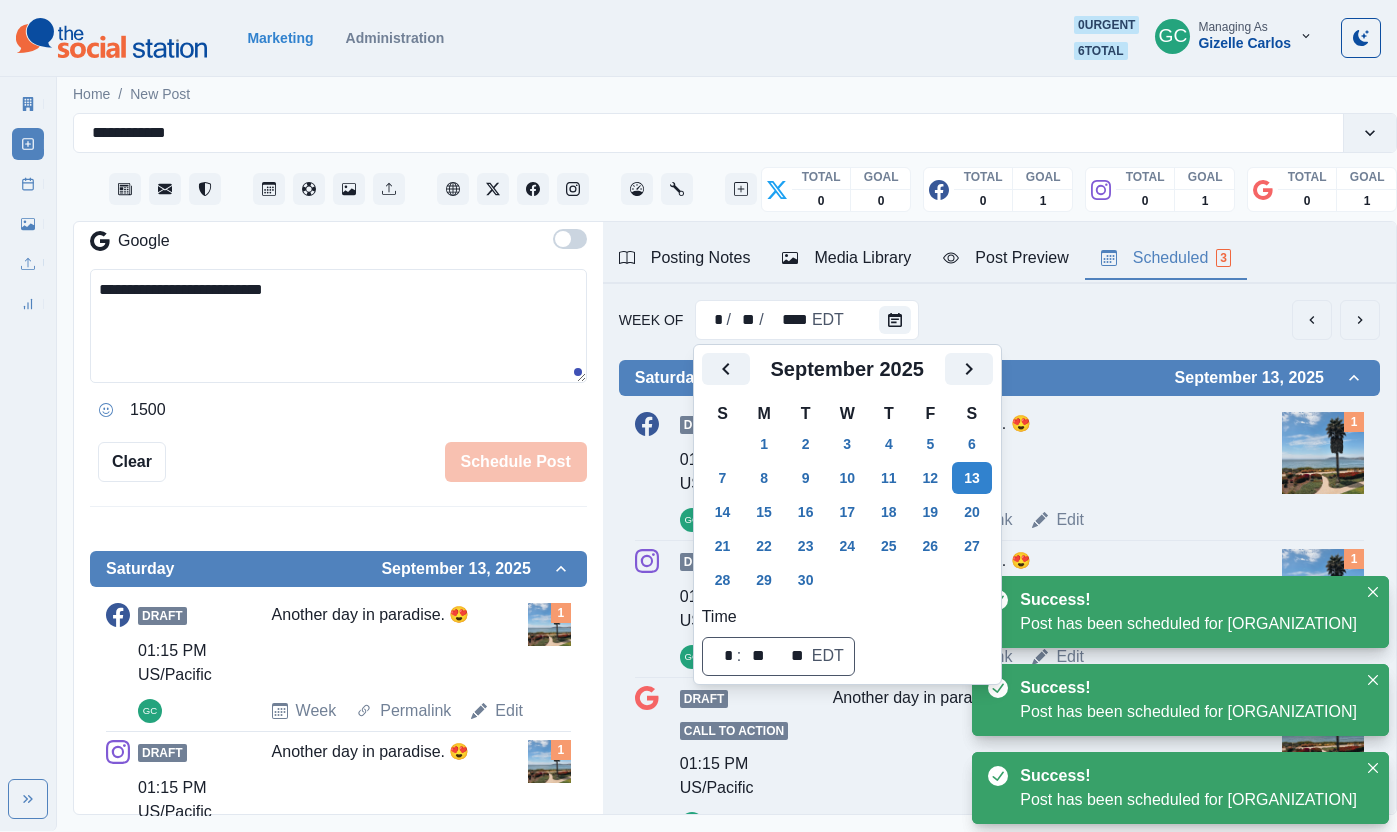 click on "W" at bounding box center (847, 414) 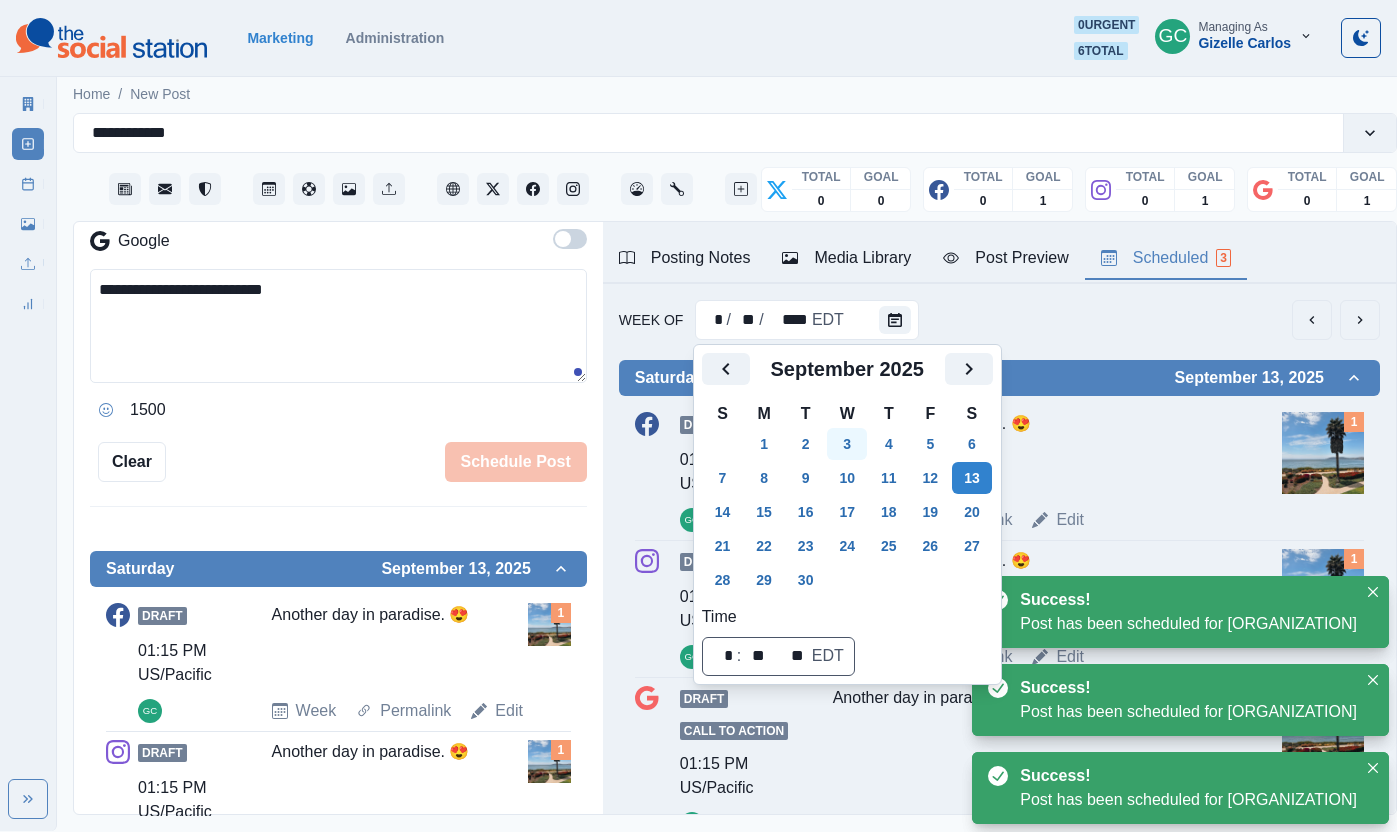 click on "3" at bounding box center [847, 444] 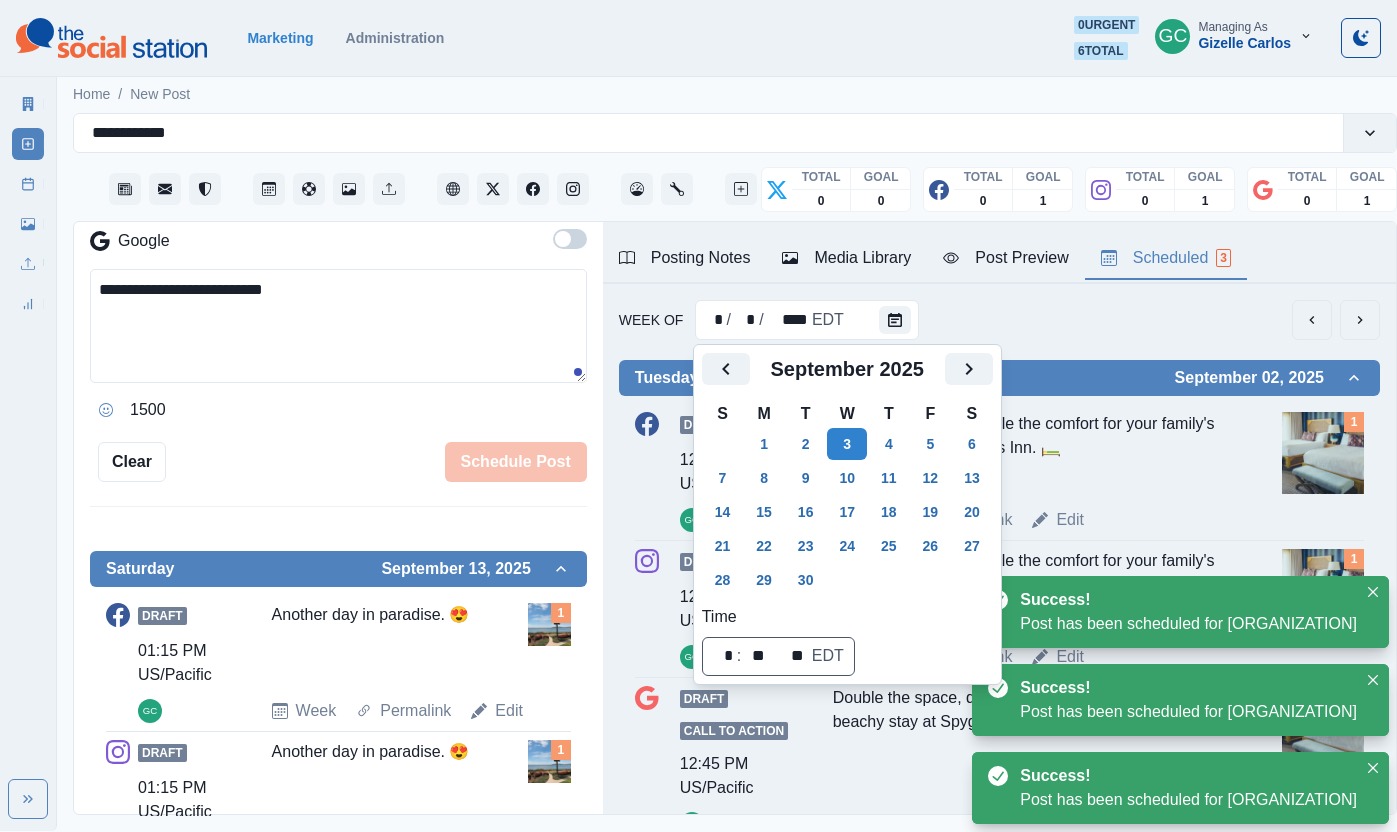 click on "8" at bounding box center (764, 478) 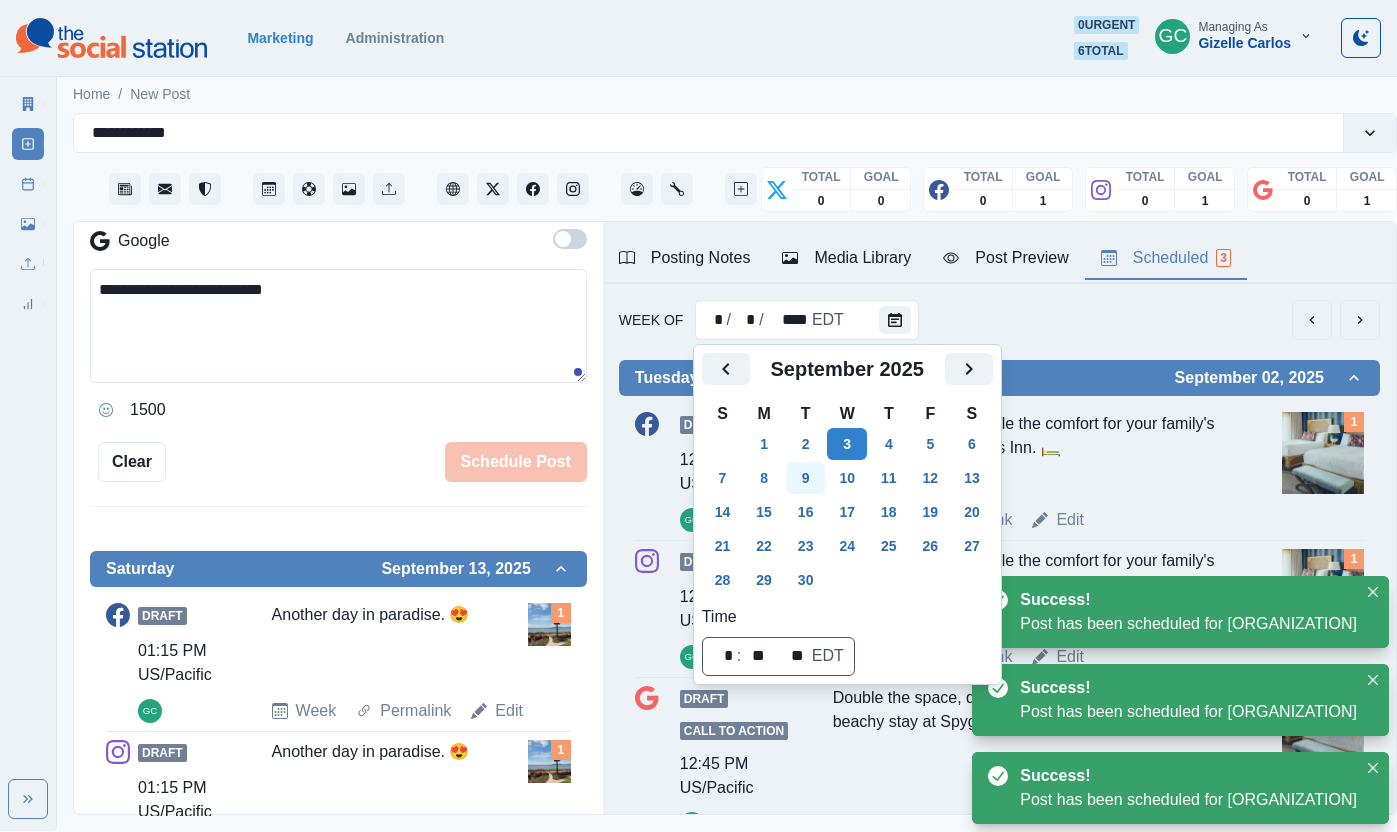 click on "9" at bounding box center [806, 478] 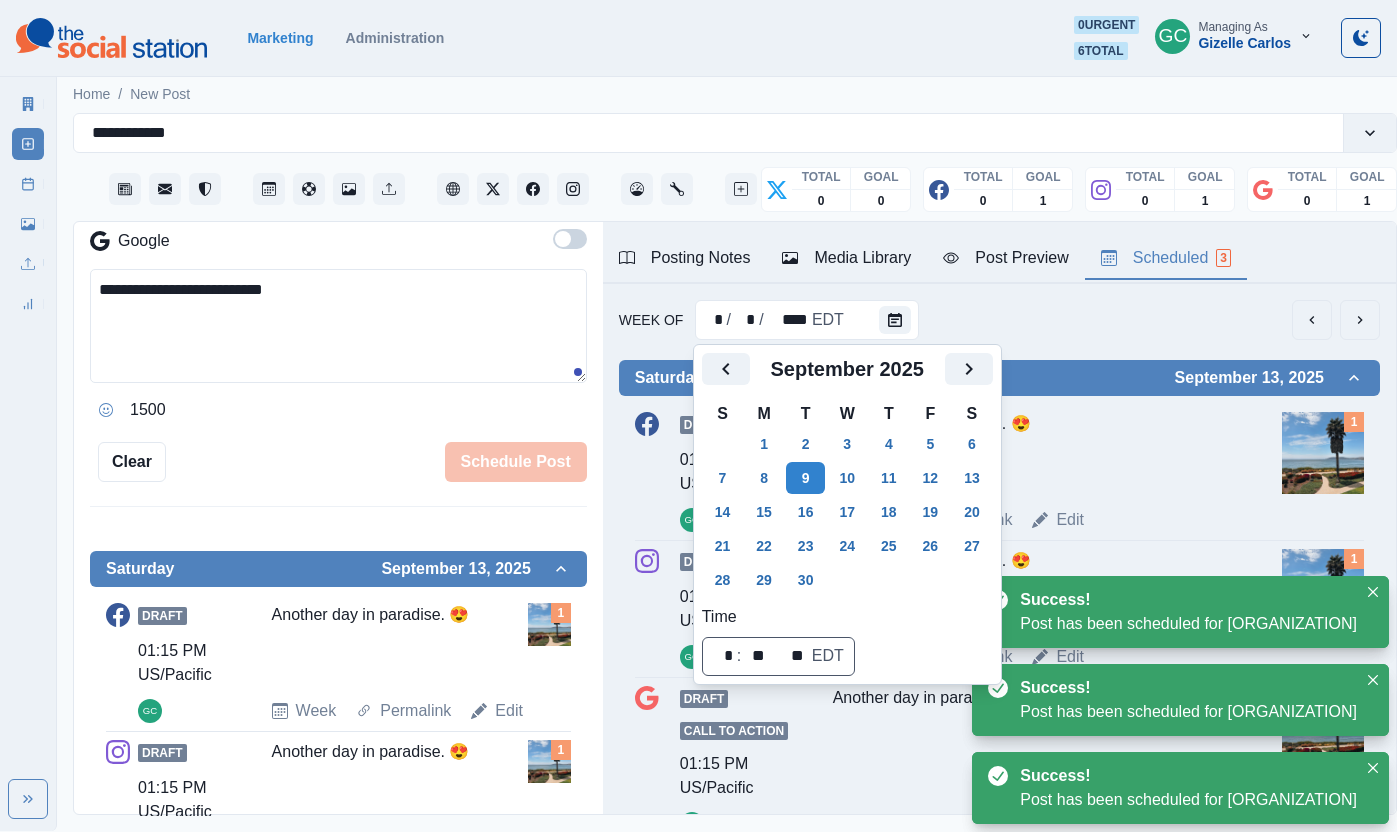 click on "23" at bounding box center (806, 546) 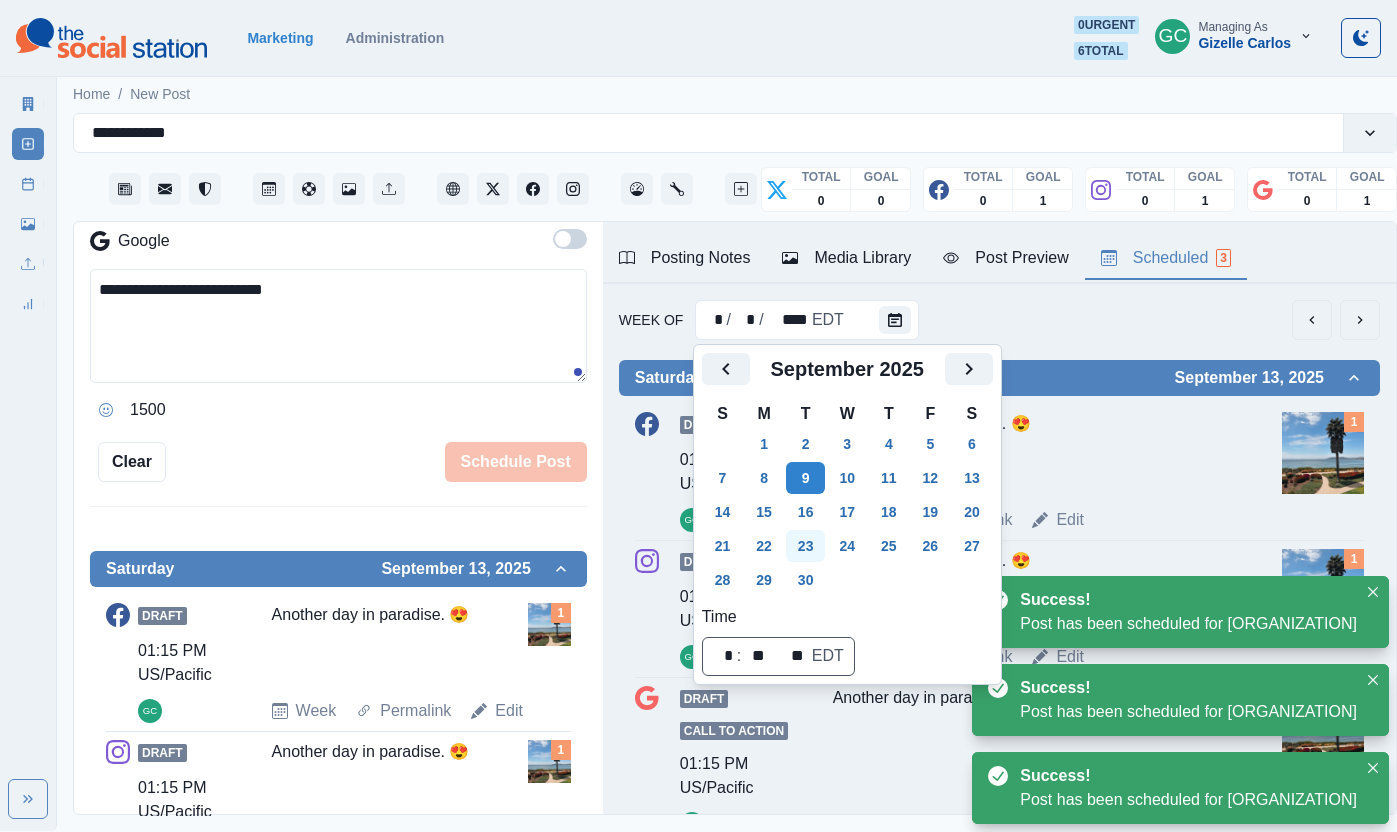 click on "23" at bounding box center (806, 546) 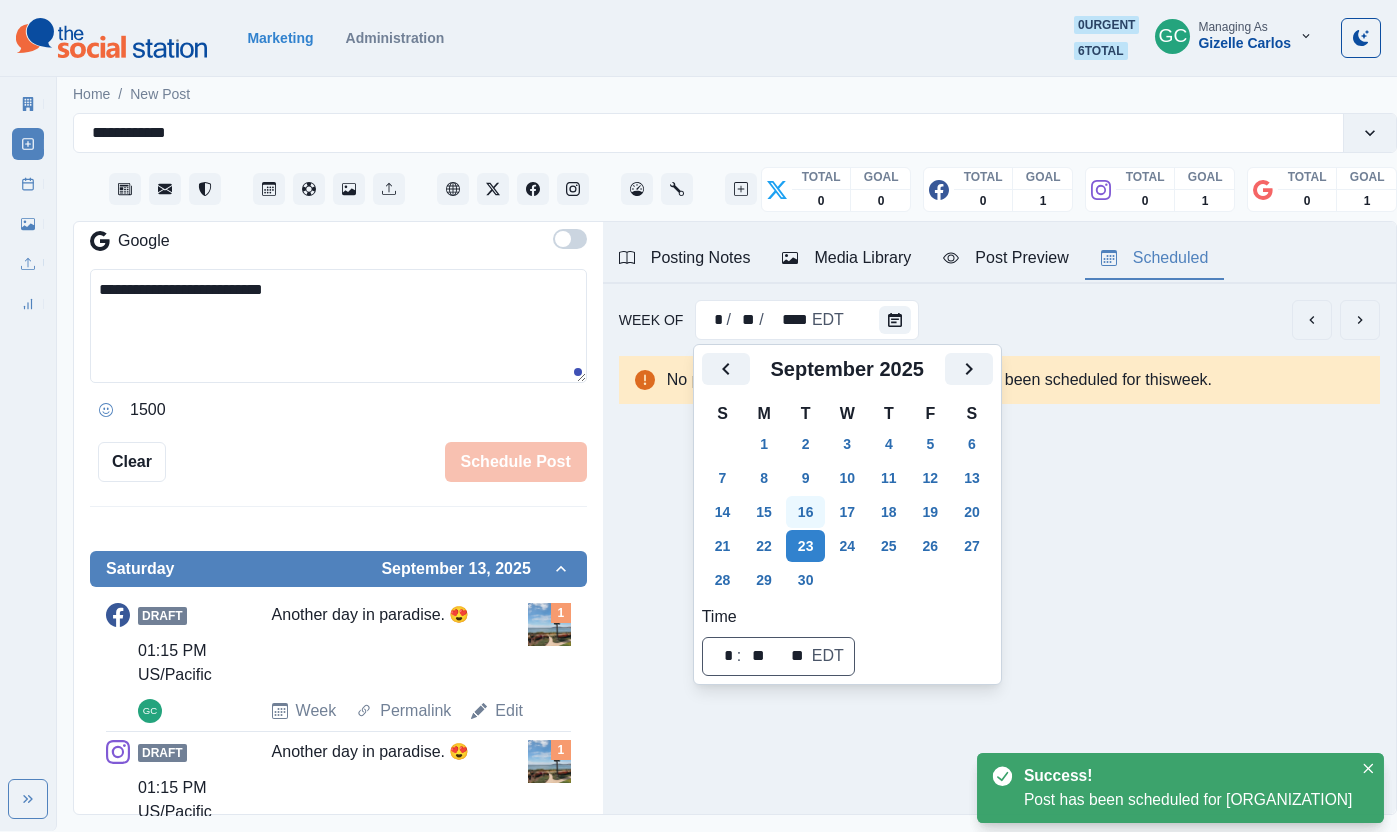 click on "16" at bounding box center [806, 512] 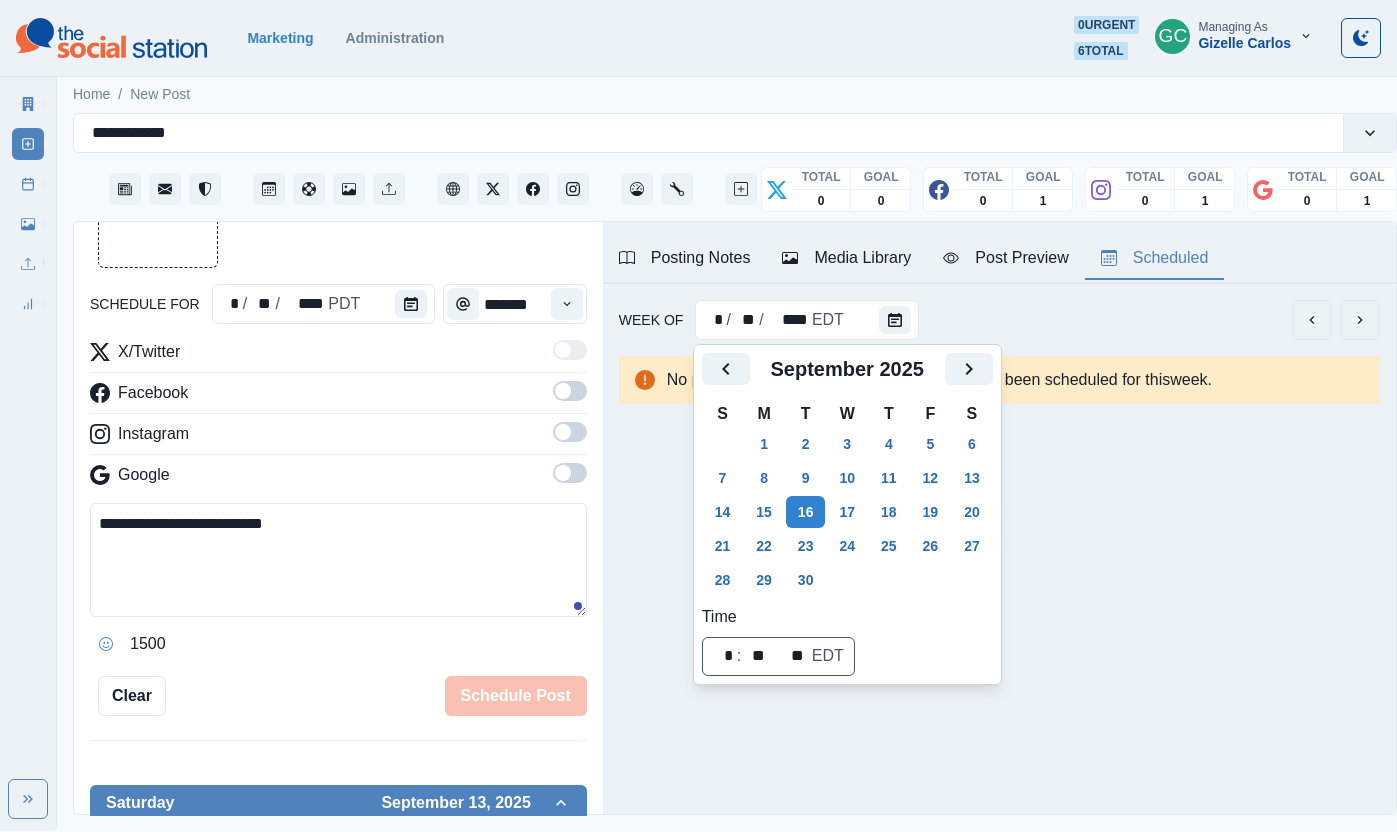 scroll, scrollTop: 0, scrollLeft: 0, axis: both 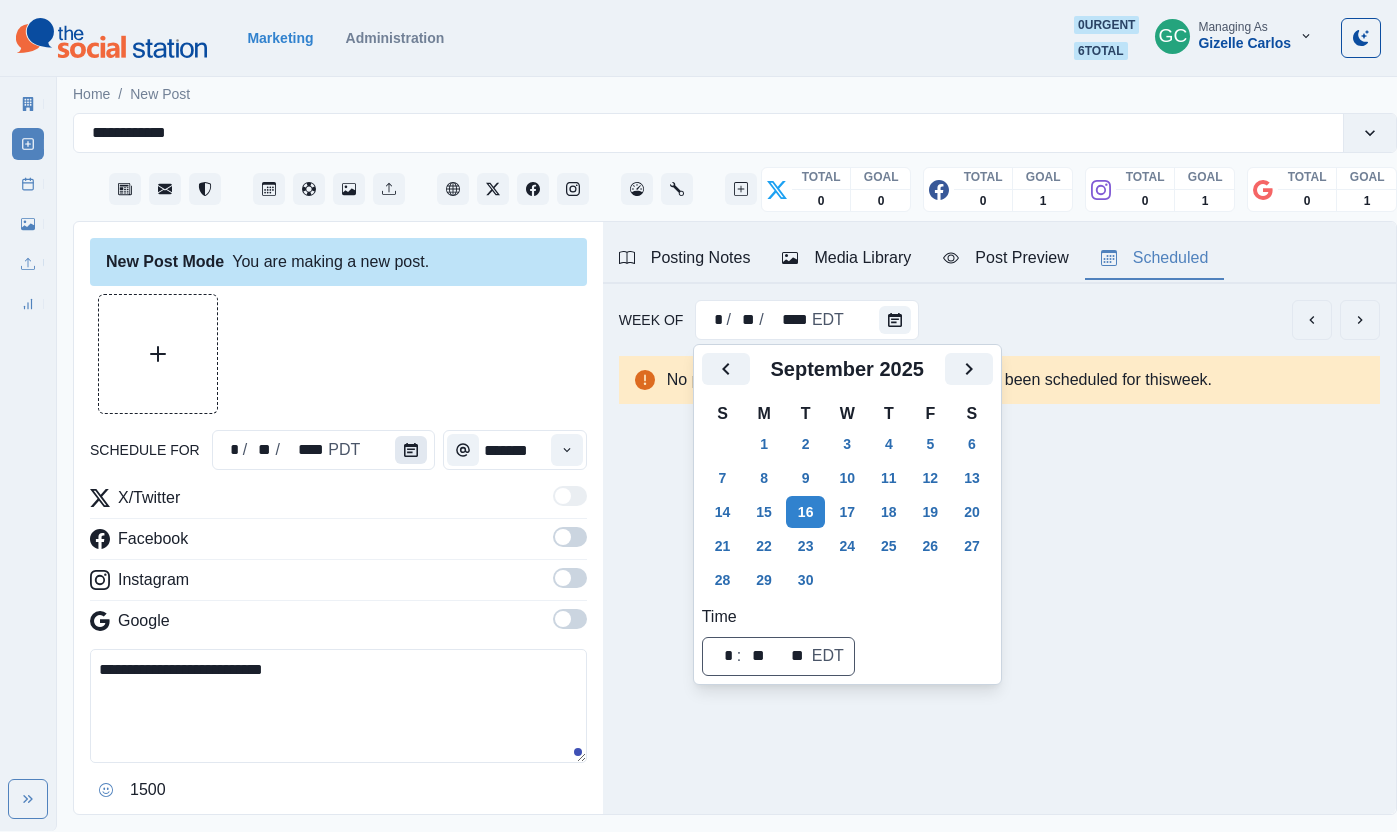 click on "* / ** / **** PDT" at bounding box center [324, 450] 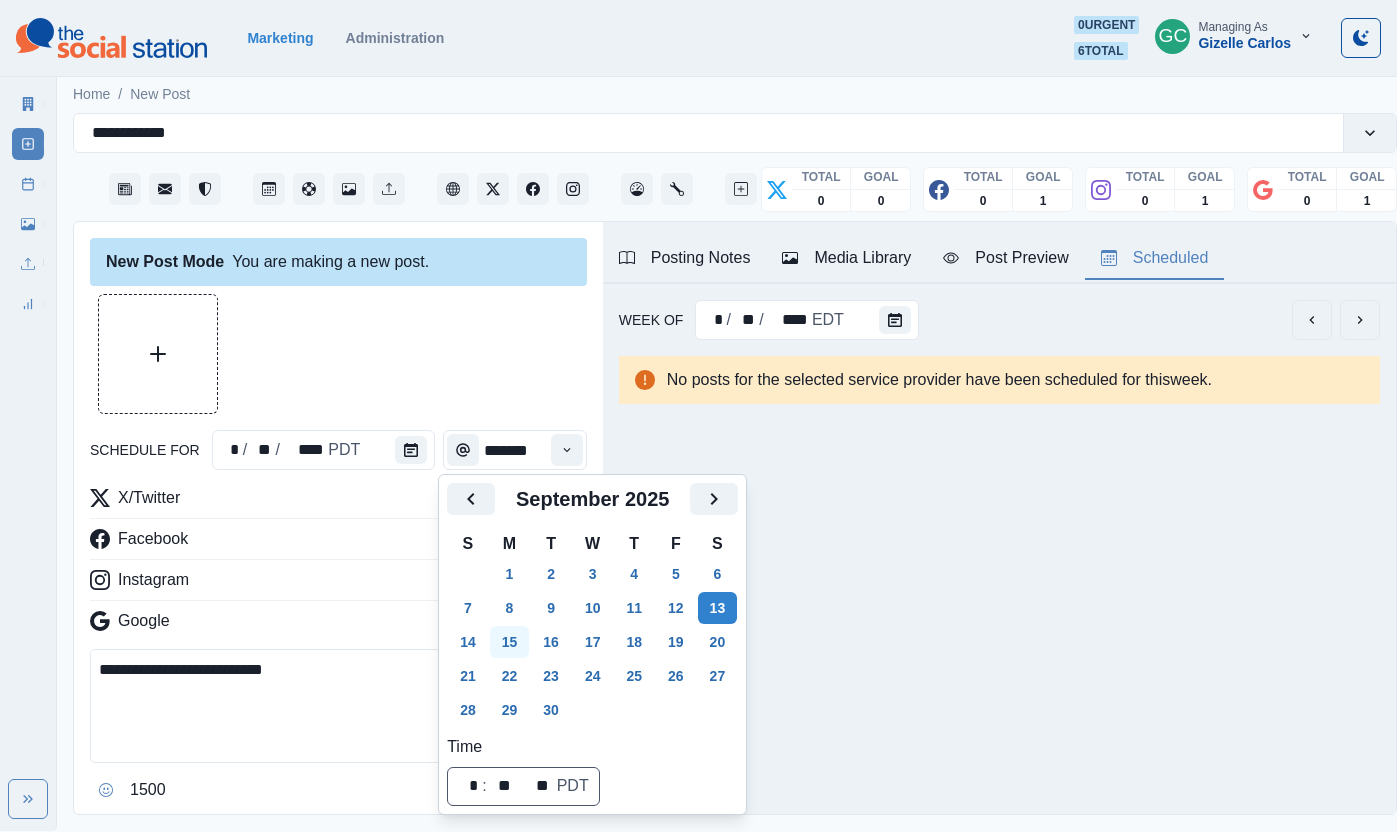 click on "15" at bounding box center [510, 642] 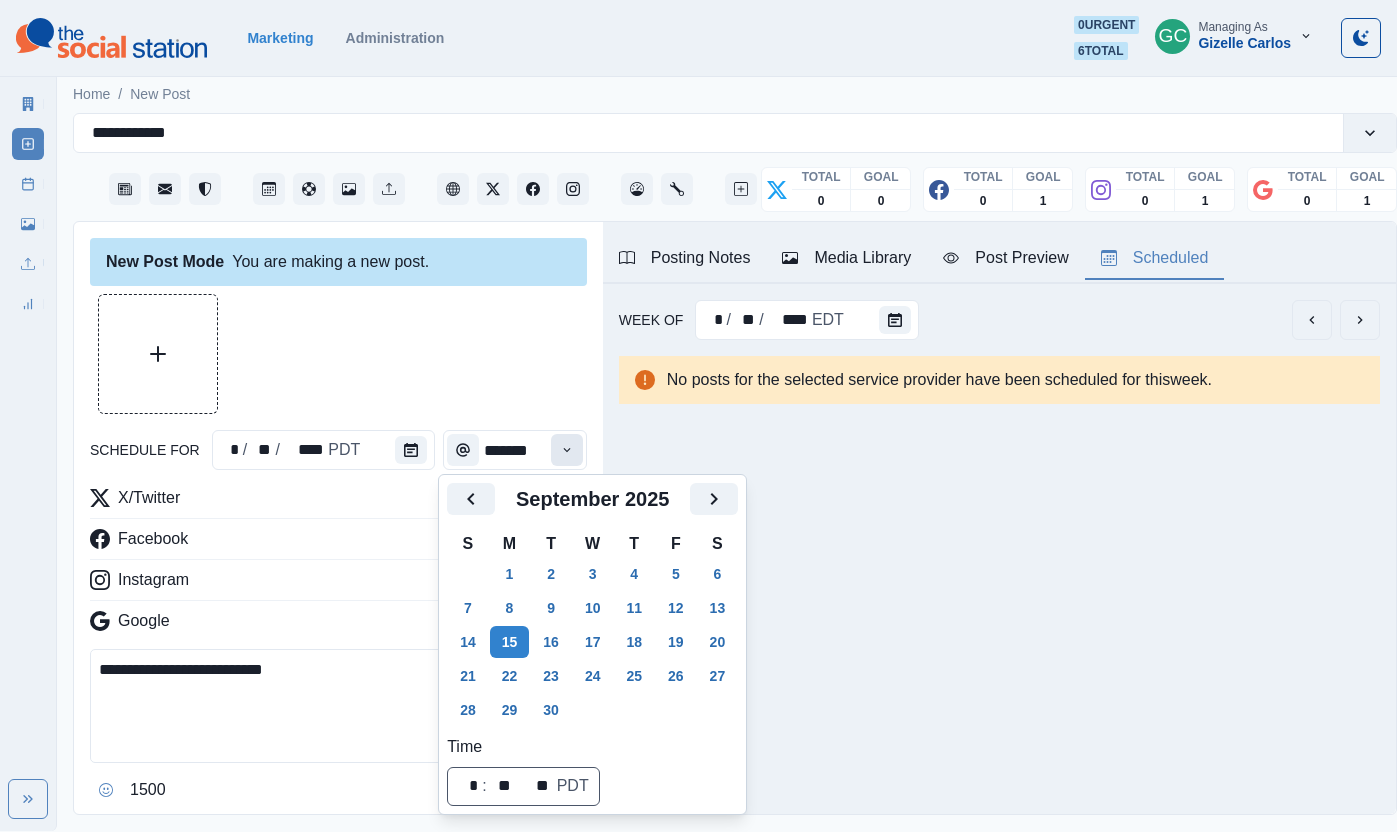 click 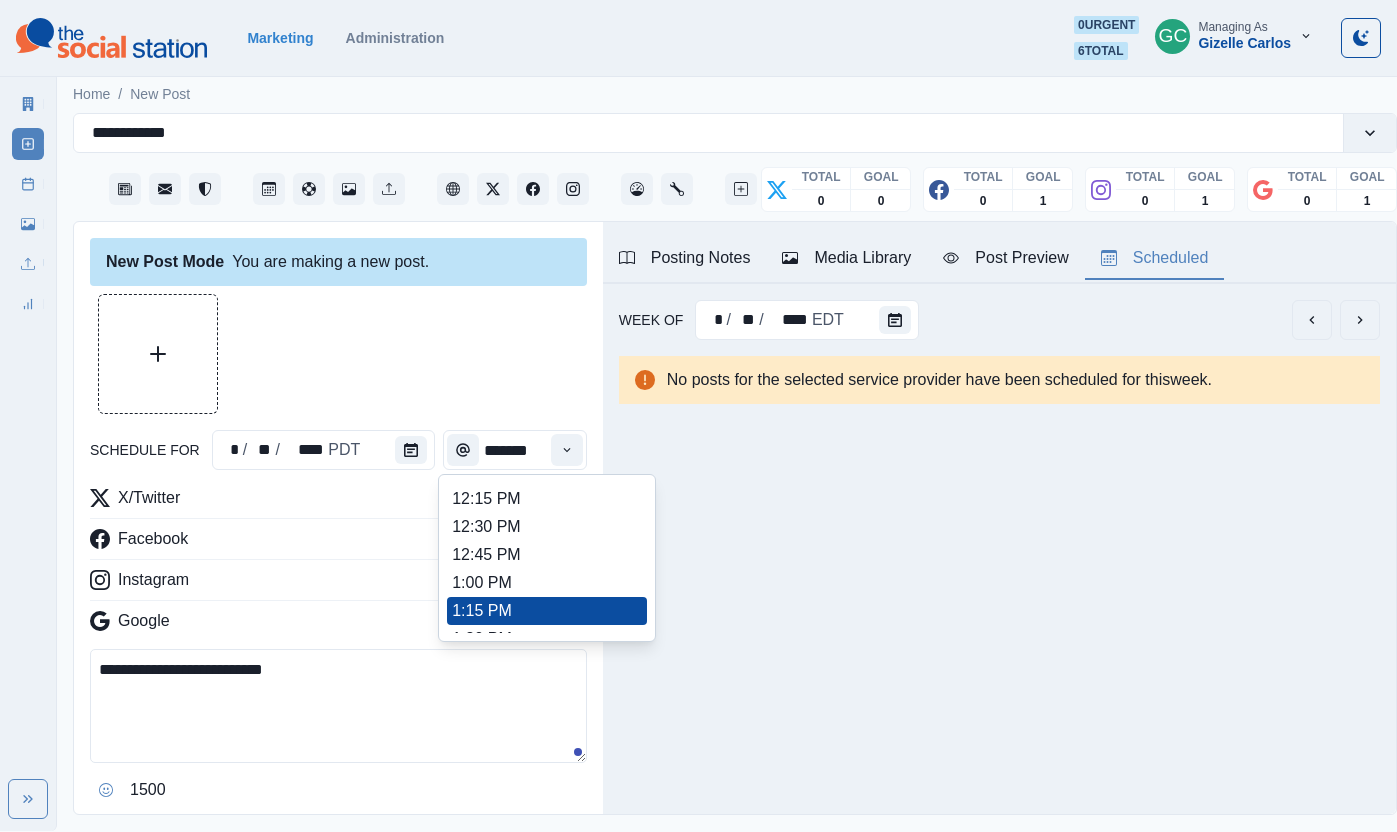scroll, scrollTop: 685, scrollLeft: 0, axis: vertical 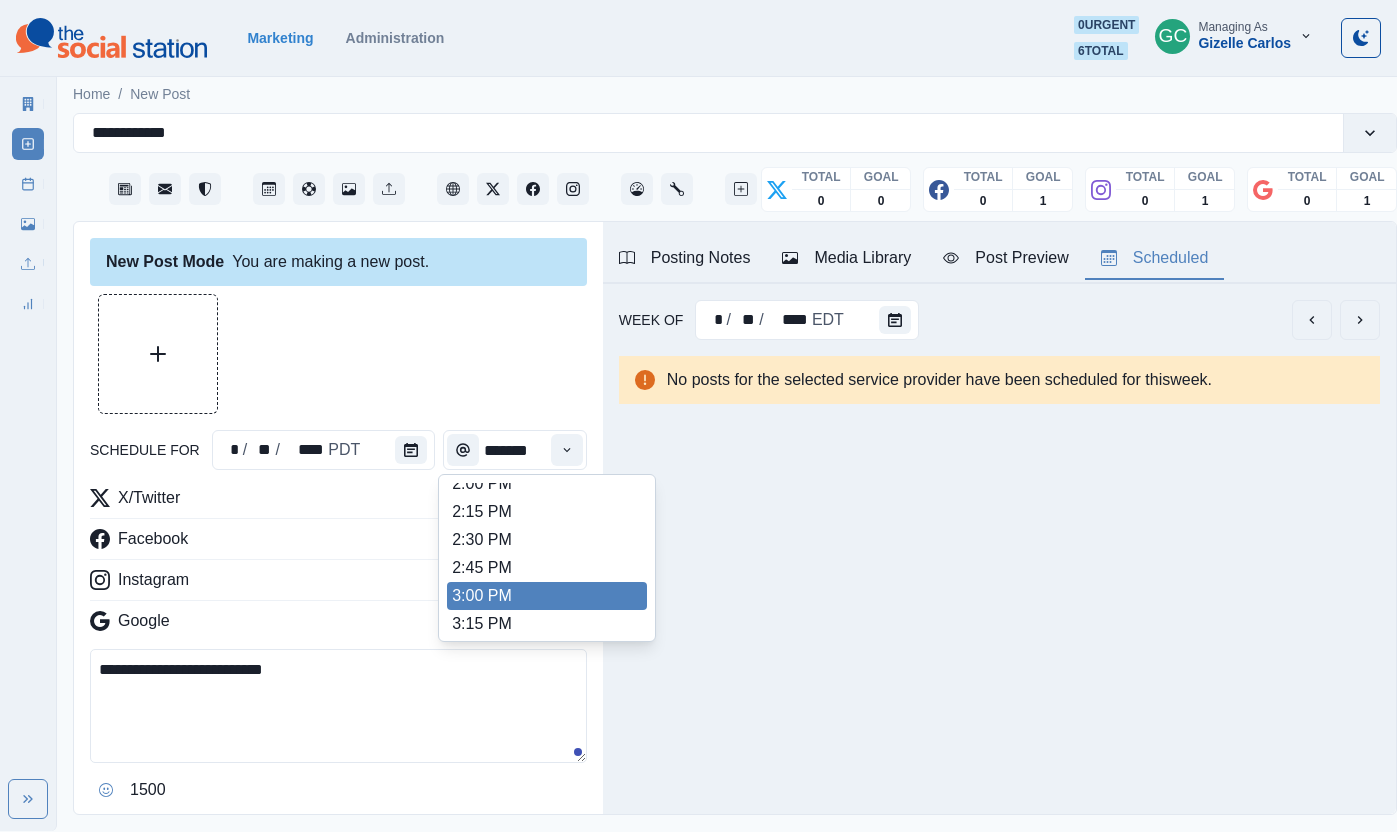 click on "3:00 PM" at bounding box center [547, 596] 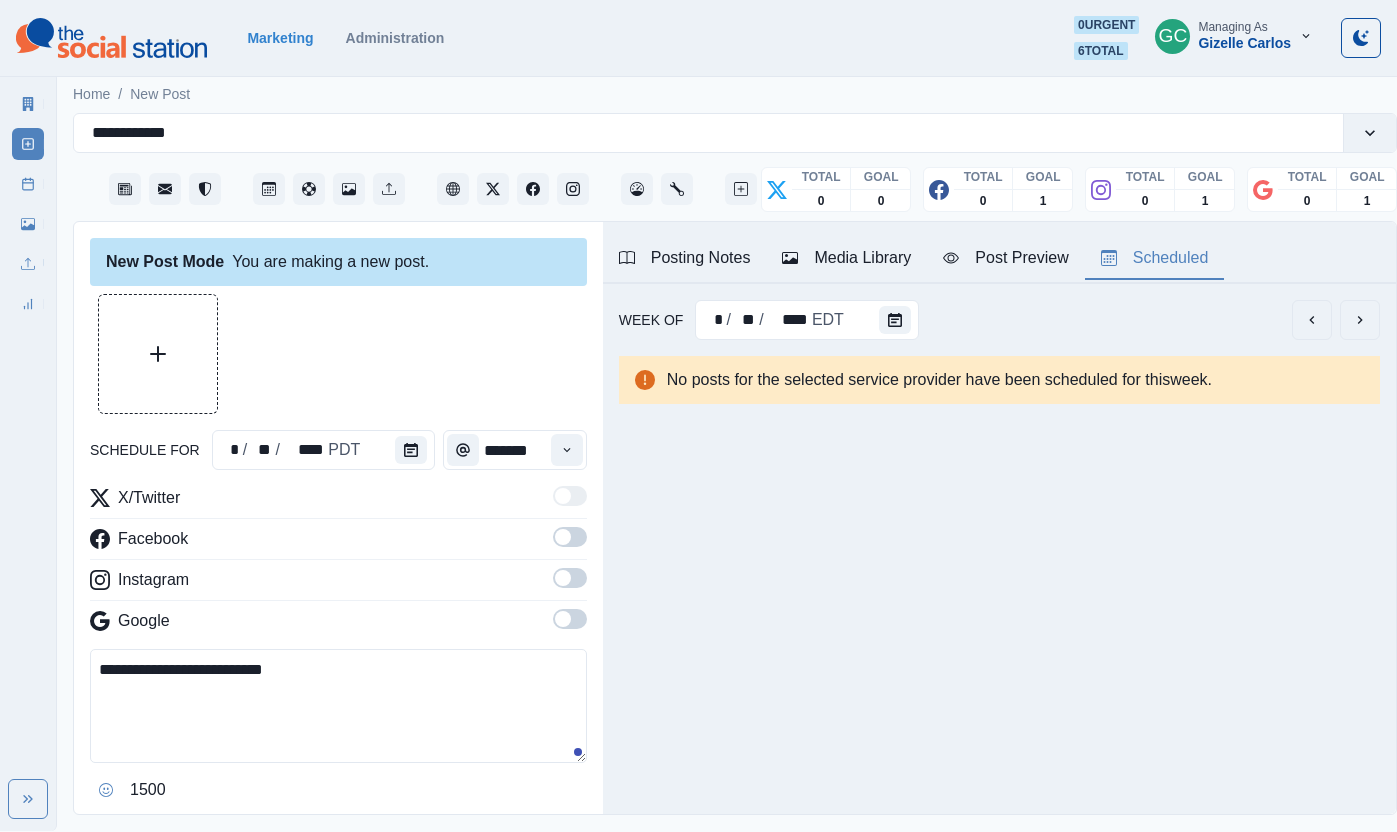drag, startPoint x: 576, startPoint y: 619, endPoint x: 582, endPoint y: 582, distance: 37.48333 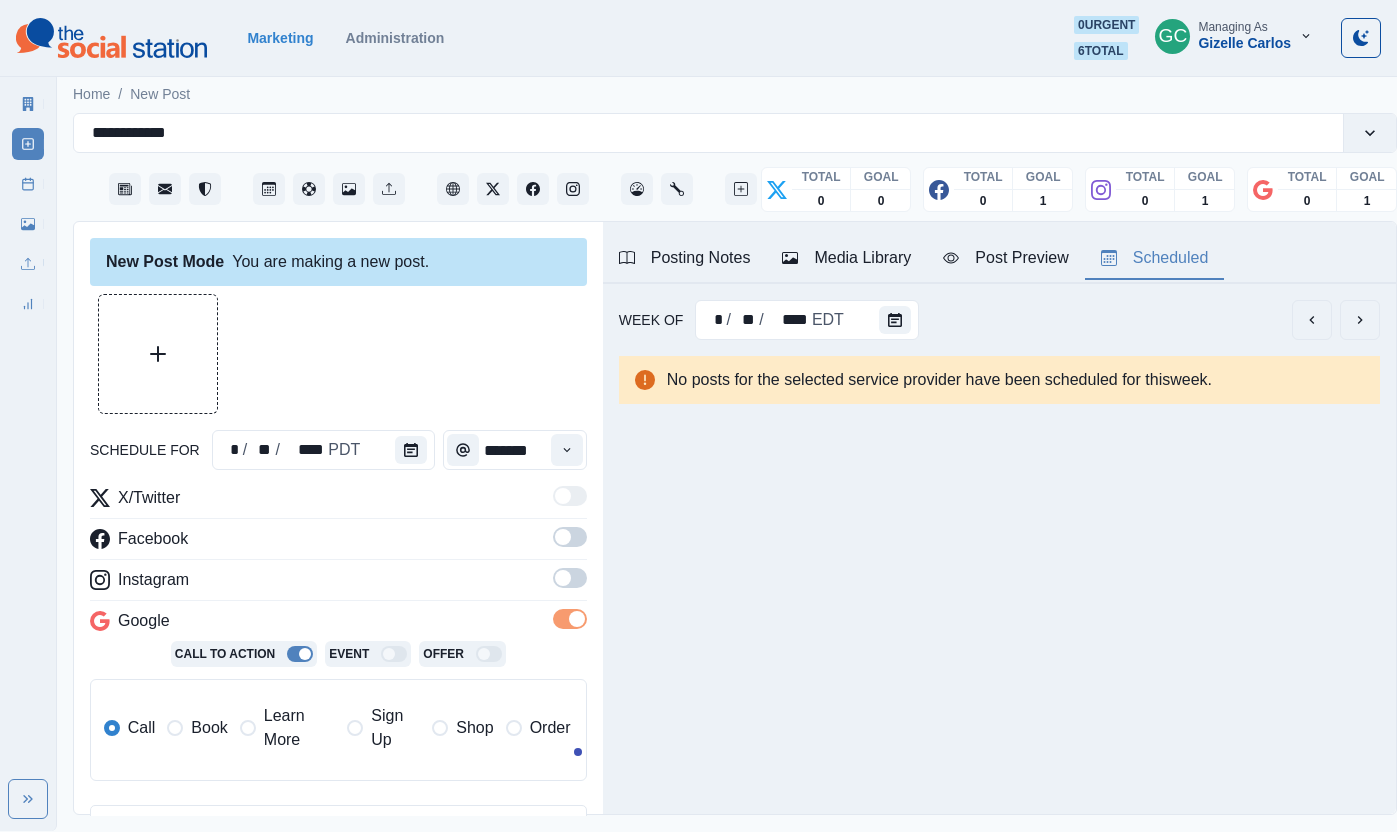 drag, startPoint x: 582, startPoint y: 582, endPoint x: 575, endPoint y: 540, distance: 42.579338 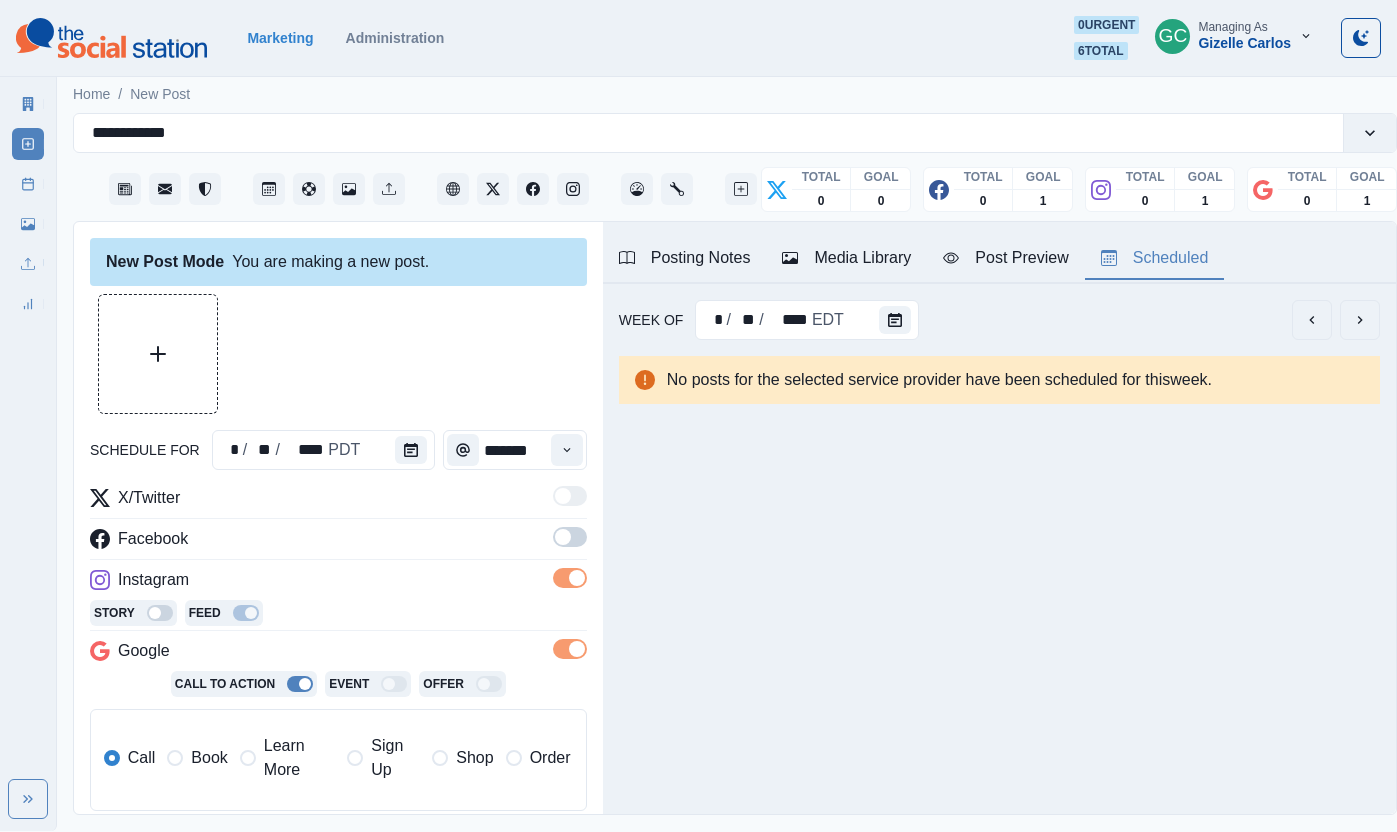 drag, startPoint x: 575, startPoint y: 540, endPoint x: 389, endPoint y: 707, distance: 249.97 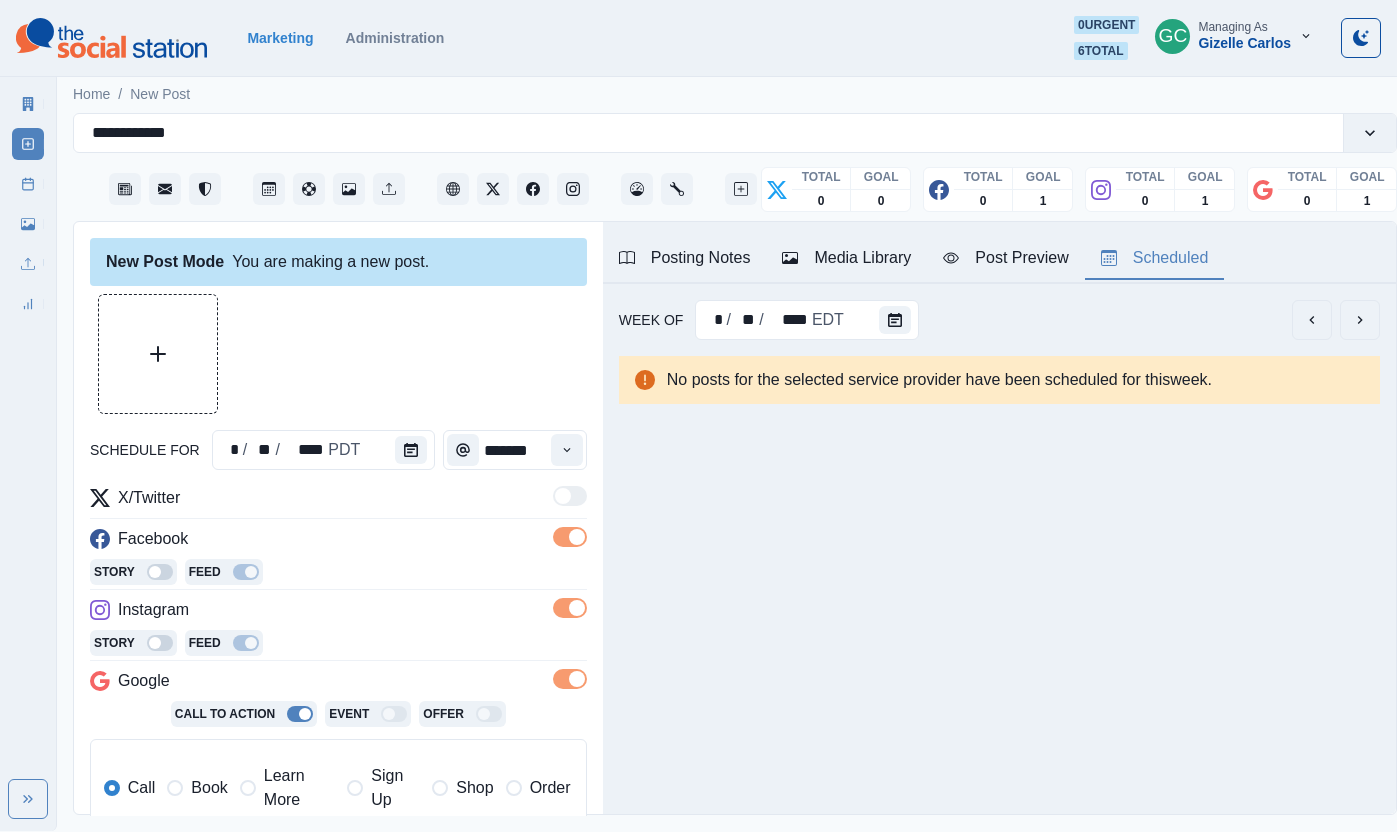 click on "Call Book Learn More Sign Up Shop Order" at bounding box center (337, 788) 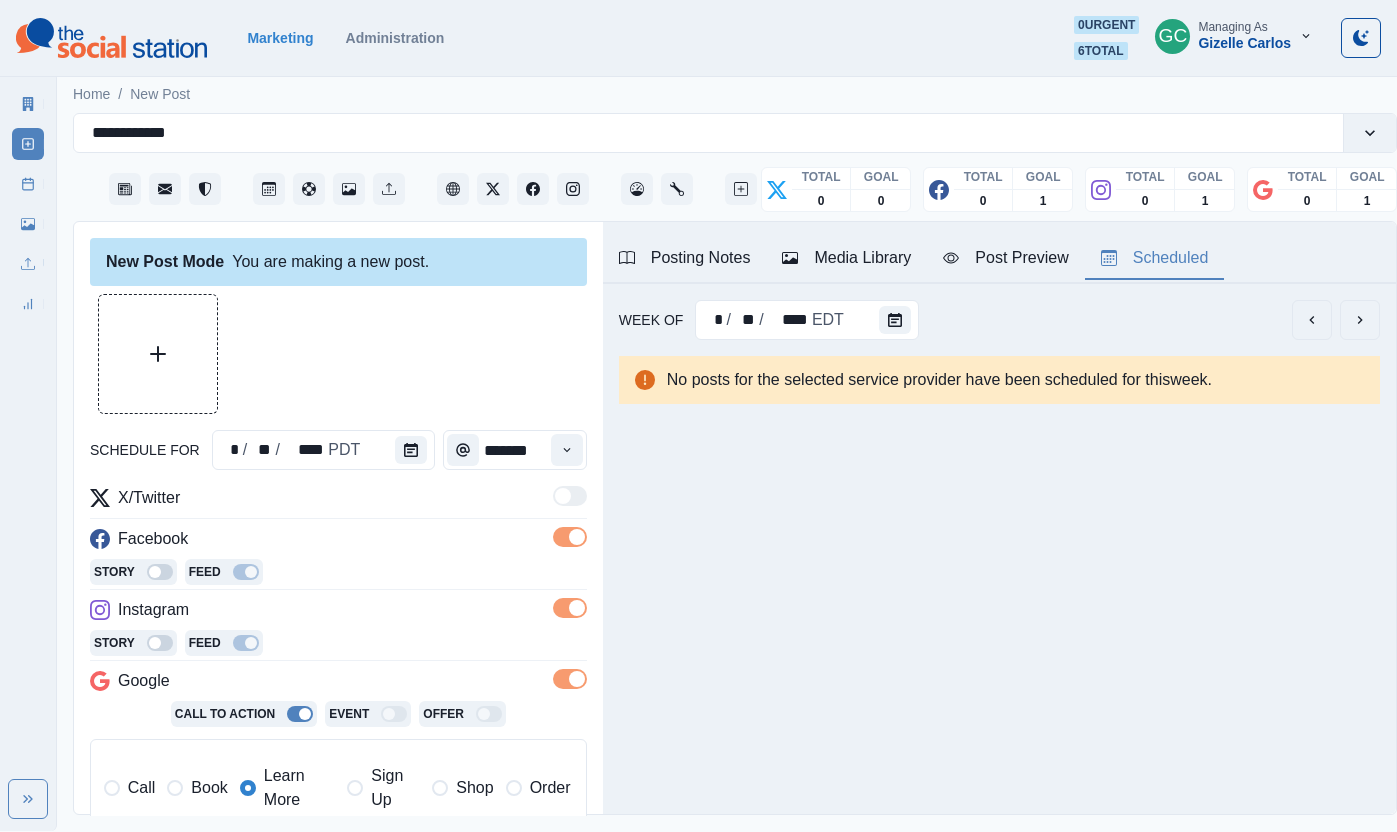 click on "Week Of * / ** / **** EDT No posts for the selected service provider have been scheduled for this  week ." at bounding box center (999, 352) 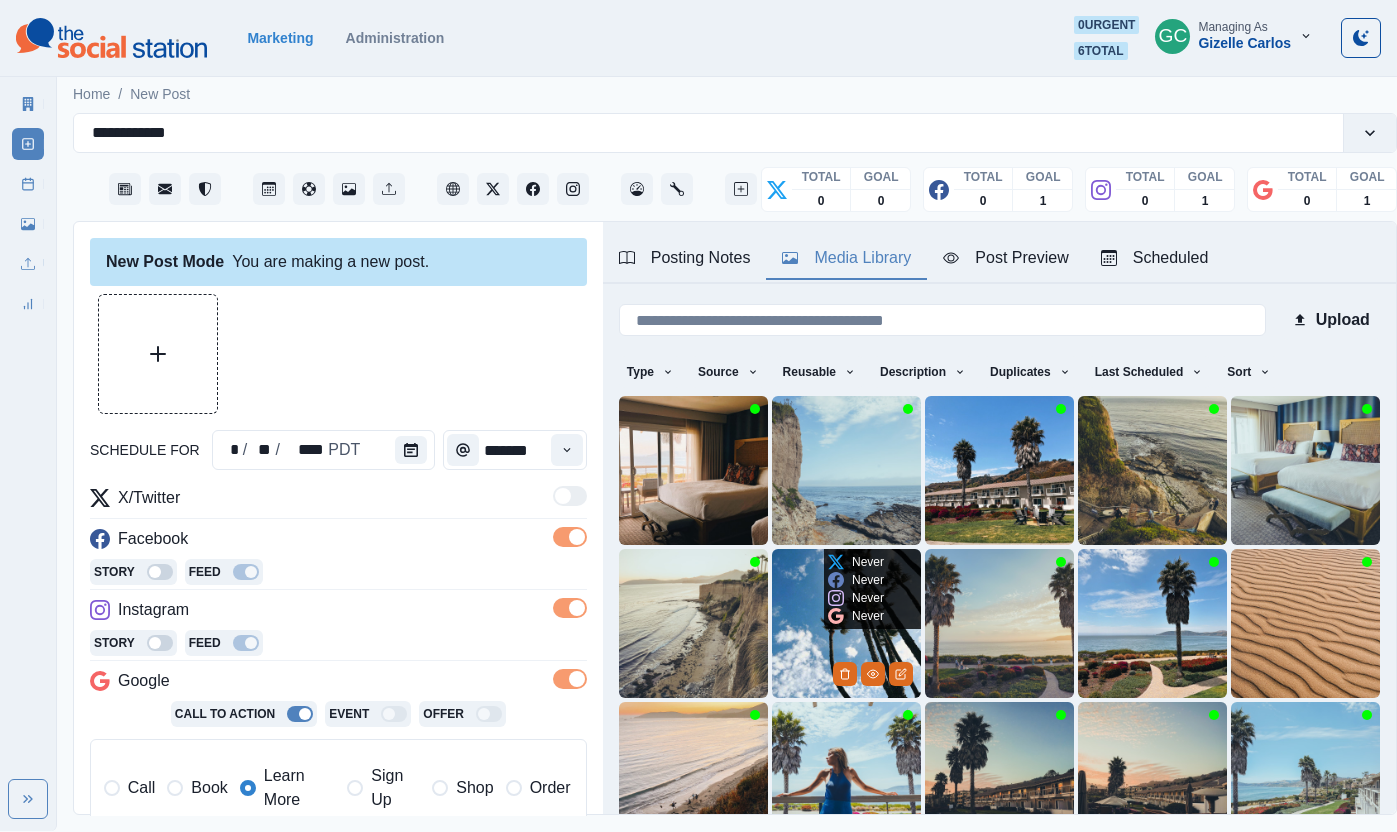 scroll, scrollTop: 92, scrollLeft: 0, axis: vertical 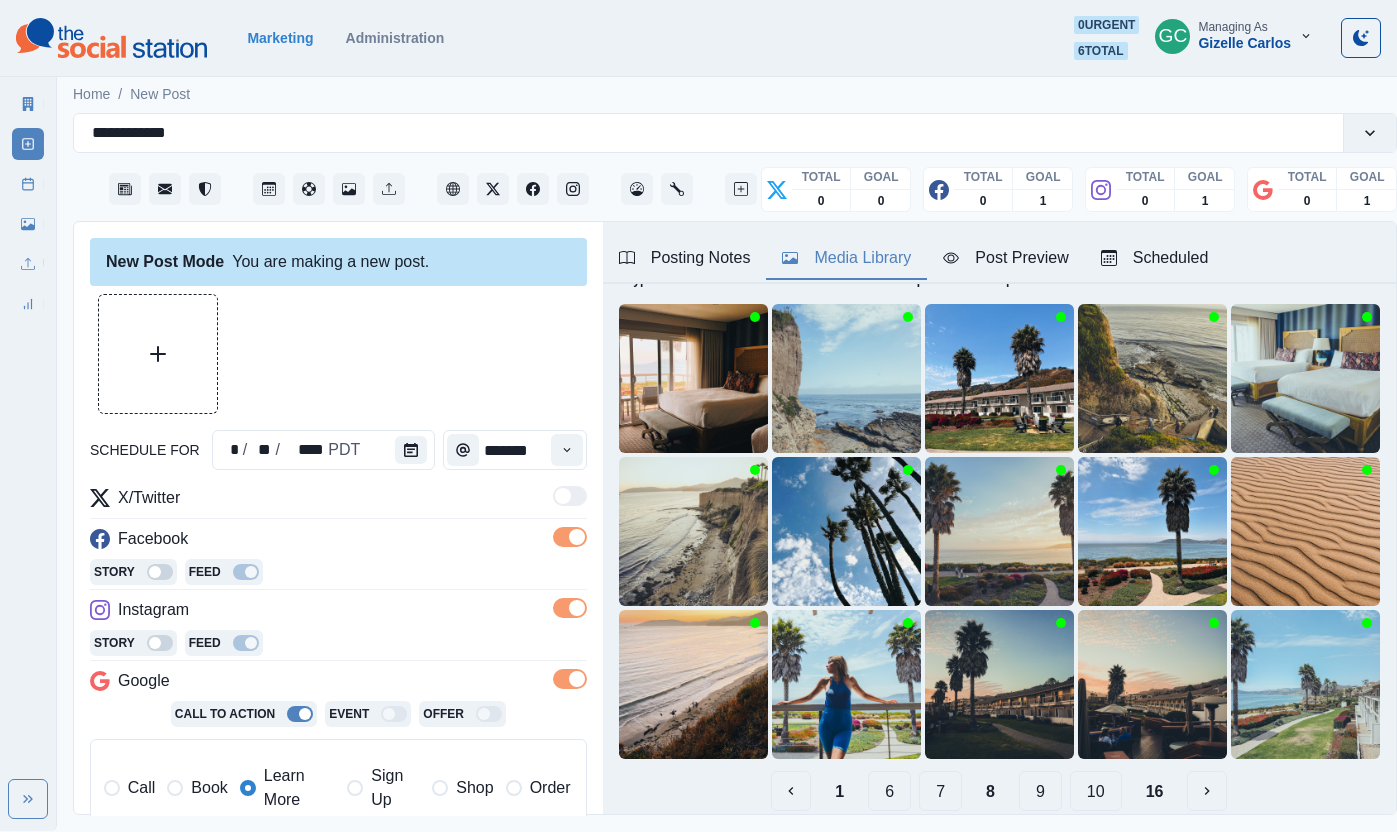 click on "10" at bounding box center (1096, 791) 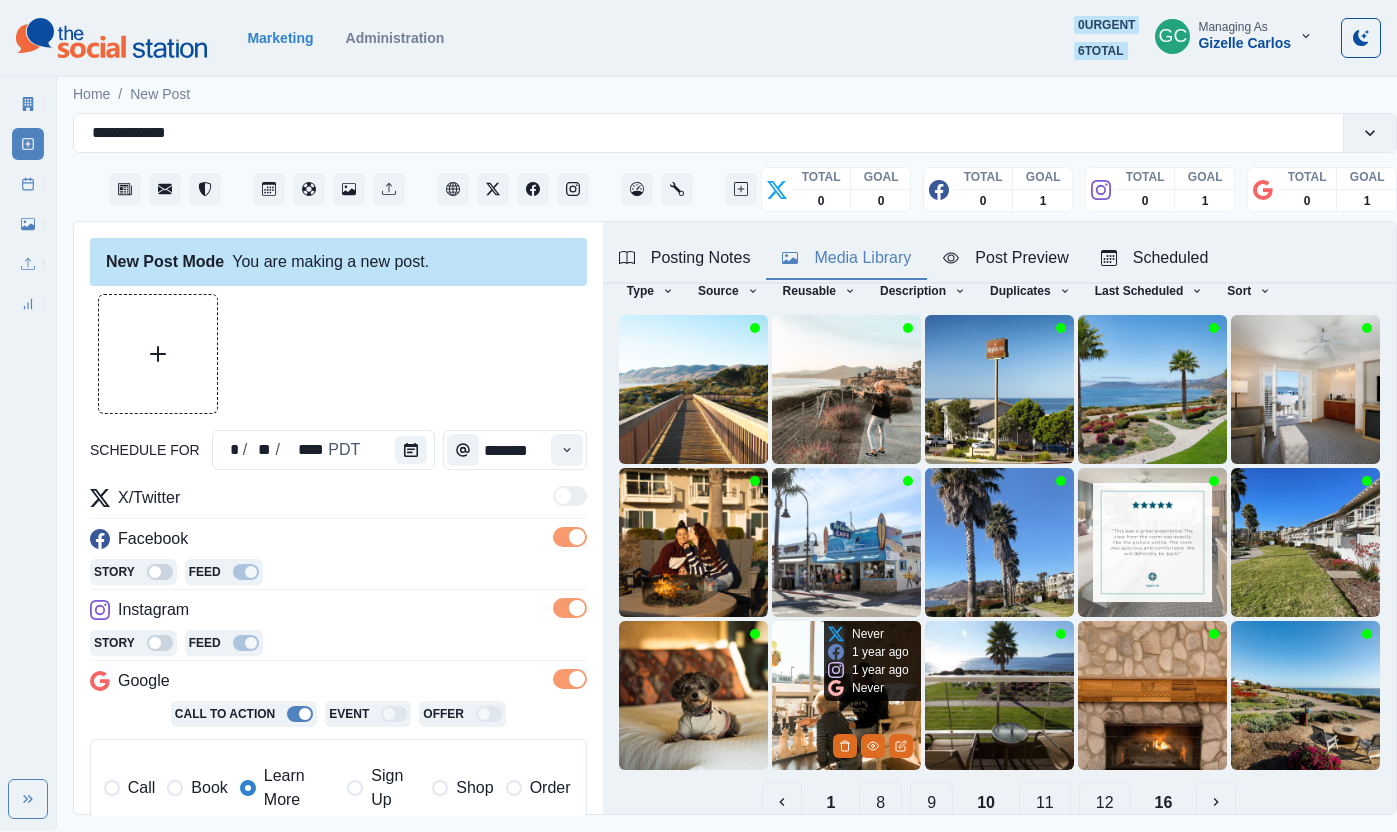 scroll, scrollTop: 115, scrollLeft: 0, axis: vertical 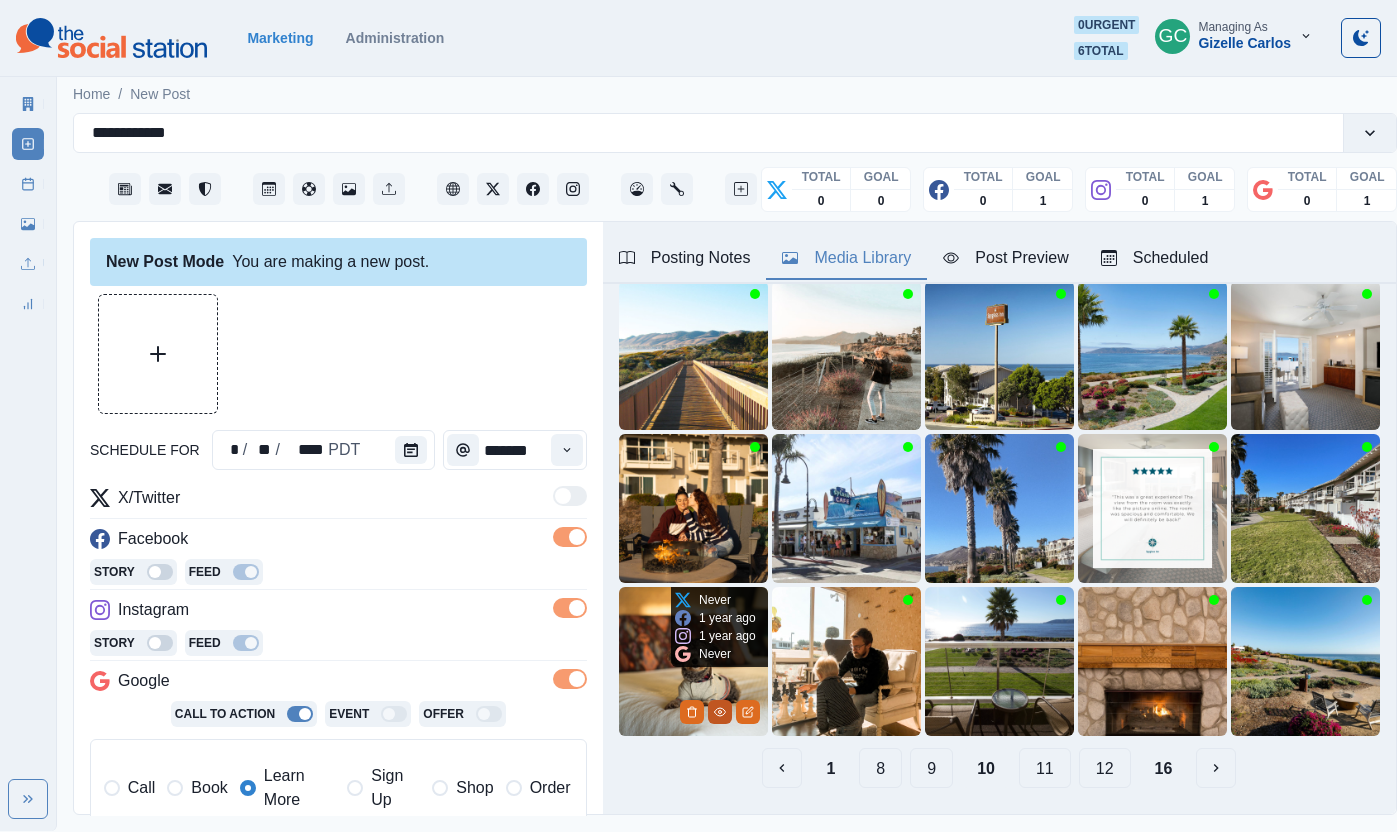 click 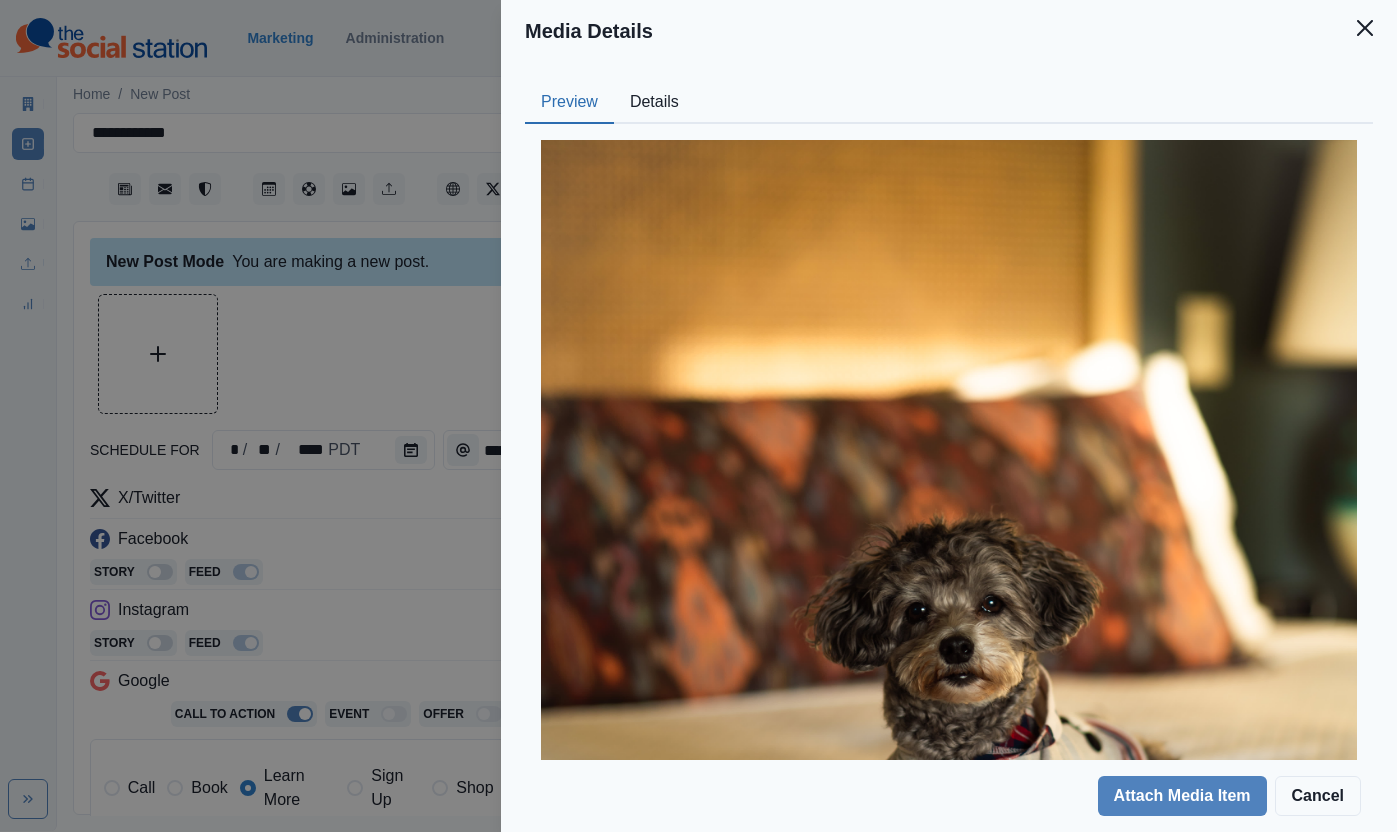 click on "Details" at bounding box center [654, 103] 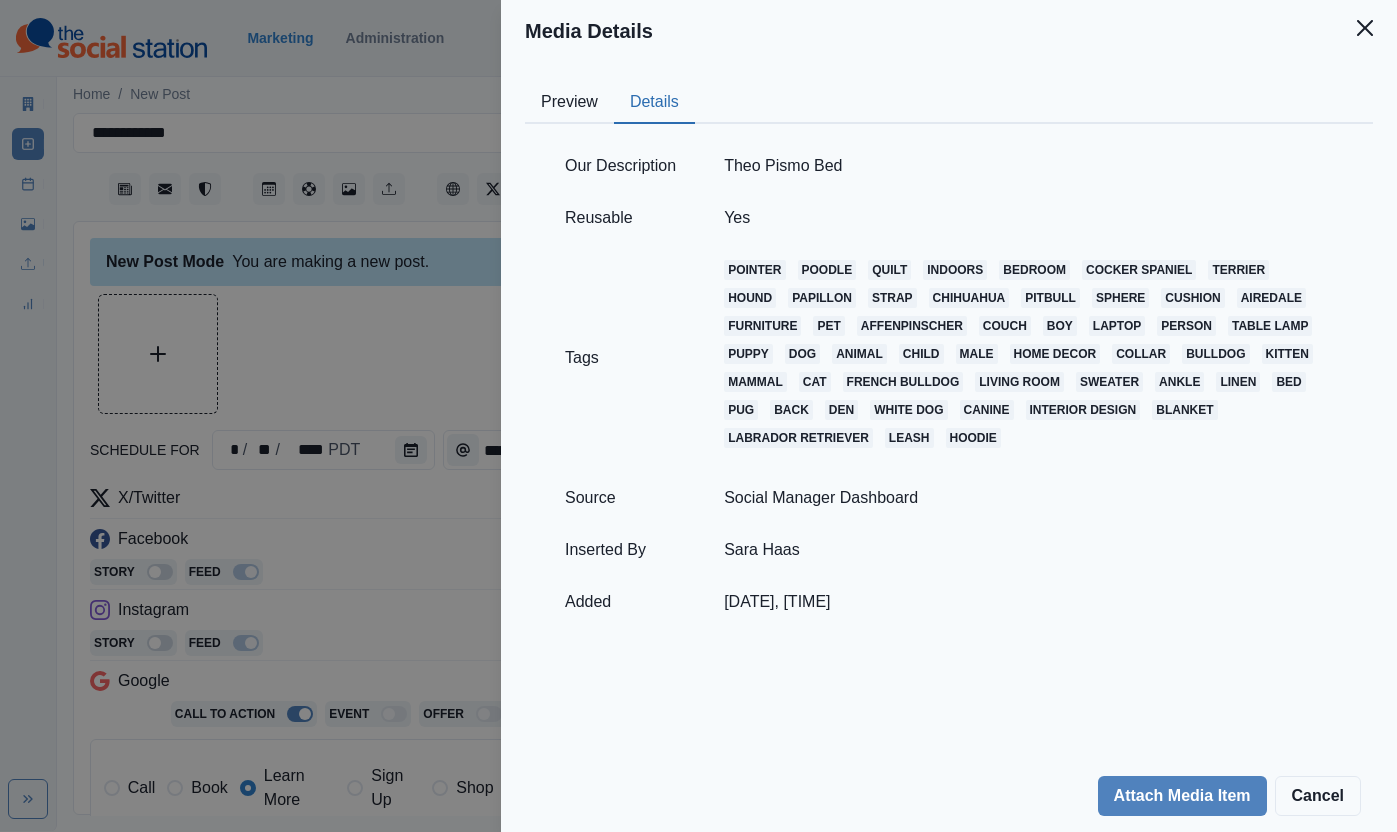 click on "Preview" at bounding box center [569, 103] 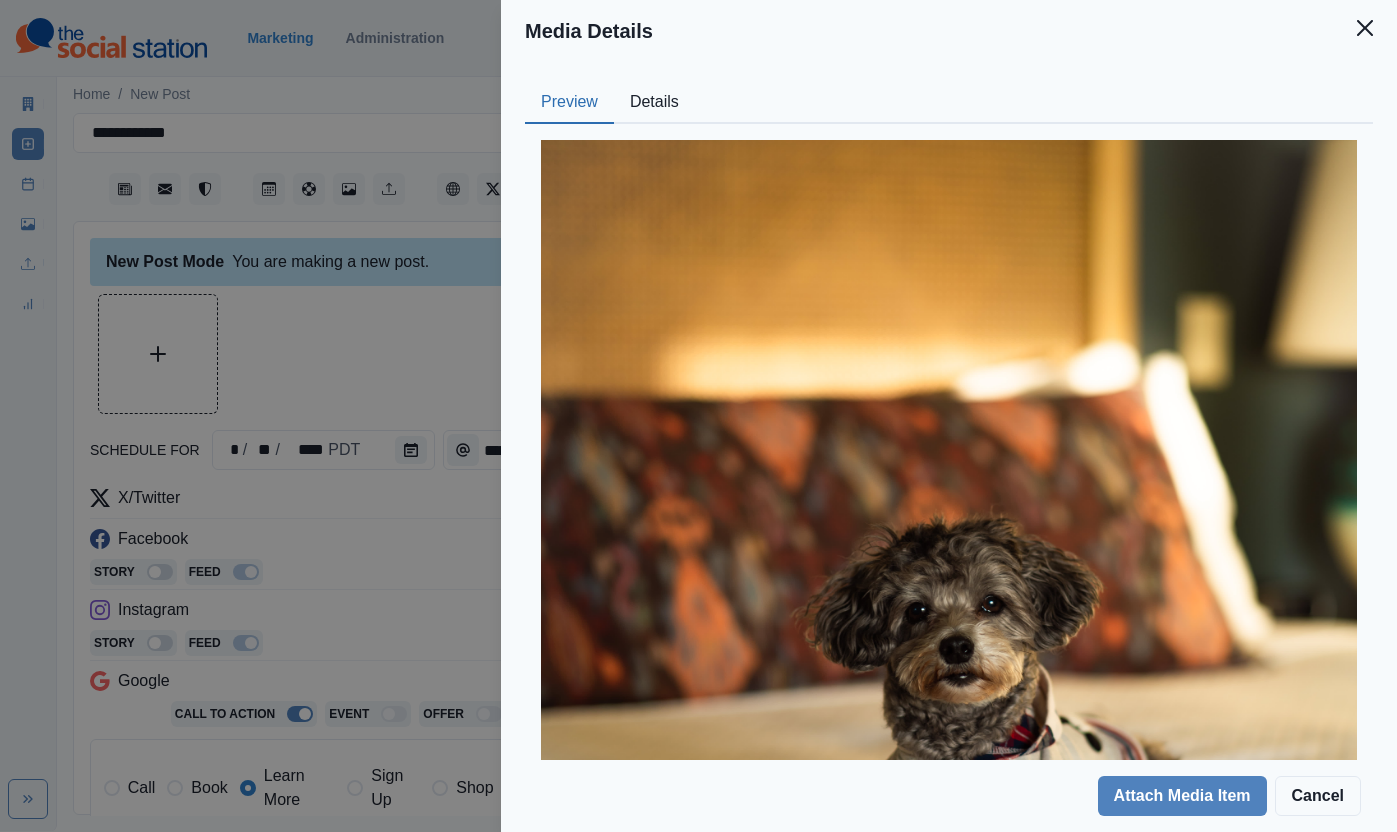 click on "Media Details Preview Details Our Description Theo Pismo Bed Reusable Yes Tags pointer poodle quilt indoors bedroom cocker spaniel terrier hound papillon strap chihuahua pitbull sphere cushion airedale furniture pet affenpinscher couch boy laptop person table lamp puppy dog animal child male home decor collar bulldog kitten mammal cat french bulldog living room sweater ankle linen bed pug back den white dog canine interior design blanket labrador retriever leash hoodie Source Social Manager Dashboard Inserted By [PERSON] Added [DATE], [TIME] Attach Media Item Cancel" at bounding box center (698, 416) 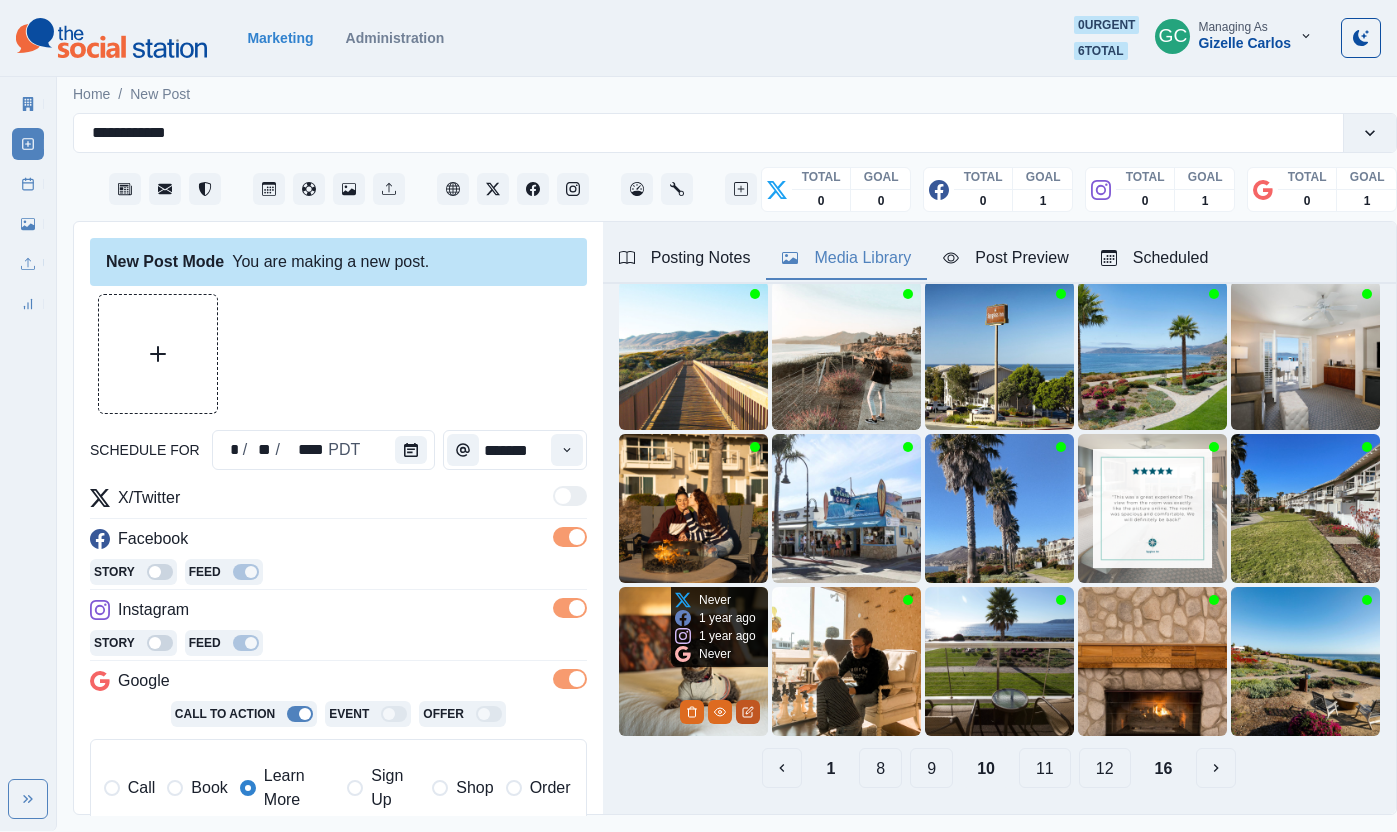 click 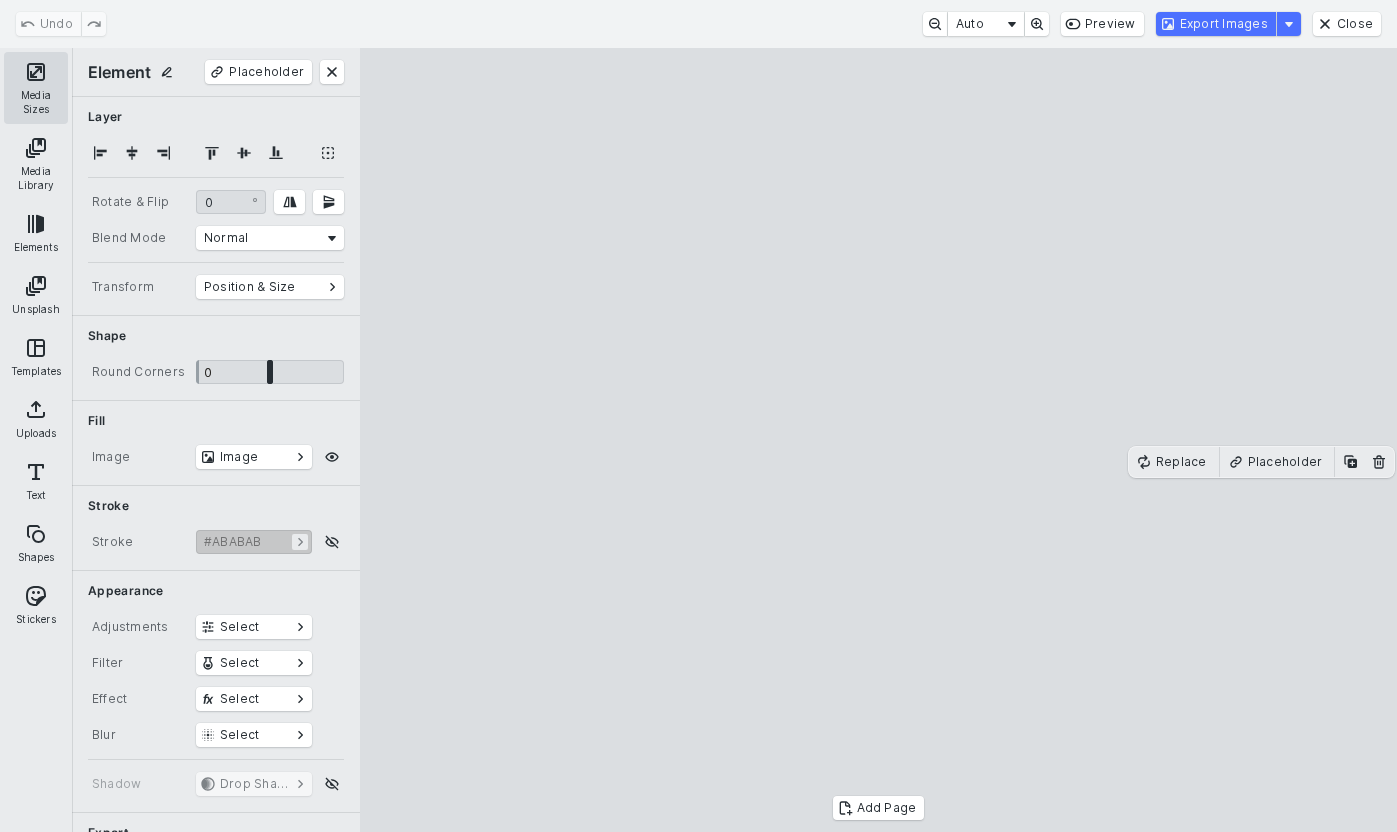 click on "Media Sizes" at bounding box center (36, 88) 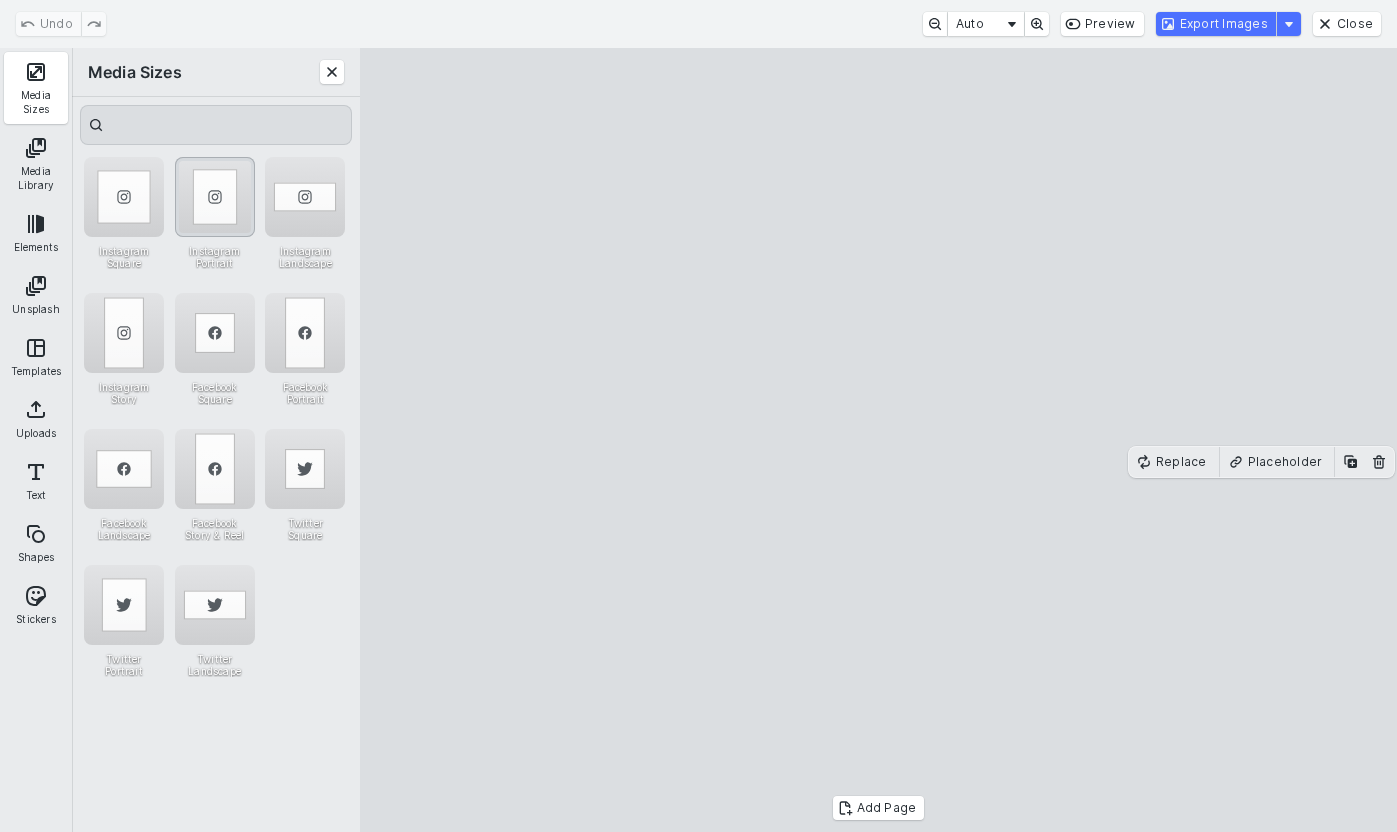 click at bounding box center (215, 197) 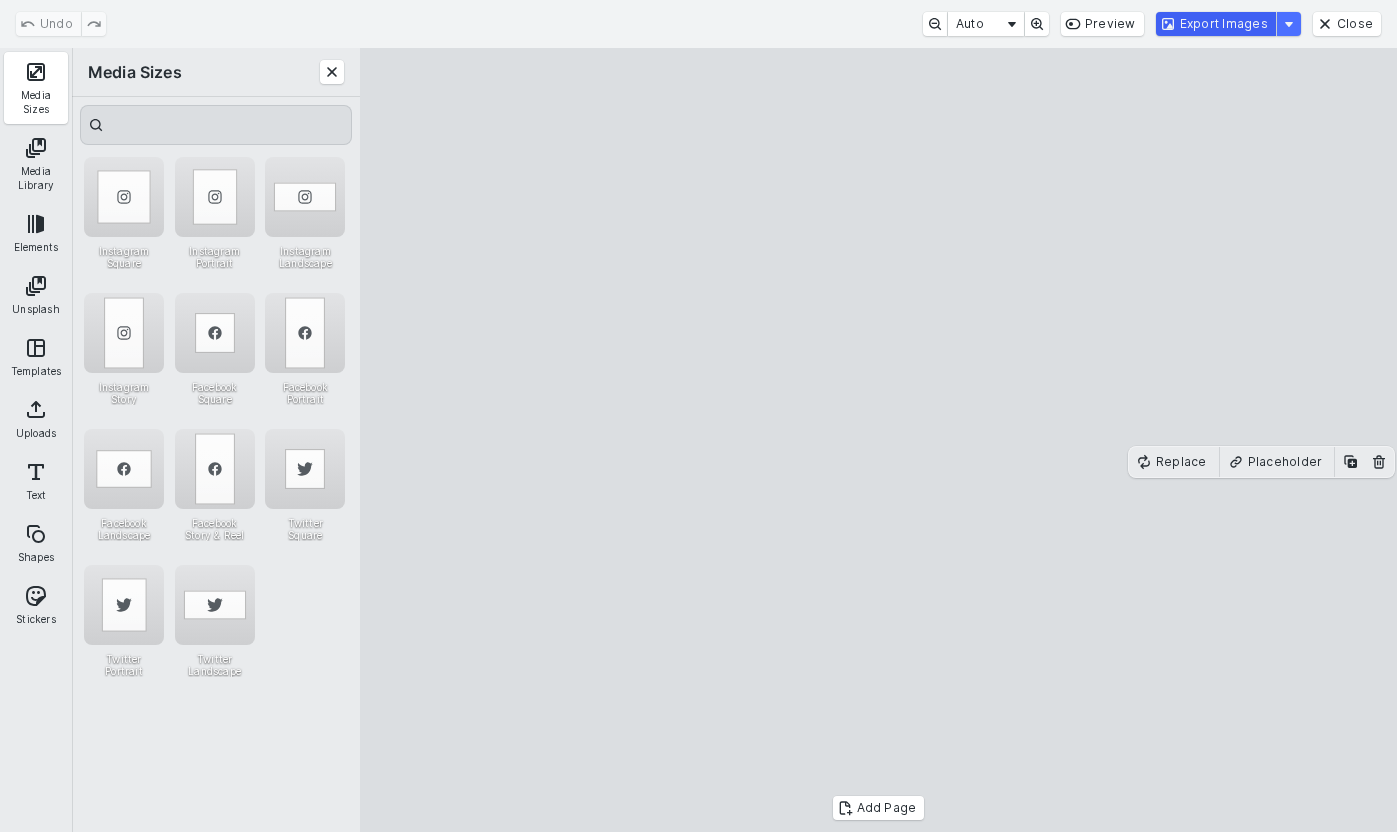 click on "Export Images" at bounding box center (1216, 24) 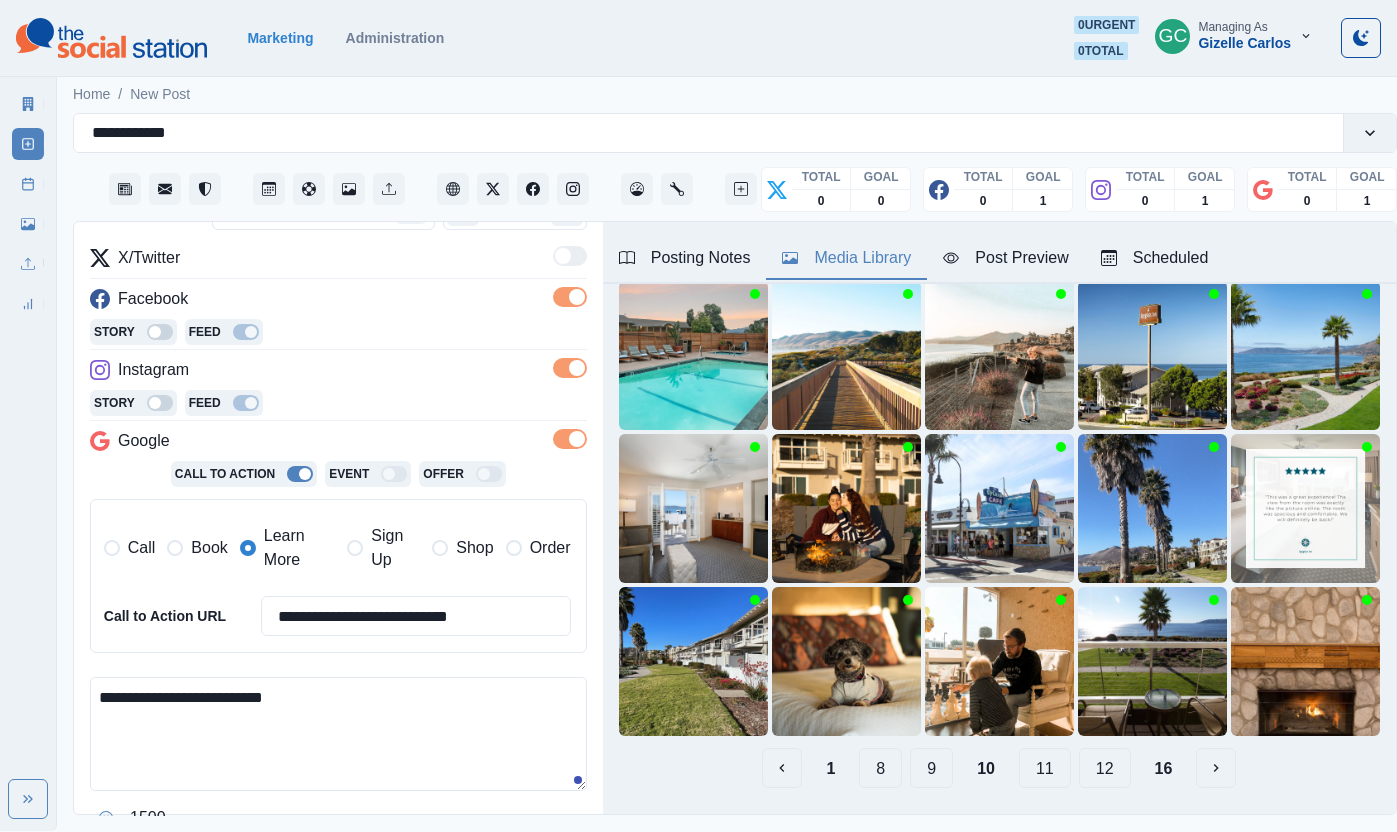 scroll, scrollTop: 193, scrollLeft: 0, axis: vertical 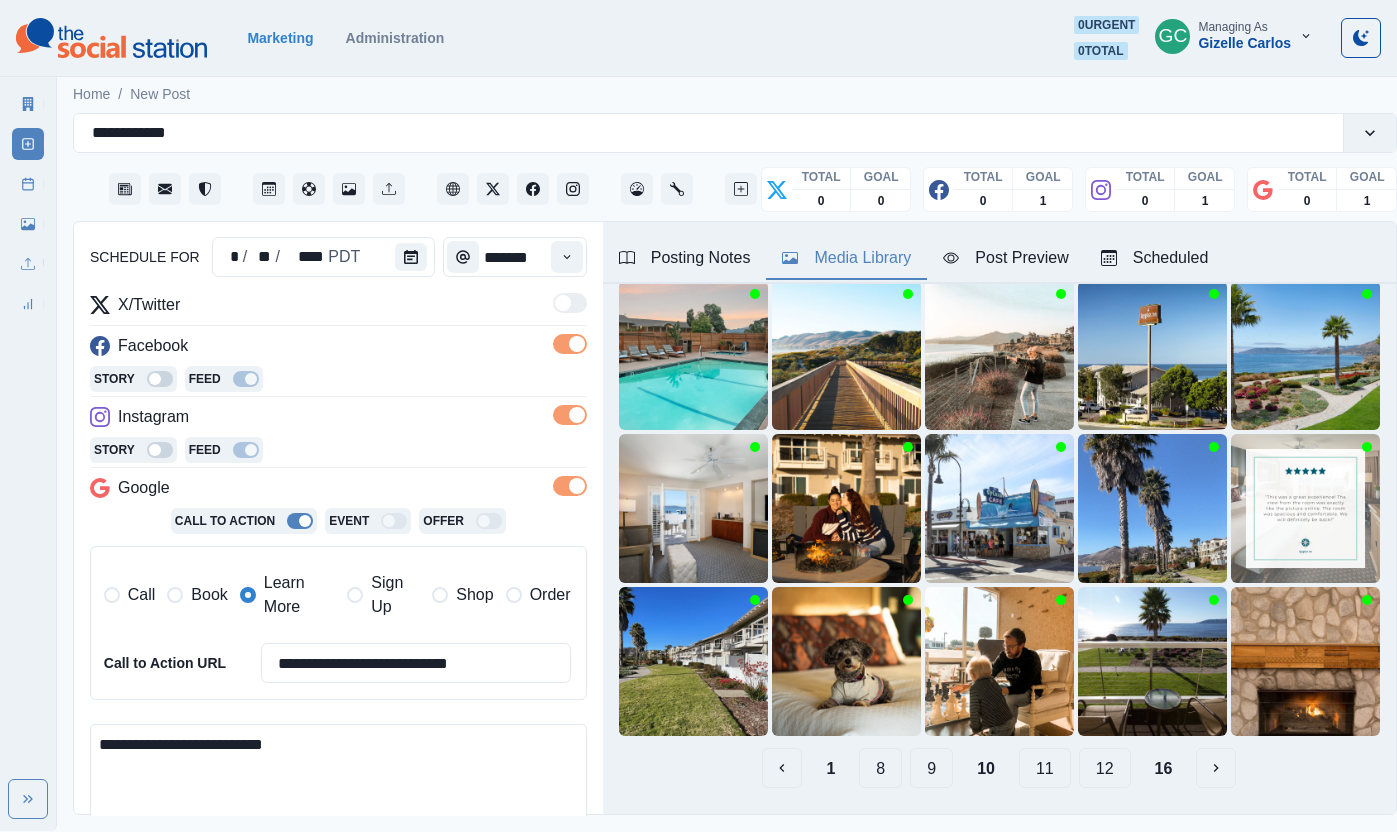 drag, startPoint x: 246, startPoint y: 766, endPoint x: 170, endPoint y: 763, distance: 76.05919 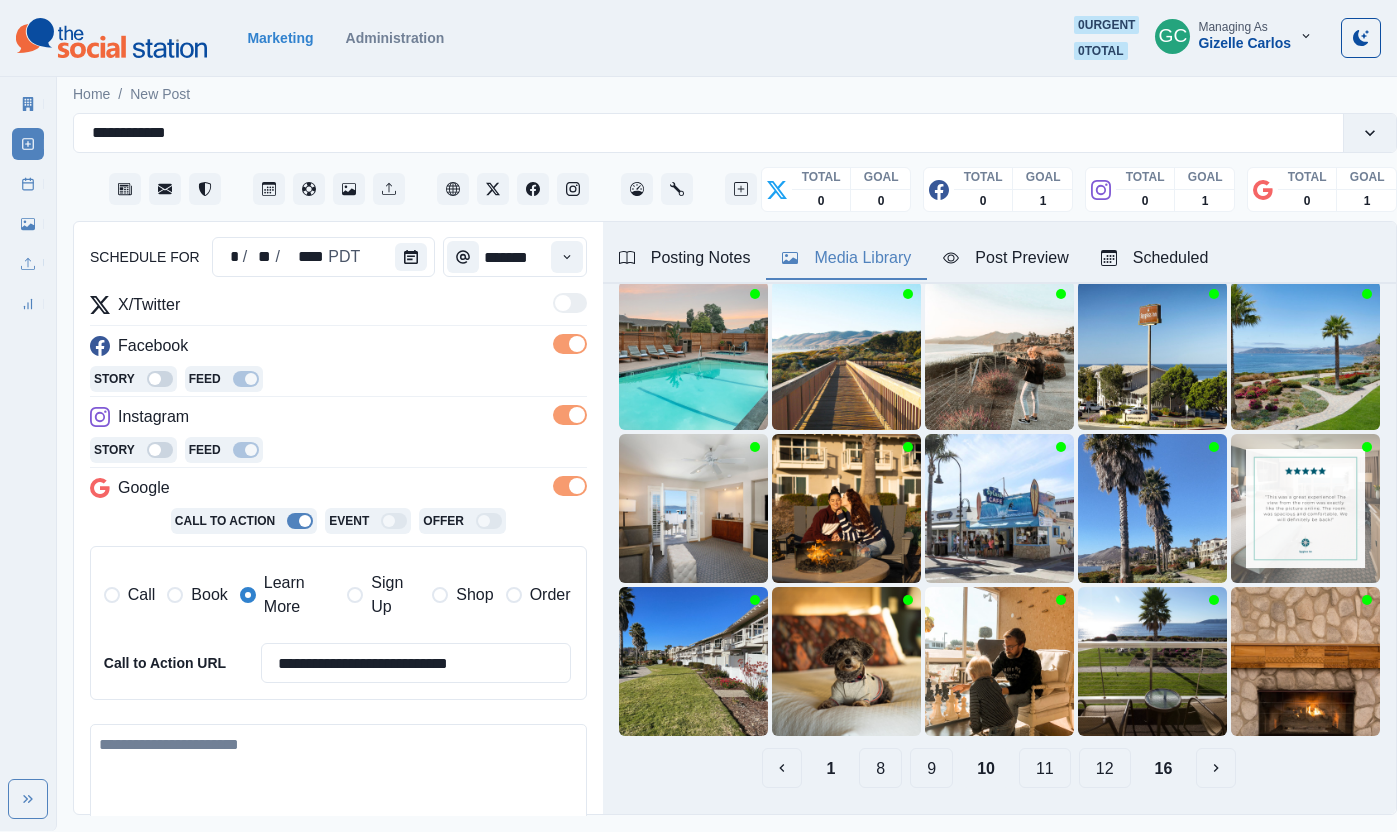 paste on "**********" 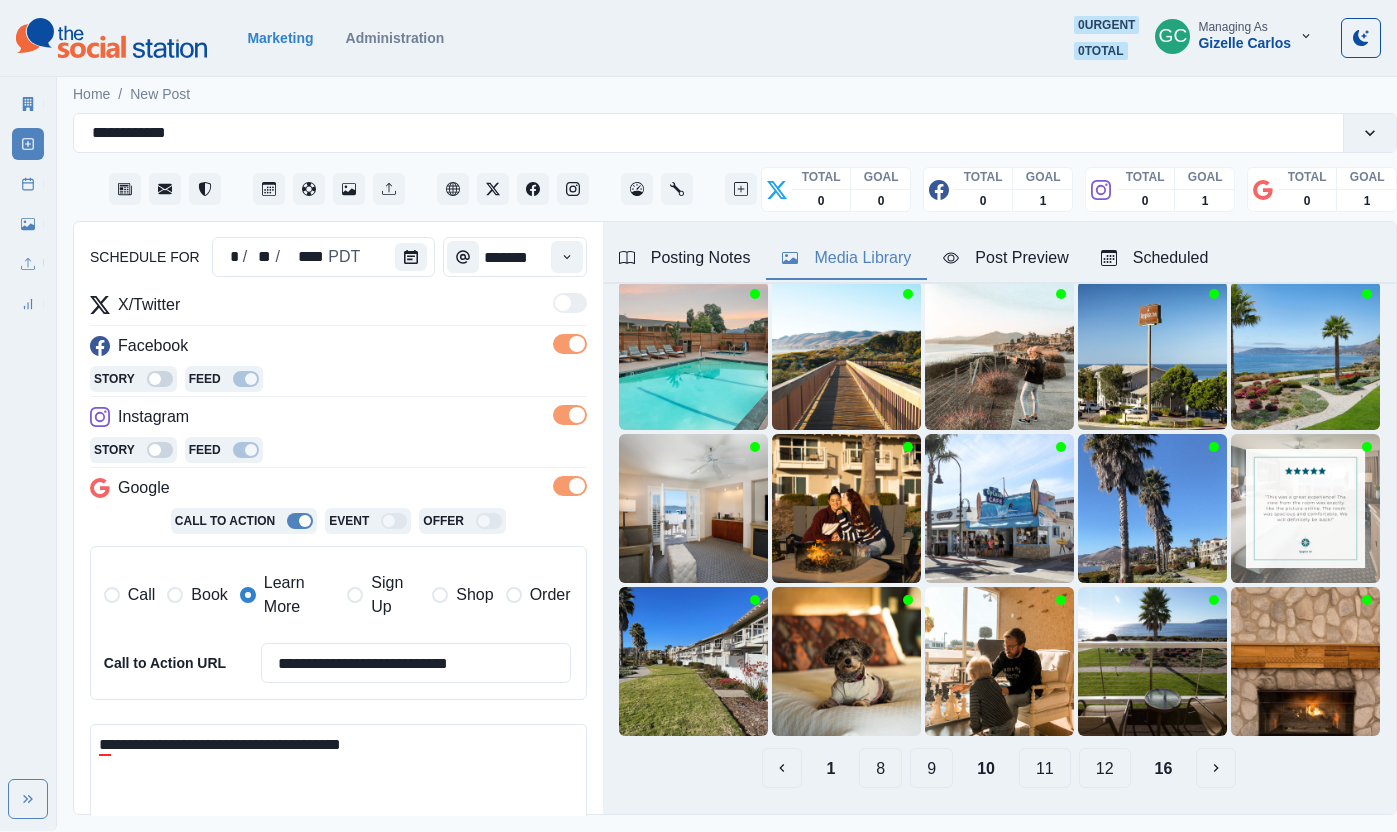 drag, startPoint x: 75, startPoint y: 736, endPoint x: 62, endPoint y: 736, distance: 13 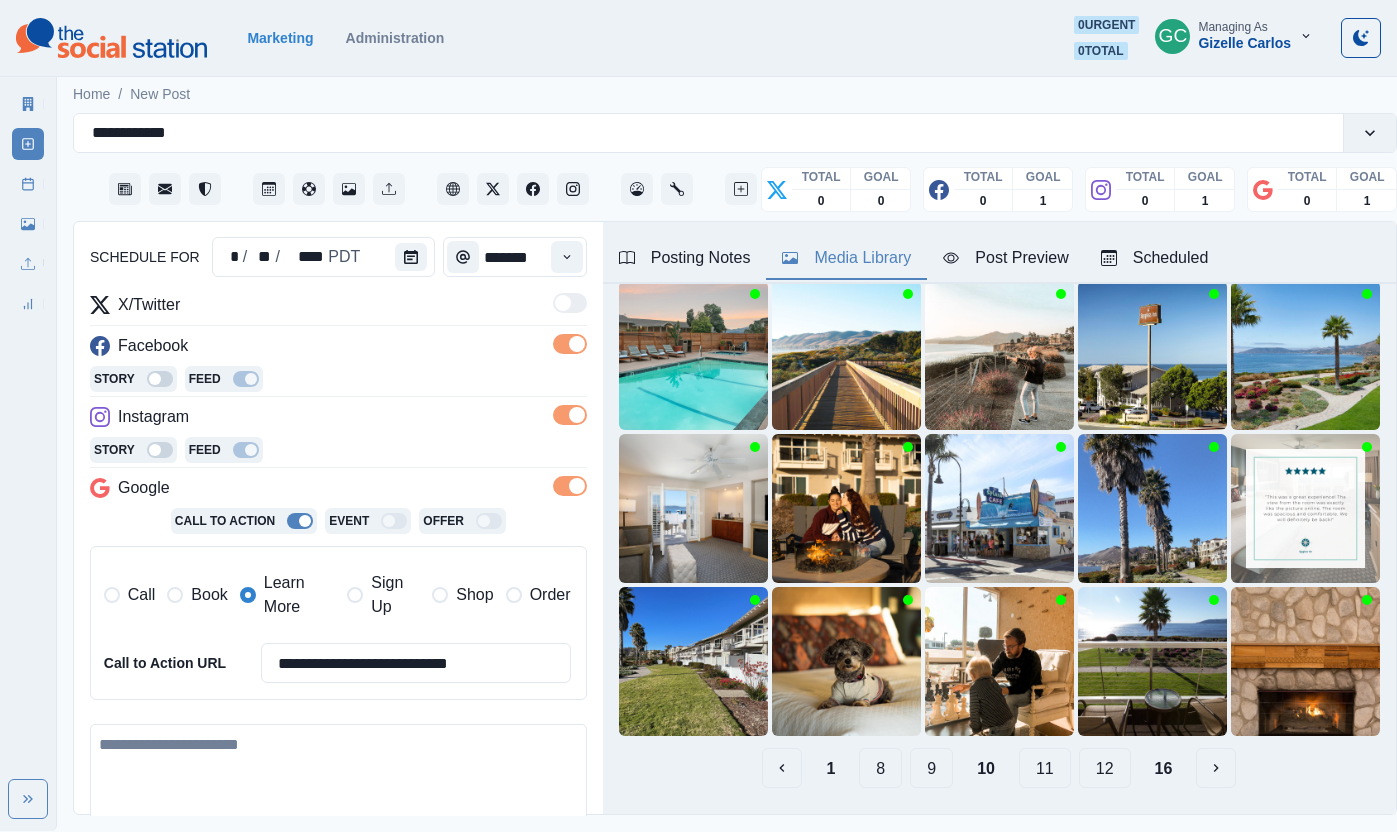 paste on "**********" 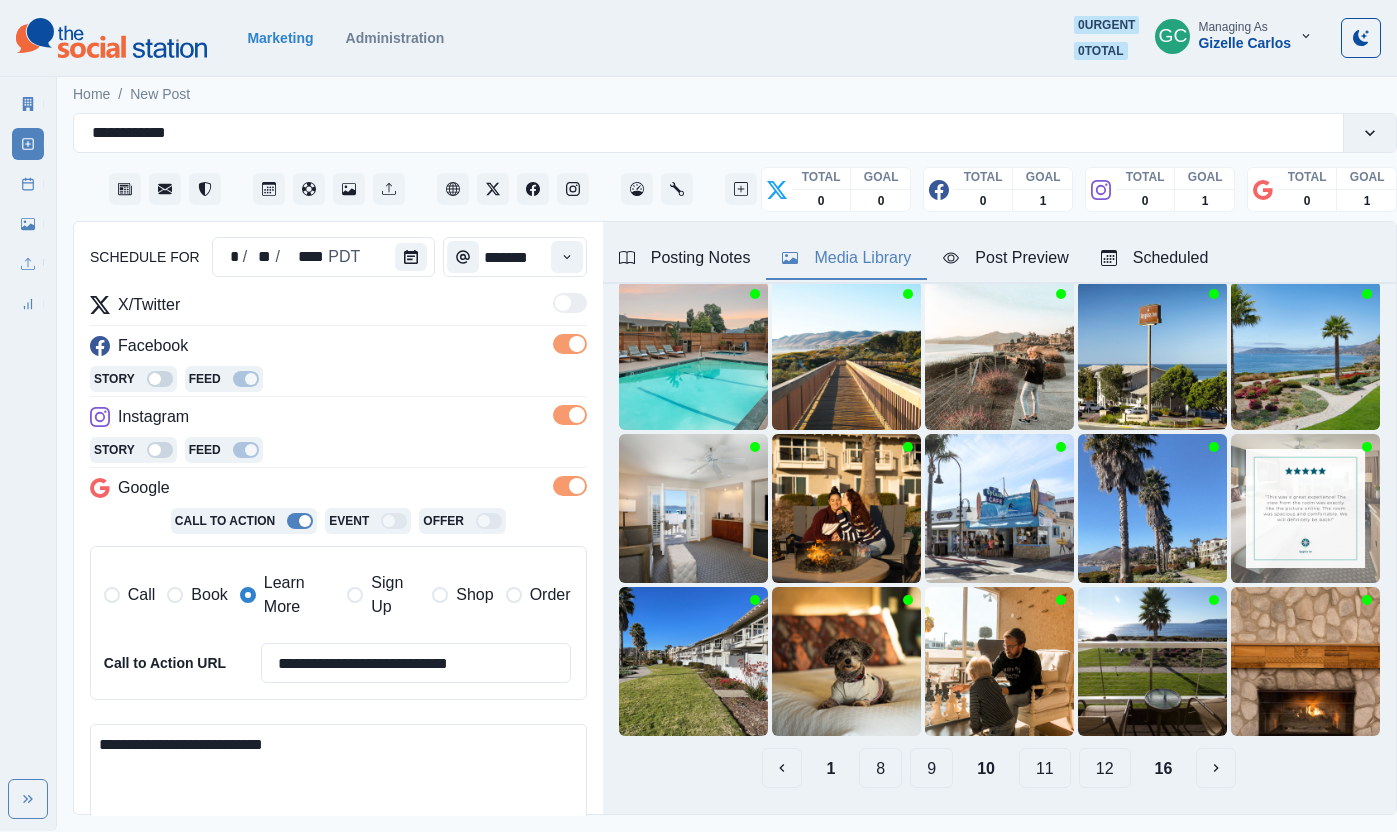 paste on "******" 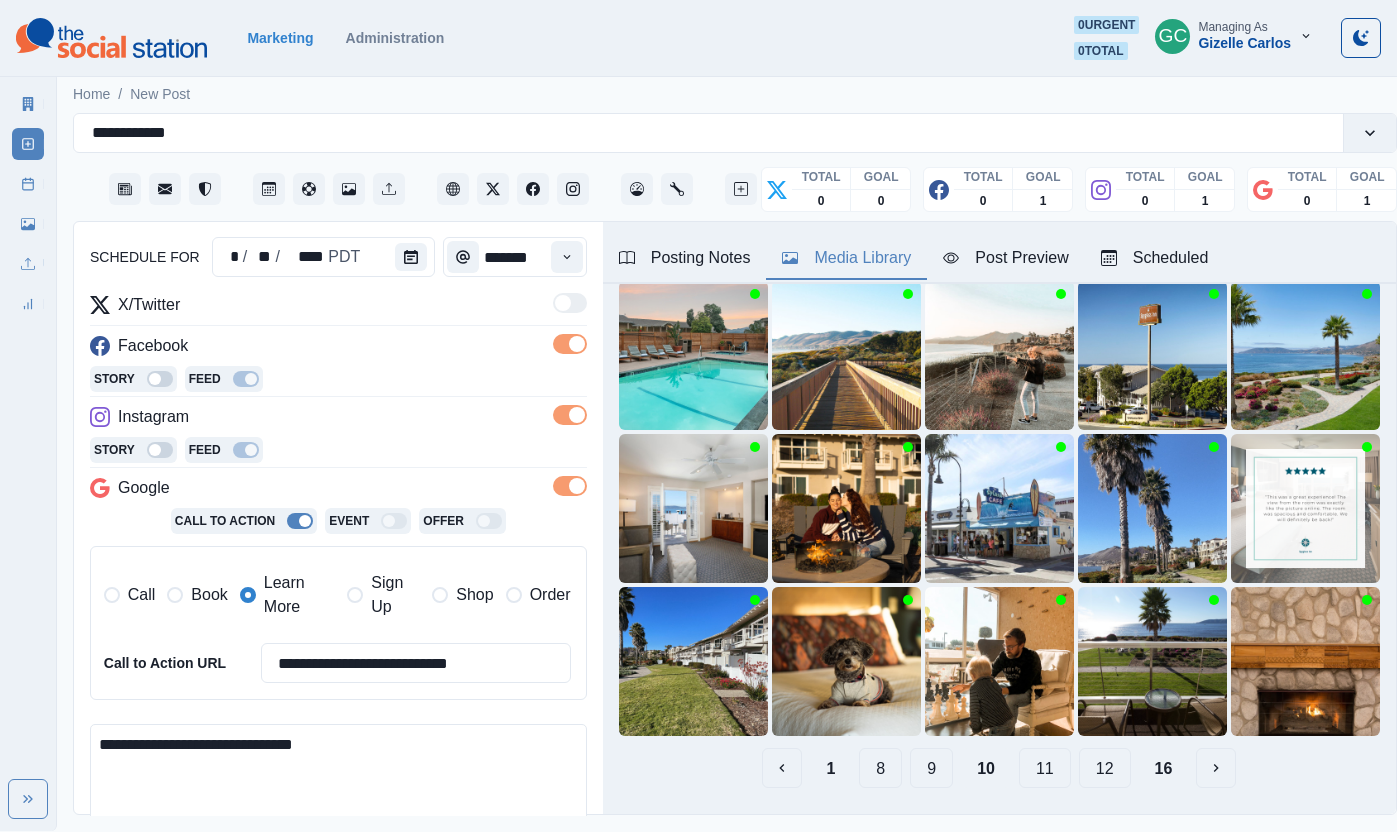 scroll, scrollTop: 0, scrollLeft: 0, axis: both 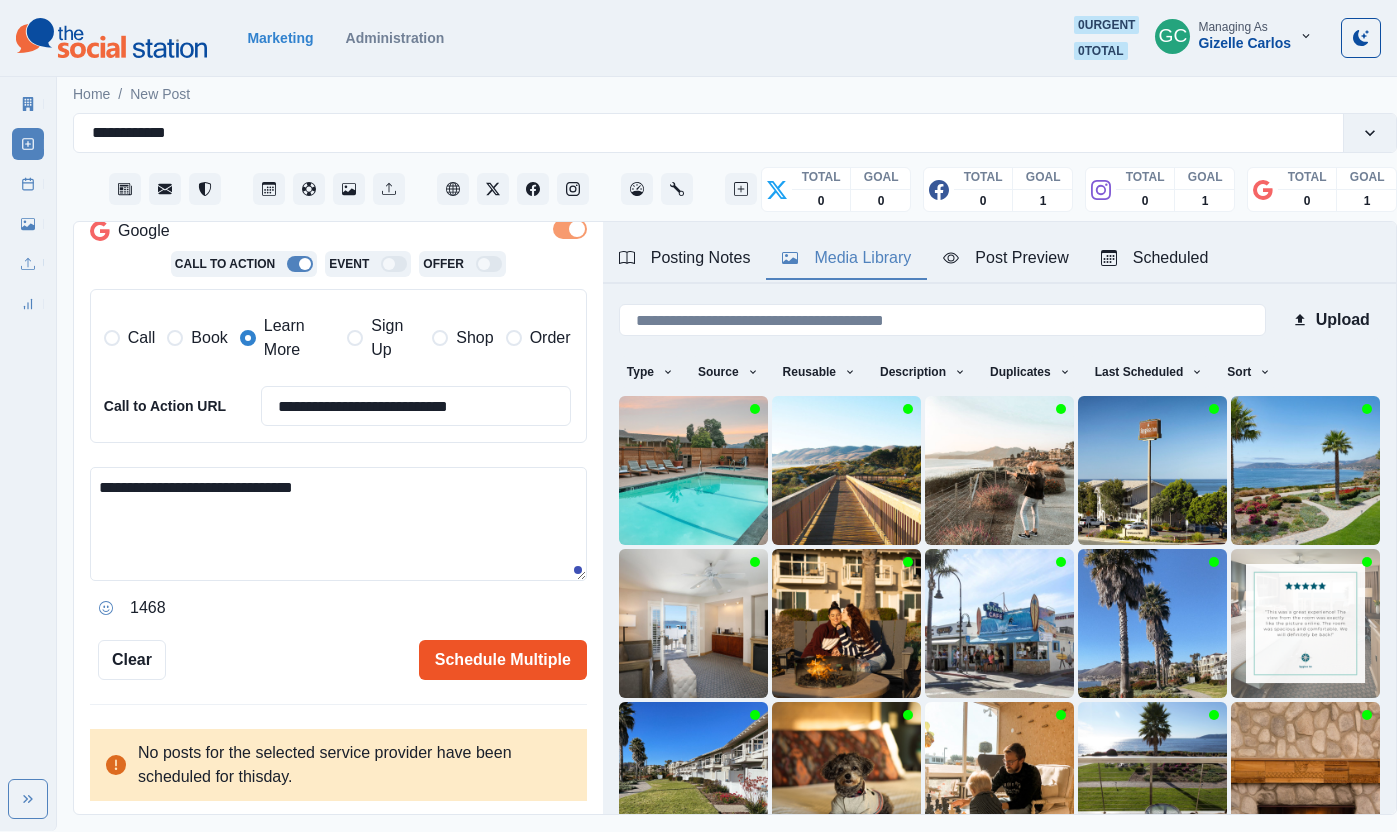 type on "**********" 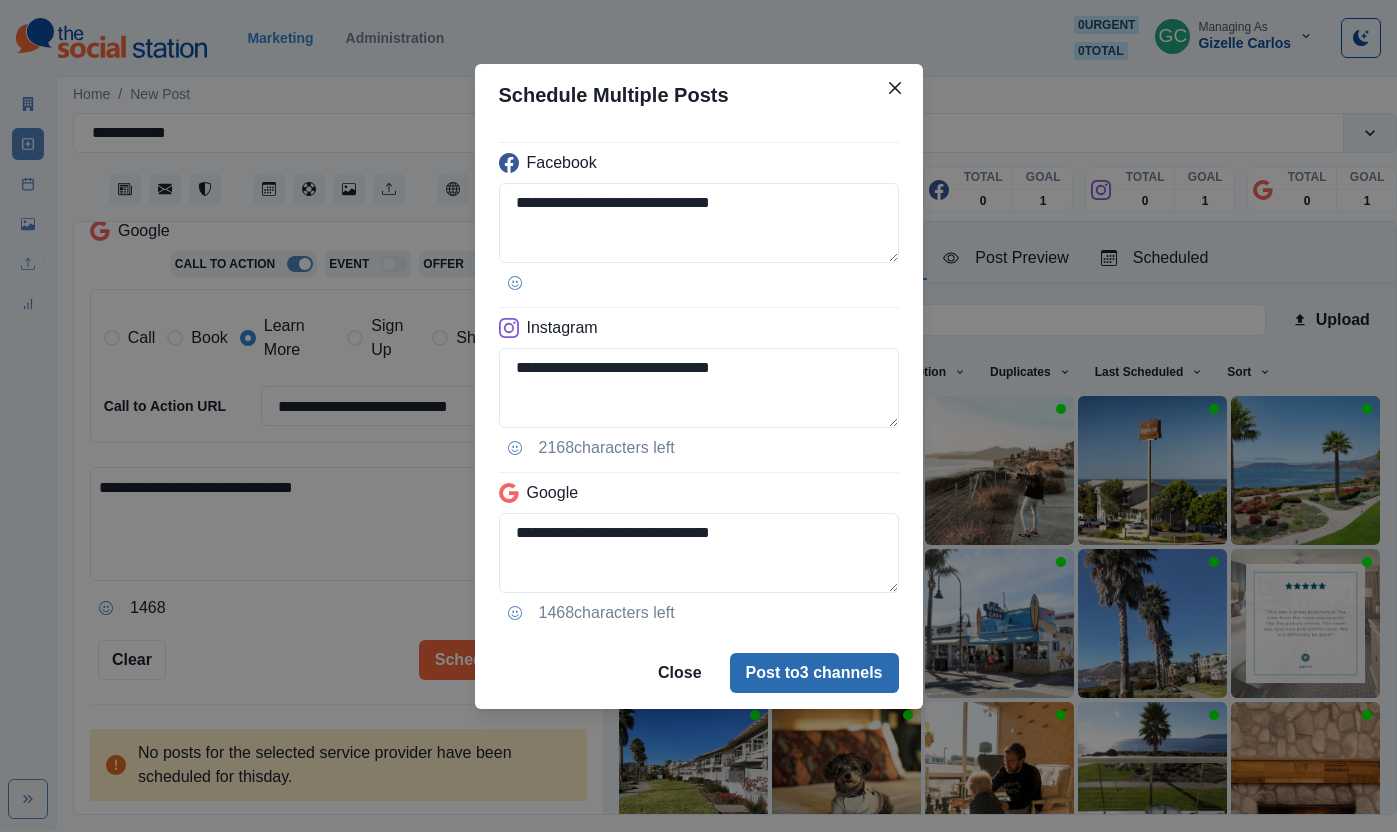 click on "Post to  3   channels" at bounding box center [814, 673] 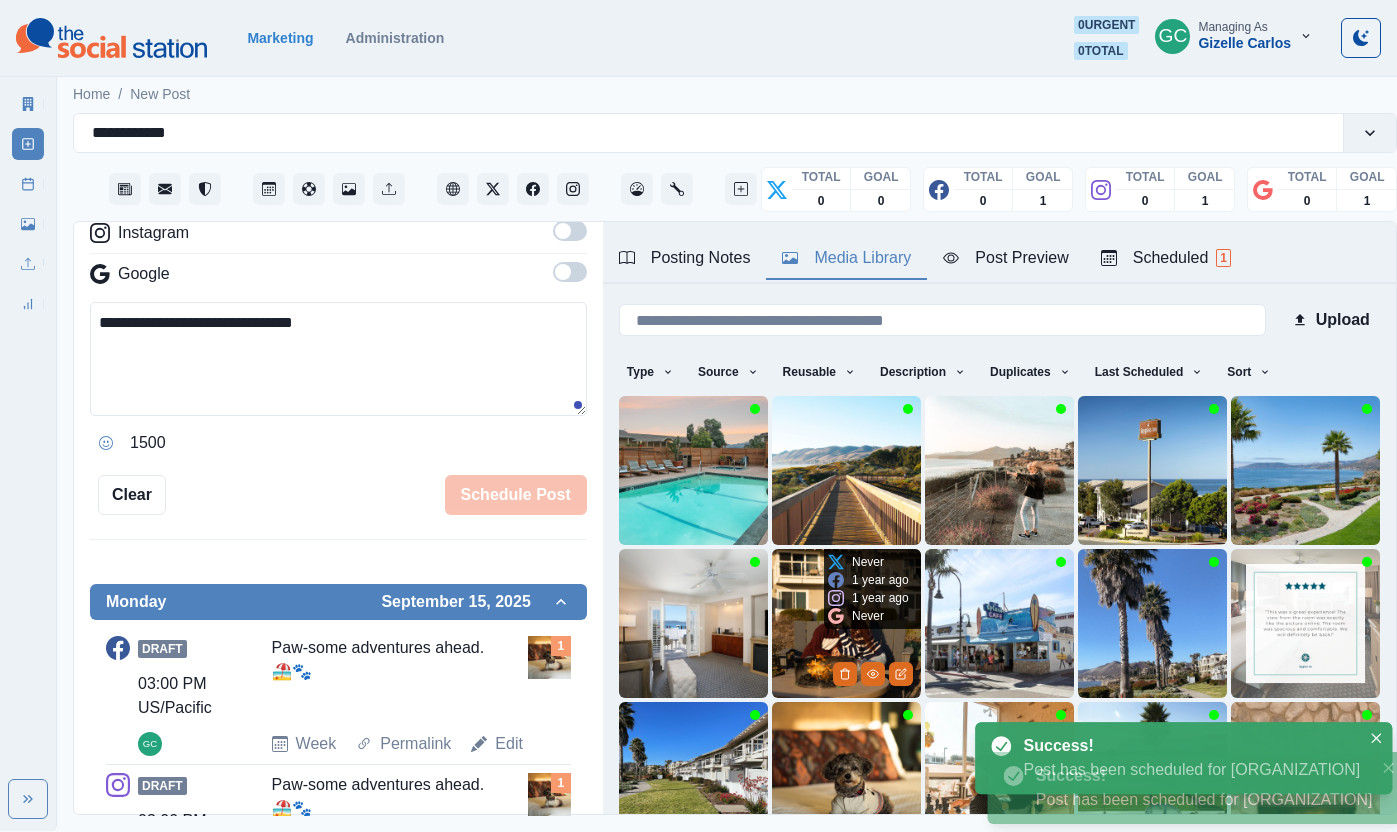 scroll, scrollTop: 390, scrollLeft: 0, axis: vertical 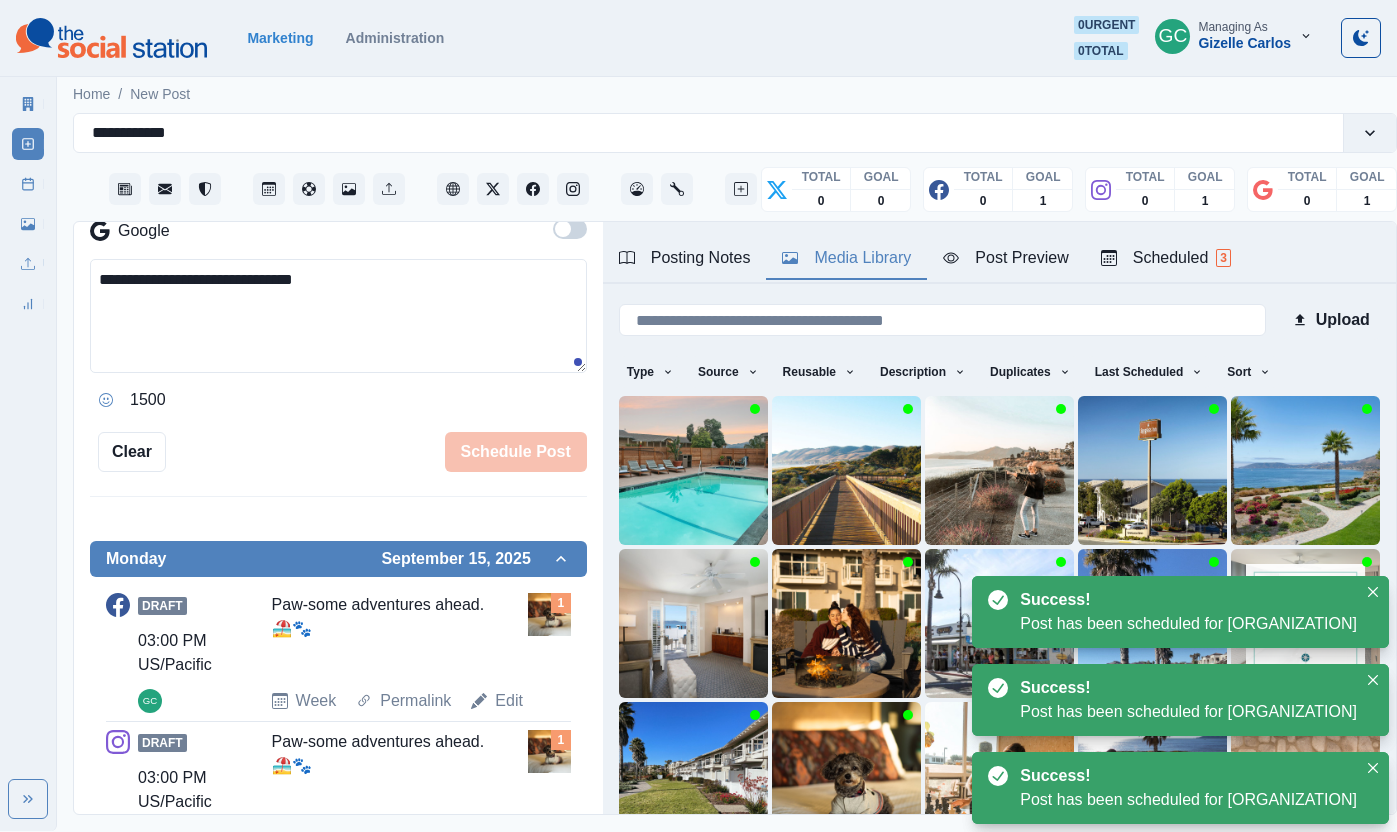 click on "Scheduled 3" at bounding box center (1166, 258) 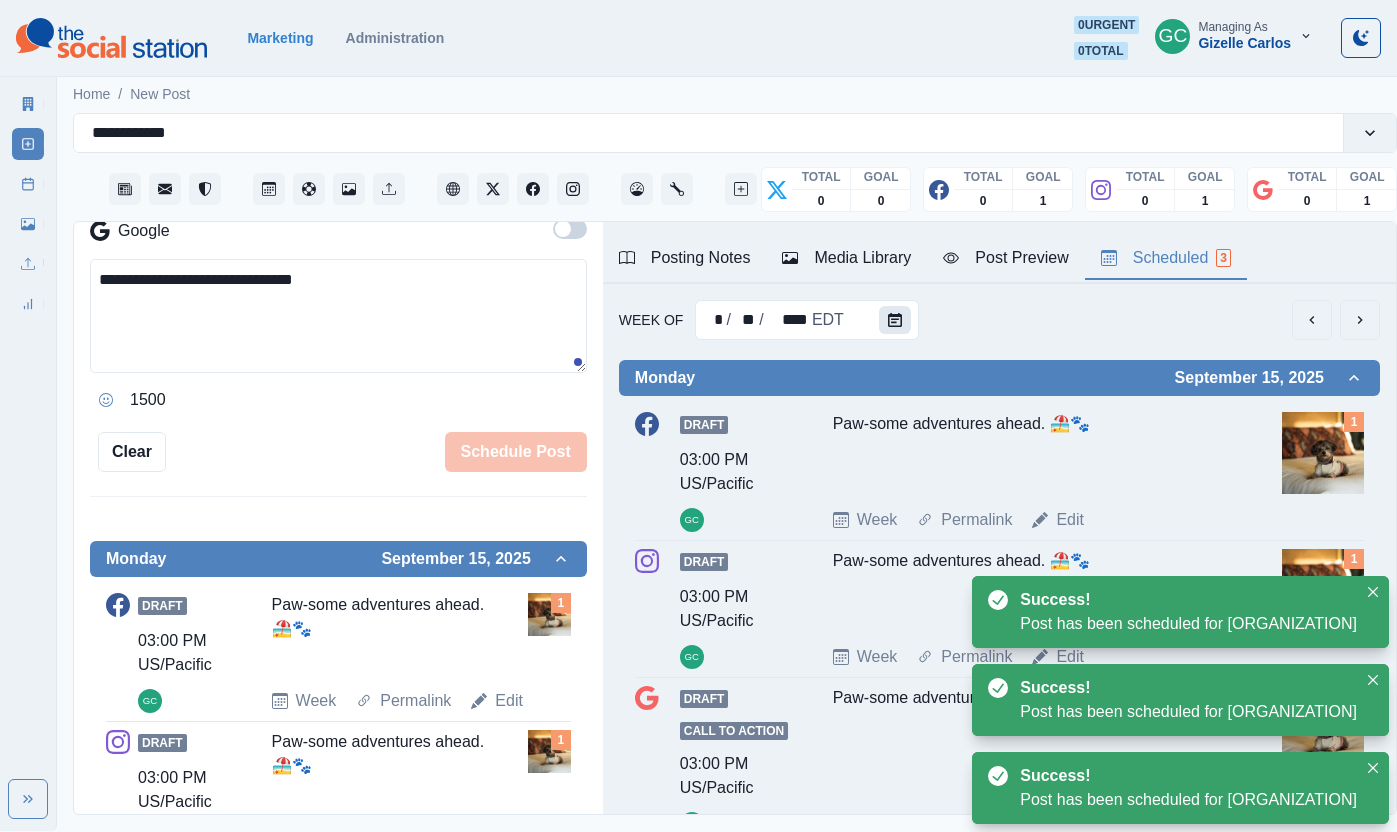 click 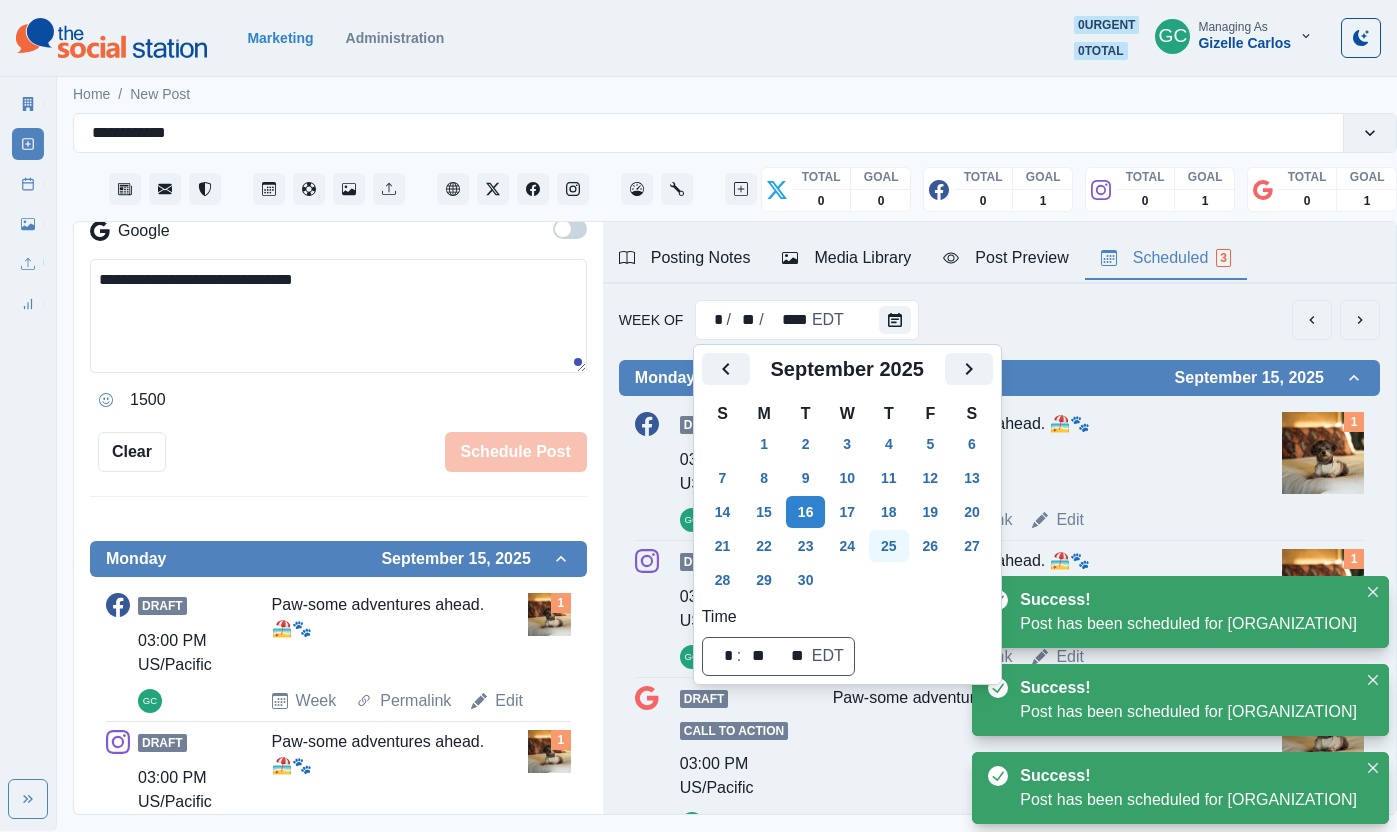 click on "25" at bounding box center (889, 546) 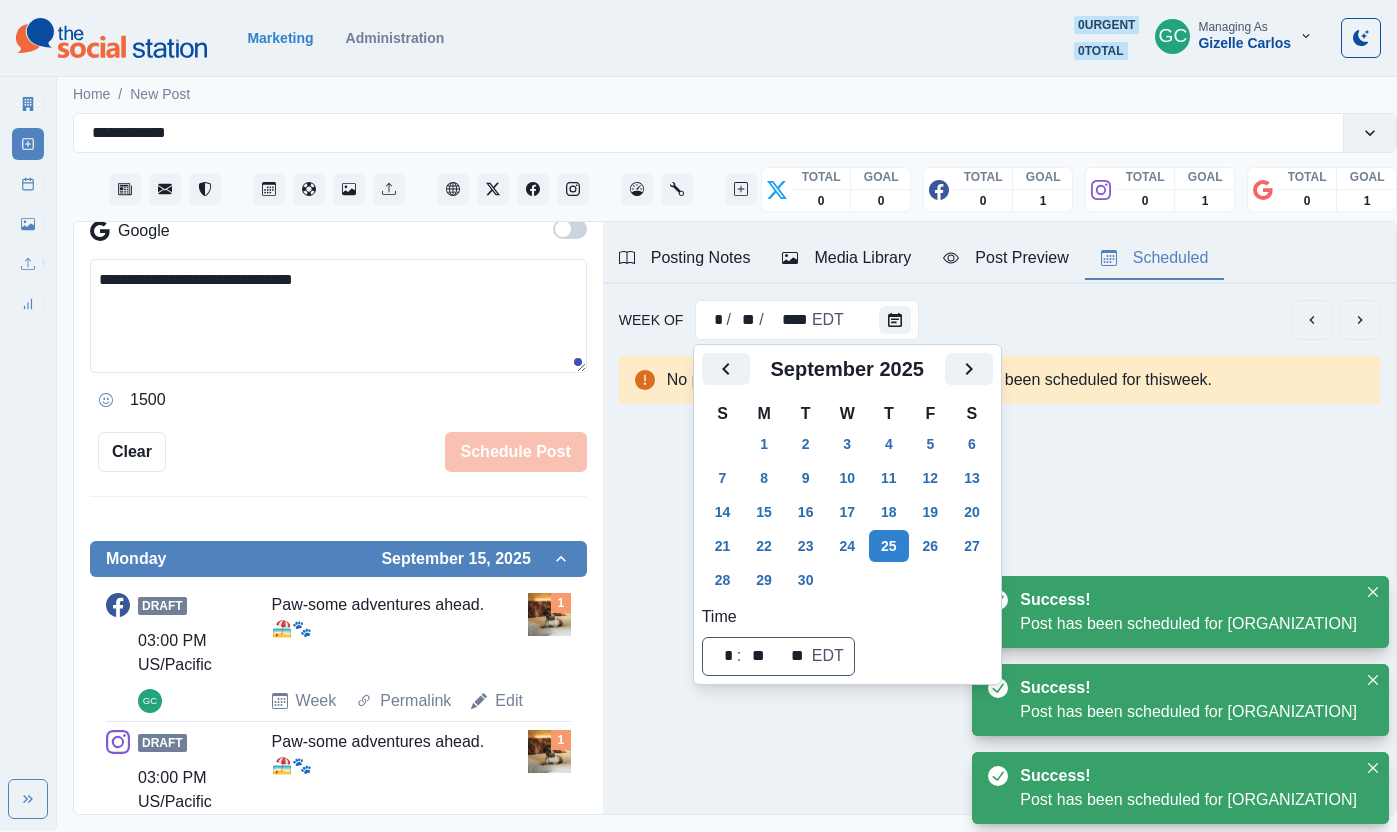 scroll, scrollTop: 0, scrollLeft: 0, axis: both 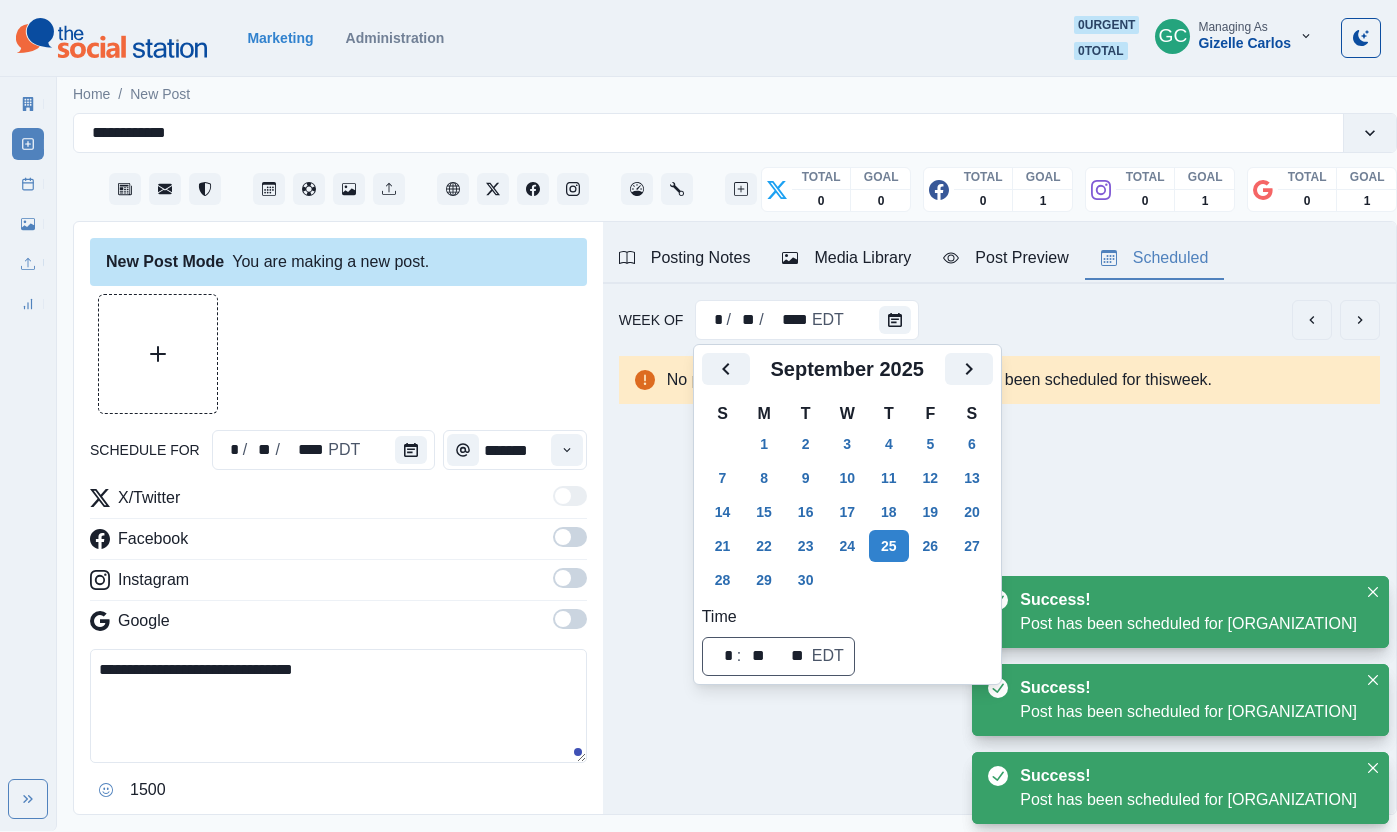 click on "schedule for  * / ** / **** PDT *******" at bounding box center (338, 450) 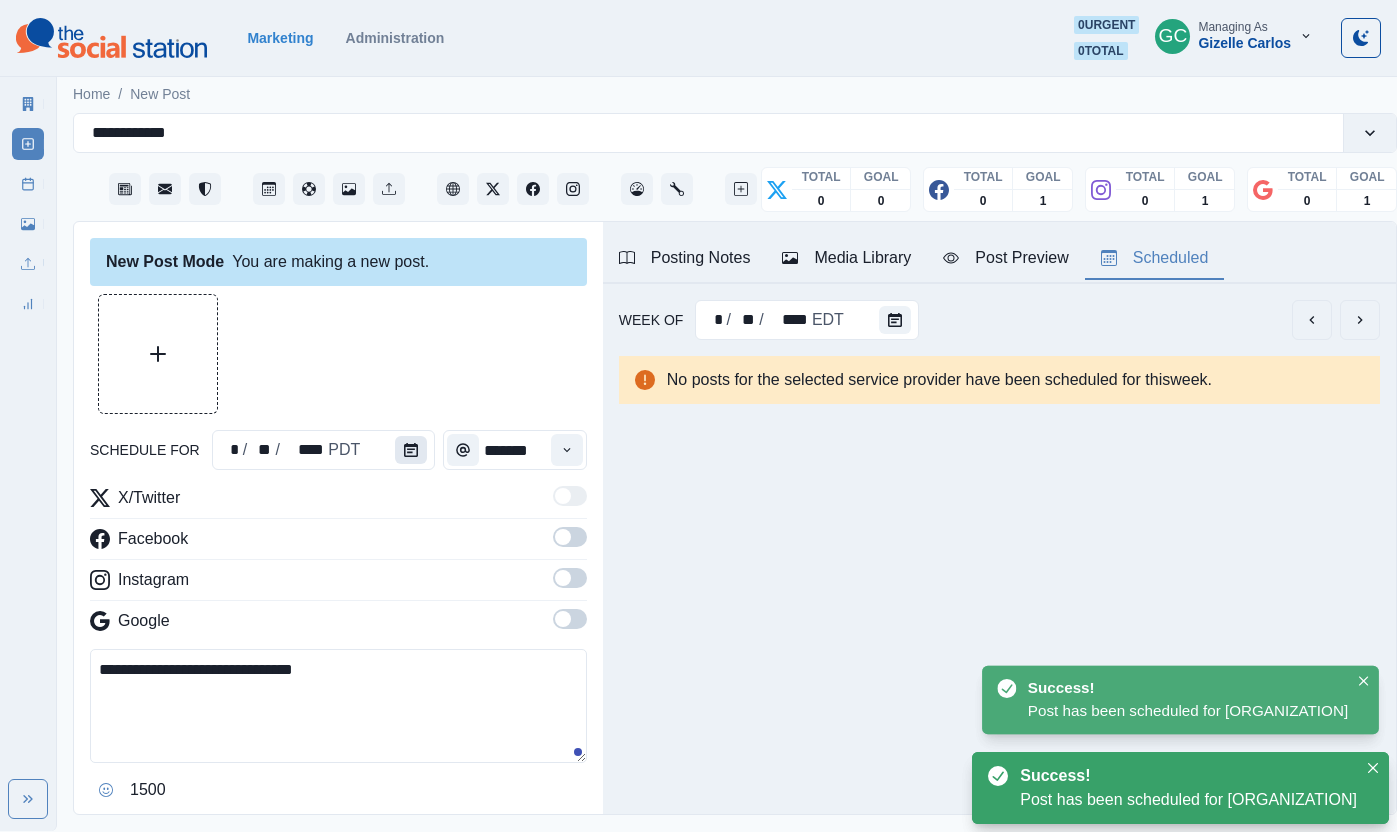 click 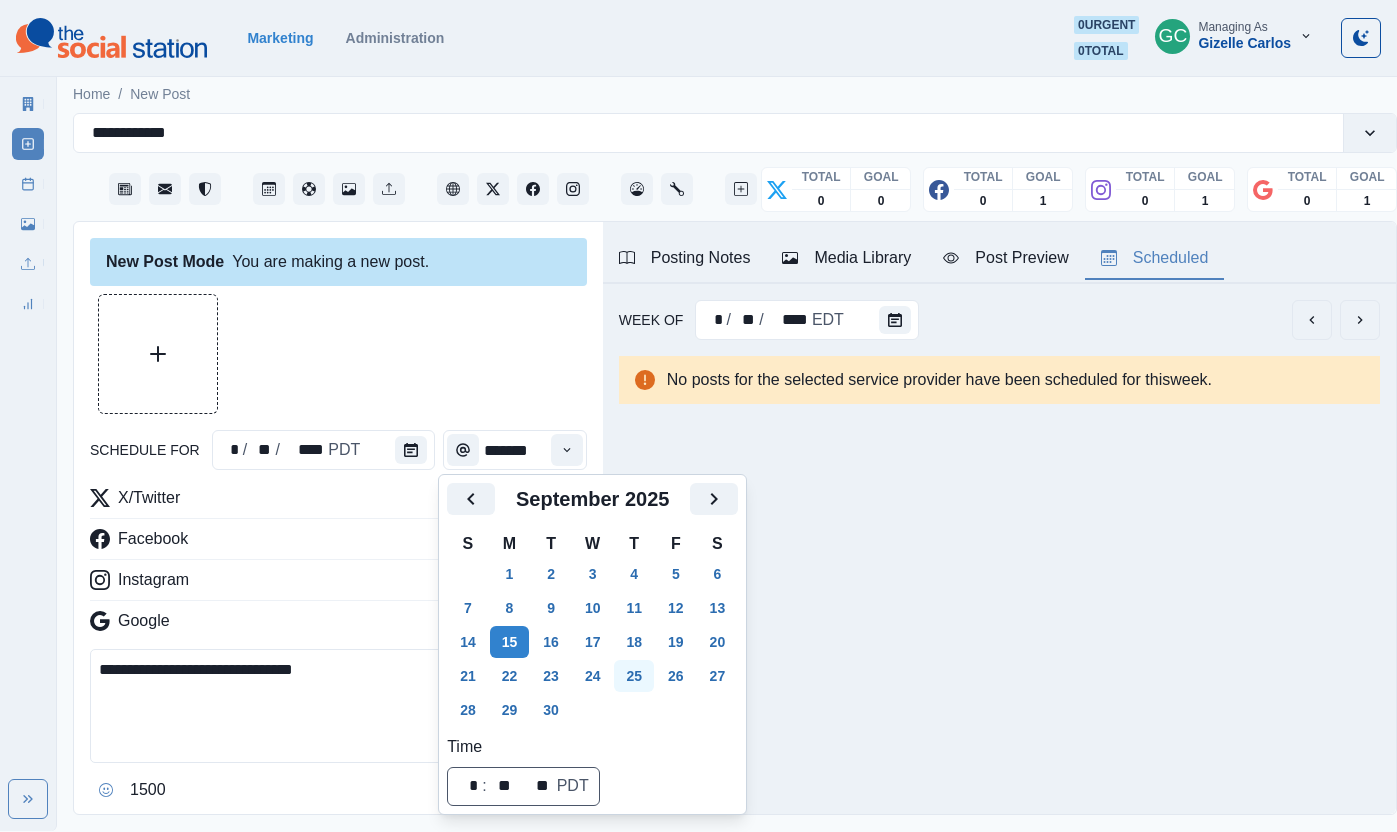 click on "25" at bounding box center (634, 676) 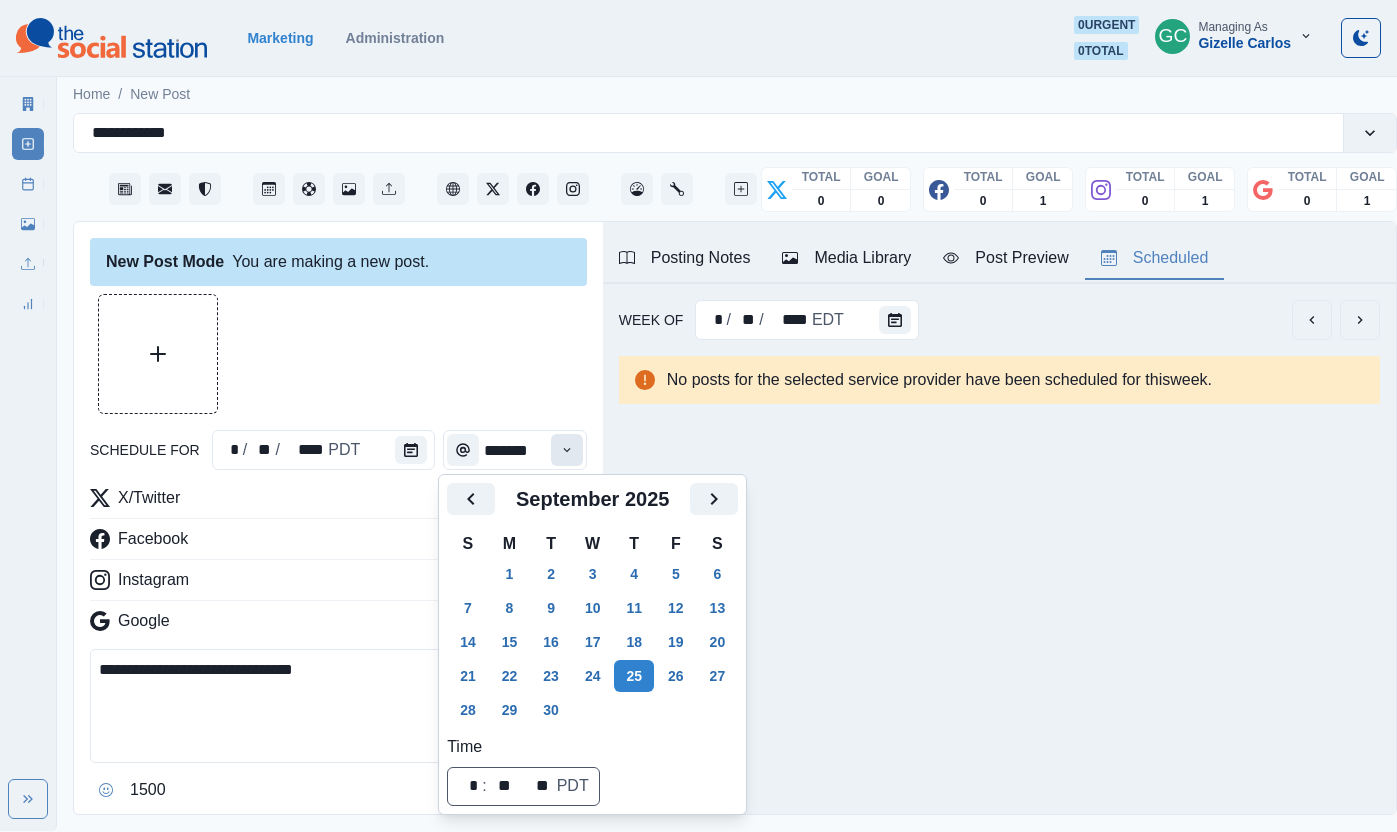 click at bounding box center [567, 450] 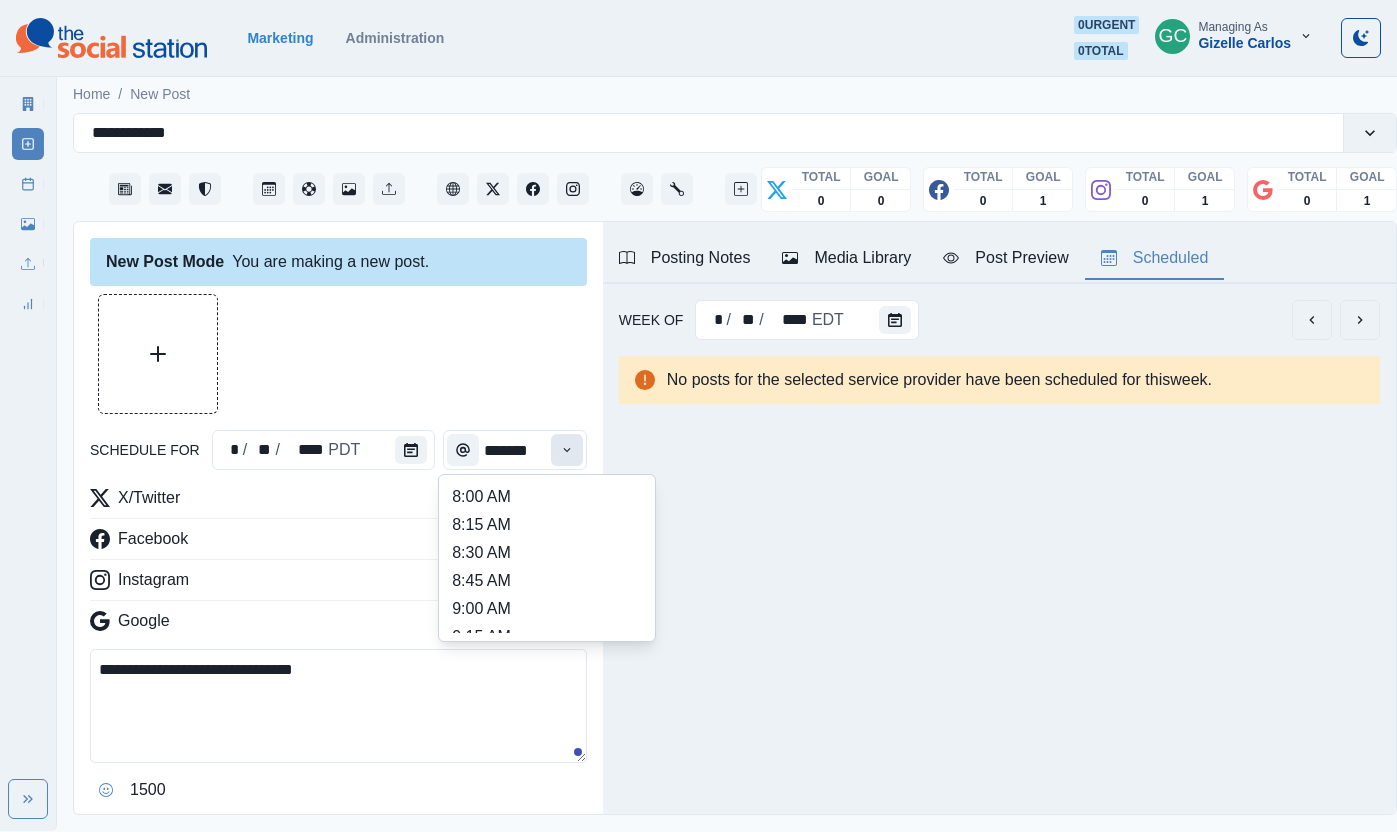 click at bounding box center (567, 450) 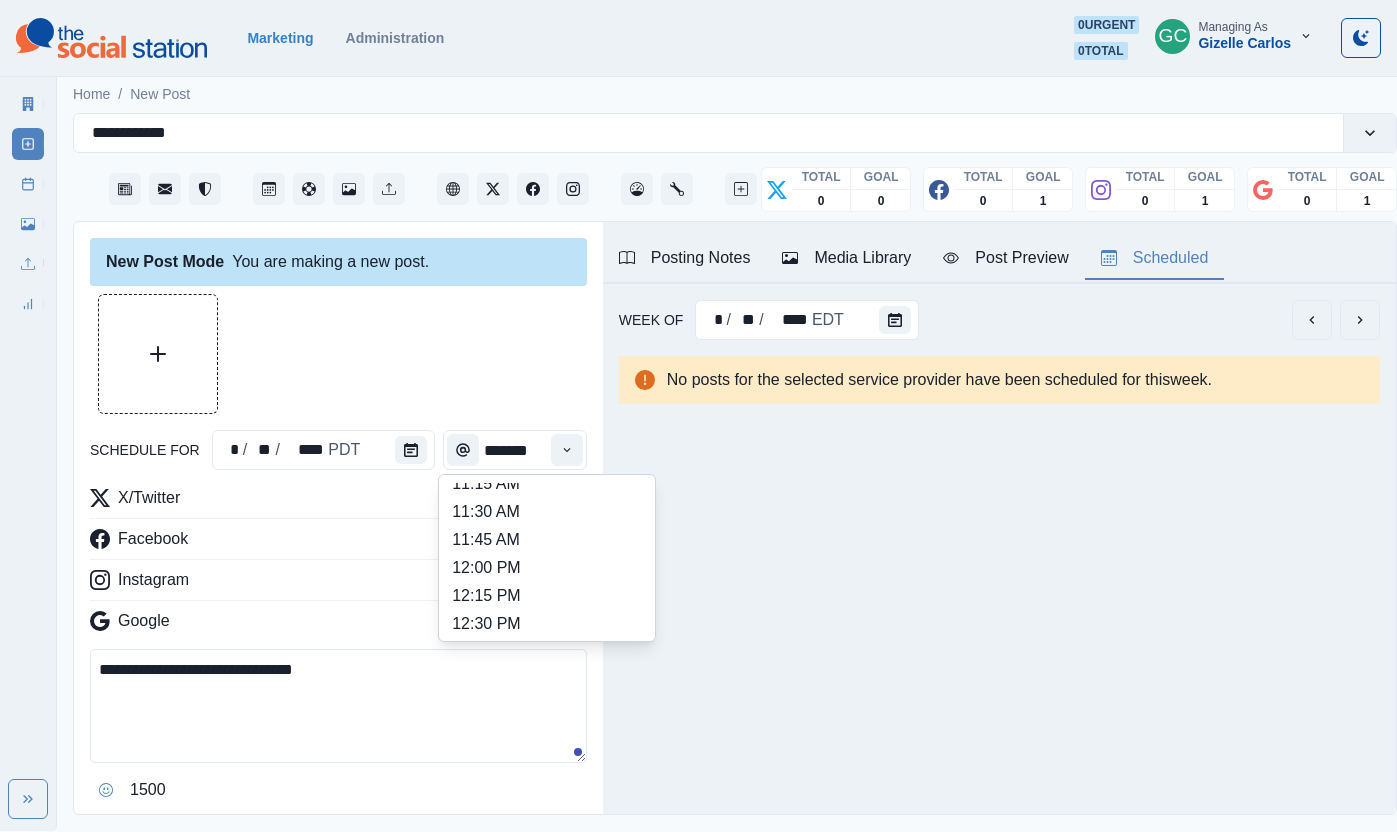 scroll, scrollTop: 404, scrollLeft: 0, axis: vertical 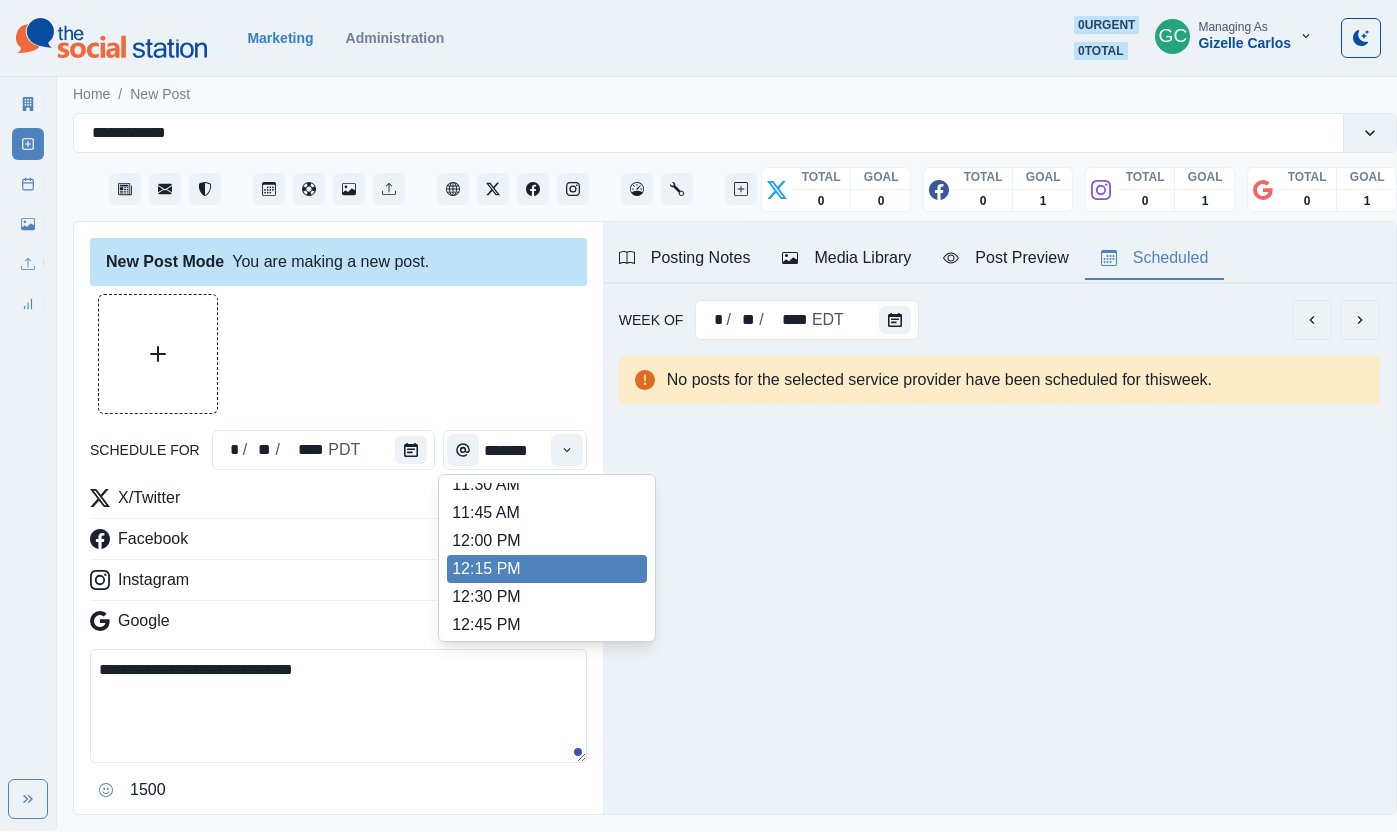 click on "12:15 PM" at bounding box center (547, 569) 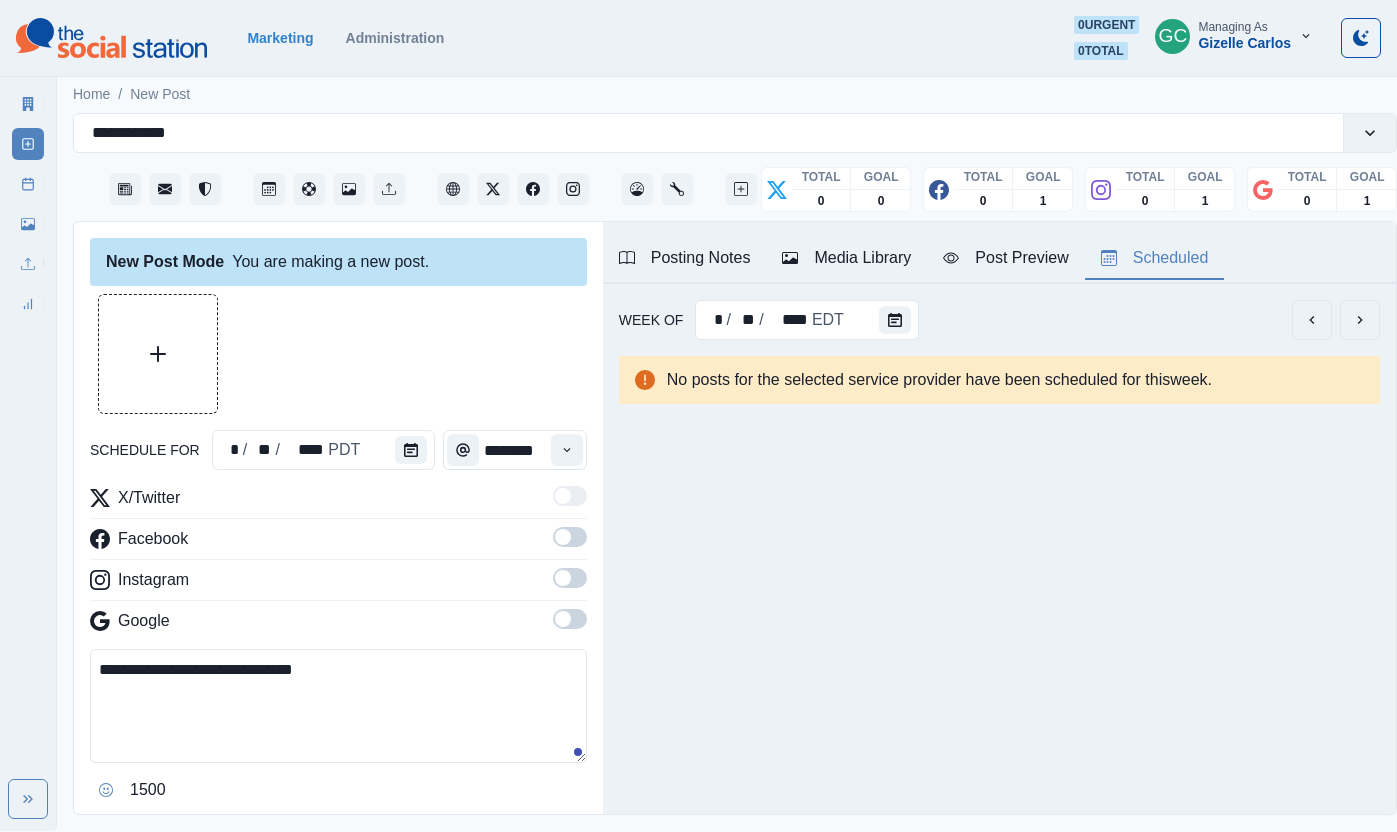 click at bounding box center (570, 619) 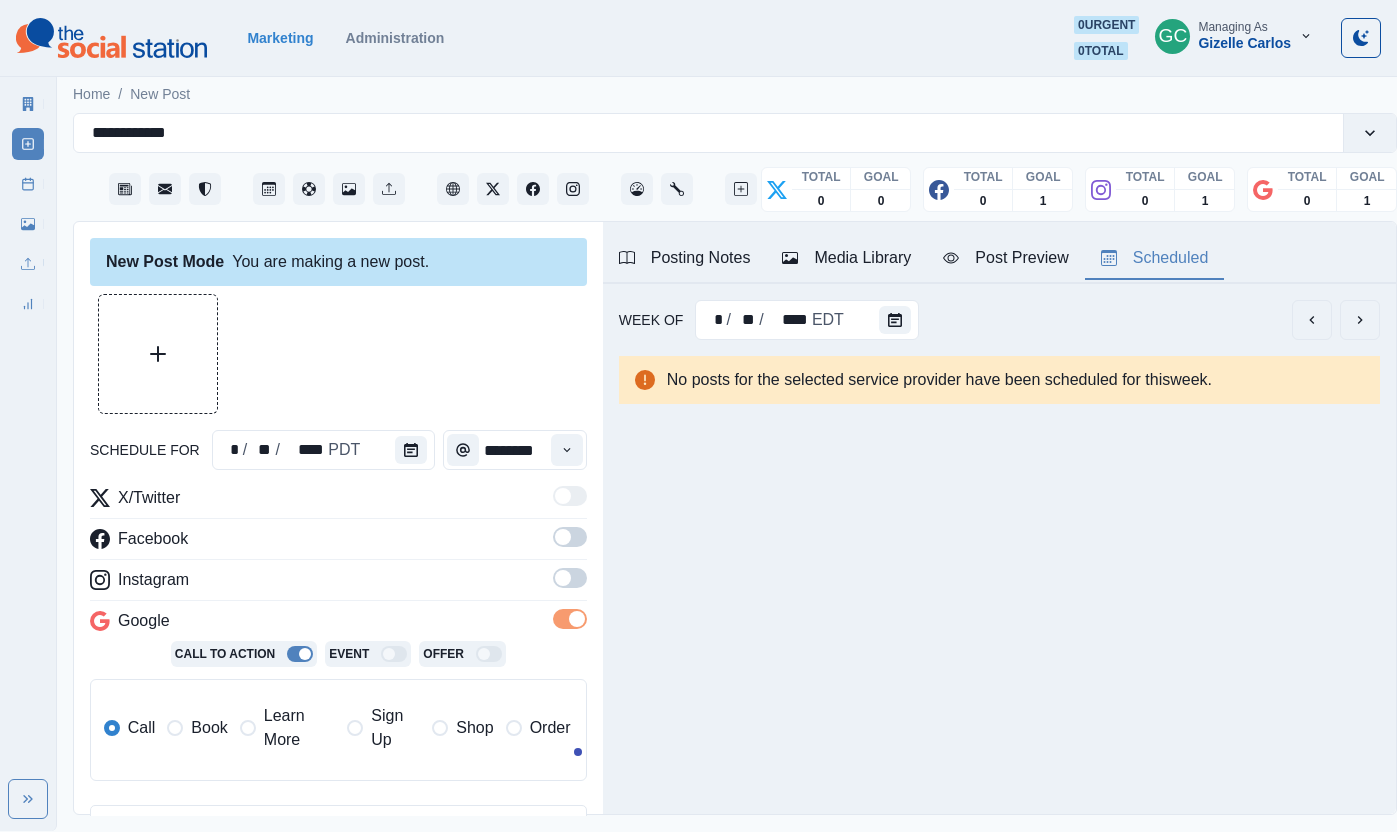 click at bounding box center [570, 578] 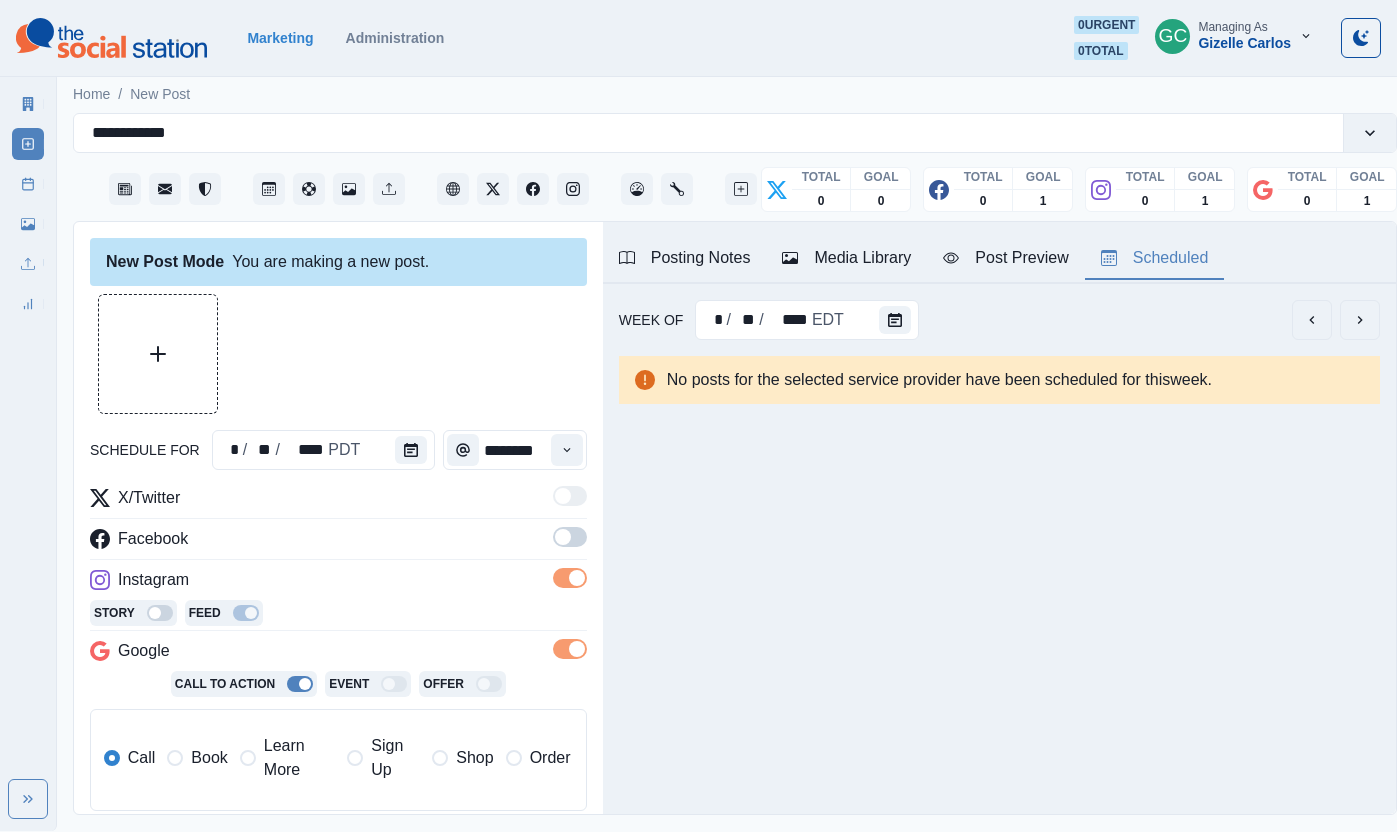 click at bounding box center [563, 537] 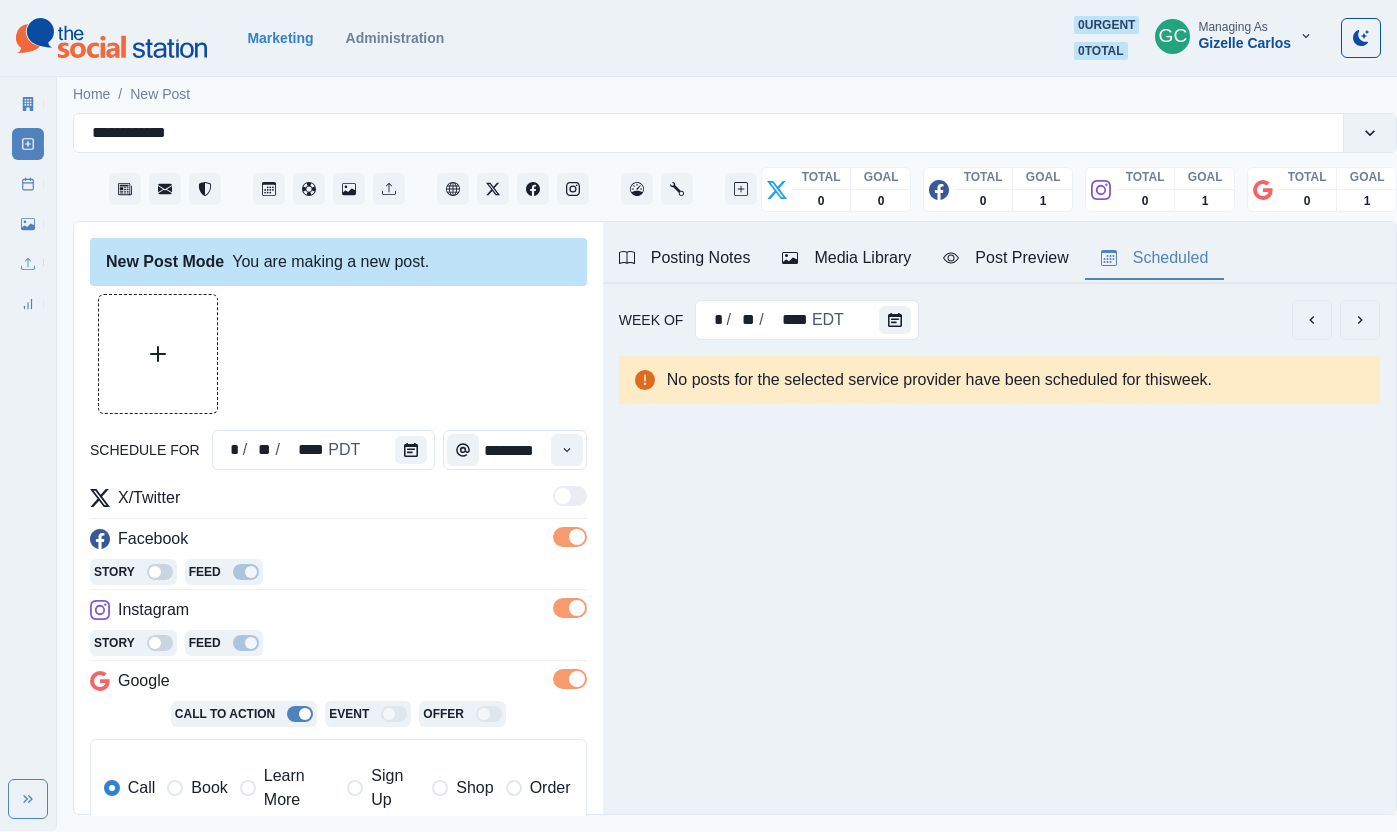 click on "Learn More" at bounding box center (299, 788) 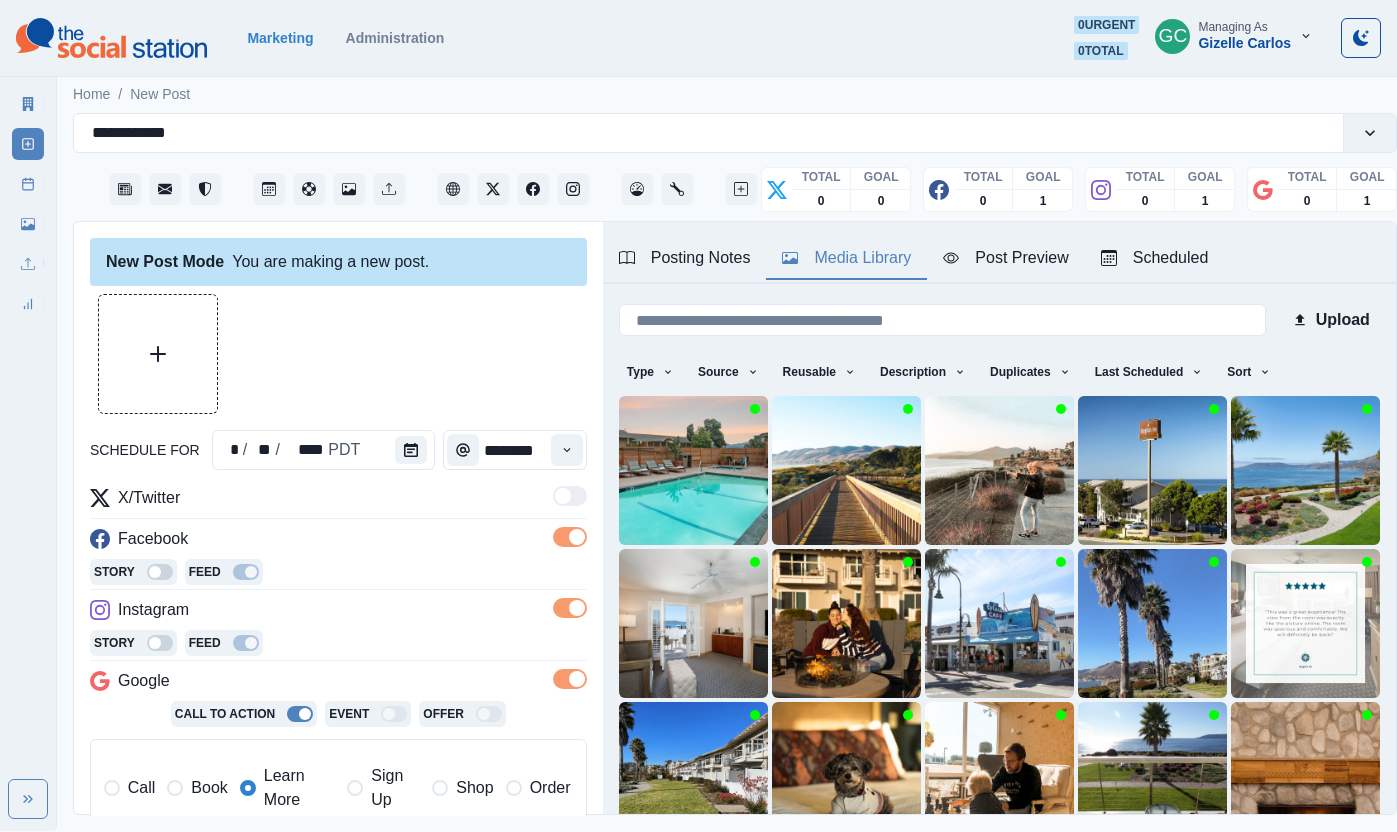 click on "Media Library" at bounding box center [846, 258] 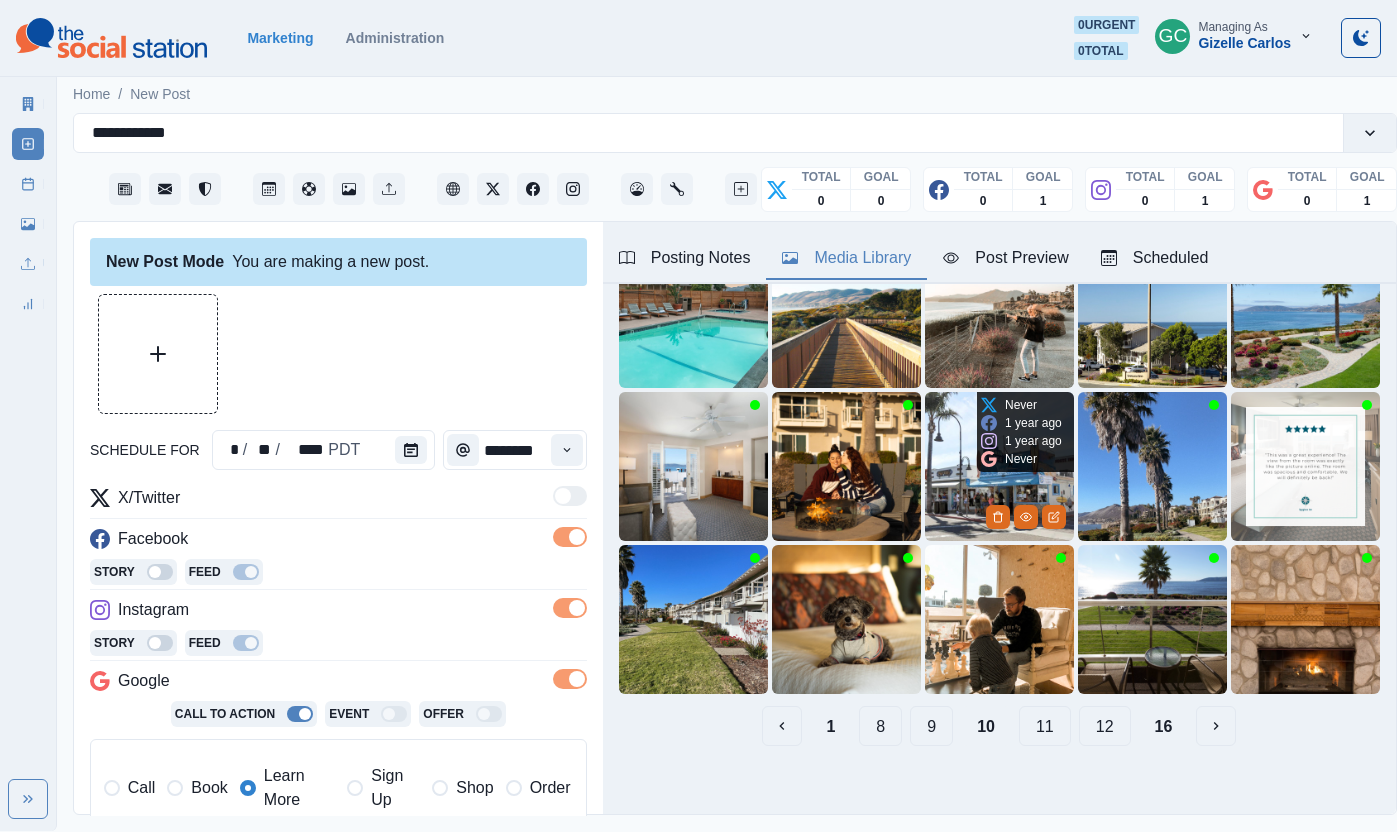 scroll, scrollTop: 167, scrollLeft: 0, axis: vertical 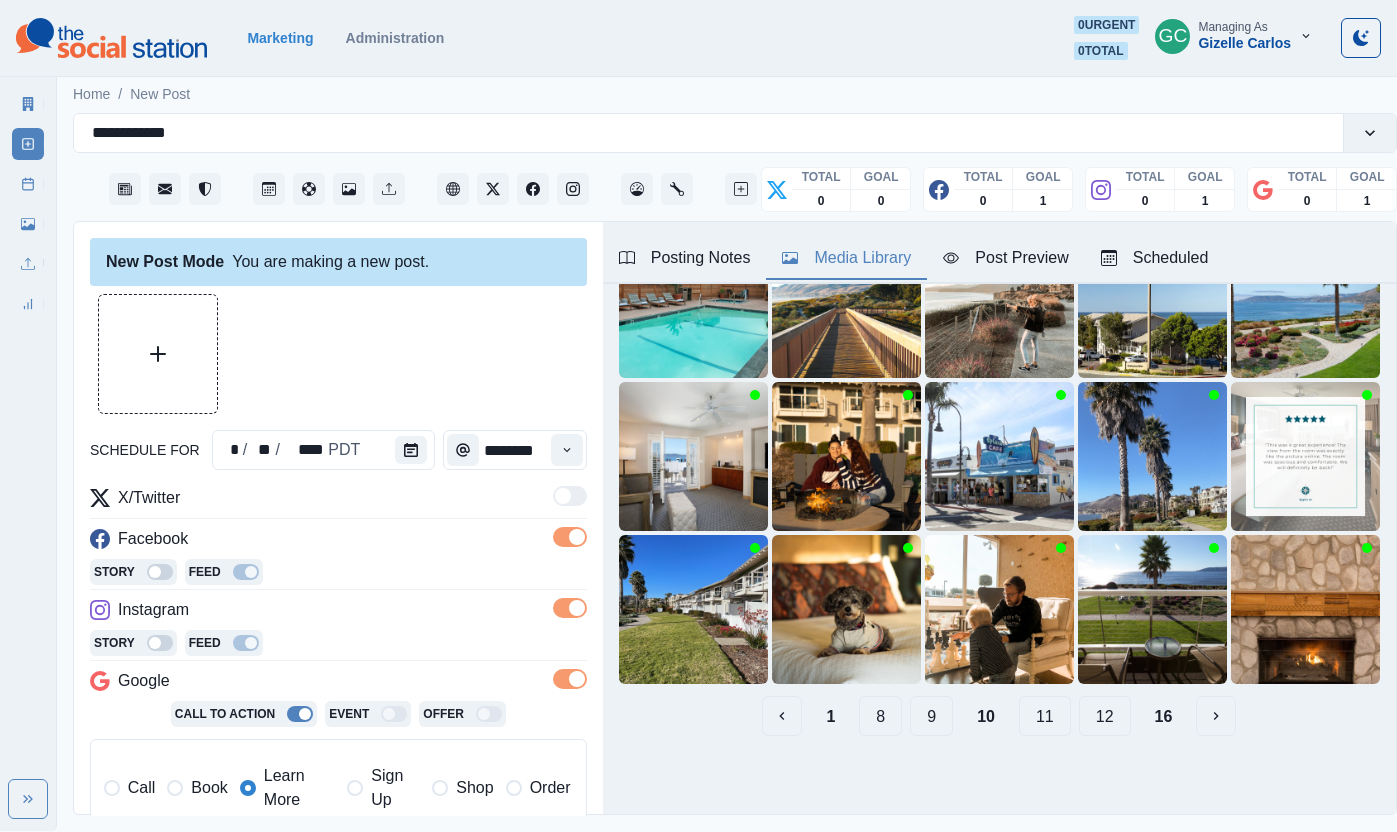 click on "12" at bounding box center [1105, 716] 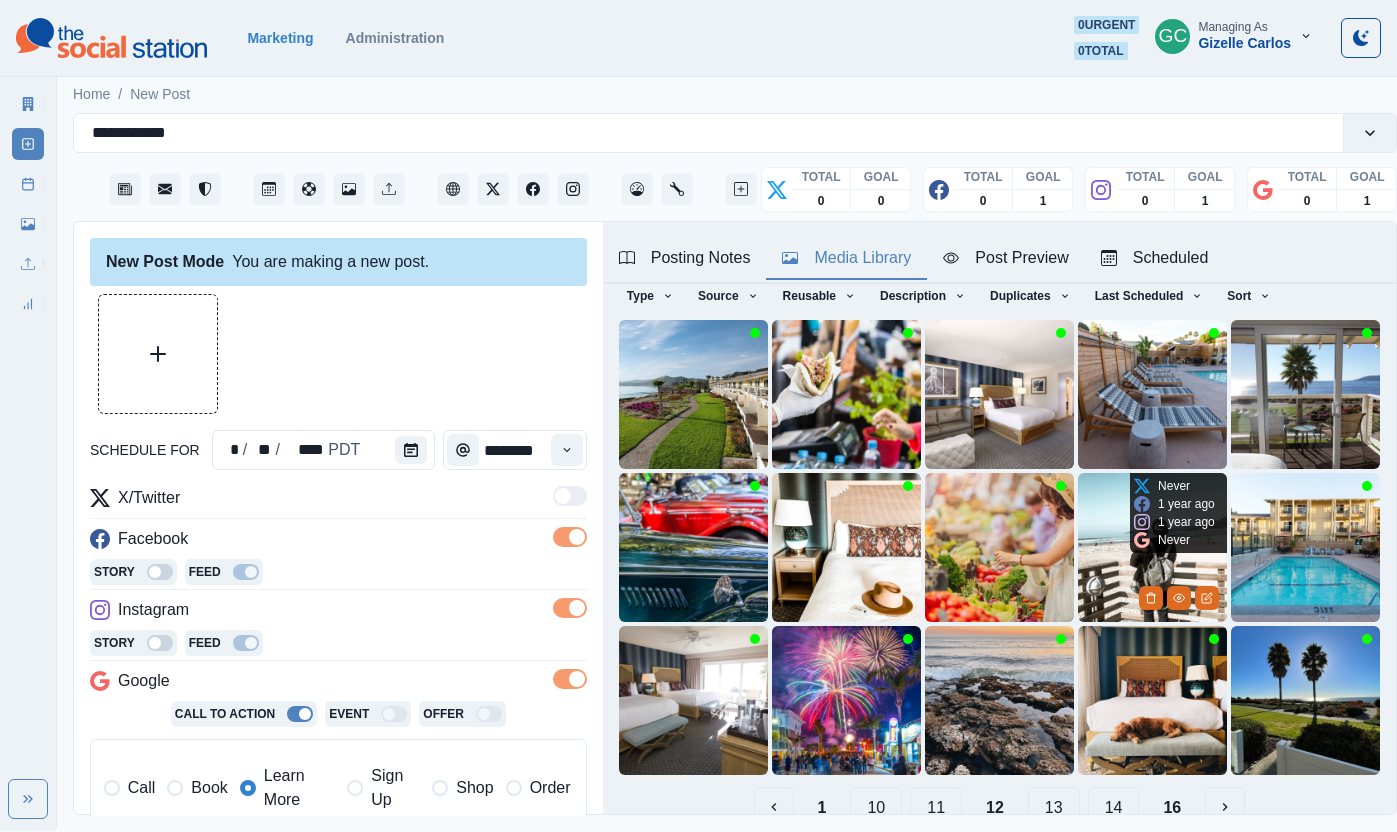 scroll, scrollTop: 0, scrollLeft: 0, axis: both 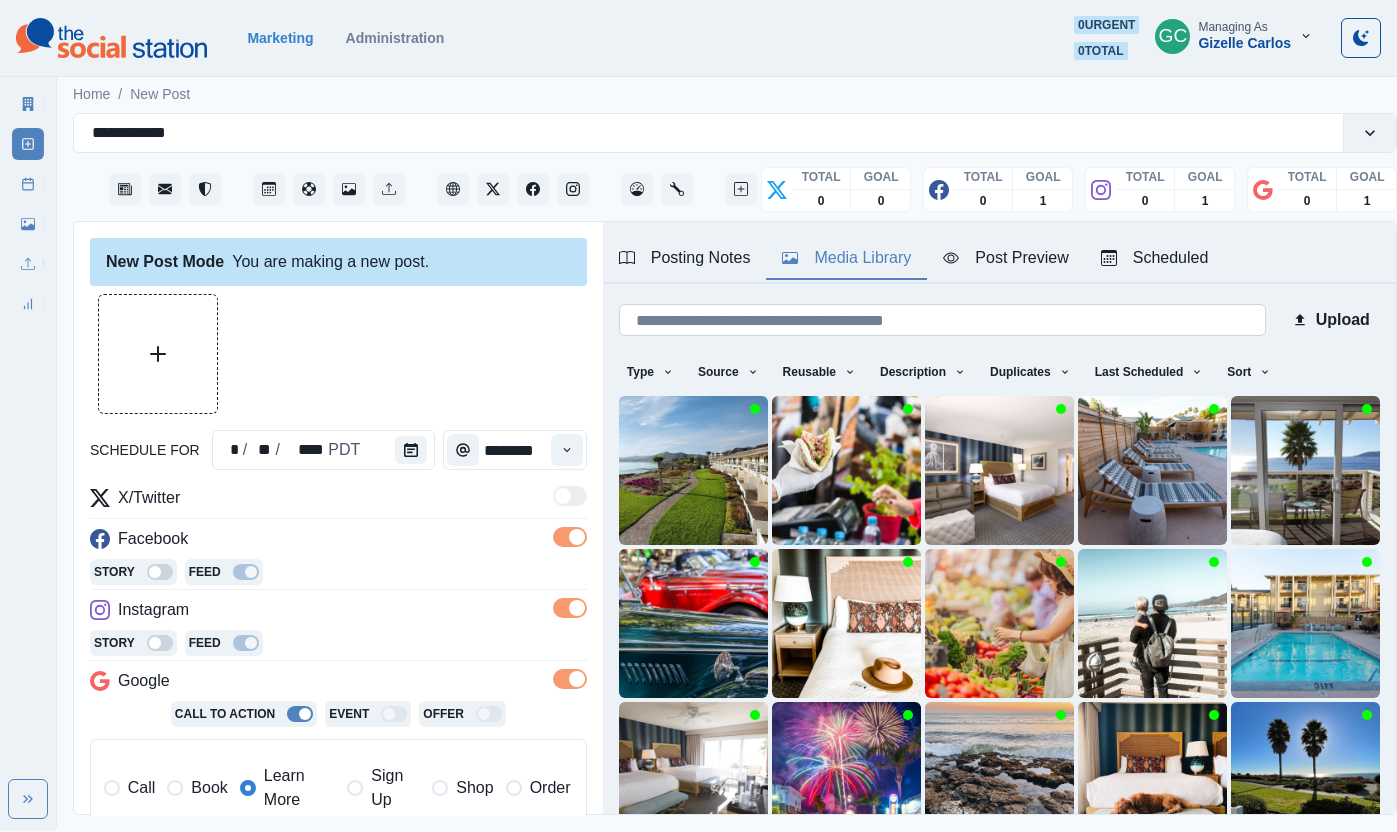 click at bounding box center [942, 320] 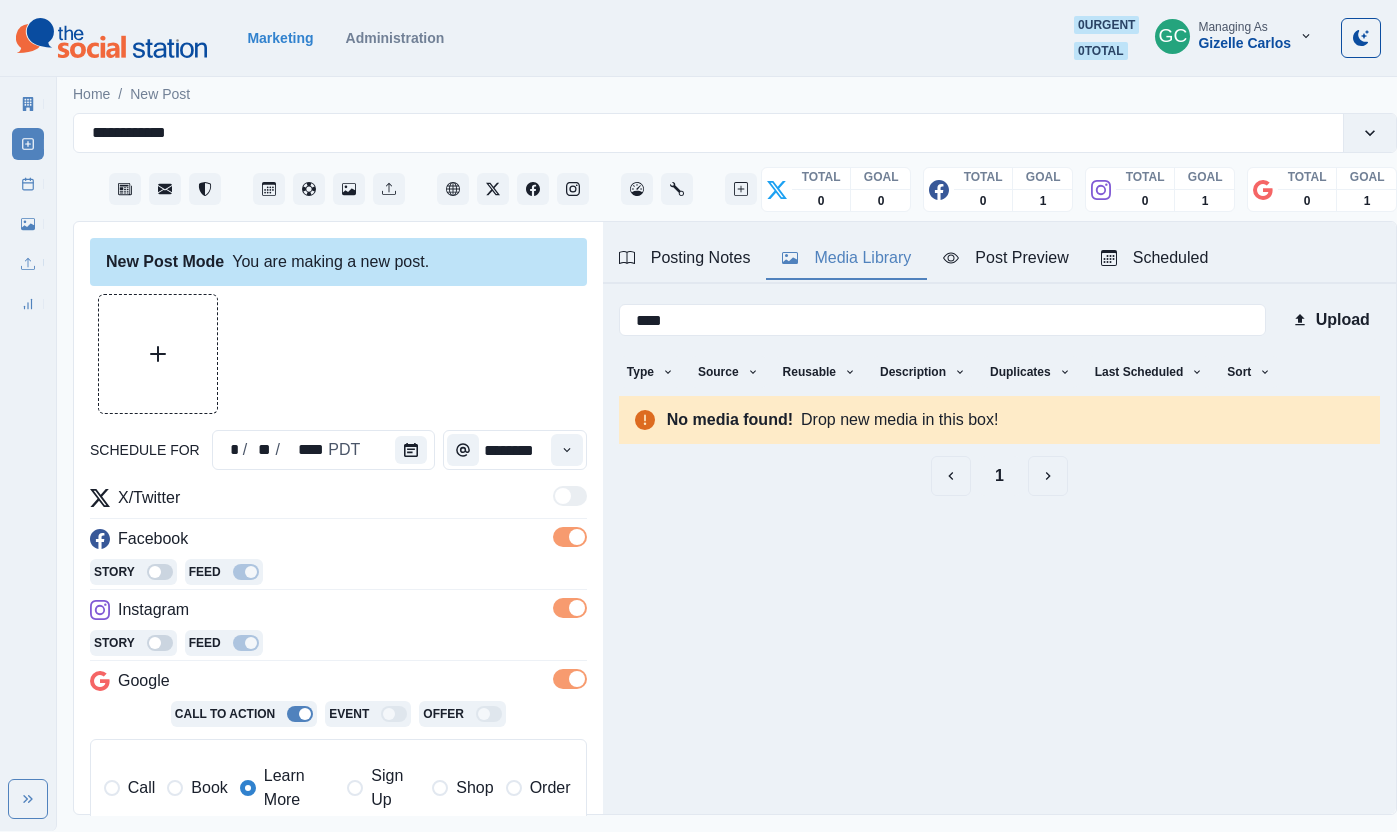 type on "****" 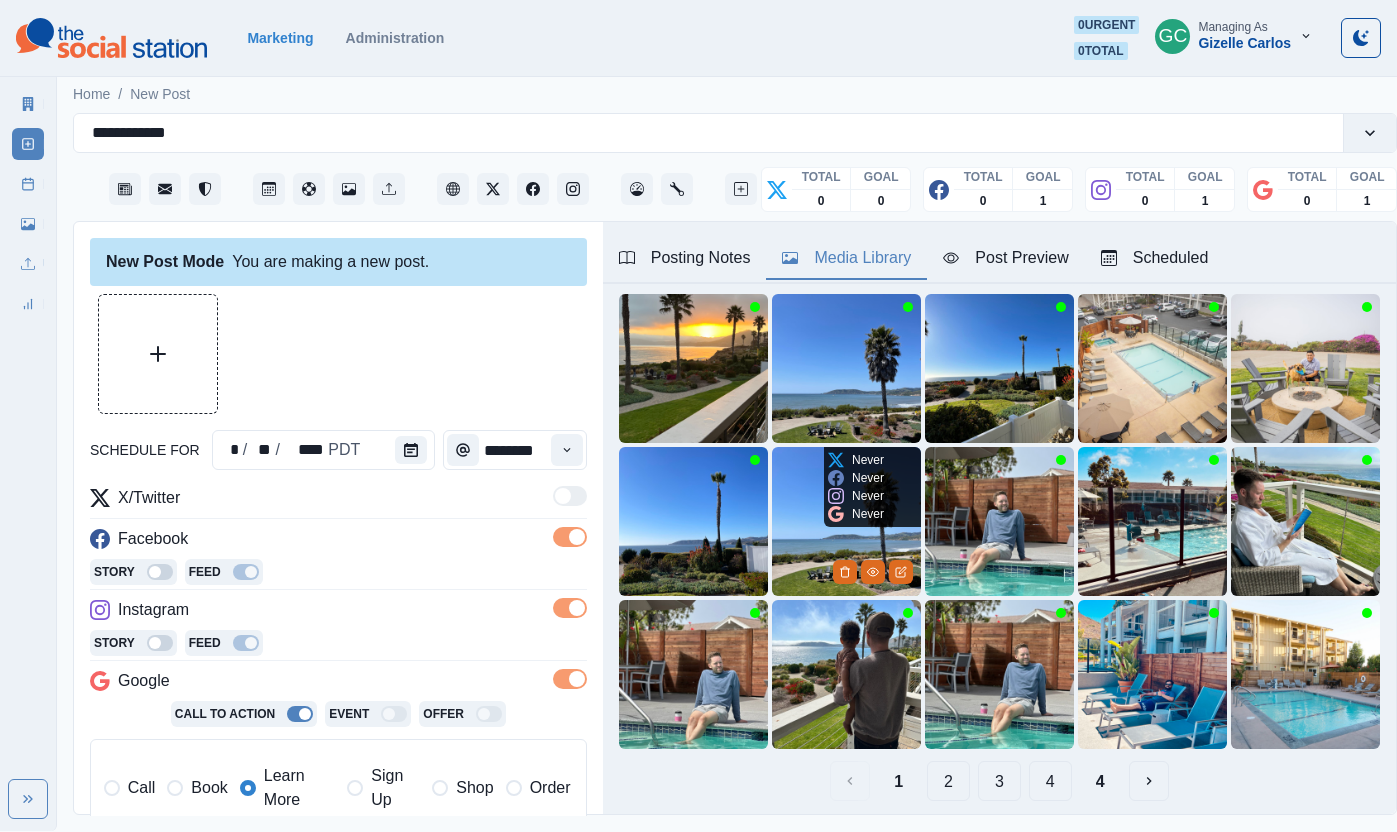 scroll, scrollTop: 144, scrollLeft: 0, axis: vertical 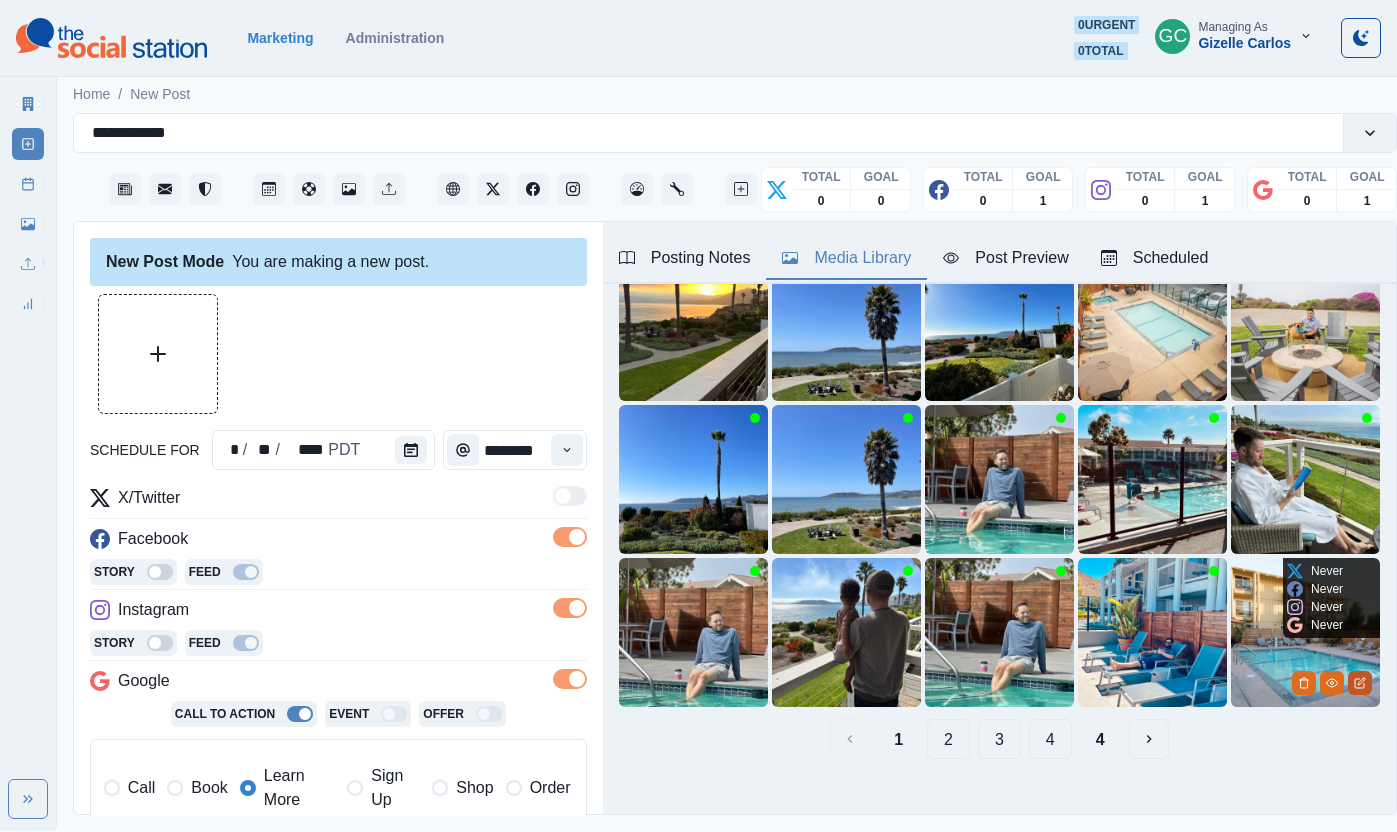 click 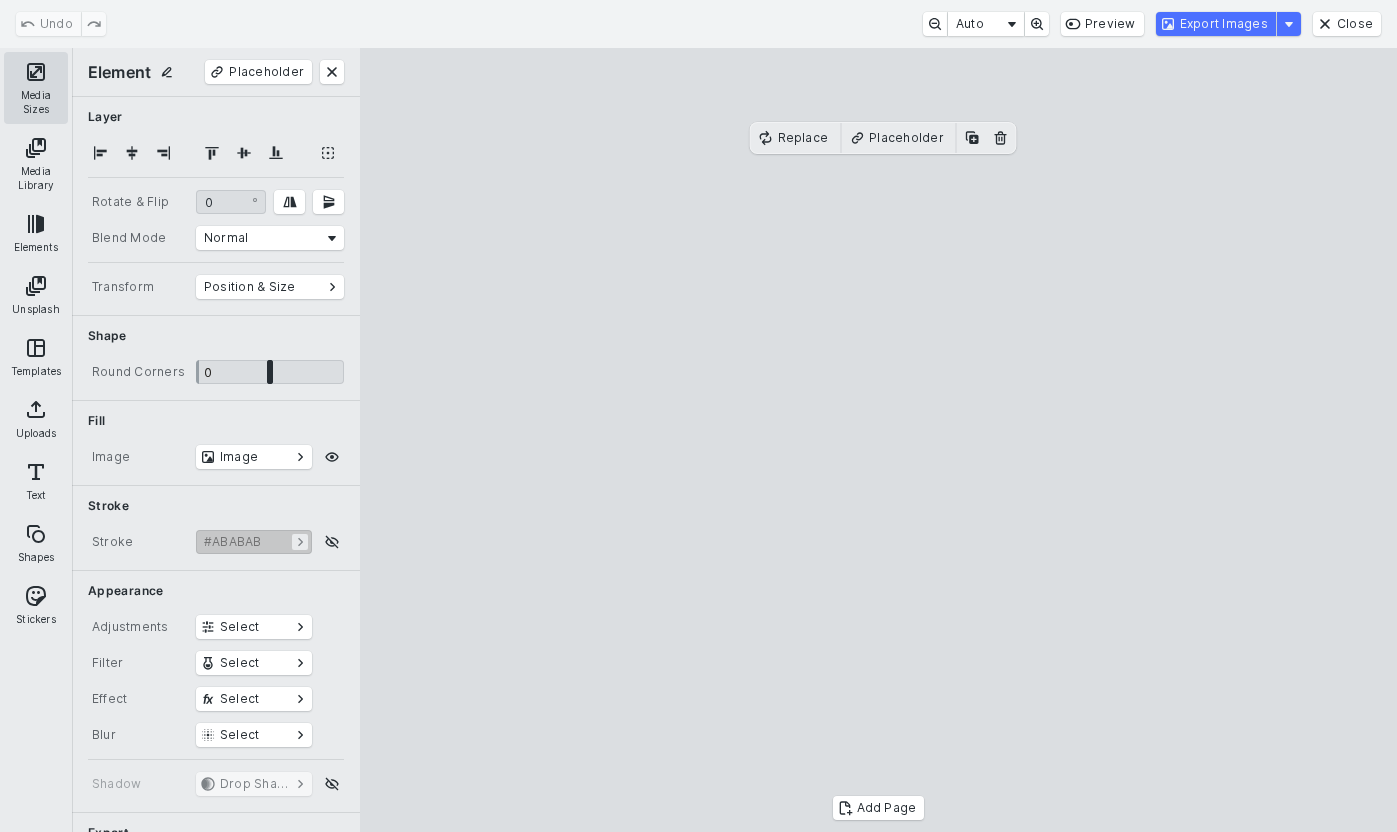 click on "Media Sizes" at bounding box center [36, 88] 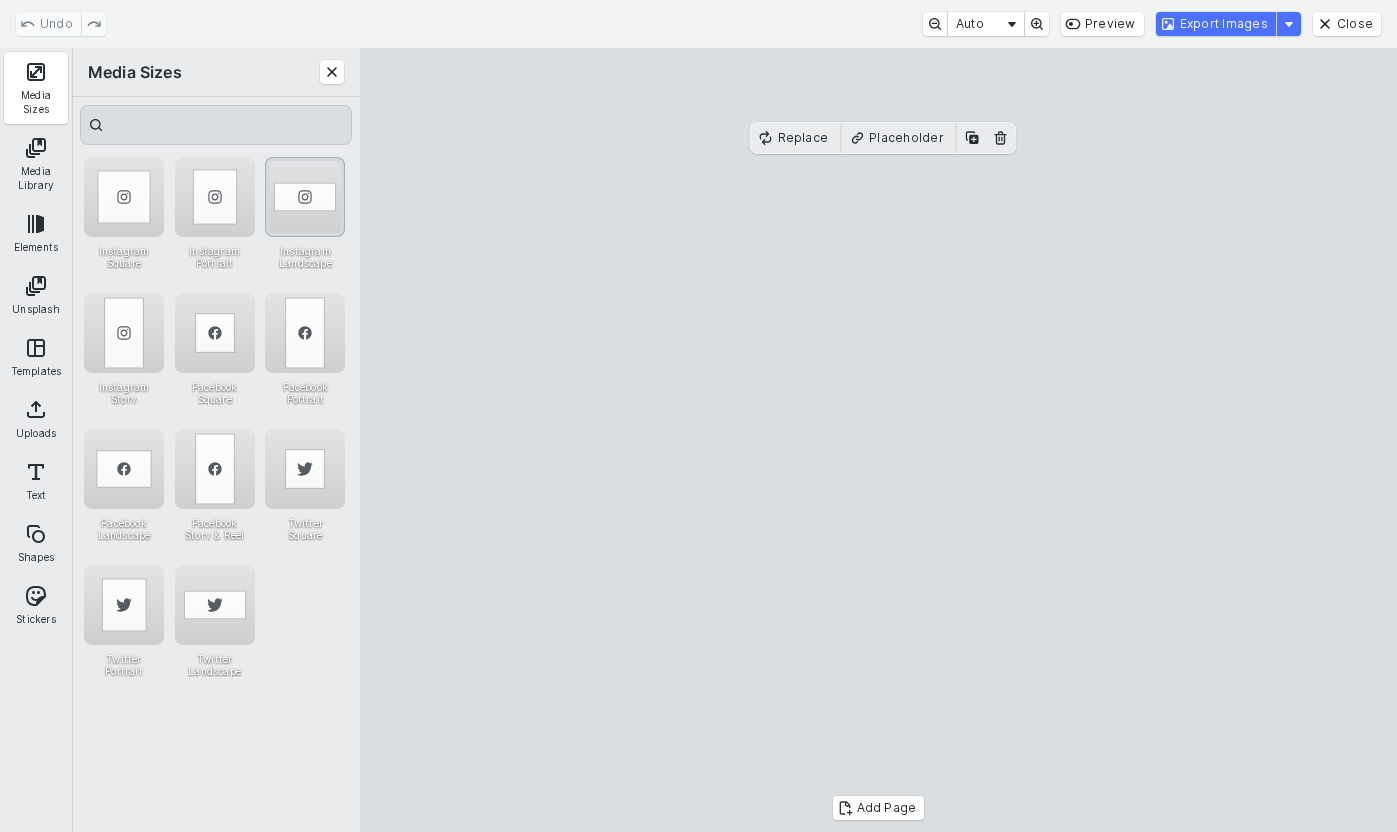 click at bounding box center [305, 197] 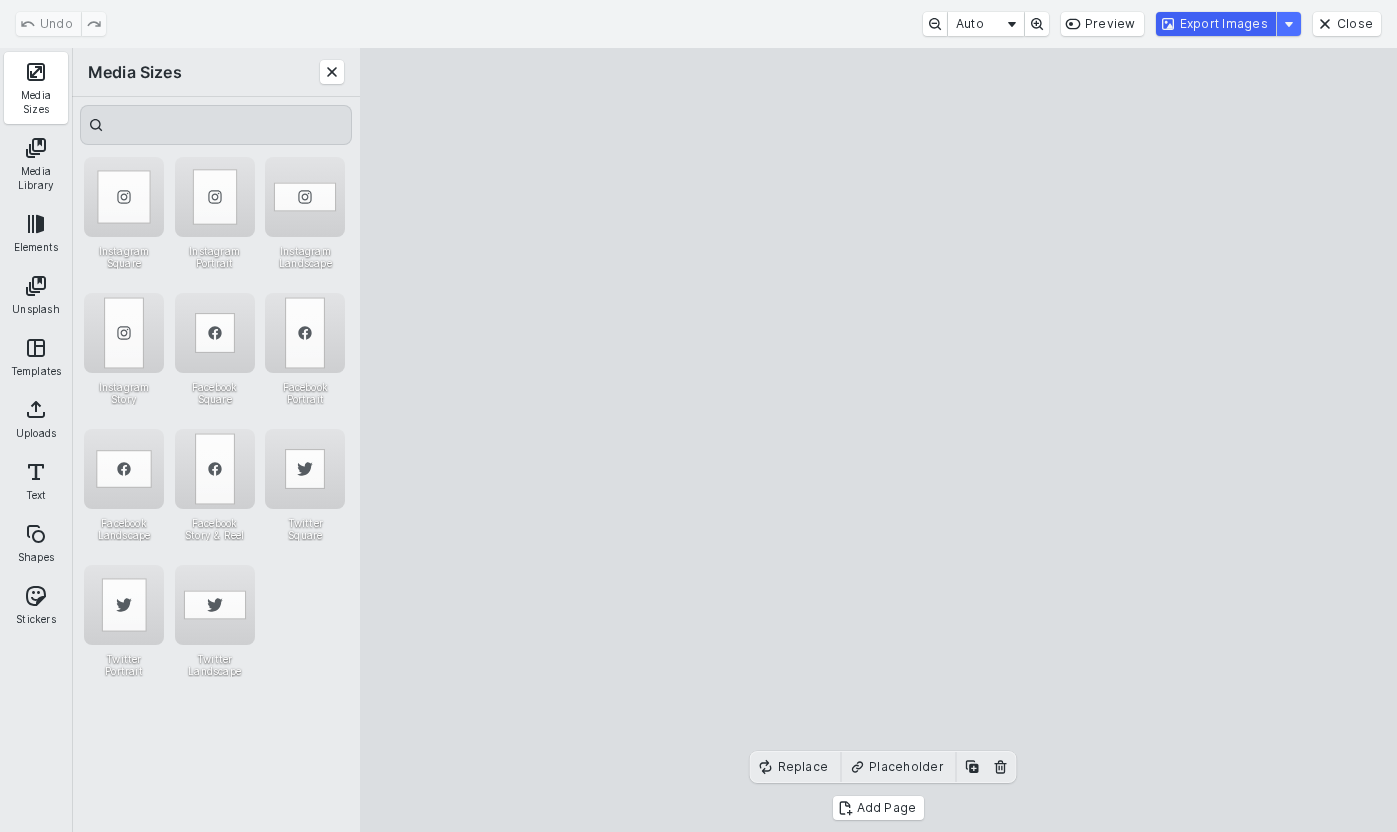 click on "Export Images" at bounding box center [1216, 24] 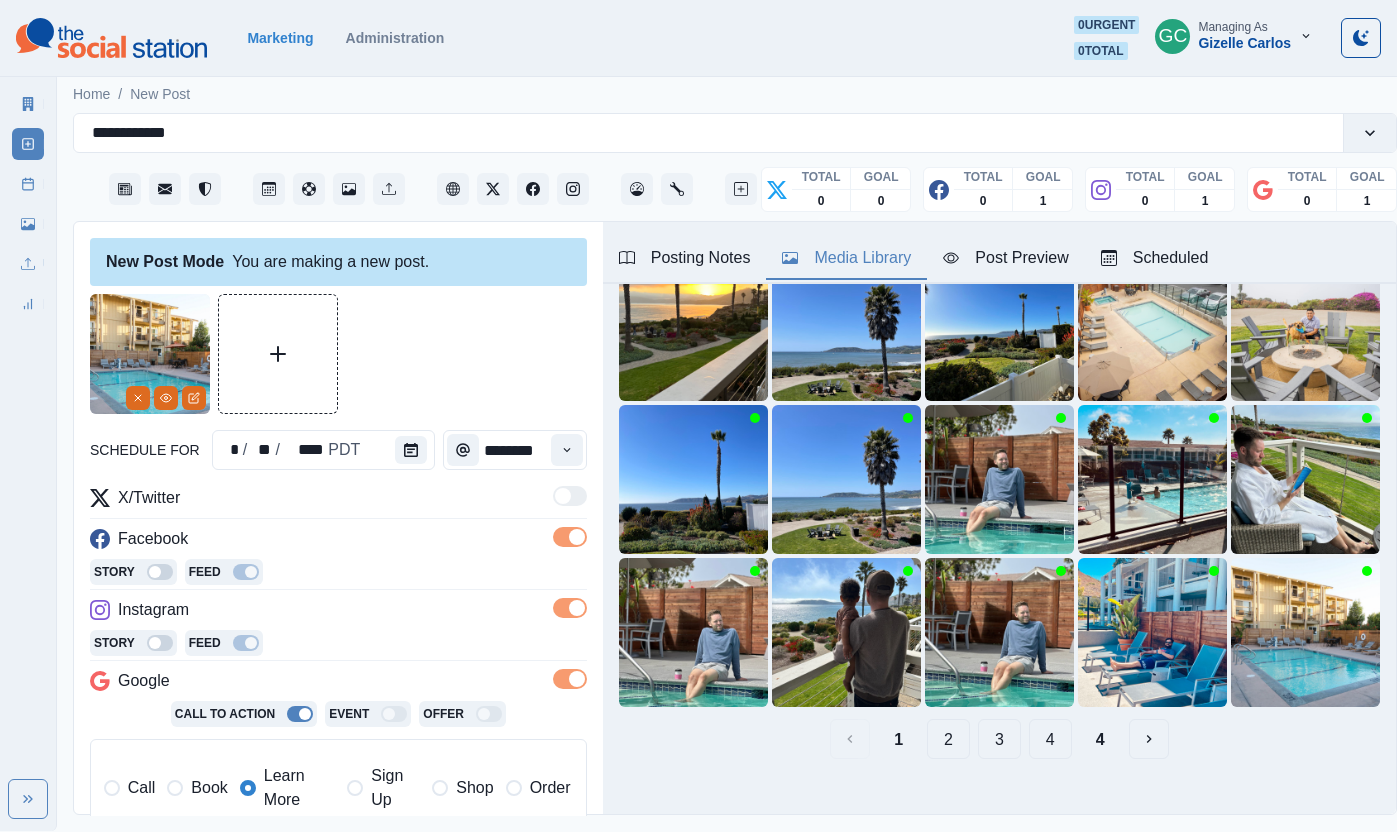 scroll, scrollTop: 188, scrollLeft: 0, axis: vertical 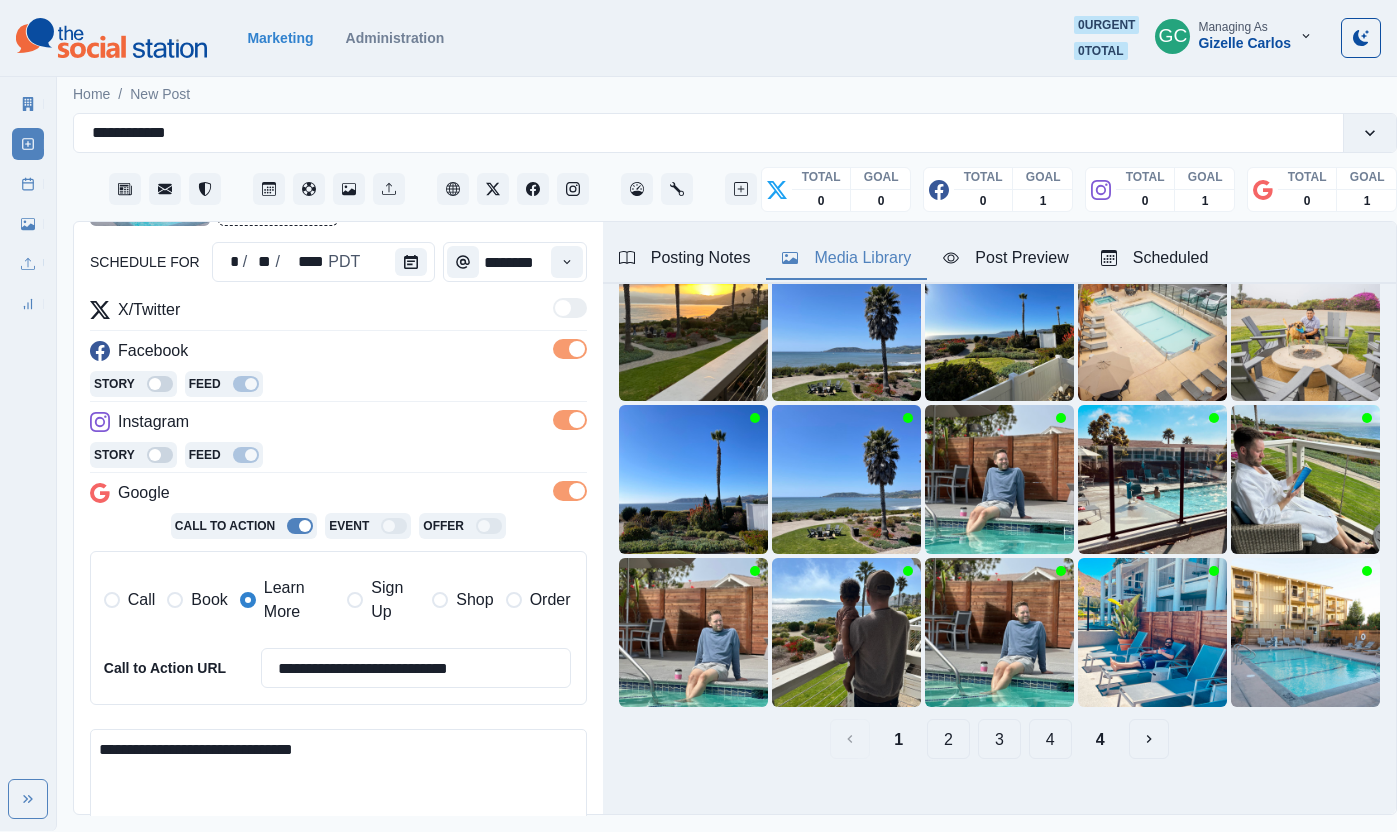 click on "**********" at bounding box center (338, 786) 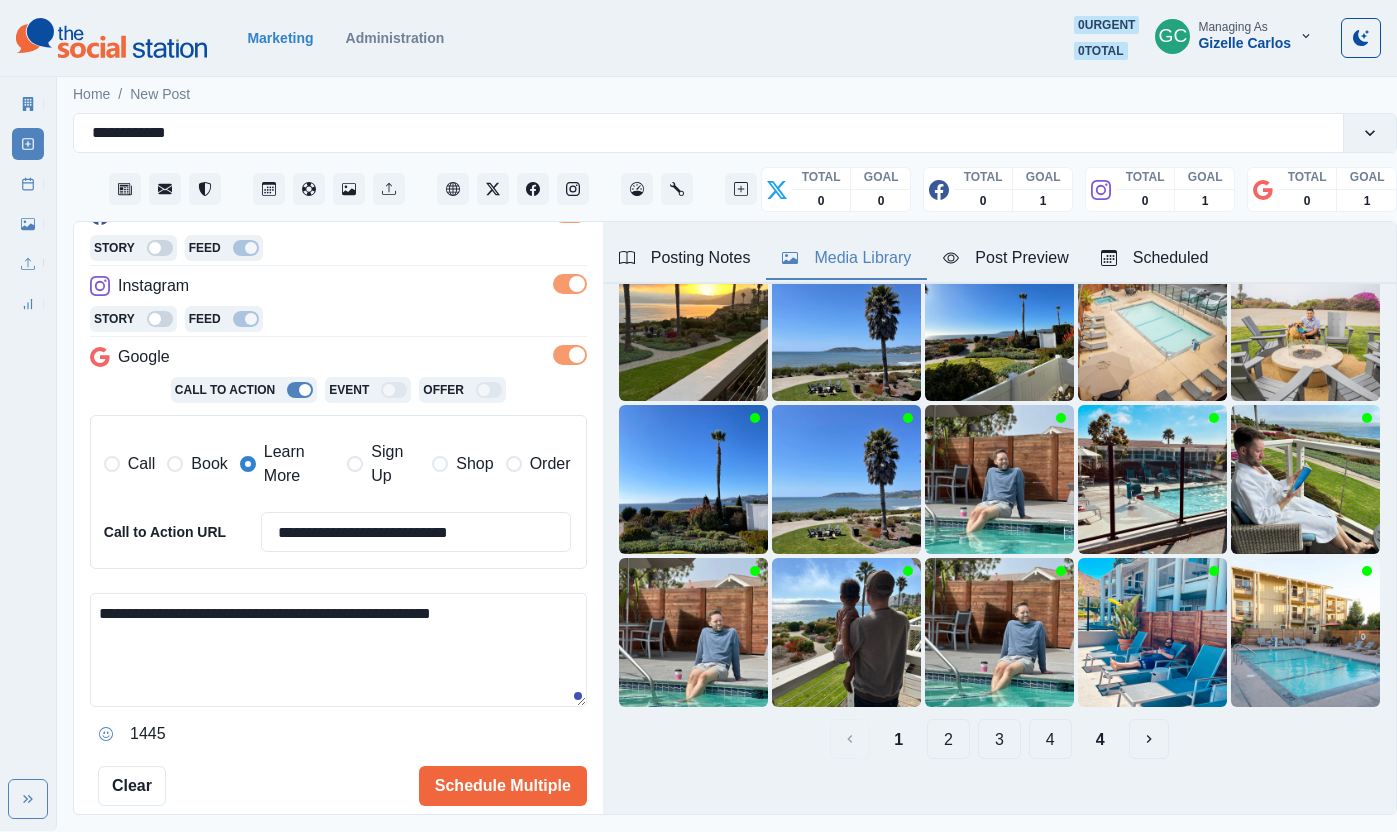 scroll, scrollTop: 336, scrollLeft: 0, axis: vertical 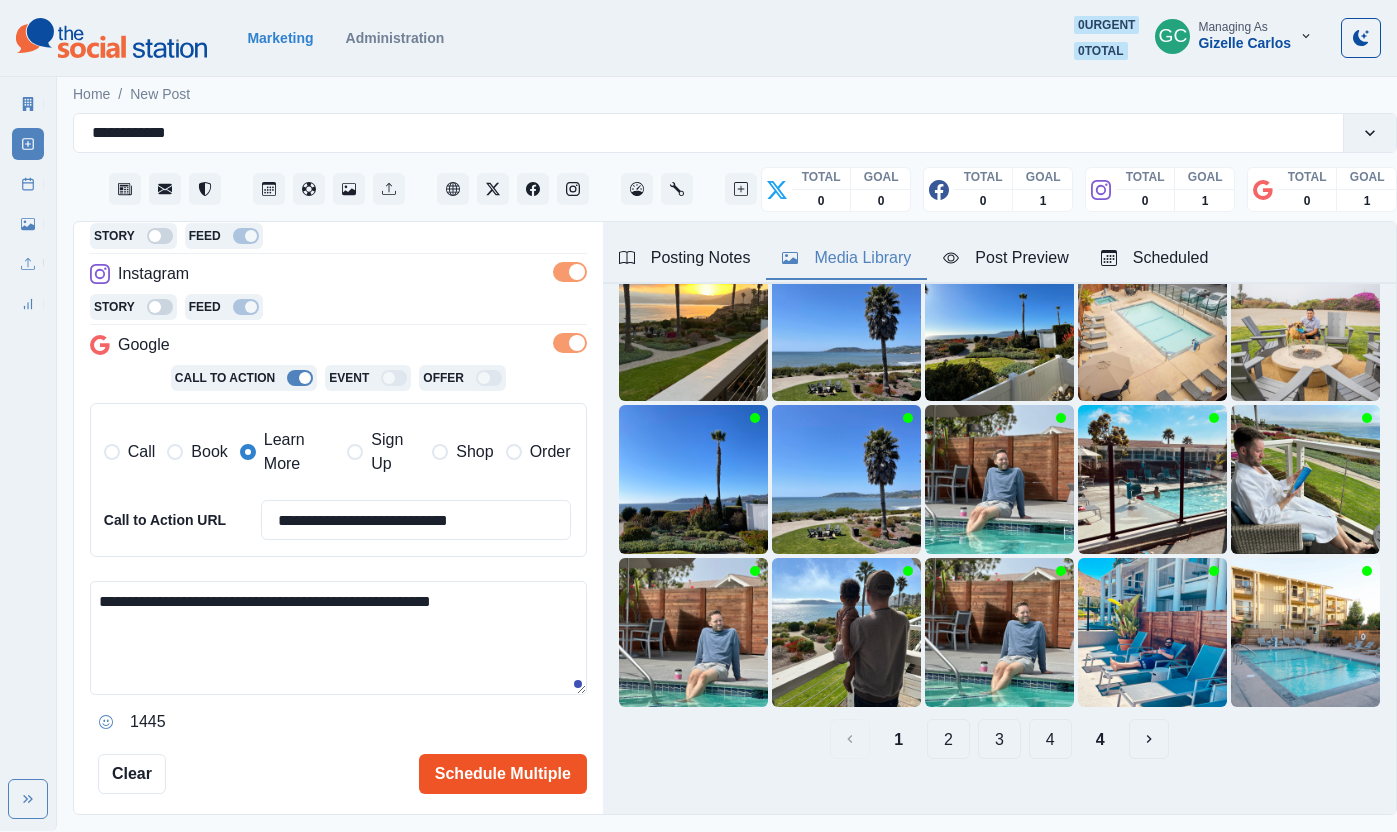 type on "**********" 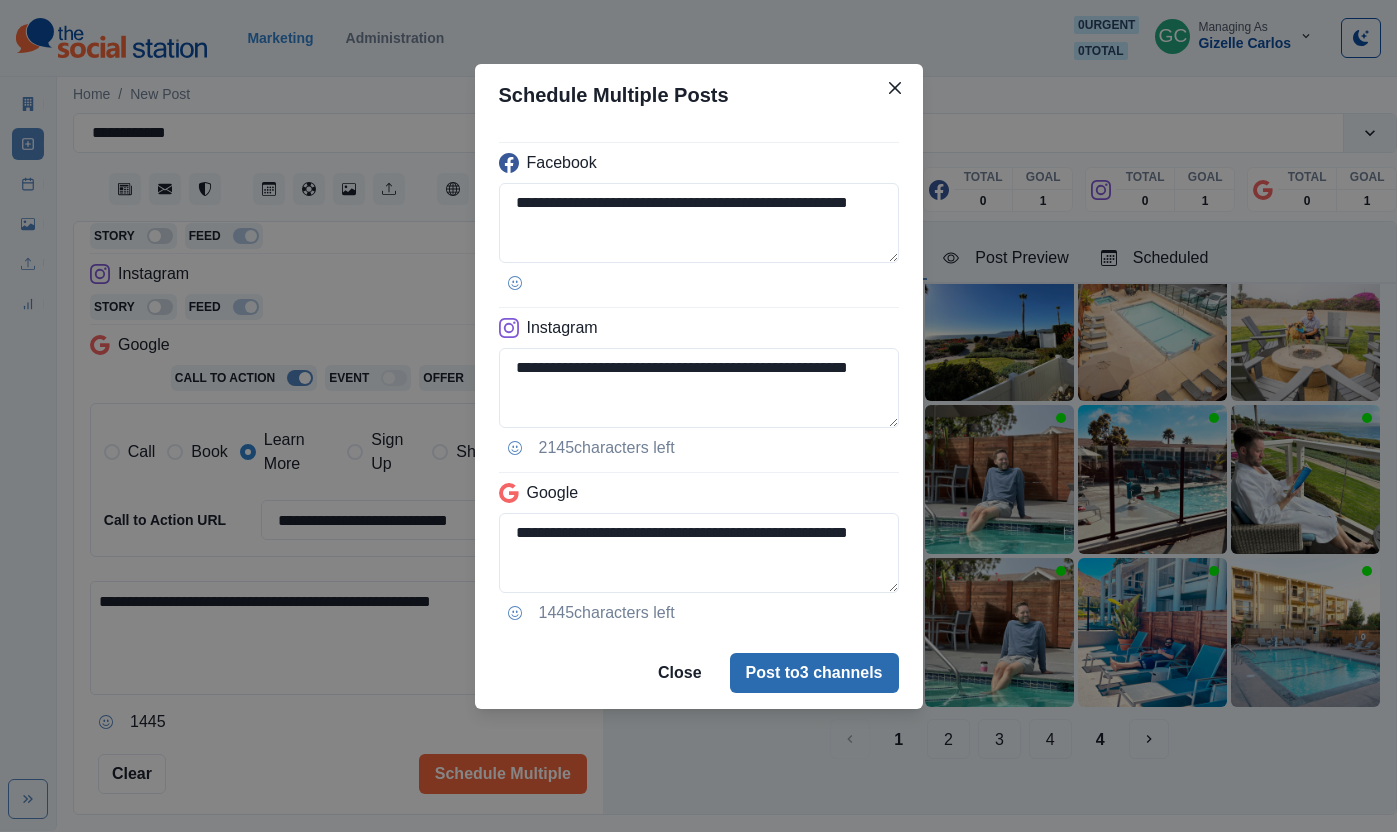 click on "Post to  3   channels" at bounding box center (814, 673) 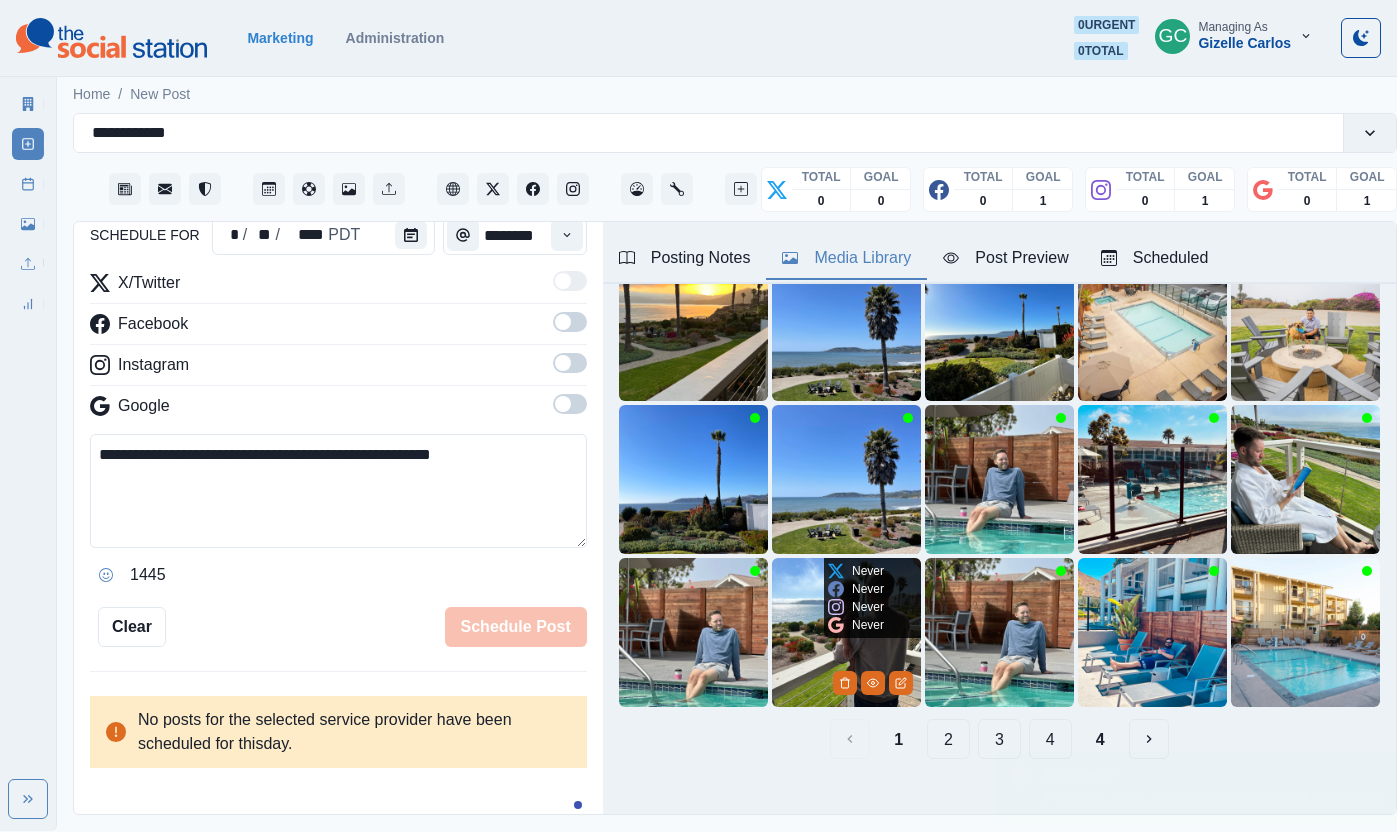 scroll, scrollTop: 336, scrollLeft: 0, axis: vertical 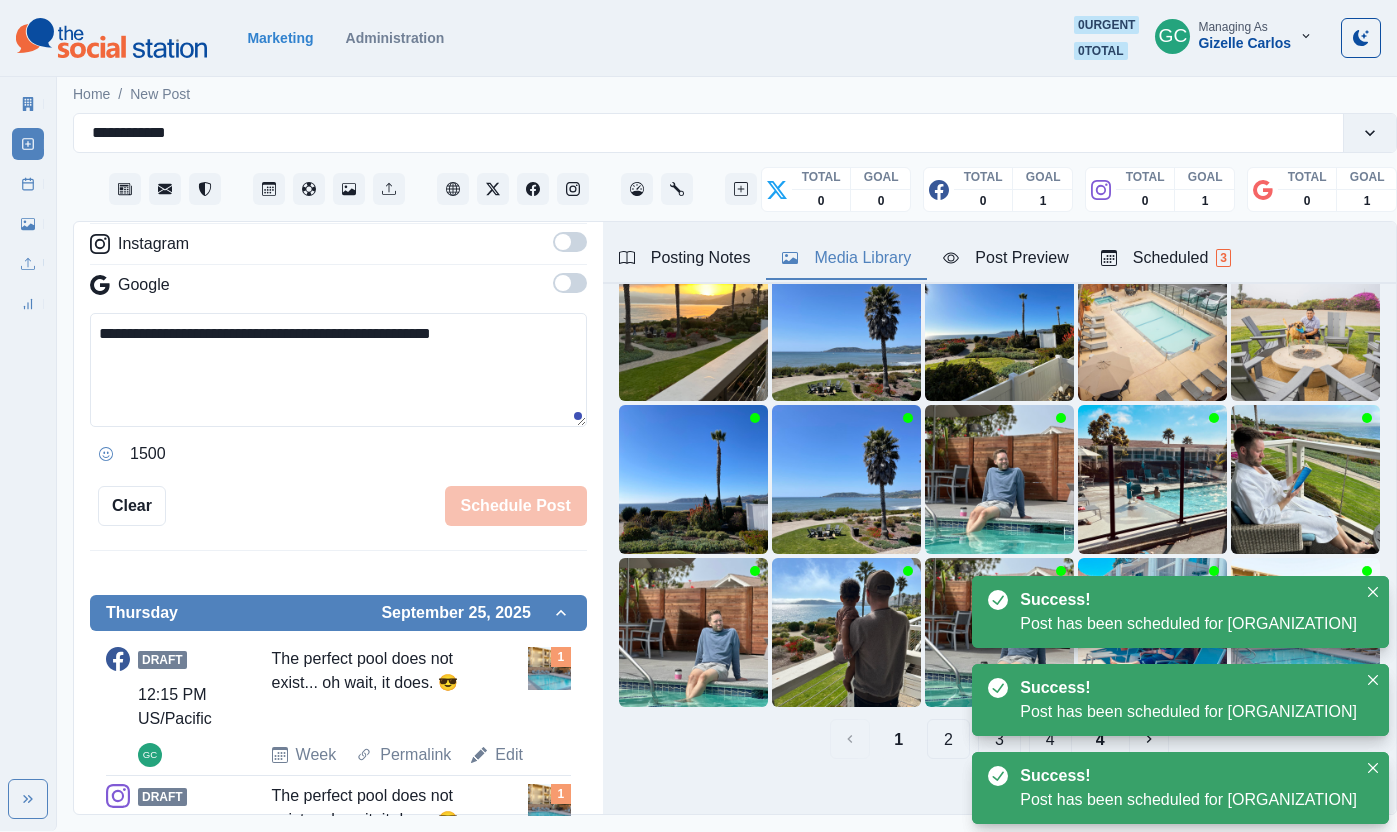 click on "Scheduled 3" at bounding box center (1166, 258) 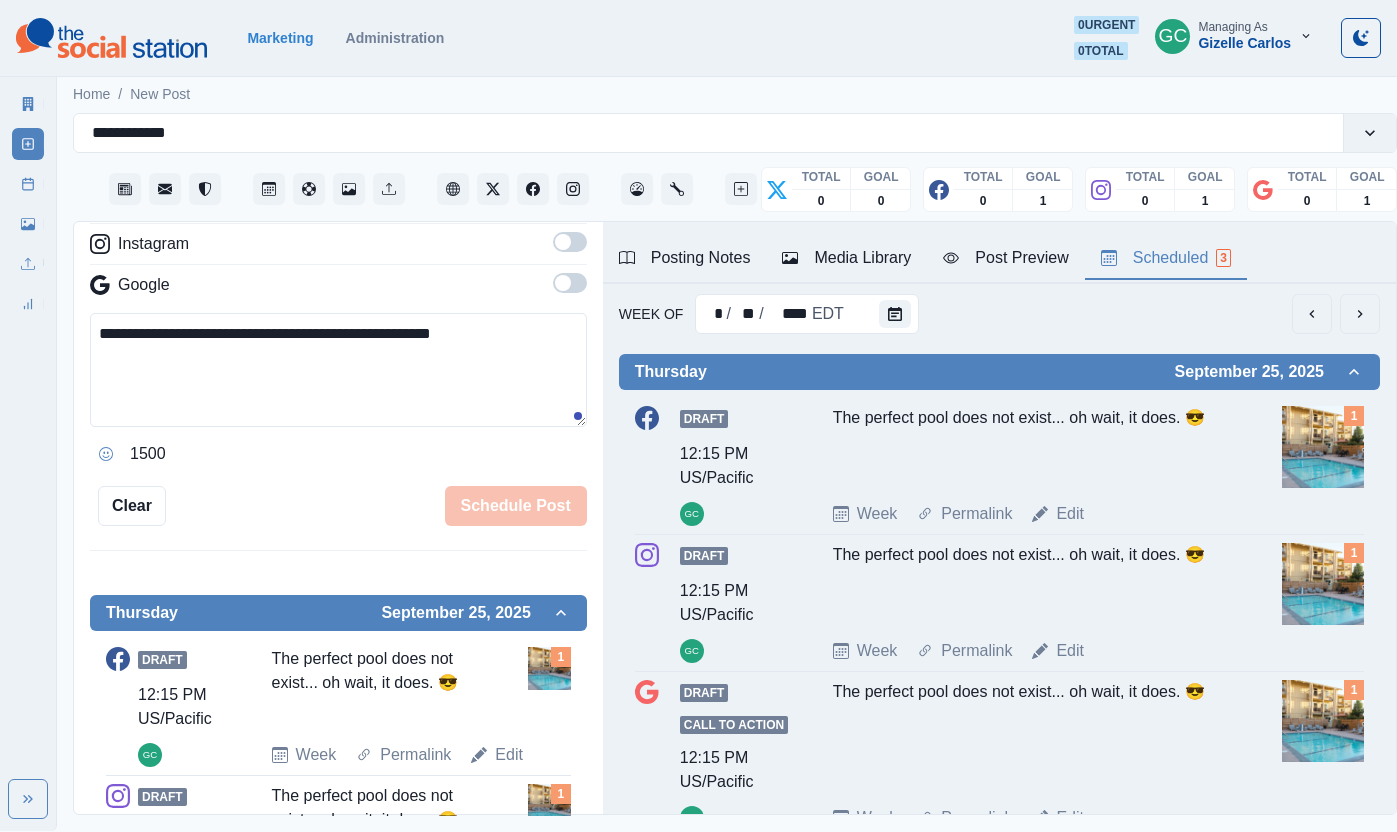 scroll, scrollTop: 0, scrollLeft: 0, axis: both 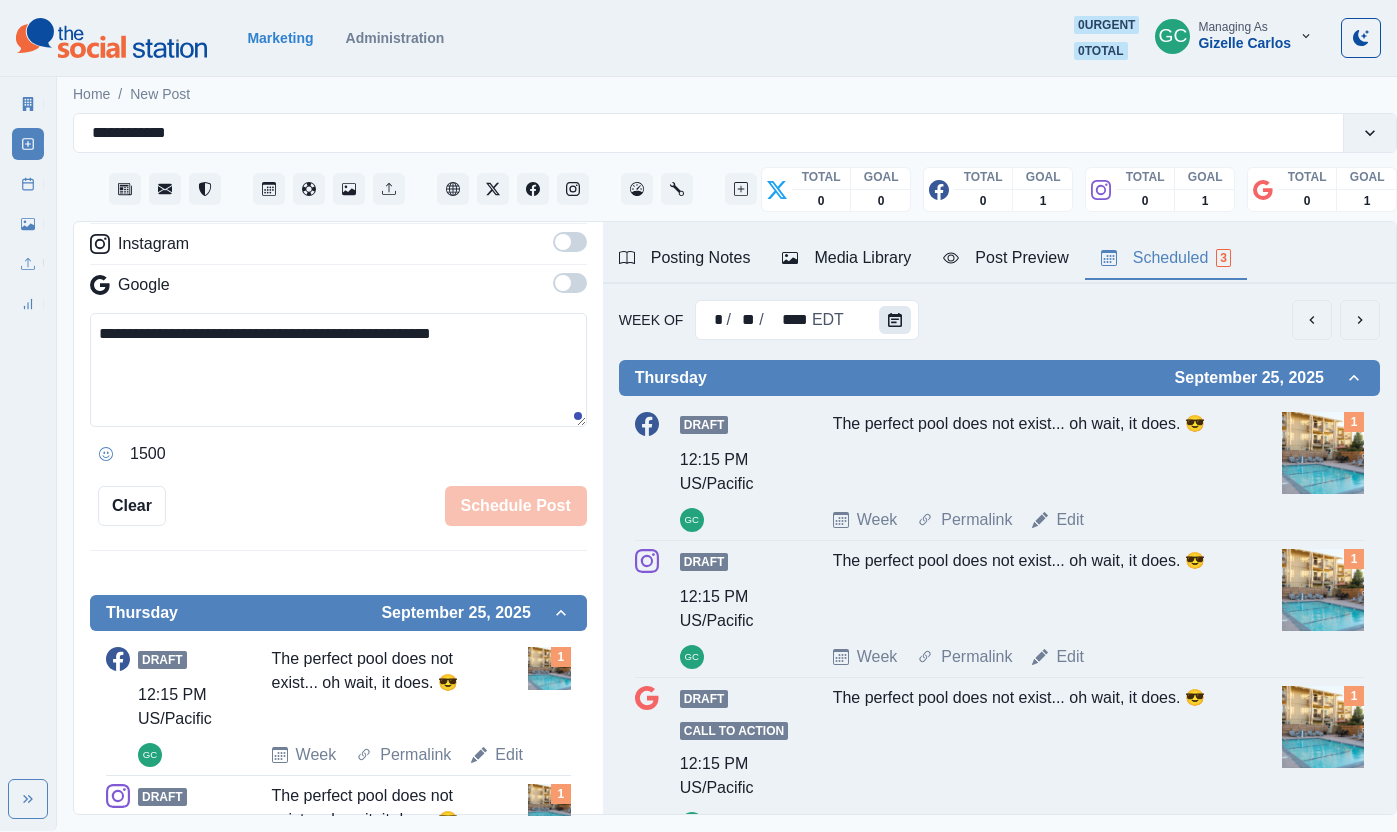 click 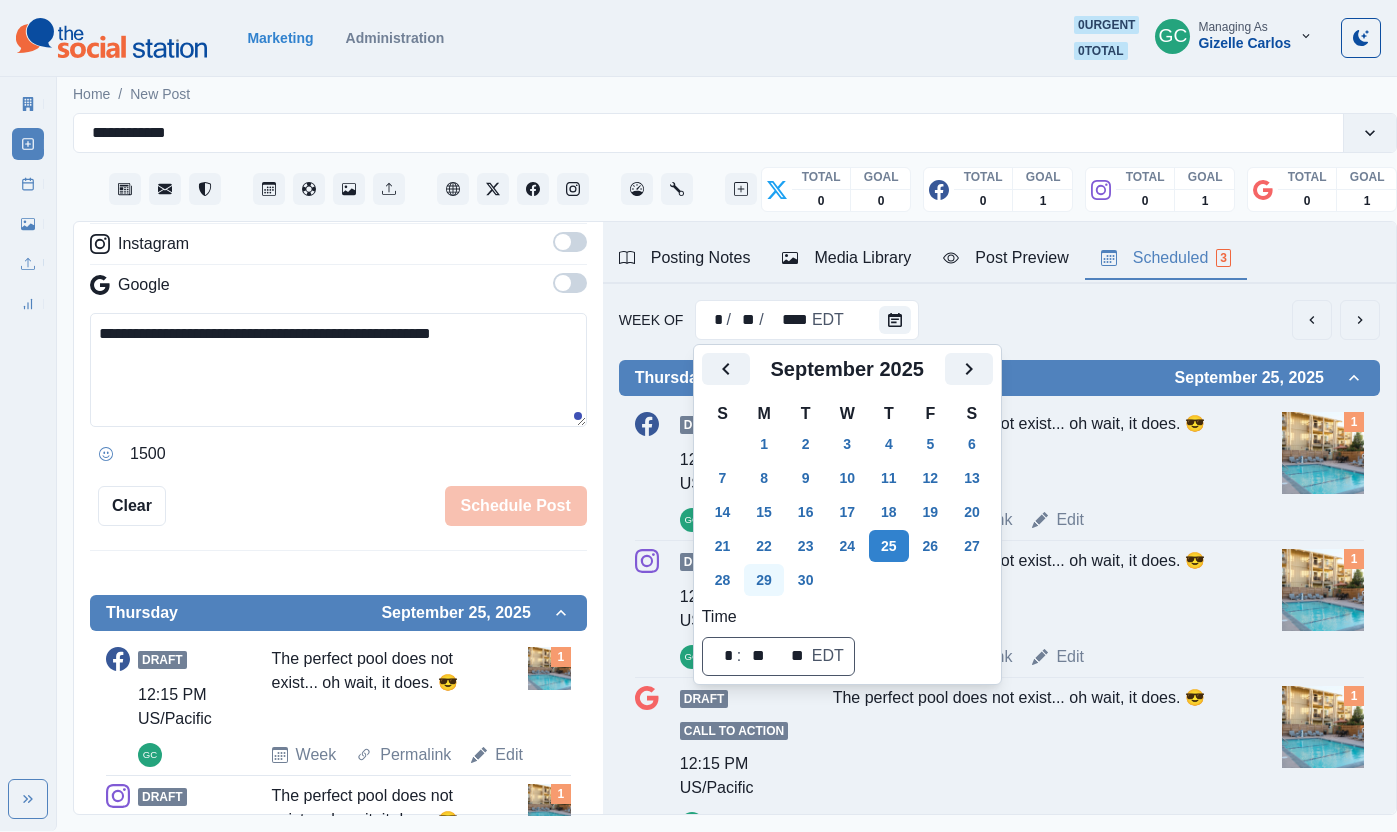 click on "29" at bounding box center (764, 580) 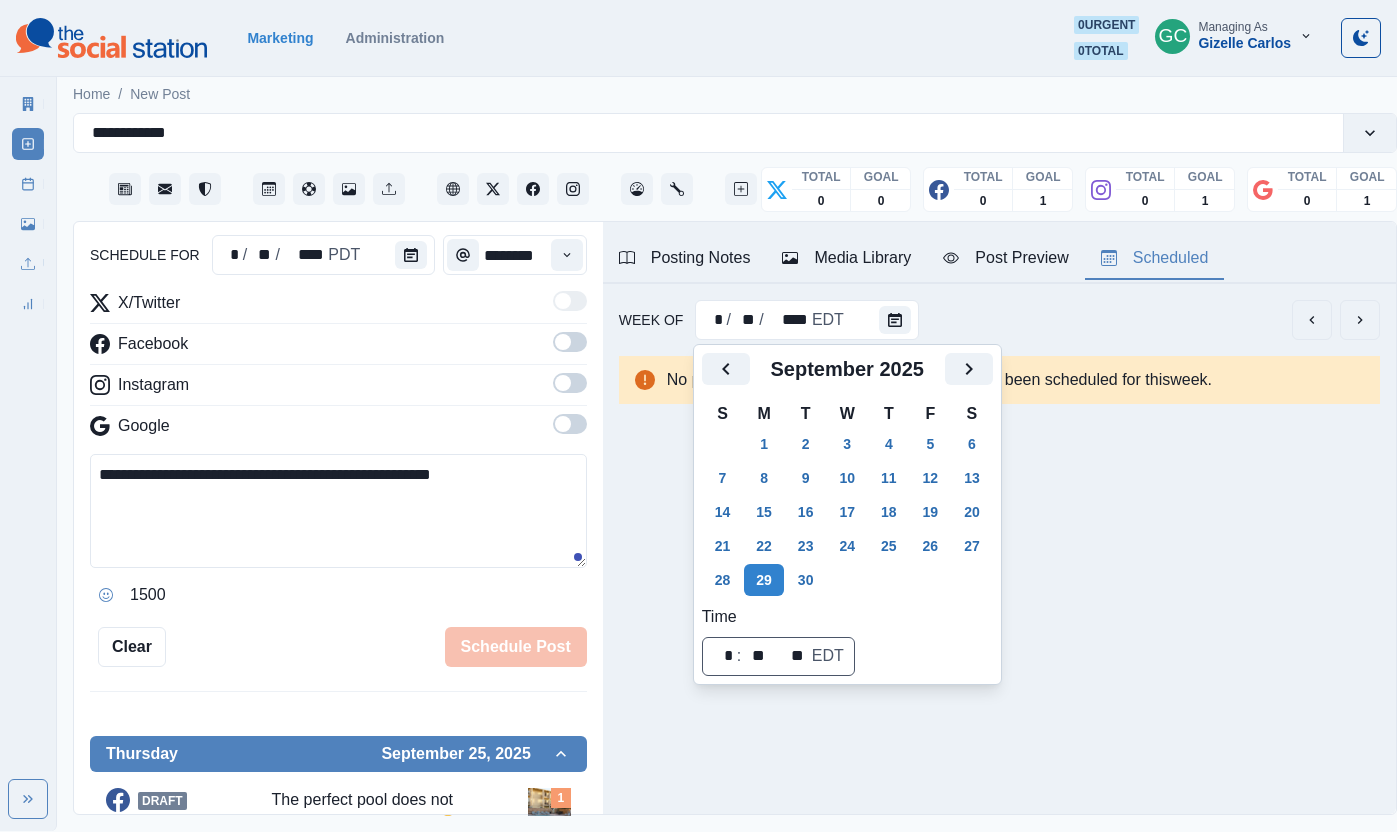 scroll, scrollTop: 0, scrollLeft: 0, axis: both 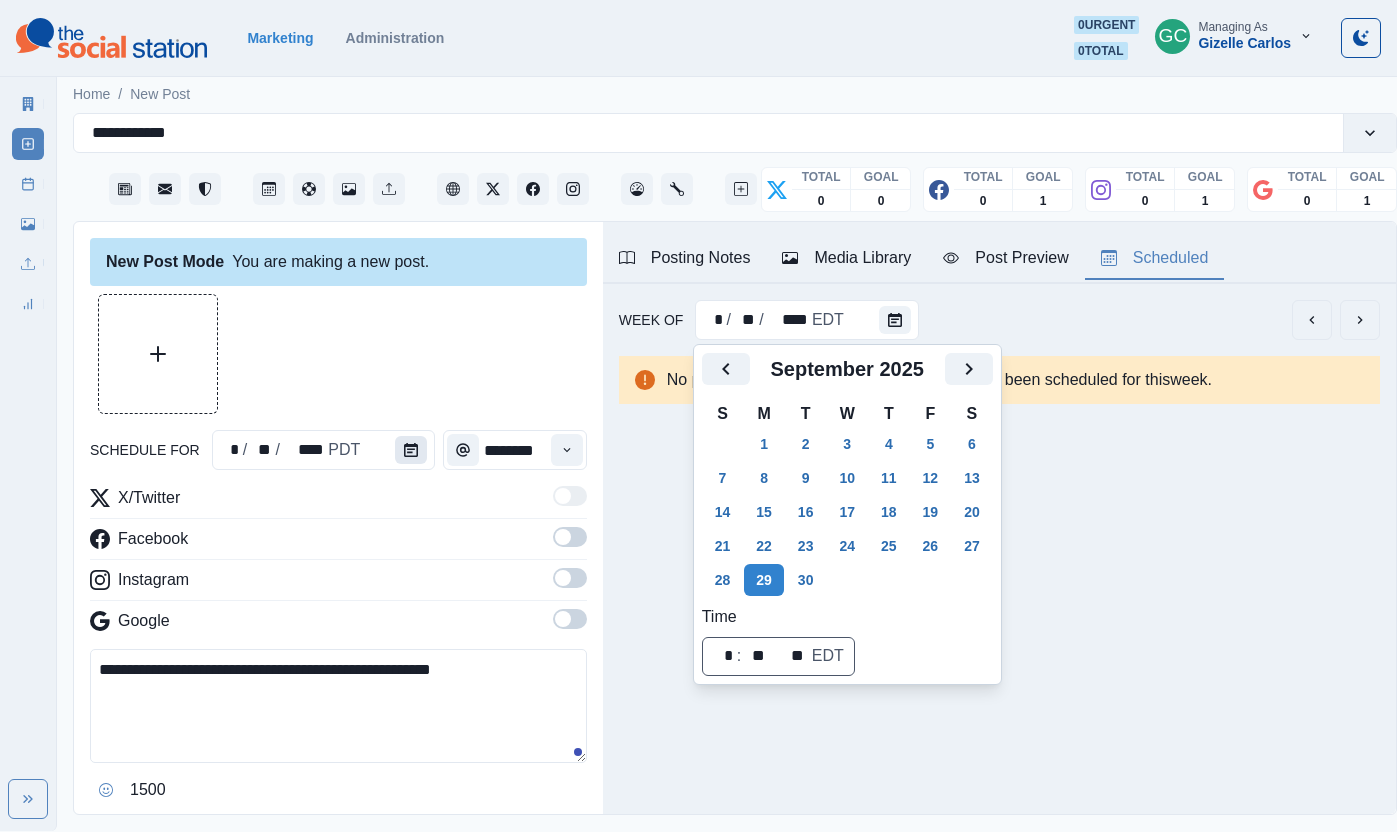 click 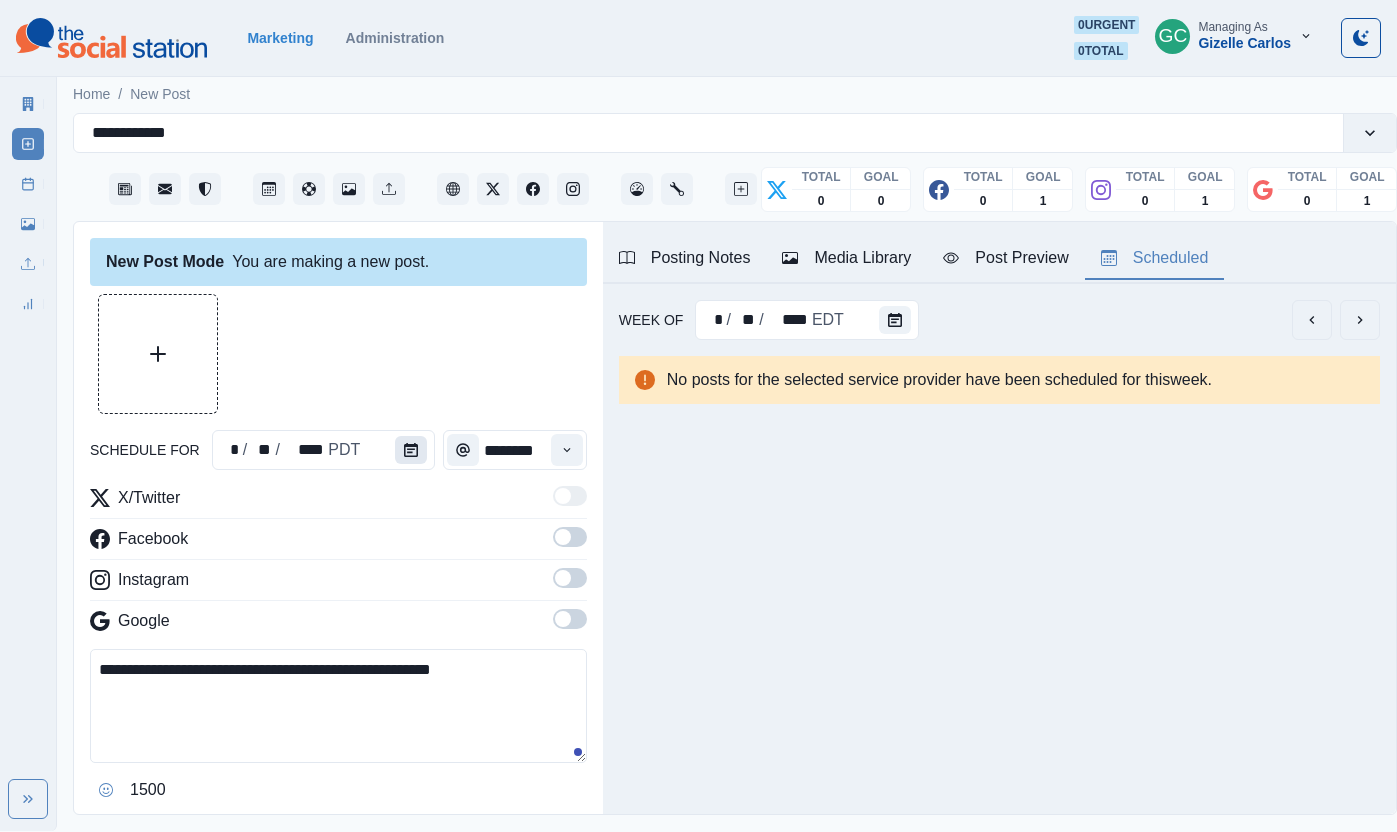 click 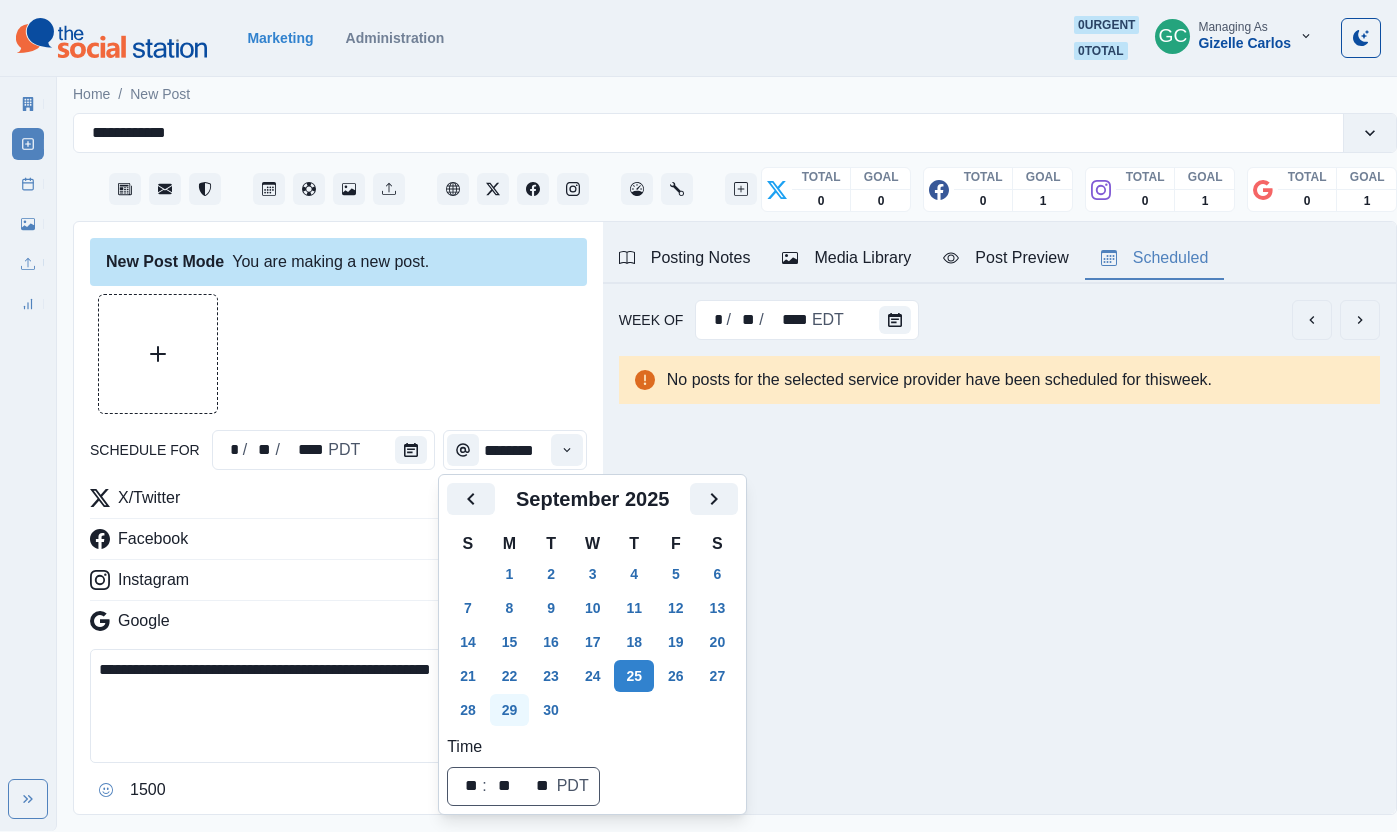 click on "29" at bounding box center (510, 710) 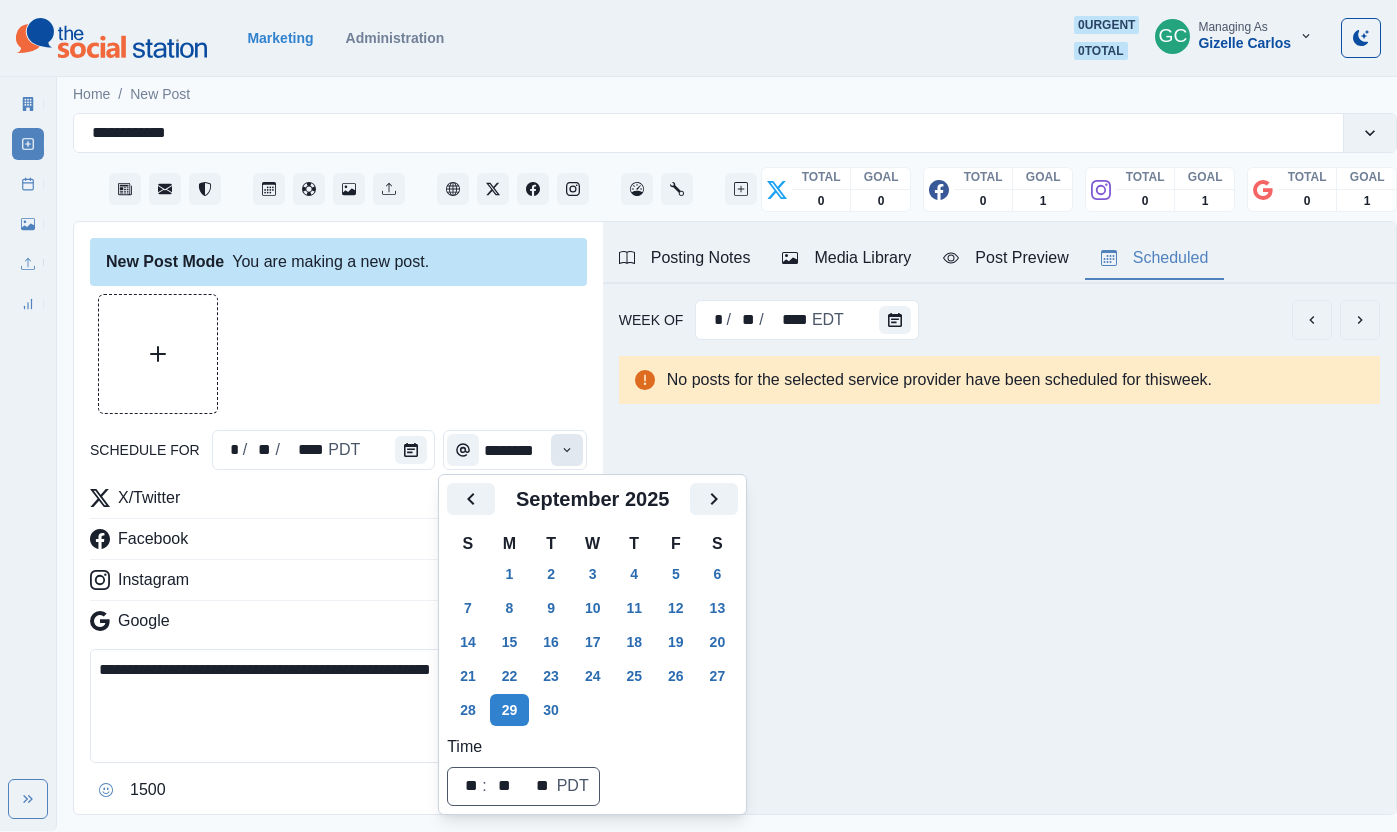 click at bounding box center (567, 450) 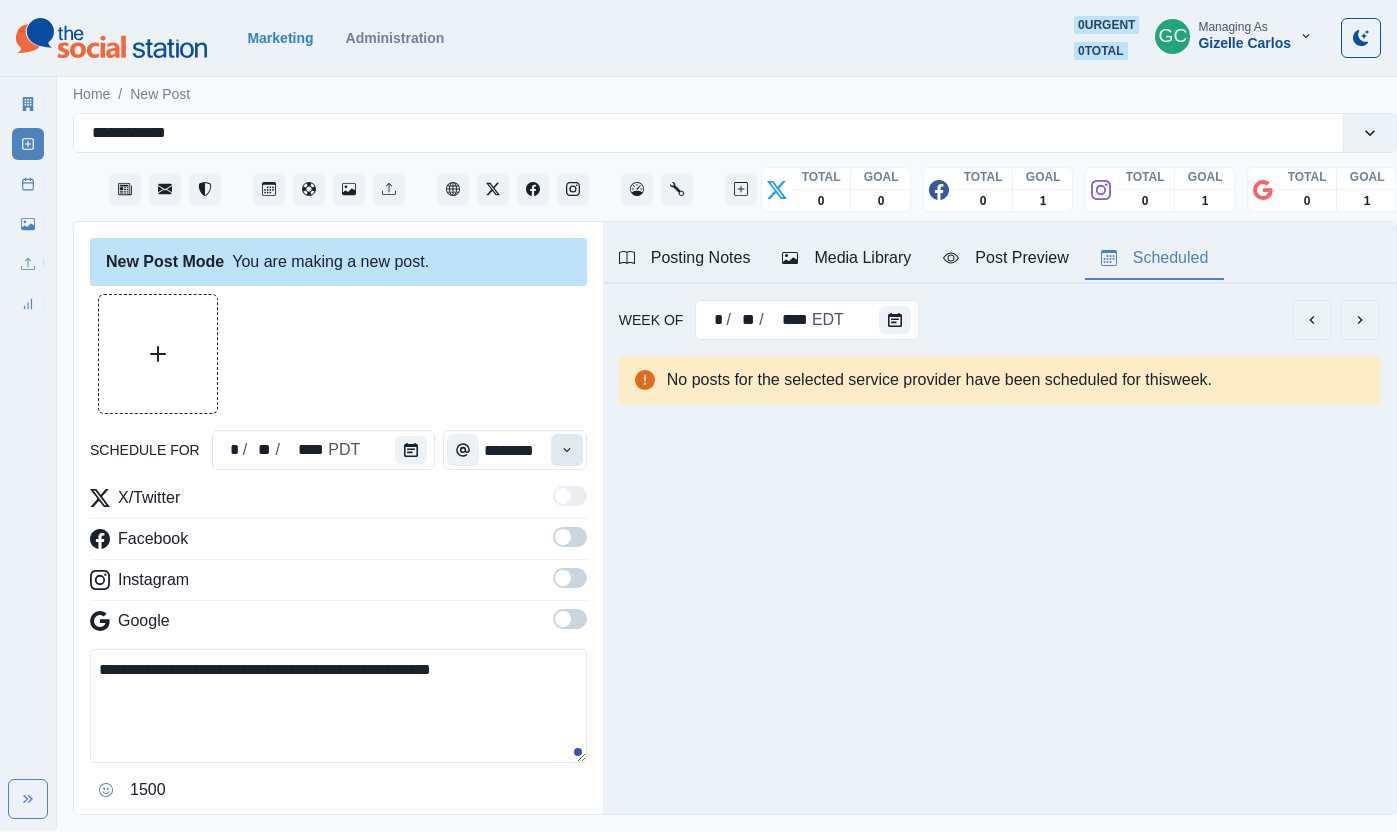 click at bounding box center (567, 450) 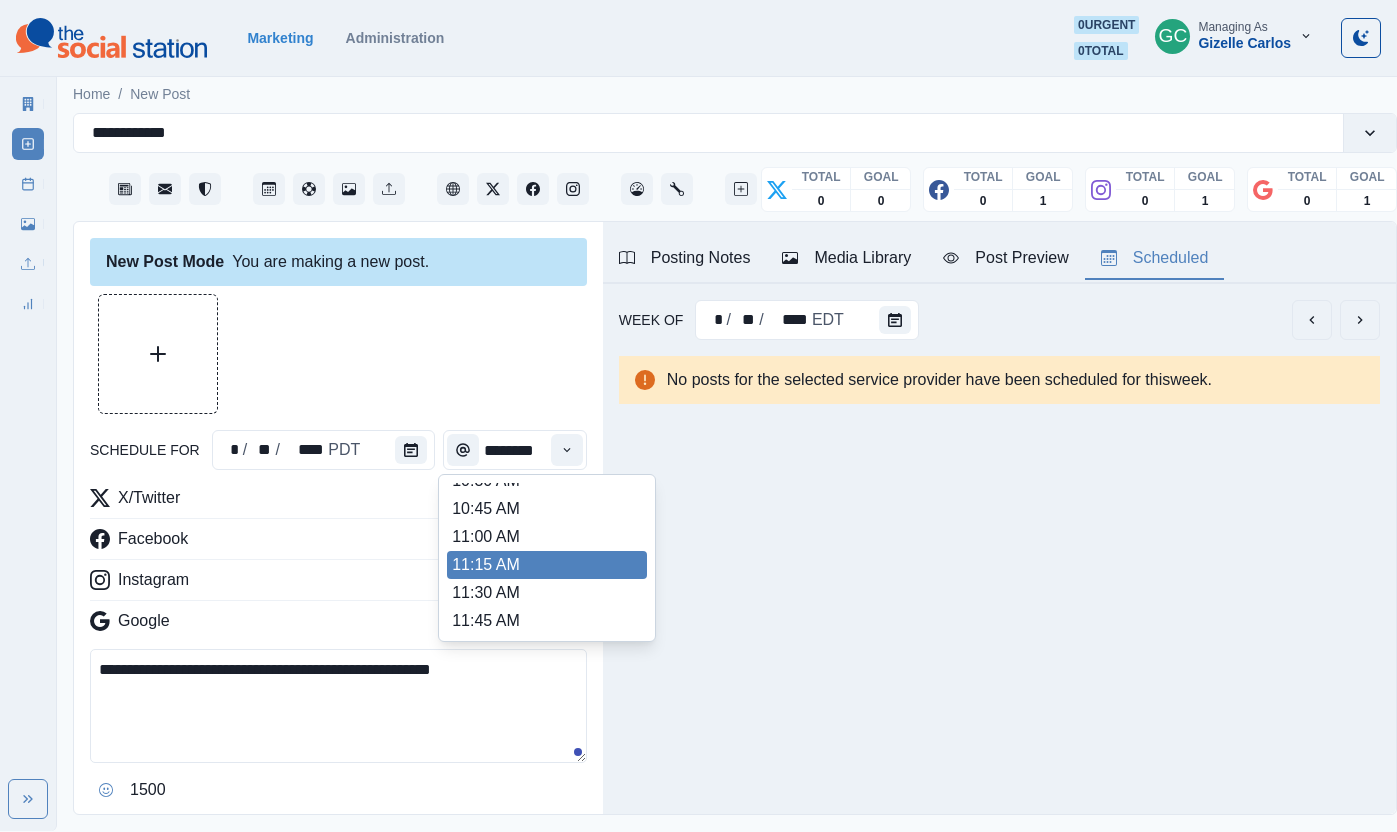 scroll, scrollTop: 306, scrollLeft: 0, axis: vertical 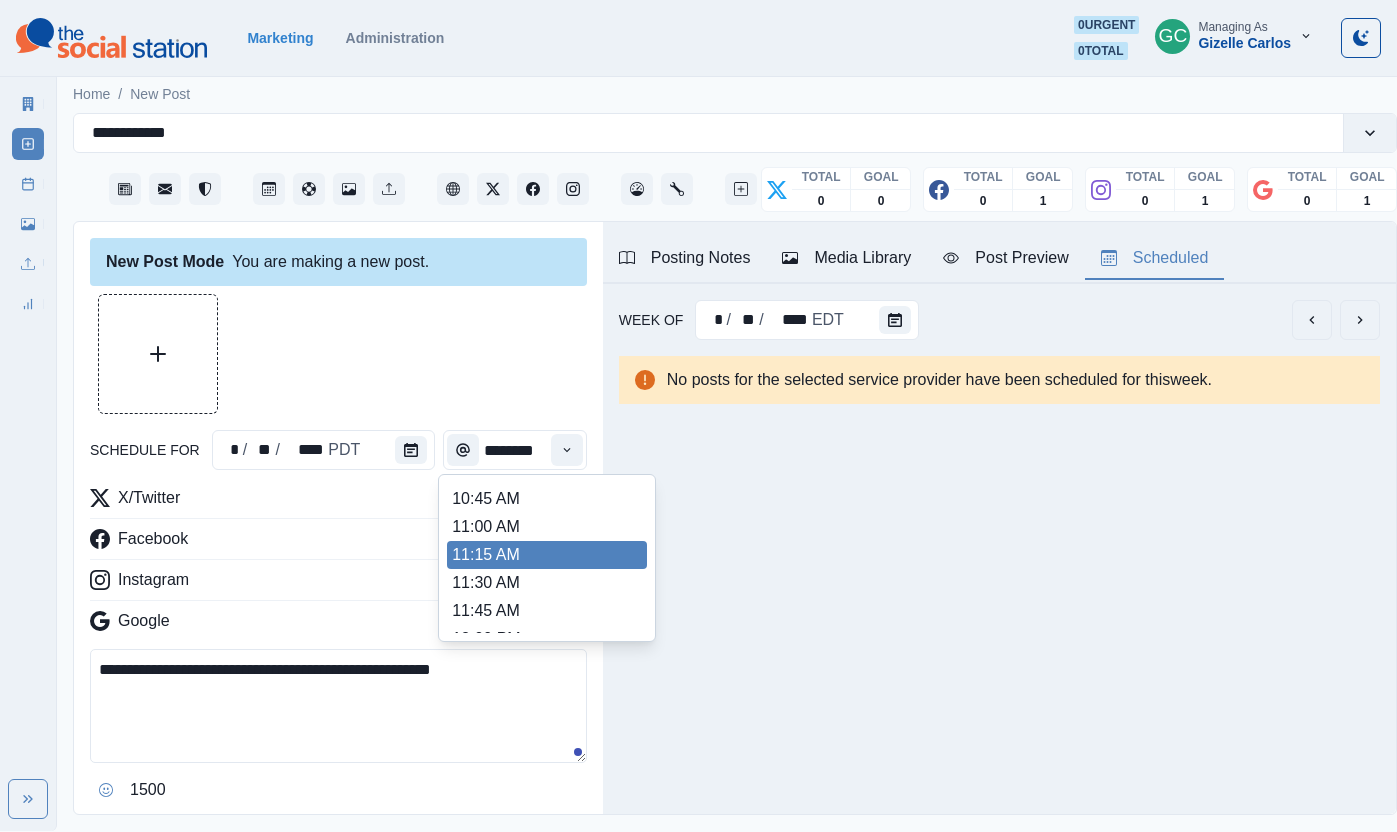 click on "11:15 AM" at bounding box center (547, 555) 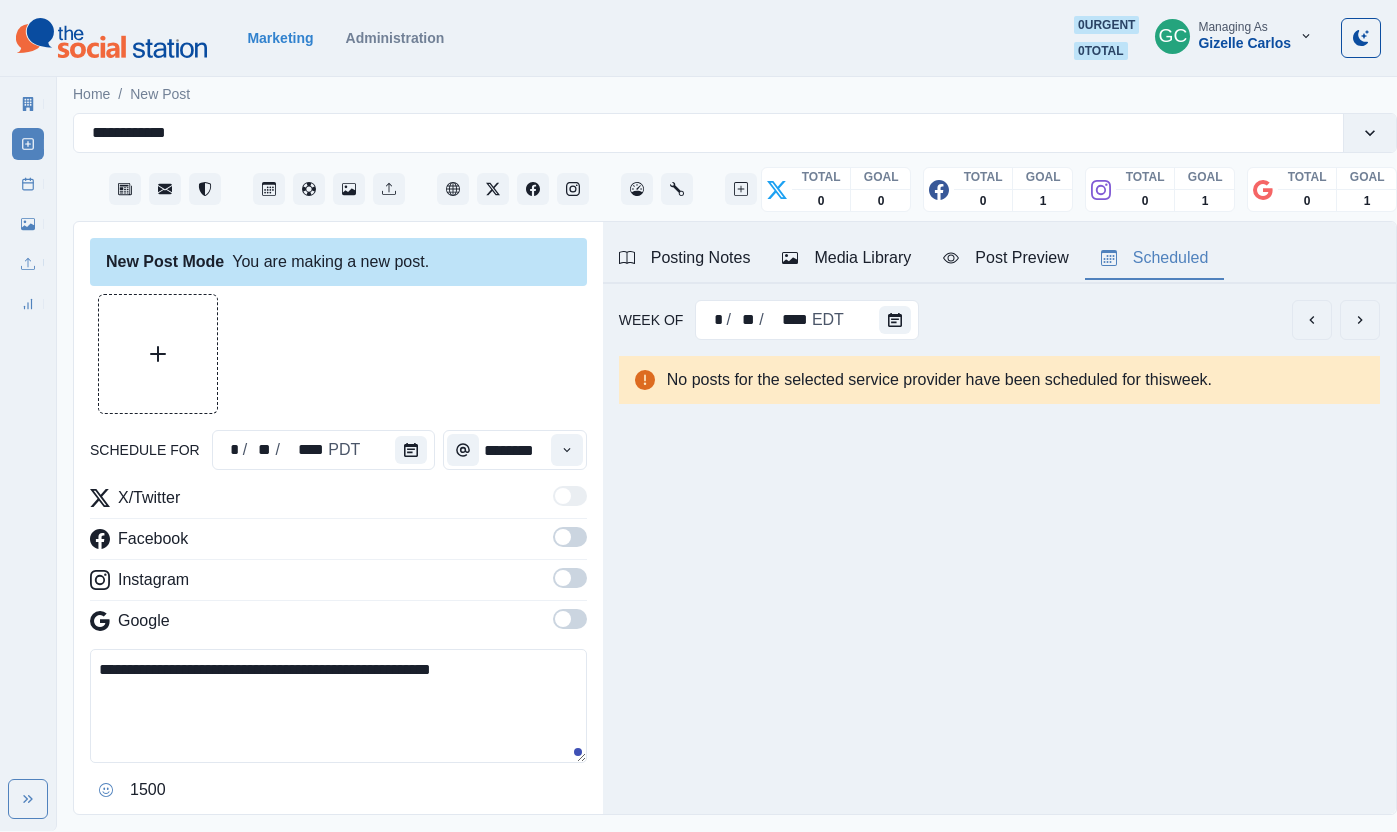 drag, startPoint x: 563, startPoint y: 623, endPoint x: 568, endPoint y: 612, distance: 12.083046 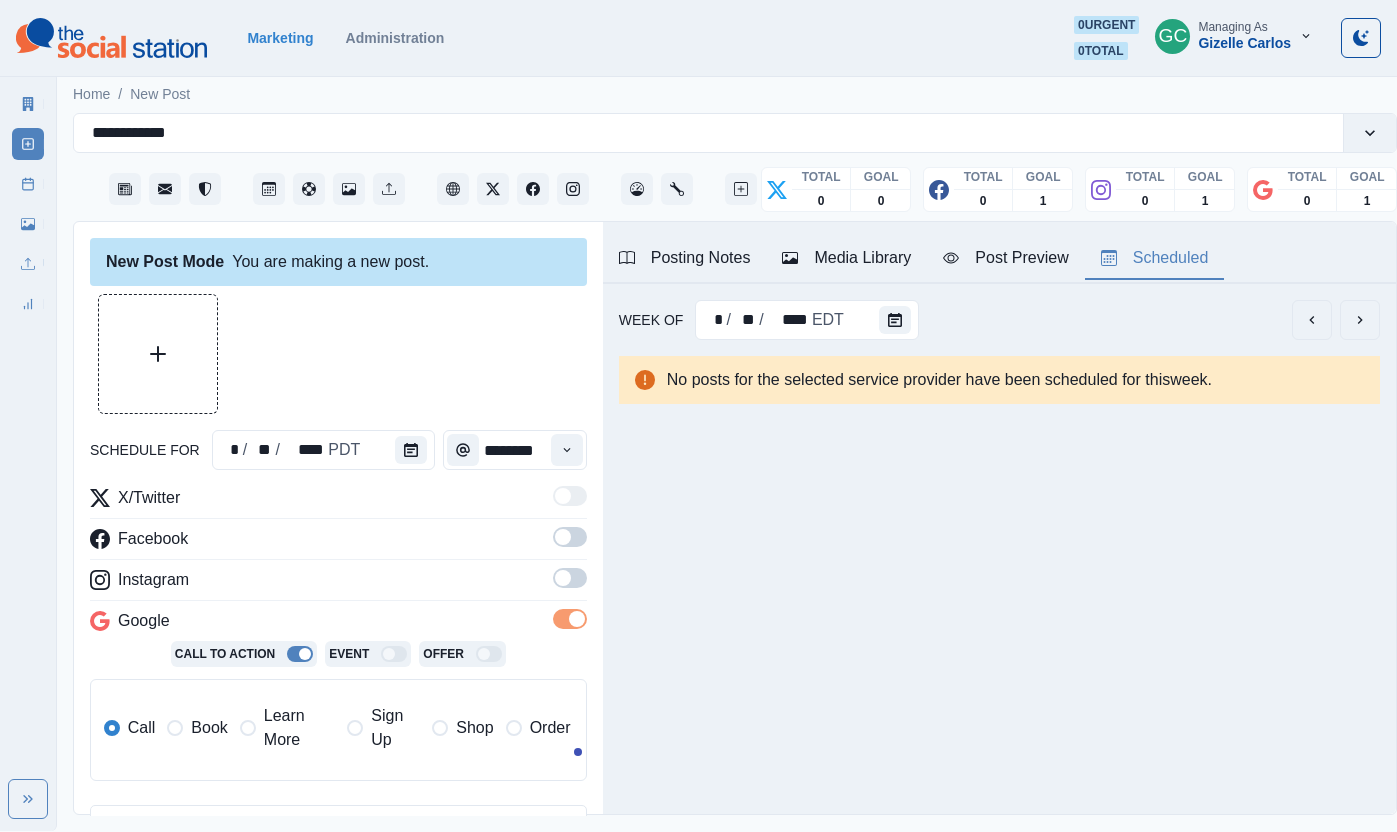 click at bounding box center [570, 578] 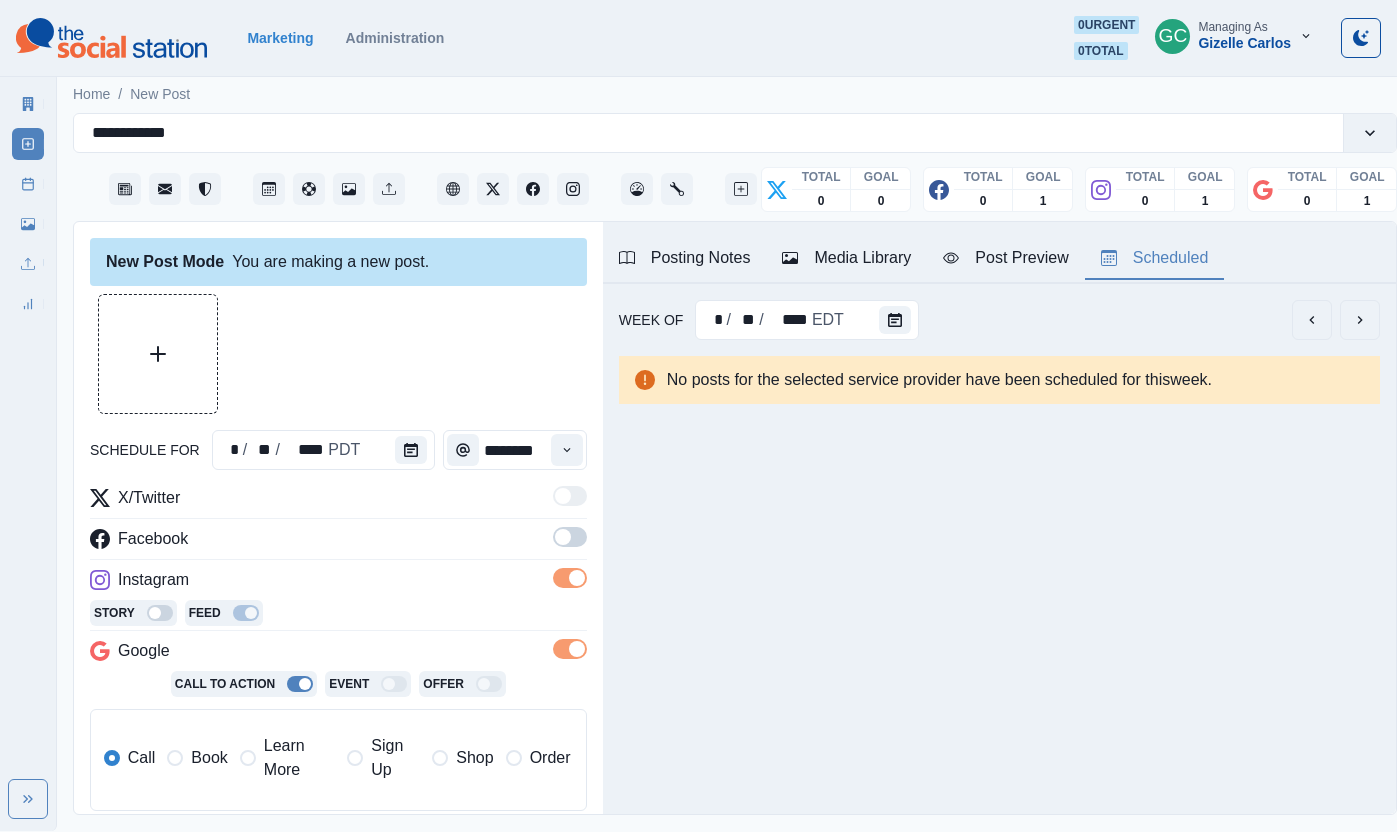 click at bounding box center (570, 537) 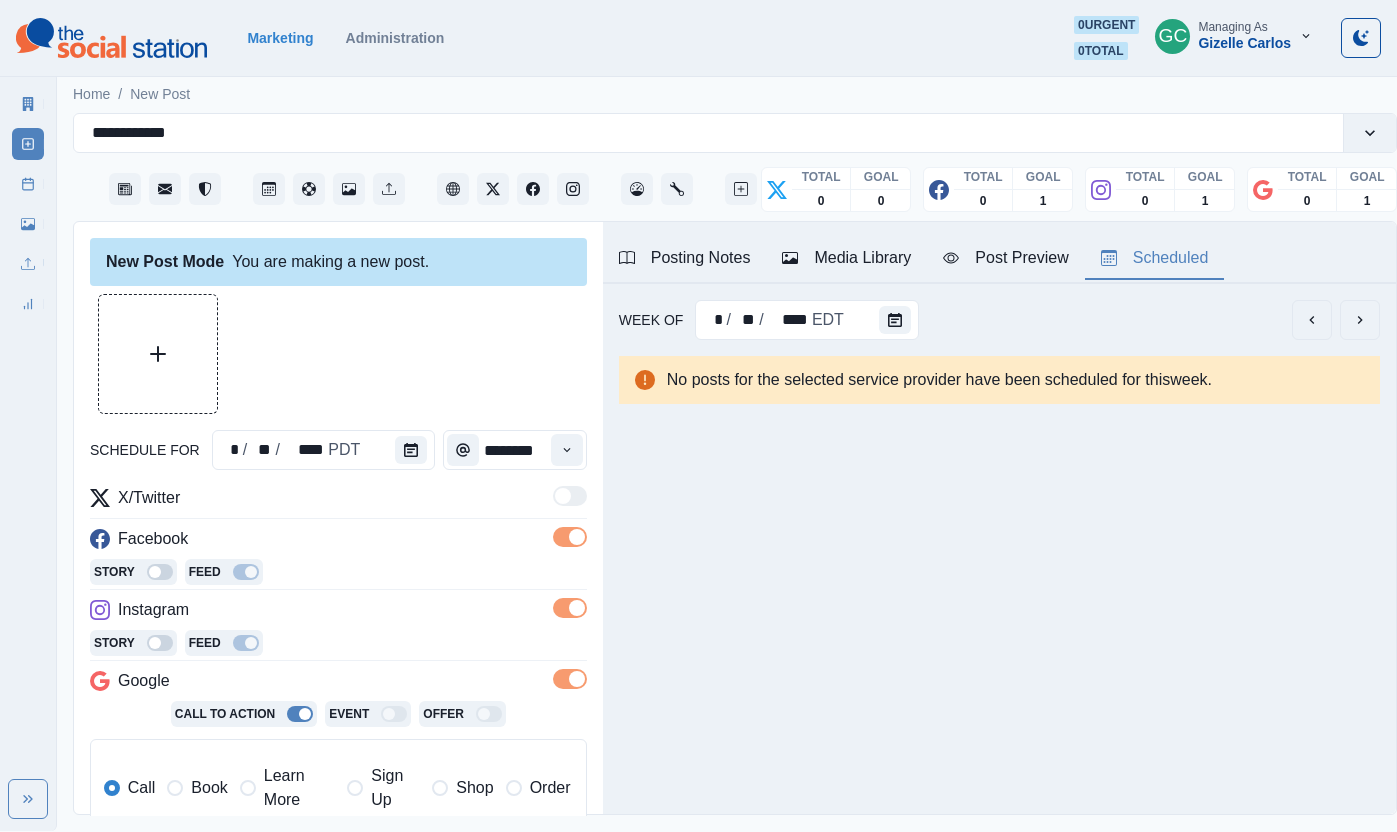 drag, startPoint x: 295, startPoint y: 783, endPoint x: 330, endPoint y: 703, distance: 87.32124 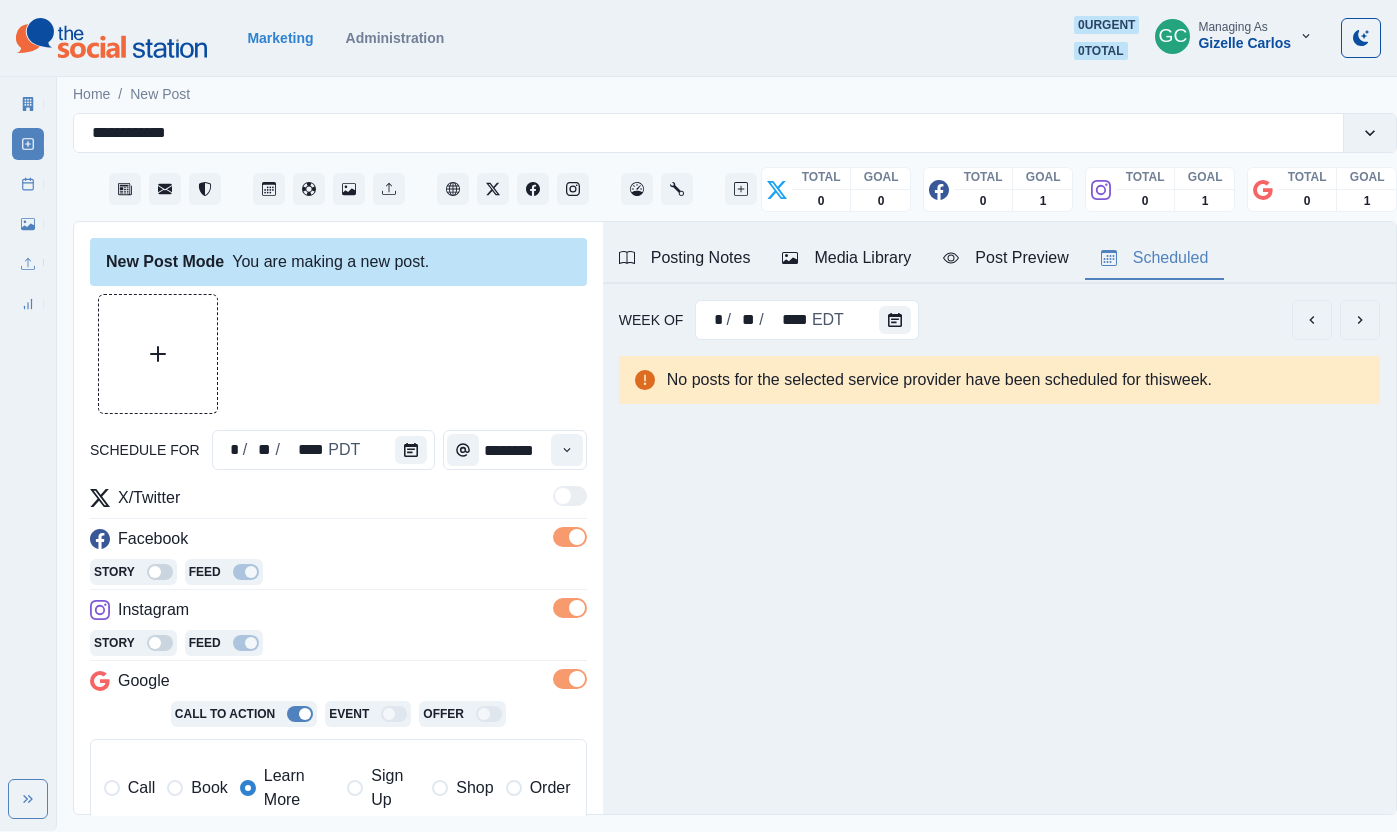 click on "Story Feed" at bounding box center (338, 645) 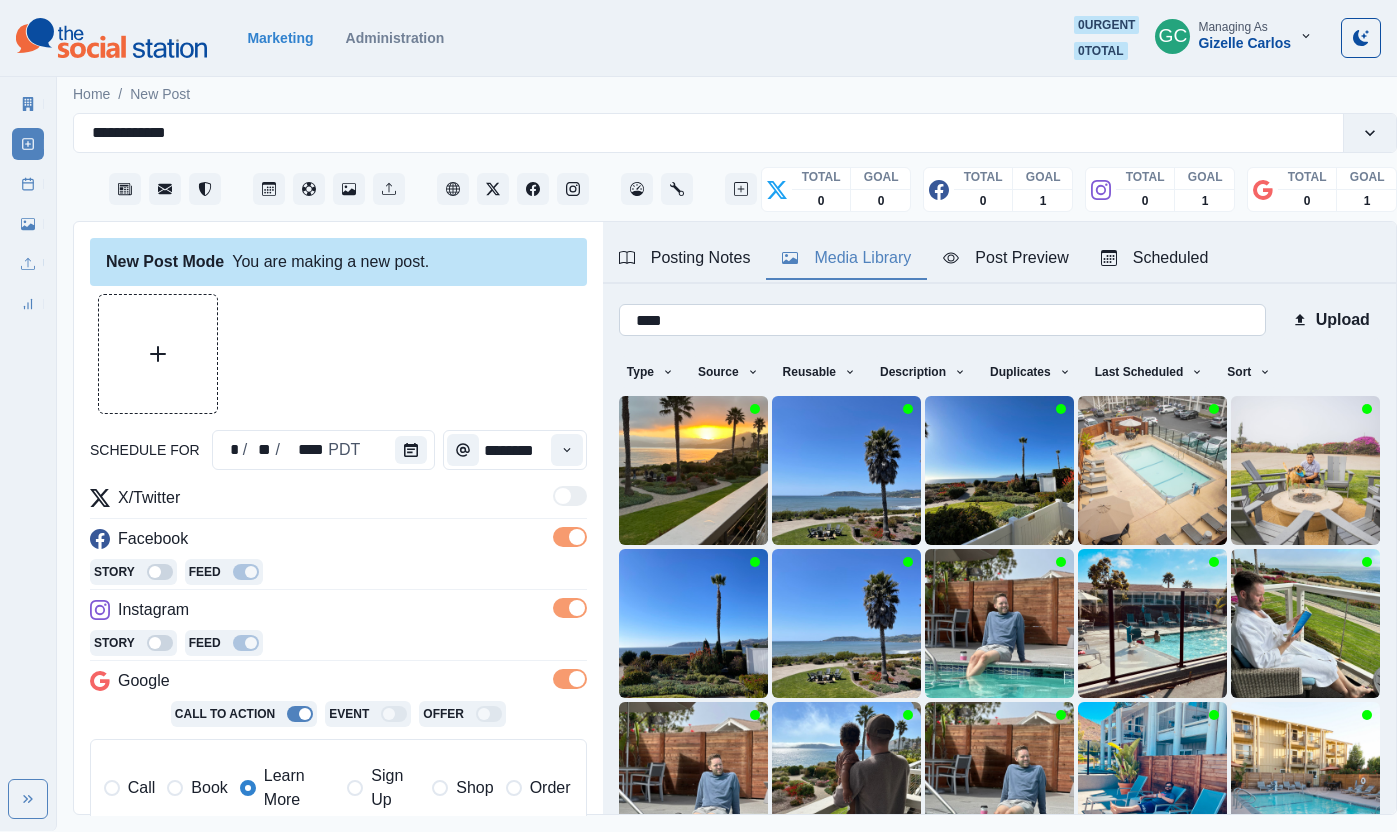 click on "****" at bounding box center [942, 320] 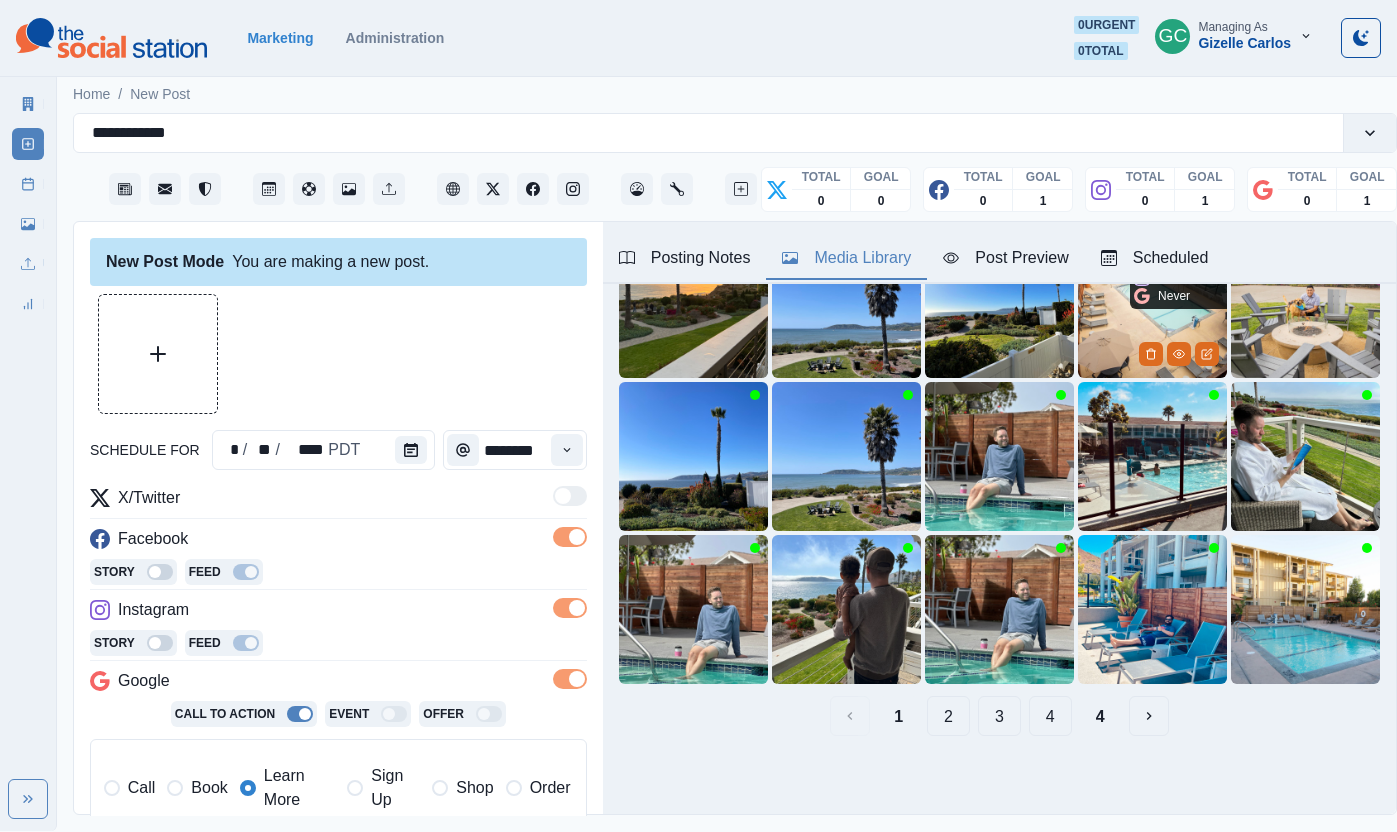 scroll, scrollTop: 0, scrollLeft: 0, axis: both 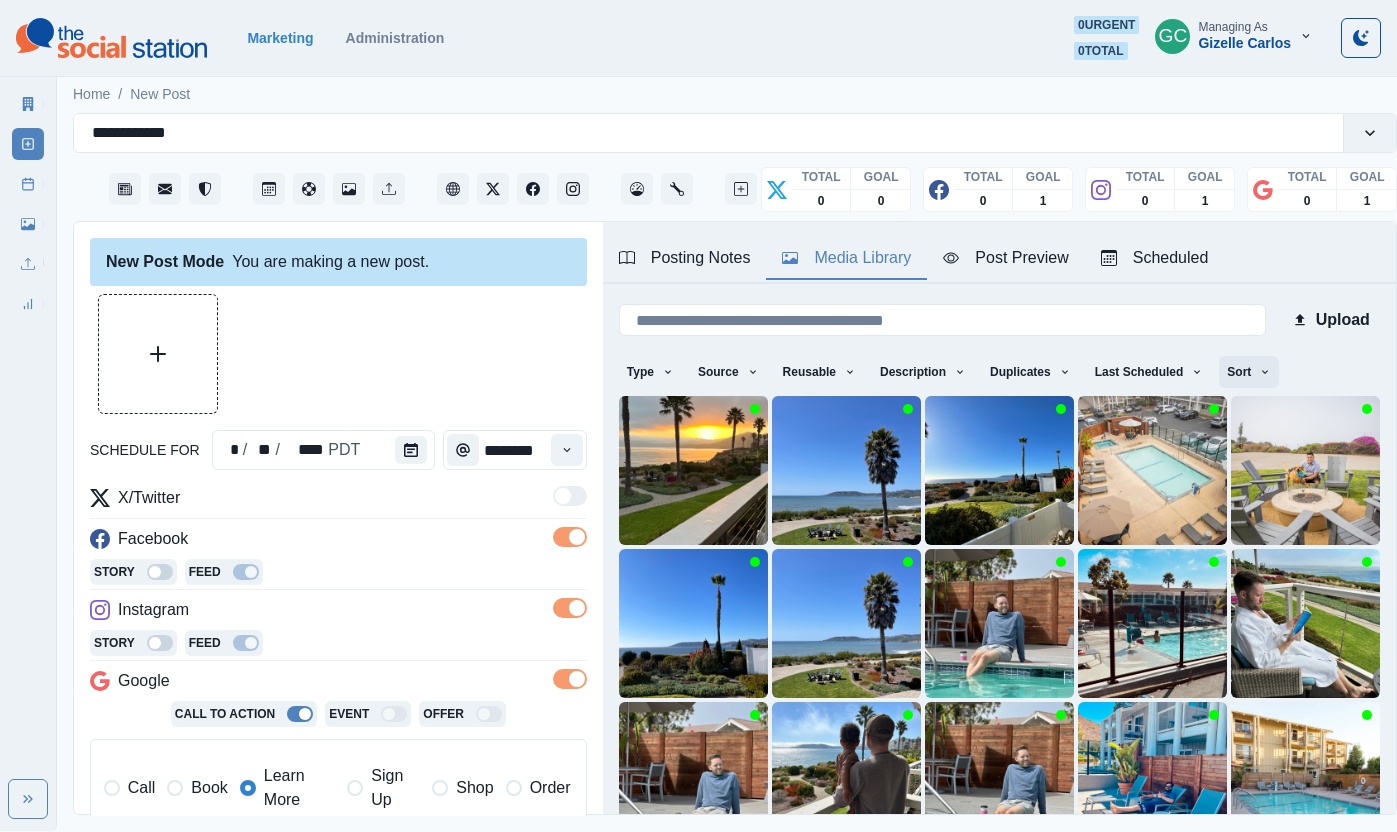 type 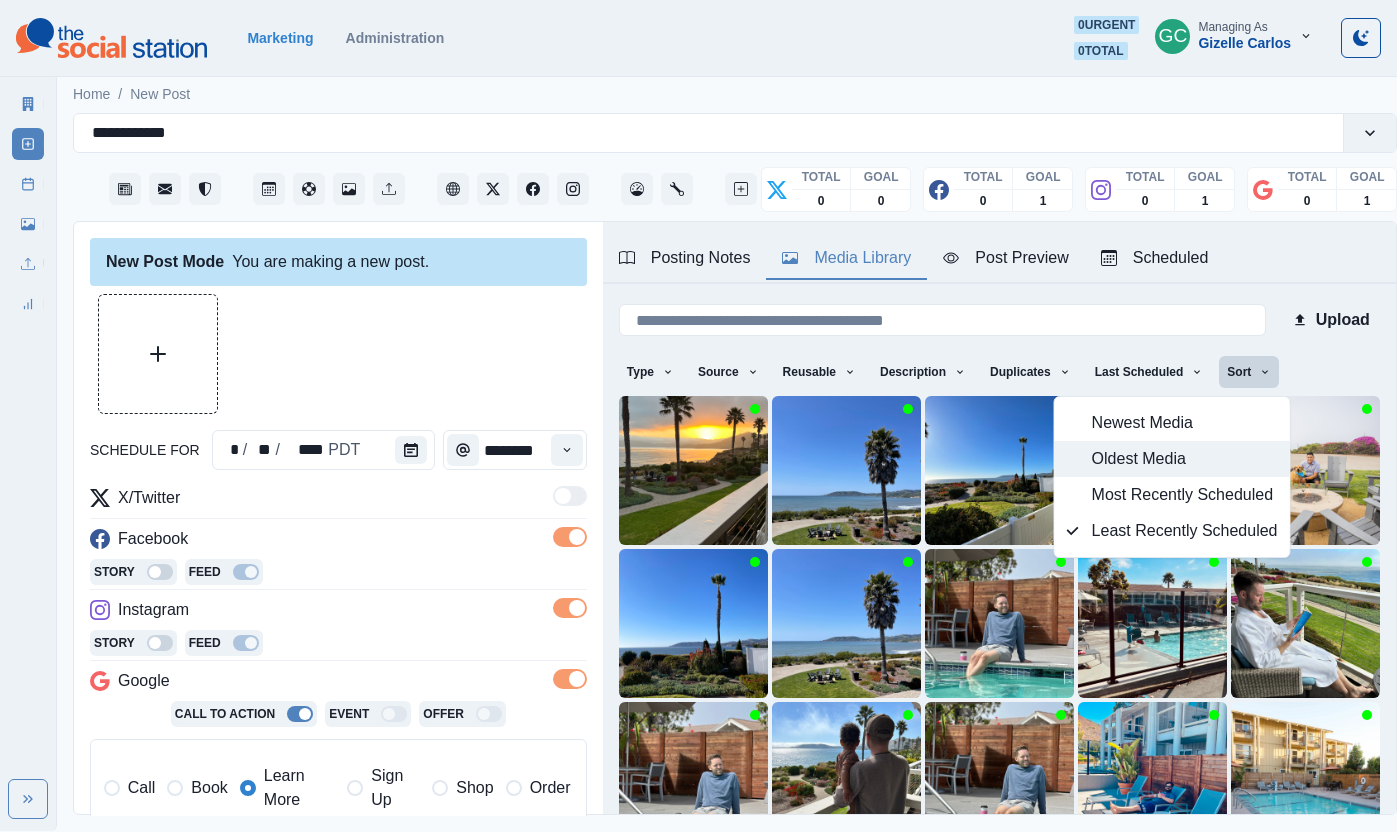 click on "Oldest Media" at bounding box center (1185, 459) 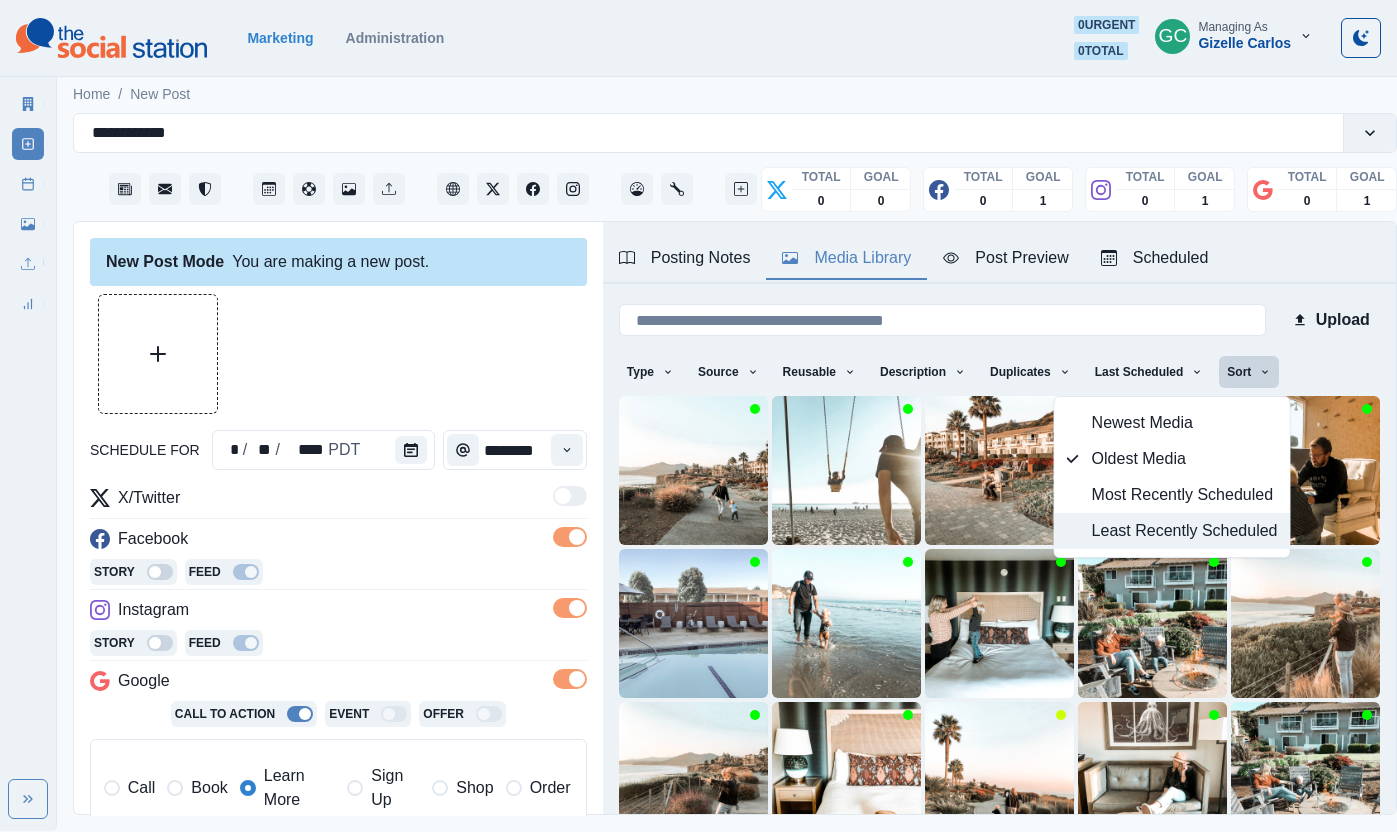 click on "Least Recently Scheduled" at bounding box center [1185, 531] 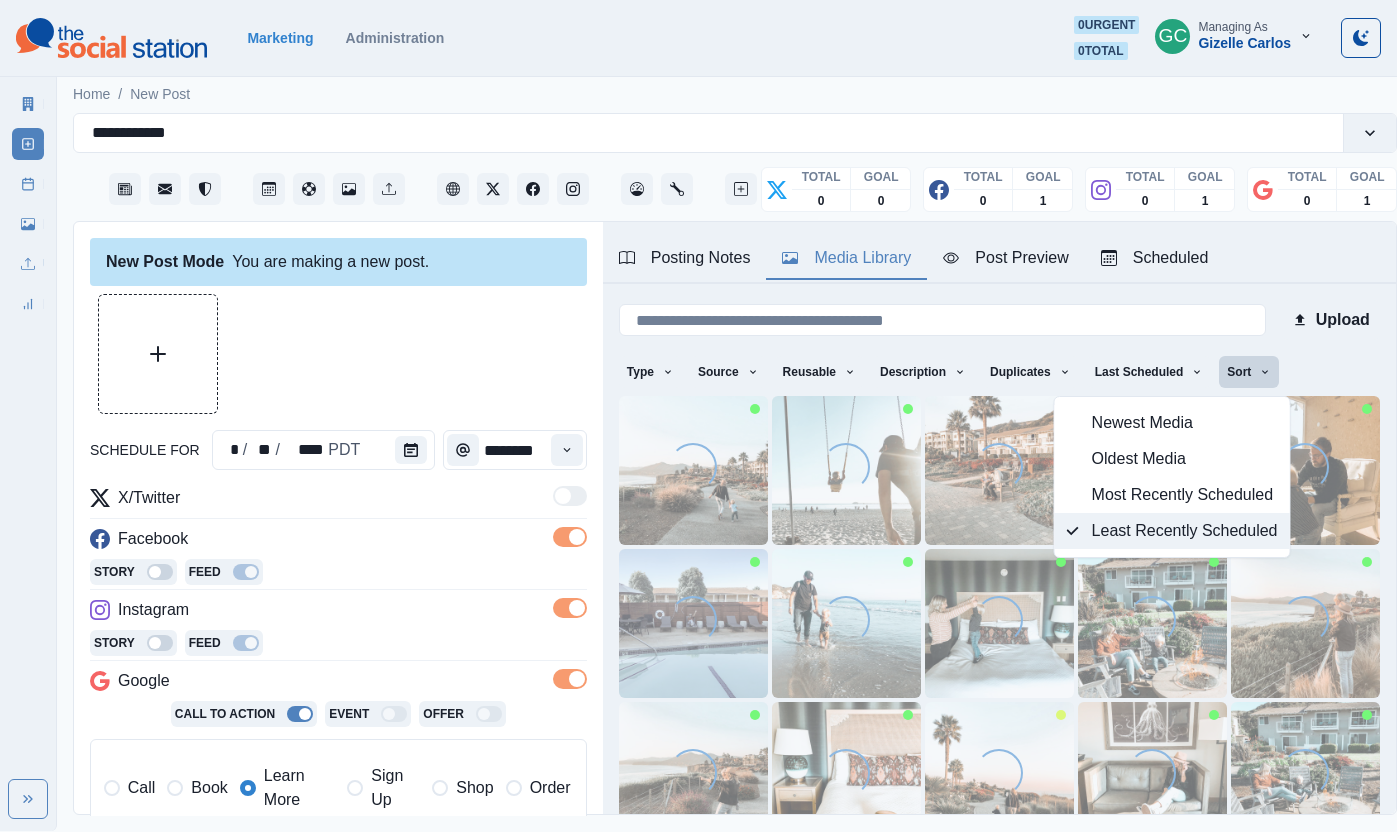 scroll, scrollTop: 0, scrollLeft: 2, axis: horizontal 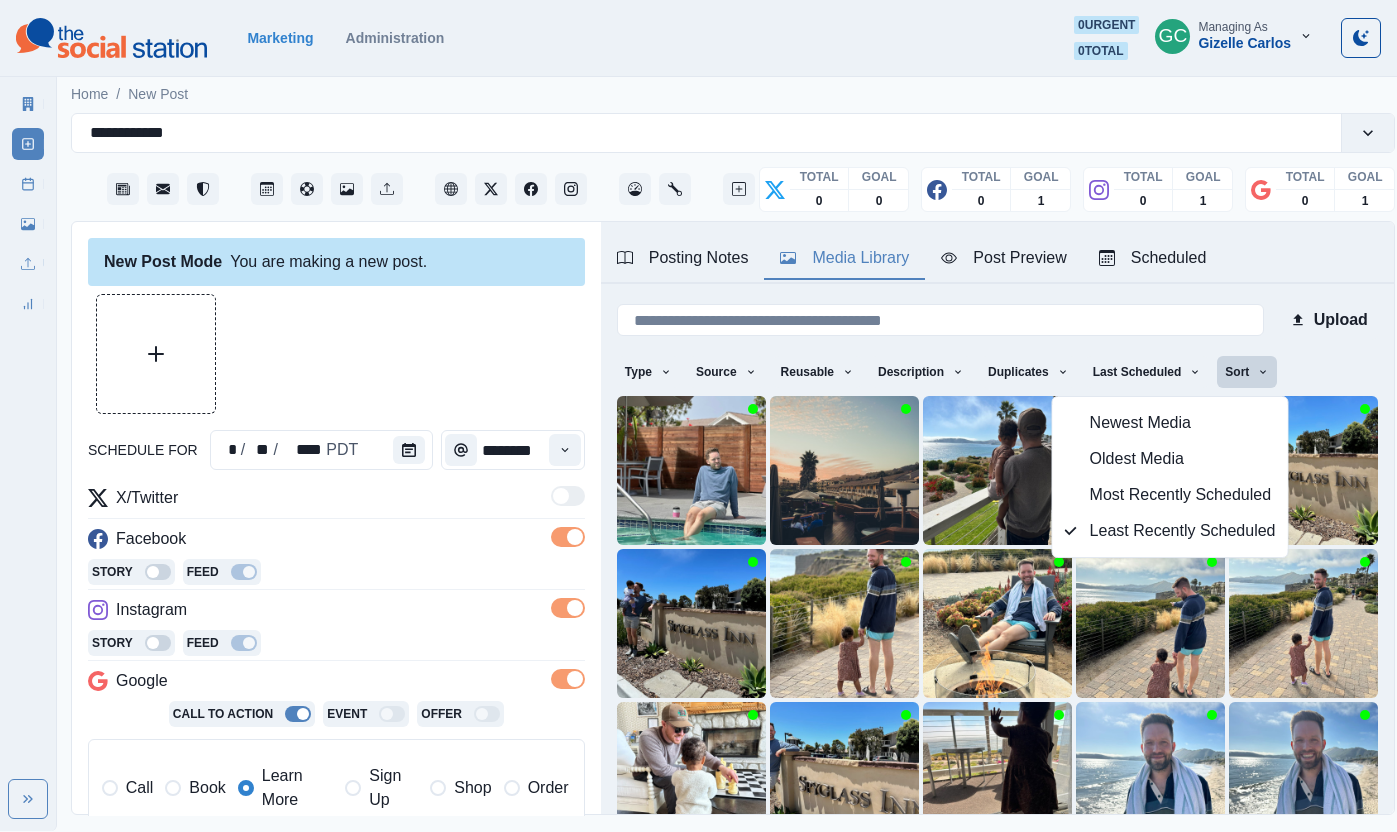 click at bounding box center (336, 354) 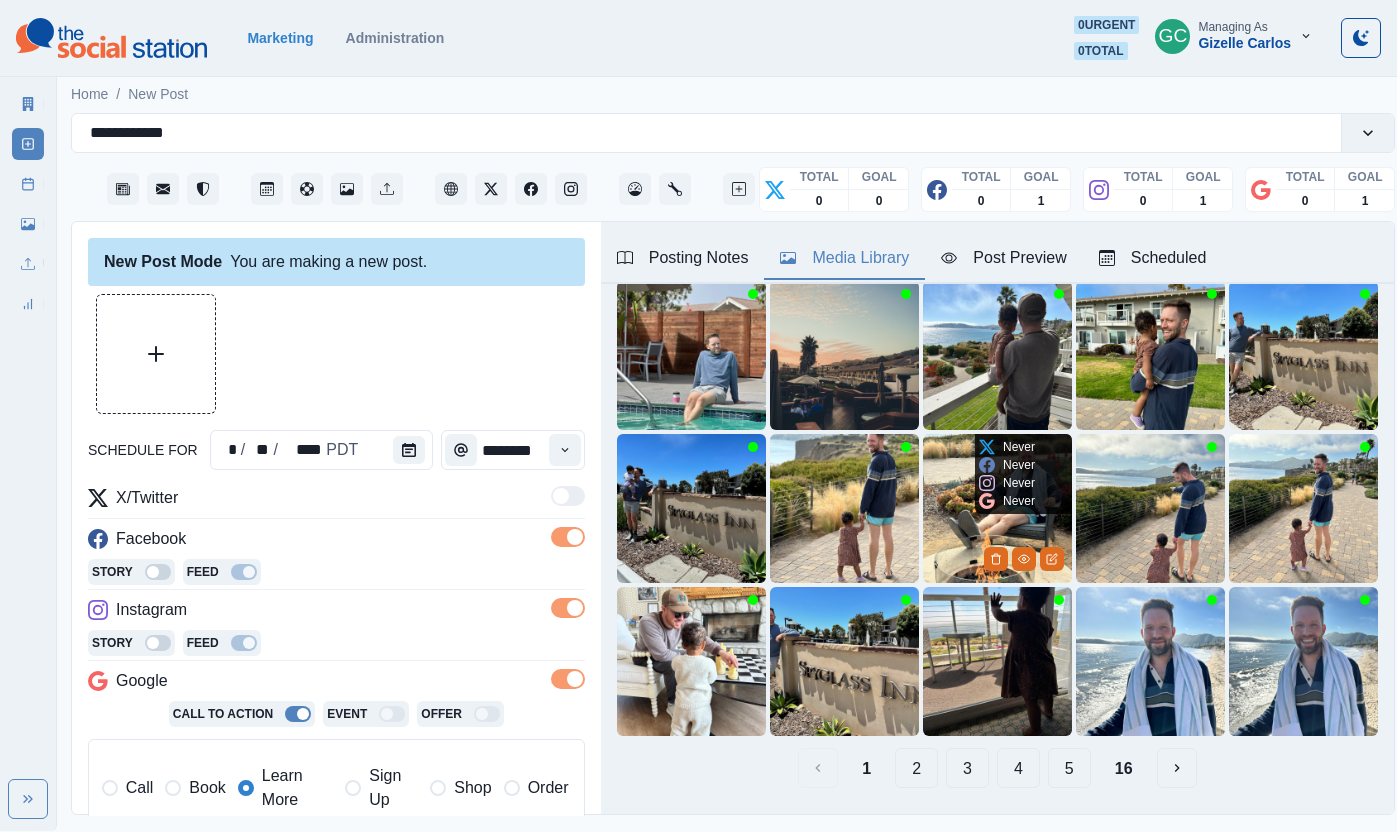 scroll, scrollTop: 167, scrollLeft: 0, axis: vertical 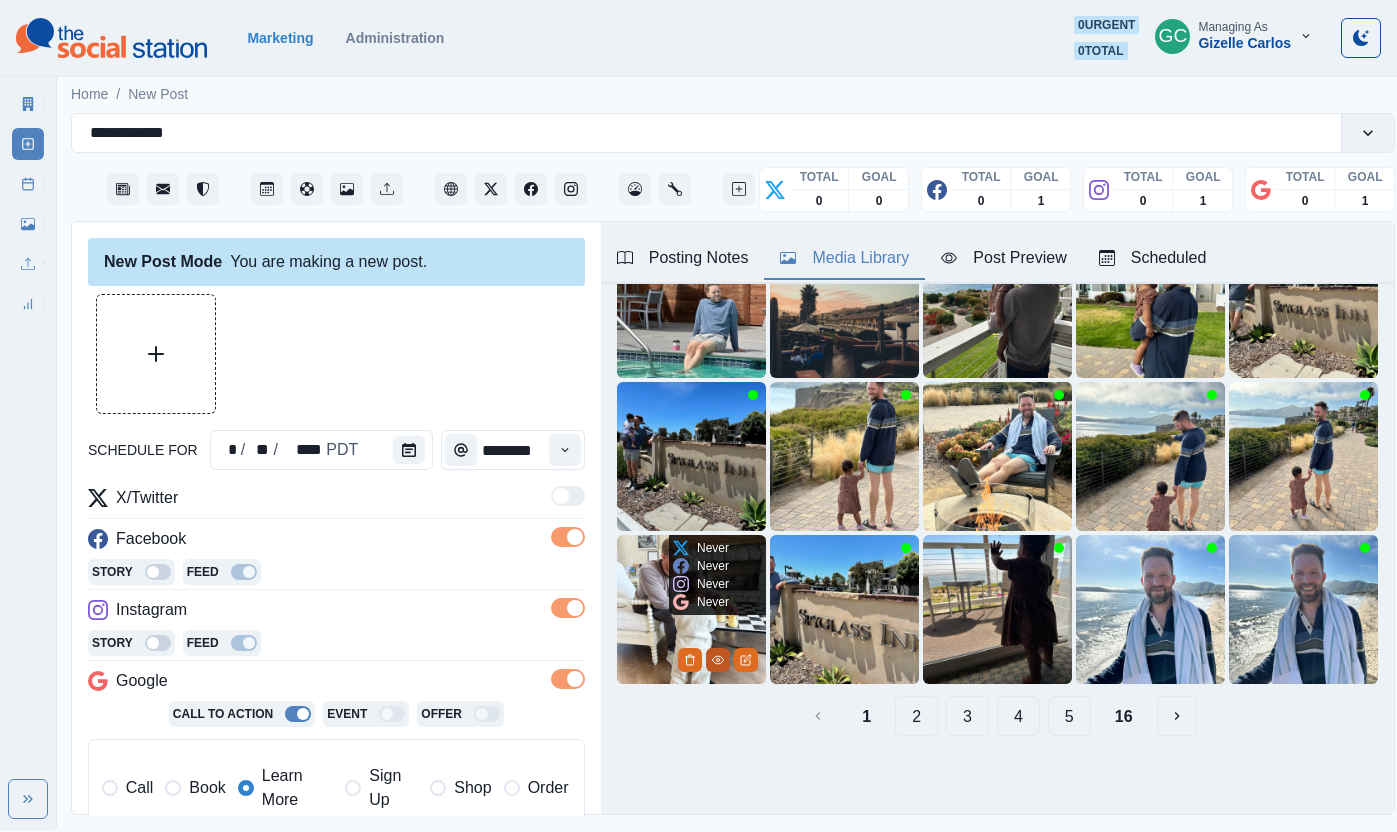 click 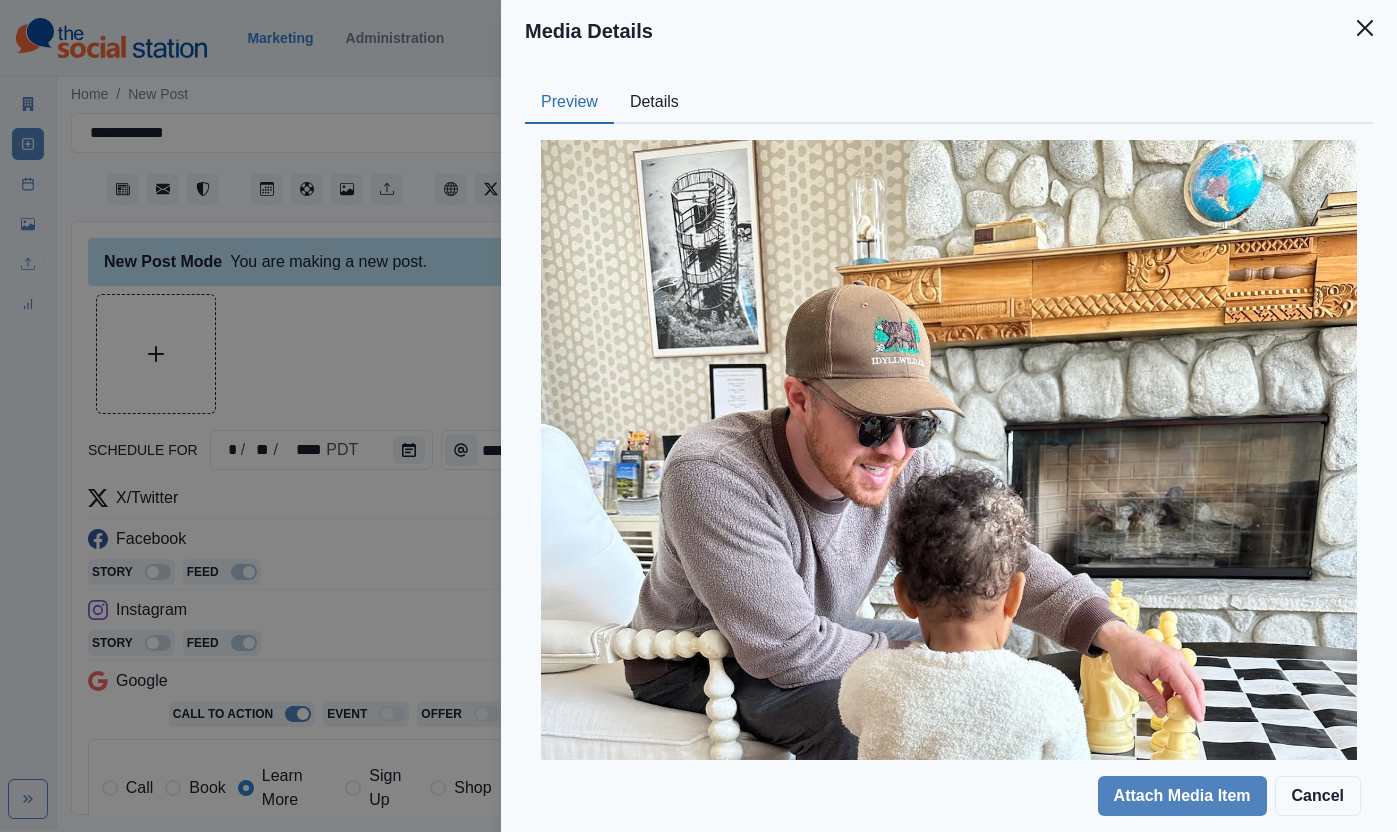 click on "Details" at bounding box center (654, 103) 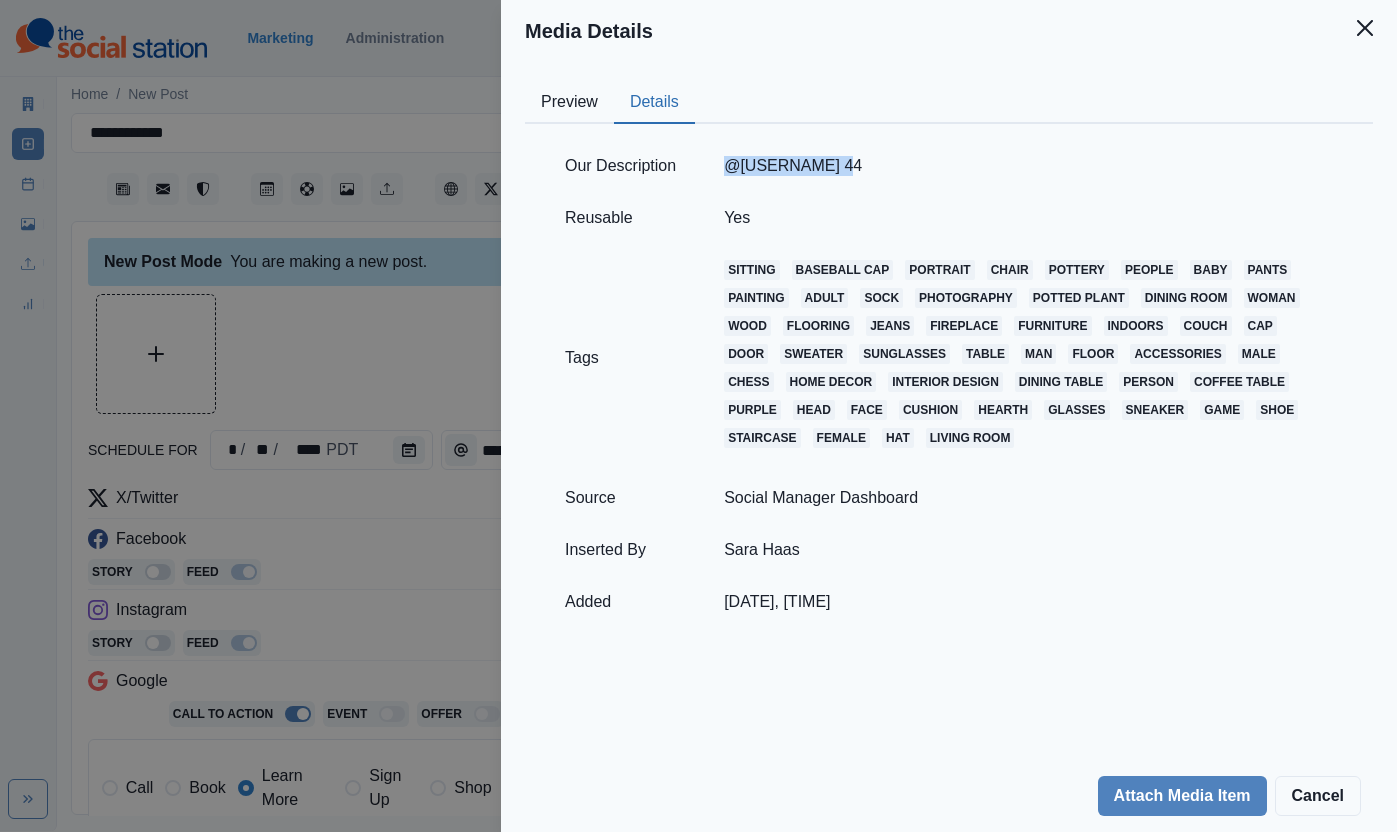 drag, startPoint x: 731, startPoint y: 164, endPoint x: 839, endPoint y: 162, distance: 108.01852 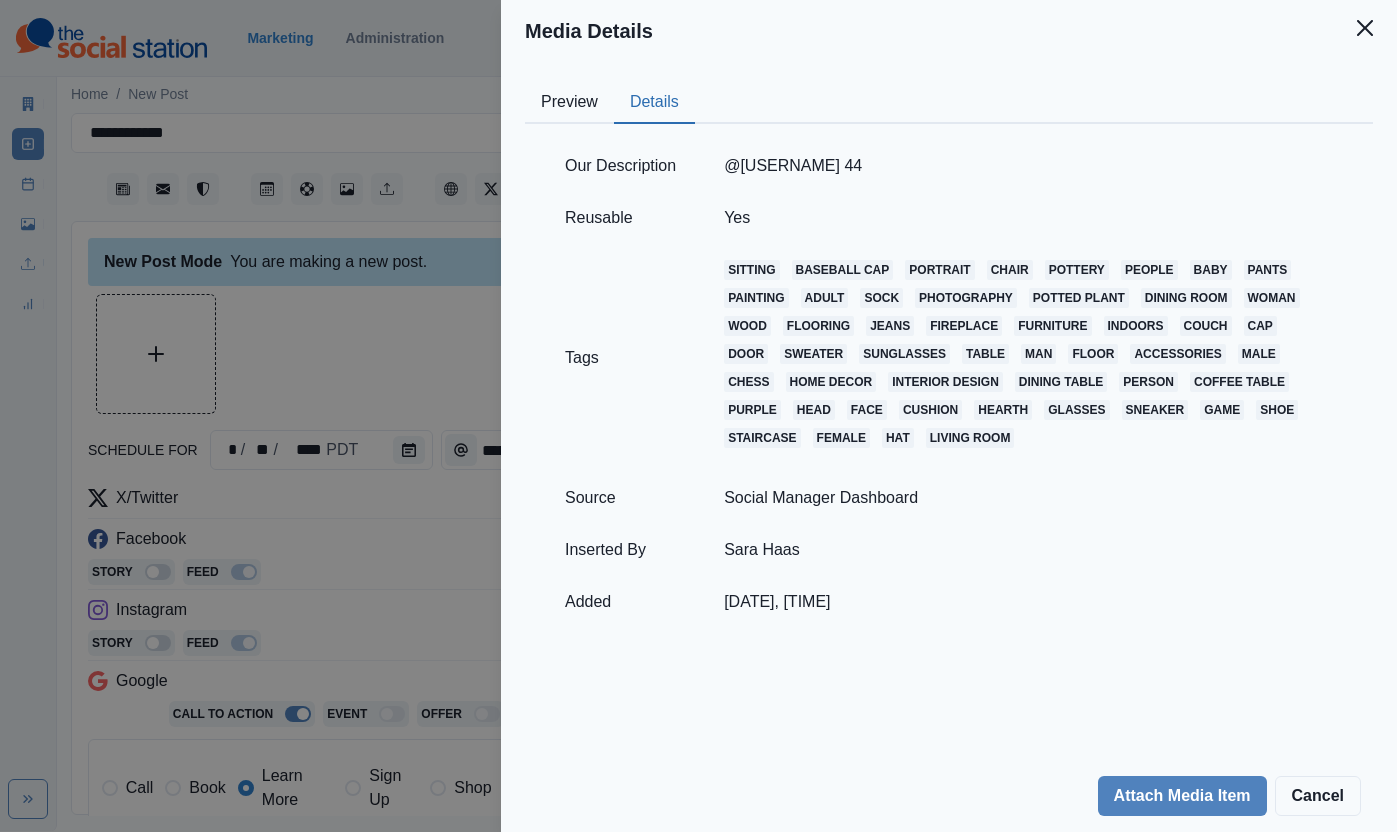 click on "Media Details Preview Details Our Description @[USERNAME] 44 Reusable Yes Tags sitting baseball cap portrait chair pottery people baby pants painting adult sock photography potted plant dining room woman wood flooring jeans fireplace furniture indoors couch cap door sweater sunglasses table man floor accessories male chess home decor interior design dining table person coffee table purple head face cushion hearth glasses sneaker game shoe staircase female hat living room Source Social Manager Dashboard Inserted By [PERSON] Added [DATE], [TIME] Attach Media Item Cancel" at bounding box center [698, 416] 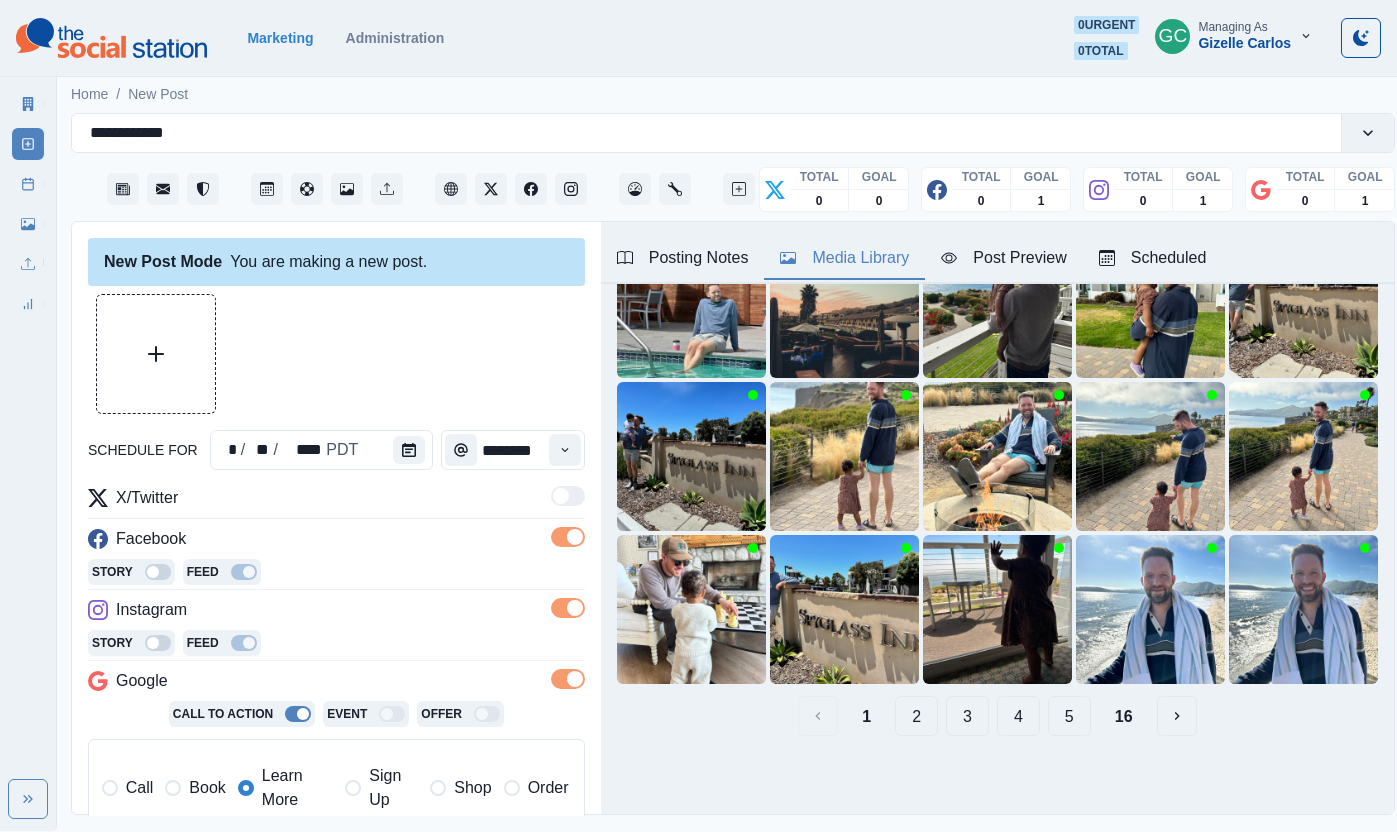 click on "5" at bounding box center [1069, 716] 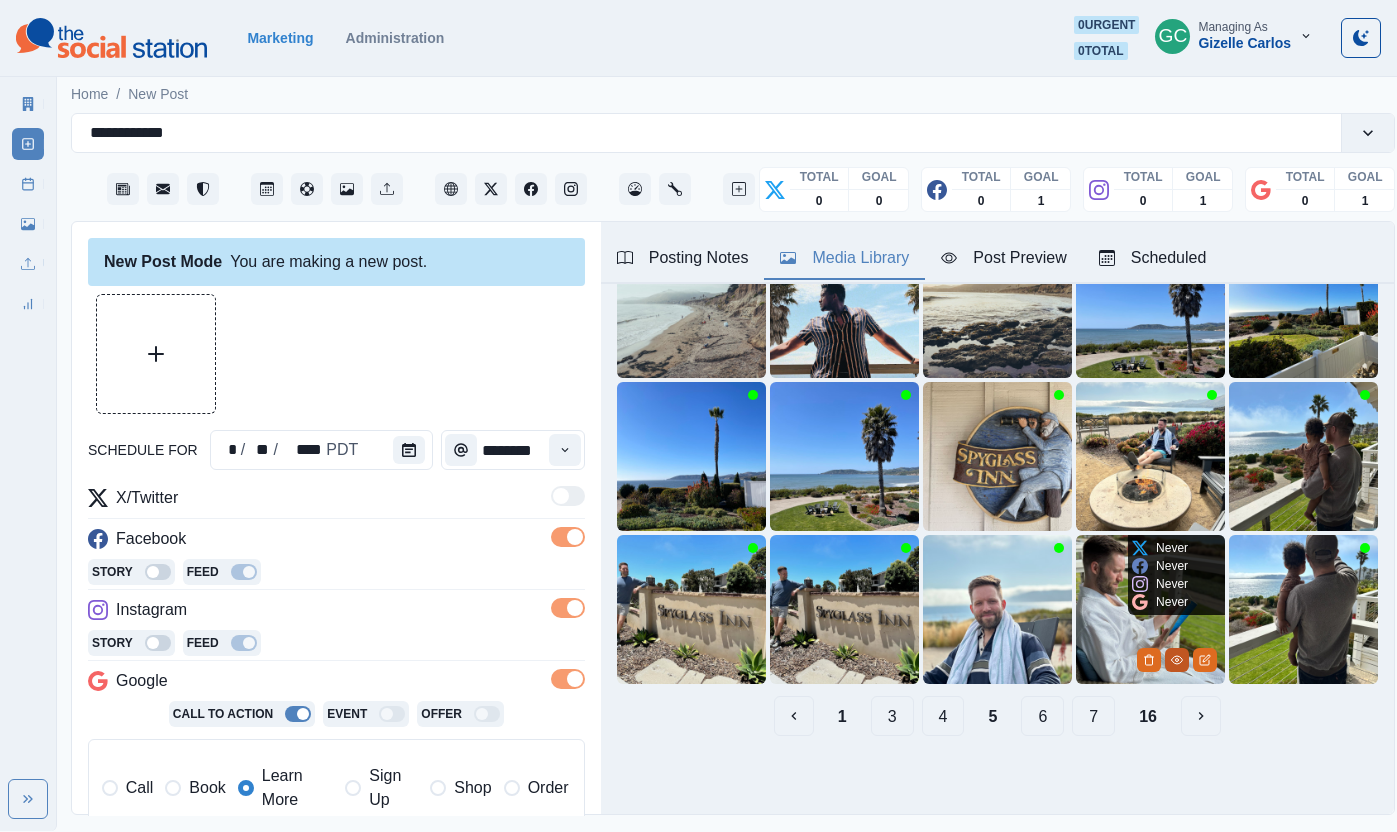 click 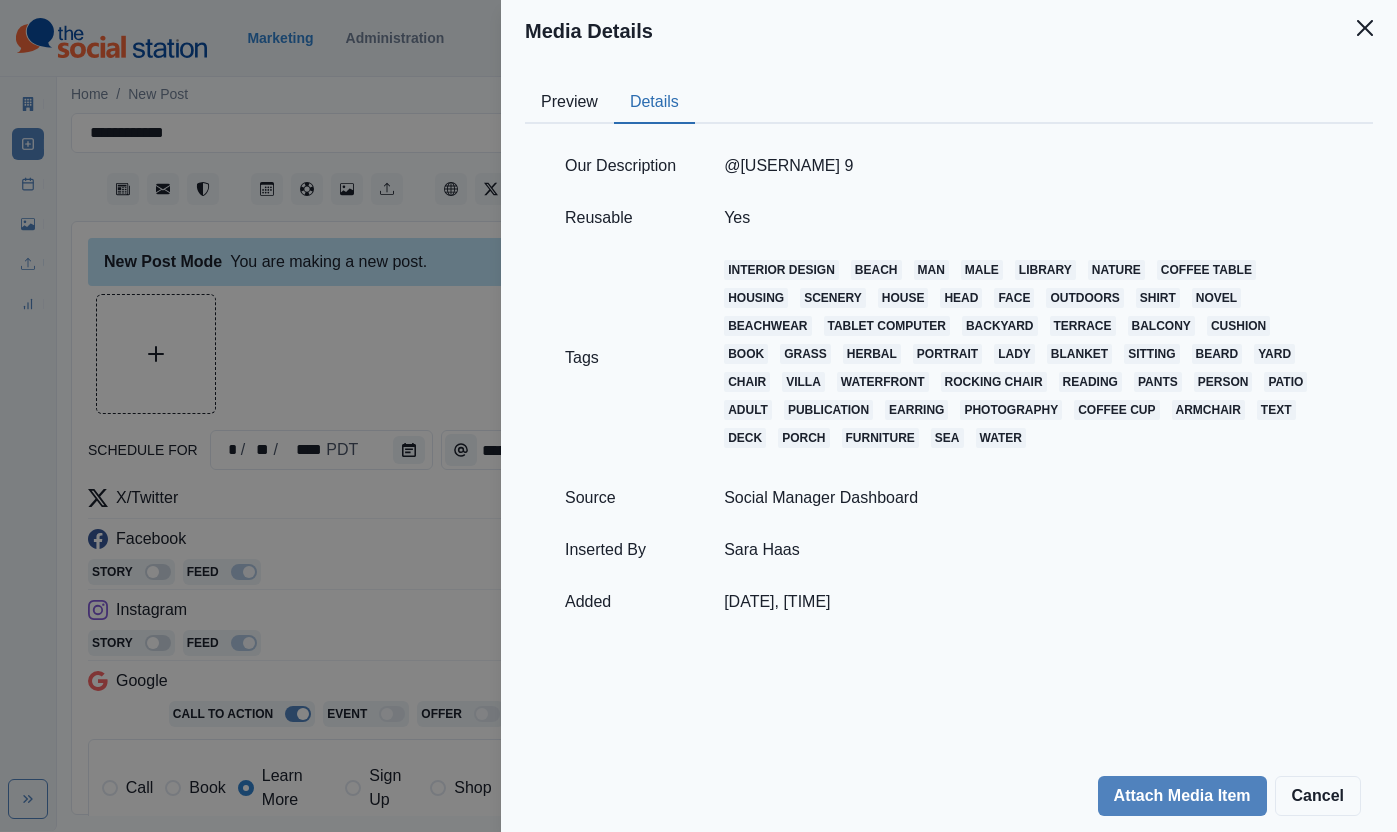 click on "Details" at bounding box center (654, 103) 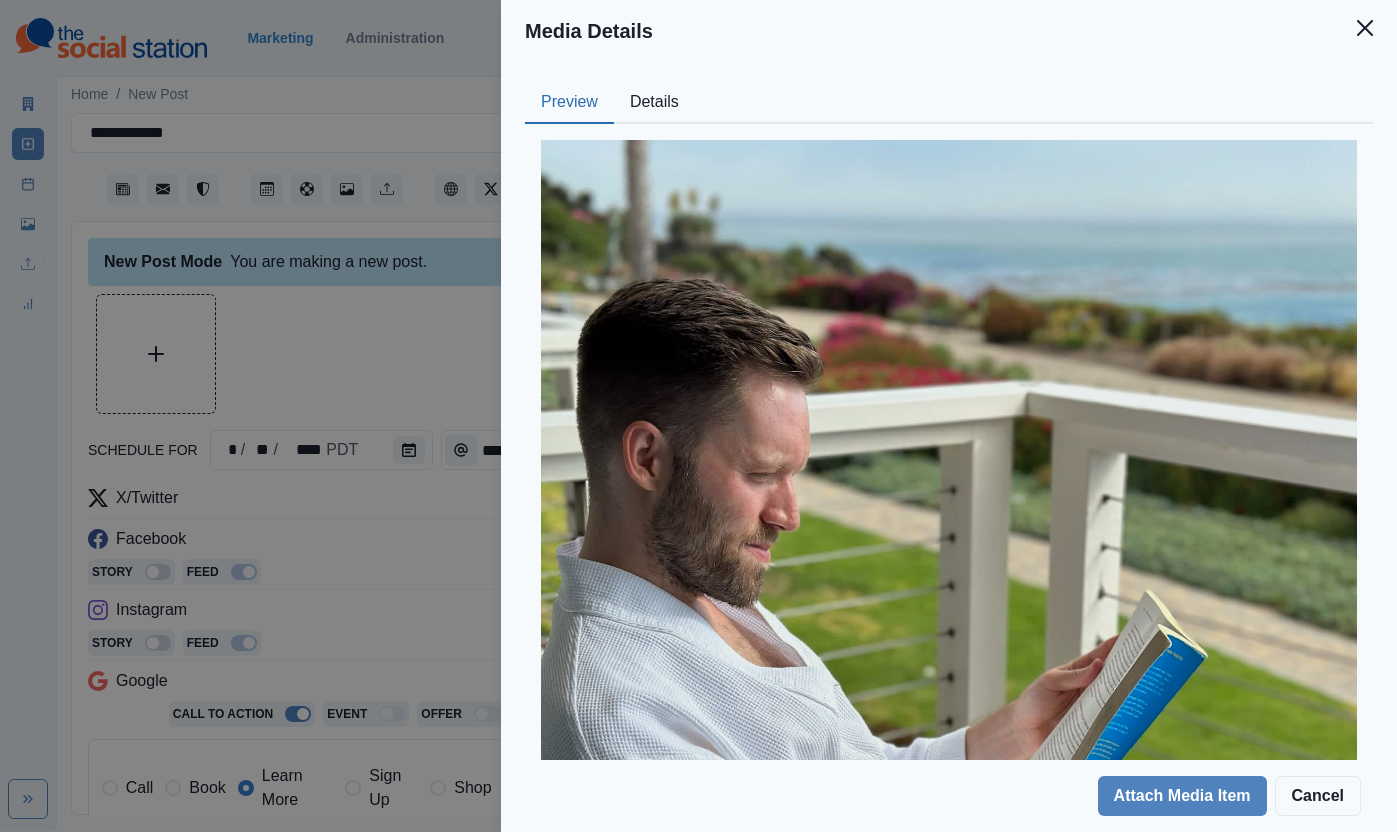 drag, startPoint x: 568, startPoint y: 98, endPoint x: 436, endPoint y: 292, distance: 234.64867 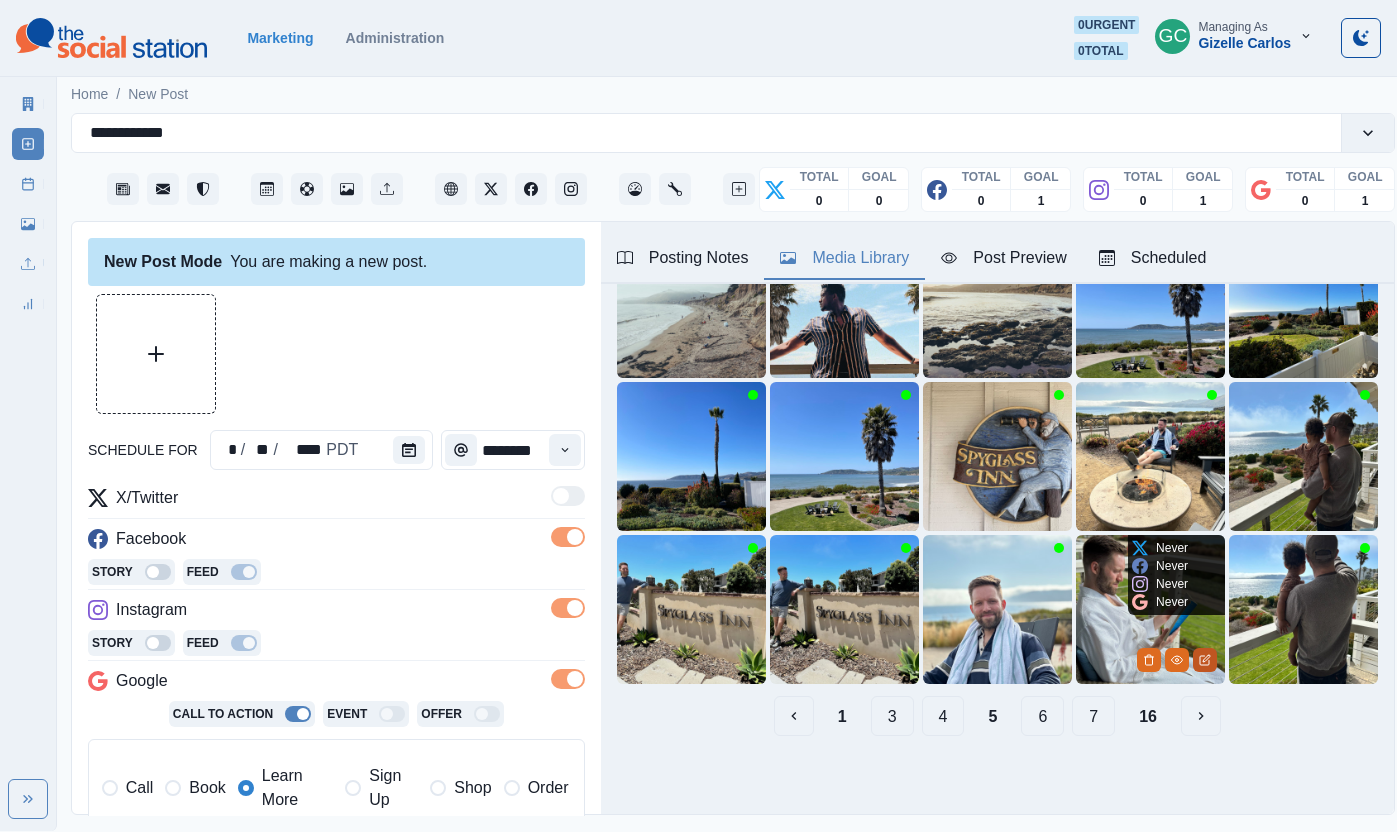 click 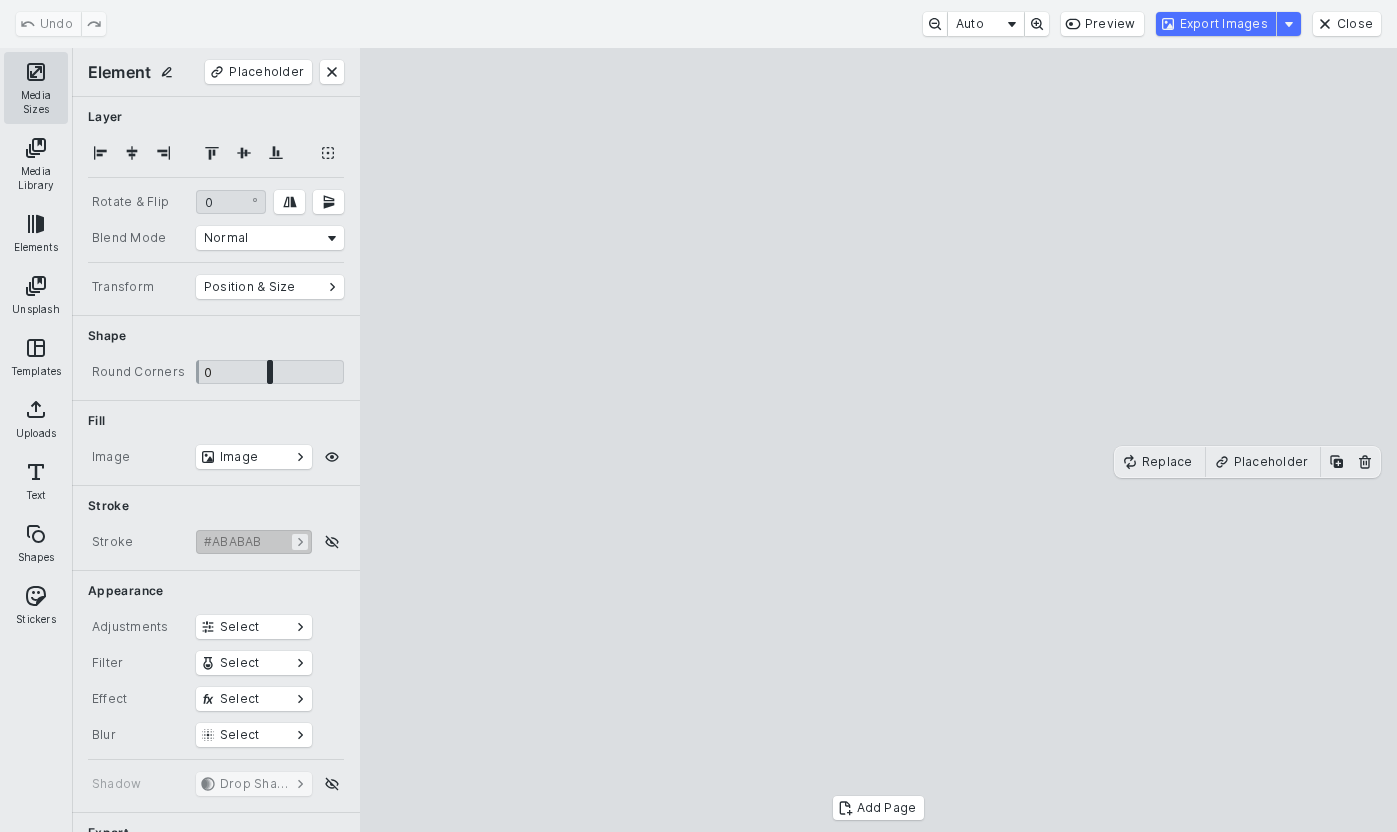 drag, startPoint x: 31, startPoint y: 84, endPoint x: 66, endPoint y: 114, distance: 46.09772 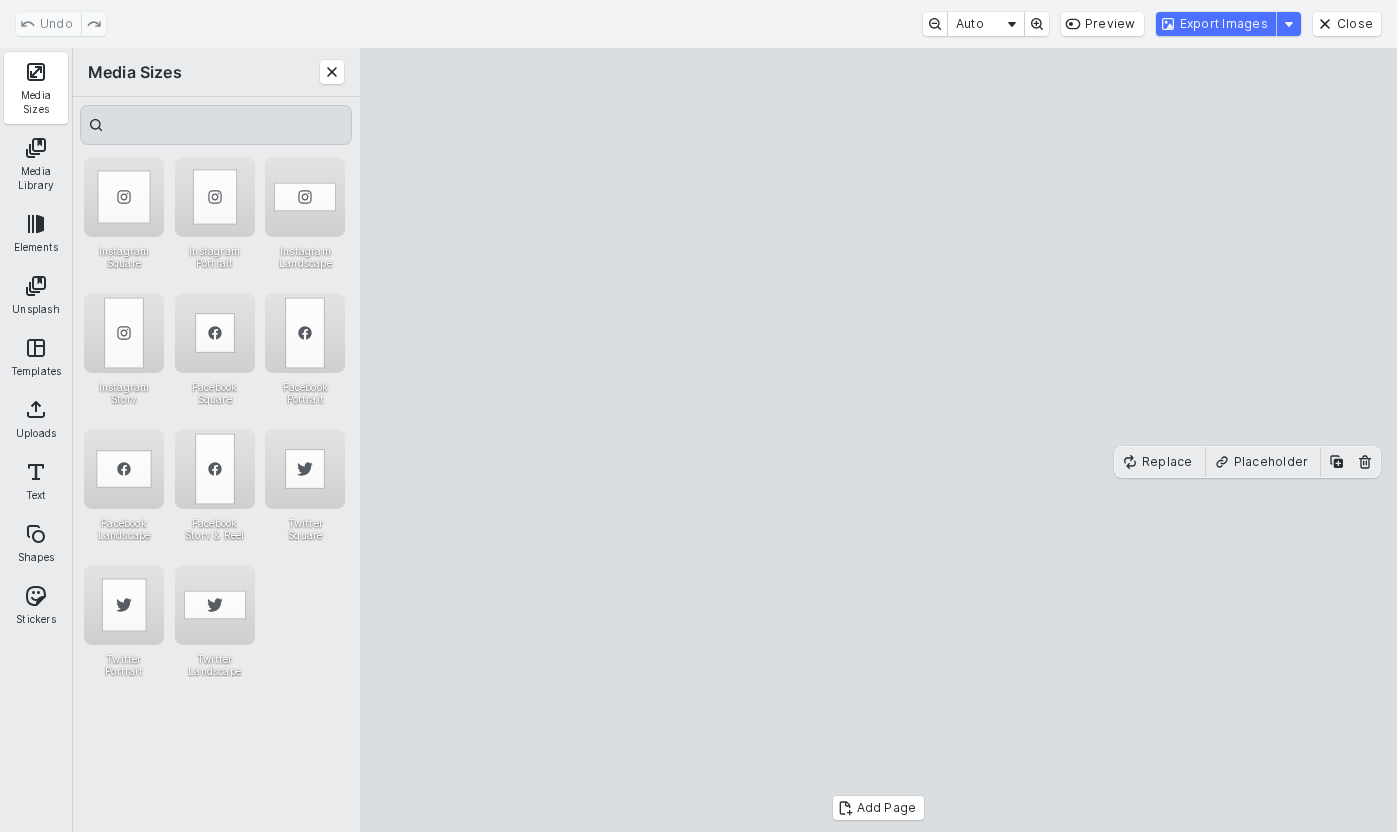 click on "Instagram Square Instagram Portrait Instagram Landscape Instagram Story Facebook Square Facebook Portrait Facebook Landscape Facebook Story & Reel Twitter Square Twitter Portrait Twitter Landscape" at bounding box center [216, 425] 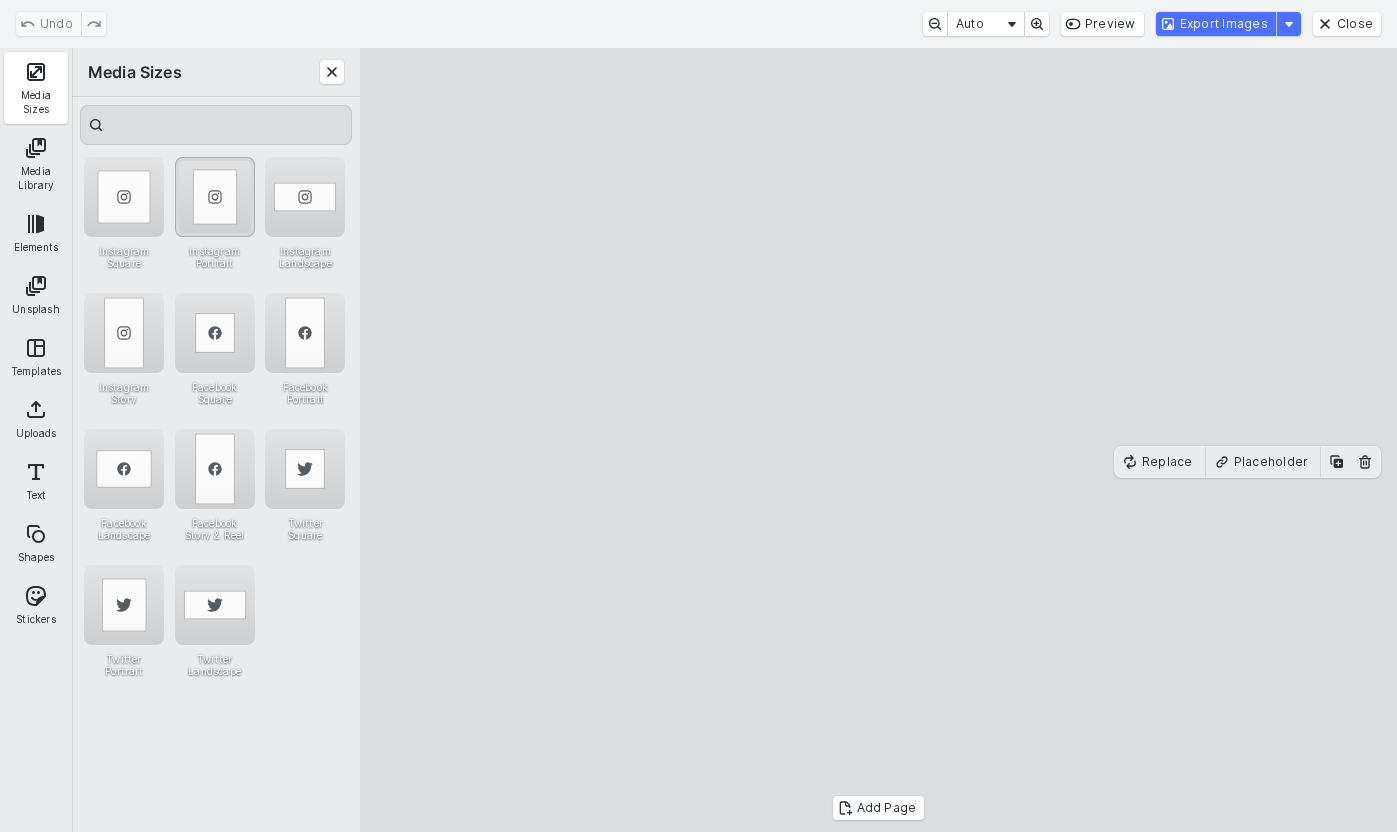 click at bounding box center [215, 197] 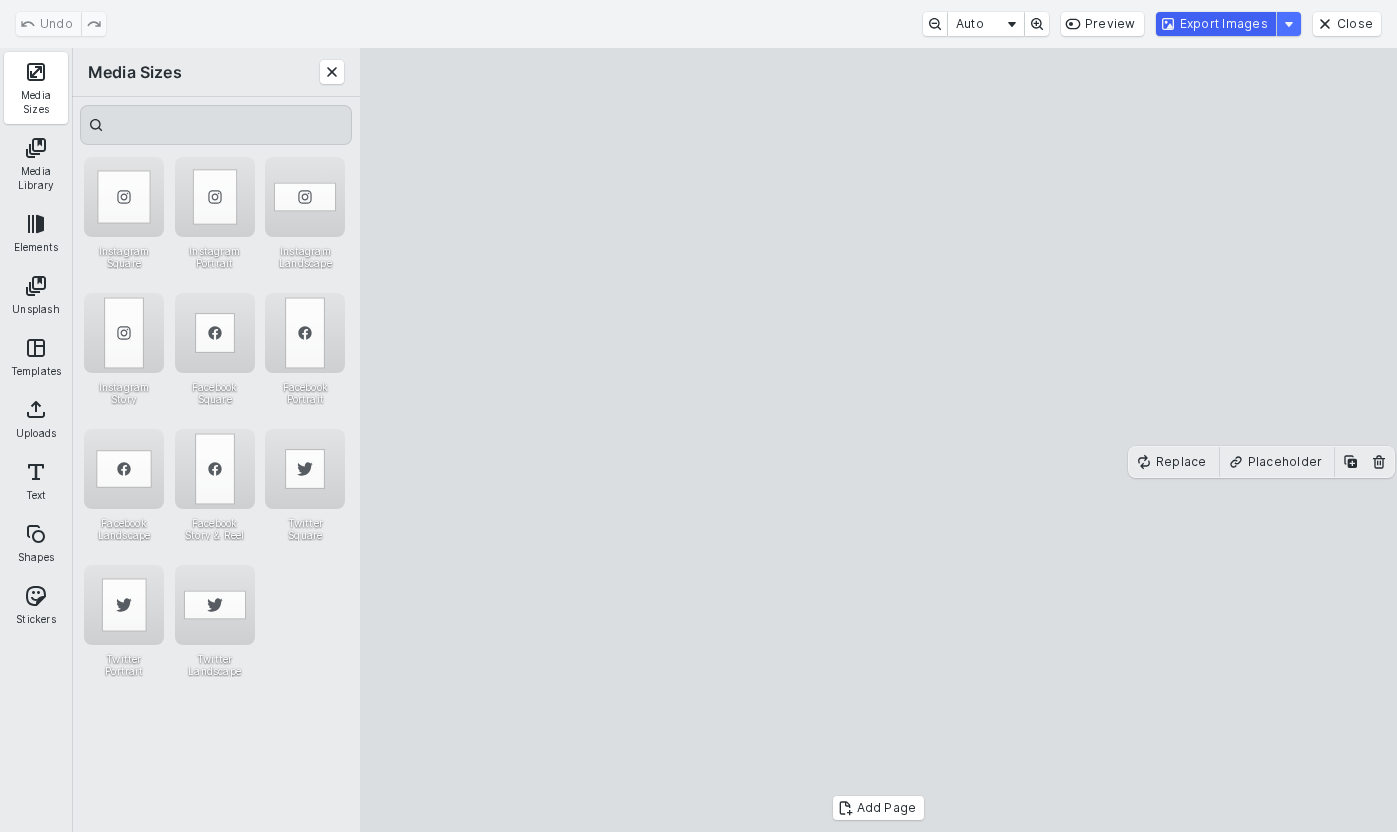 click on "Export Images" at bounding box center [1216, 24] 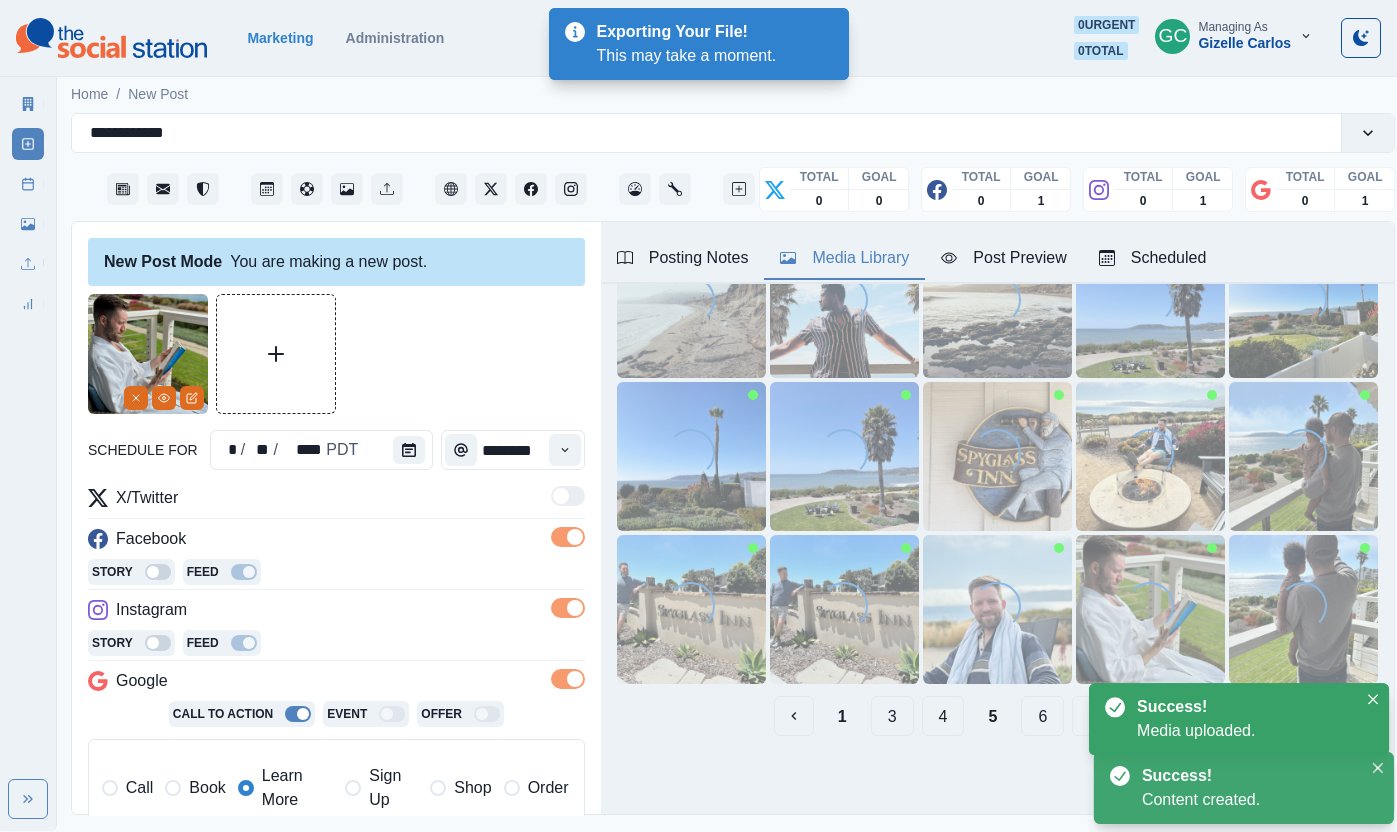 scroll, scrollTop: 0, scrollLeft: 0, axis: both 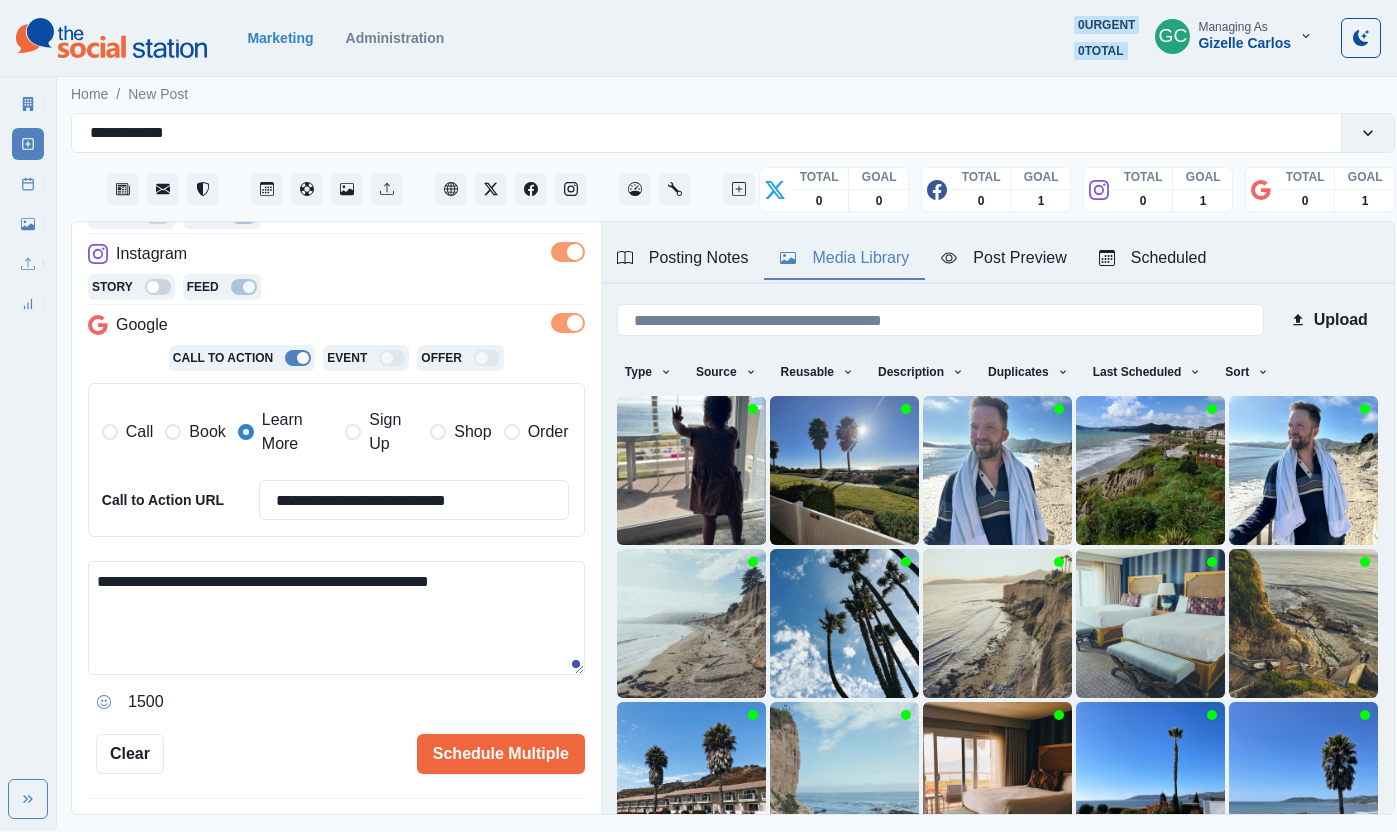 click on "**********" at bounding box center (336, 618) 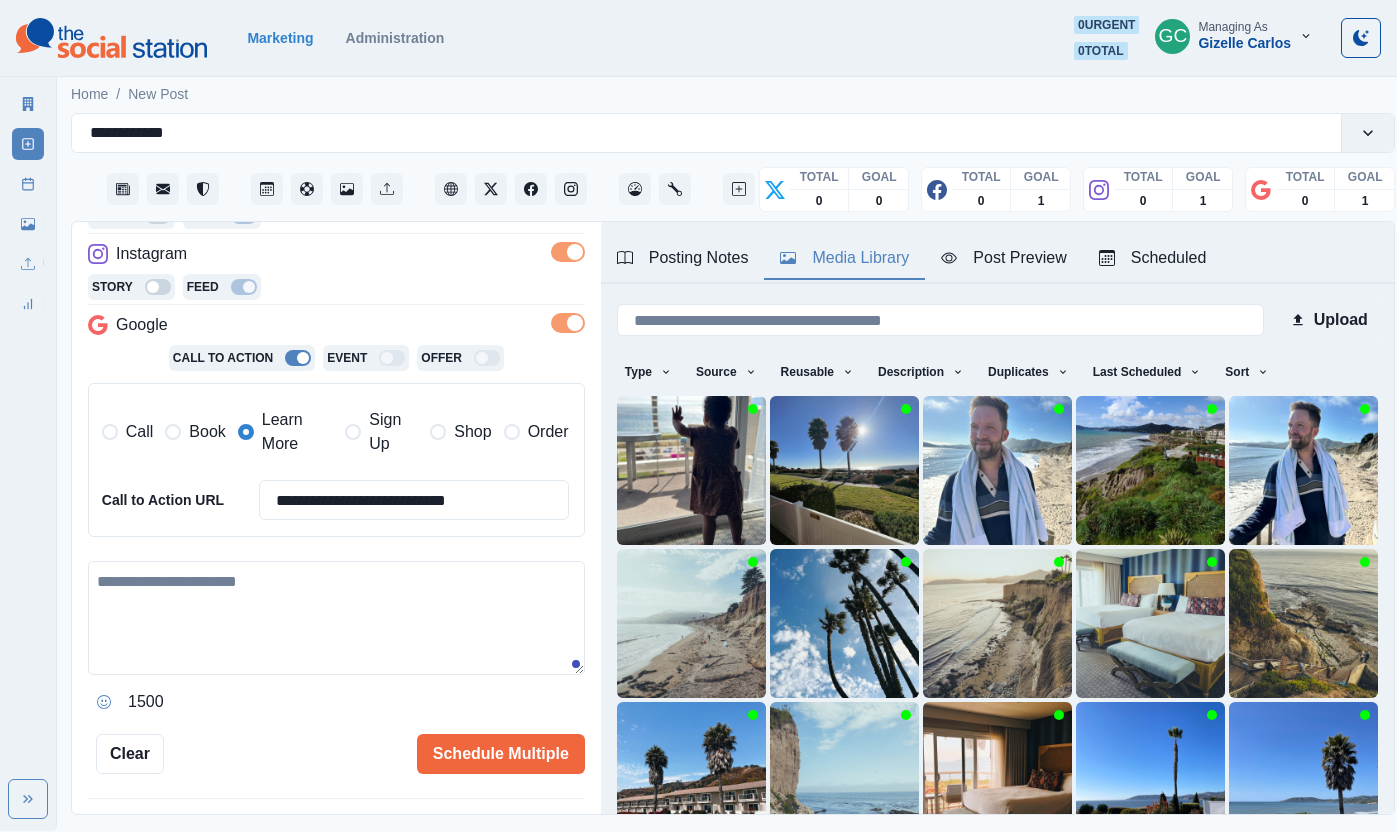 paste on "**********" 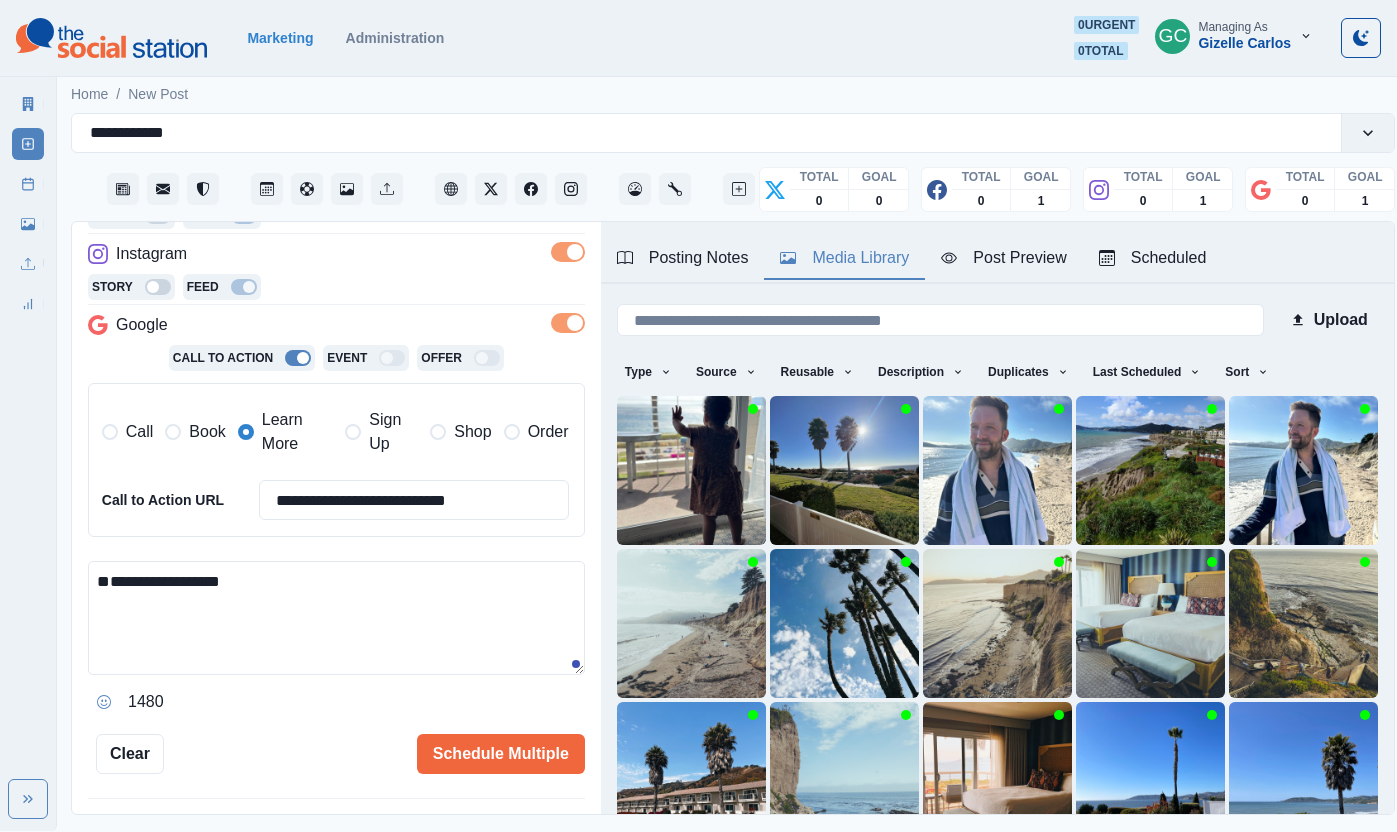 click on "**********" at bounding box center (336, 618) 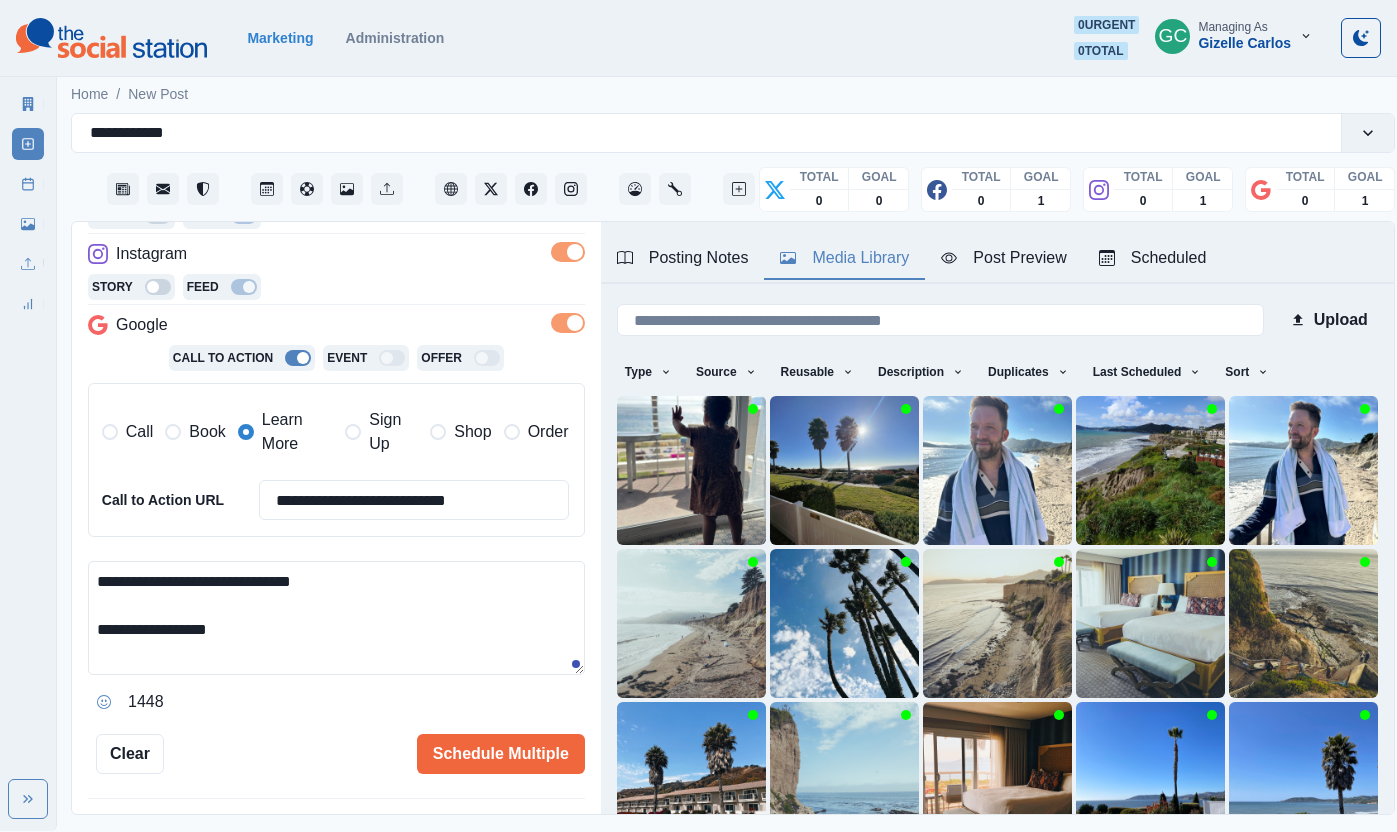 drag, startPoint x: 337, startPoint y: 587, endPoint x: 347, endPoint y: 585, distance: 10.198039 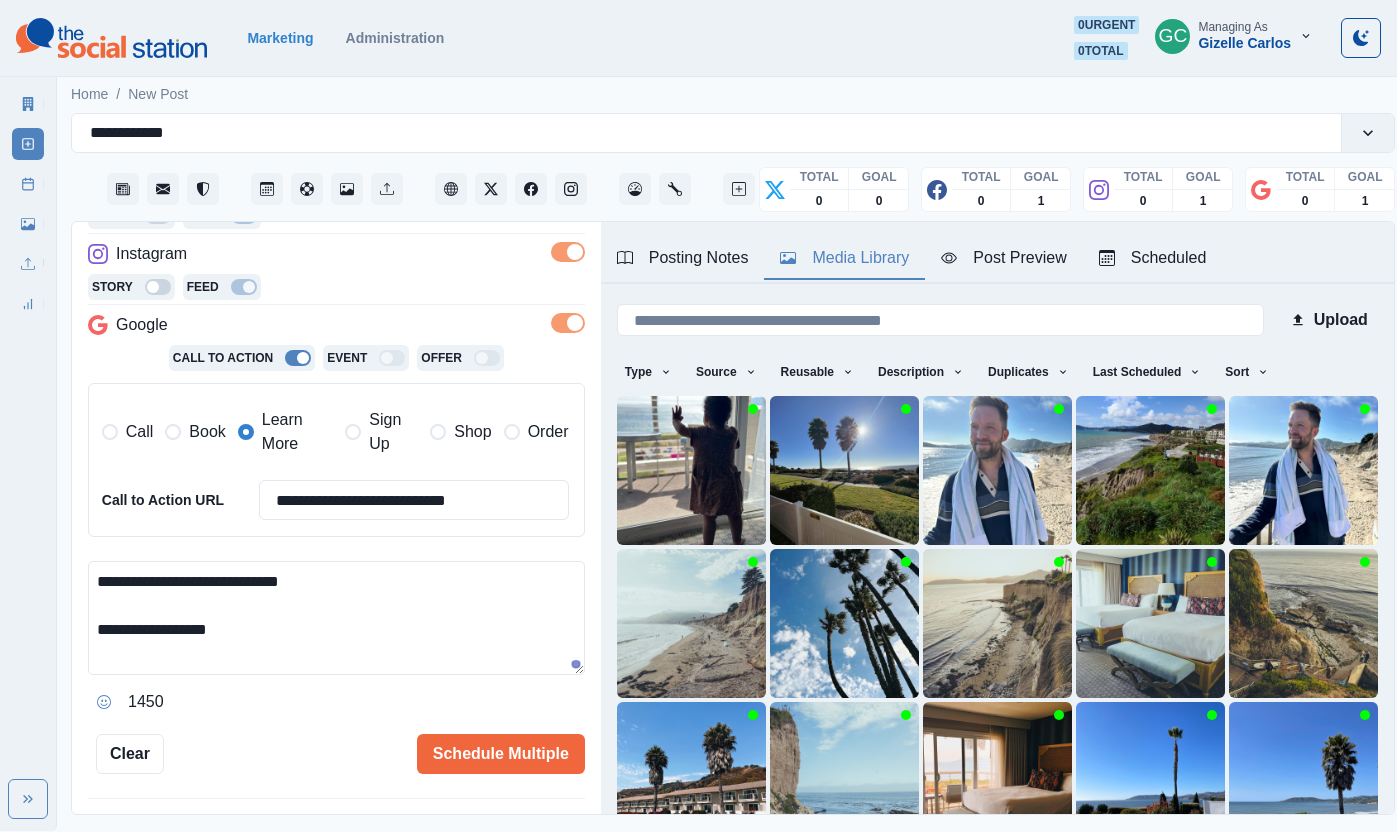 paste on "**" 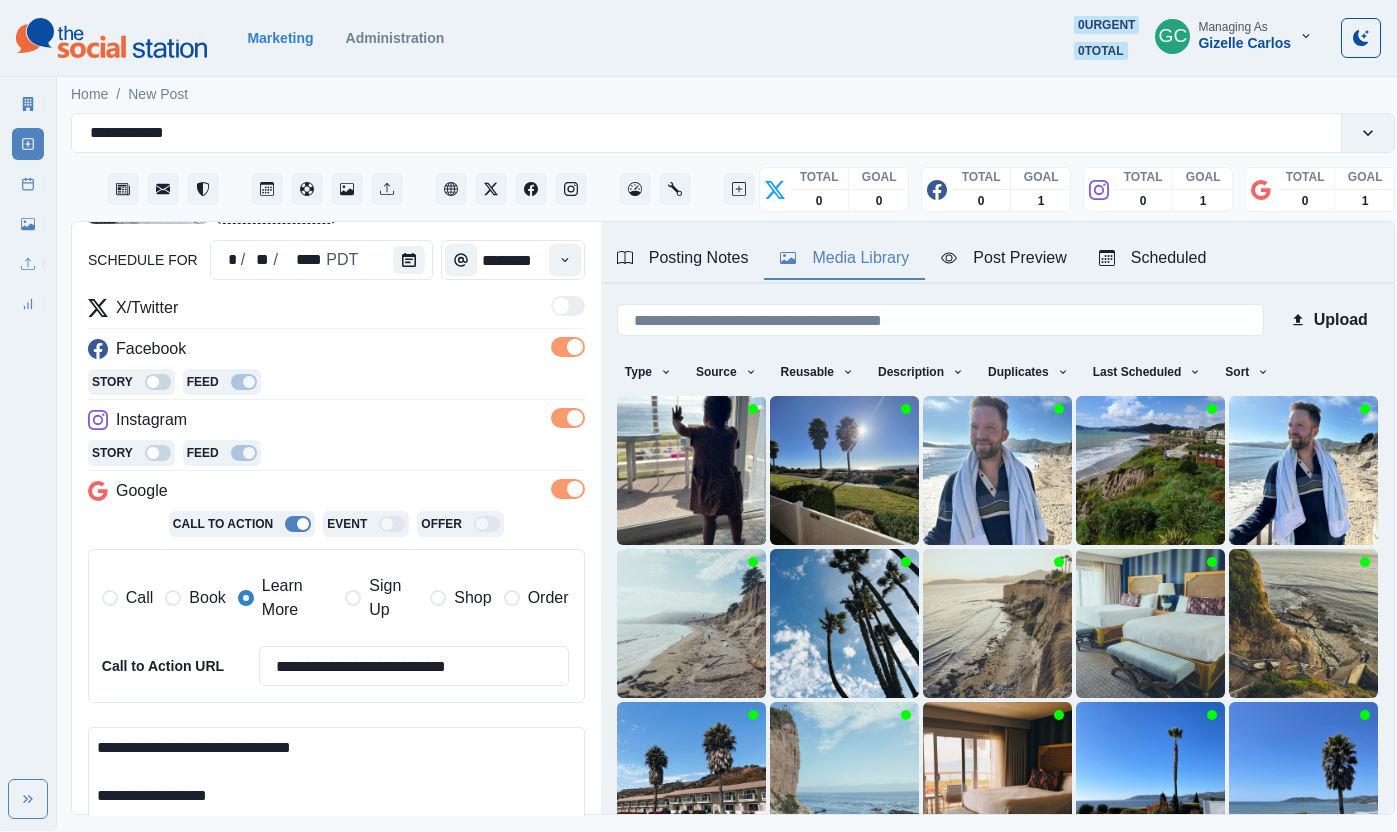 scroll, scrollTop: 450, scrollLeft: 0, axis: vertical 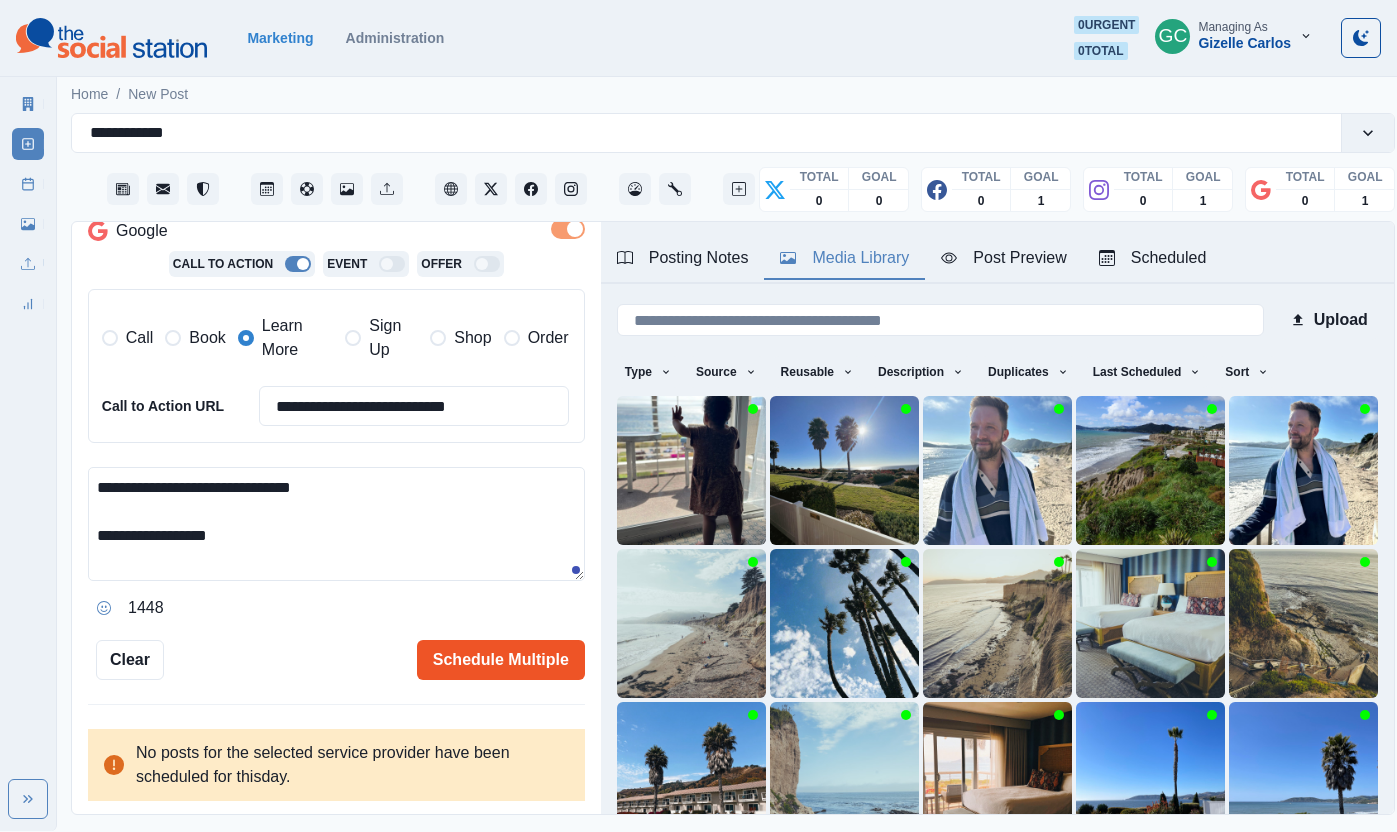 type on "**********" 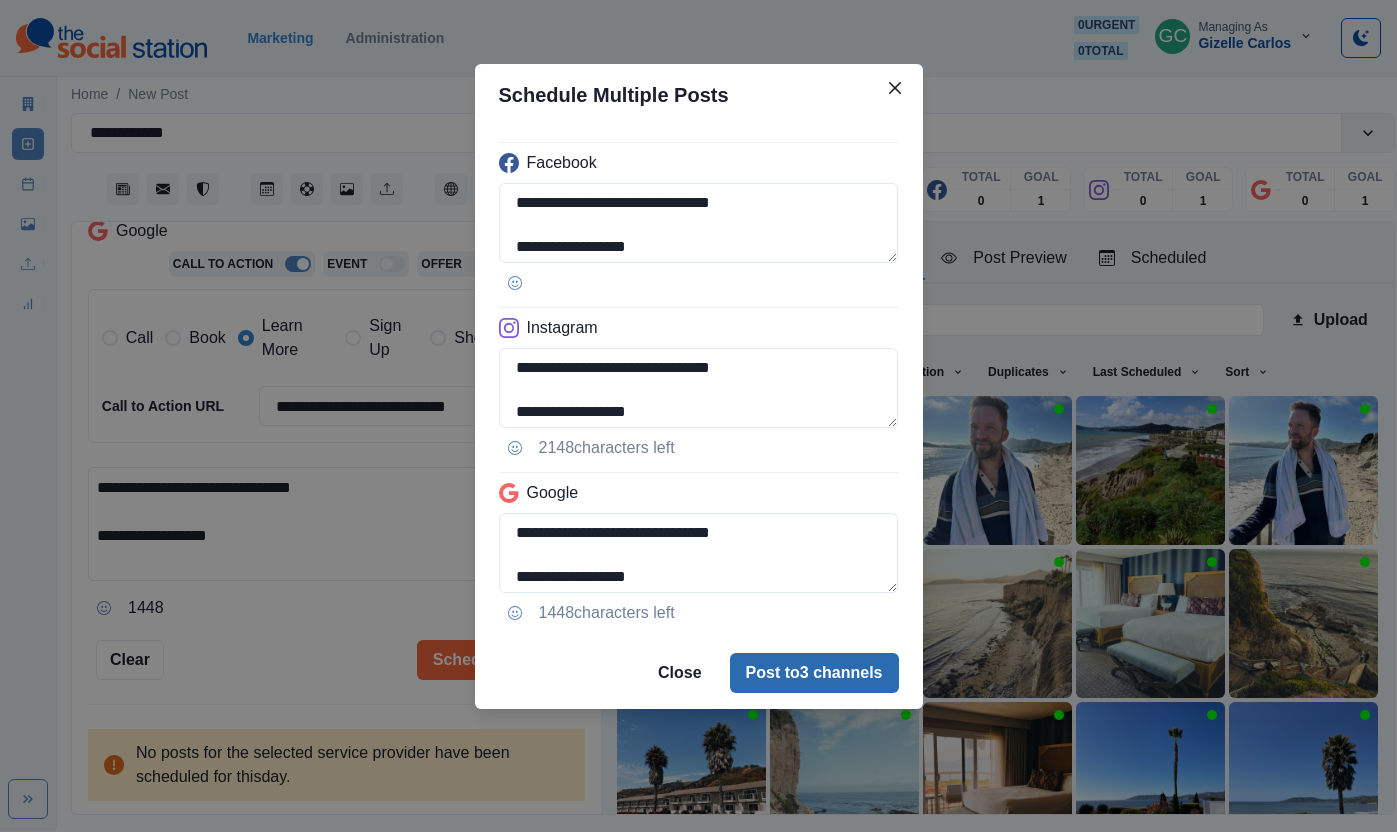 click on "Post to  3   channels" at bounding box center [814, 673] 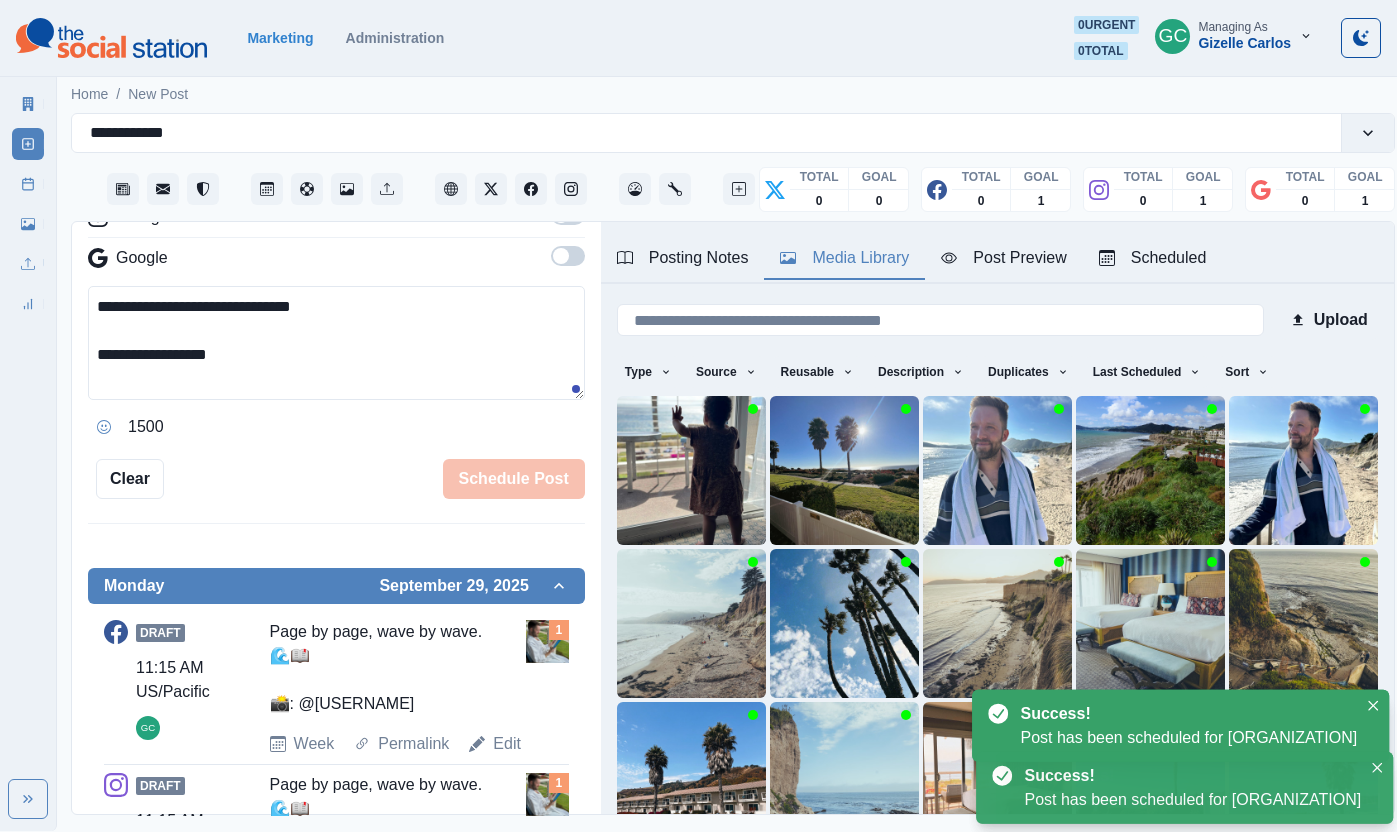 scroll, scrollTop: 390, scrollLeft: 0, axis: vertical 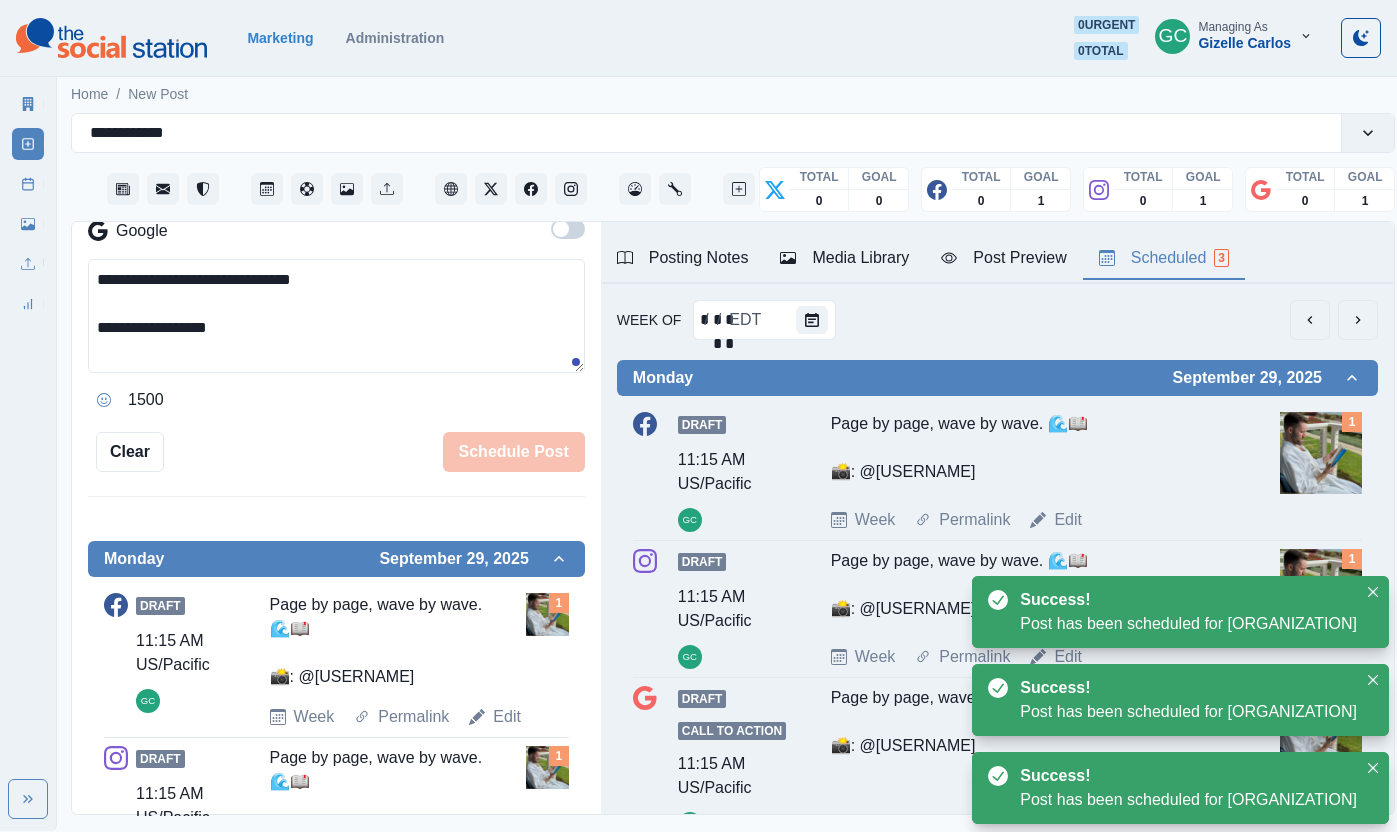 click on "Scheduled 3" at bounding box center [1164, 258] 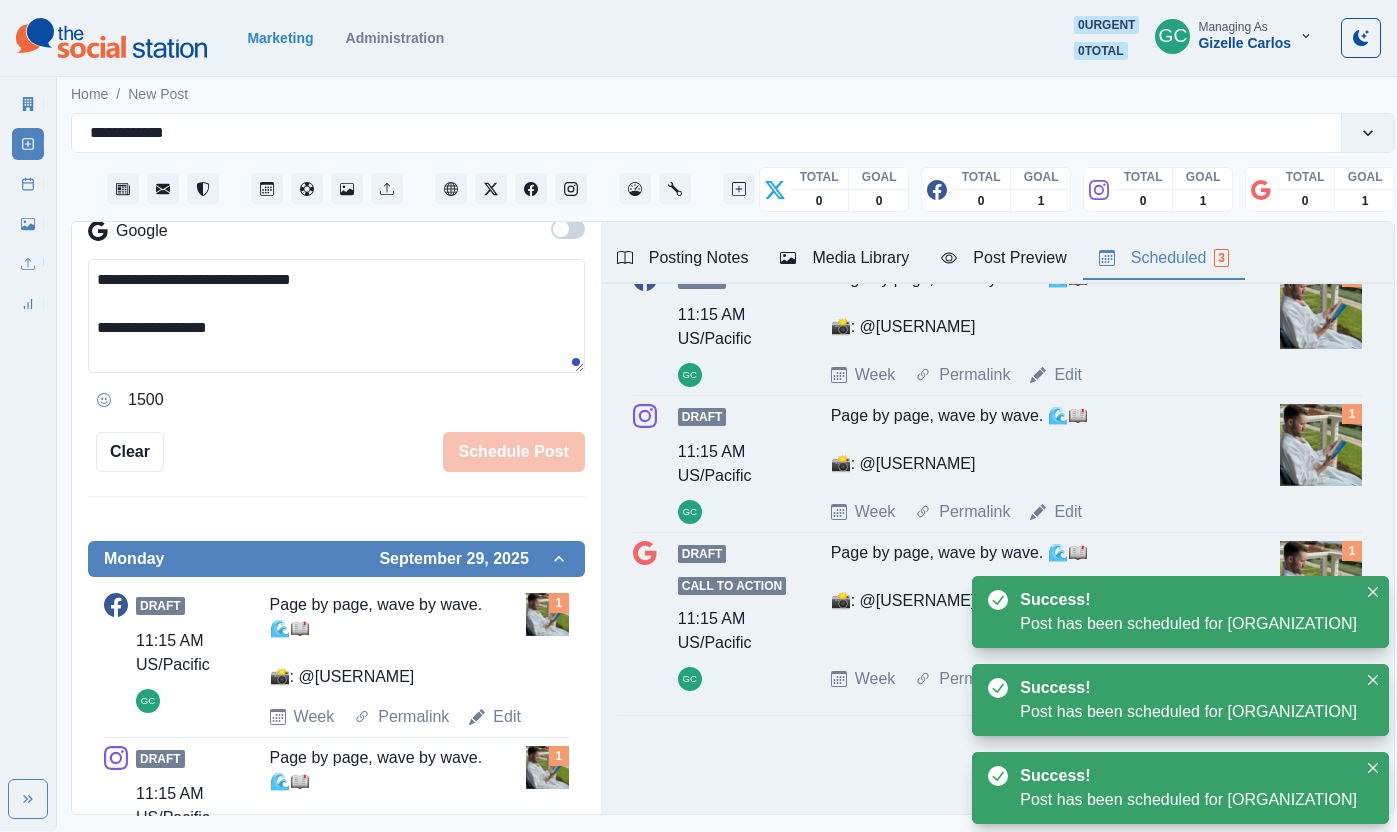 scroll, scrollTop: 0, scrollLeft: 0, axis: both 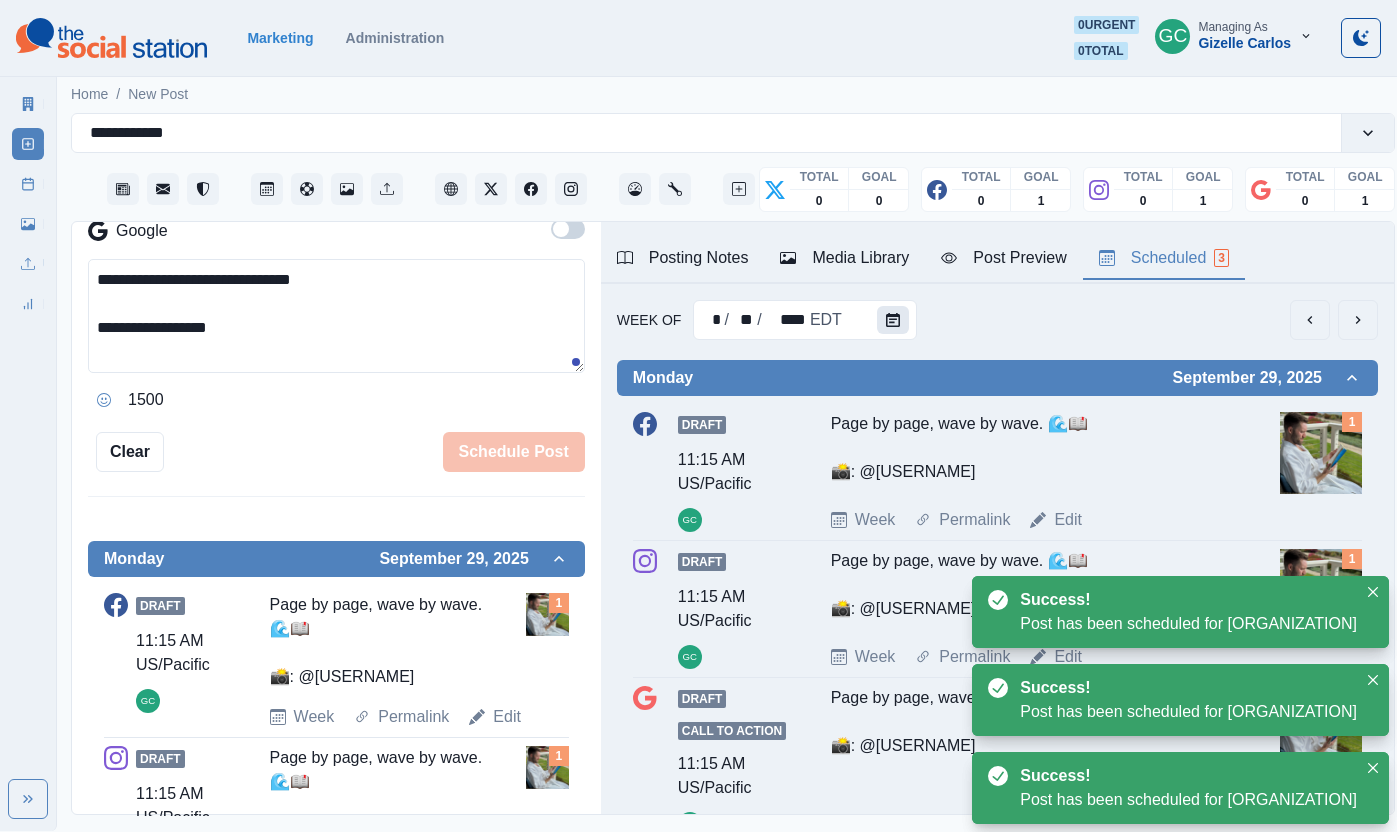 click at bounding box center (893, 320) 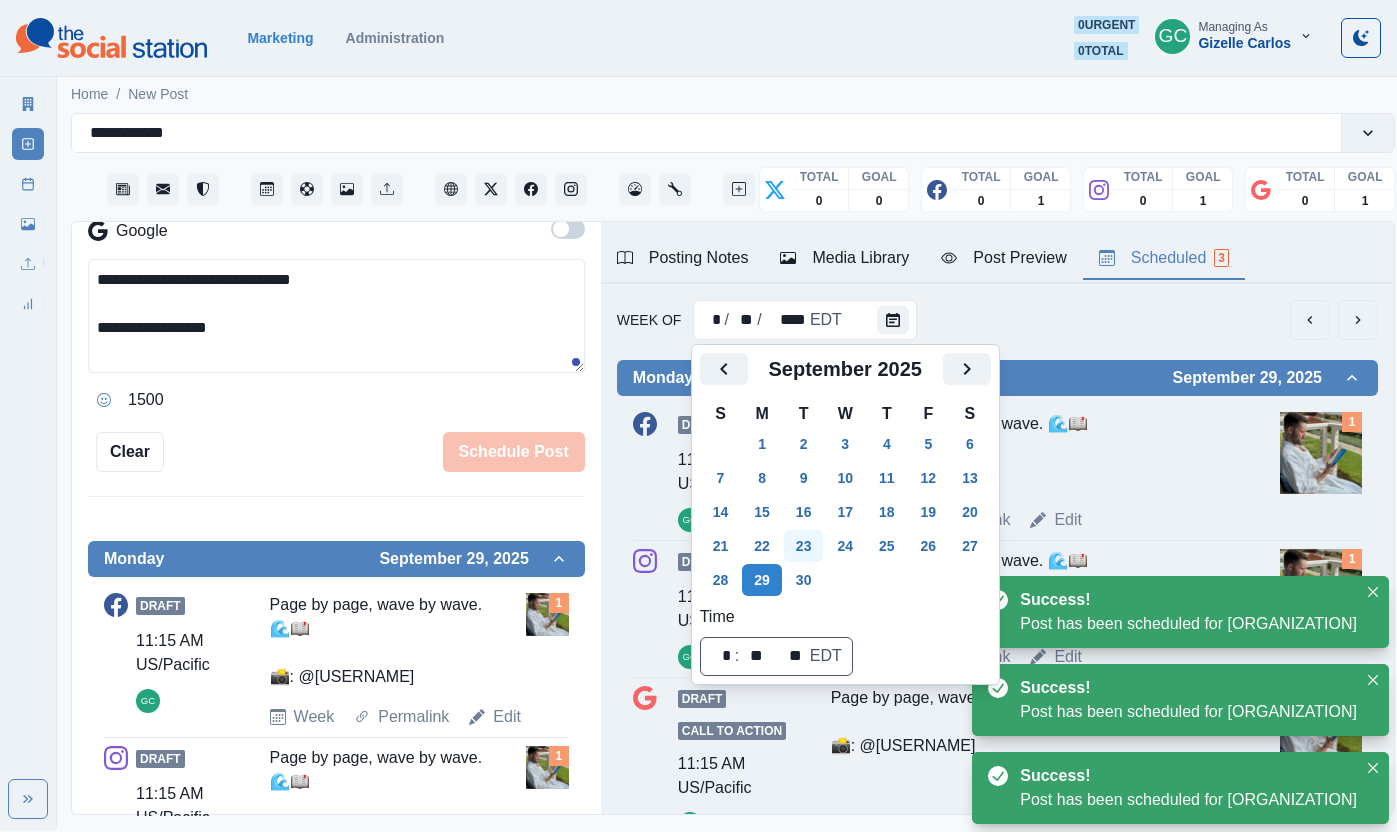 click on "23" at bounding box center [804, 546] 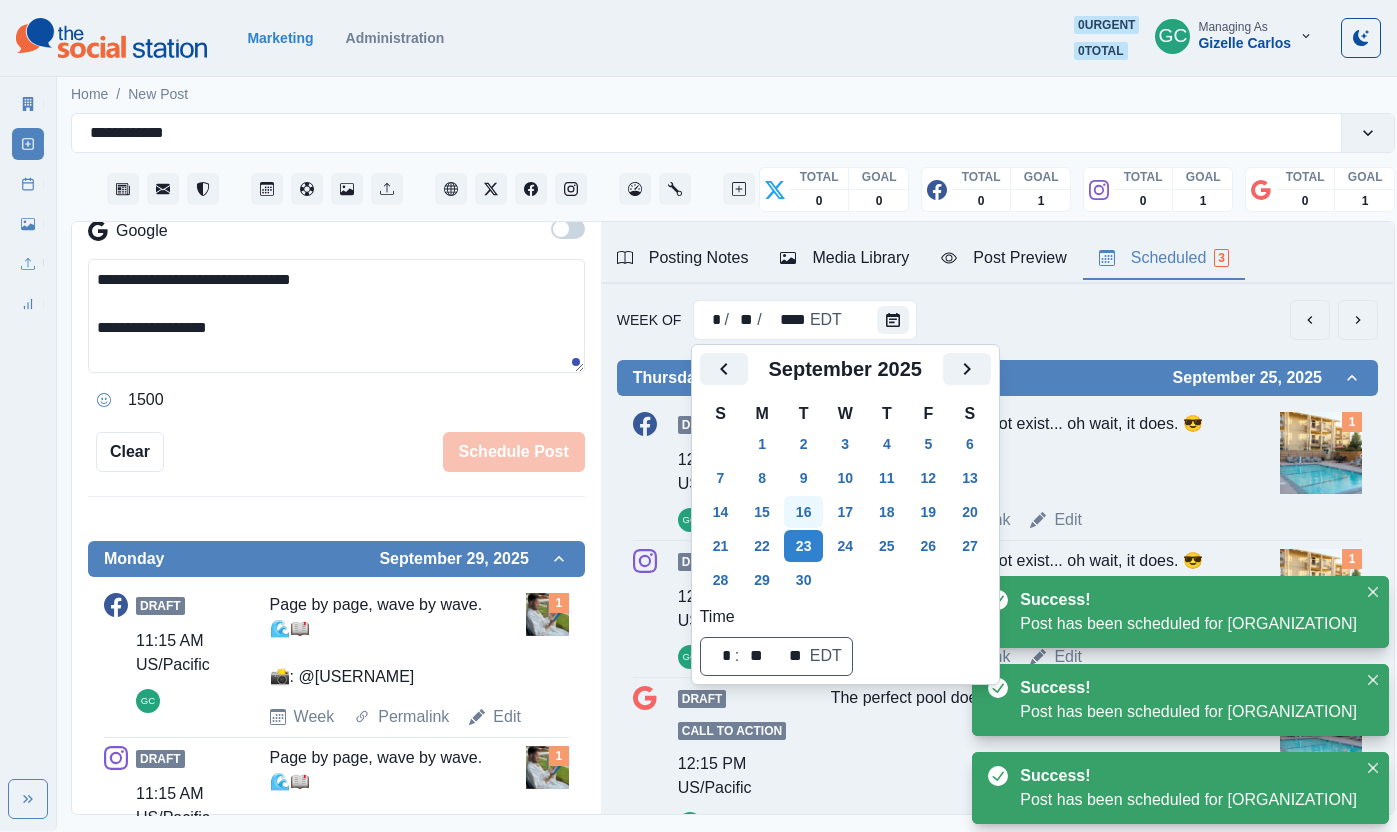 click on "16" at bounding box center [804, 512] 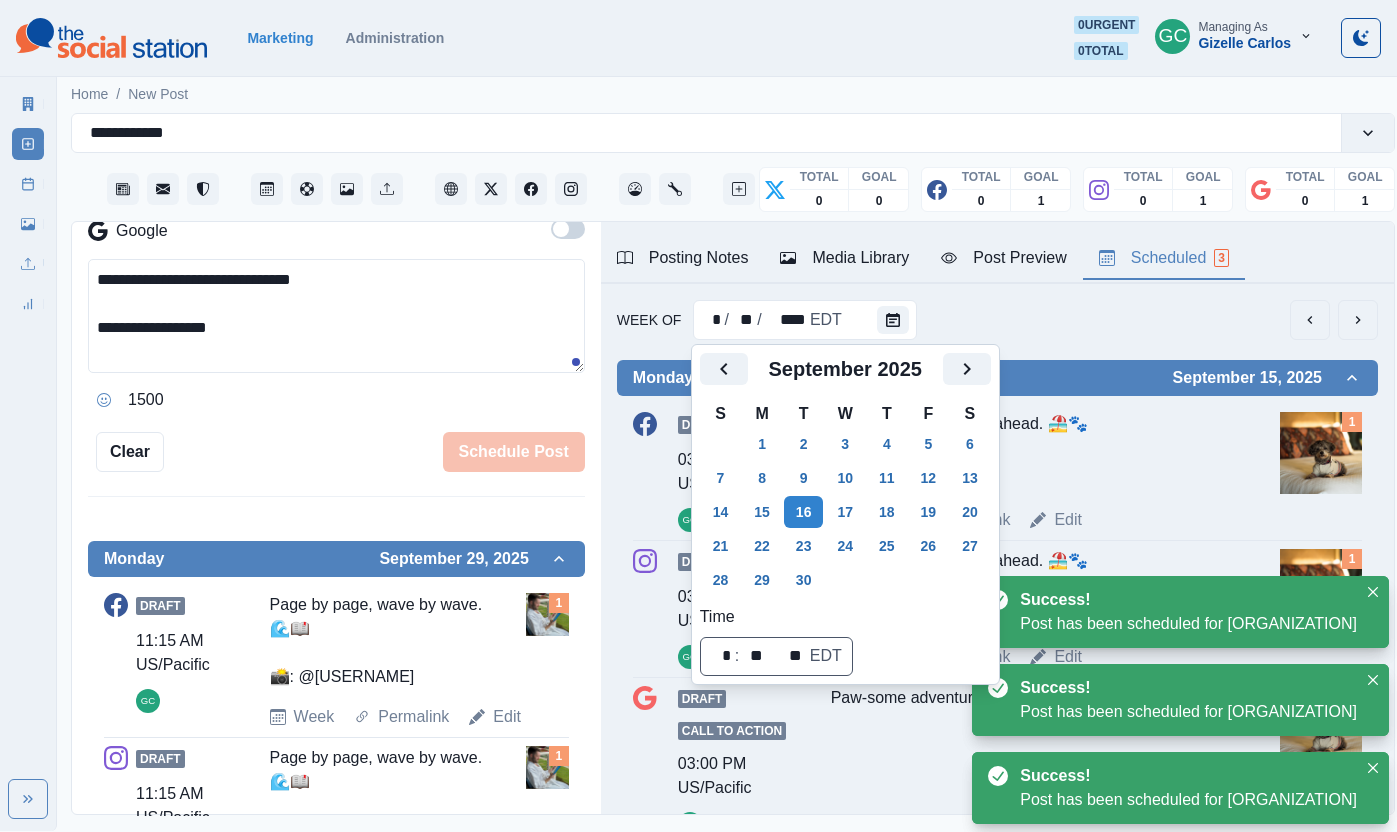 click on "16" at bounding box center [804, 512] 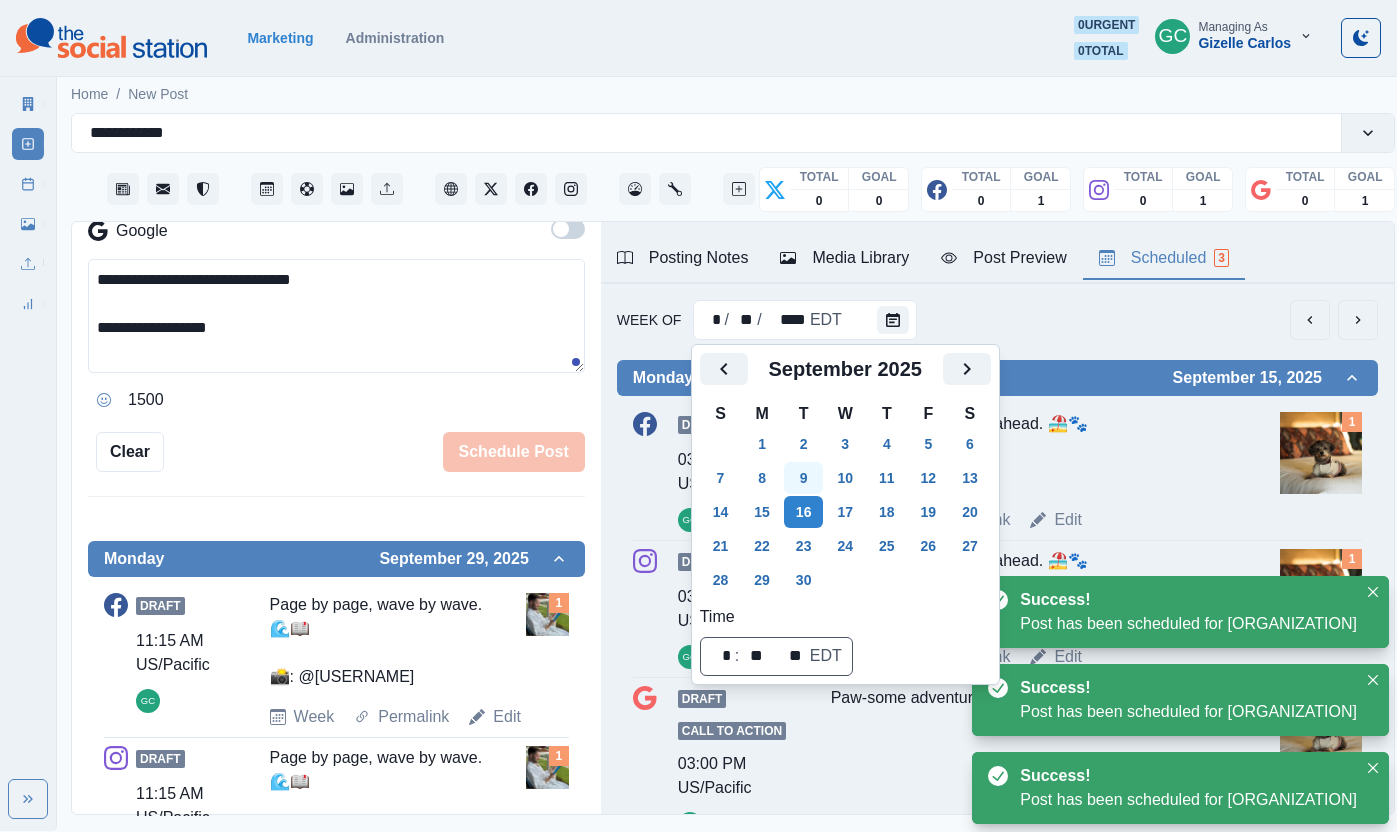 click on "9" at bounding box center (804, 478) 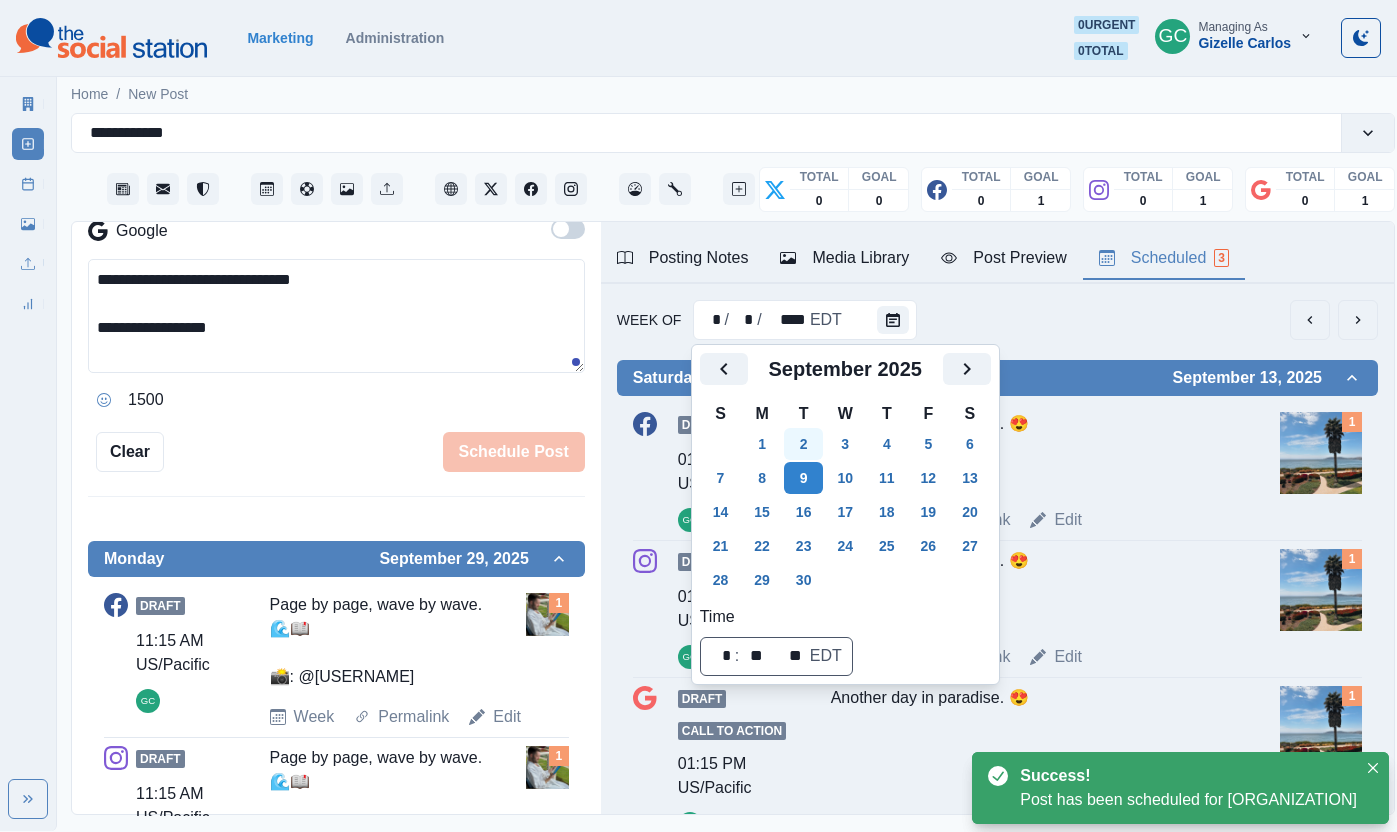click on "2" at bounding box center (804, 444) 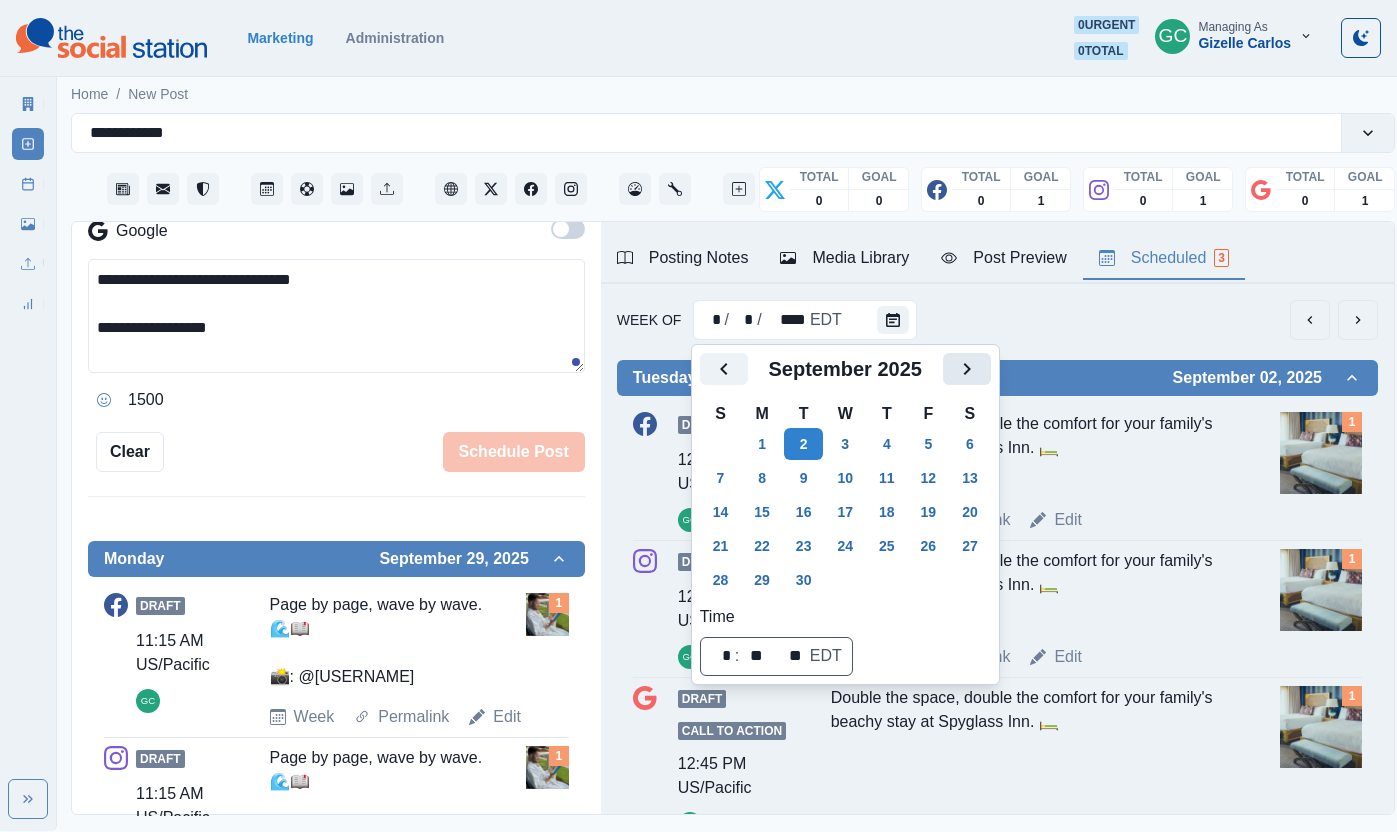 click at bounding box center (967, 369) 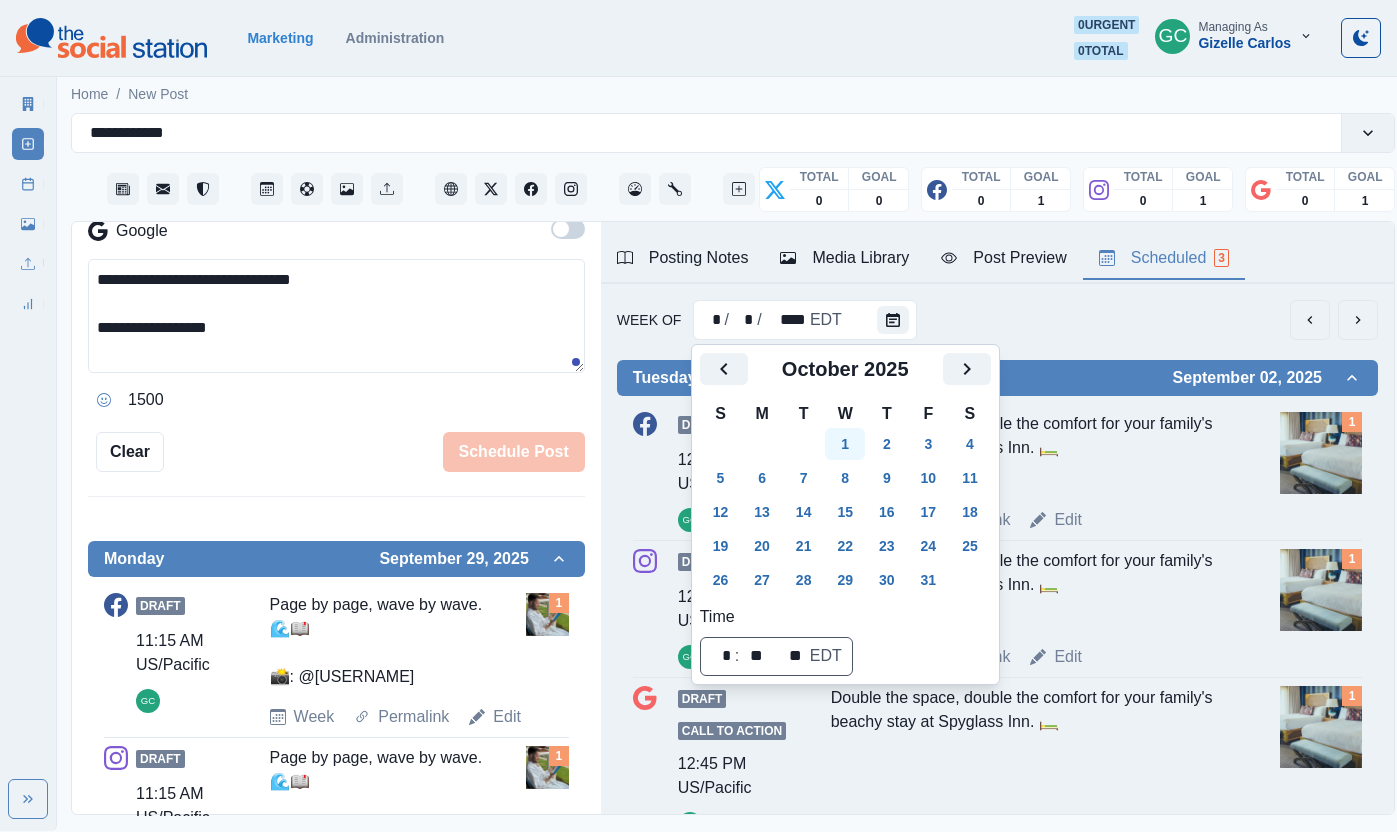 click on "1" at bounding box center [845, 444] 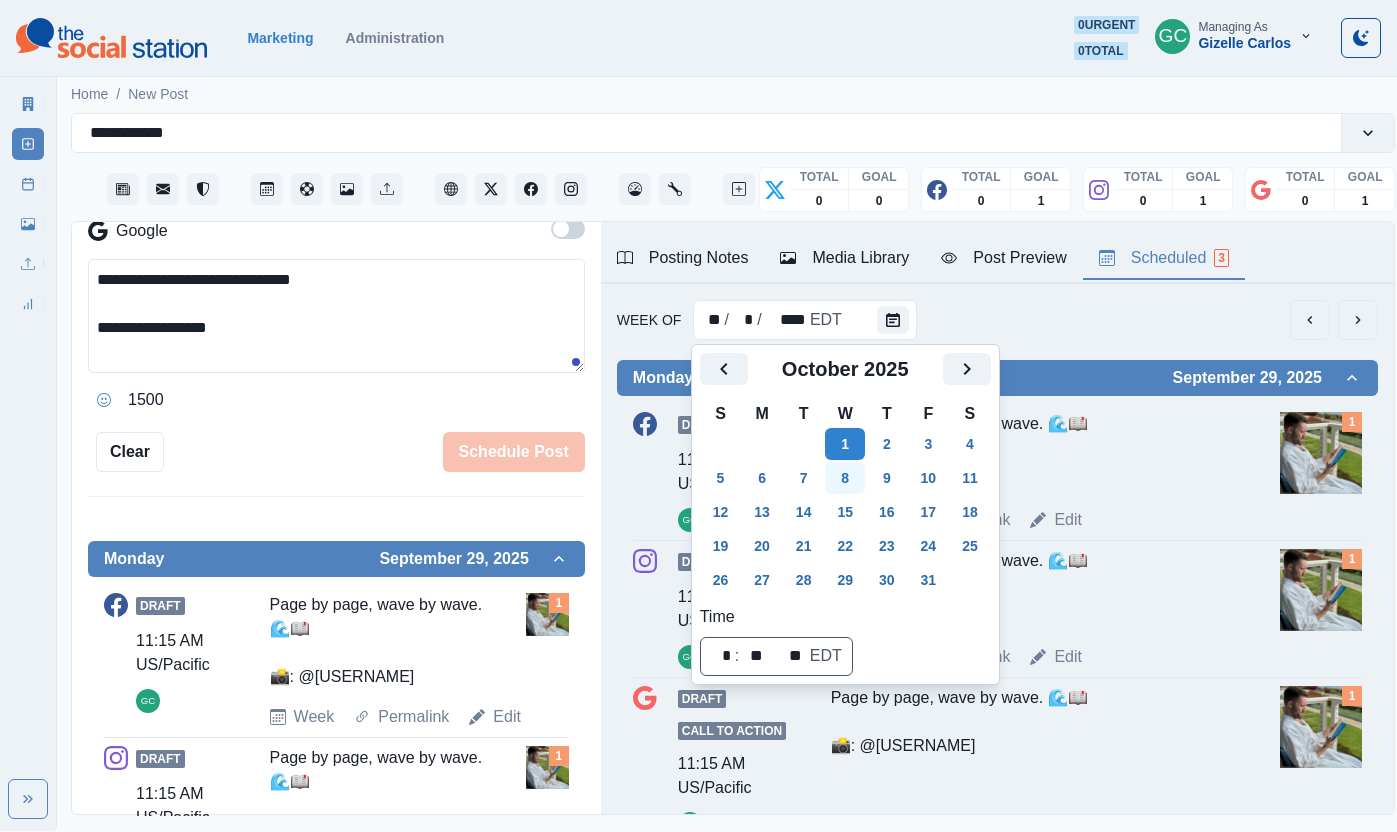 click on "8" at bounding box center (845, 478) 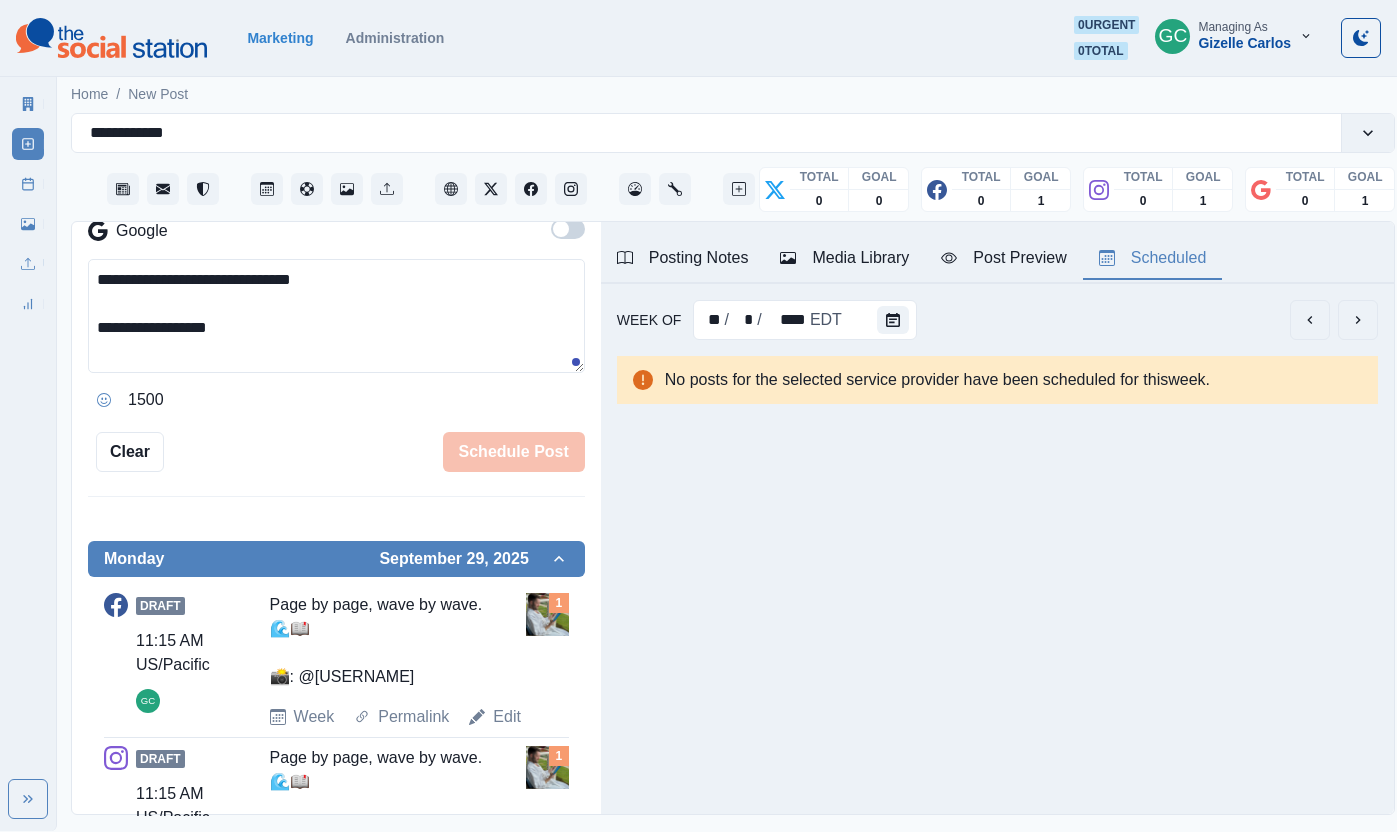 click on "Media Library" at bounding box center (844, 258) 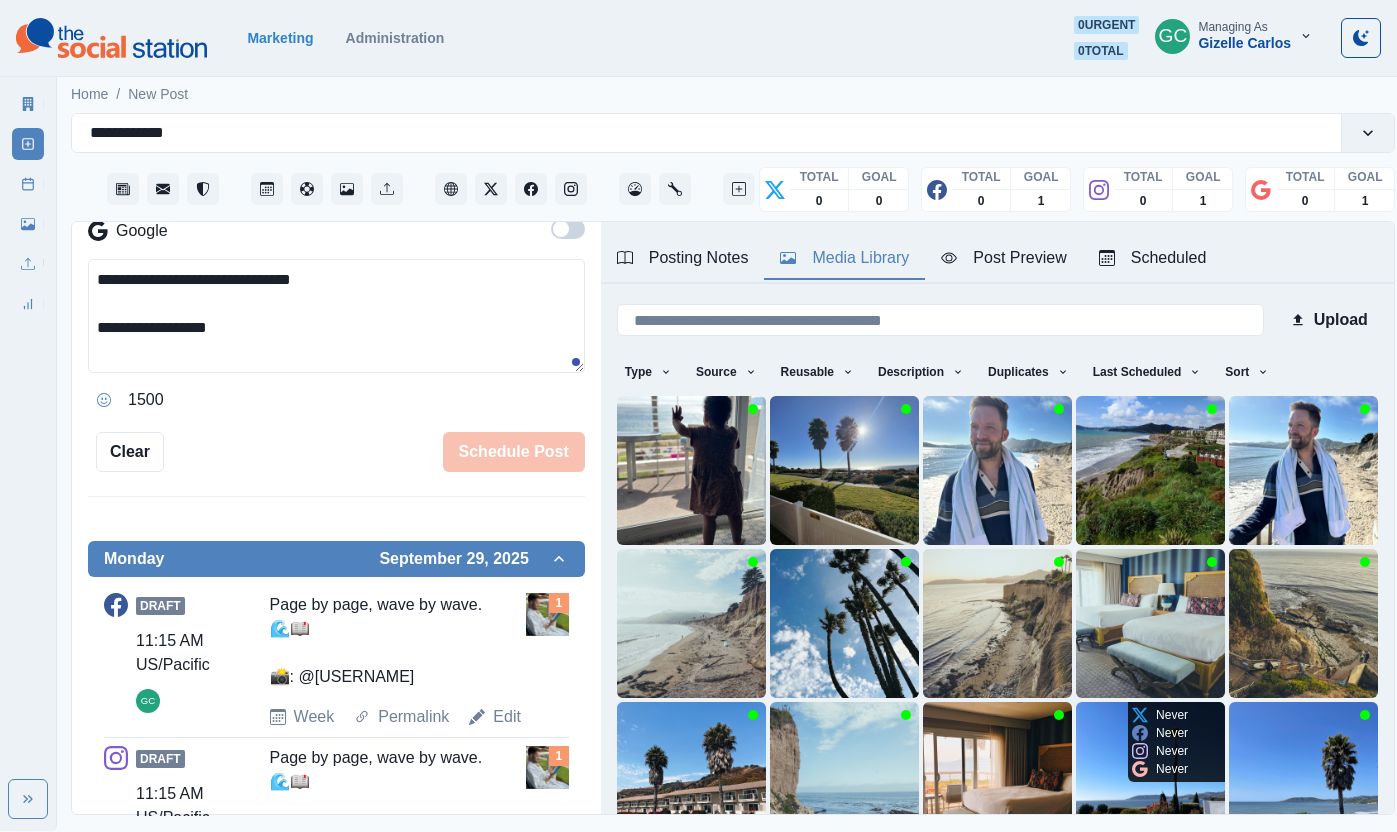 scroll, scrollTop: 167, scrollLeft: 0, axis: vertical 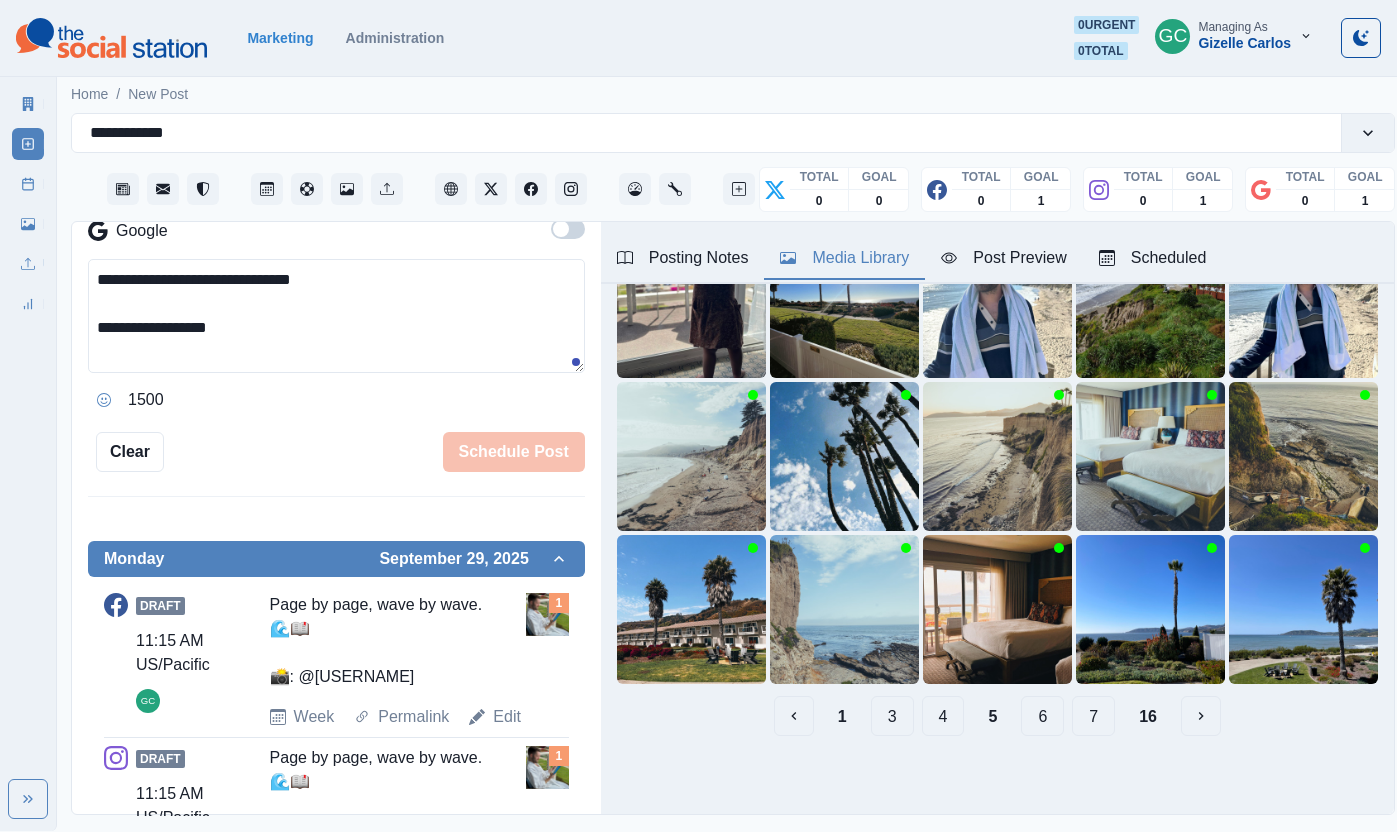 click on "7" at bounding box center [1093, 716] 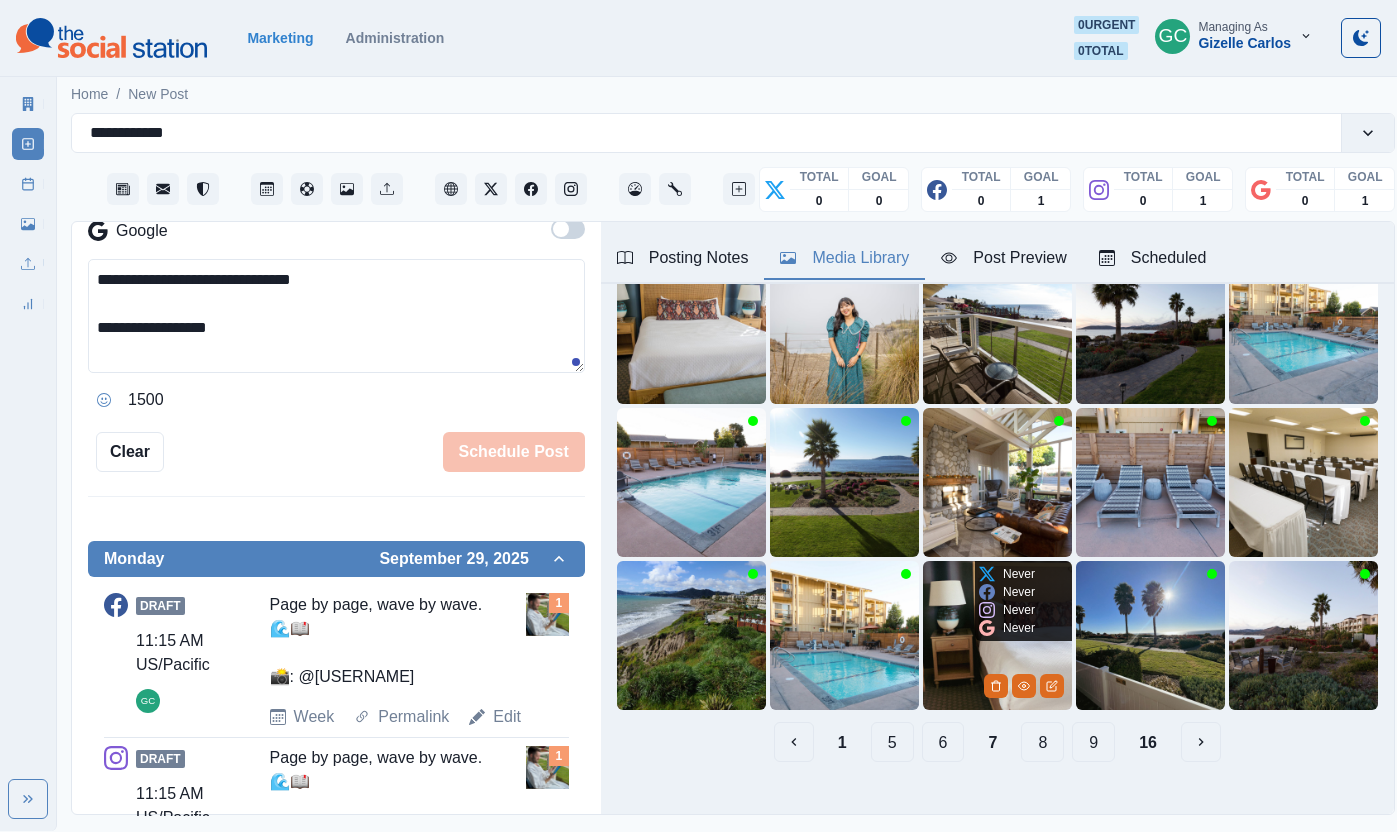 scroll, scrollTop: 149, scrollLeft: 0, axis: vertical 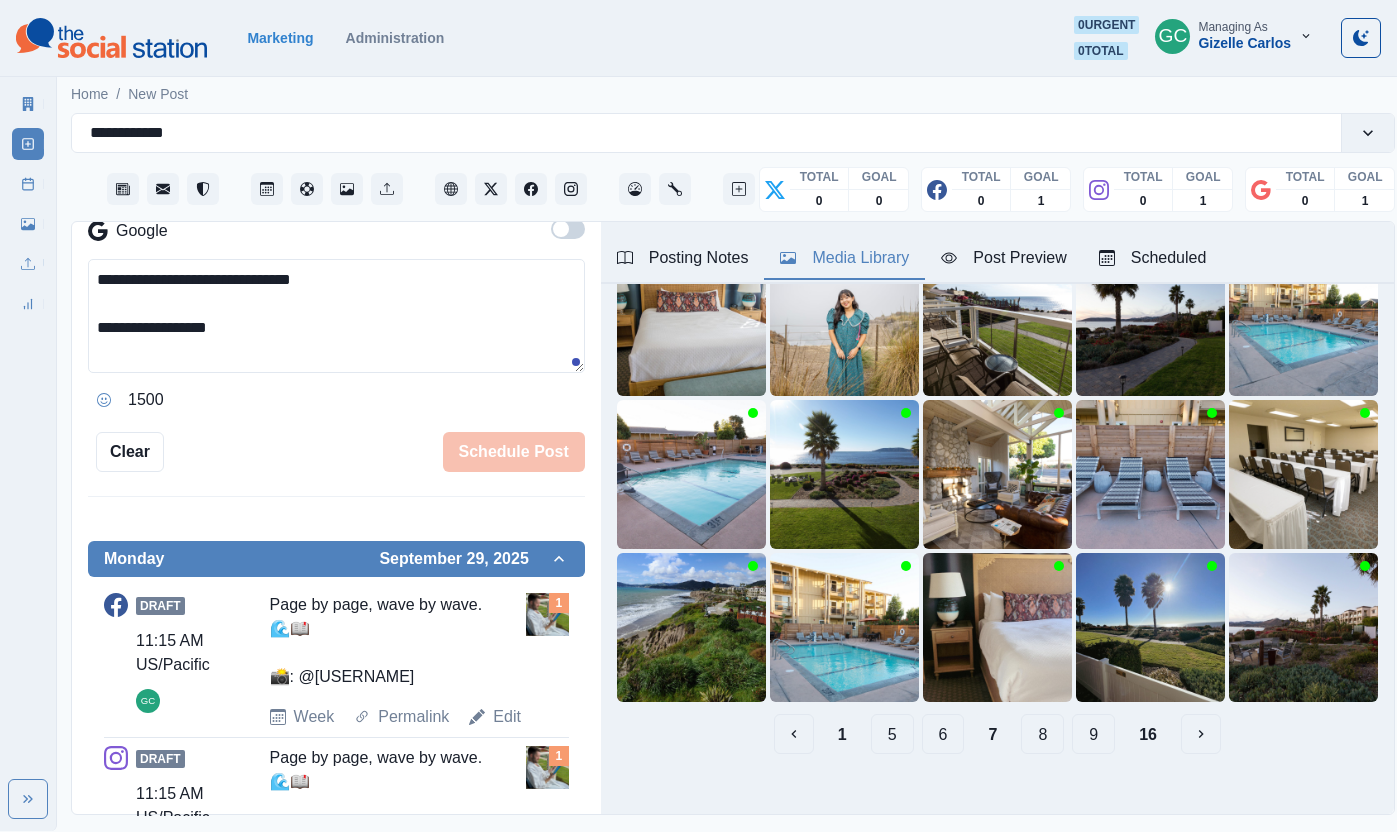 click on "8" at bounding box center (1042, 734) 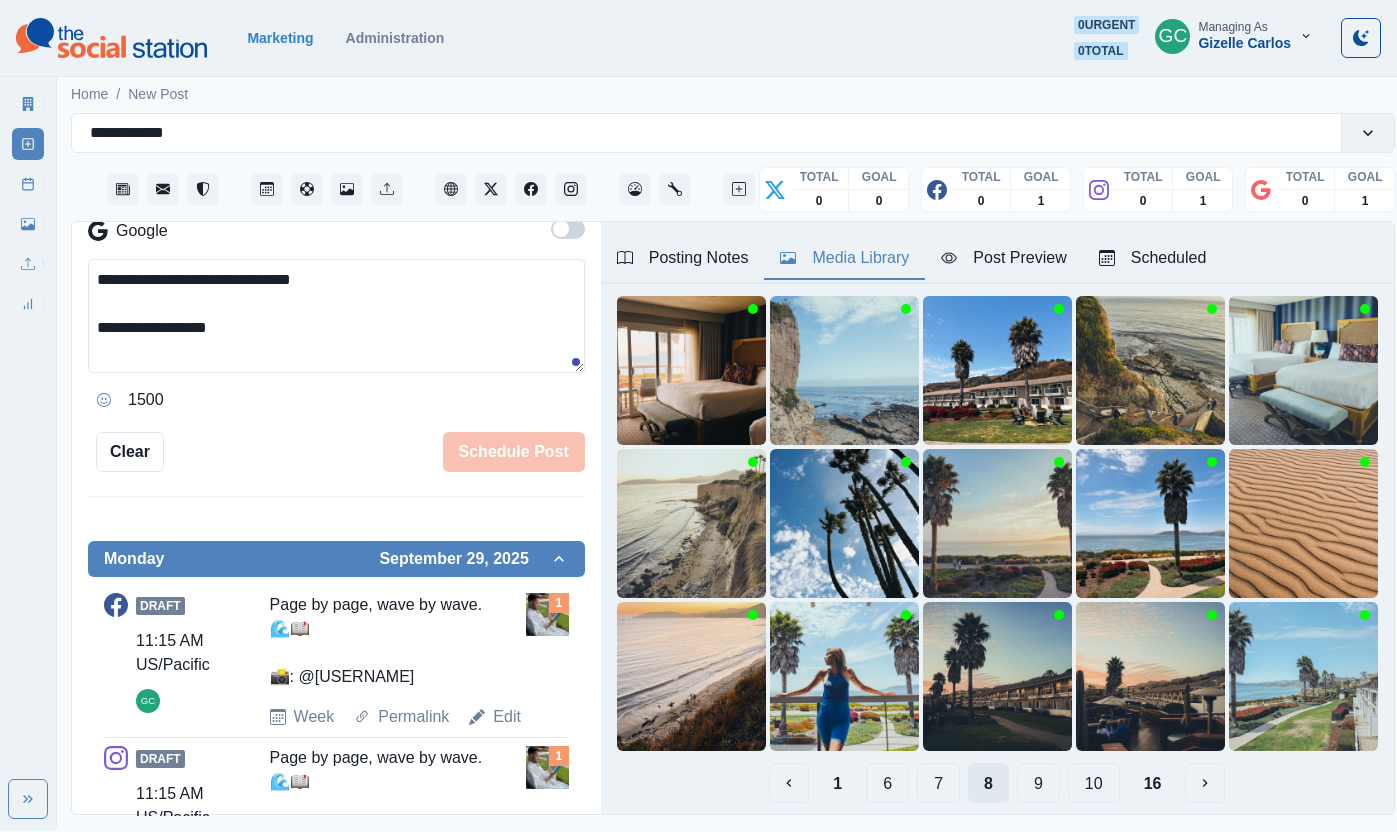 scroll, scrollTop: 134, scrollLeft: 0, axis: vertical 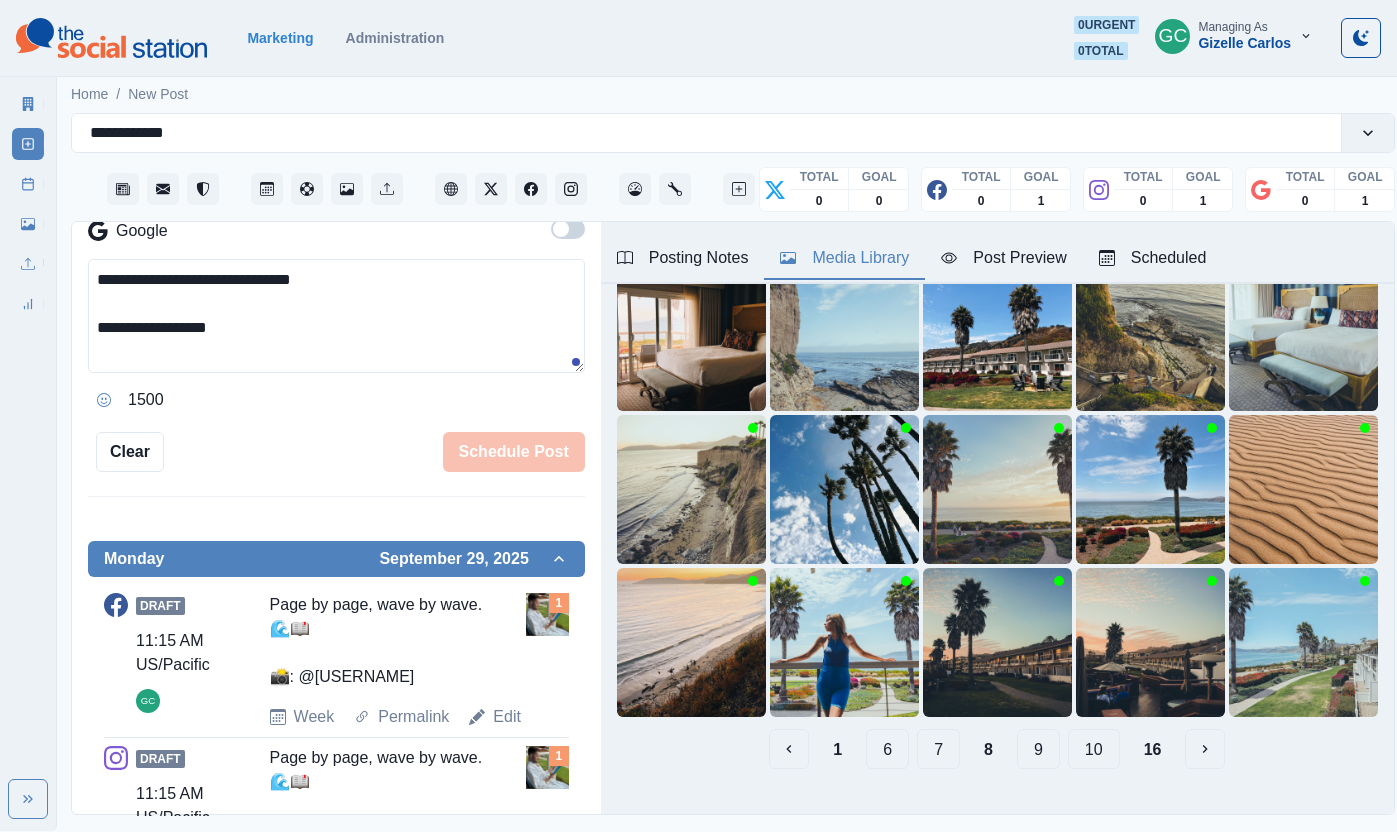 click on "10" at bounding box center (1094, 749) 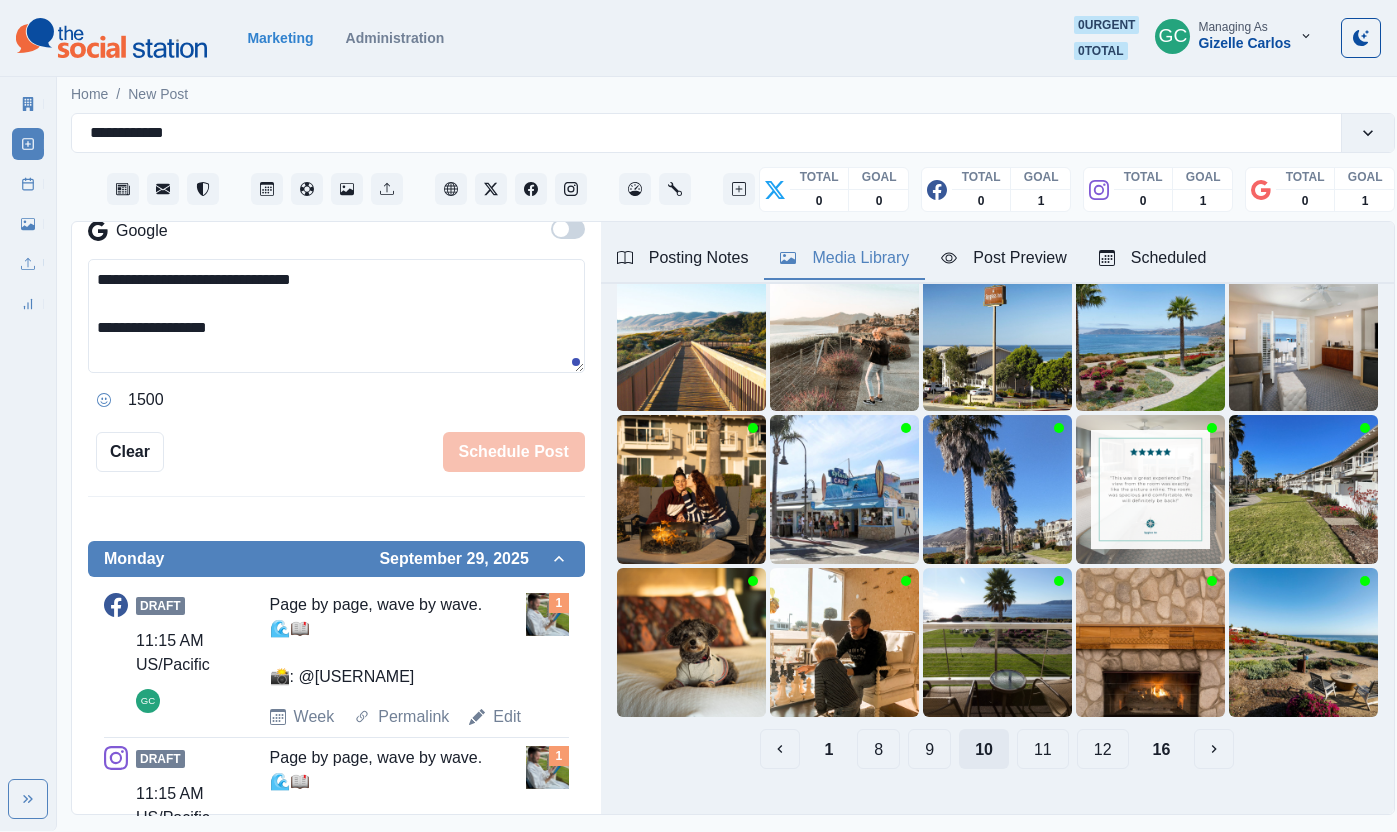 scroll, scrollTop: 134, scrollLeft: 0, axis: vertical 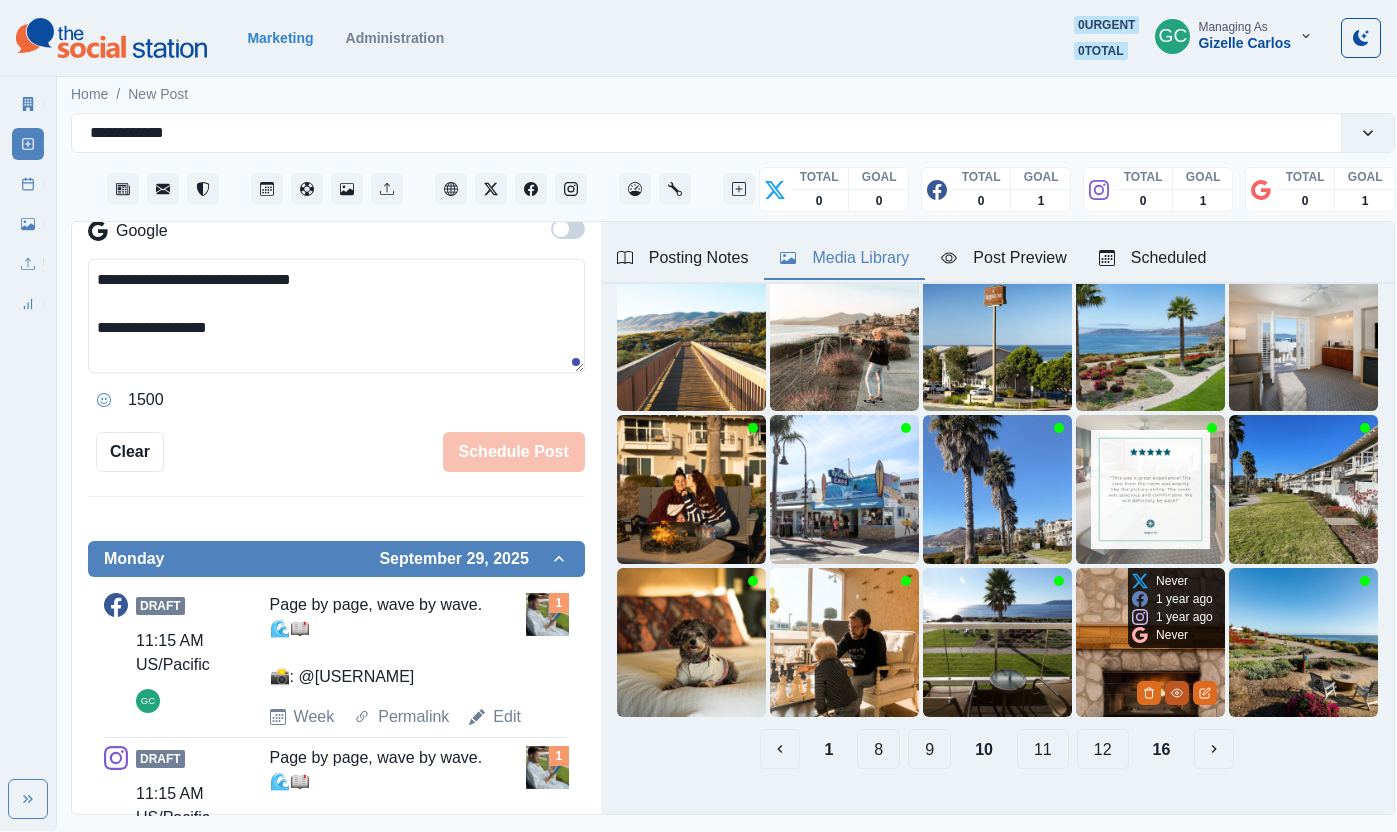 click 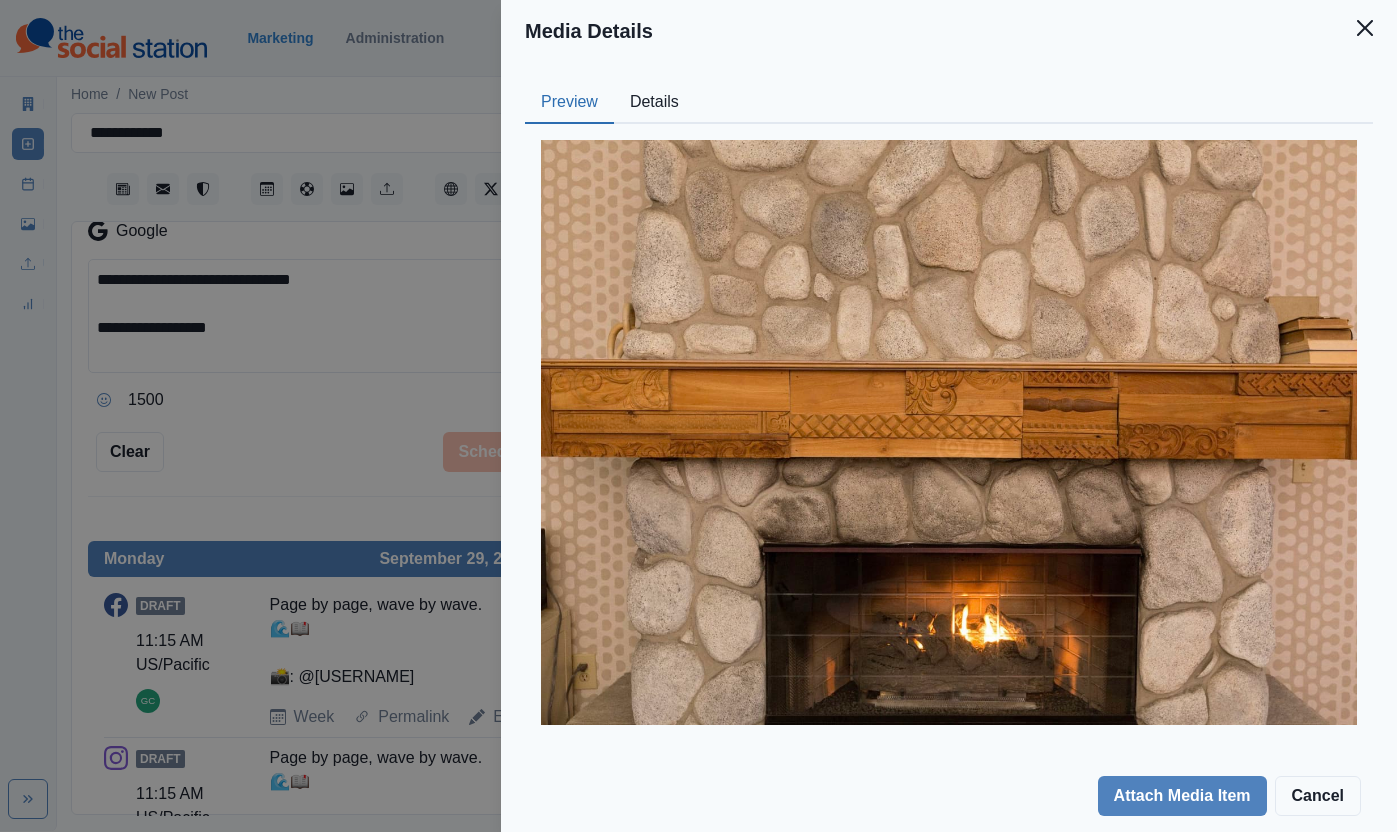 click on "Details" at bounding box center [654, 103] 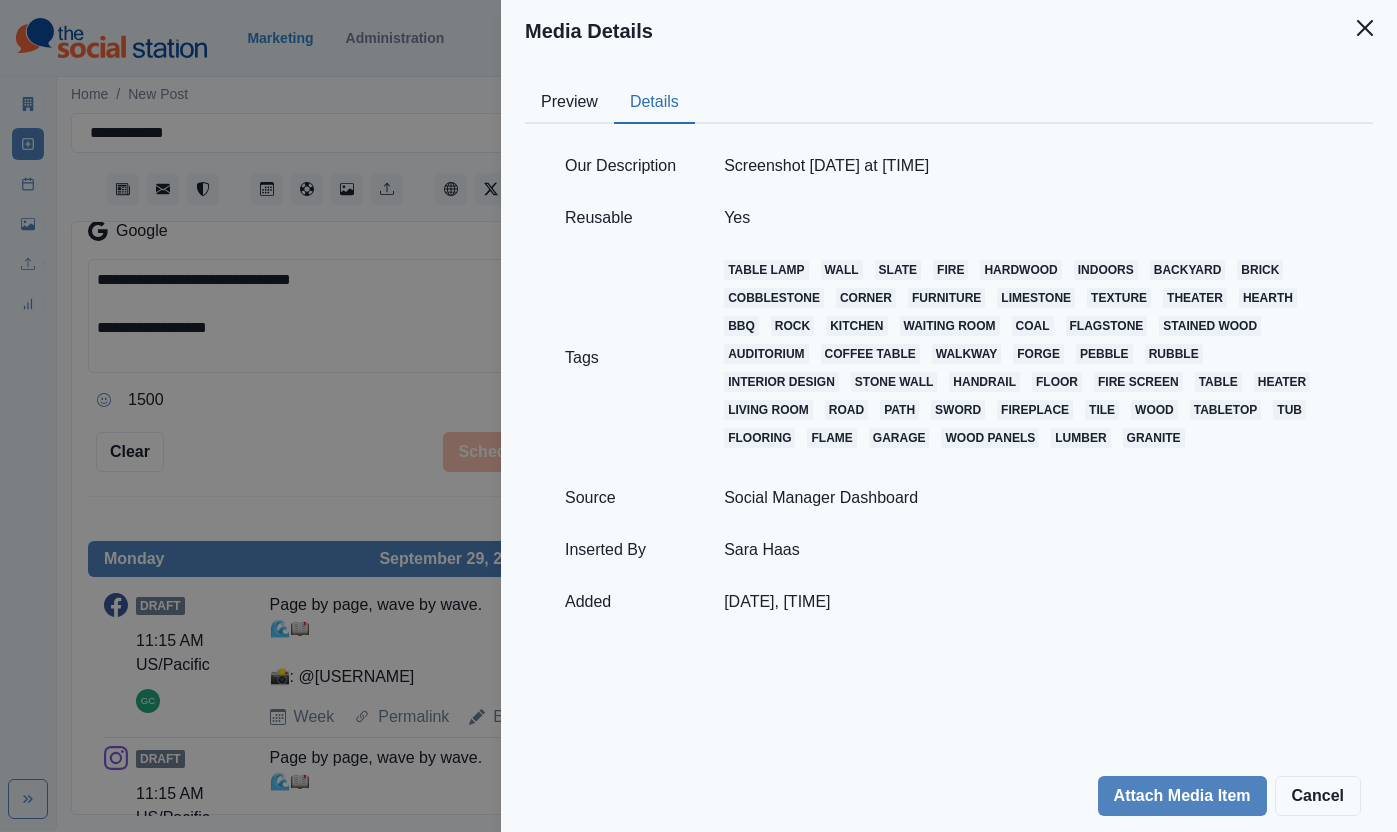 click on "Media Details Preview Details Our Description Screenshot [DATE] at [TIME] Reusable Yes Tags table lamp wall slate fire hardwood indoors backyard brick cobblestone corner furniture limestone texture theater hearth bbq rock kitchen waiting room coal flagstone stained wood auditorium coffee table walkway forge pebble rubble interior design stone wall handrail floor fire screen table heater living room road path sword fireplace tile wood tabletop tub flooring flame garage wood panels lumber granite Source Social Manager Dashboard Inserted By [PERSON] Added [DATE], [TIME] Attach Media Item Cancel" at bounding box center (698, 416) 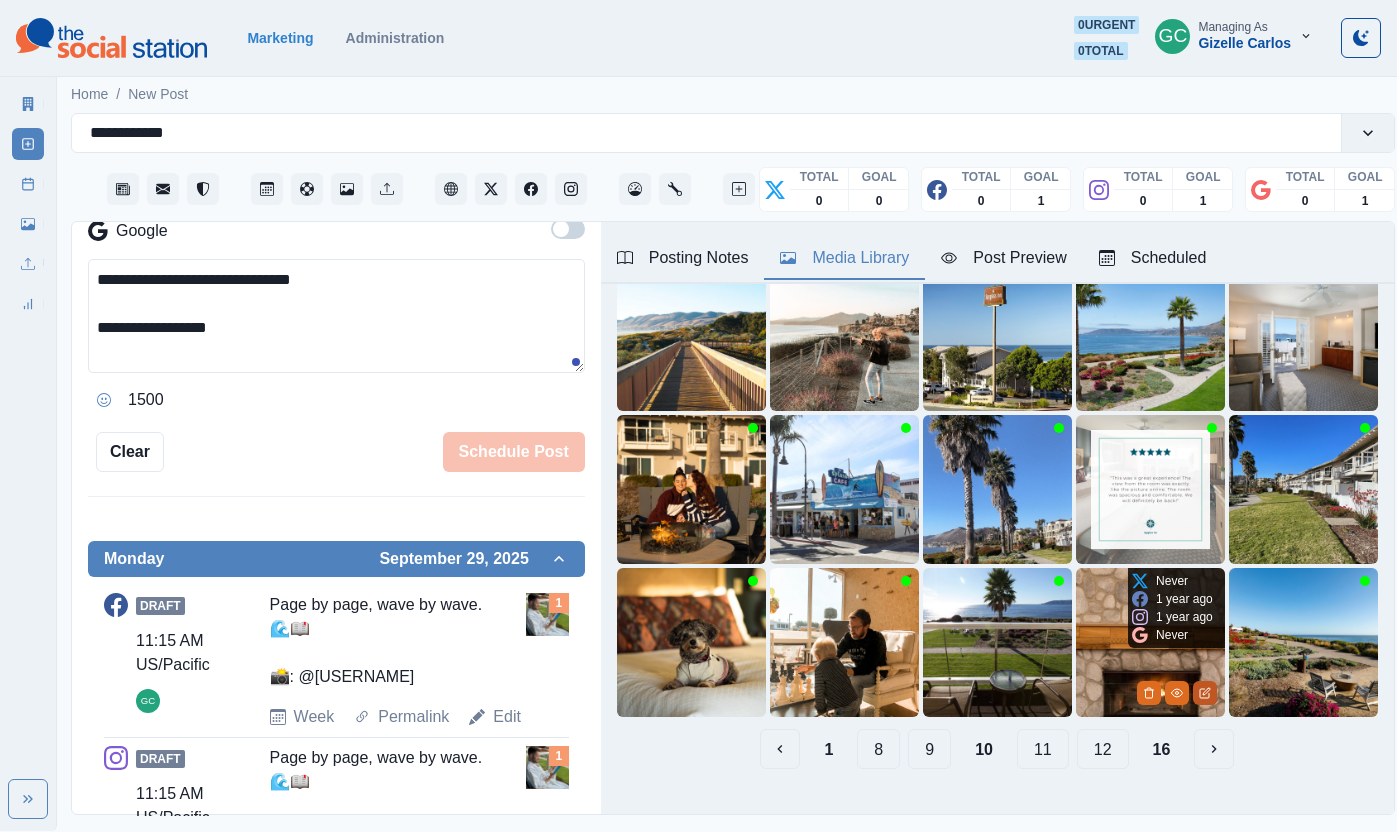 click 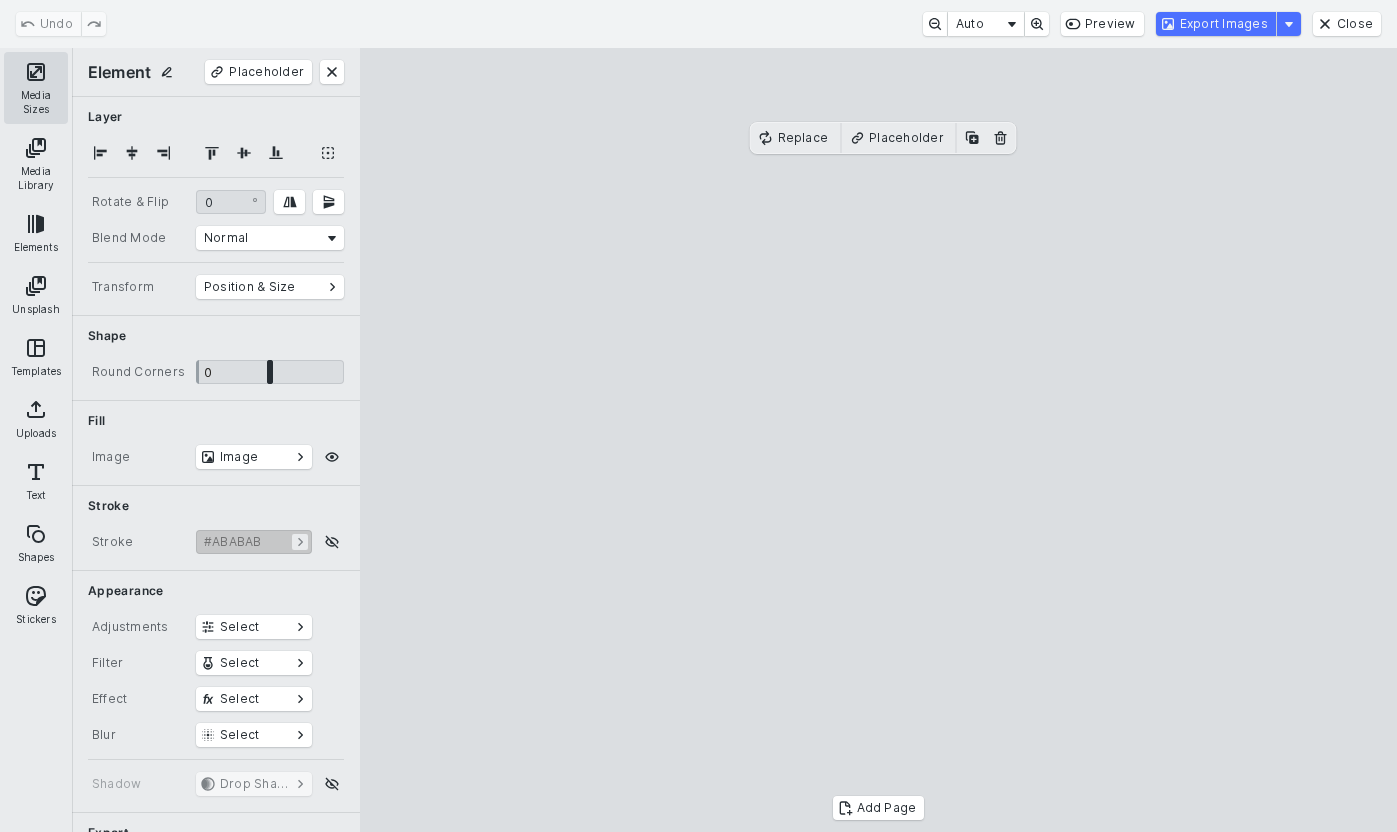 click on "Media Sizes" at bounding box center (36, 88) 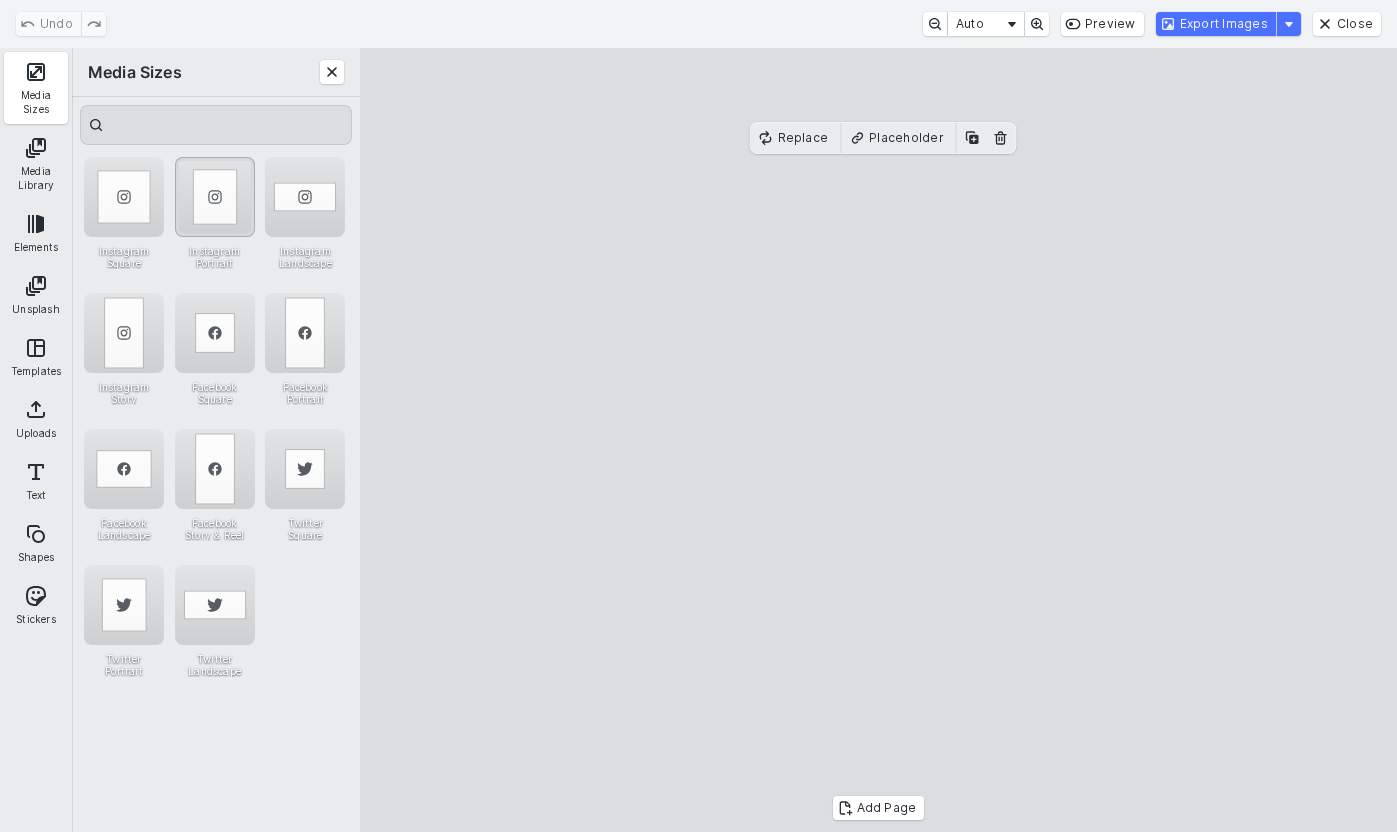 click at bounding box center (215, 197) 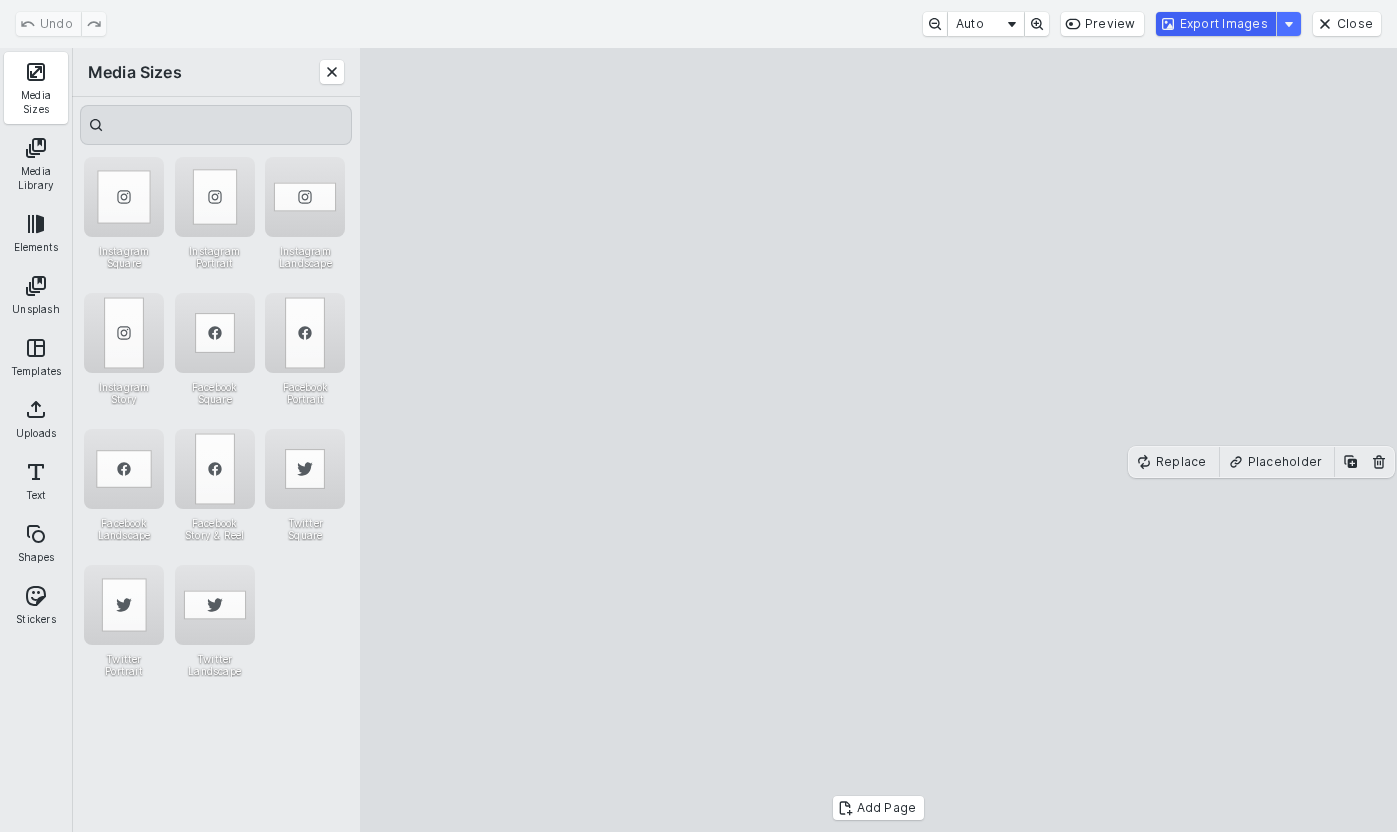 click on "Export Images" at bounding box center [1216, 24] 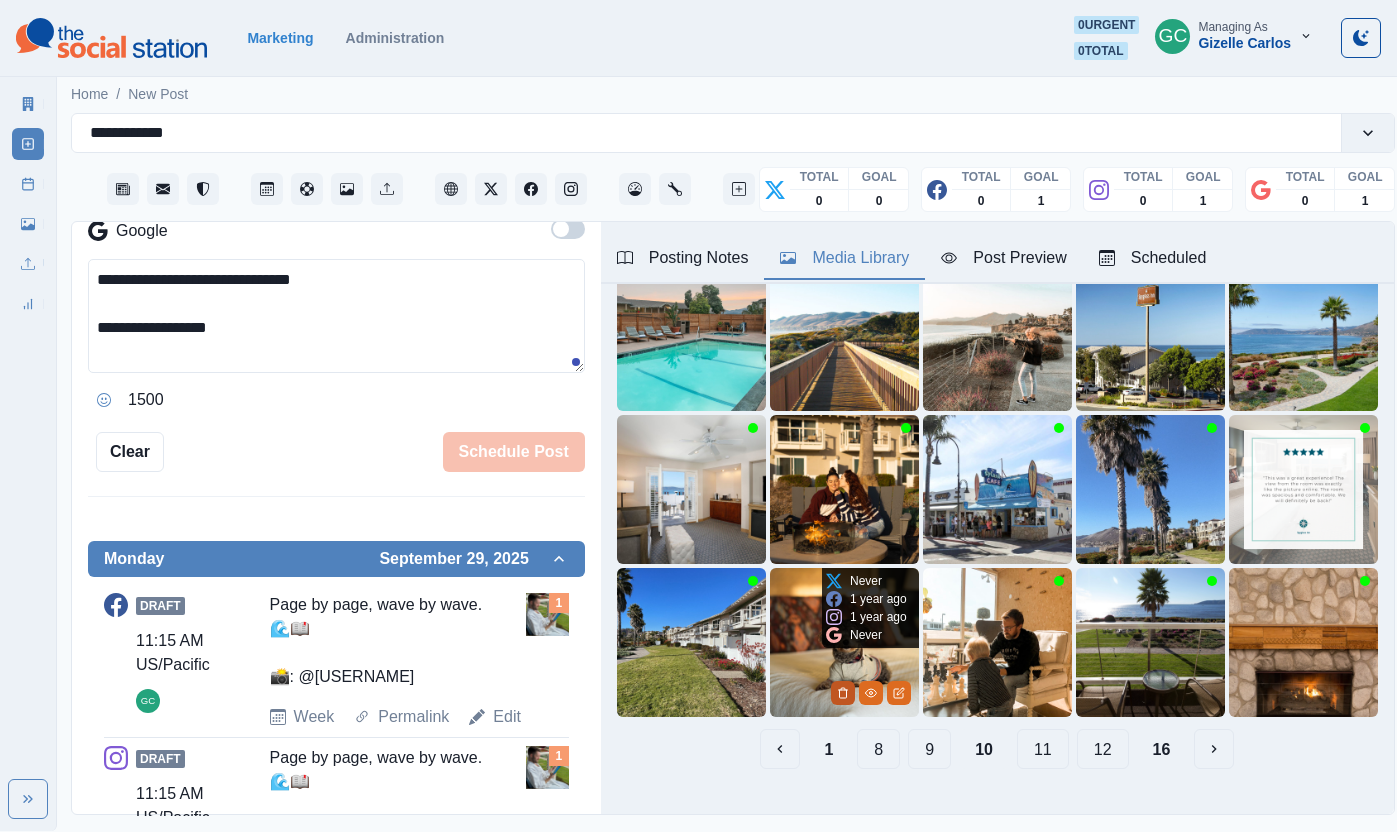 click 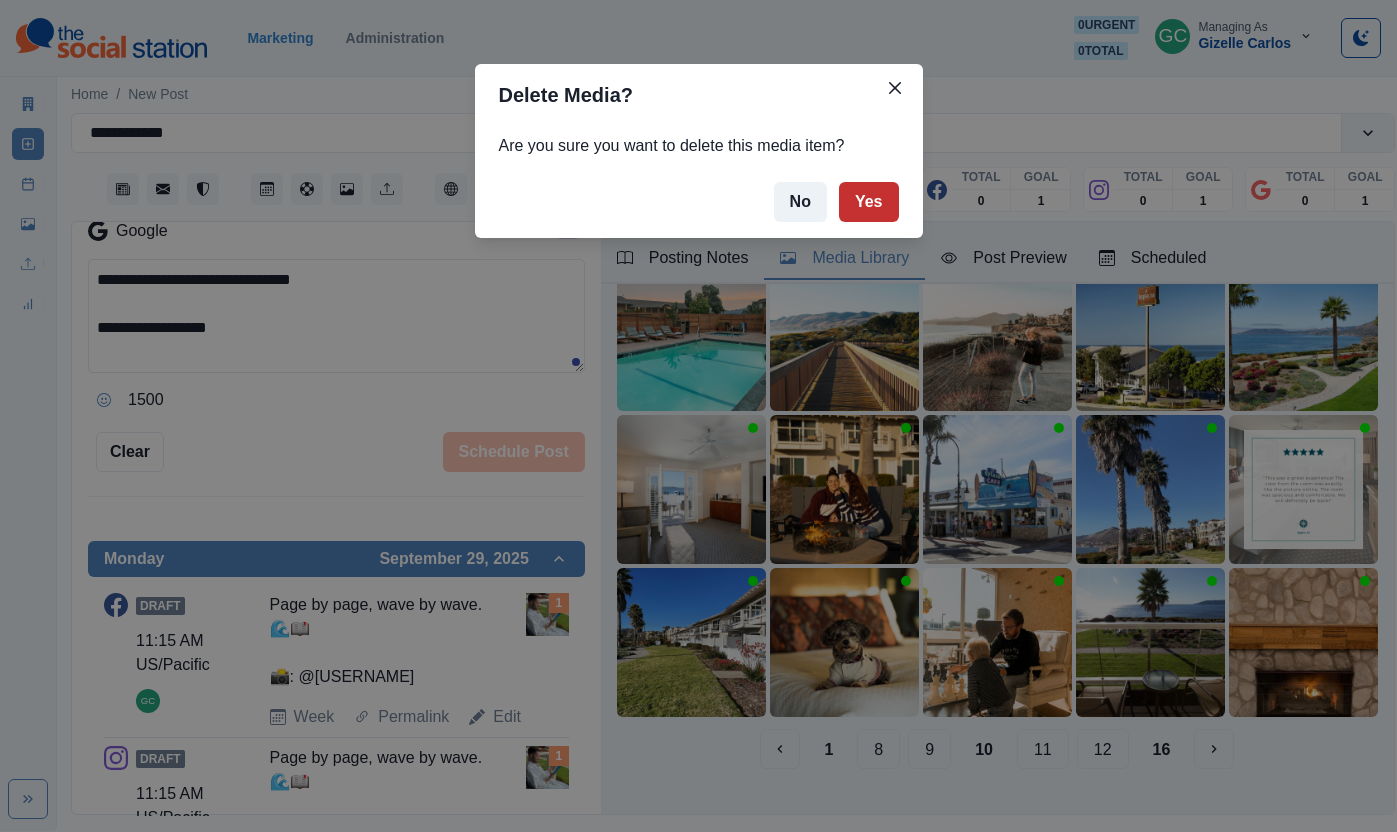 click on "Yes" at bounding box center (869, 202) 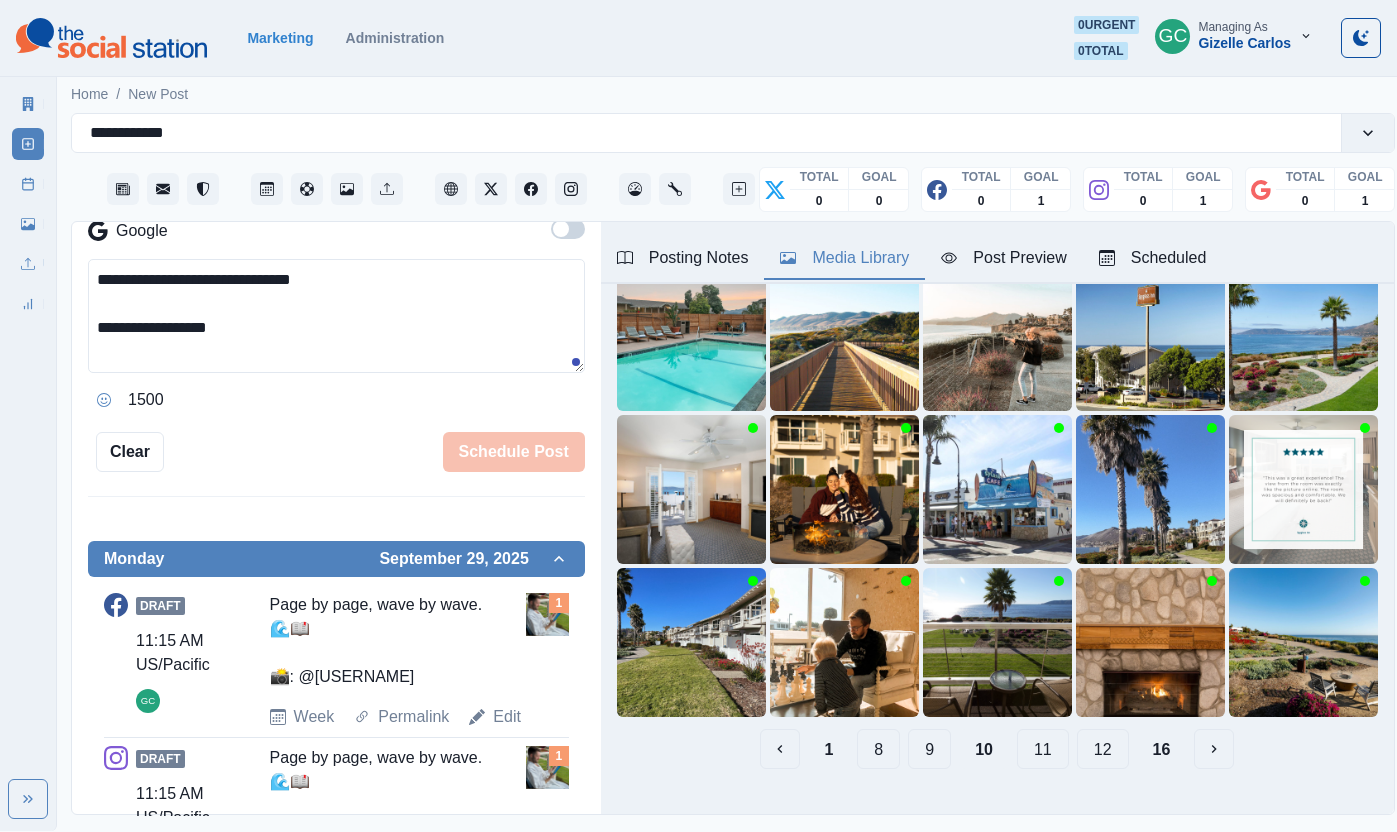 click on "12" at bounding box center (1103, 749) 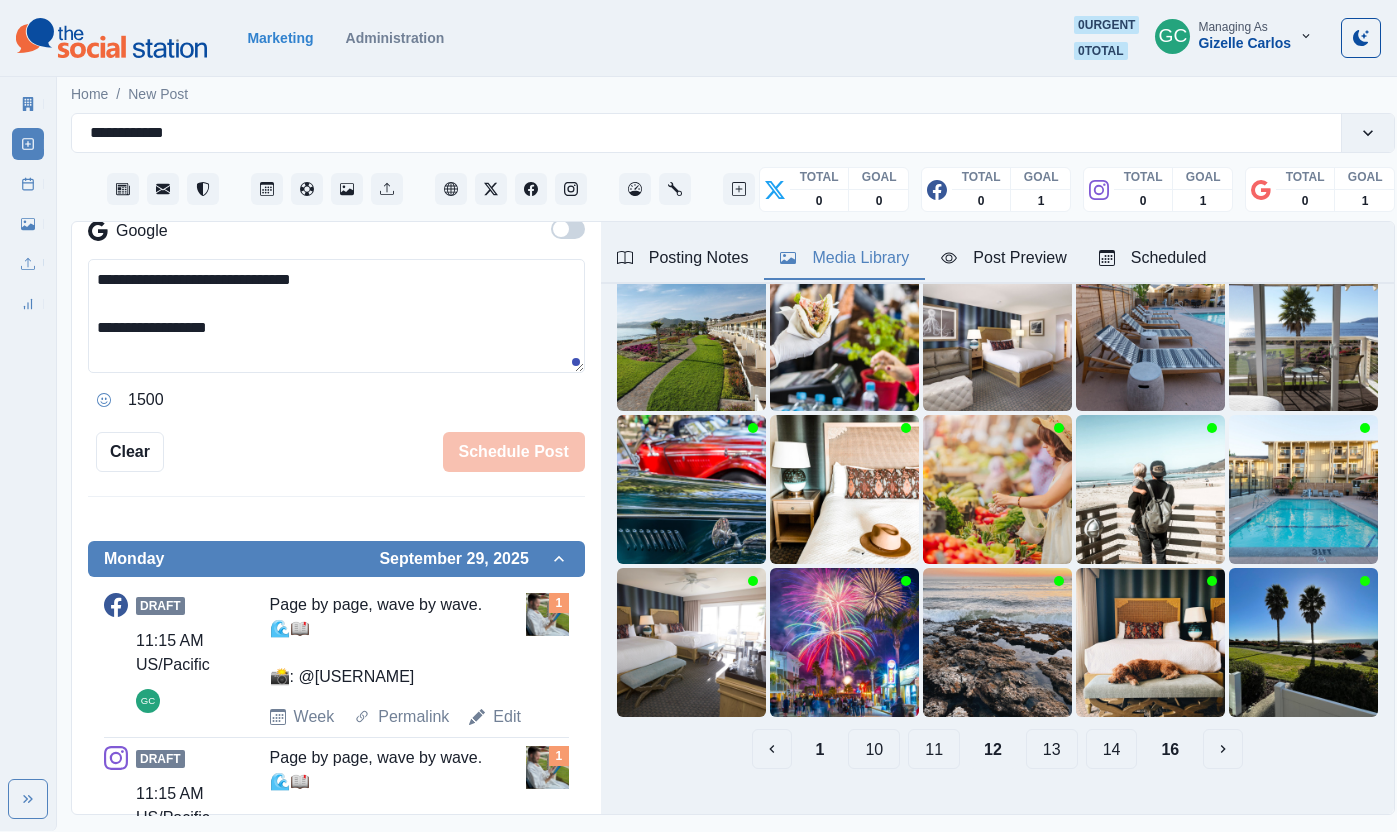 click on "14" at bounding box center (1112, 749) 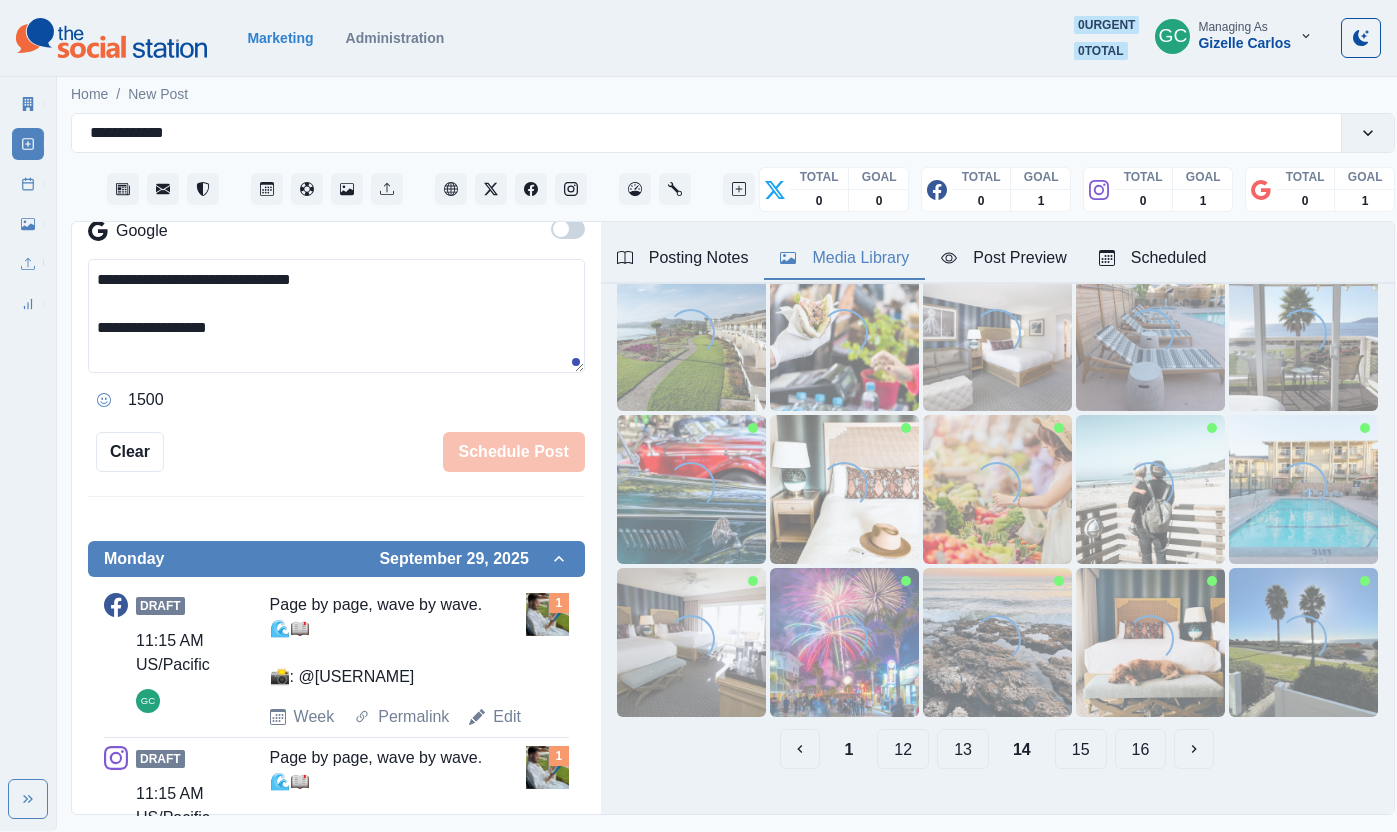scroll, scrollTop: 134, scrollLeft: 0, axis: vertical 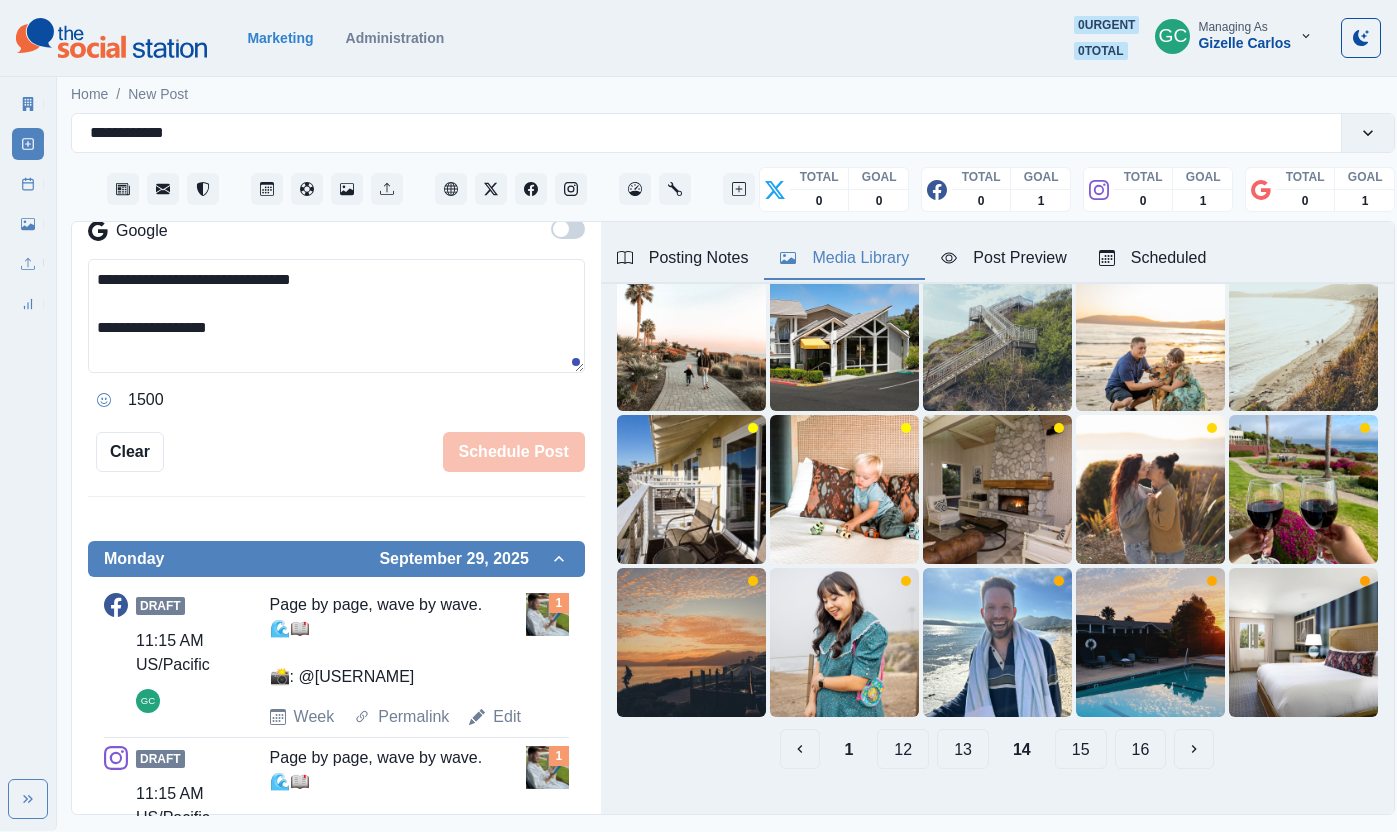 click on "13" at bounding box center [963, 749] 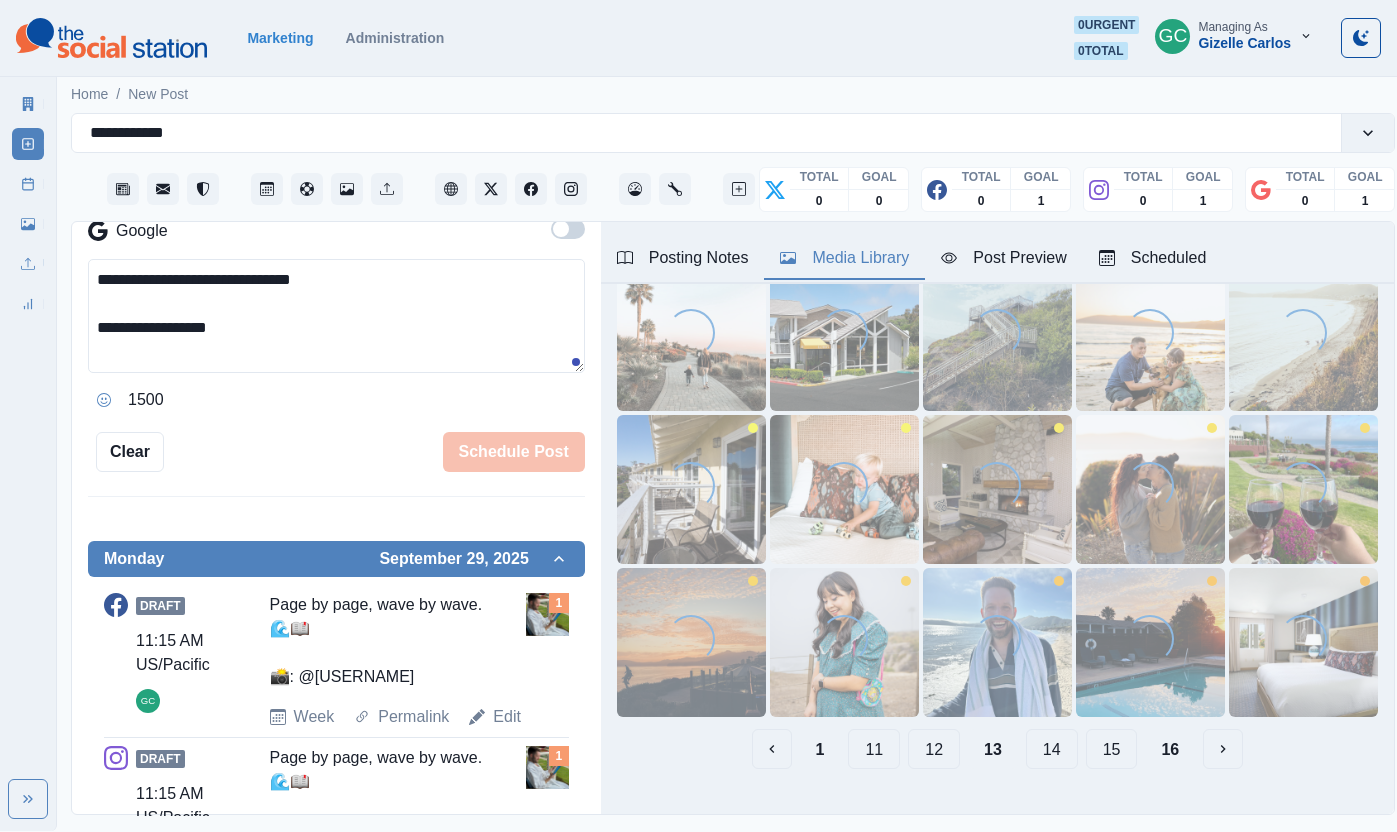 scroll, scrollTop: 0, scrollLeft: 0, axis: both 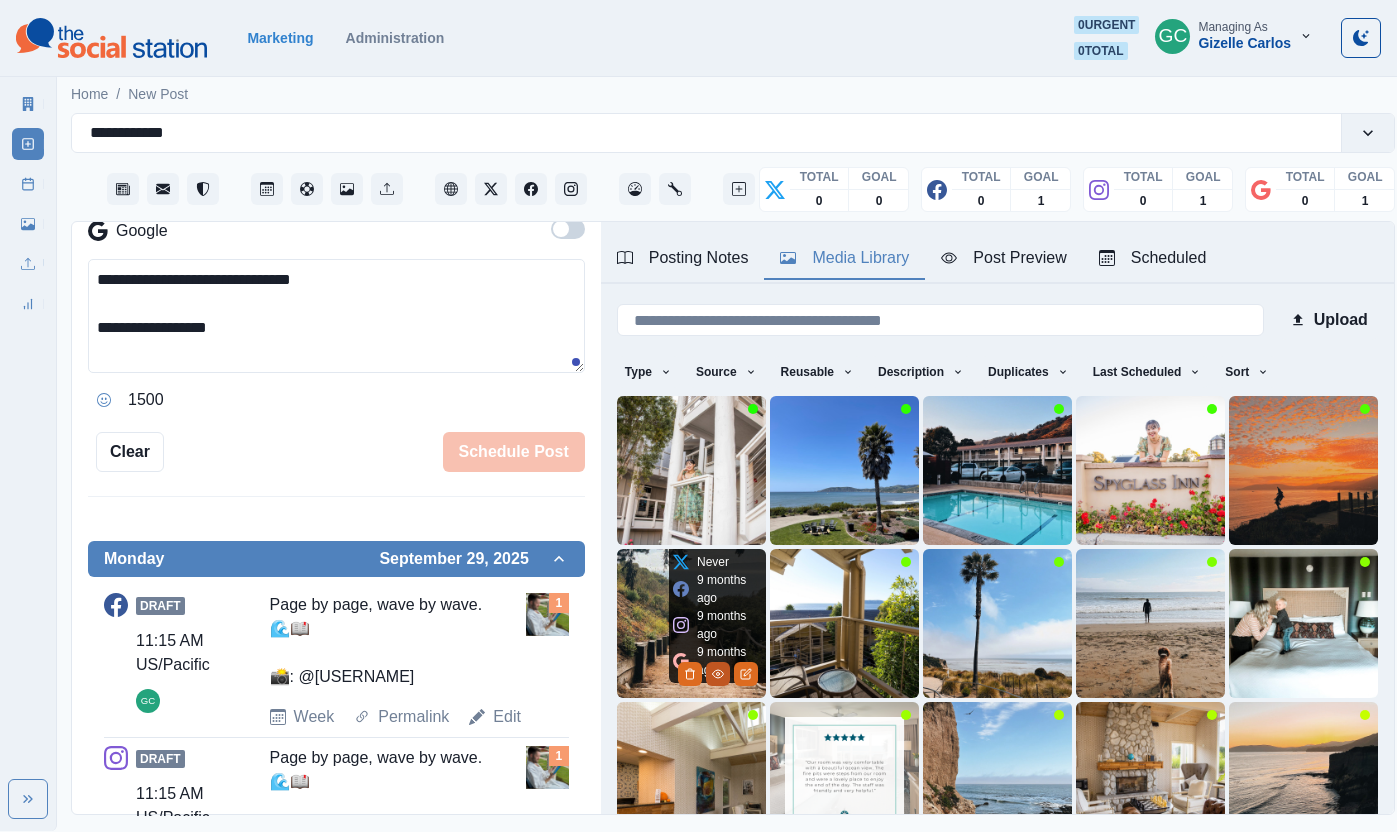 click 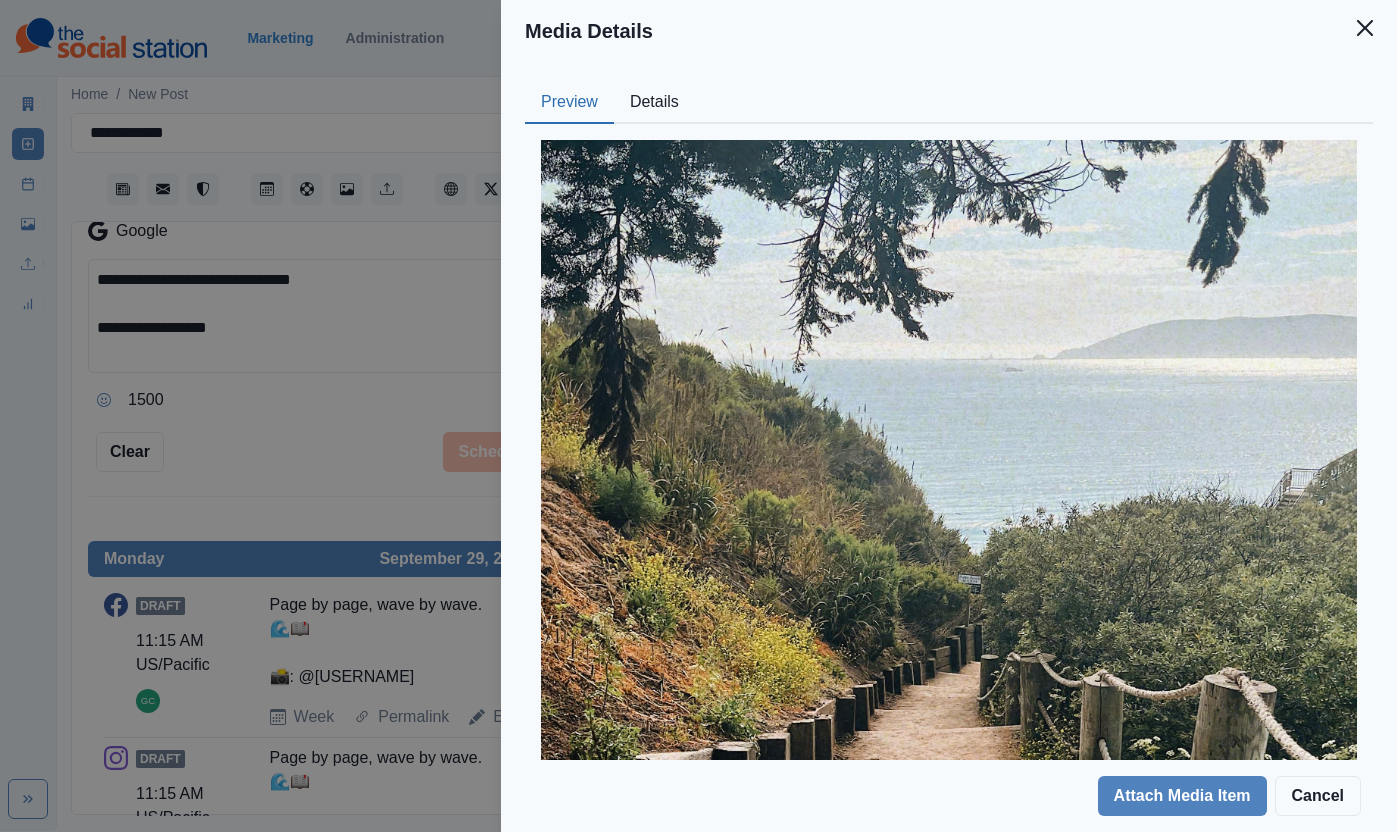 click on "Details" at bounding box center (654, 103) 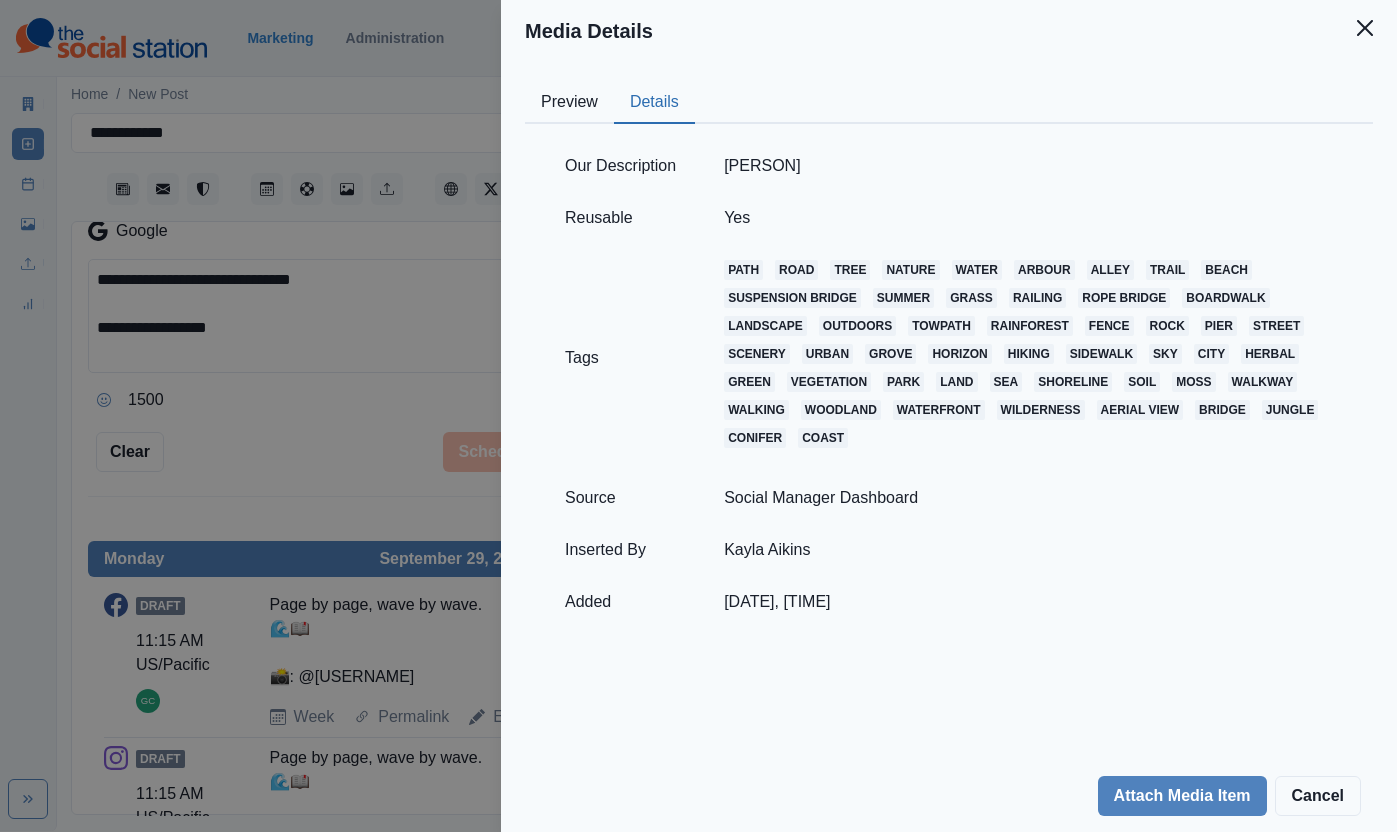 click on "Preview" at bounding box center (569, 103) 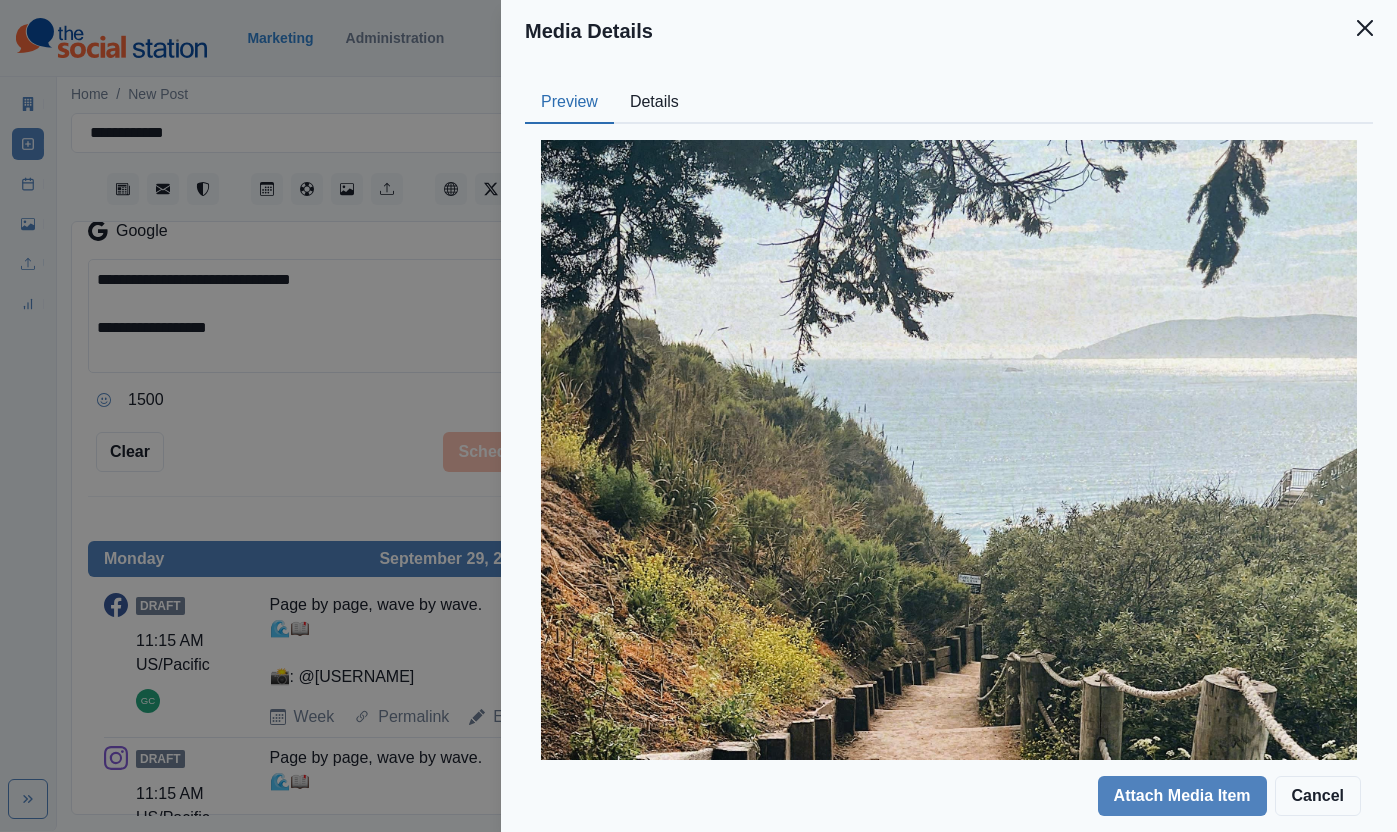 click on "Media Details Preview Details Our Description [PERSON] Reusable Yes Tags path road tree nature water arbour alley trail beach suspension bridge summer grass railing rope bridge boardwalk landscape outdoors towpath rainforest fence rock pier street scenery urban grove horizon hiking sidewalk sky city herbal green vegetation park land sea shoreline soil moss walkway walking woodland waterfront wilderness aerial view bridge jungle conifer coast Source Social Manager Dashboard Inserted By [PERSON] Added [DATE], [TIME] Attach Media Item Cancel" at bounding box center (698, 416) 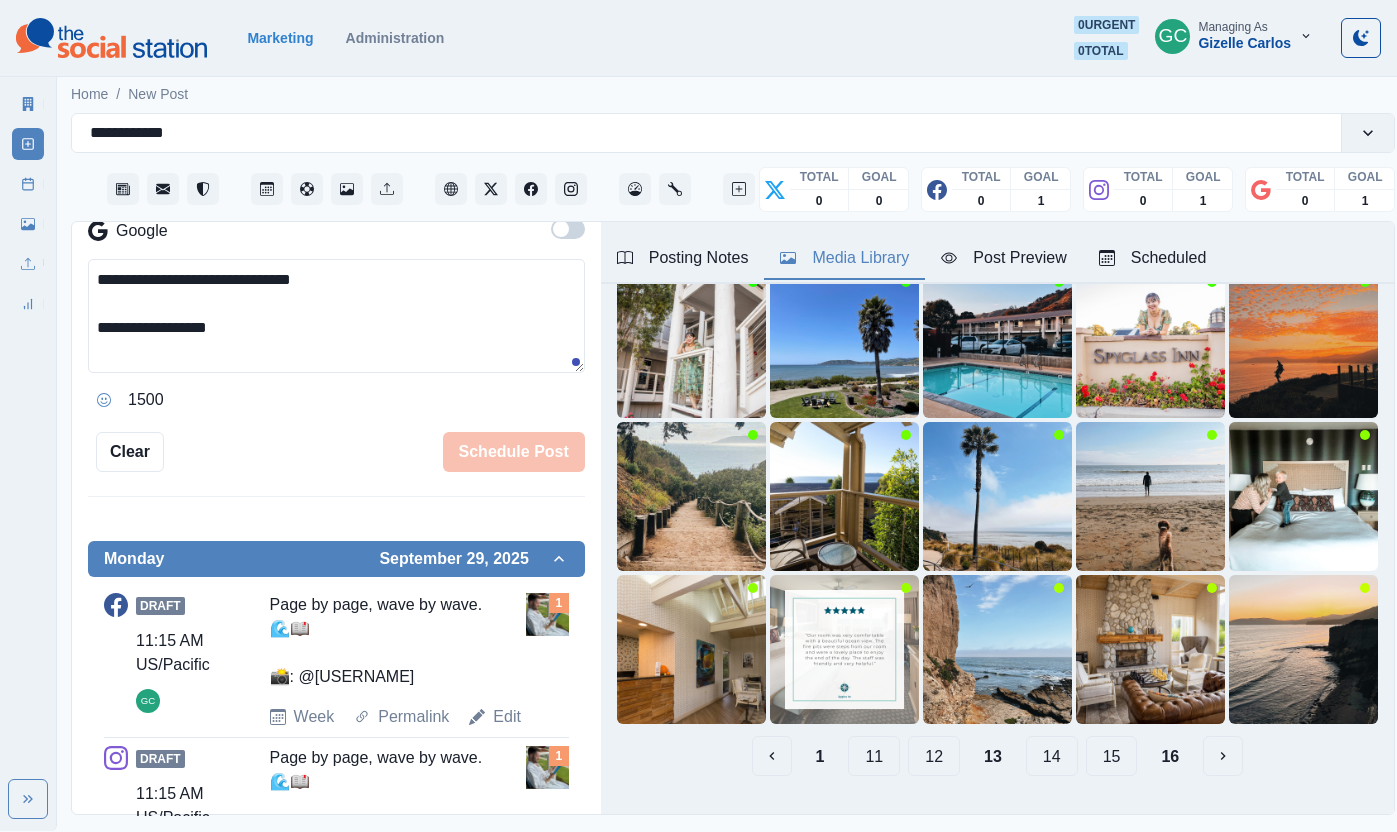 scroll, scrollTop: 167, scrollLeft: 0, axis: vertical 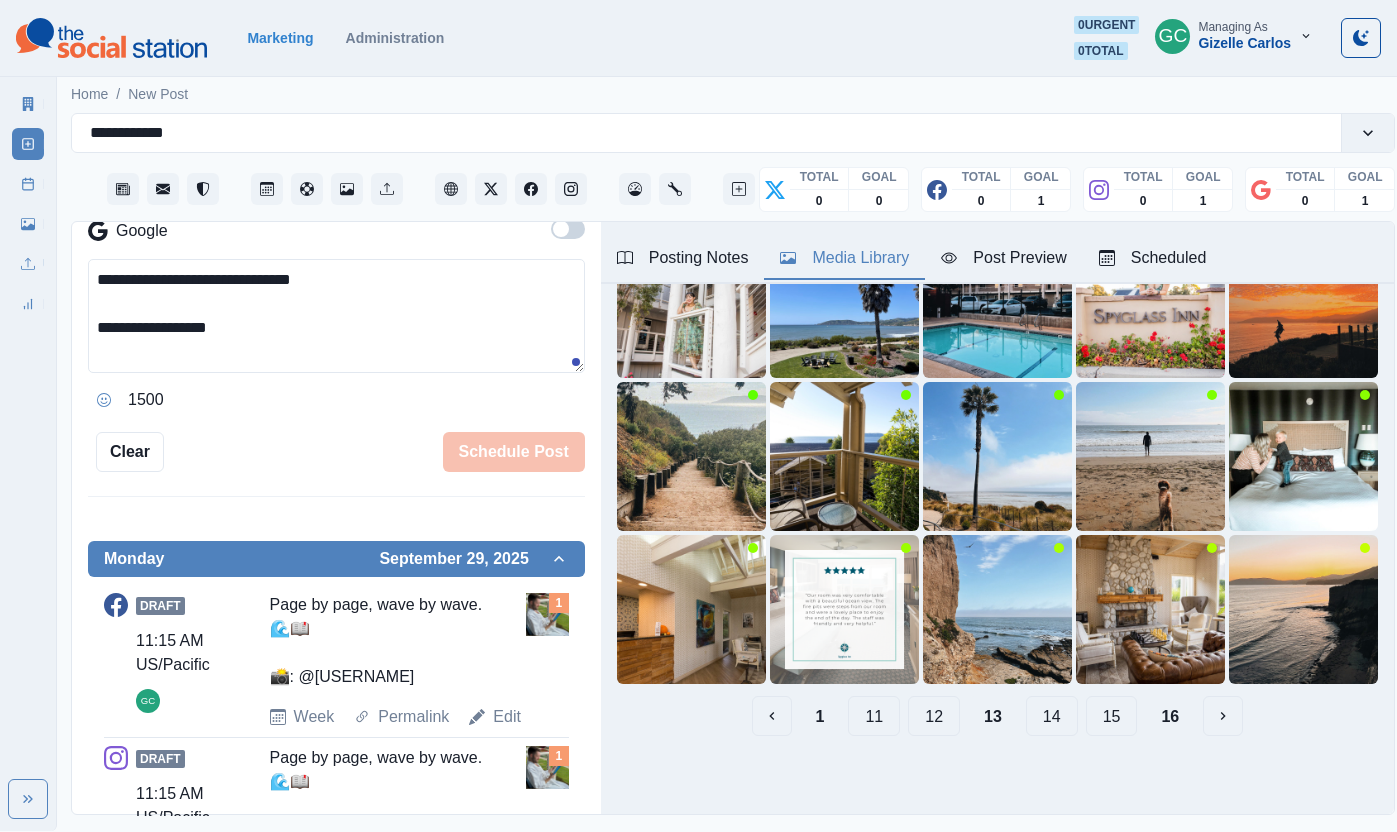 click on "12" at bounding box center (934, 716) 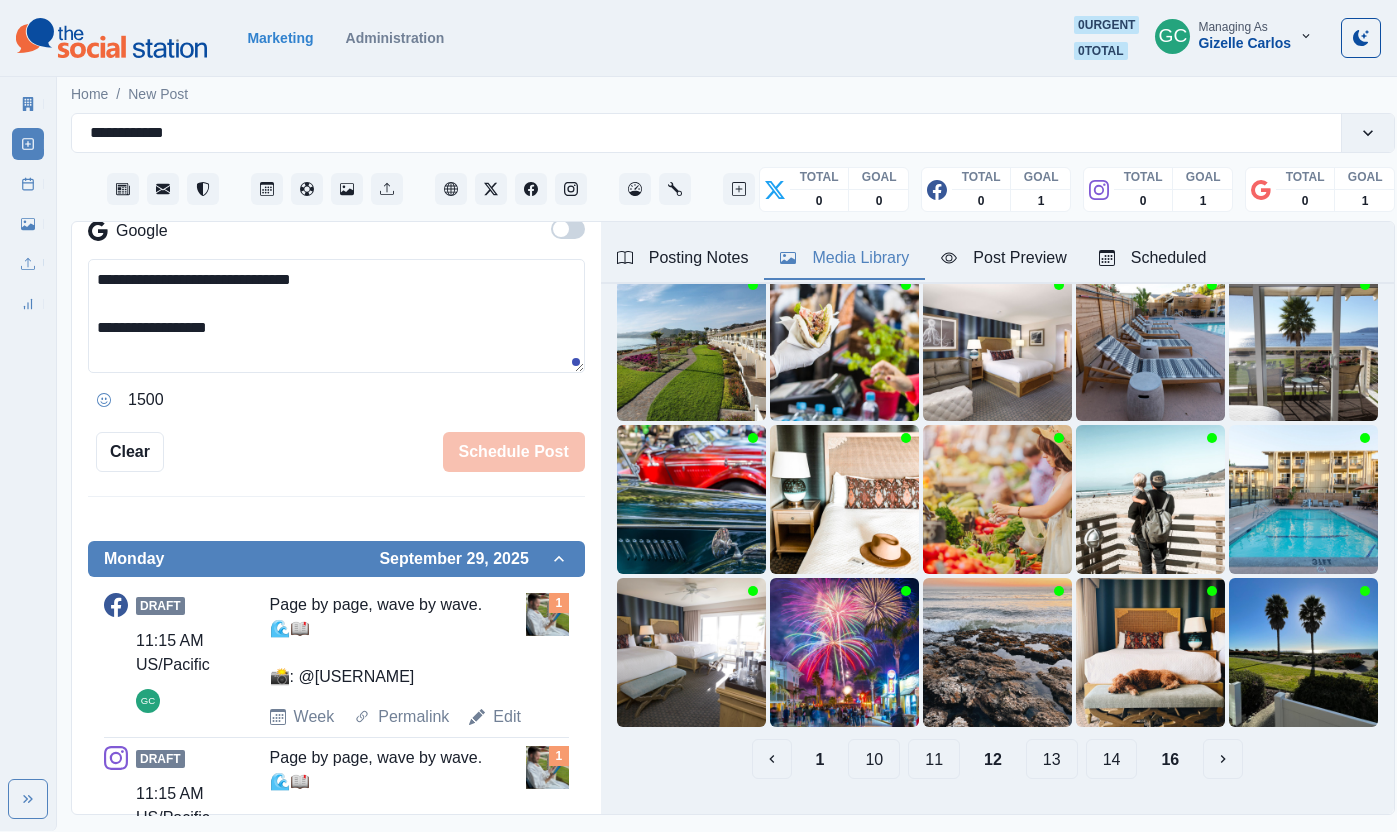 scroll, scrollTop: 167, scrollLeft: 0, axis: vertical 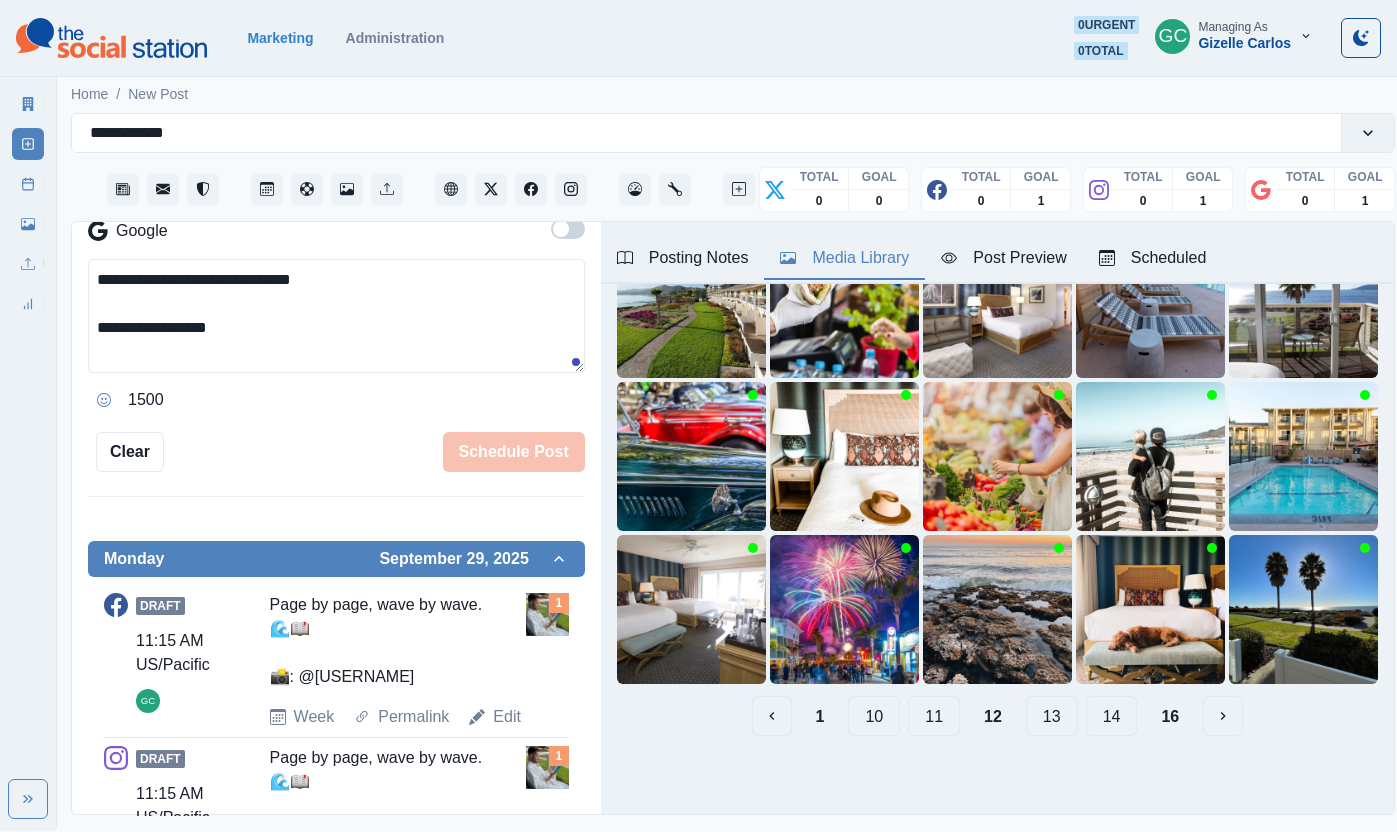 click on "14" at bounding box center (1112, 716) 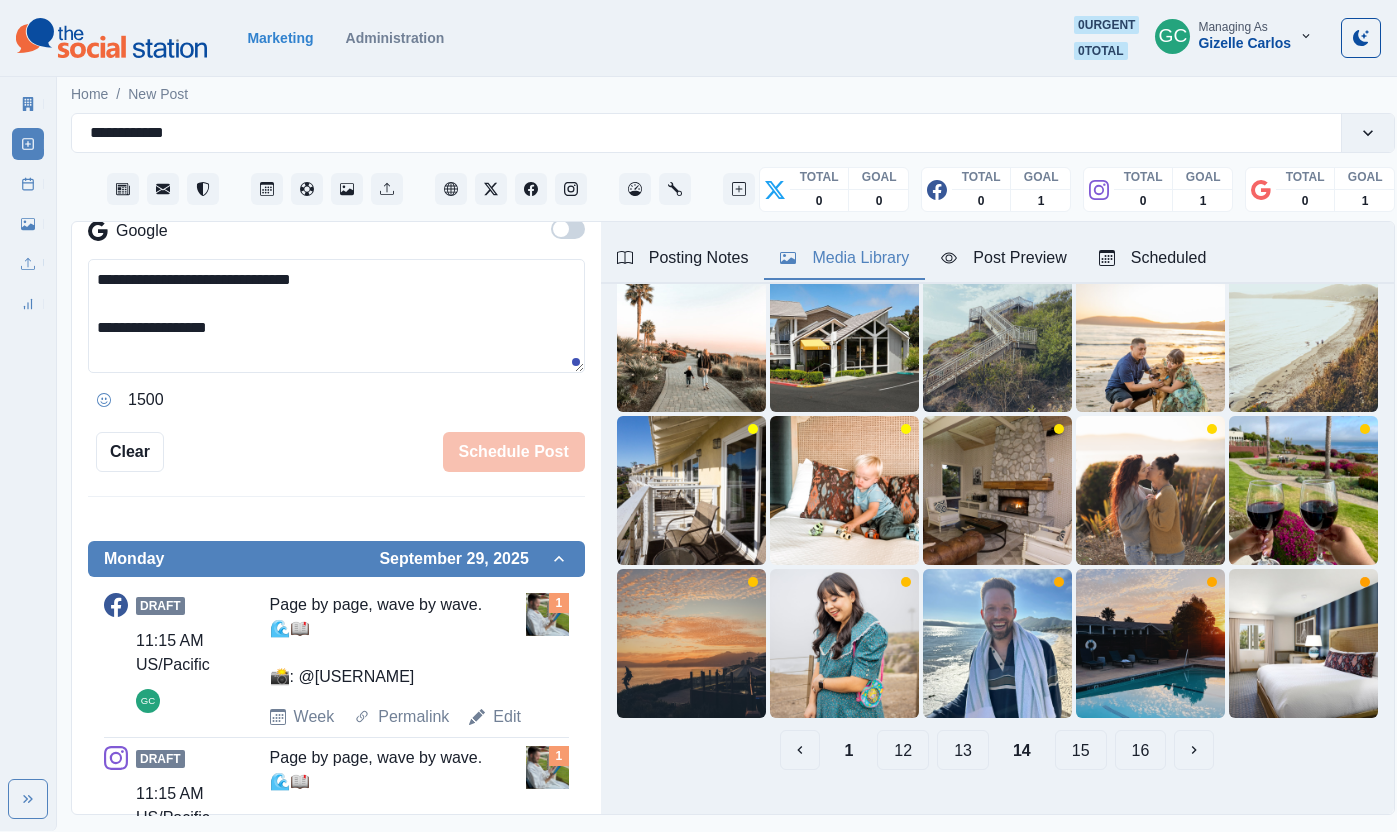 scroll, scrollTop: 167, scrollLeft: 0, axis: vertical 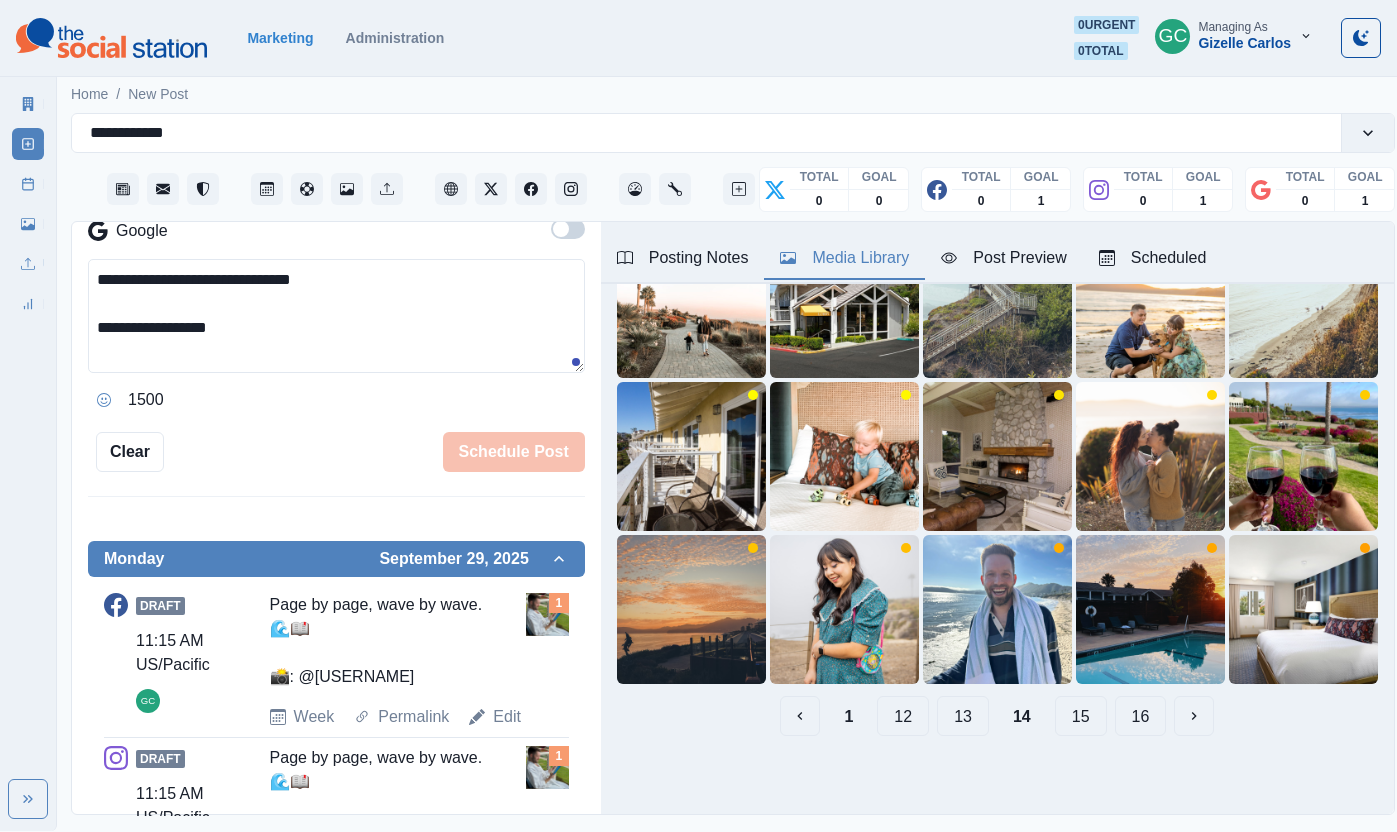 click on "12" at bounding box center [903, 716] 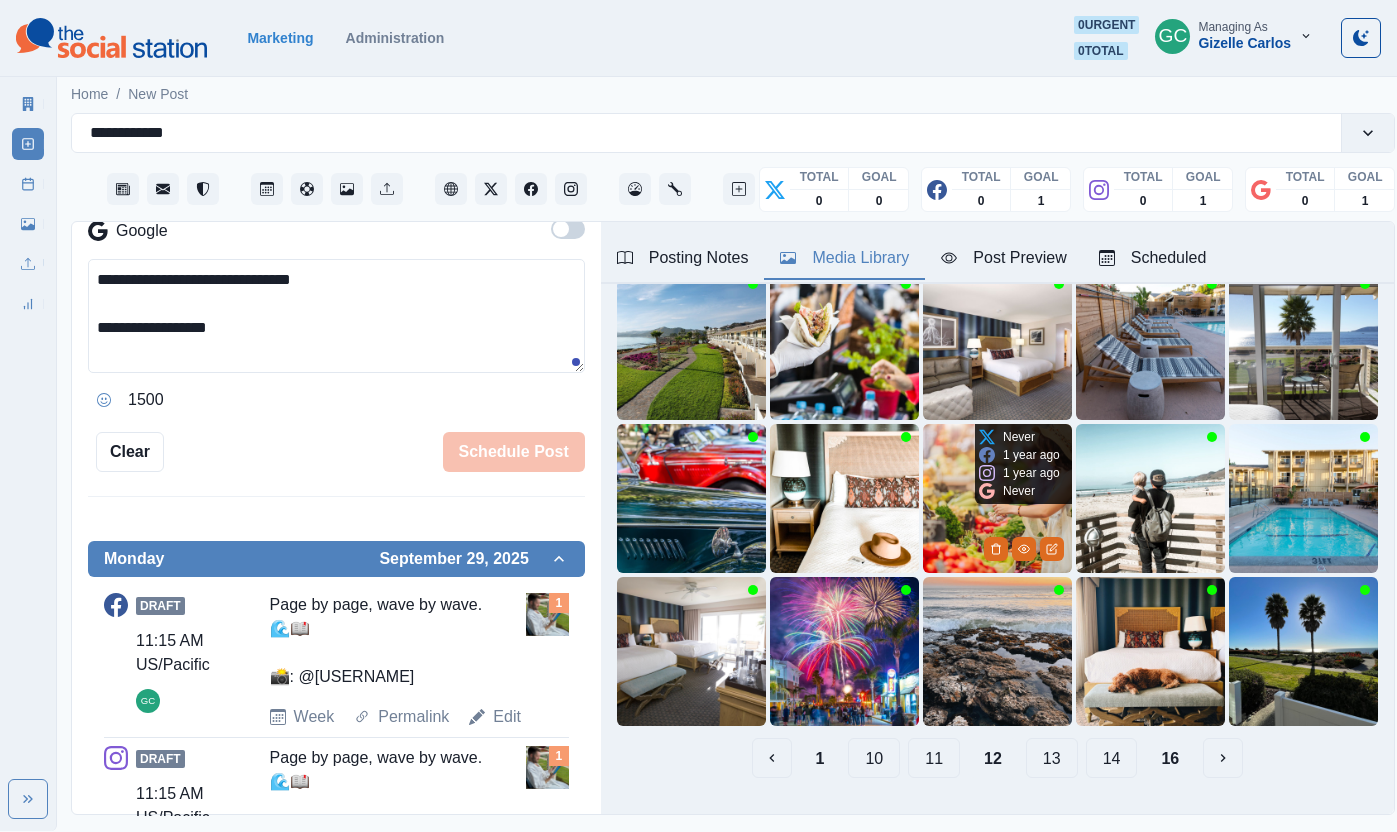 scroll, scrollTop: 167, scrollLeft: 0, axis: vertical 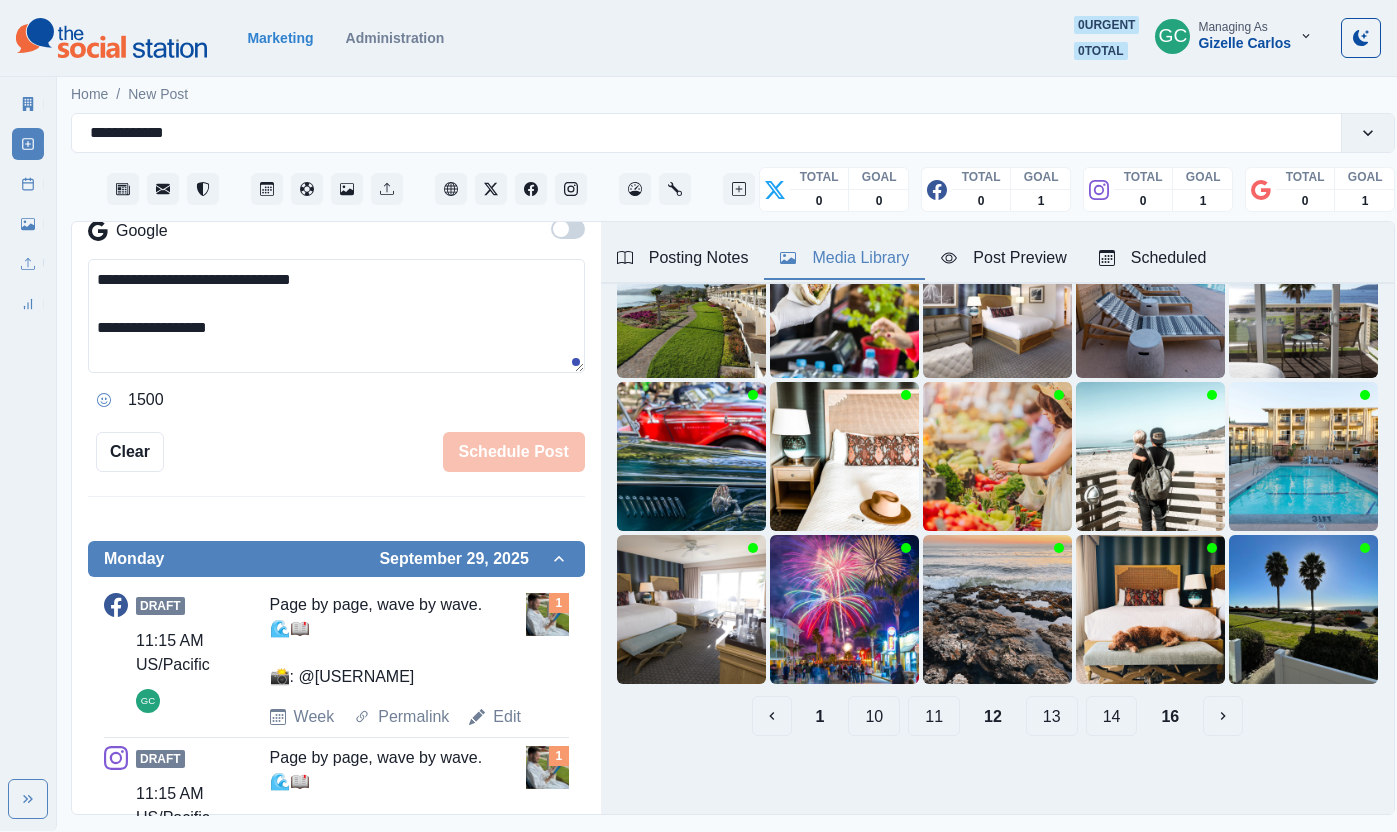 click on "10" at bounding box center (874, 716) 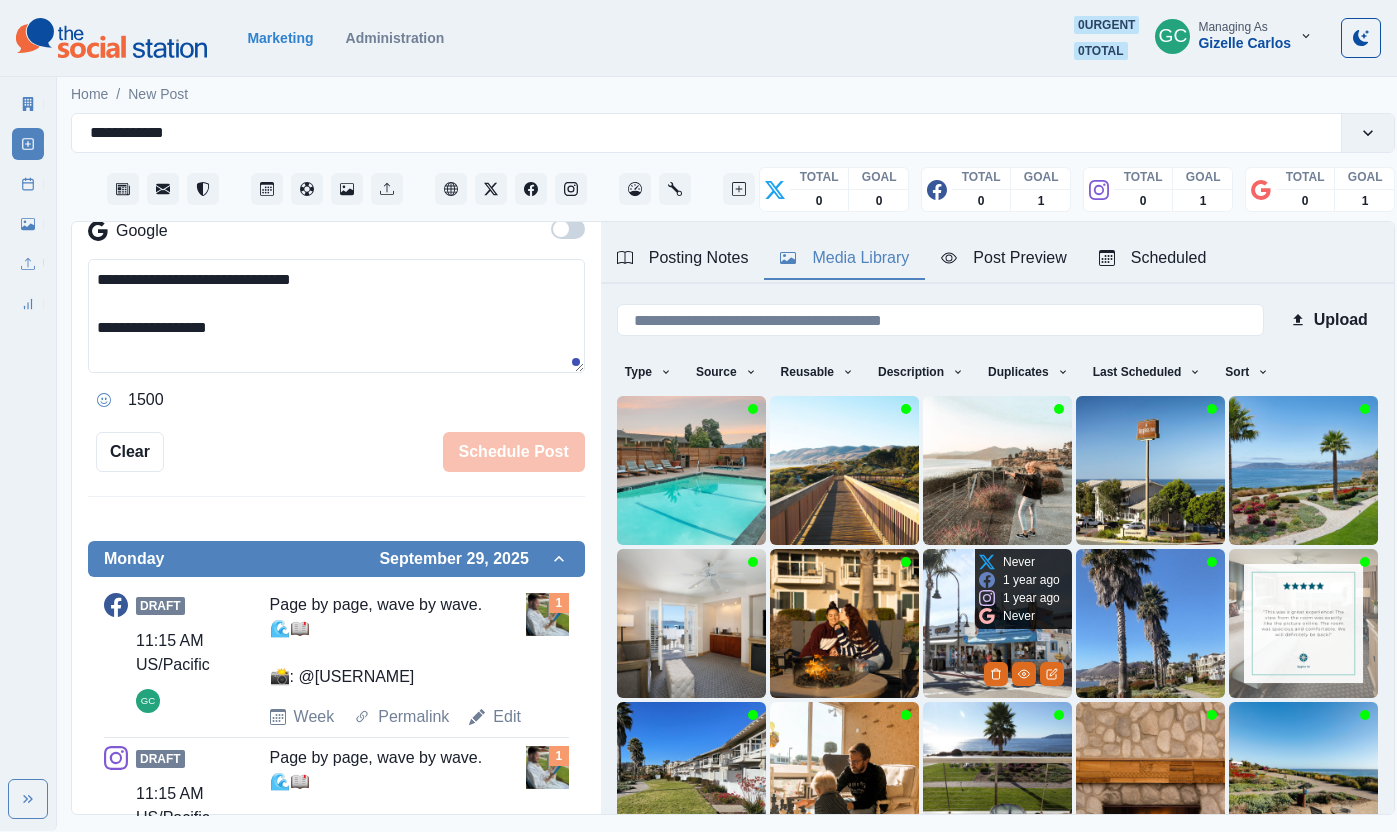 scroll, scrollTop: 111, scrollLeft: 0, axis: vertical 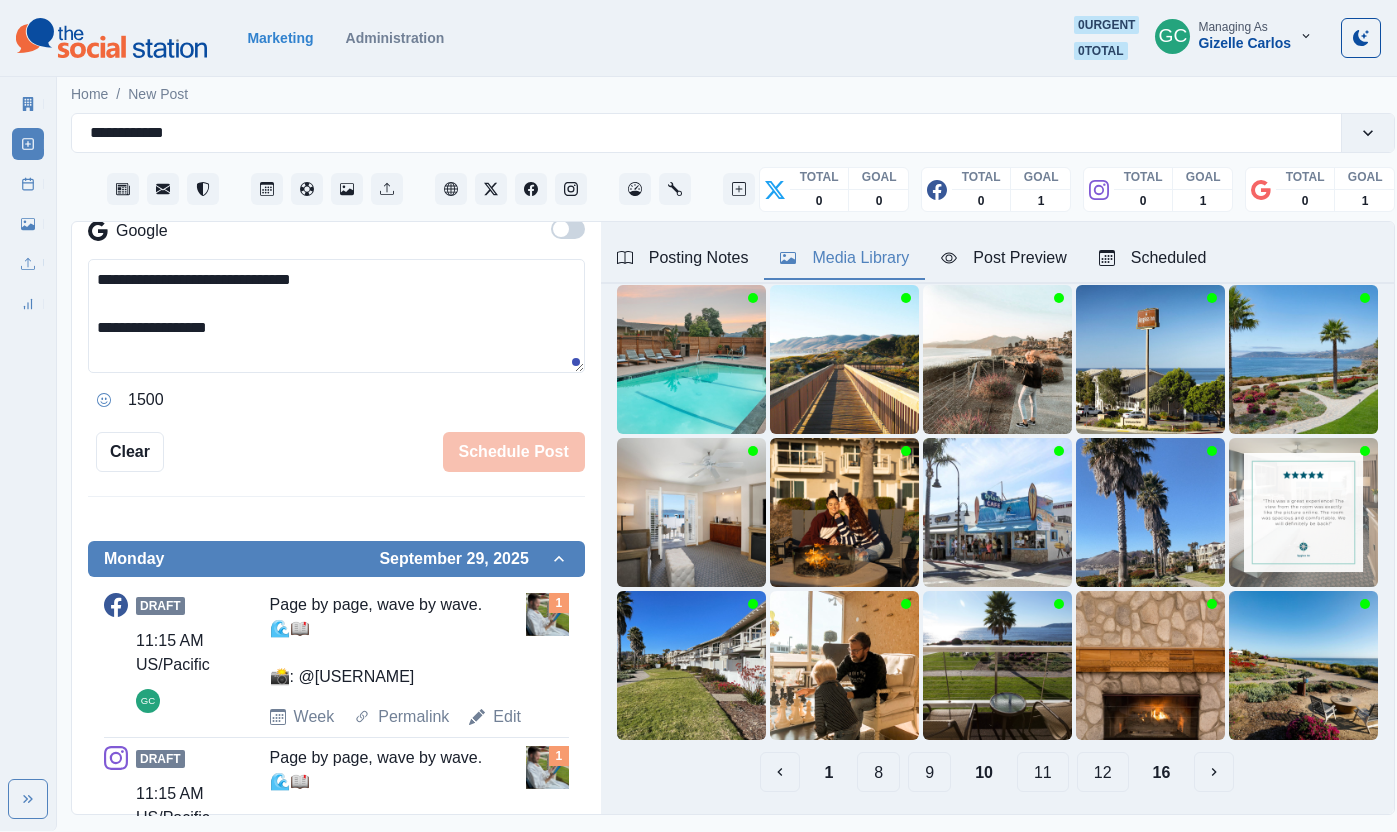 click on "1" at bounding box center [828, 772] 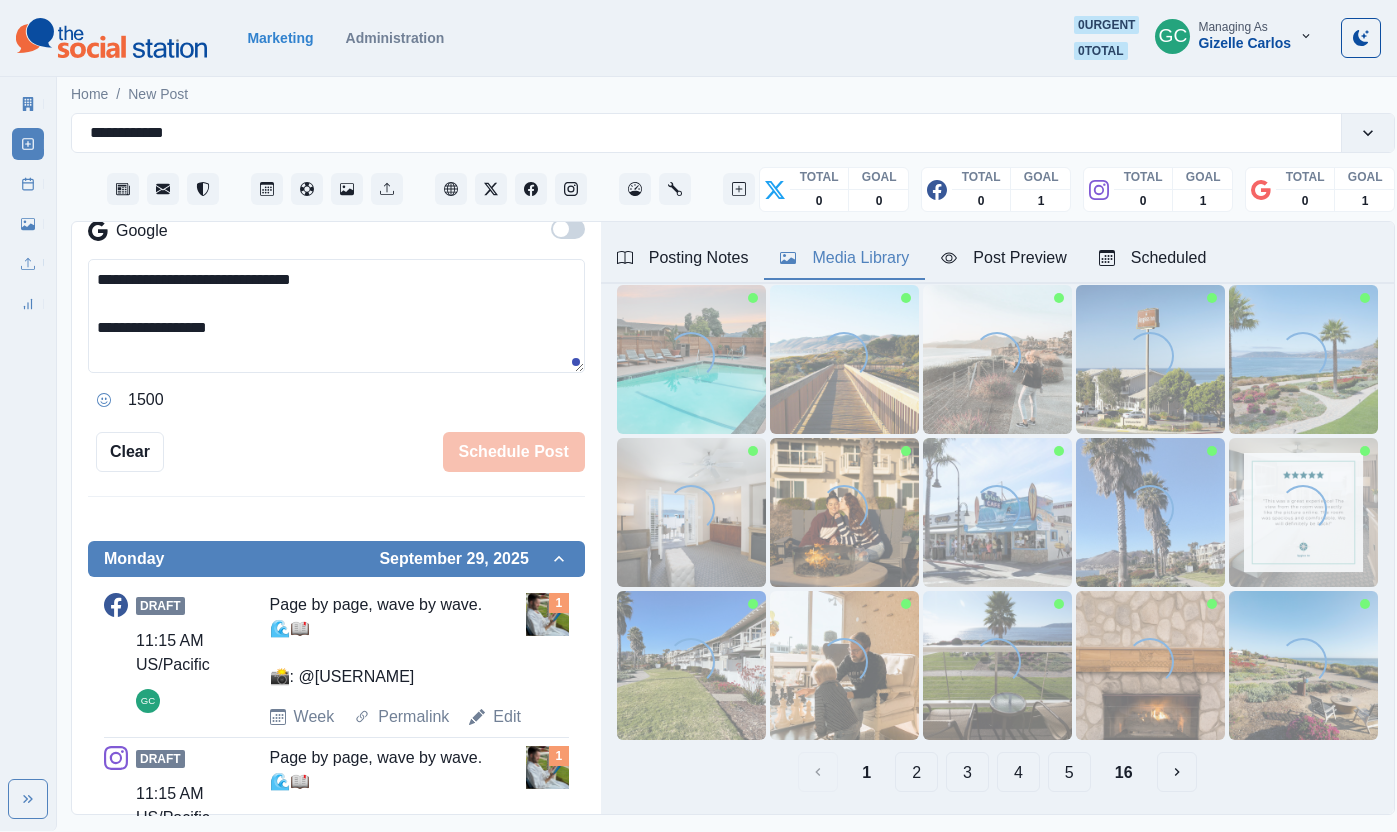 scroll, scrollTop: 111, scrollLeft: 0, axis: vertical 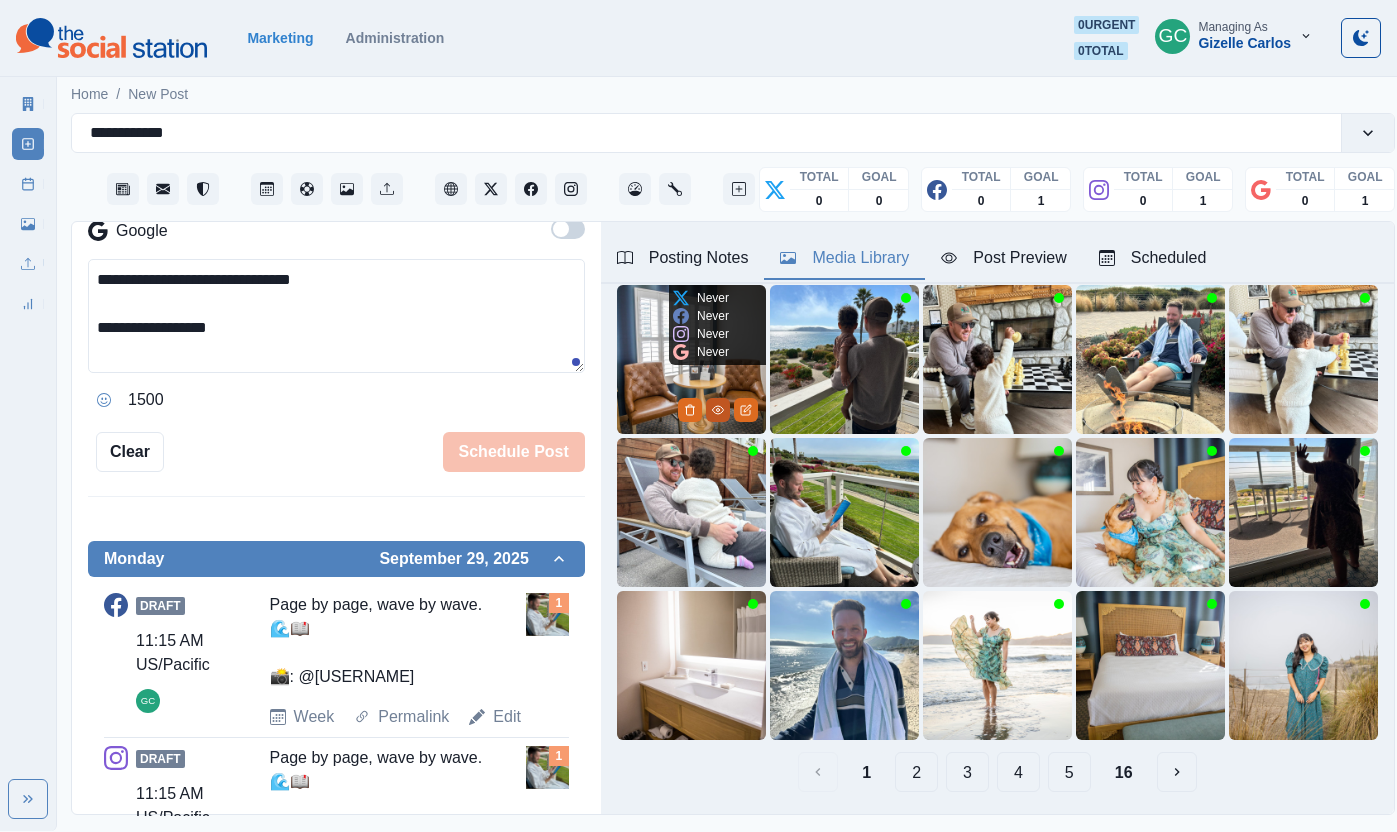 click 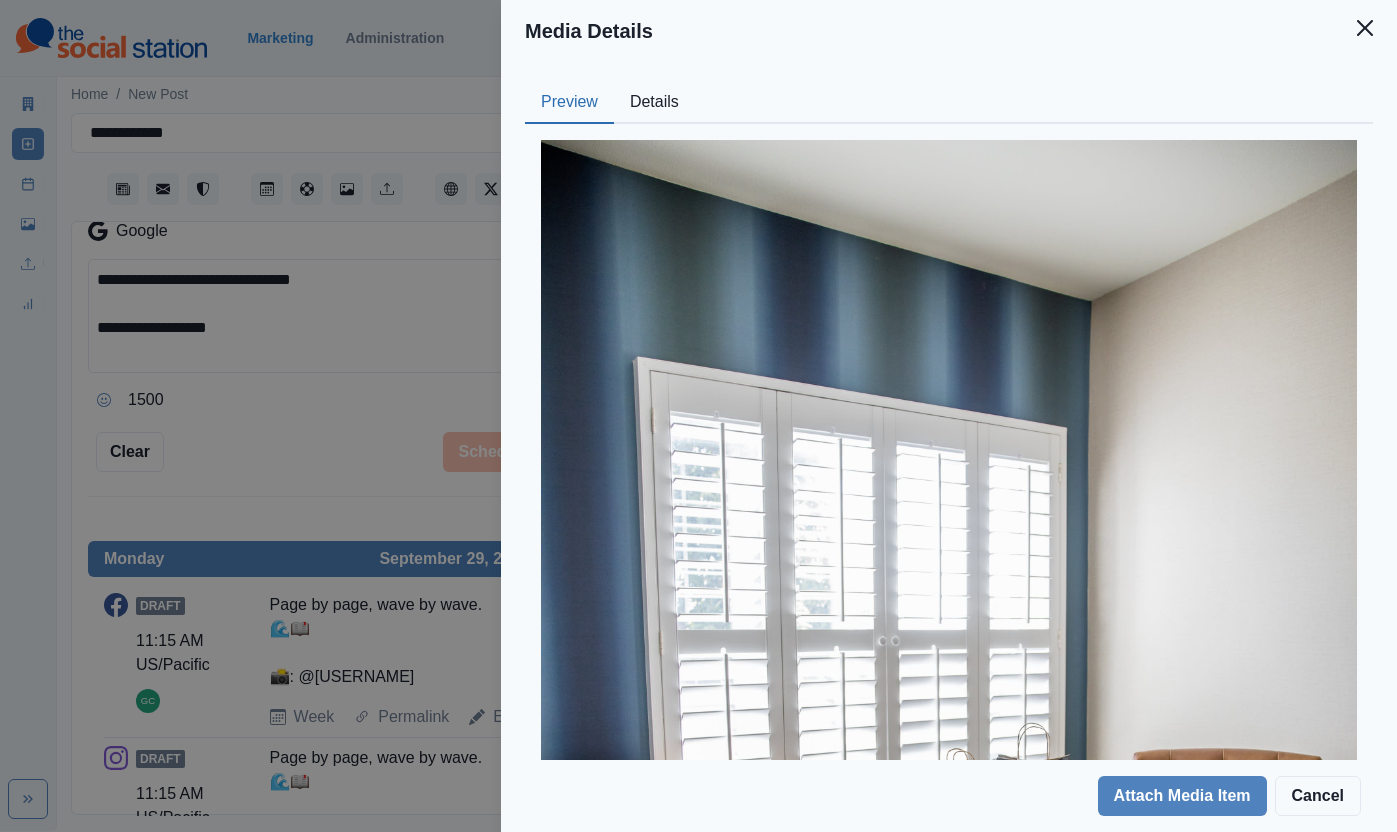 click on "Details" at bounding box center (654, 103) 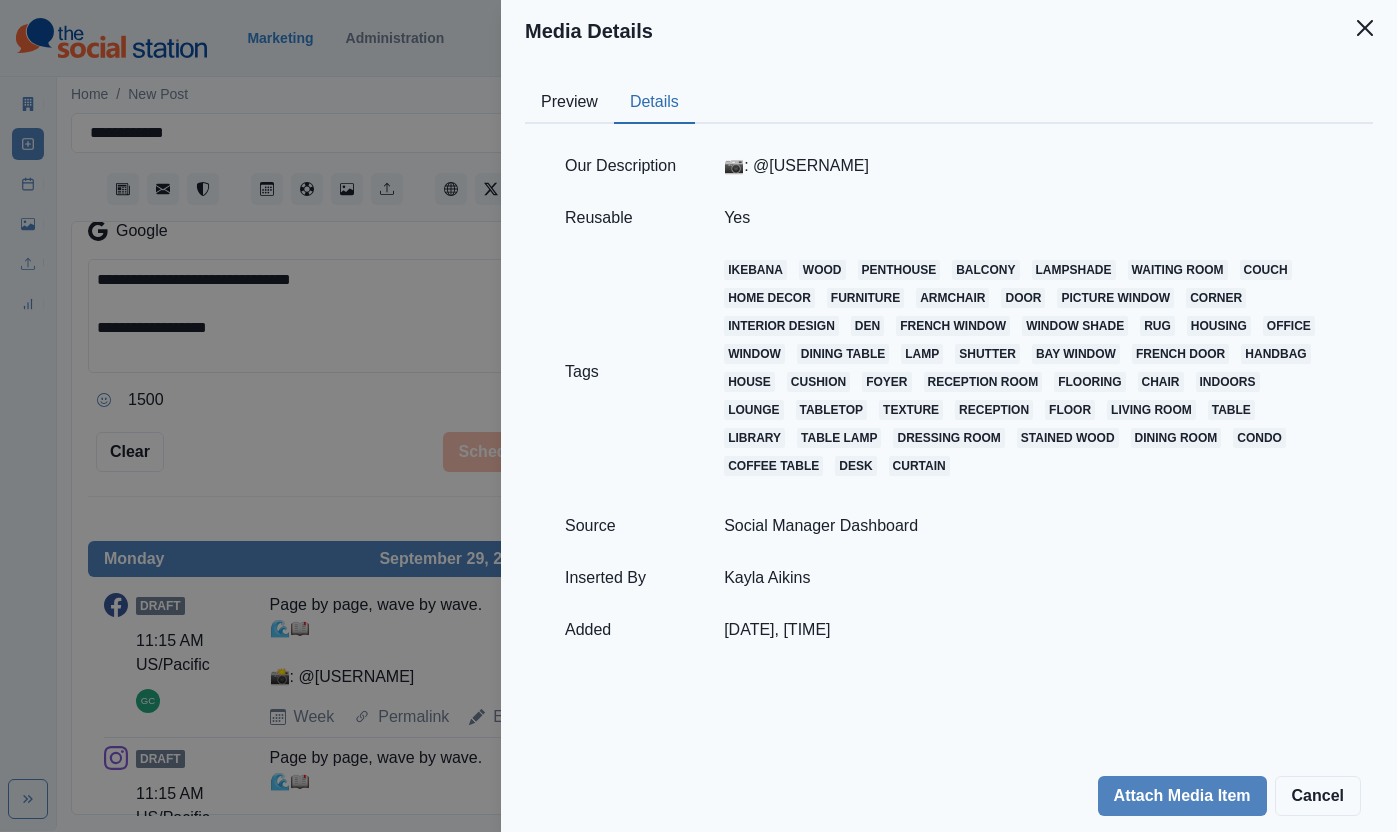 click on "📷: @[USERNAME]" at bounding box center (1028, 166) 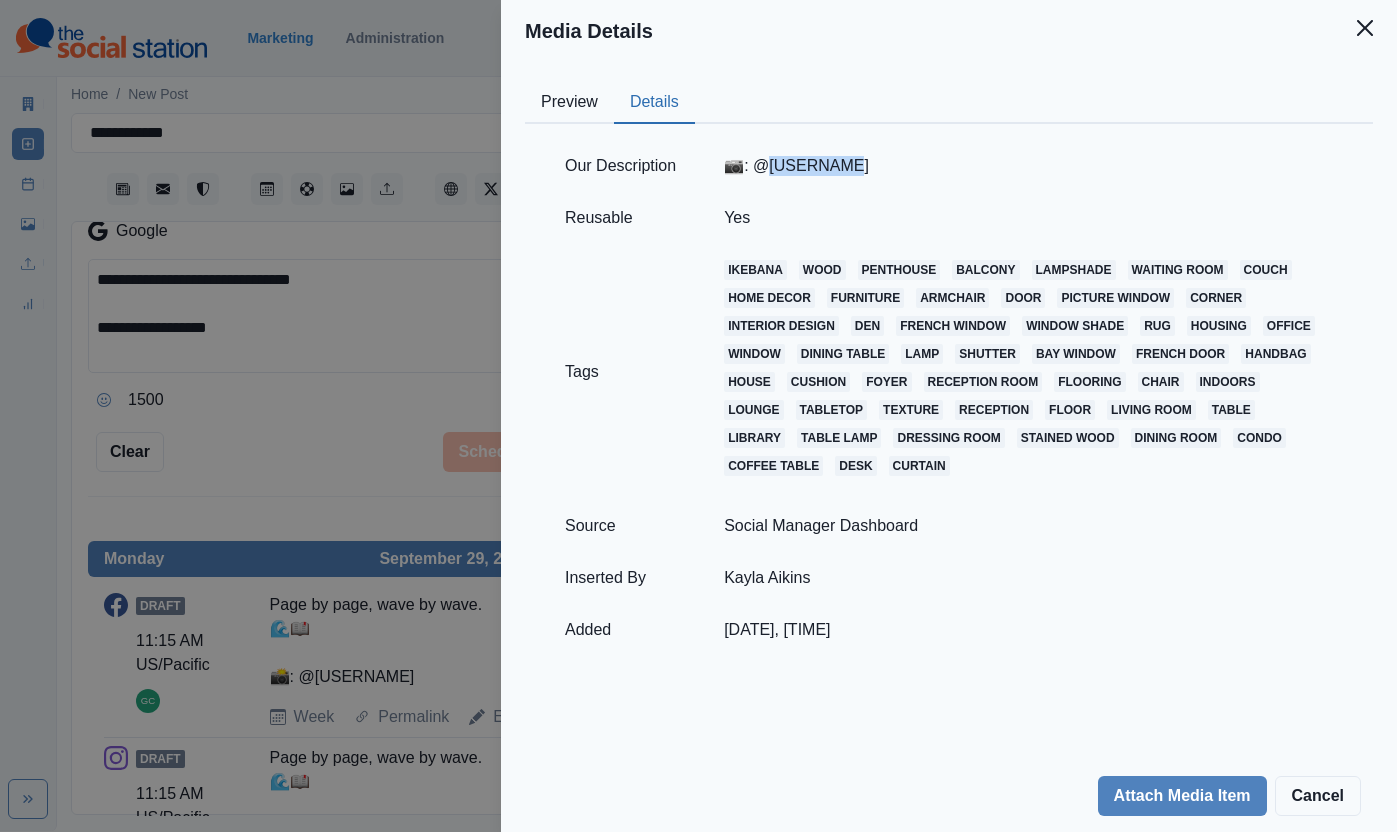 click on "📷: @[USERNAME]" at bounding box center (1028, 166) 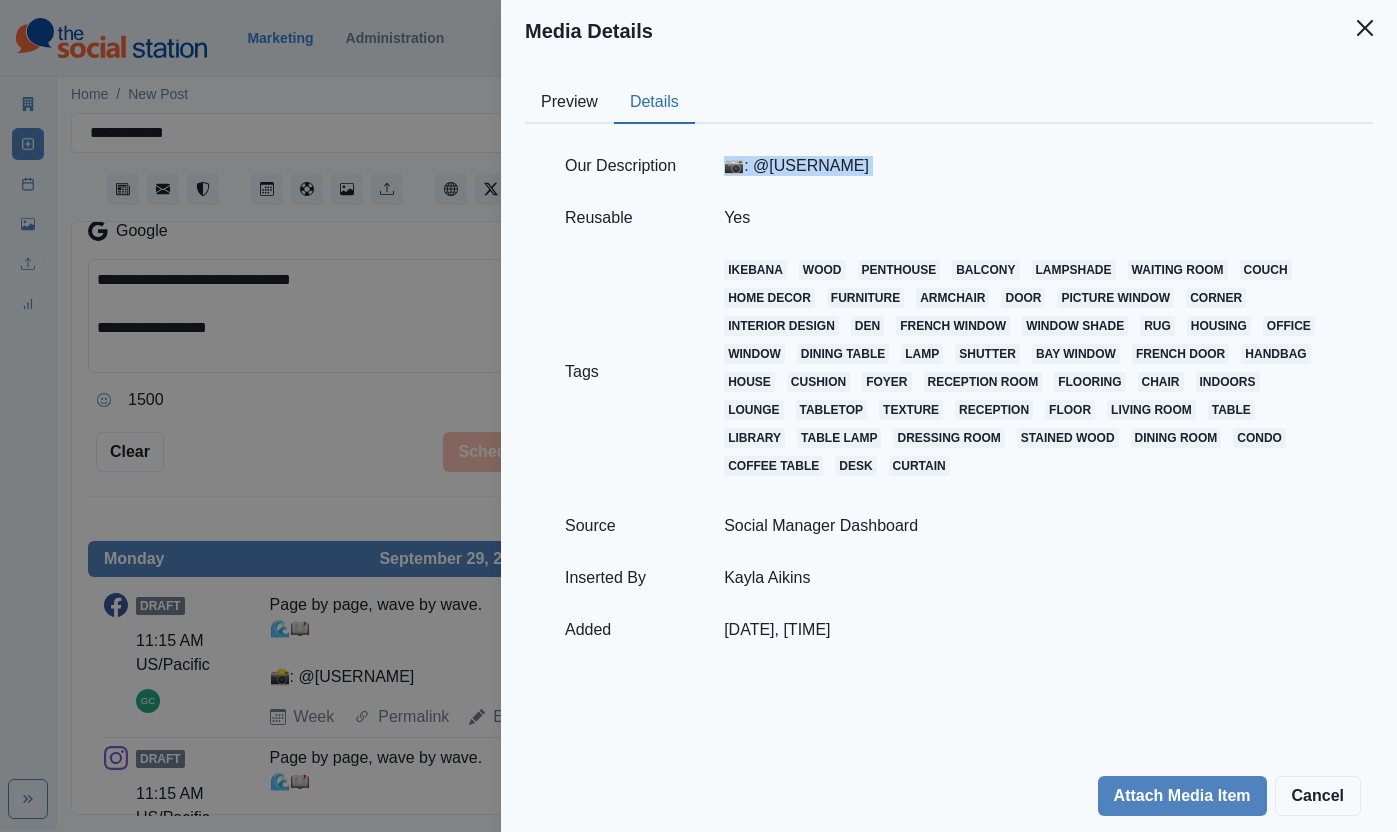 click on "📷: @[USERNAME]" at bounding box center [1028, 166] 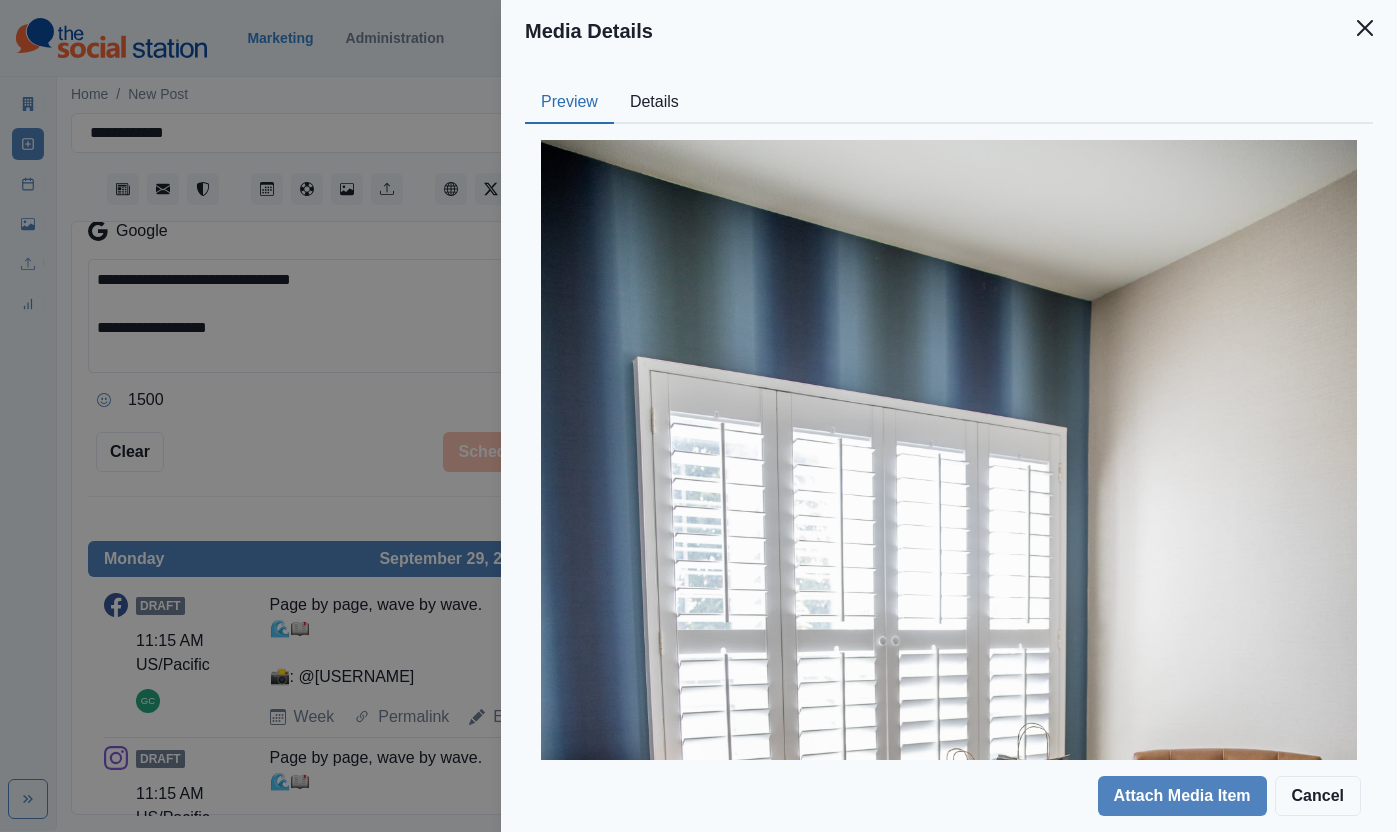 drag, startPoint x: 565, startPoint y: 110, endPoint x: 366, endPoint y: 281, distance: 262.3776 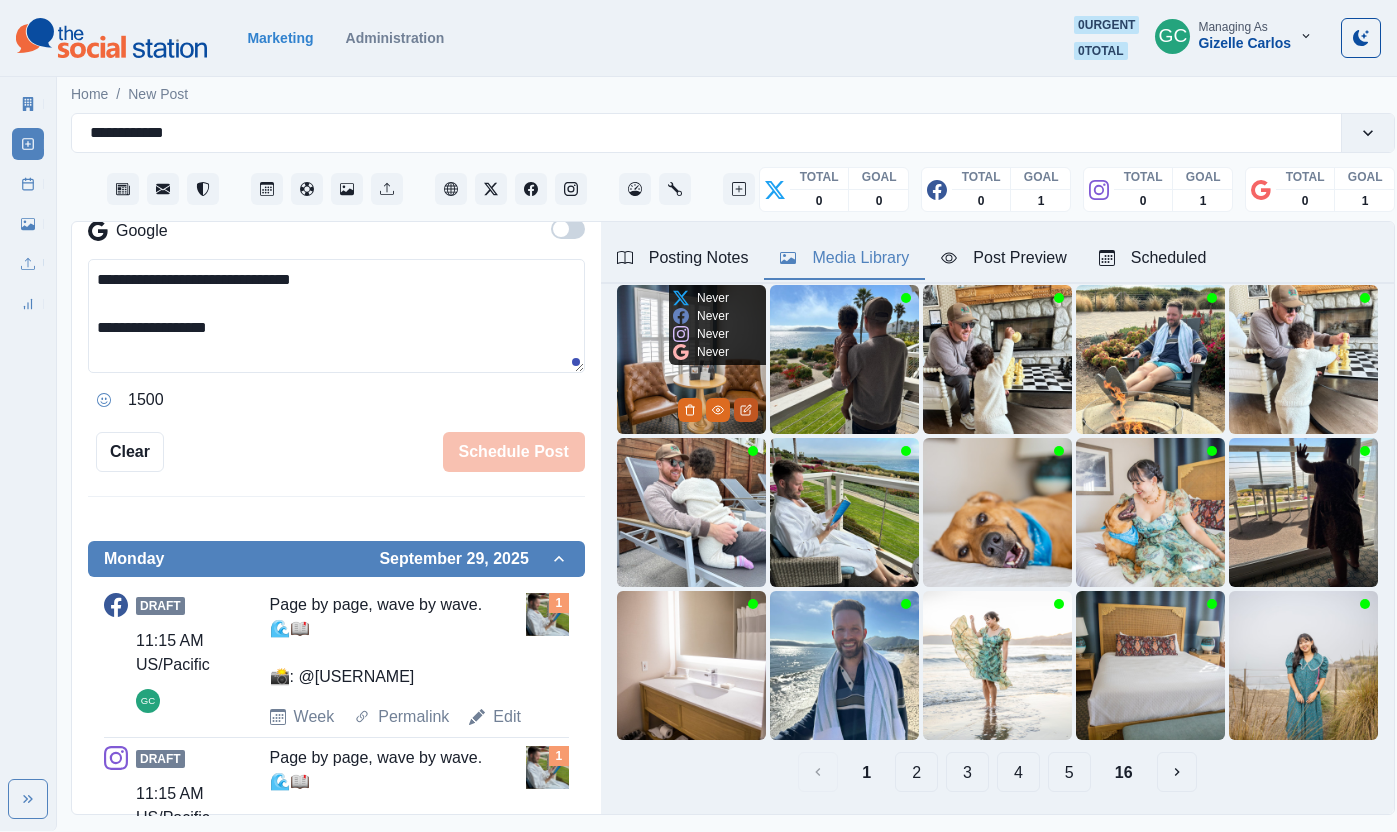 click 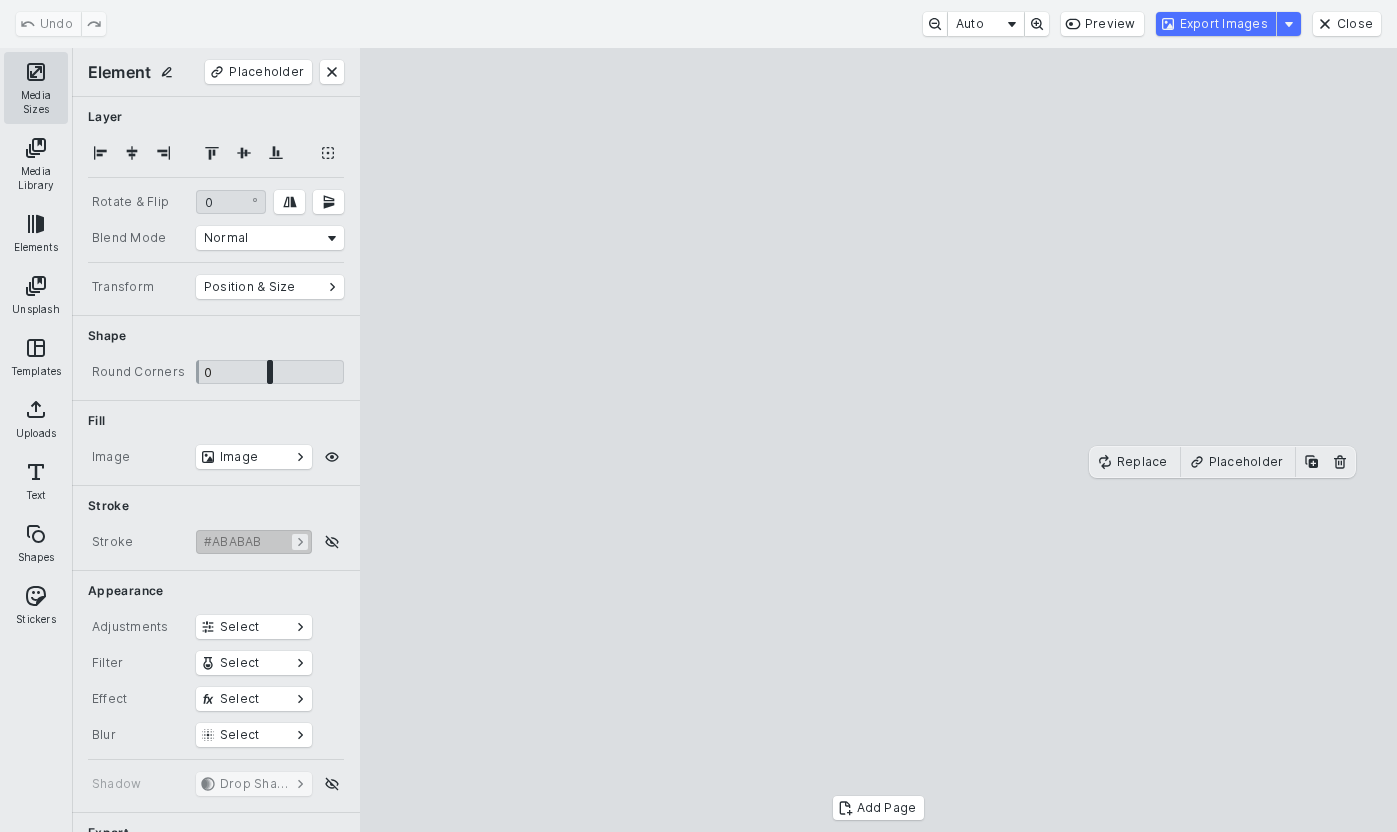 click on "Media Sizes" at bounding box center [36, 88] 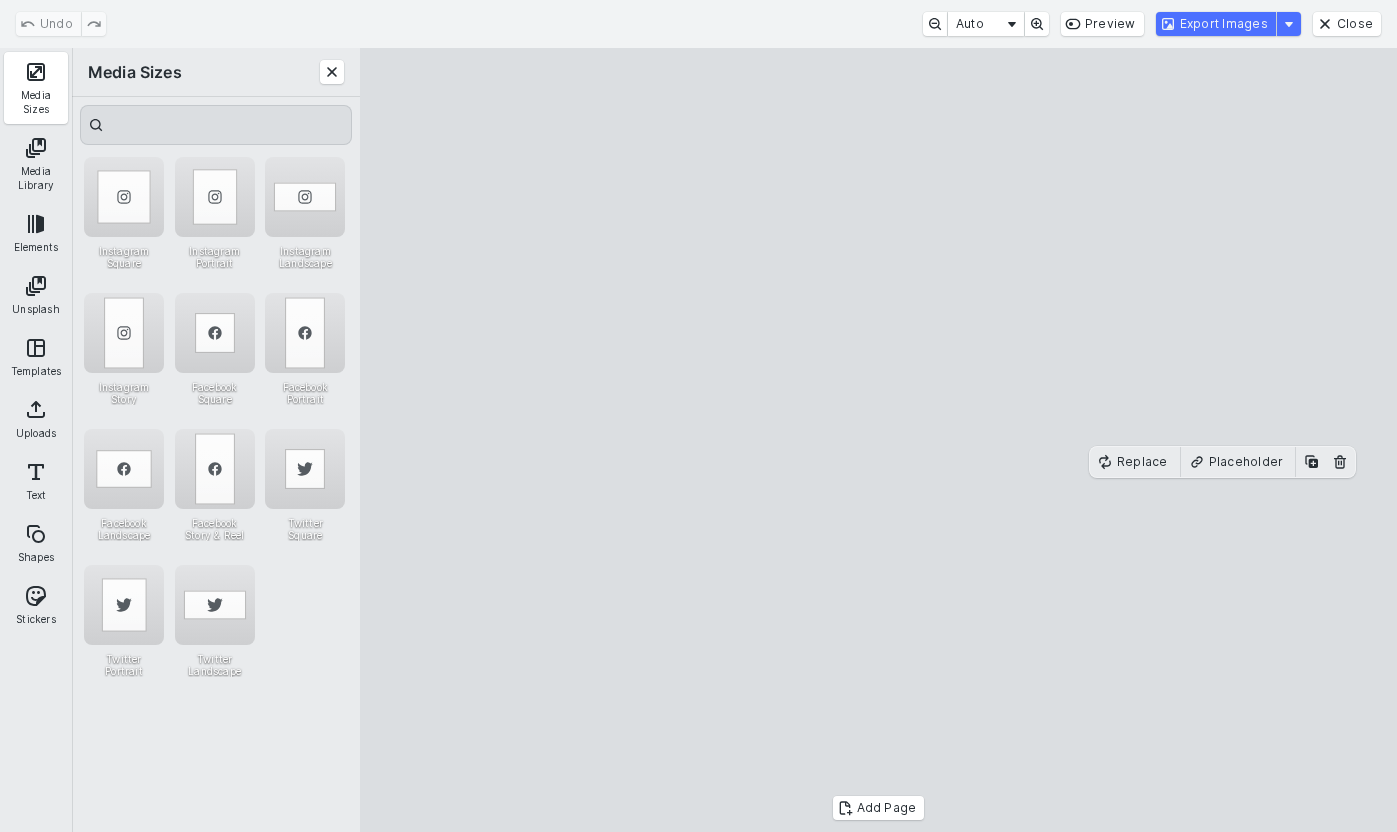 drag, startPoint x: 221, startPoint y: 205, endPoint x: 406, endPoint y: 218, distance: 185.45619 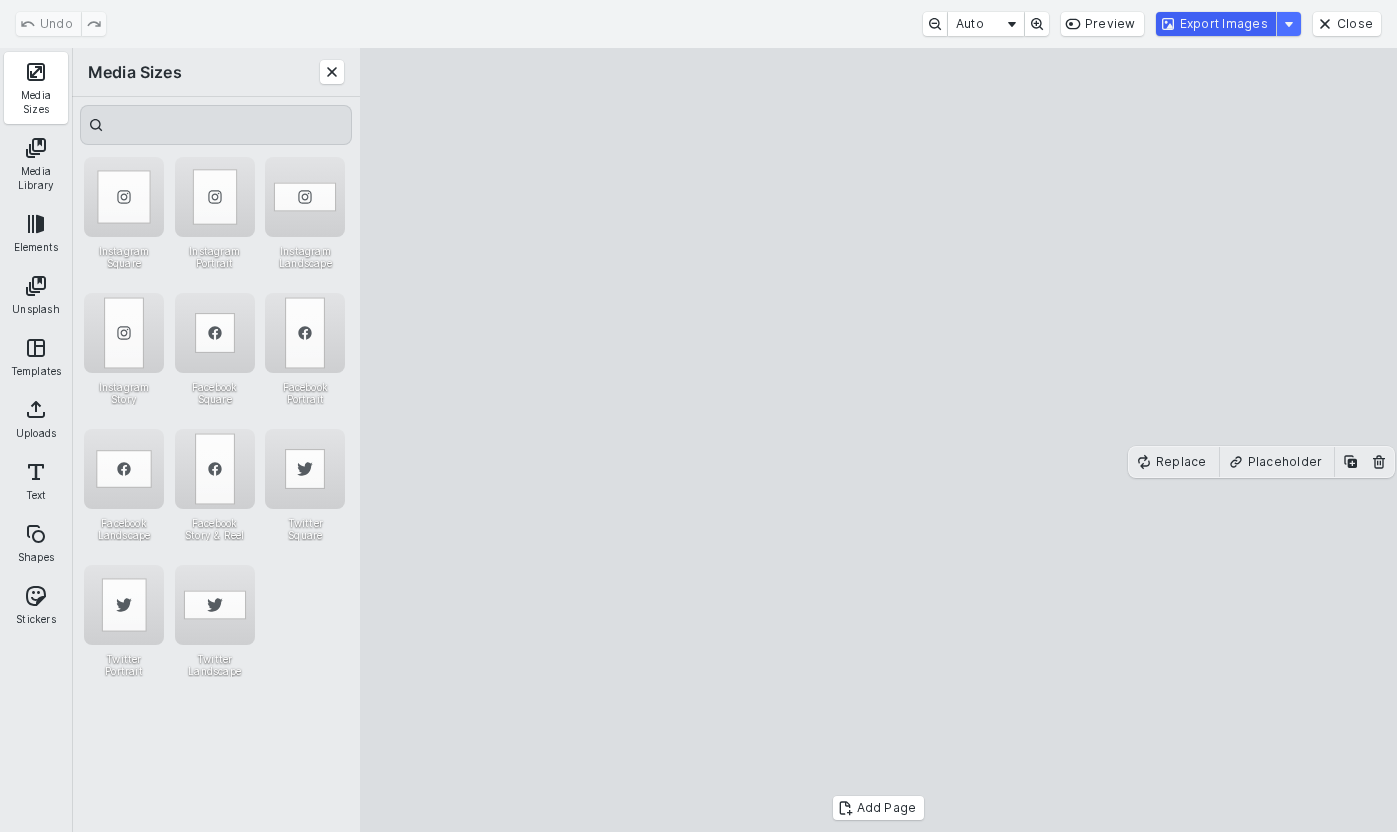 click on "Export Images" at bounding box center (1216, 24) 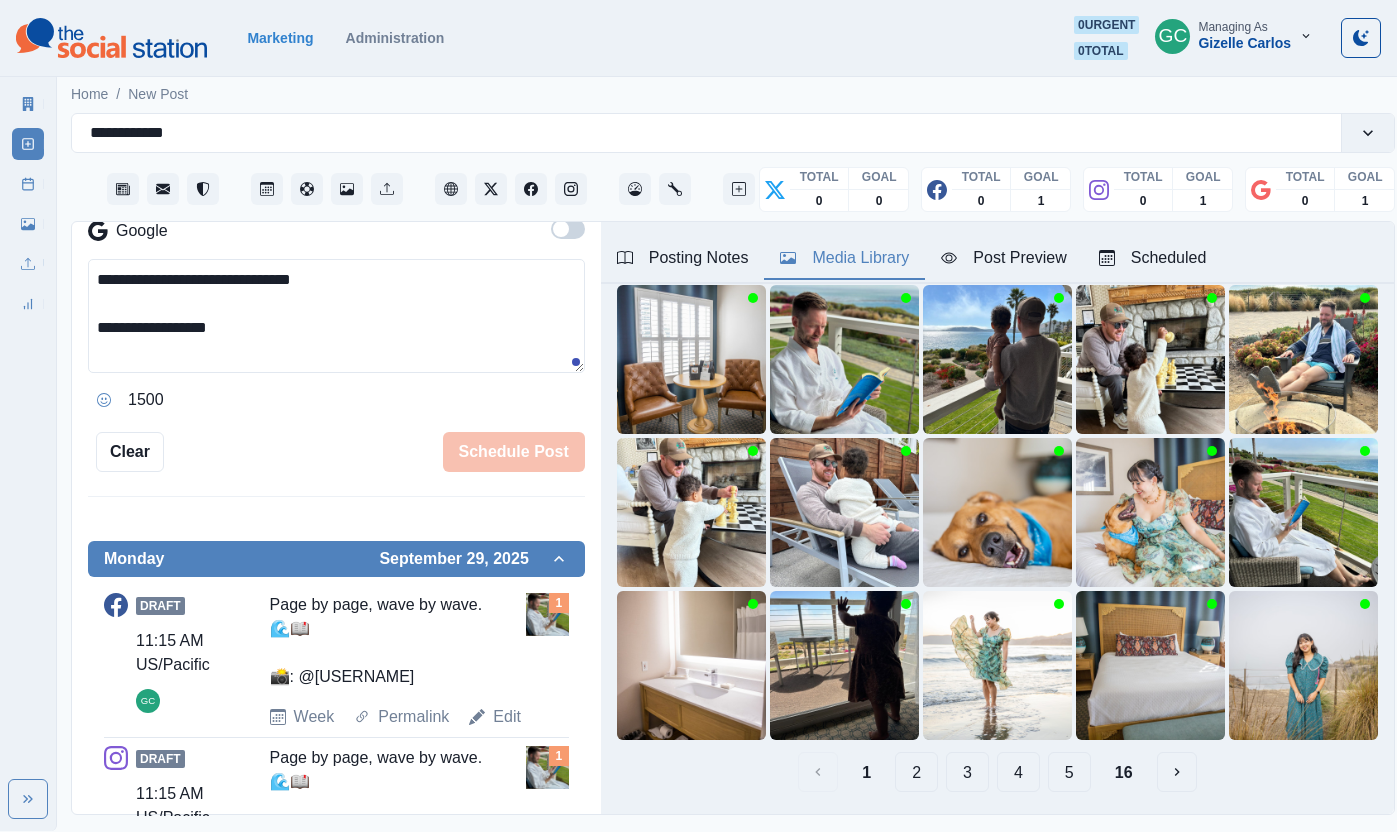 scroll, scrollTop: 0, scrollLeft: 0, axis: both 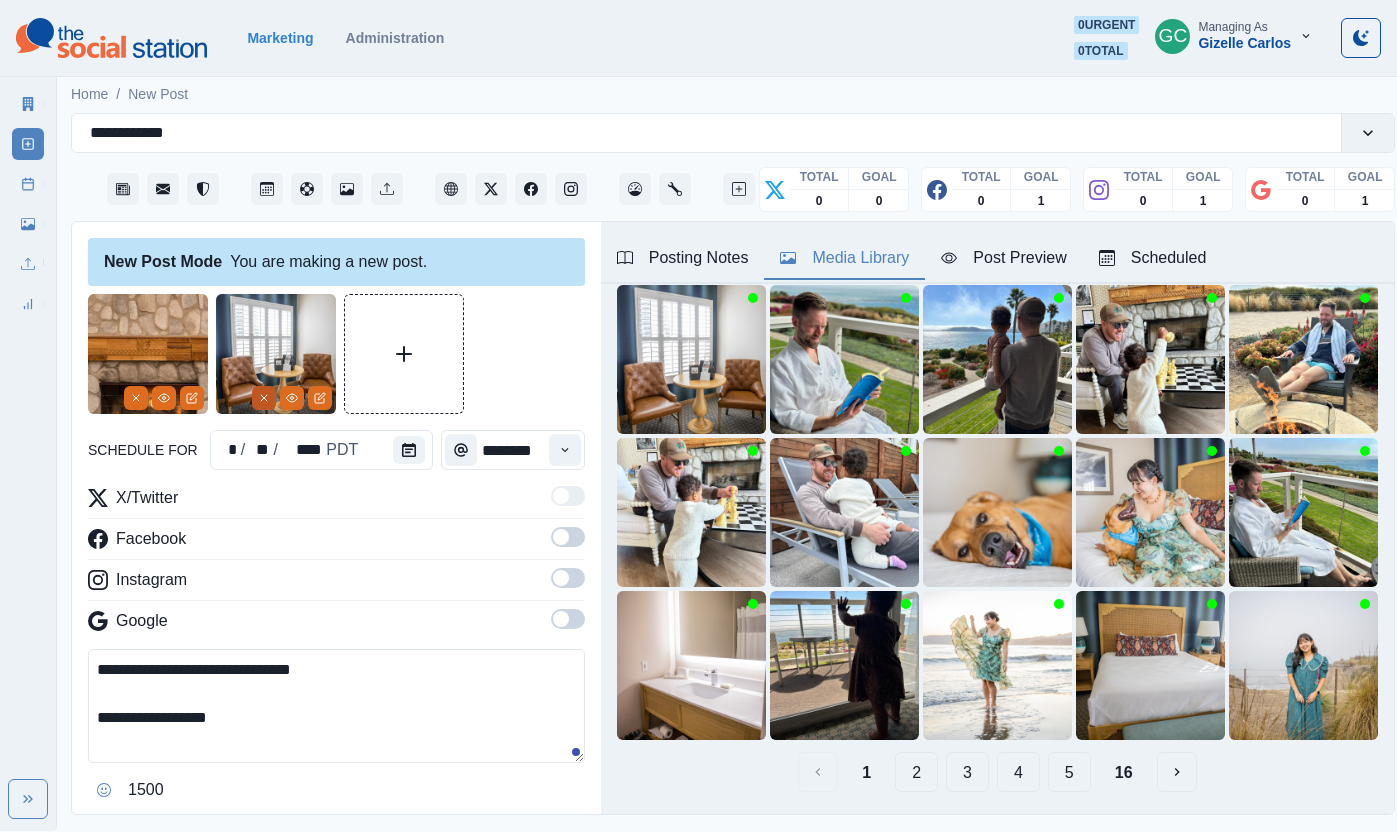 click 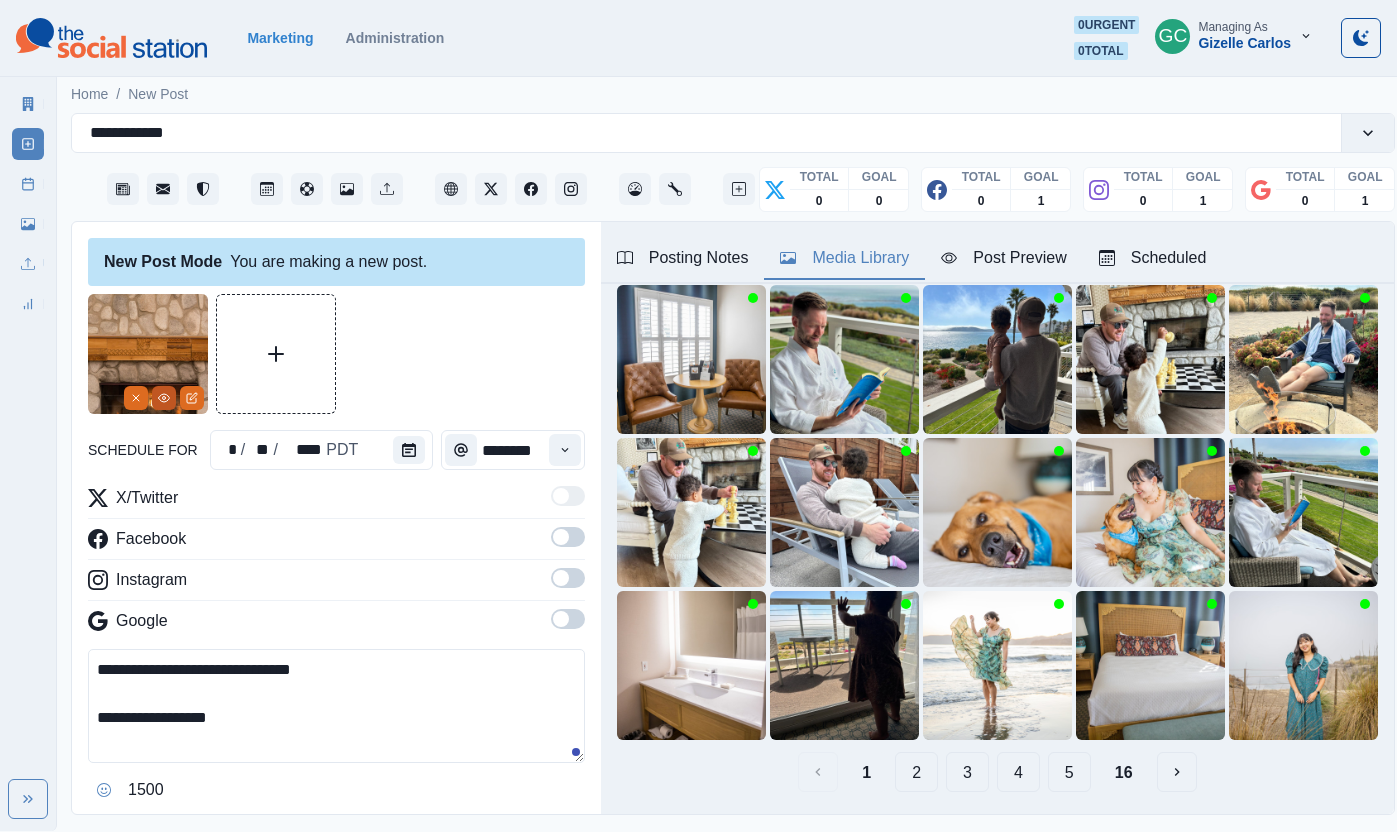 click 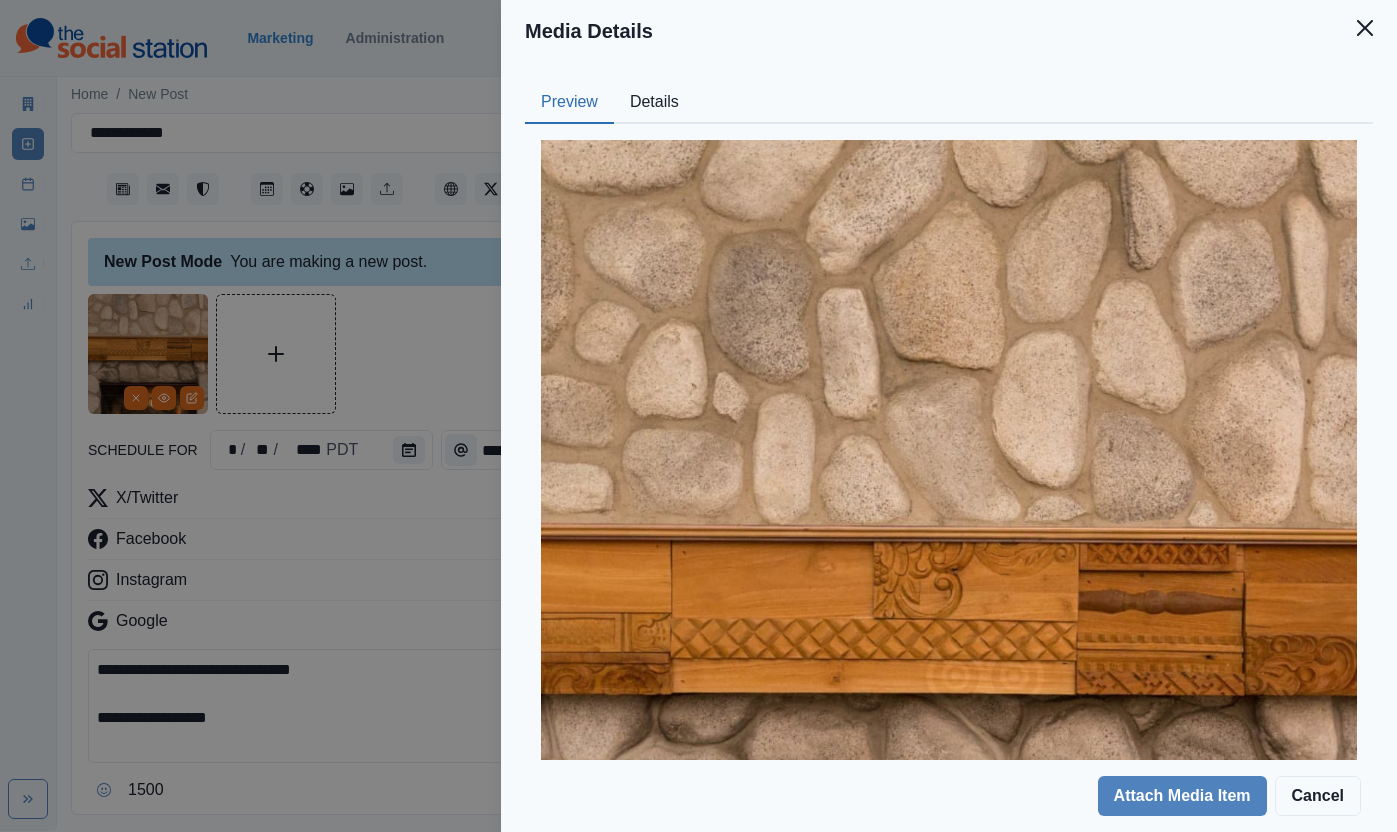 click on "Details" at bounding box center [654, 103] 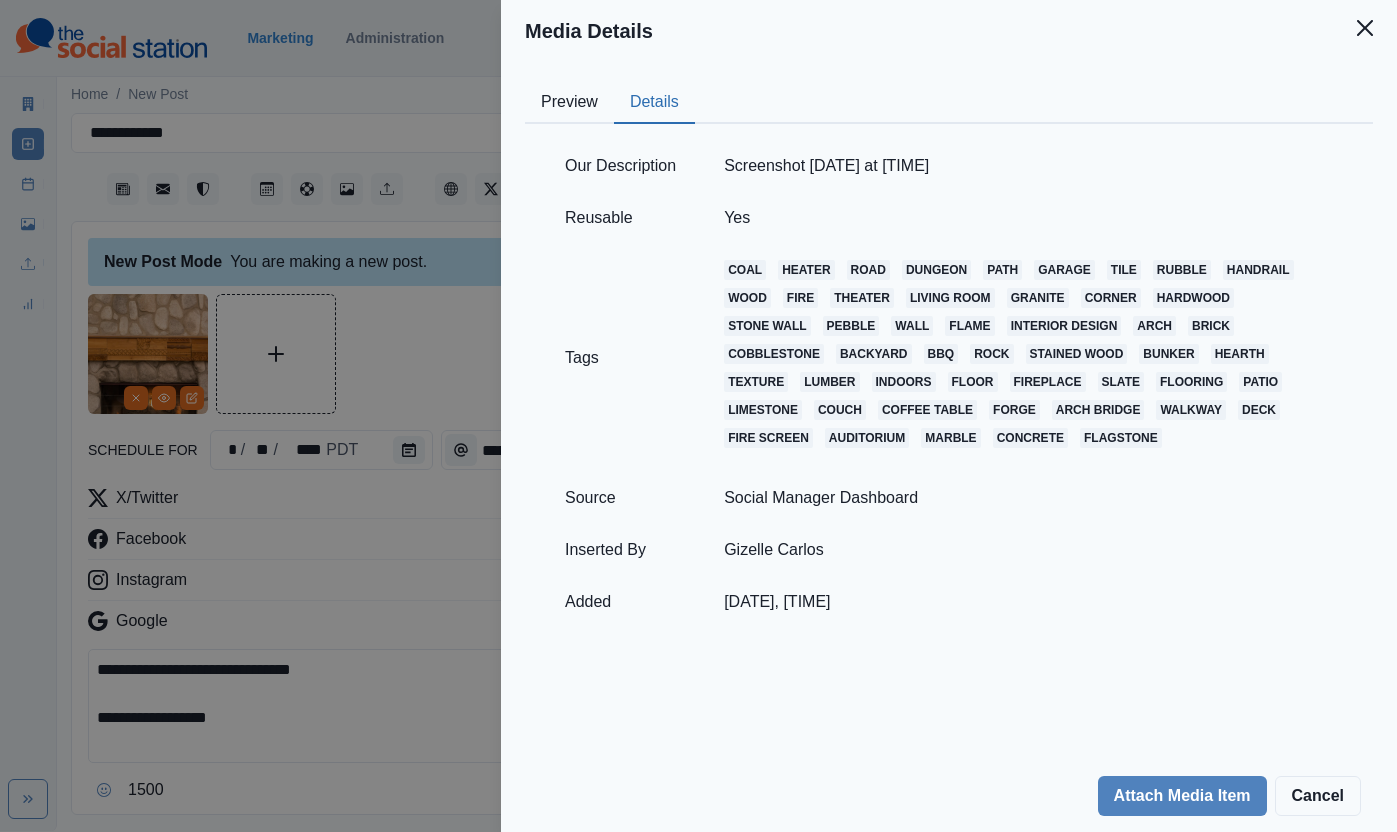 drag, startPoint x: 533, startPoint y: 326, endPoint x: 468, endPoint y: 519, distance: 203.65166 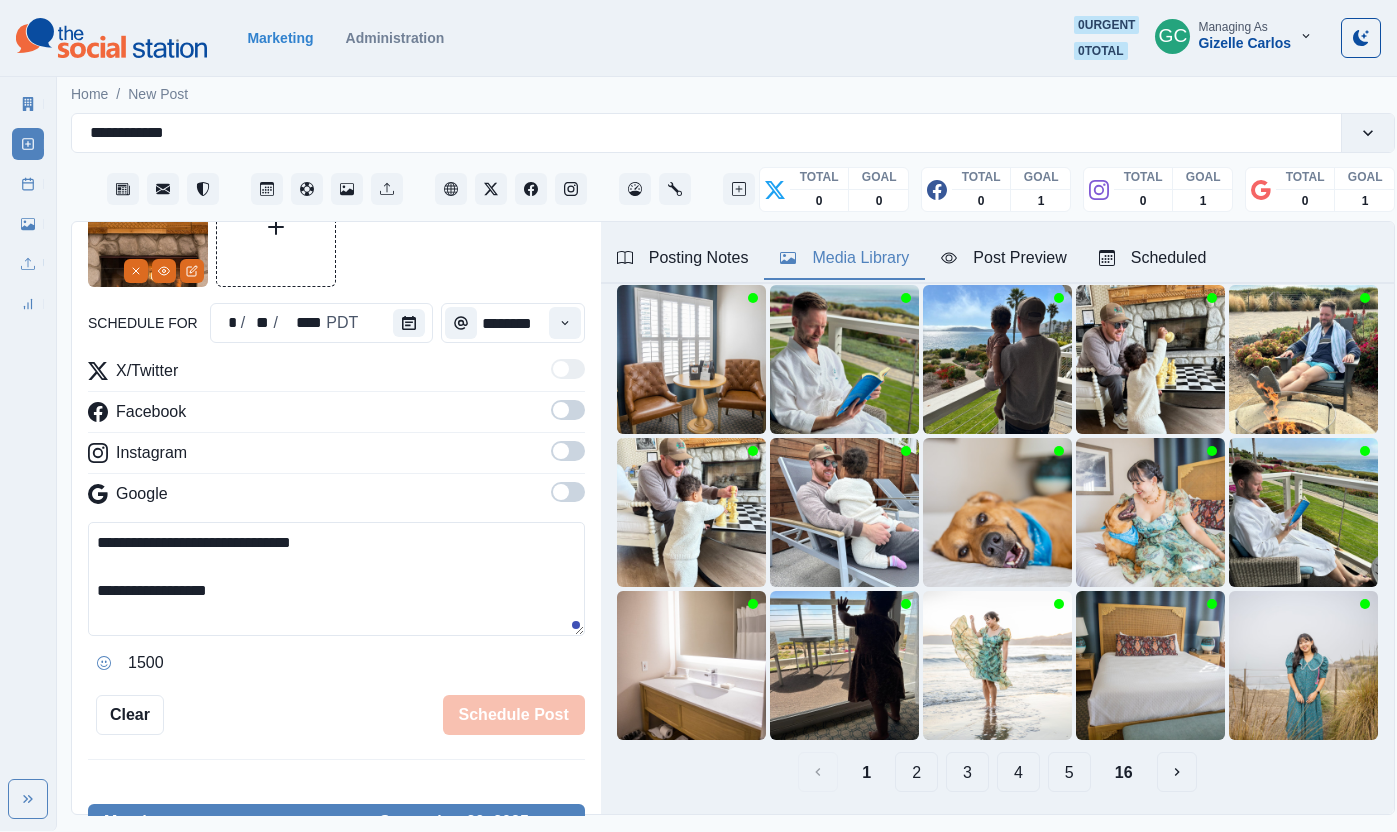 click on "**********" at bounding box center (336, 579) 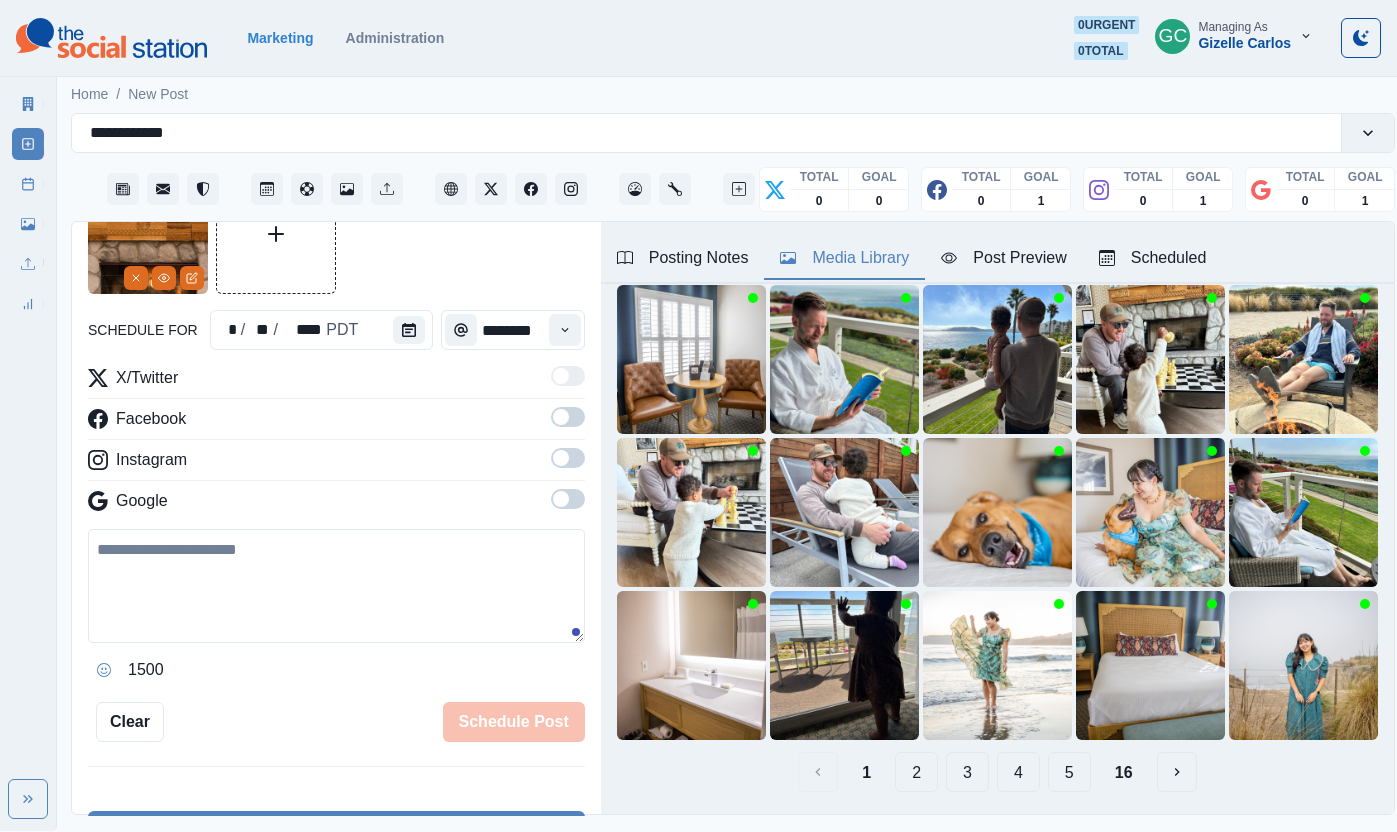 paste on "**********" 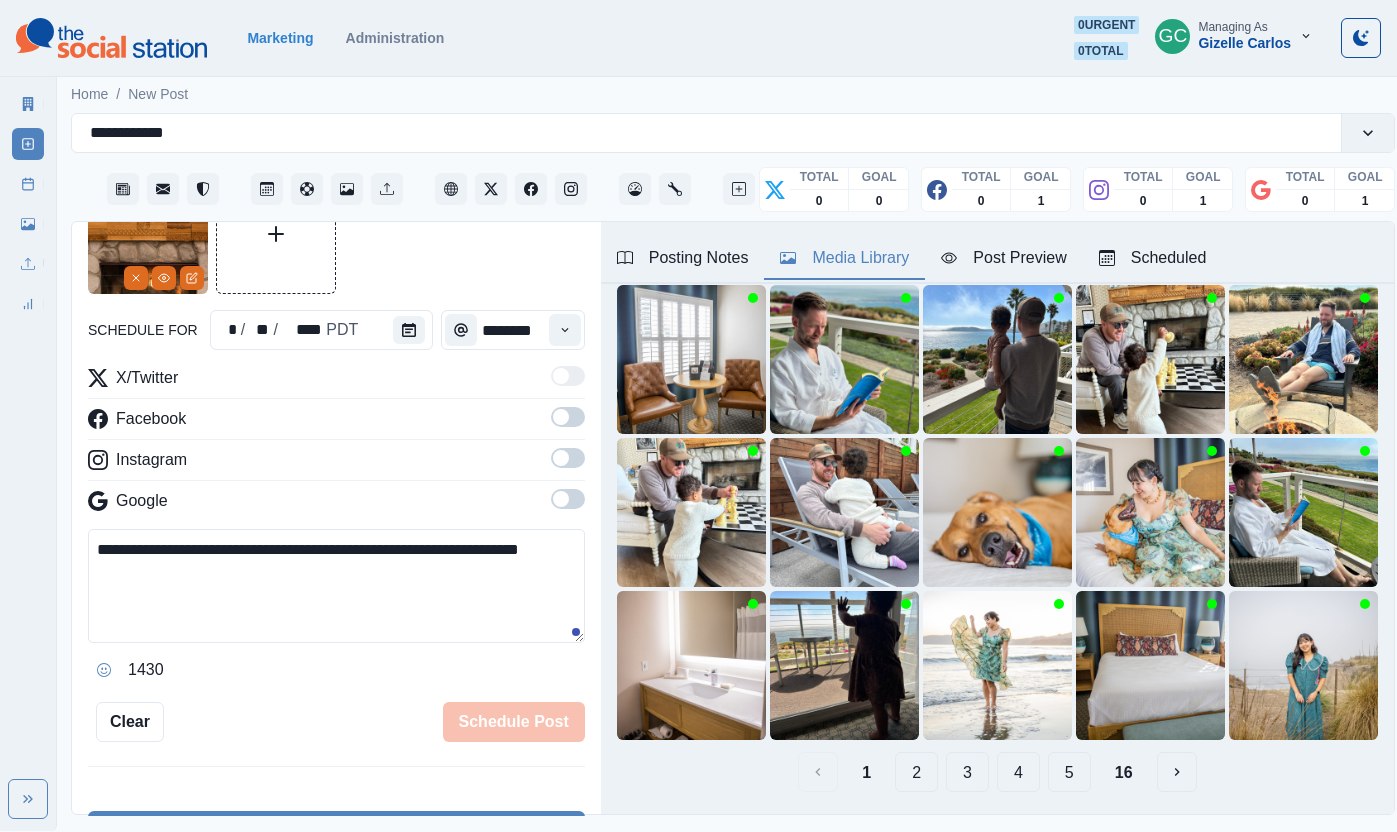 click on "**********" at bounding box center [336, 586] 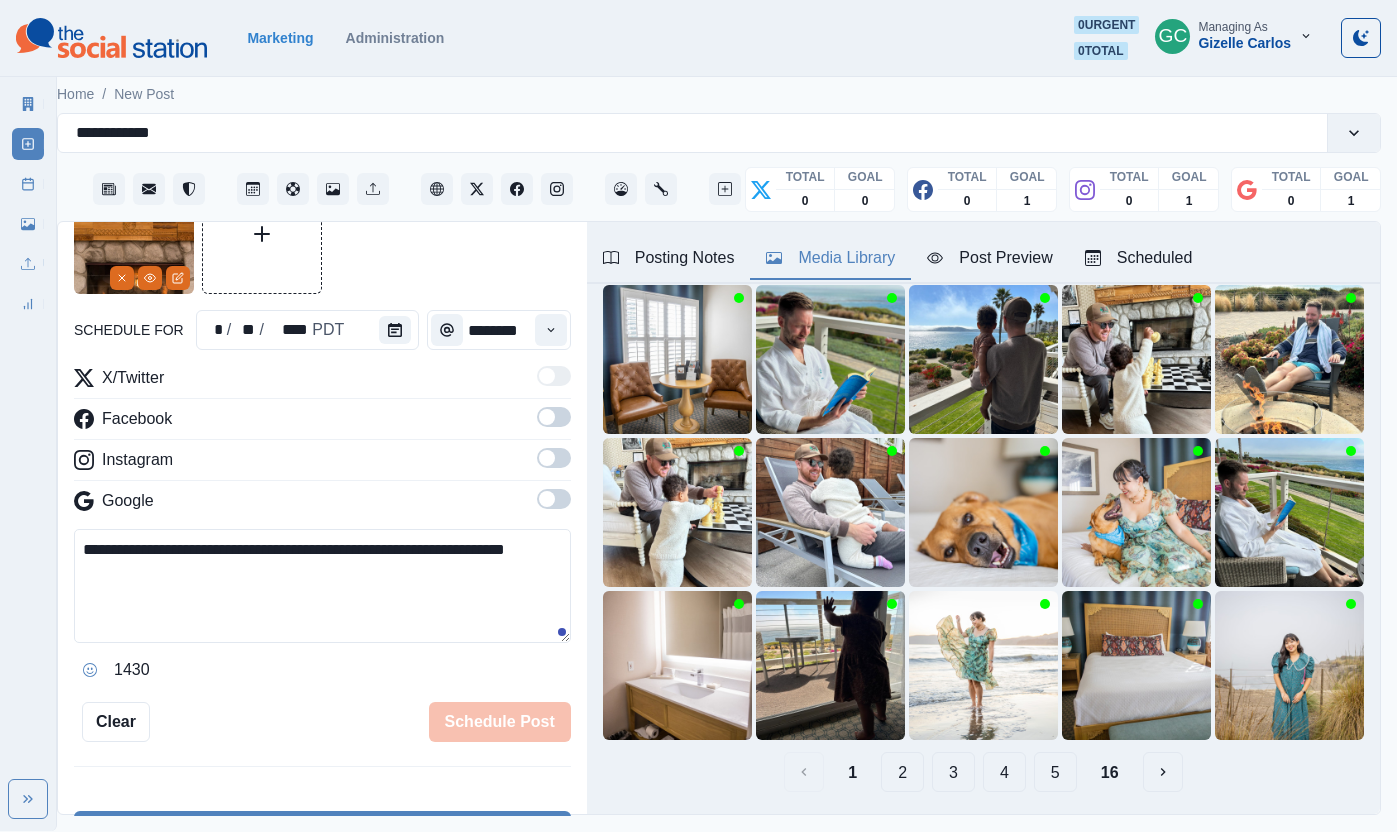 click on "**********" at bounding box center [322, 586] 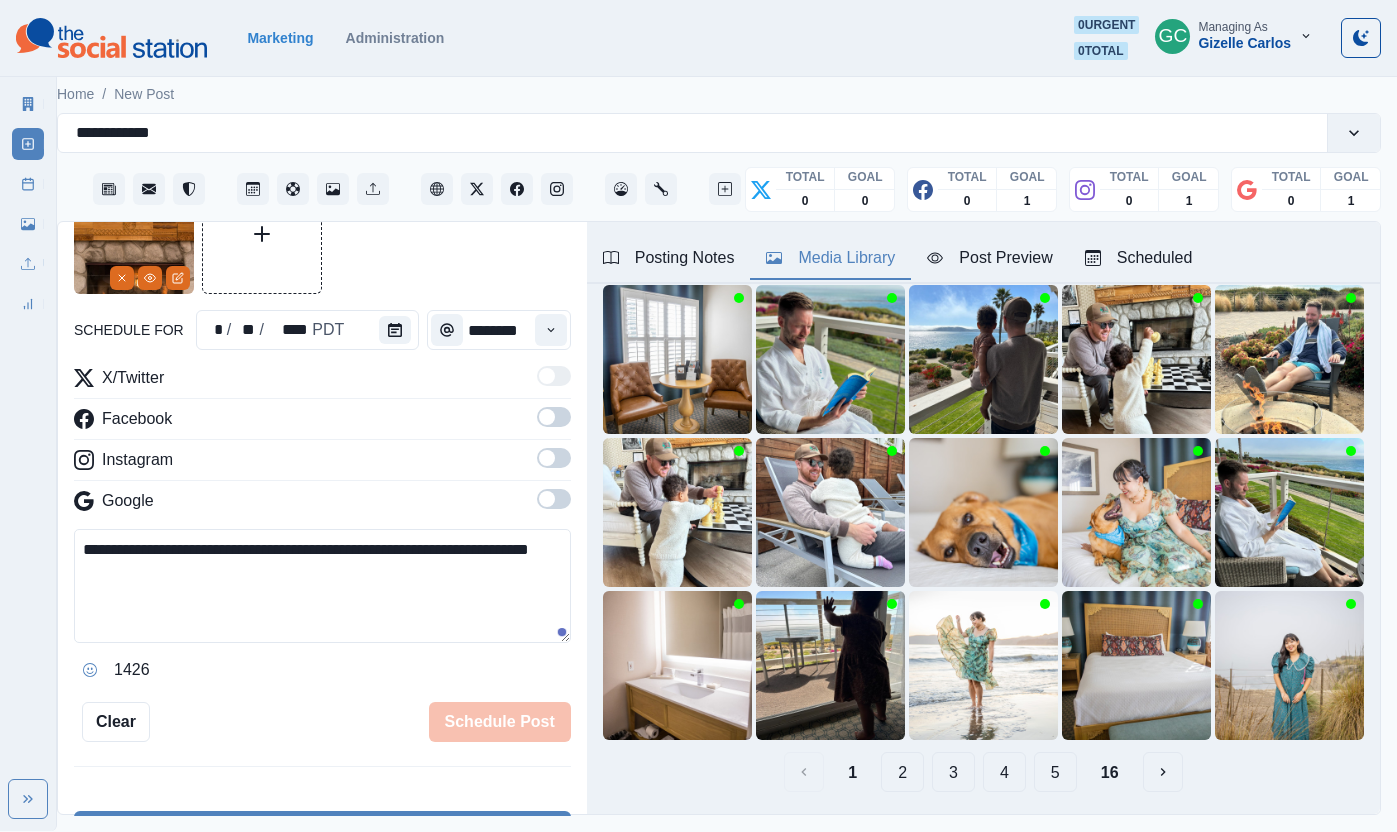 click on "**********" at bounding box center [322, 586] 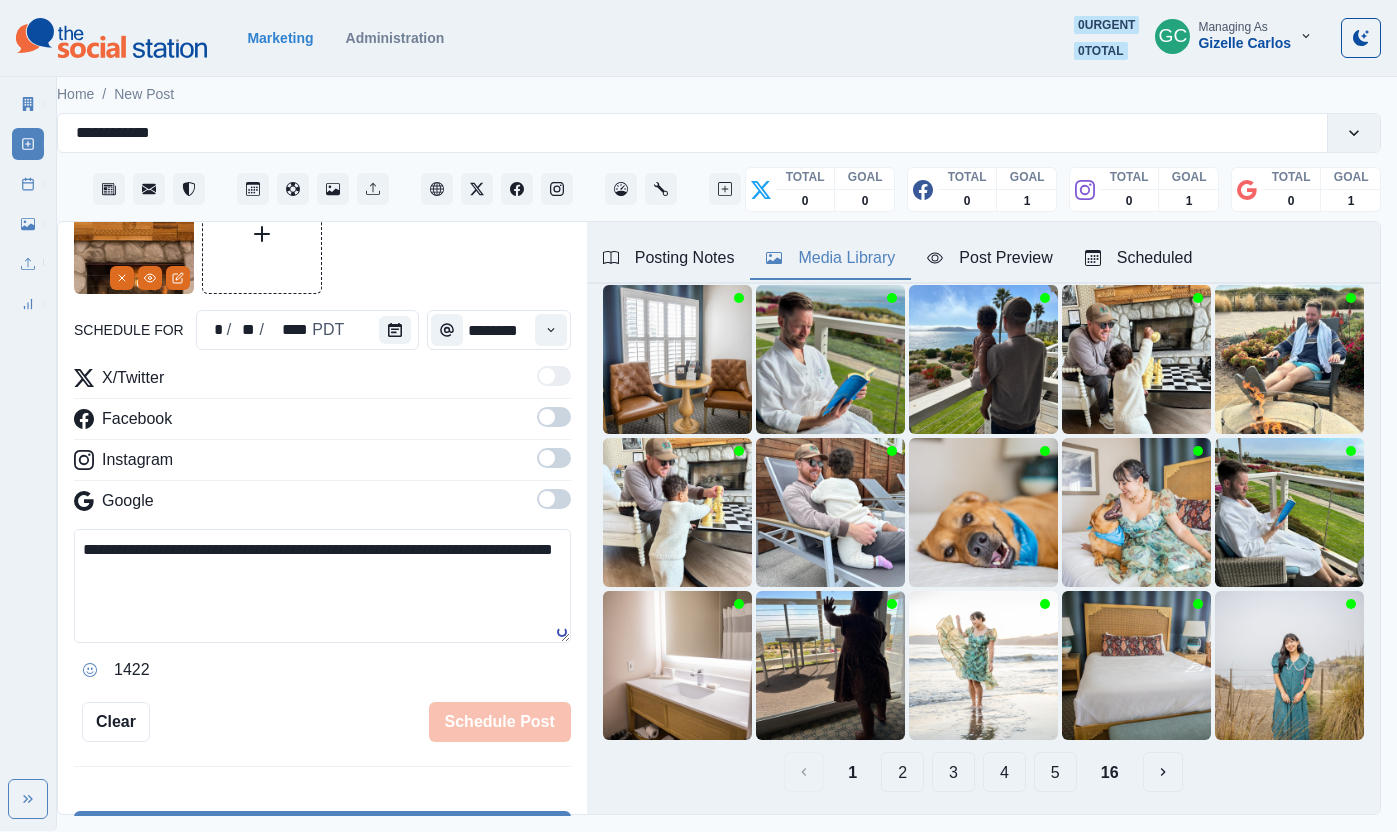 click on "**********" at bounding box center (322, 586) 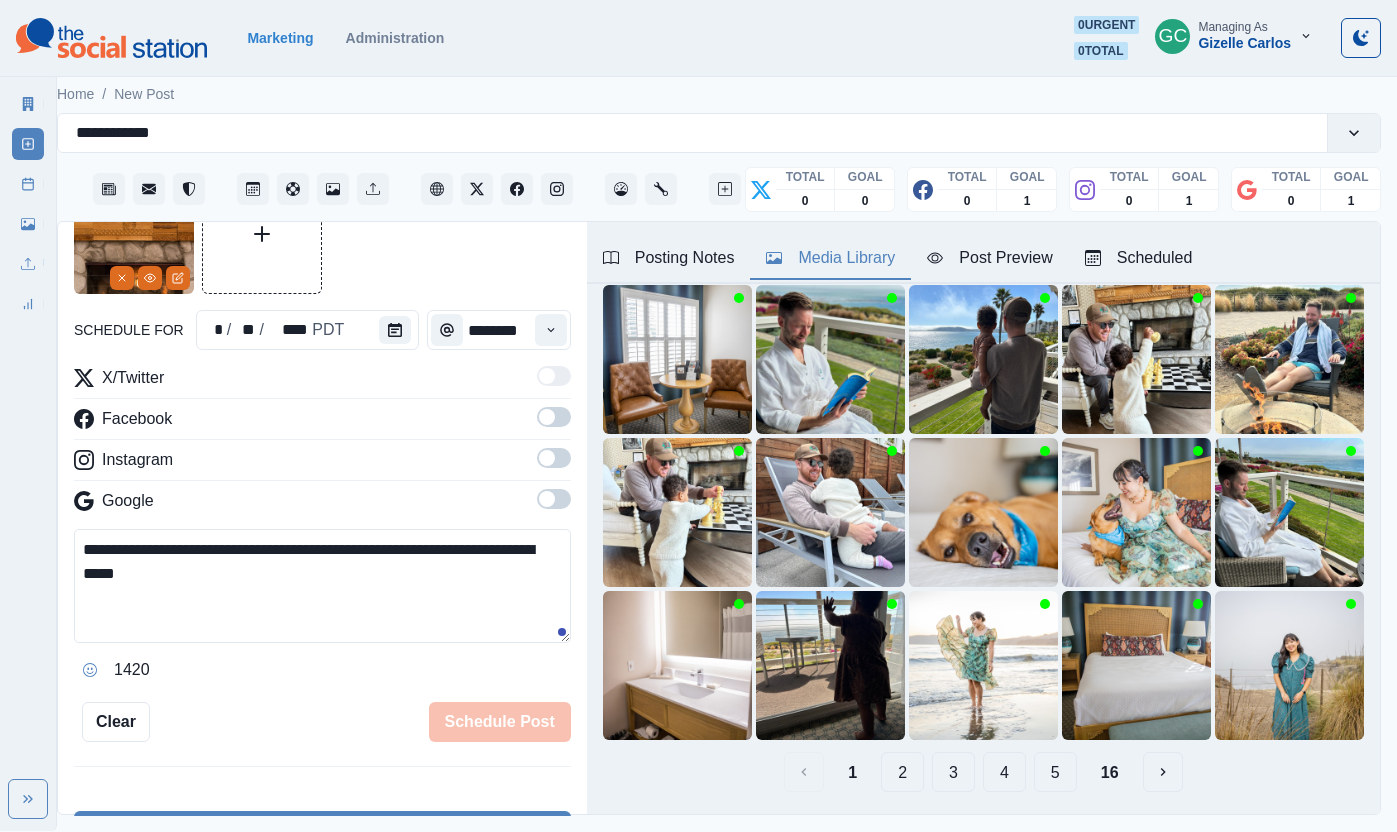 click on "**********" at bounding box center (322, 586) 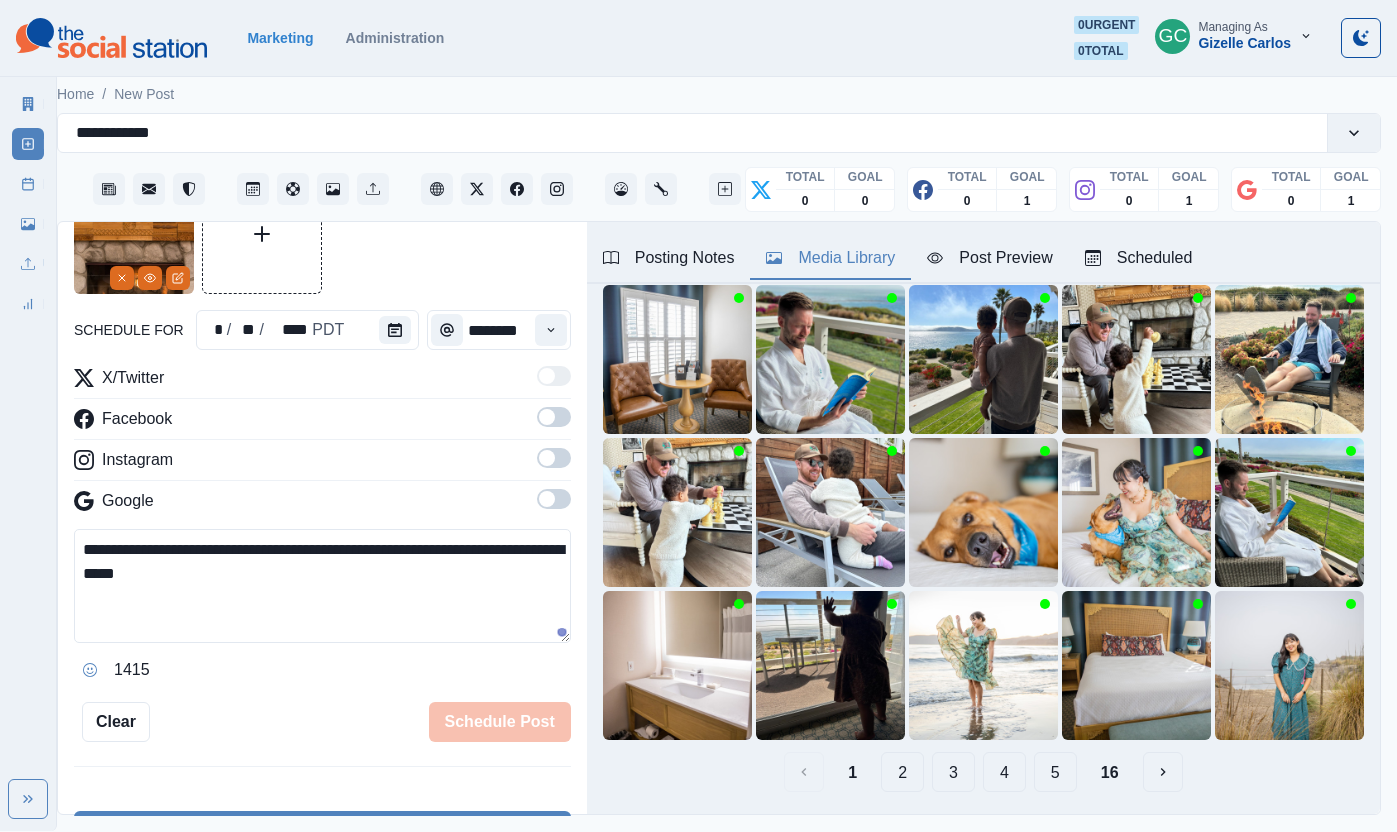 click on "**********" at bounding box center (322, 586) 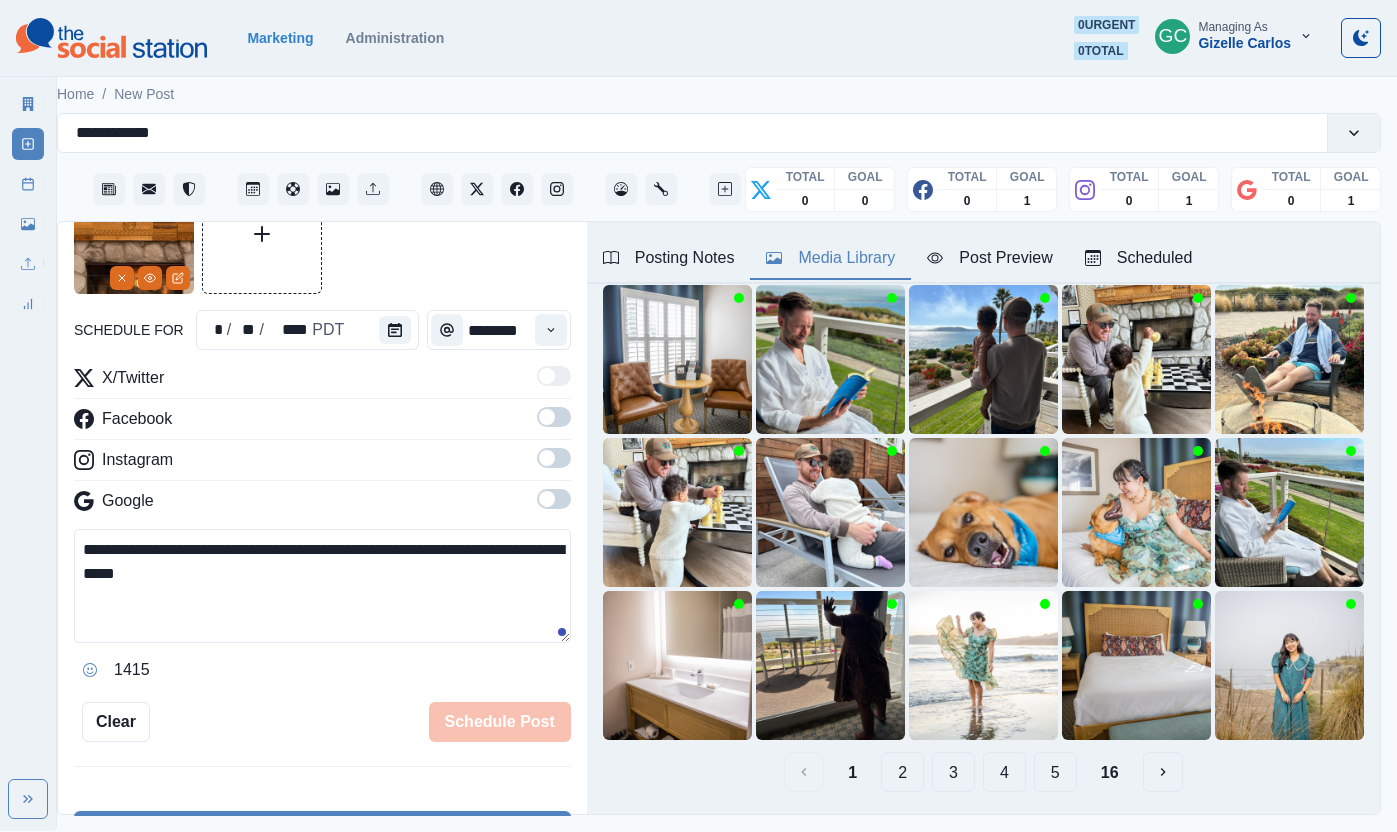 type on "**********" 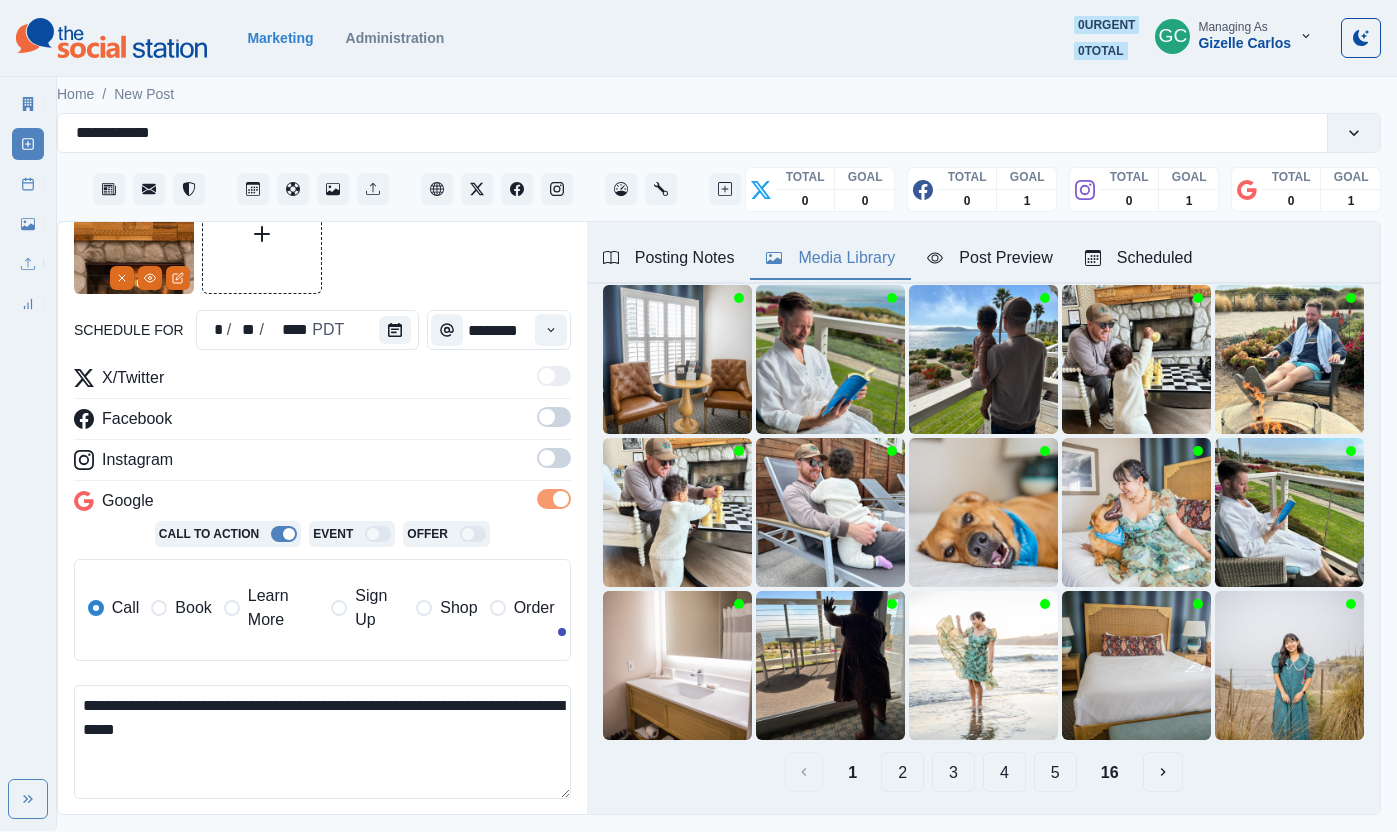 click at bounding box center (547, 458) 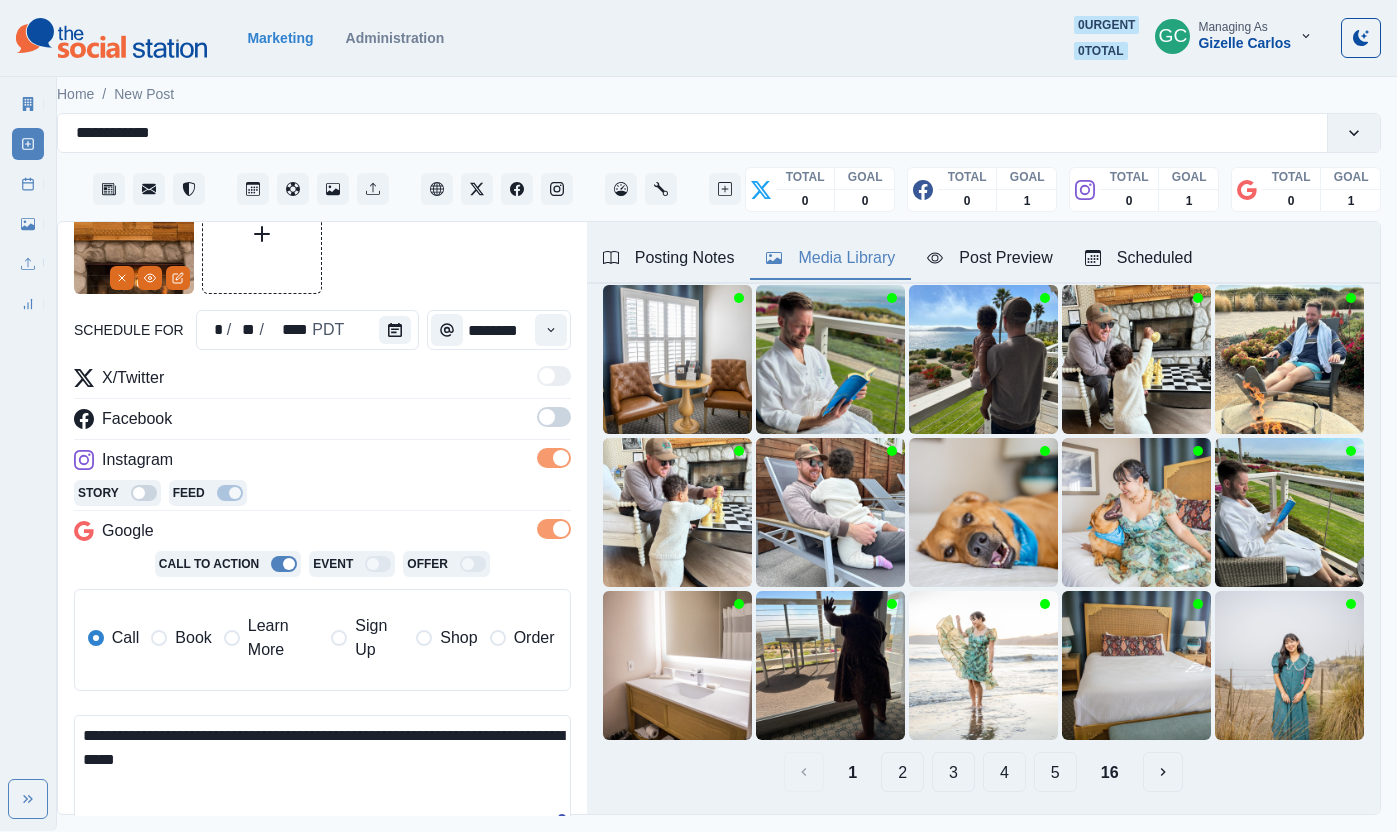 drag, startPoint x: 558, startPoint y: 426, endPoint x: 538, endPoint y: 403, distance: 30.479502 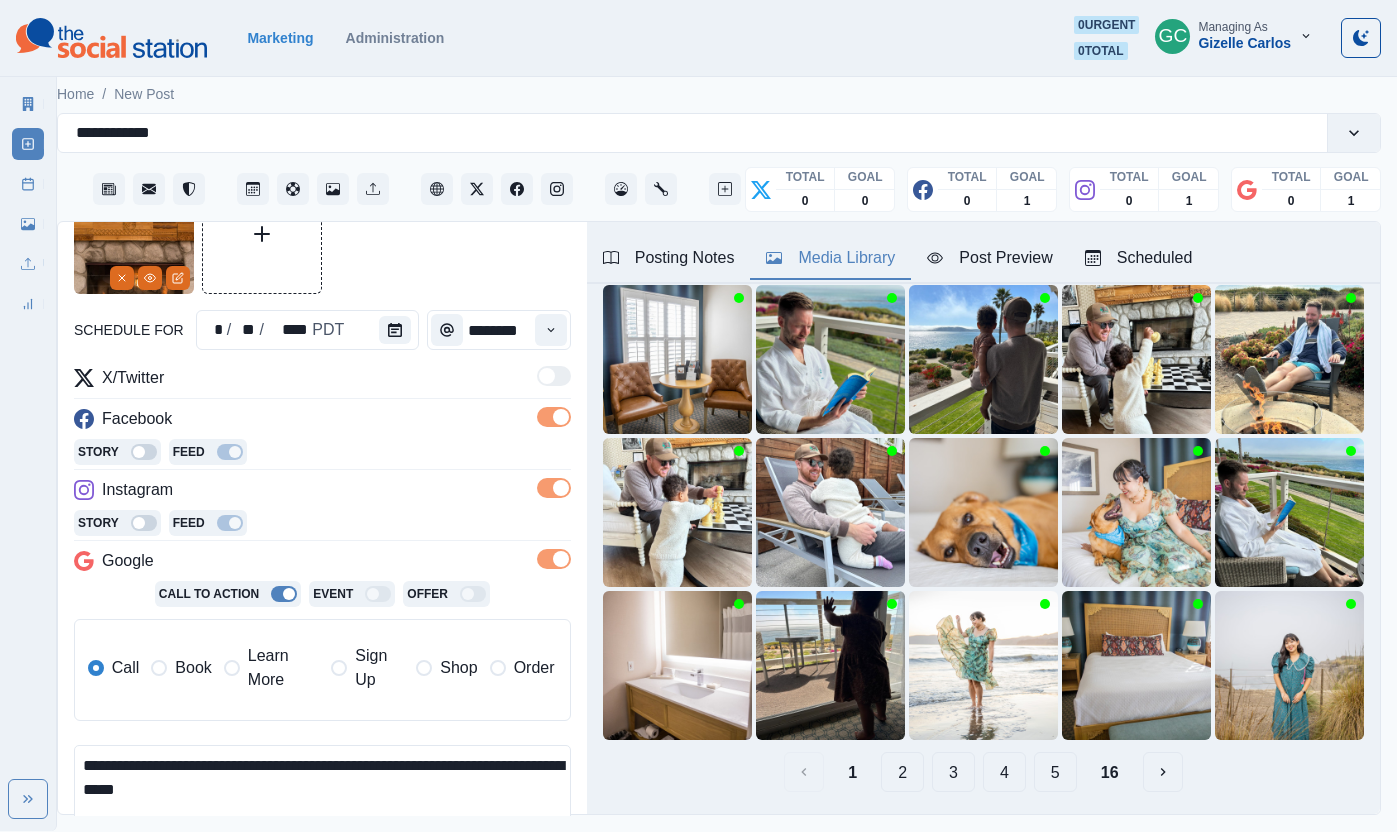 click on "Learn More" at bounding box center (283, 668) 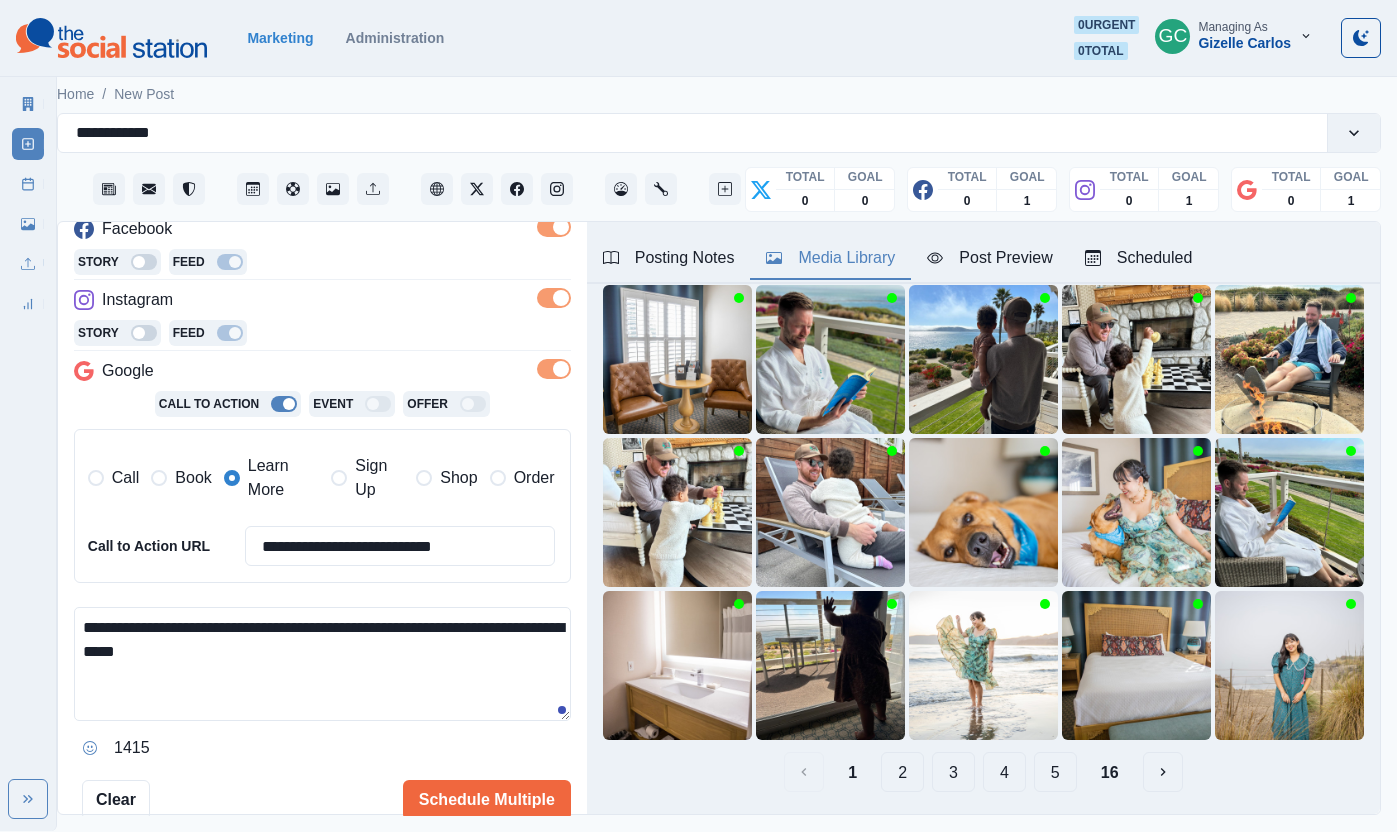 scroll, scrollTop: 325, scrollLeft: 0, axis: vertical 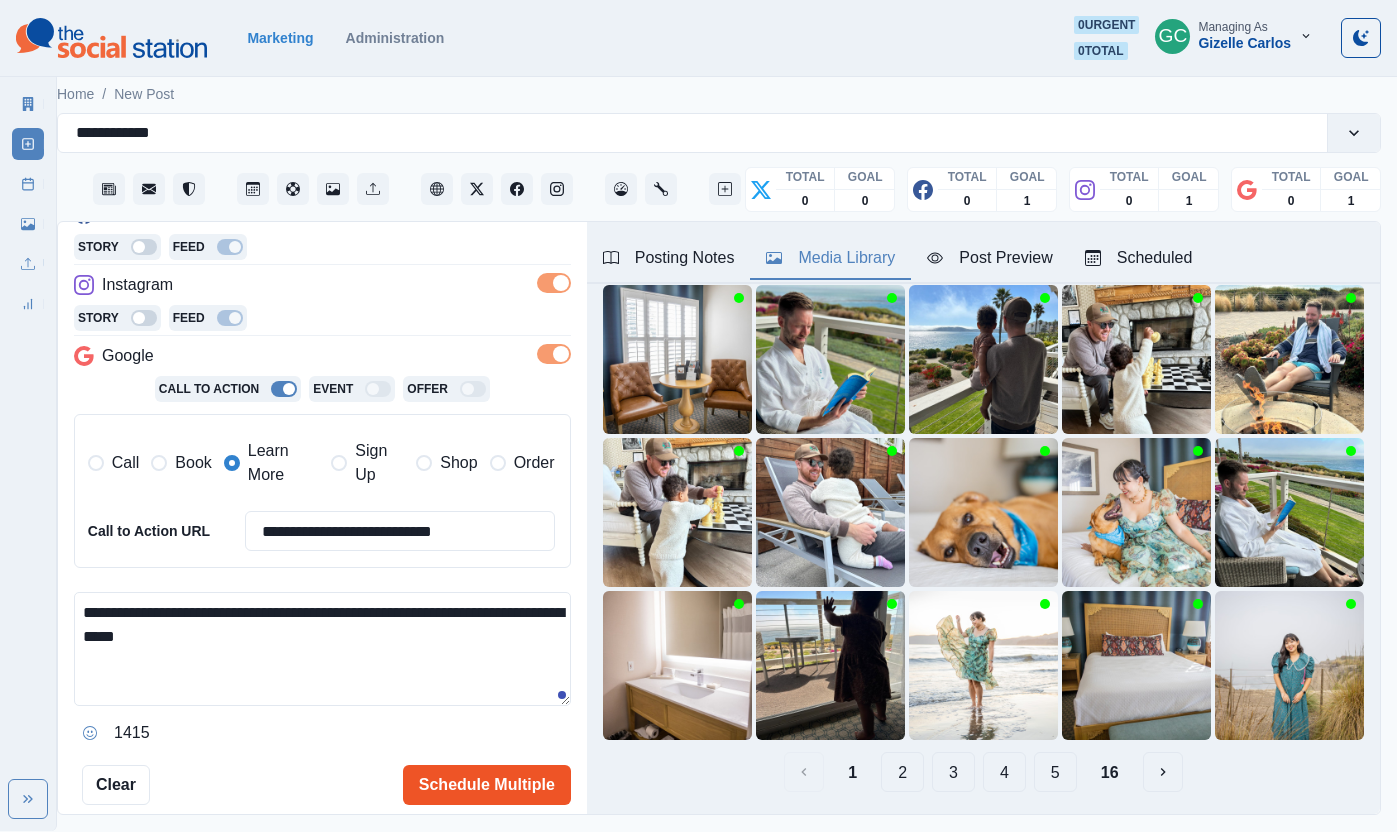 click on "Schedule Multiple" at bounding box center [487, 785] 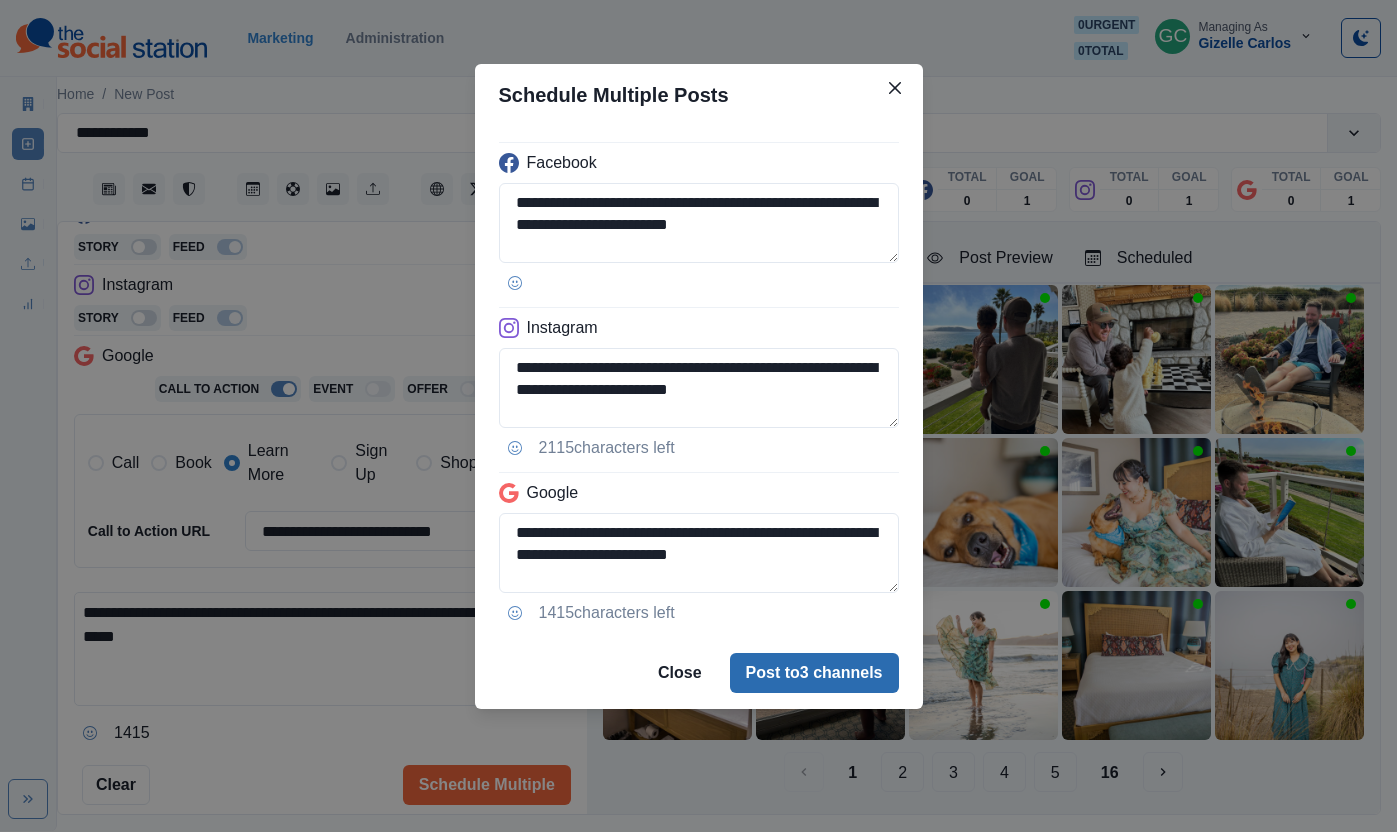 click on "Post to  3   channels" at bounding box center [814, 673] 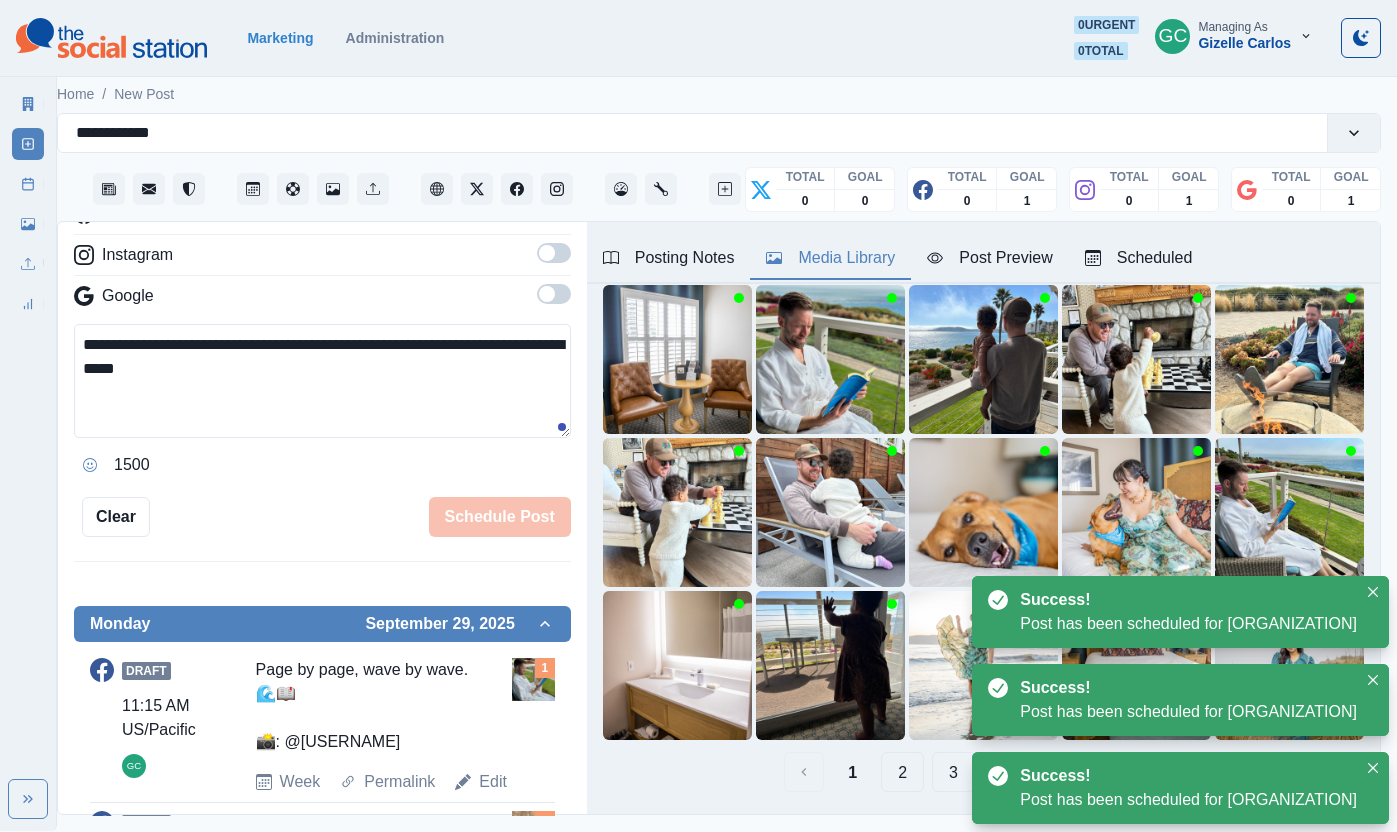 scroll, scrollTop: 0, scrollLeft: 0, axis: both 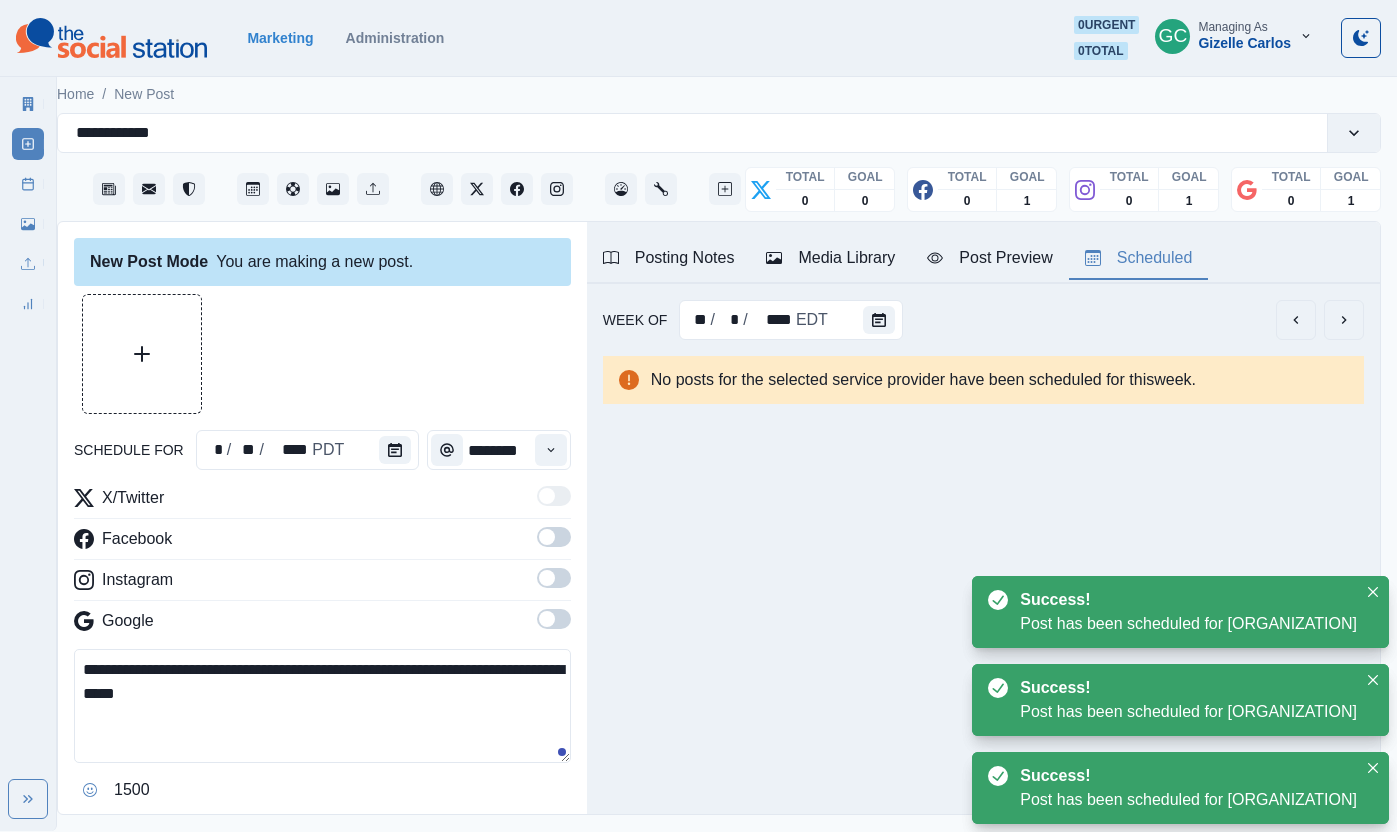 click on "Scheduled" at bounding box center [1139, 258] 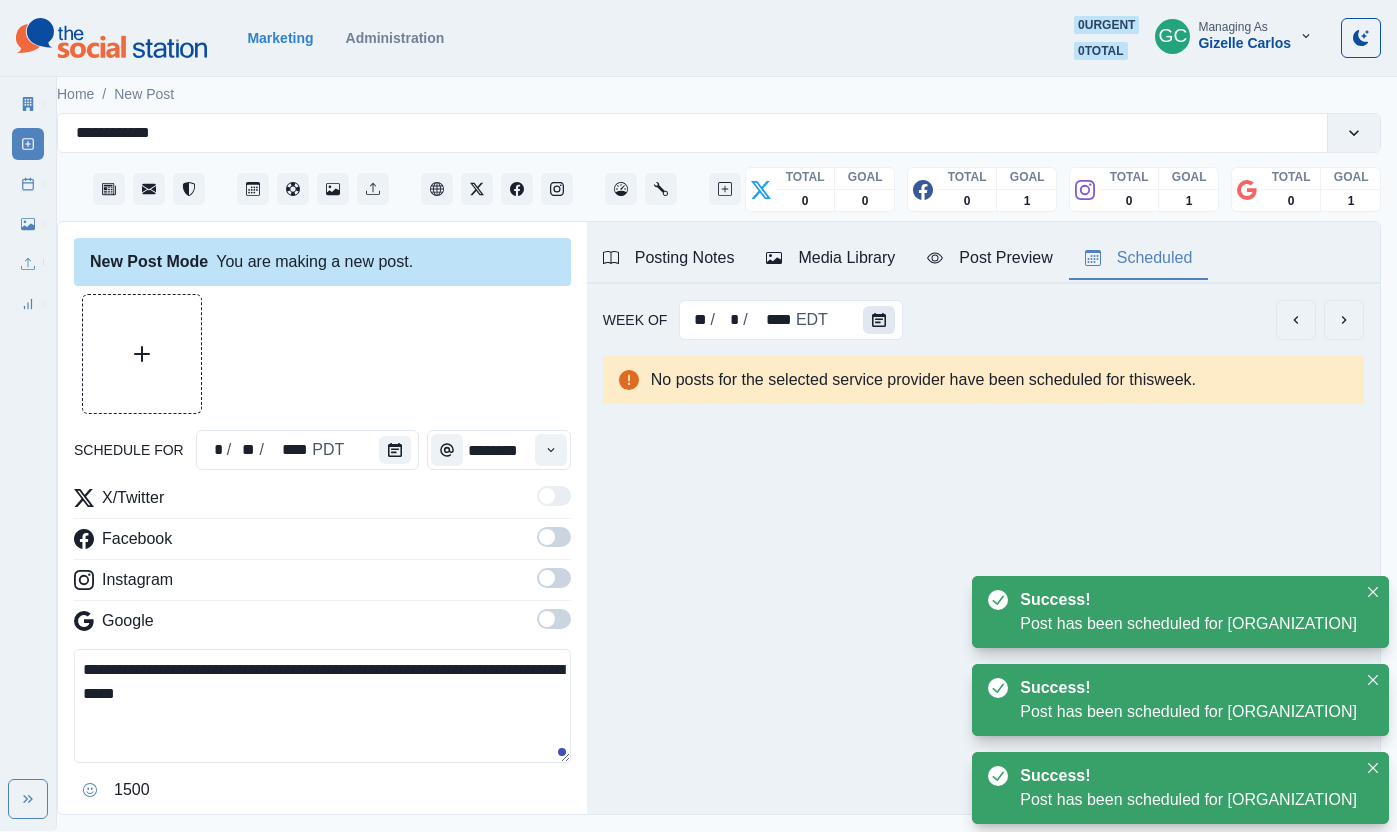 click at bounding box center (879, 320) 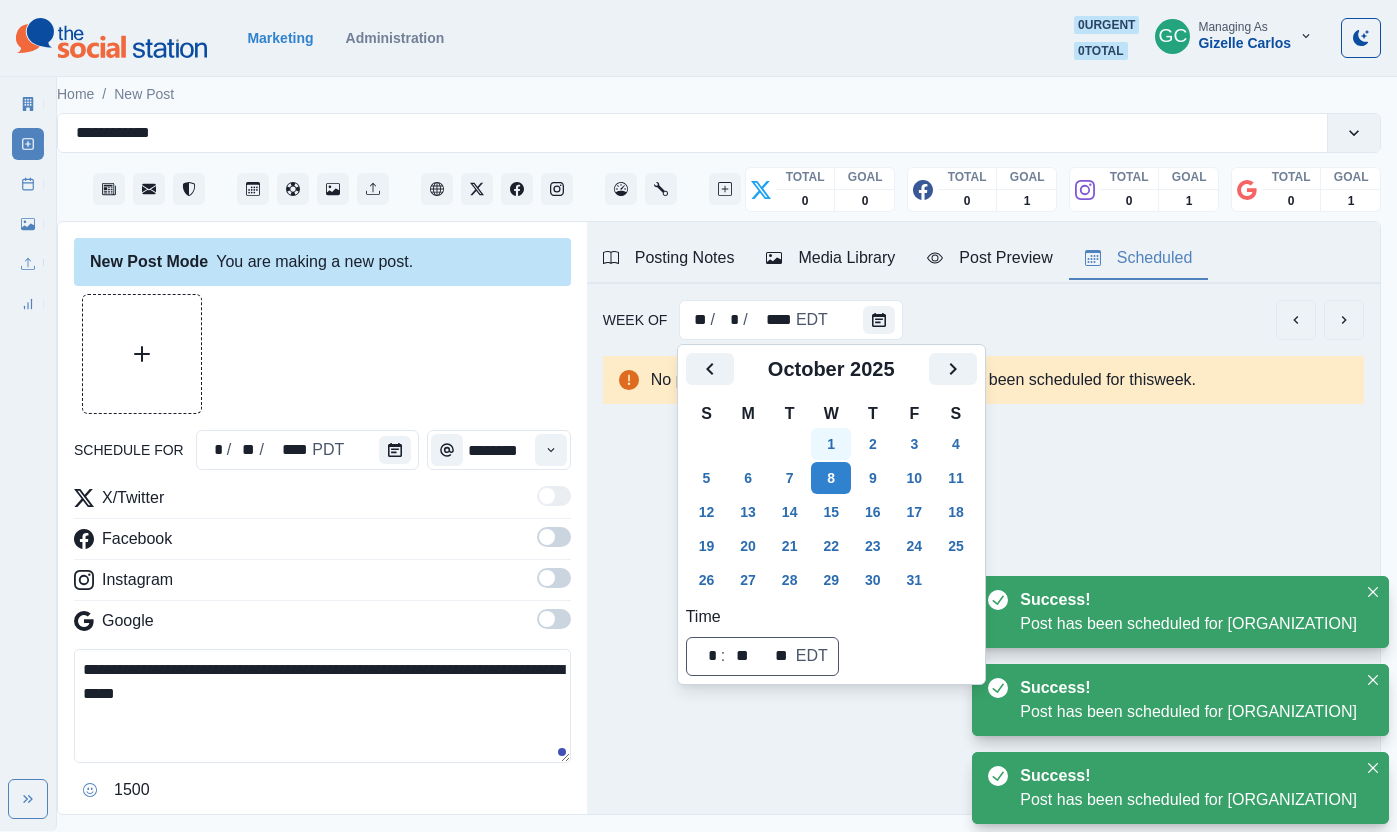 click on "1" at bounding box center [831, 444] 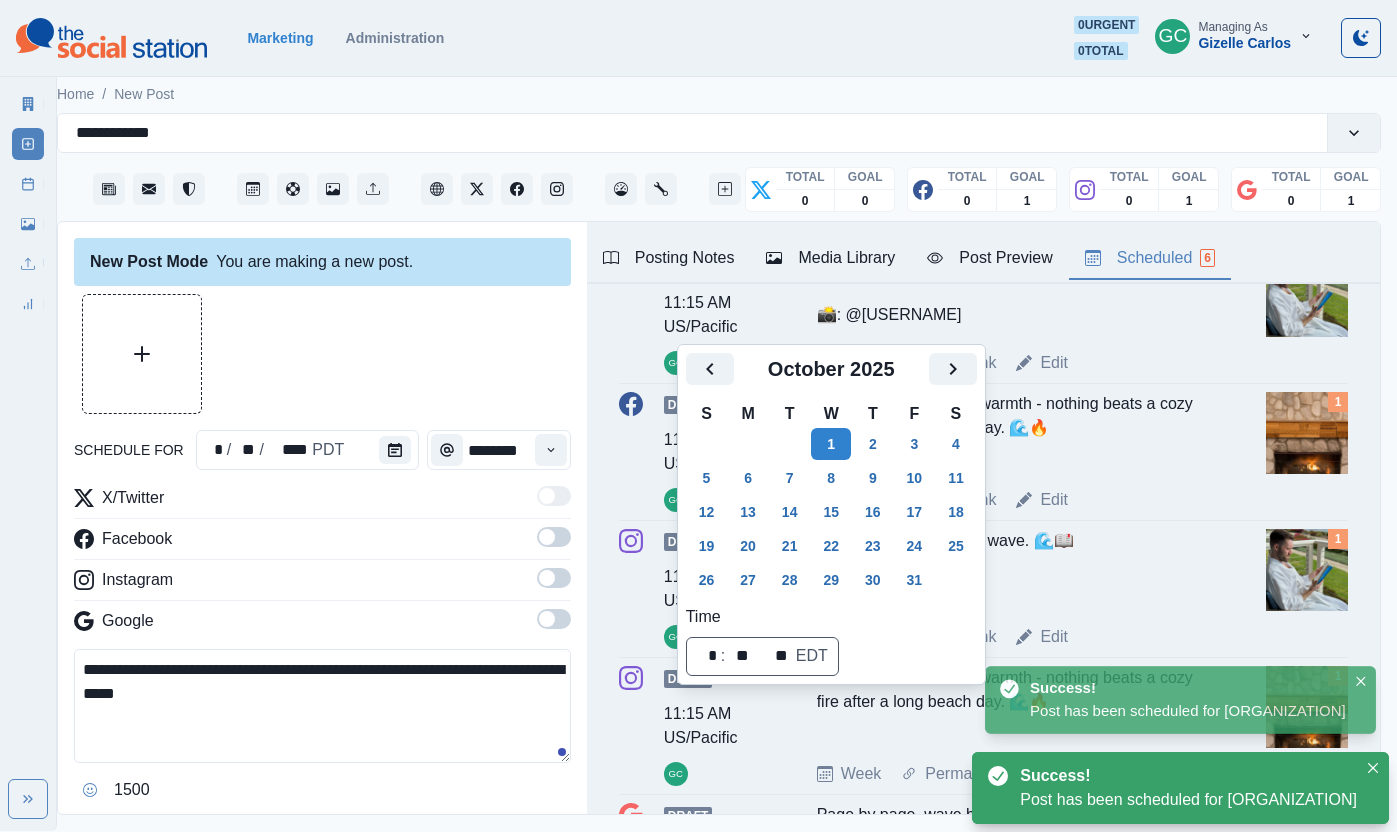scroll, scrollTop: 172, scrollLeft: 0, axis: vertical 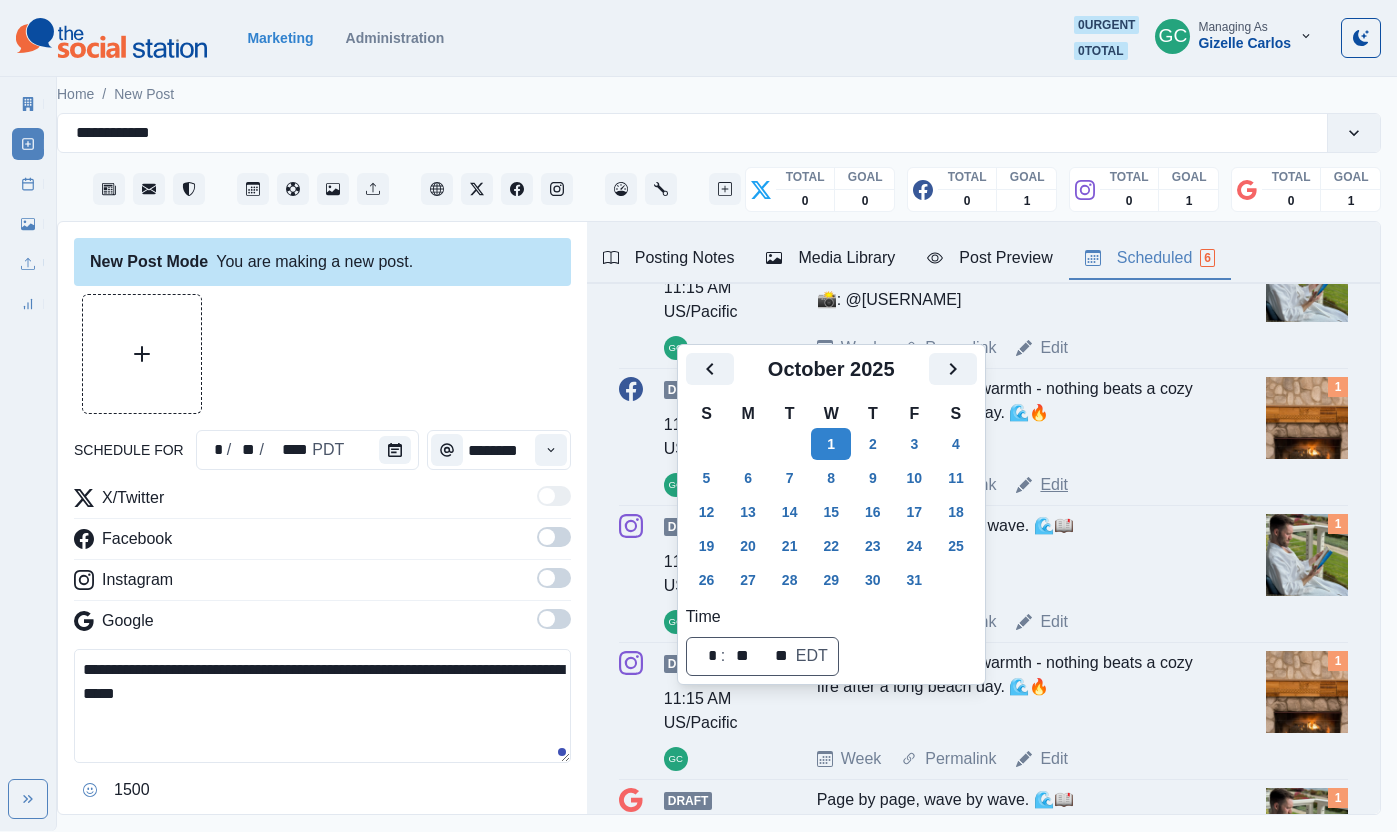 click on "Edit" at bounding box center (1054, 485) 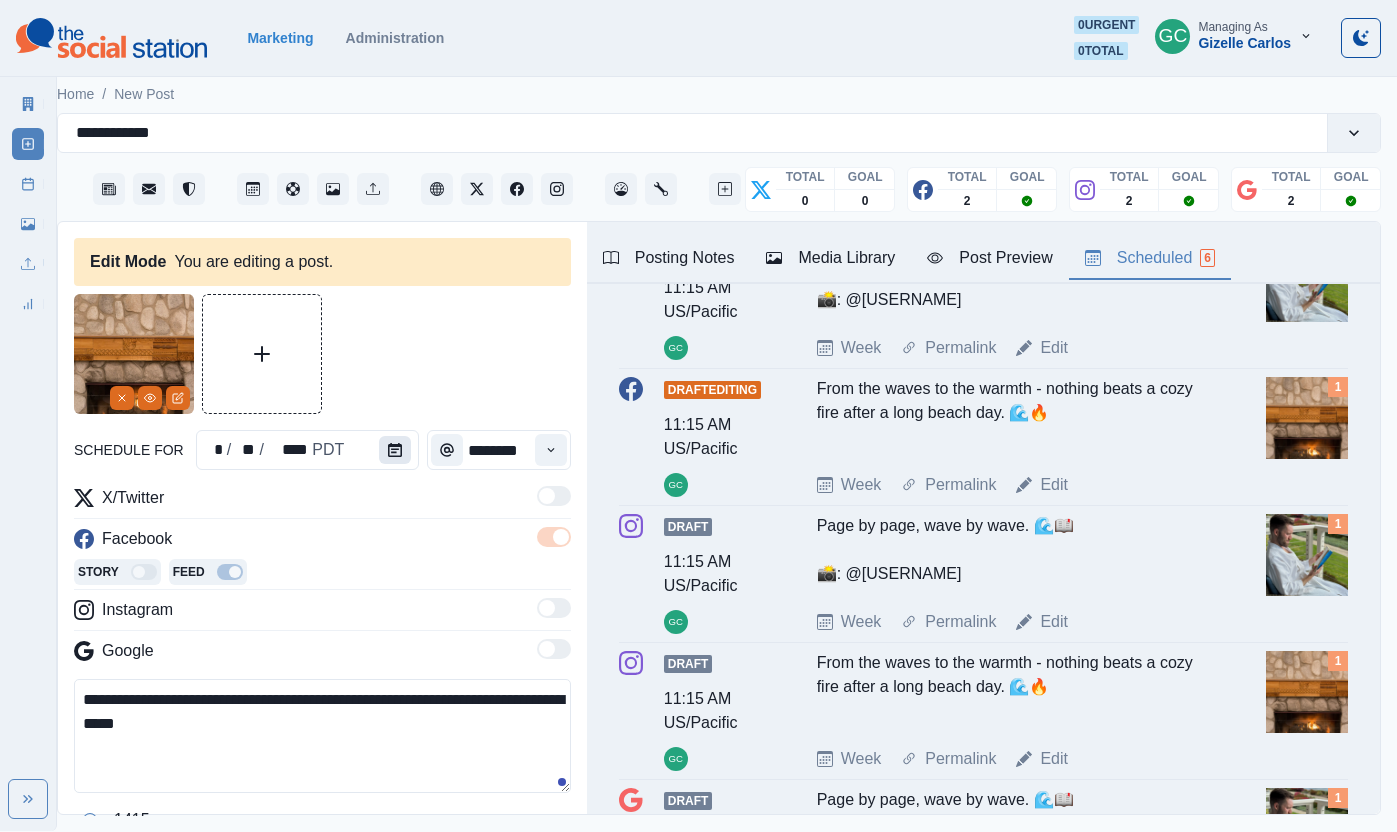 click at bounding box center (395, 450) 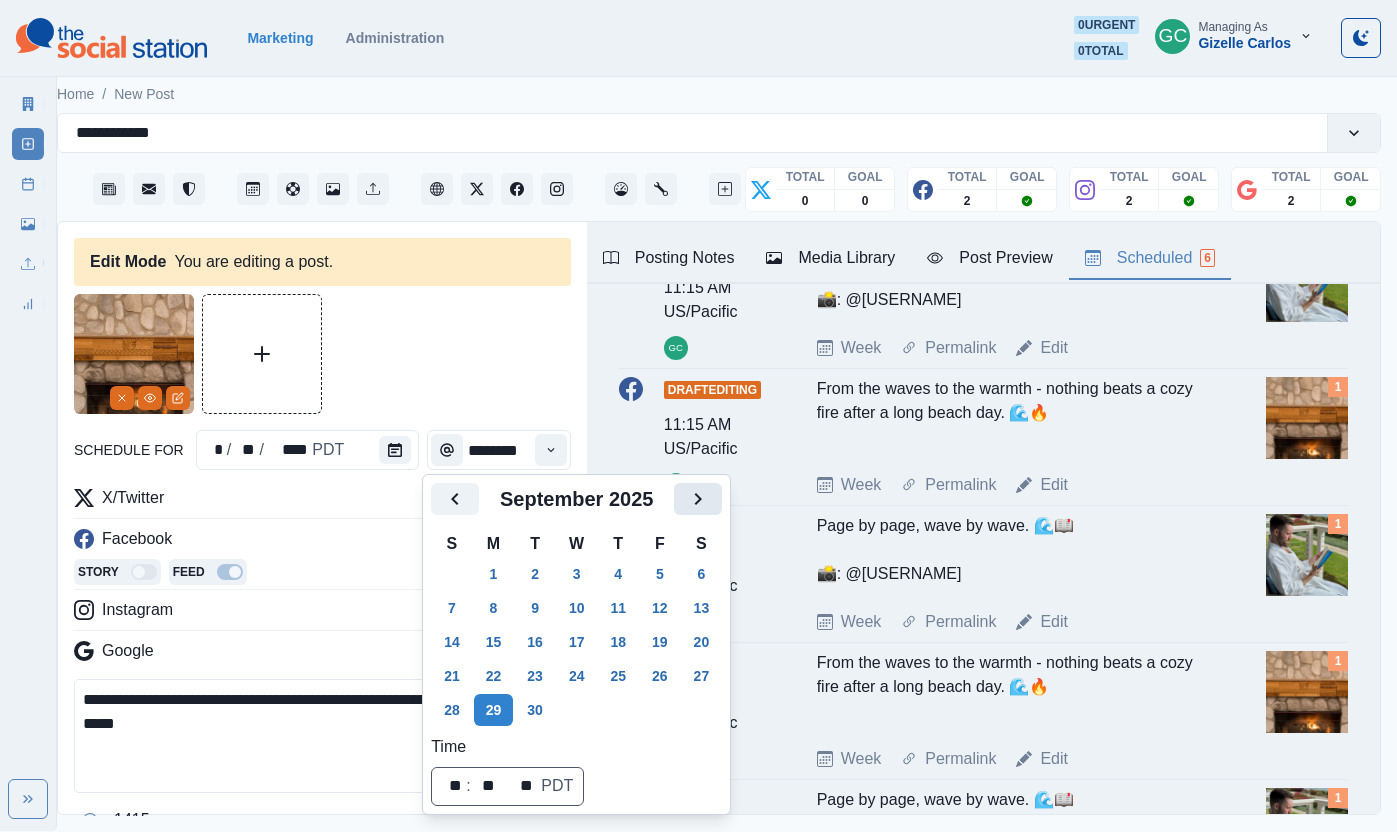 click 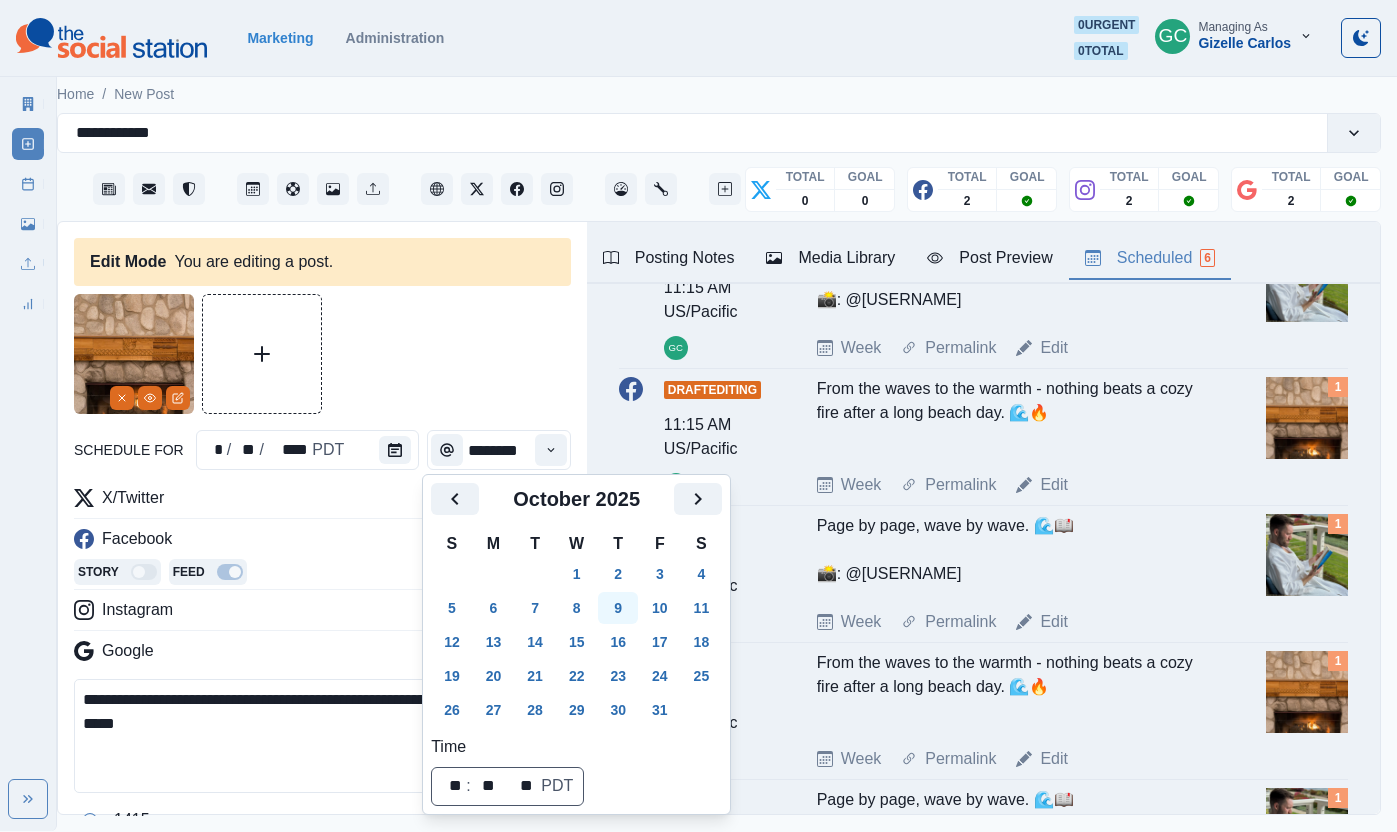 click on "9" at bounding box center (618, 608) 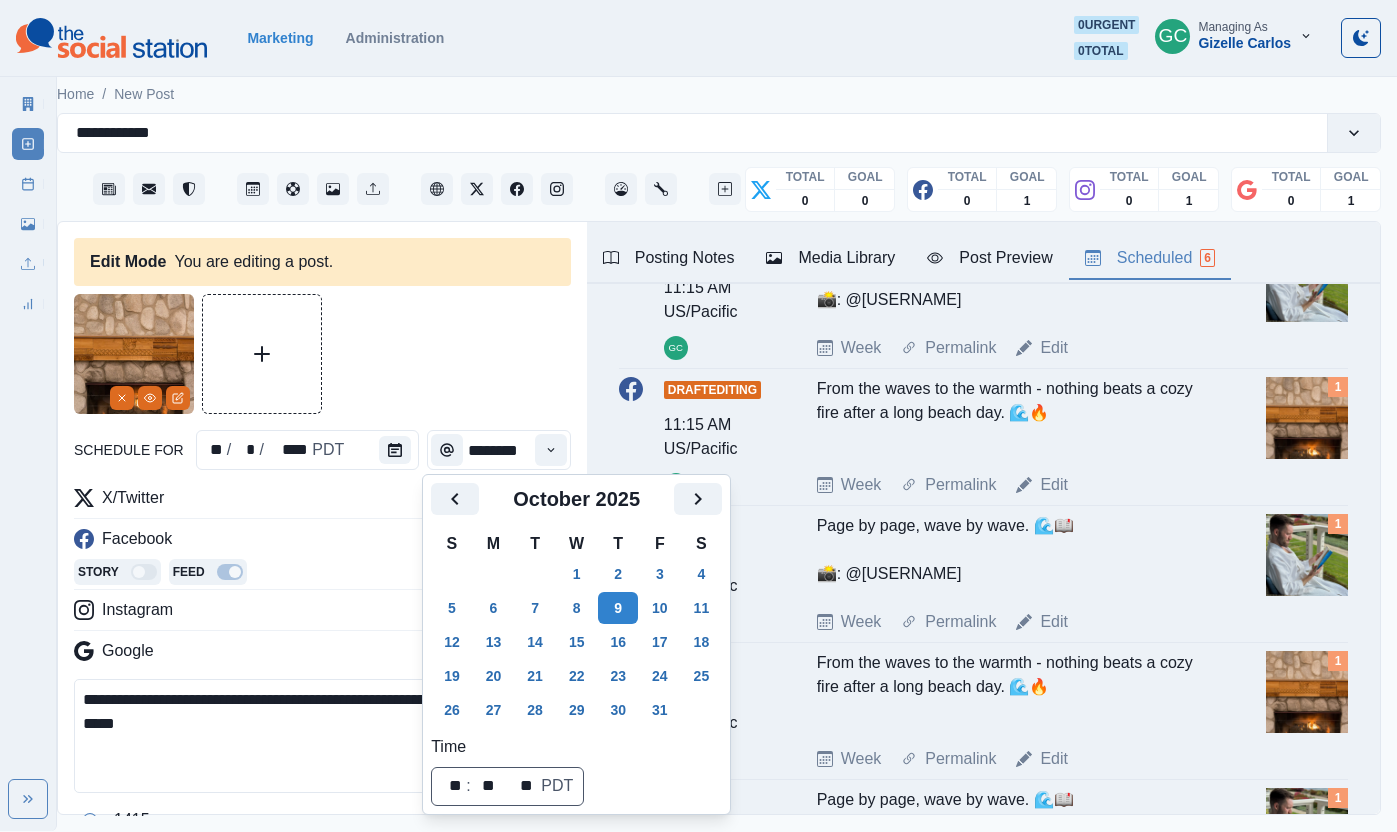 scroll, scrollTop: 93, scrollLeft: 0, axis: vertical 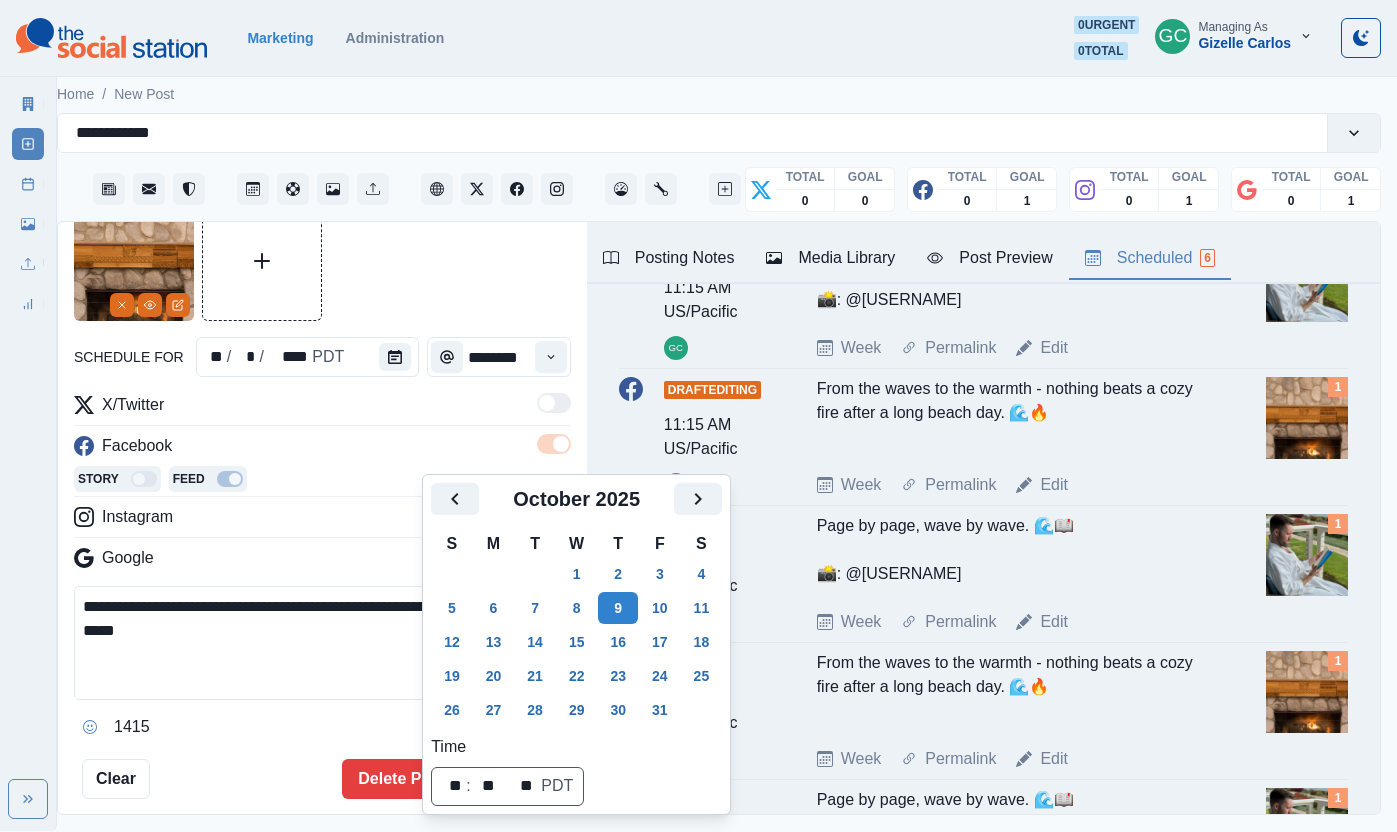 click on "1415" at bounding box center [322, 727] 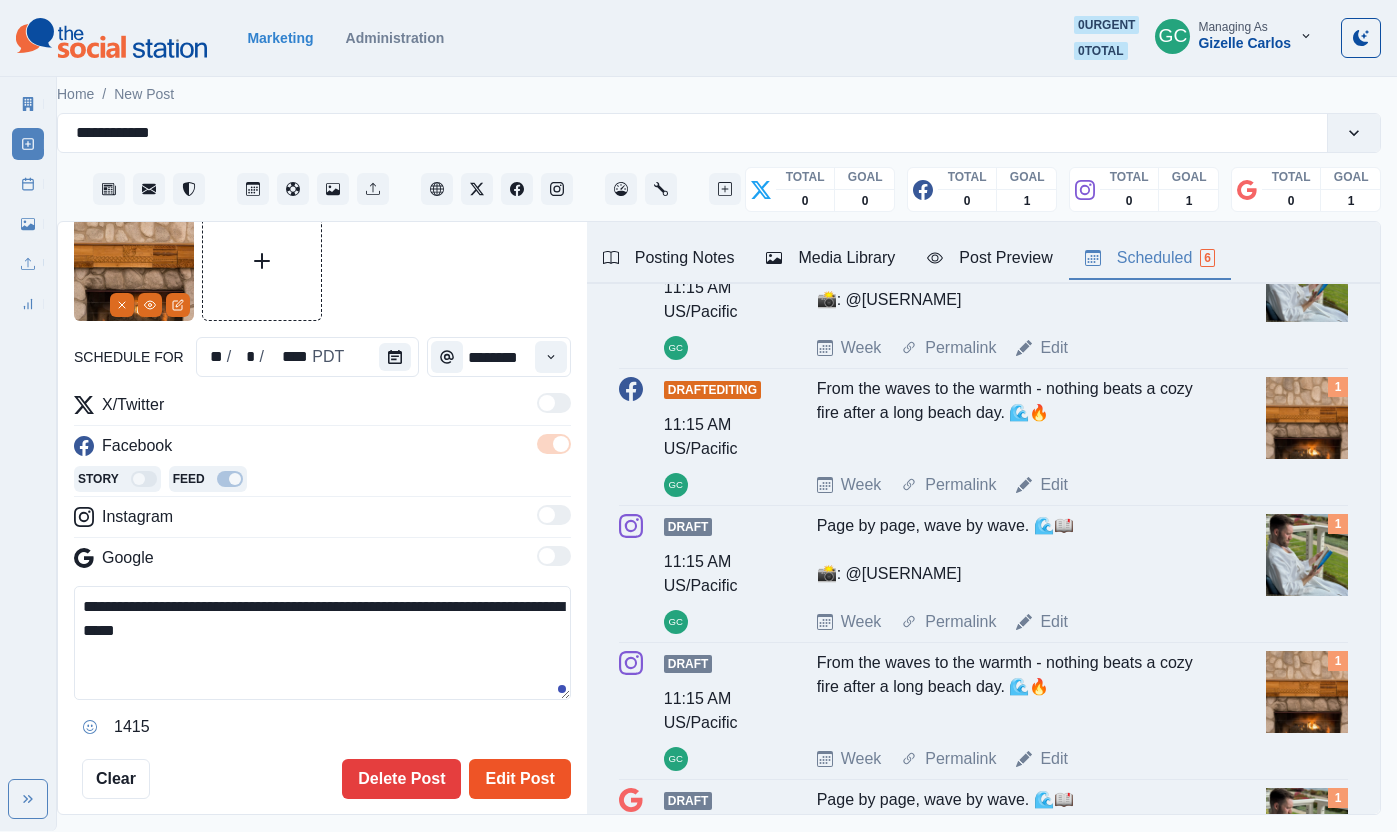click on "Edit Post" at bounding box center (519, 779) 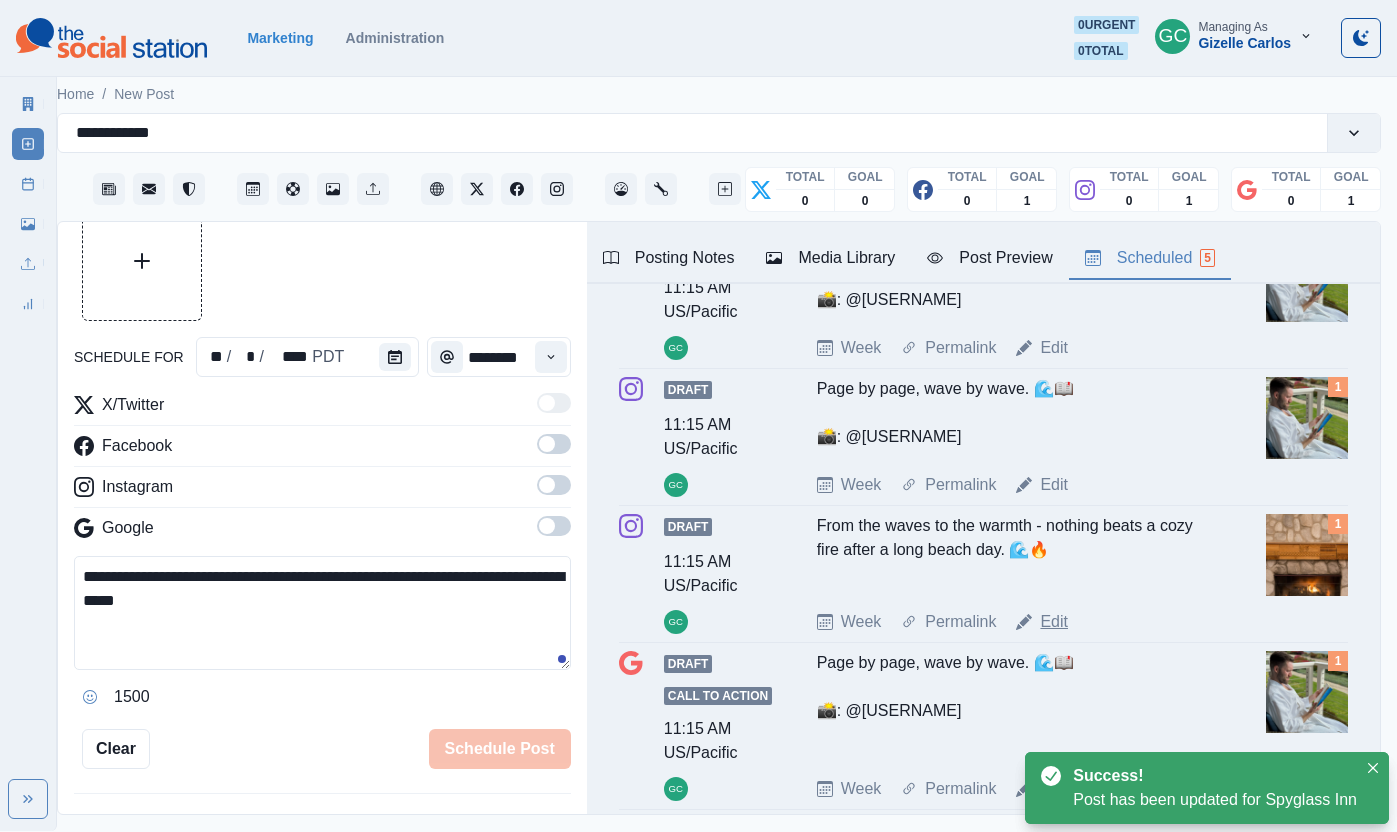 click on "Edit" at bounding box center (1054, 622) 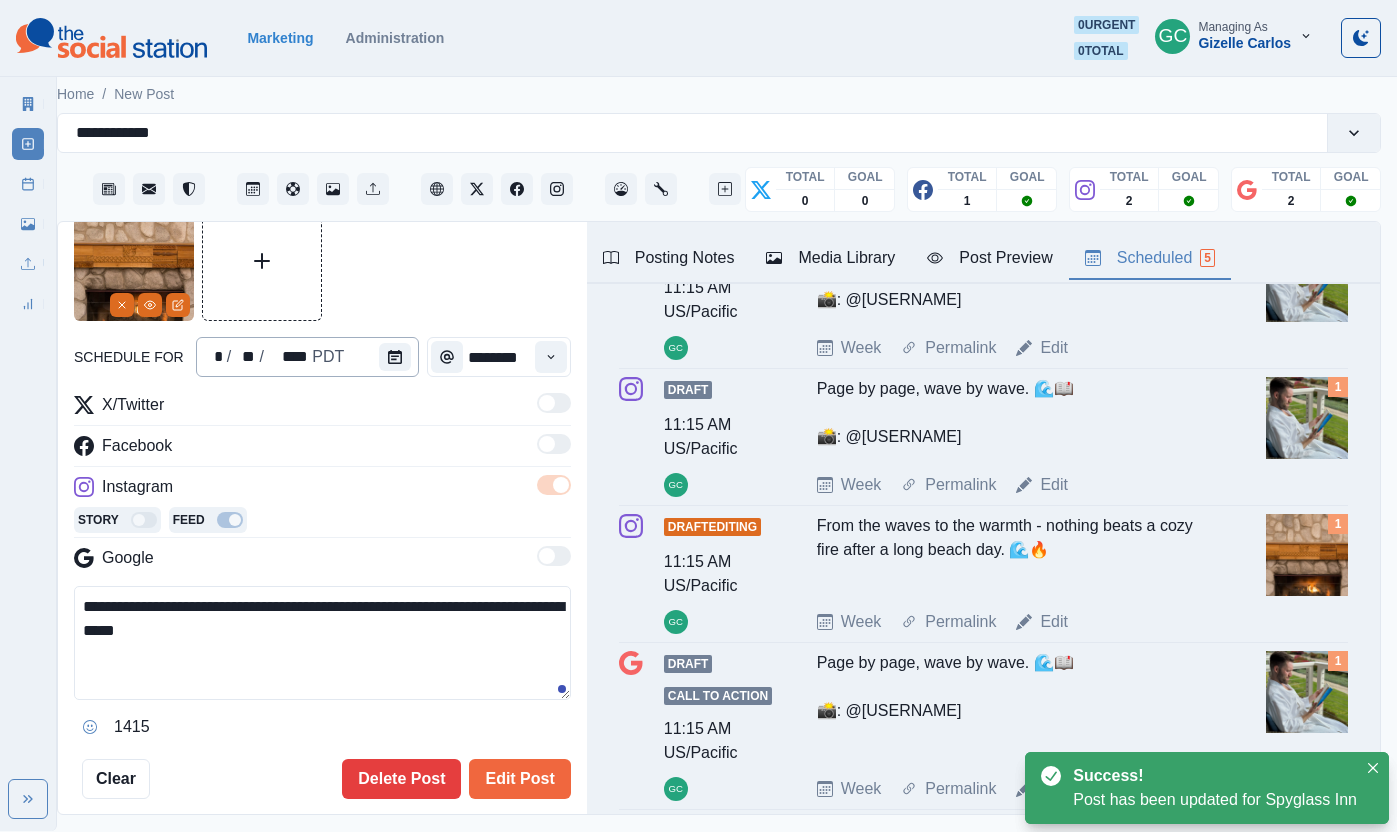 click on "* / ** / **** PDT" at bounding box center (308, 357) 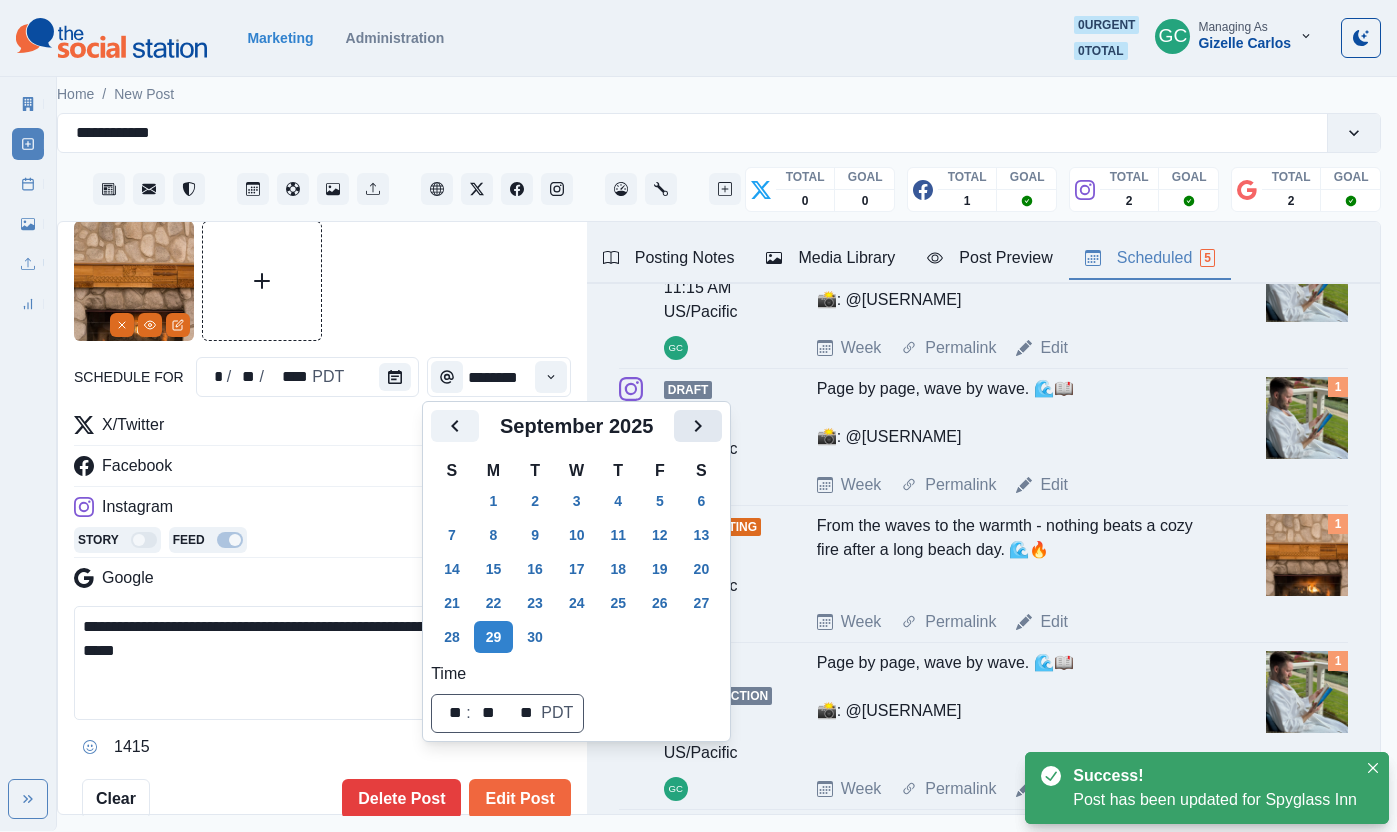 click 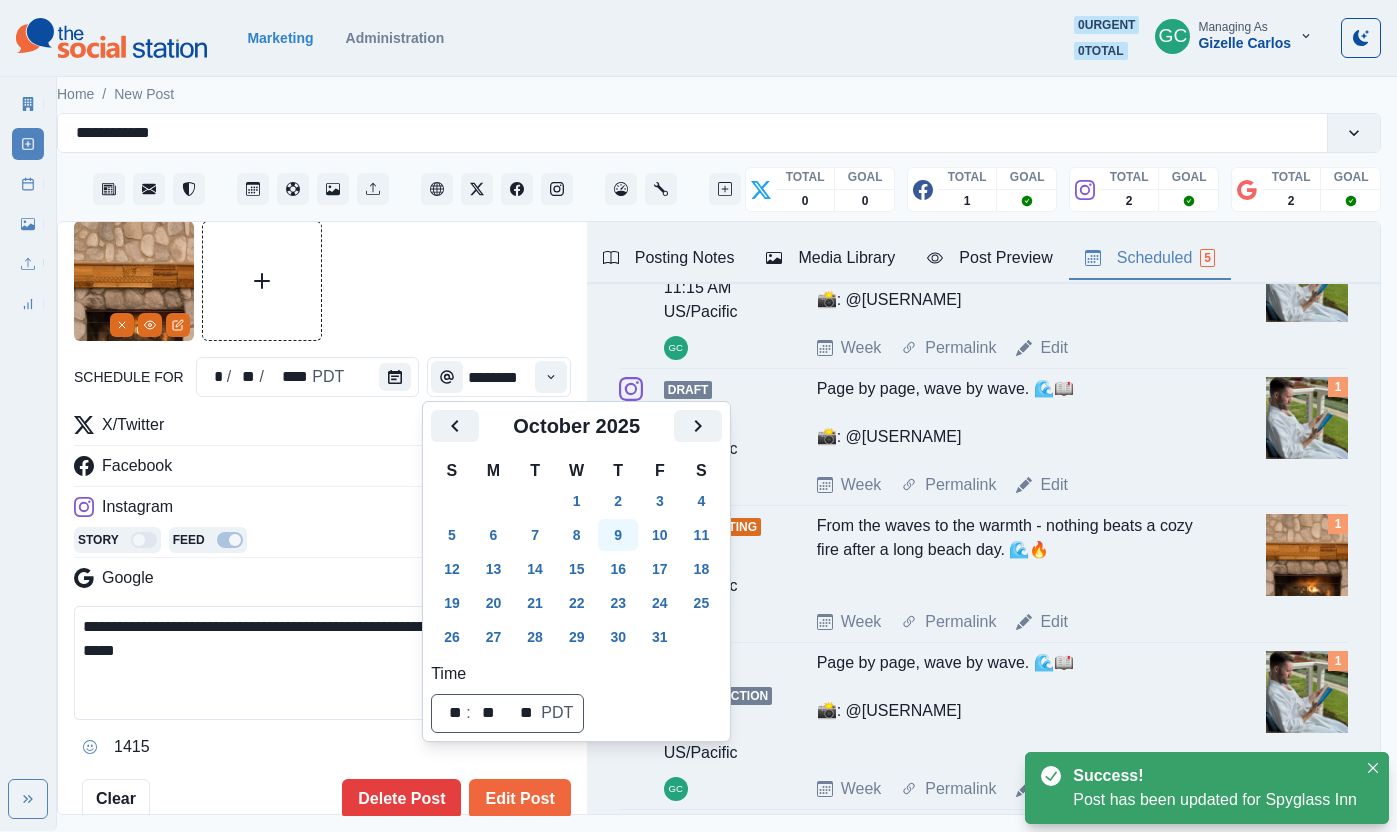 click on "9" at bounding box center (618, 535) 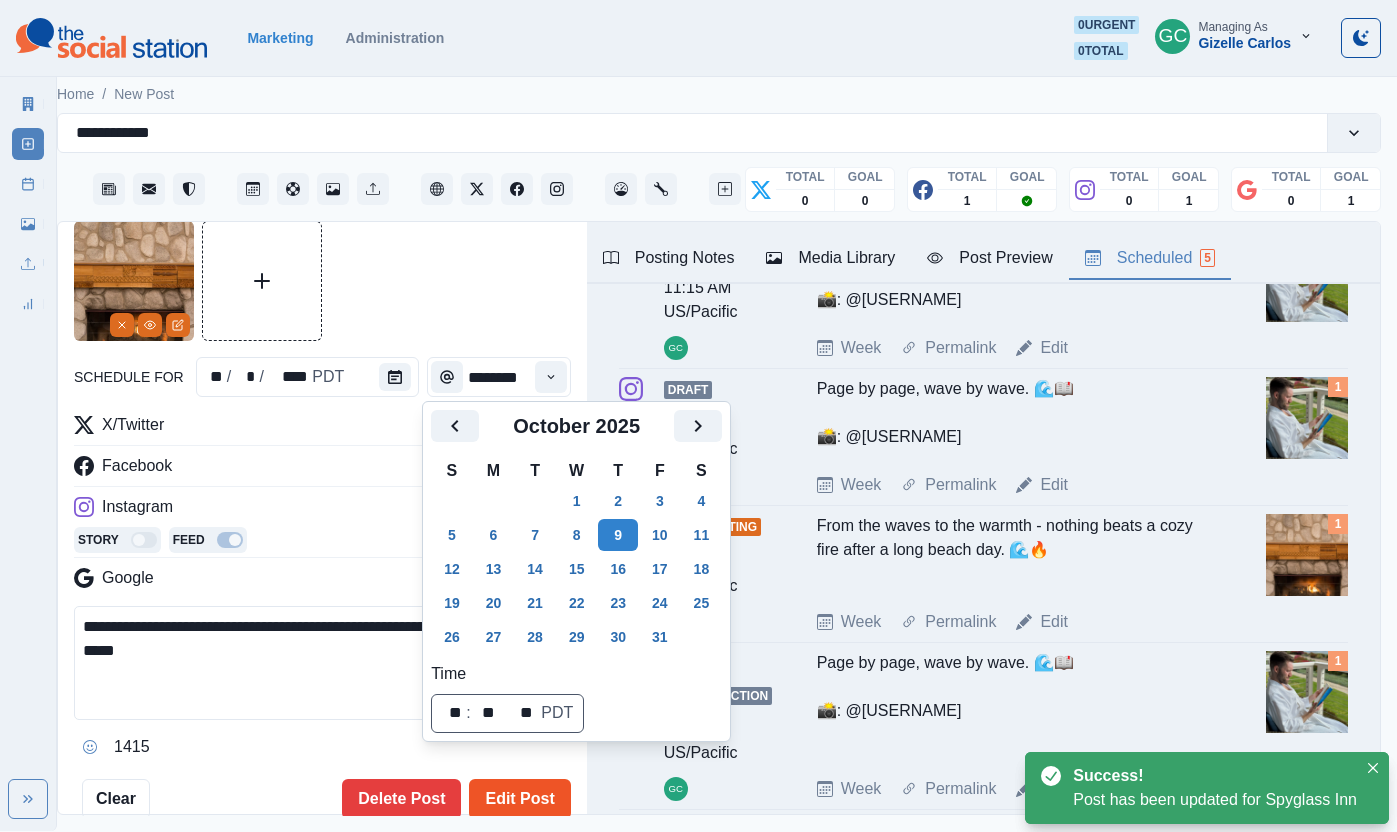click on "Edit Post" at bounding box center (519, 799) 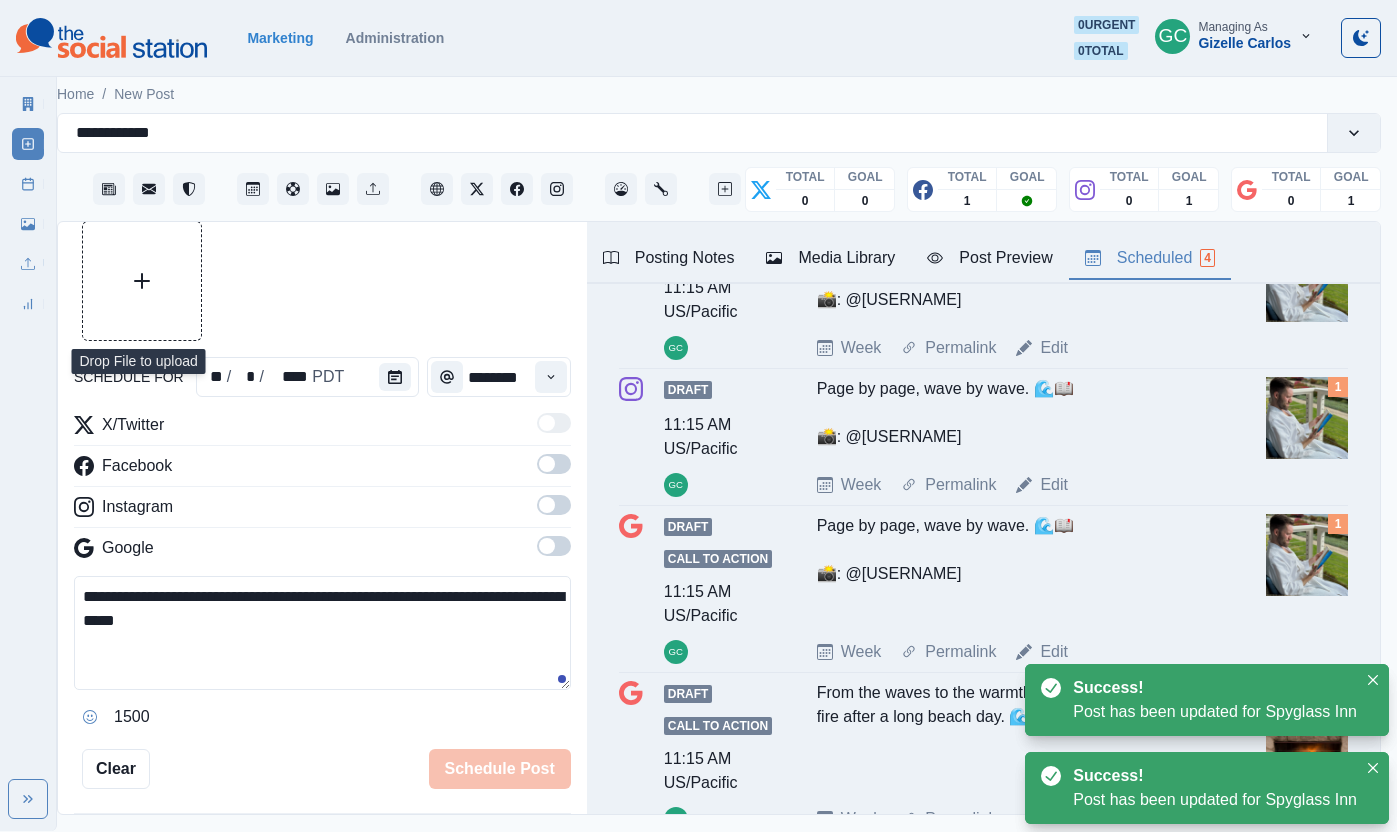 scroll, scrollTop: 312, scrollLeft: 0, axis: vertical 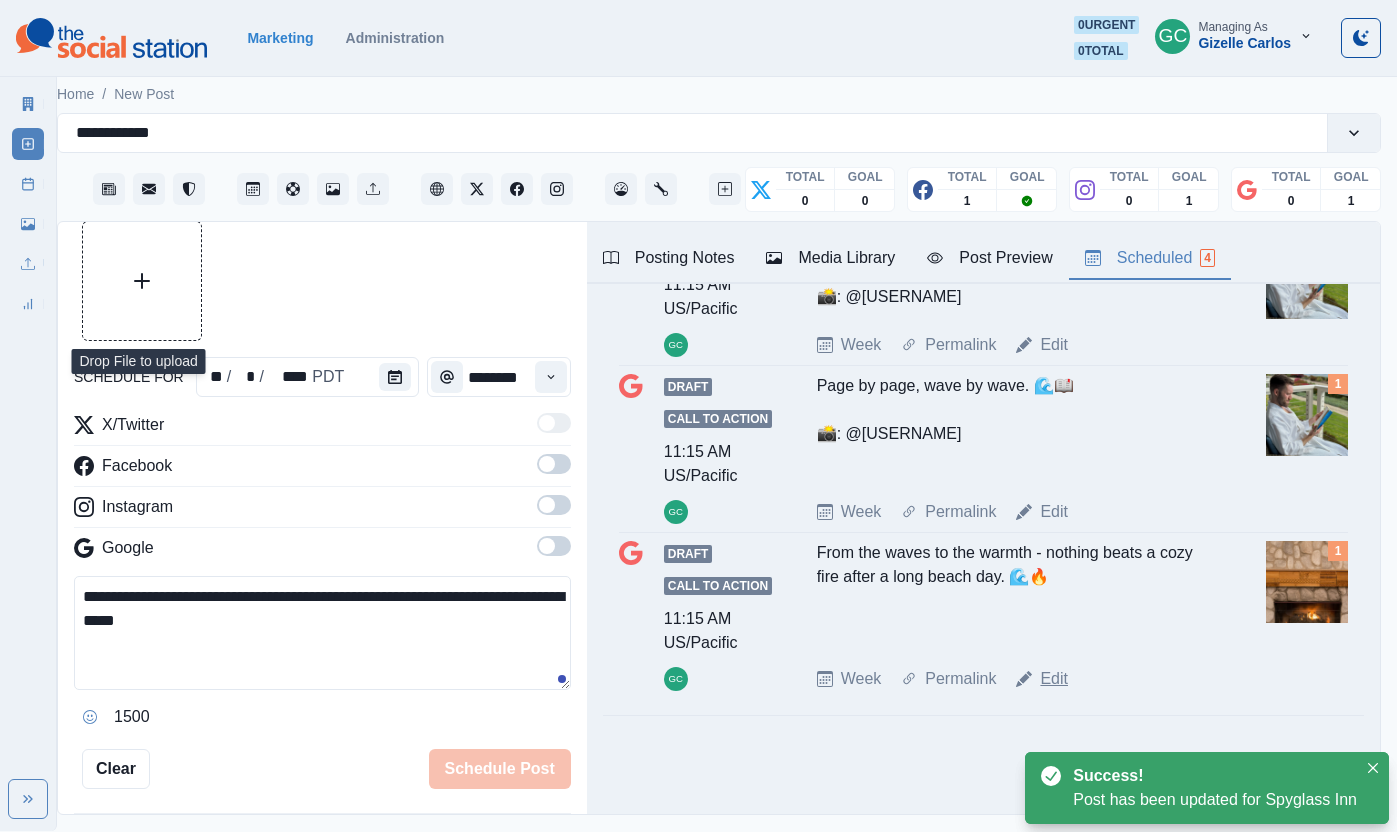 click on "Edit" at bounding box center [1054, 679] 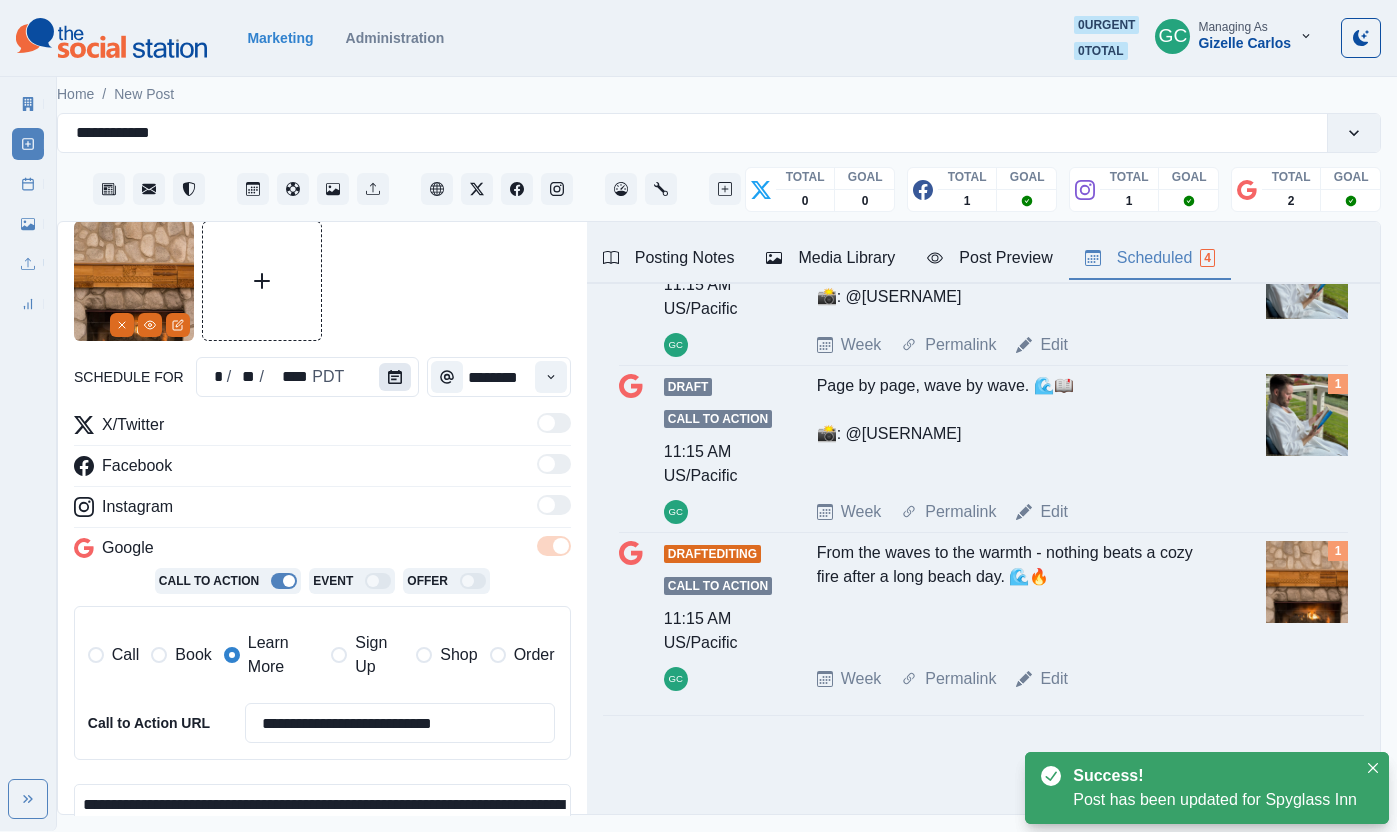 click at bounding box center [395, 377] 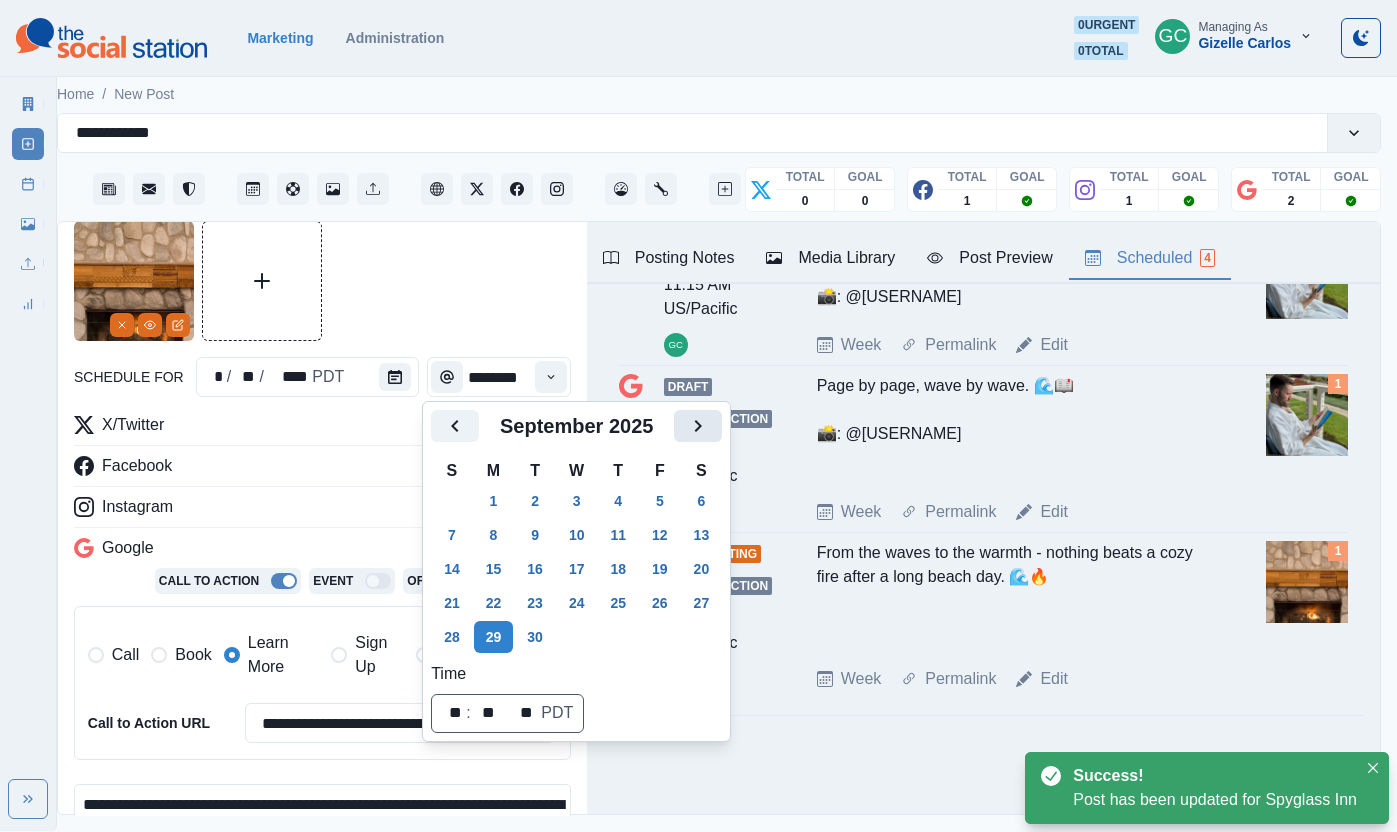 click 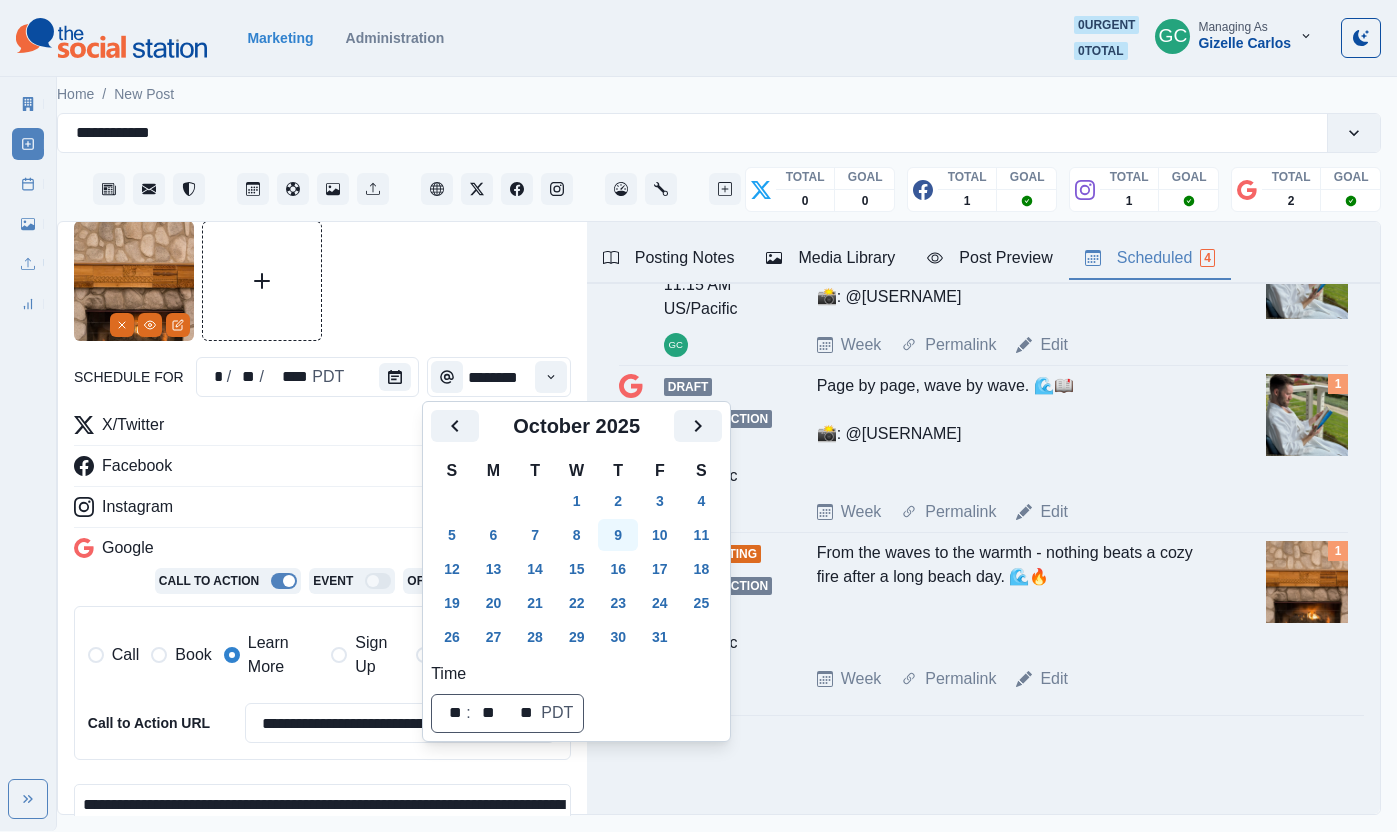 click on "9" at bounding box center (618, 535) 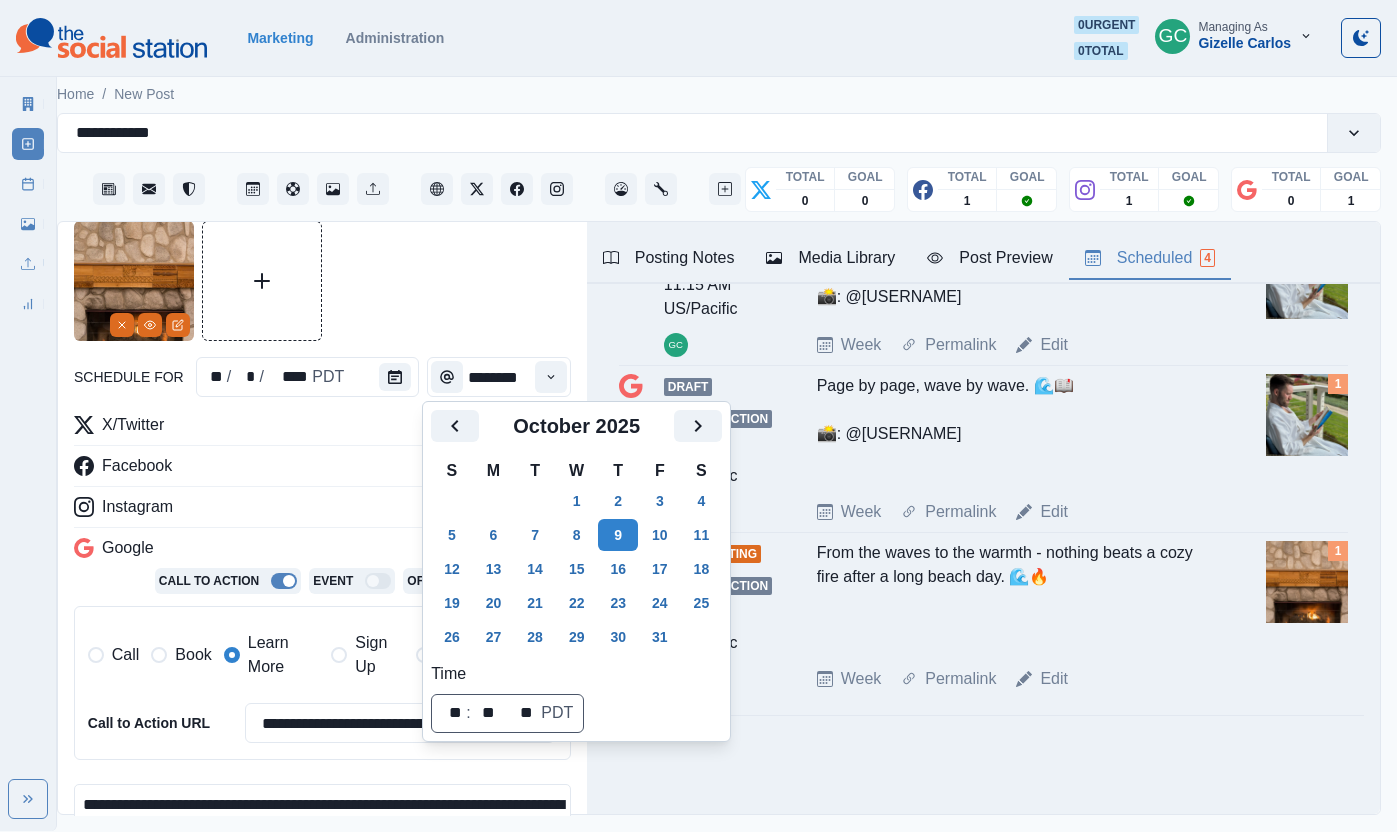 click on "Facebook" at bounding box center (322, 470) 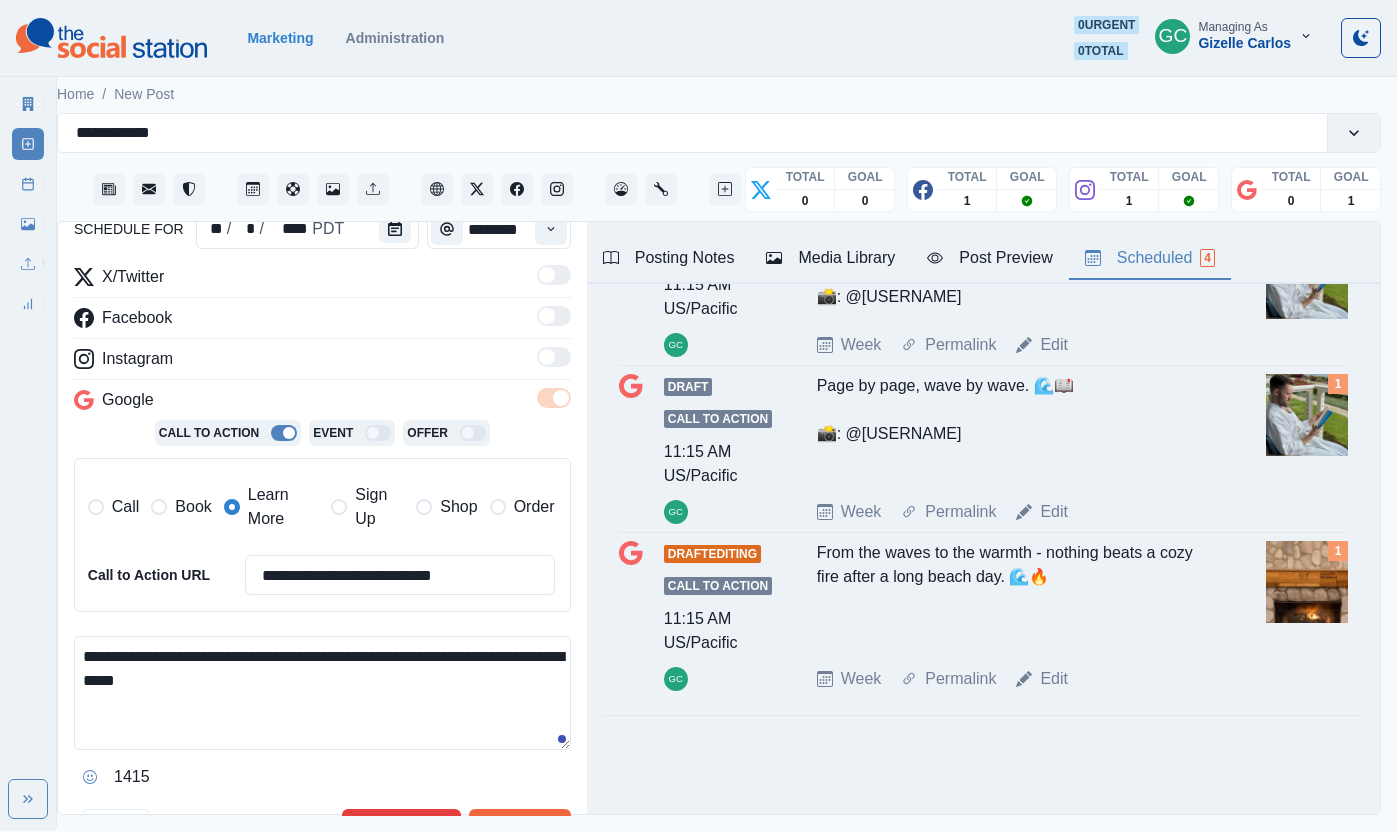 scroll, scrollTop: 222, scrollLeft: 0, axis: vertical 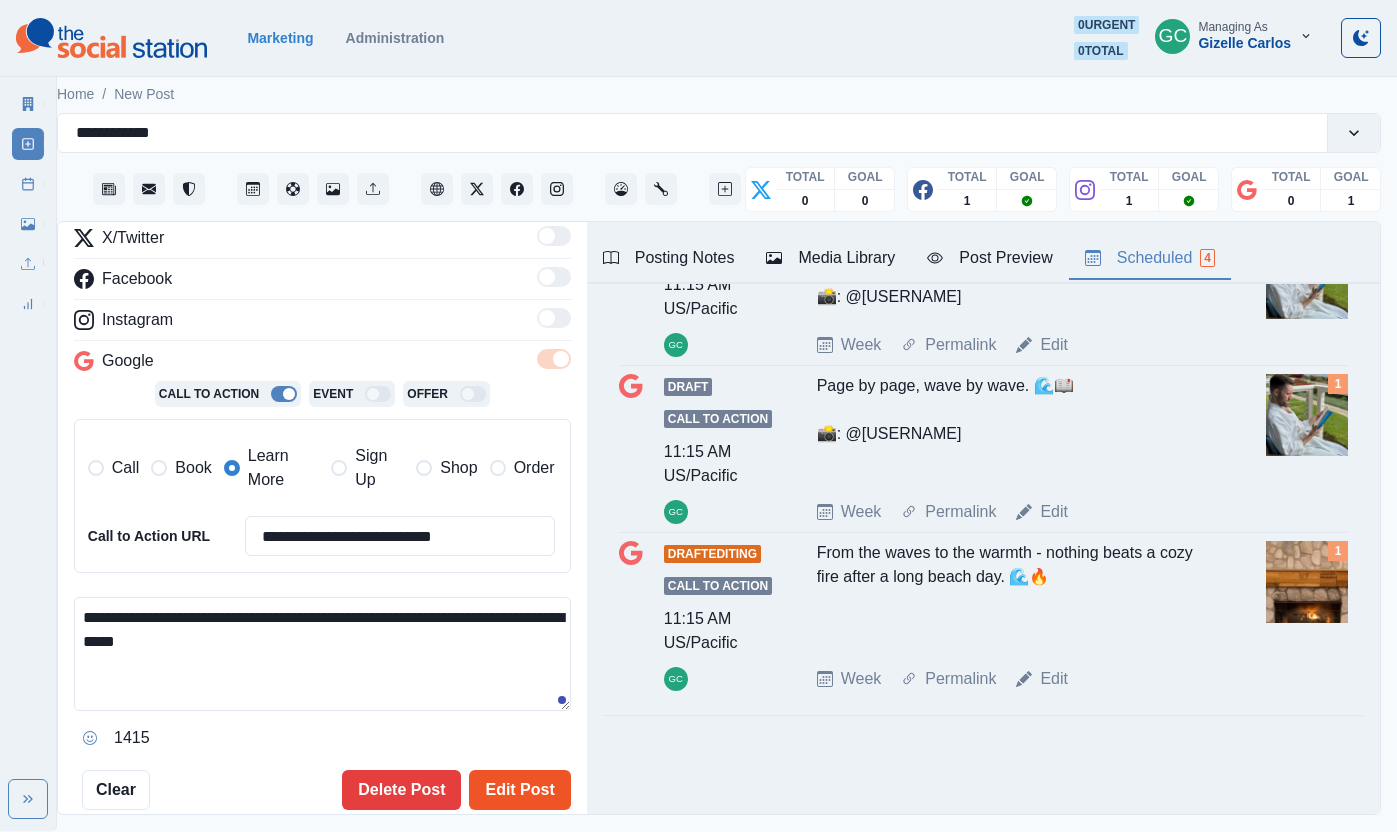 click on "Edit Post" at bounding box center [519, 790] 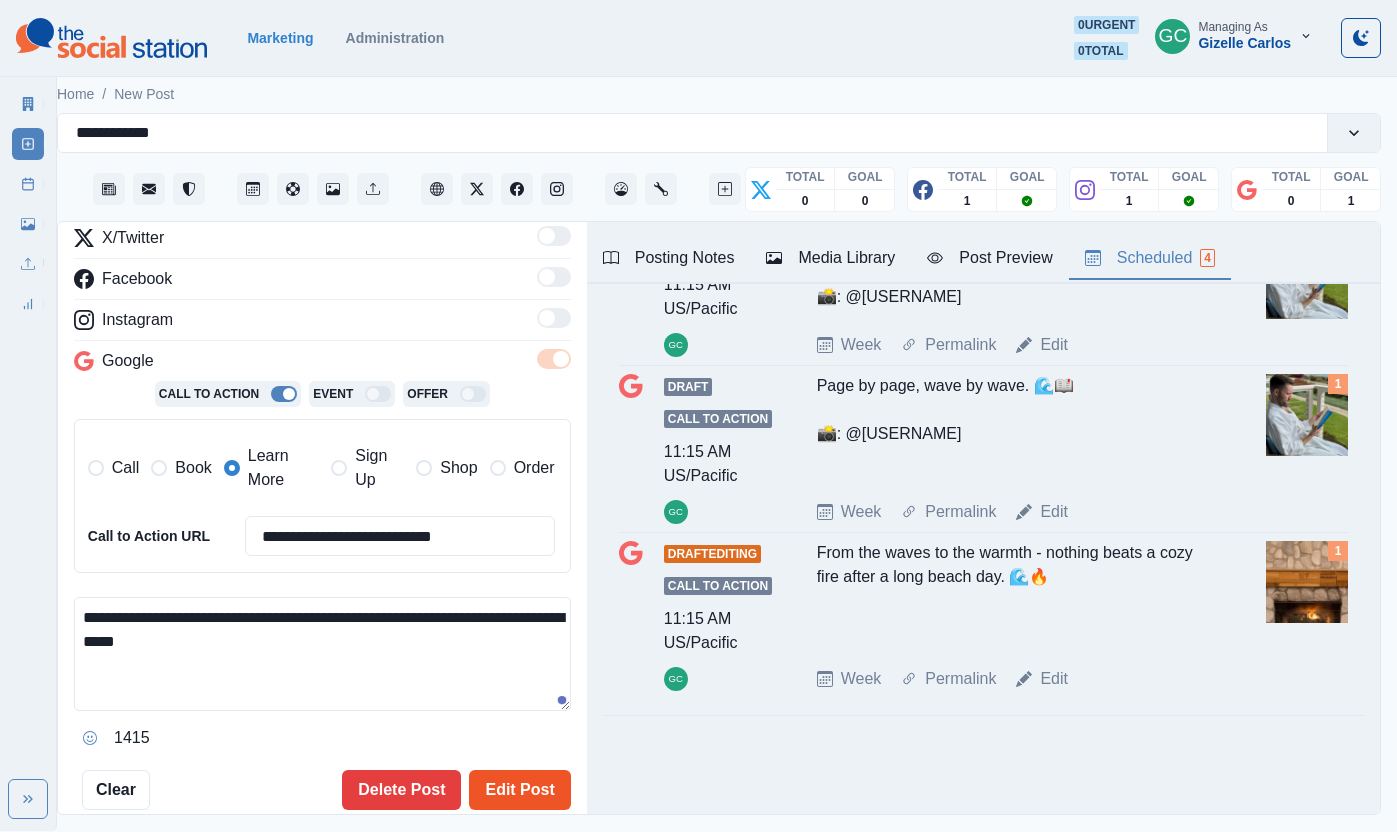 scroll, scrollTop: 258, scrollLeft: 0, axis: vertical 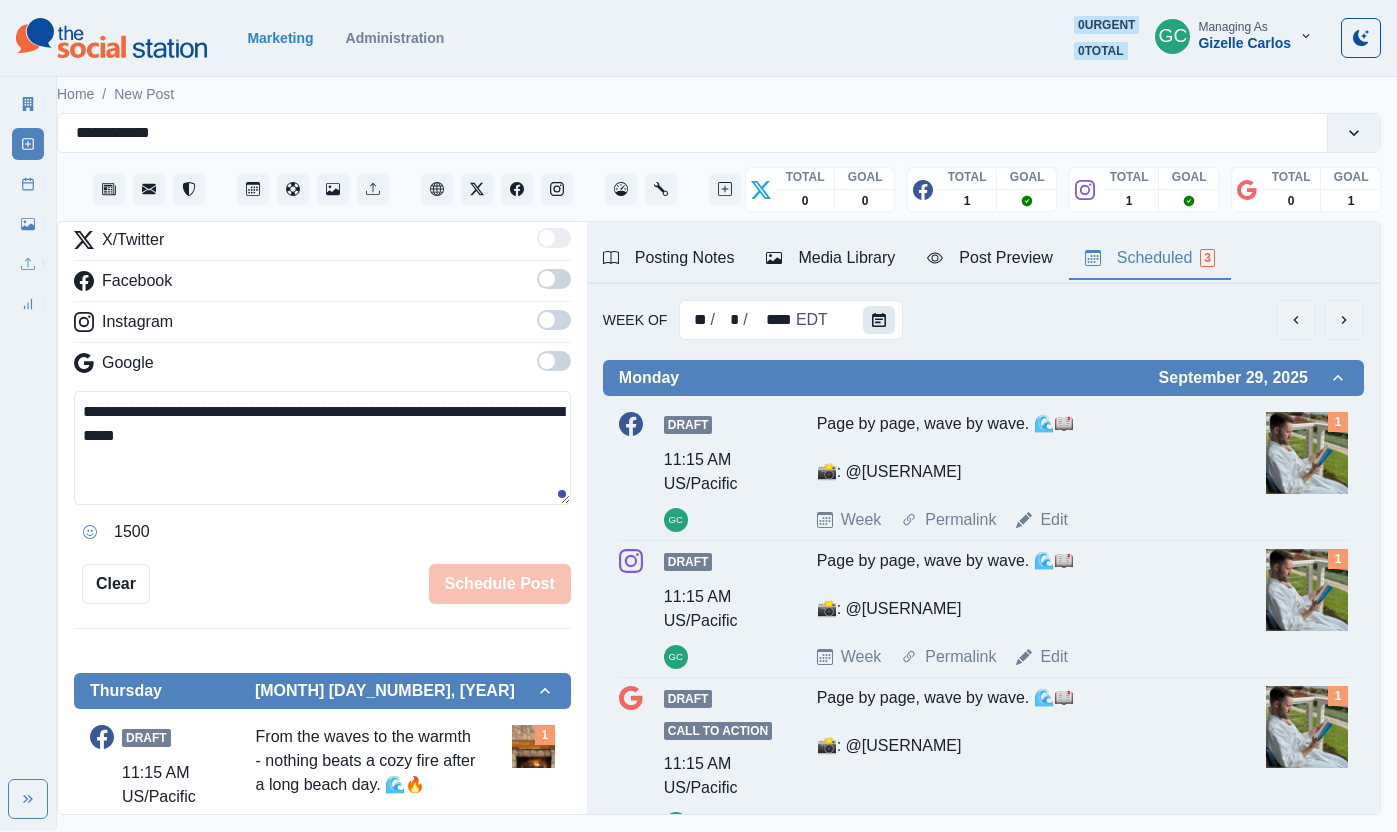 click at bounding box center (879, 320) 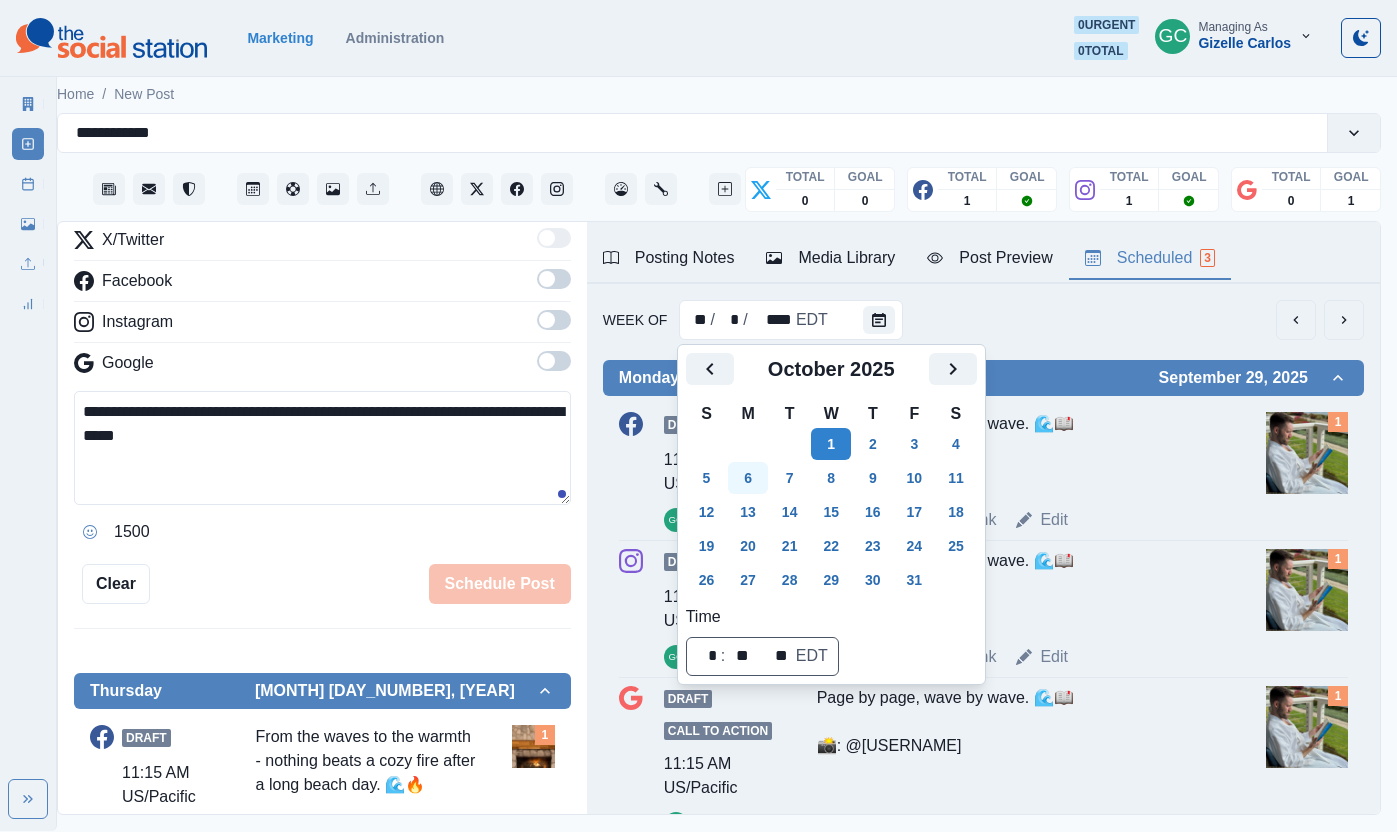 click on "6" at bounding box center (748, 478) 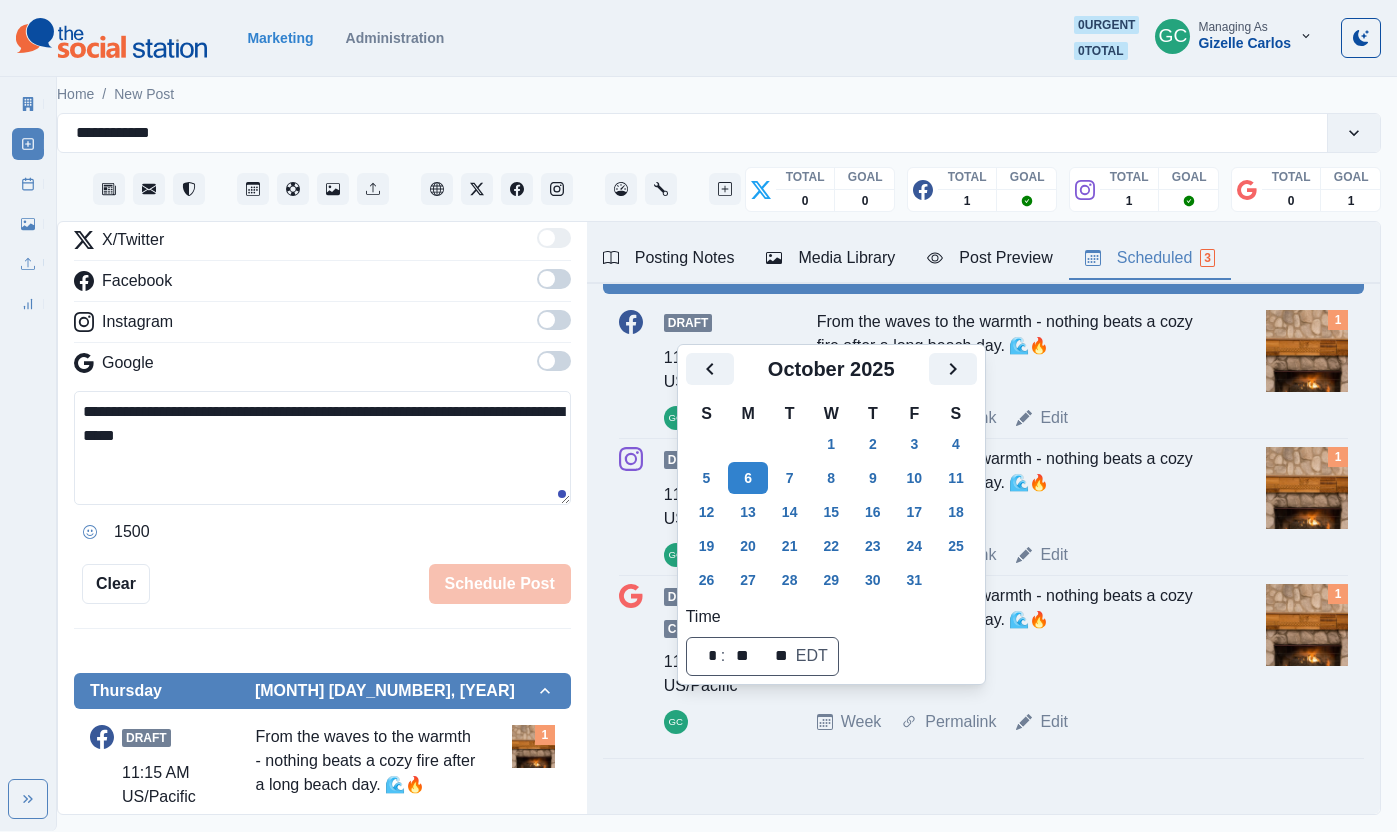 scroll, scrollTop: 145, scrollLeft: 0, axis: vertical 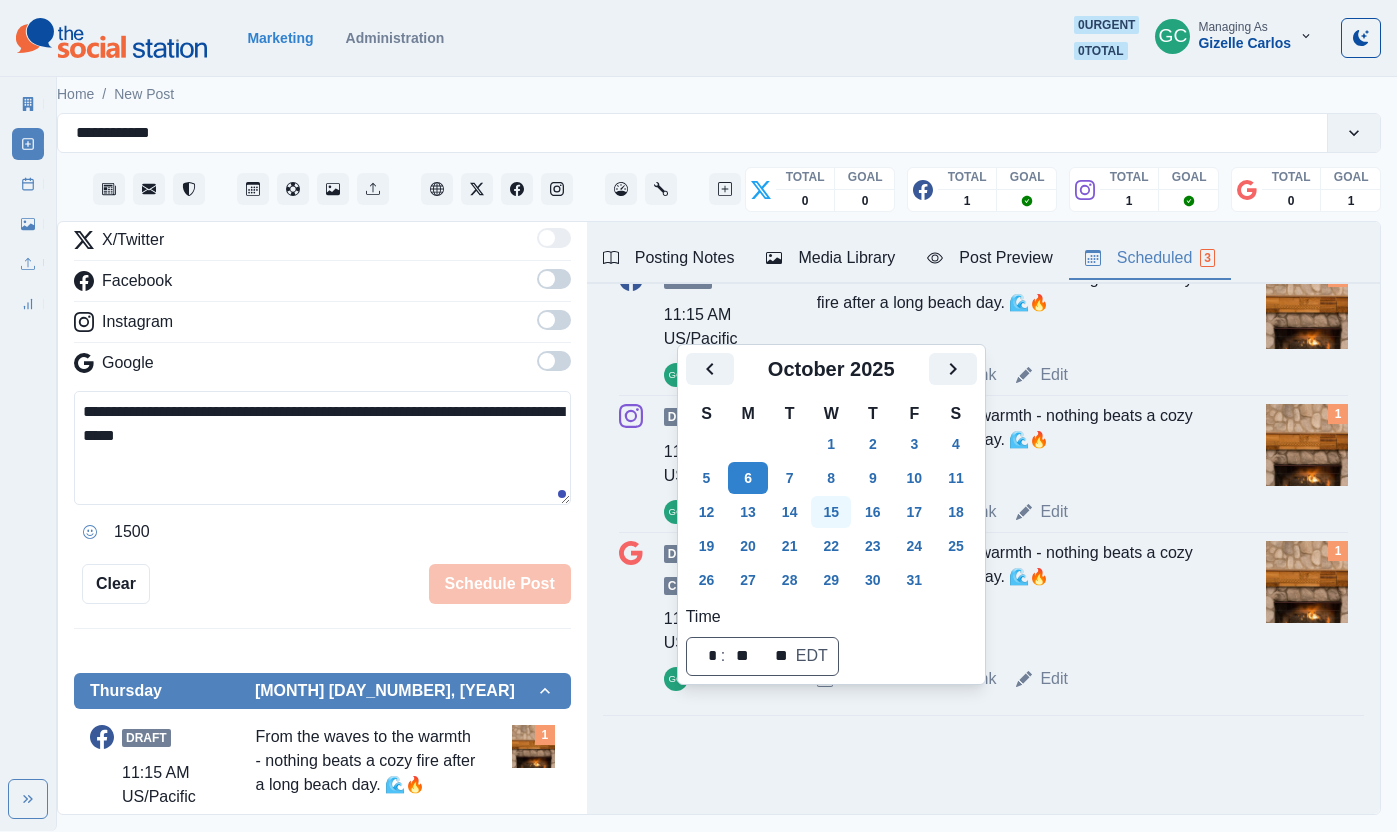 click on "15" at bounding box center (831, 512) 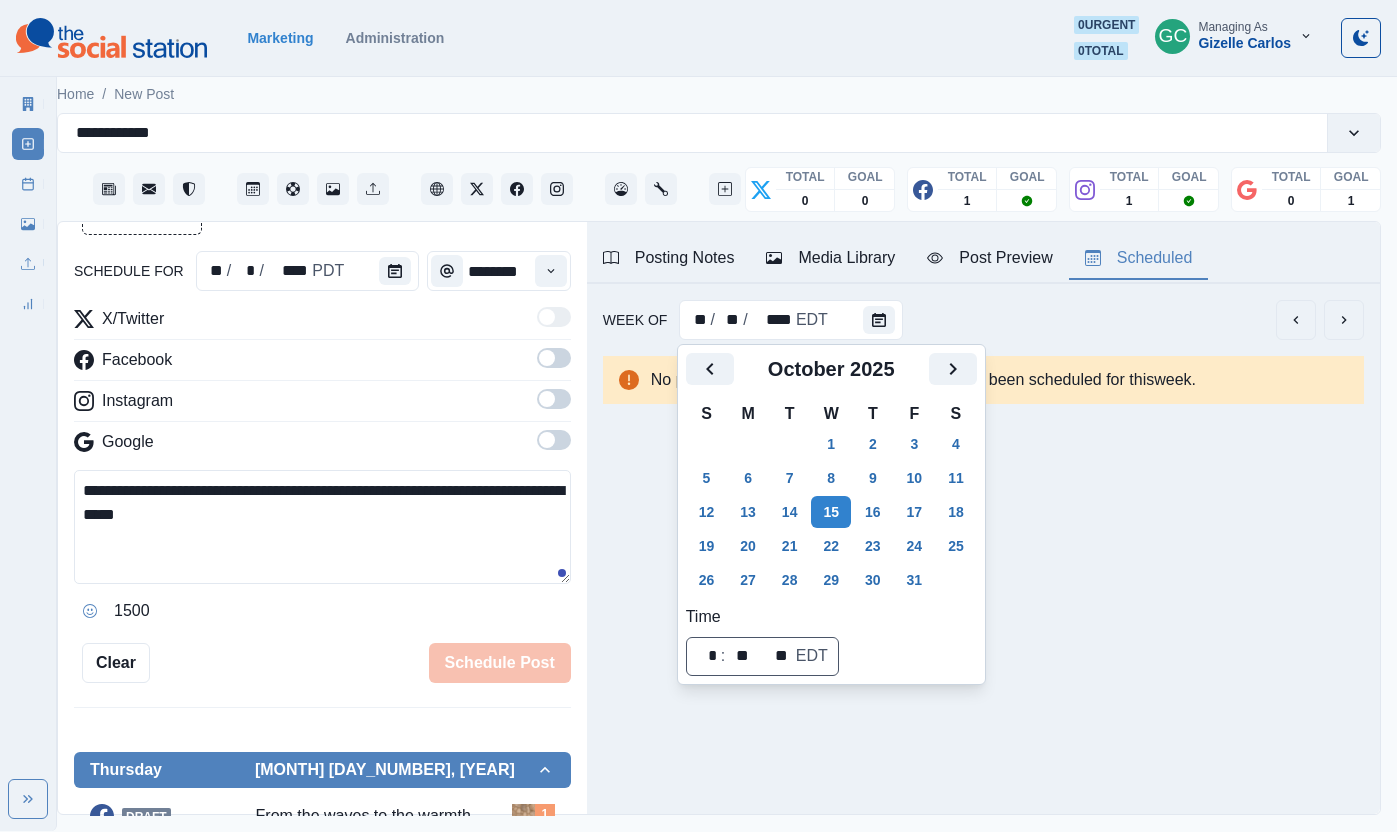 scroll, scrollTop: 0, scrollLeft: 0, axis: both 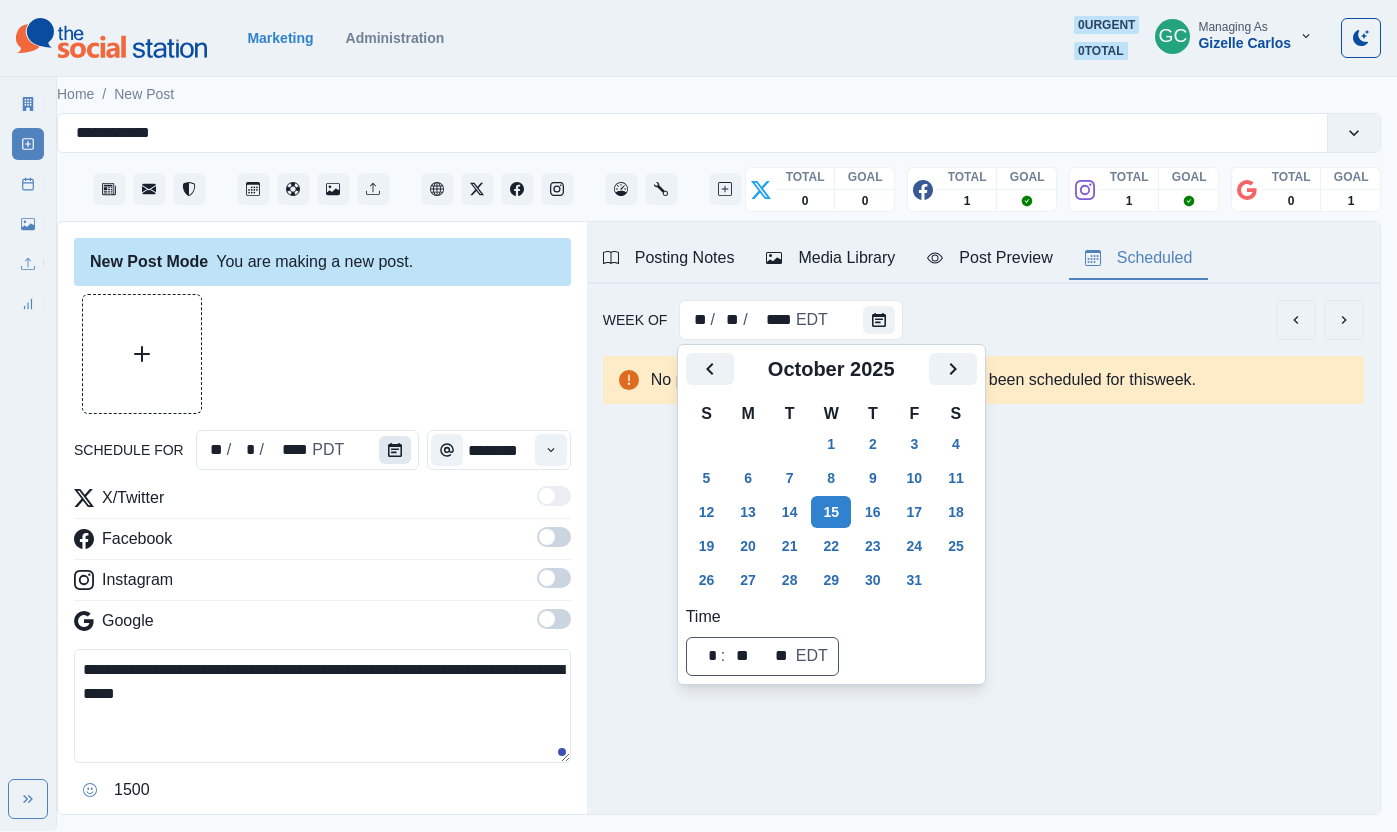 click 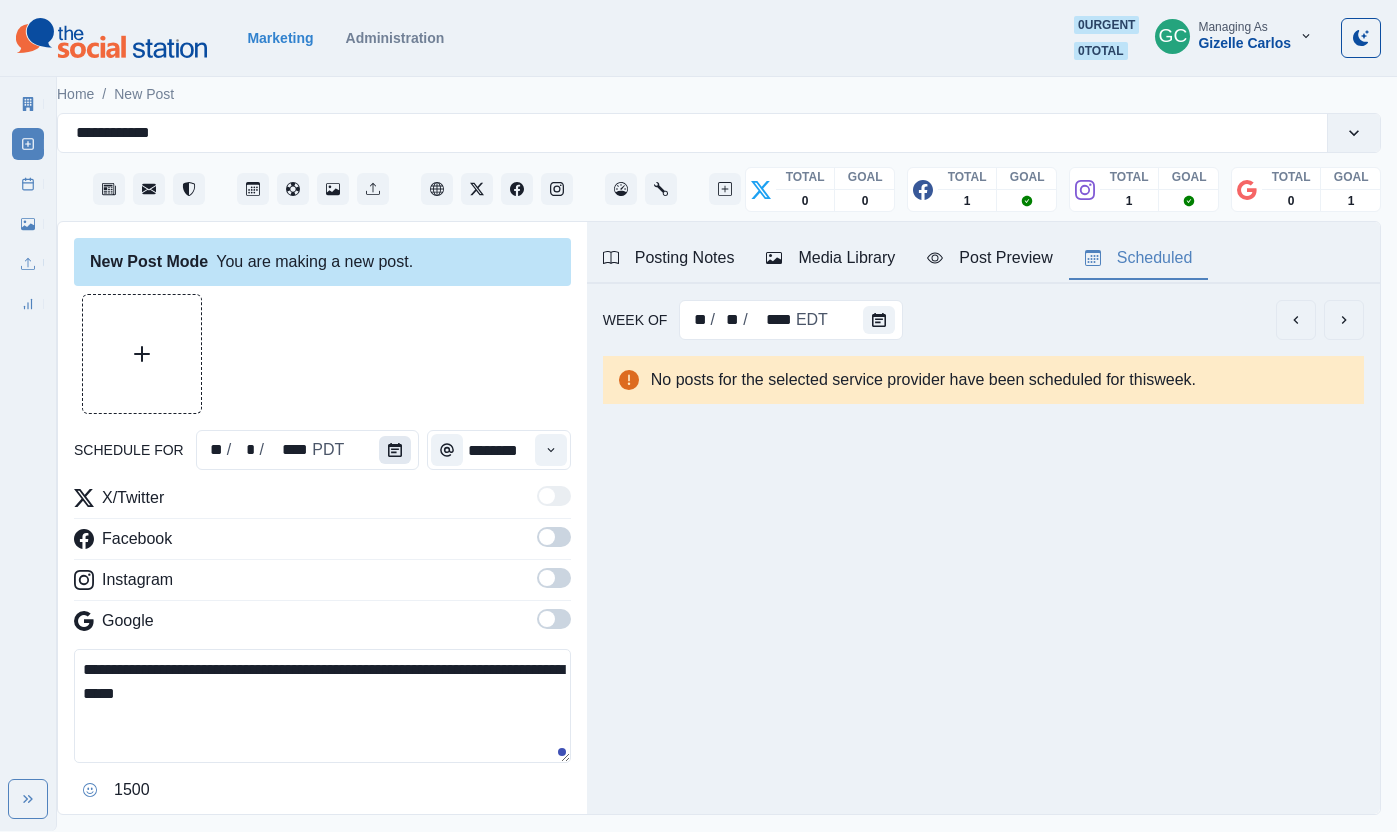 click 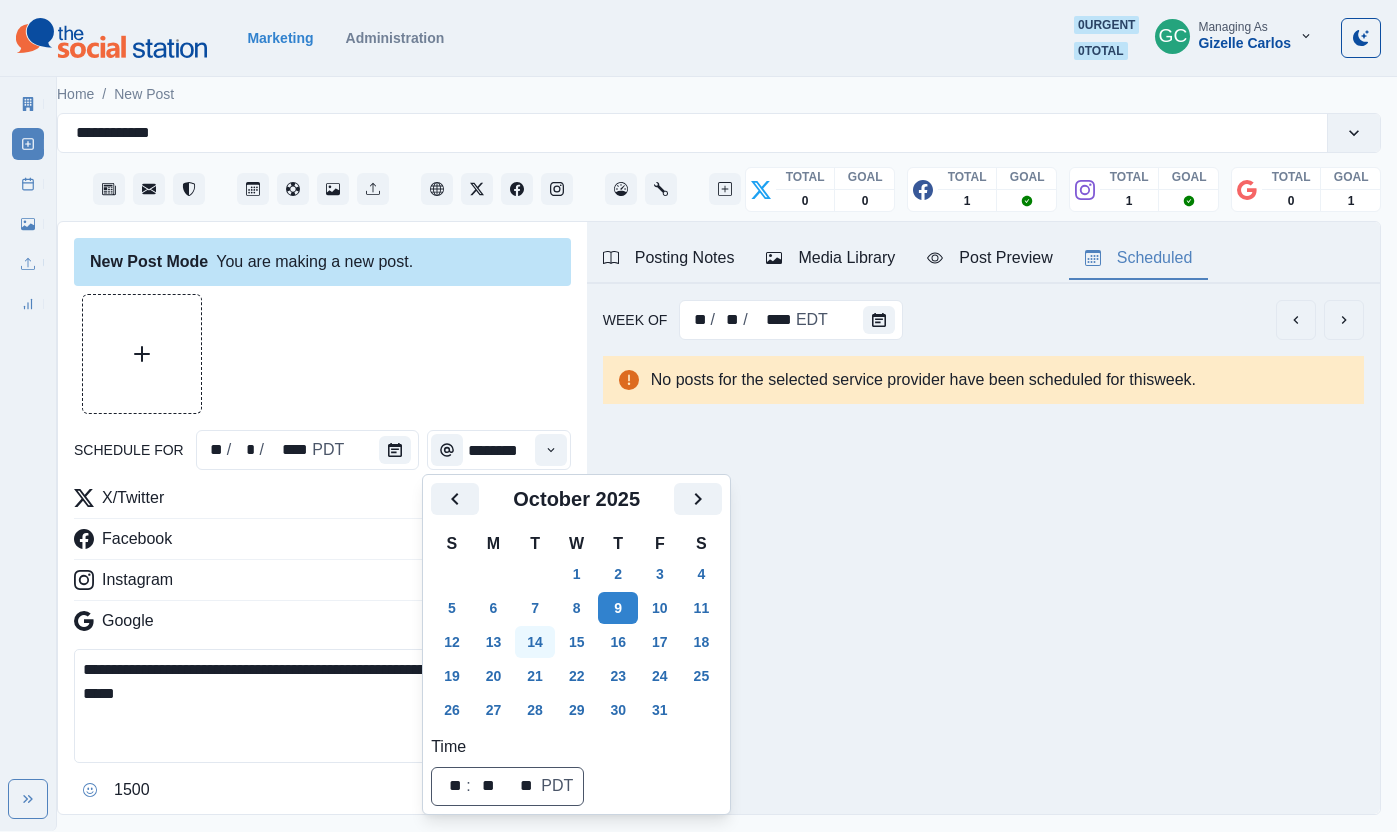 click on "14" at bounding box center (535, 642) 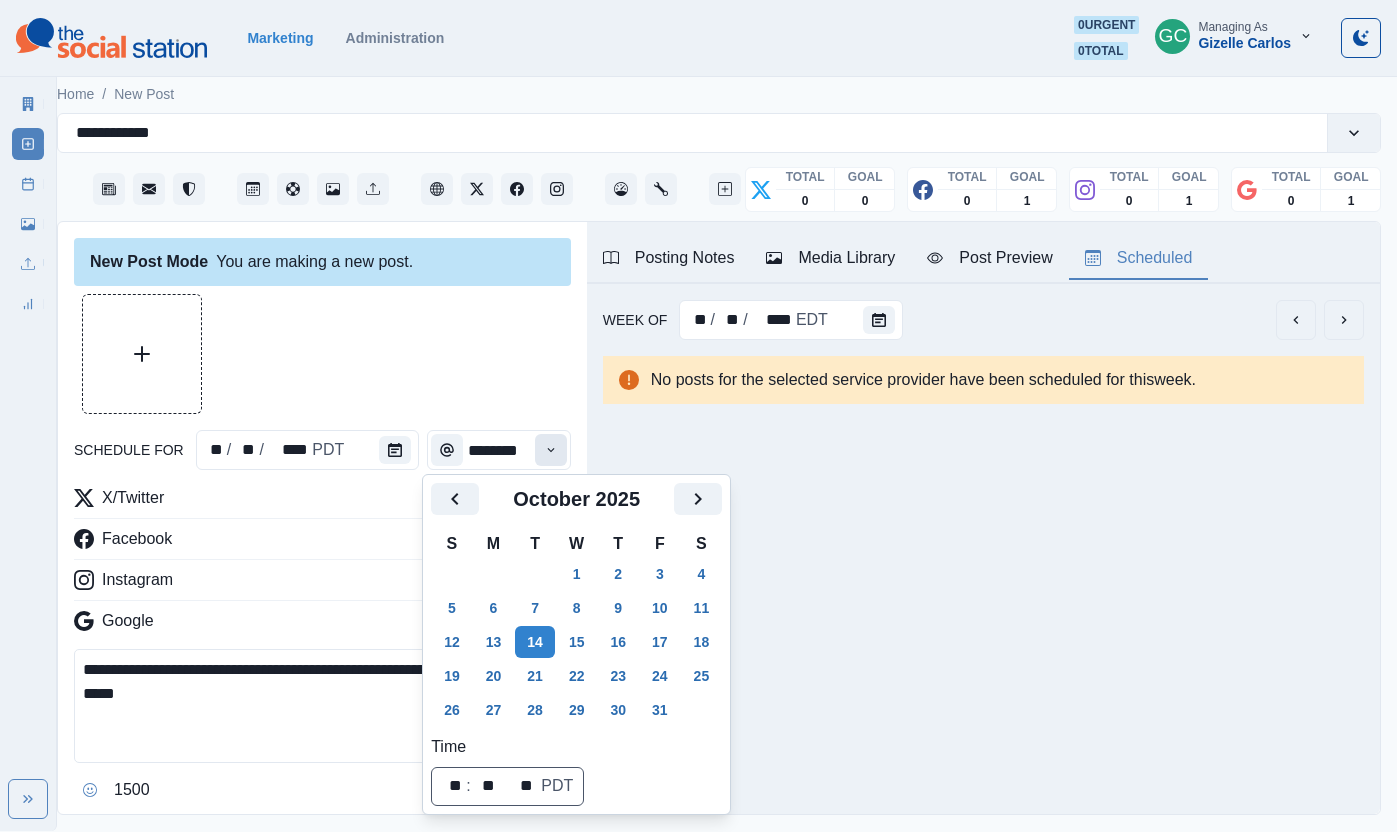 click at bounding box center [551, 450] 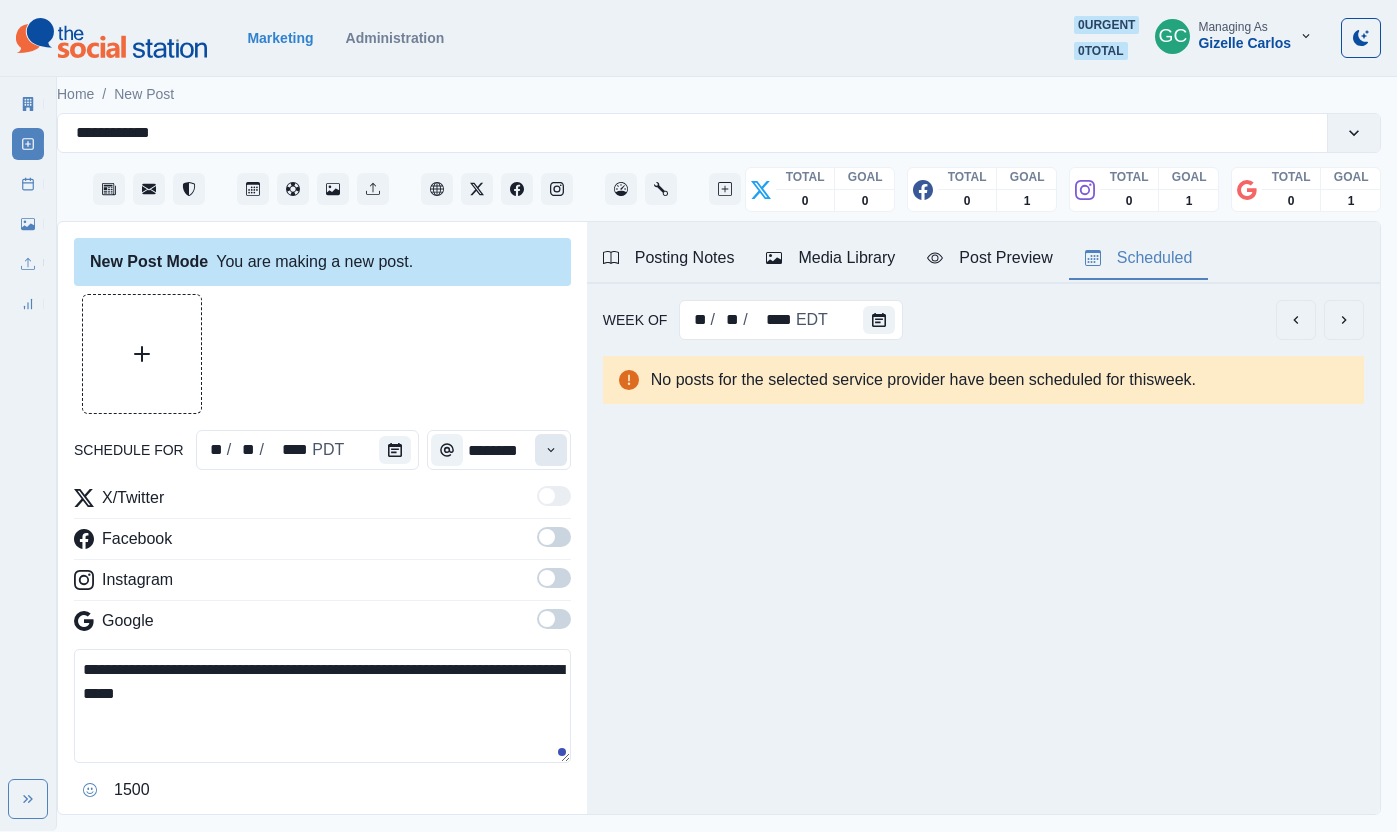 click at bounding box center [551, 450] 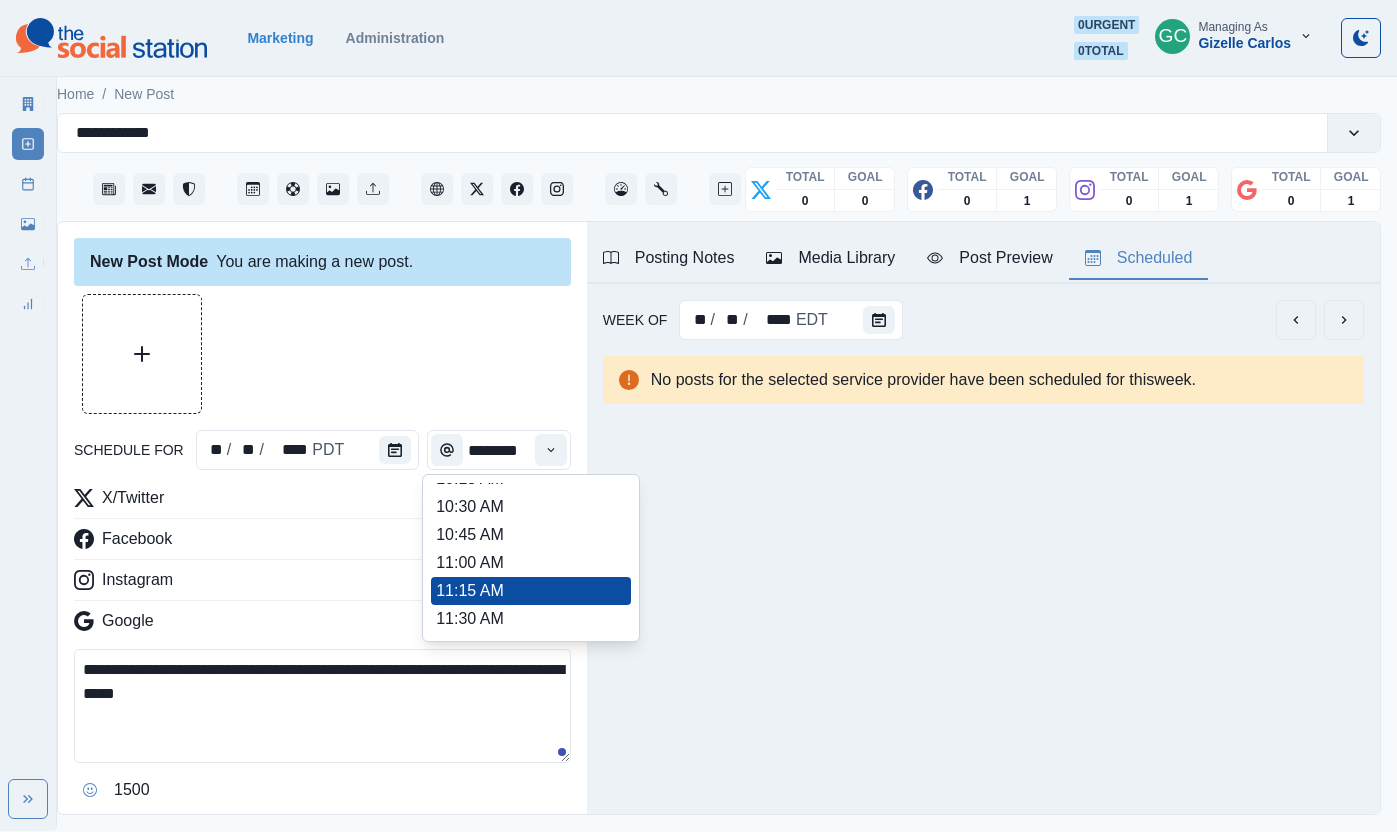 scroll, scrollTop: 440, scrollLeft: 0, axis: vertical 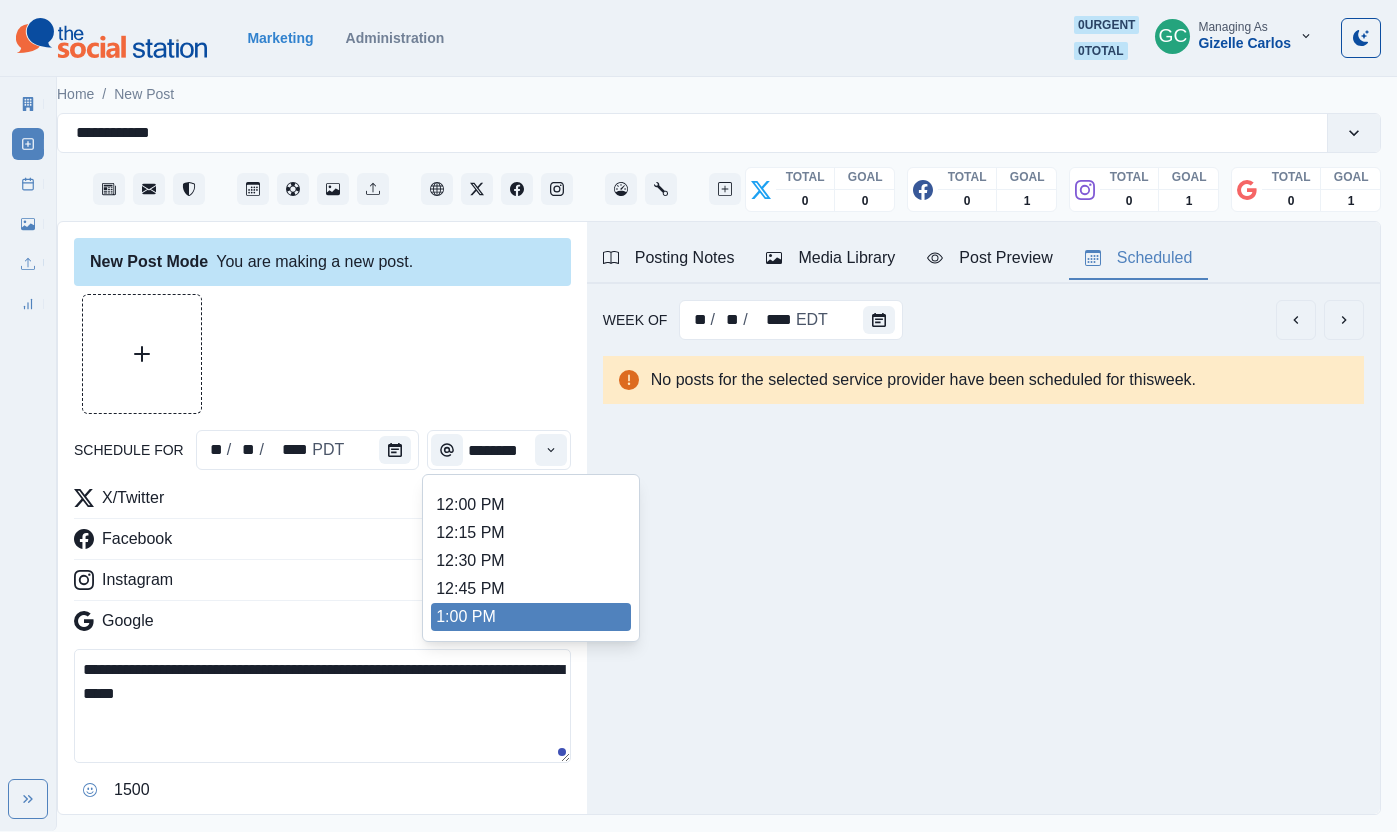click on "1:00 PM" at bounding box center [531, 617] 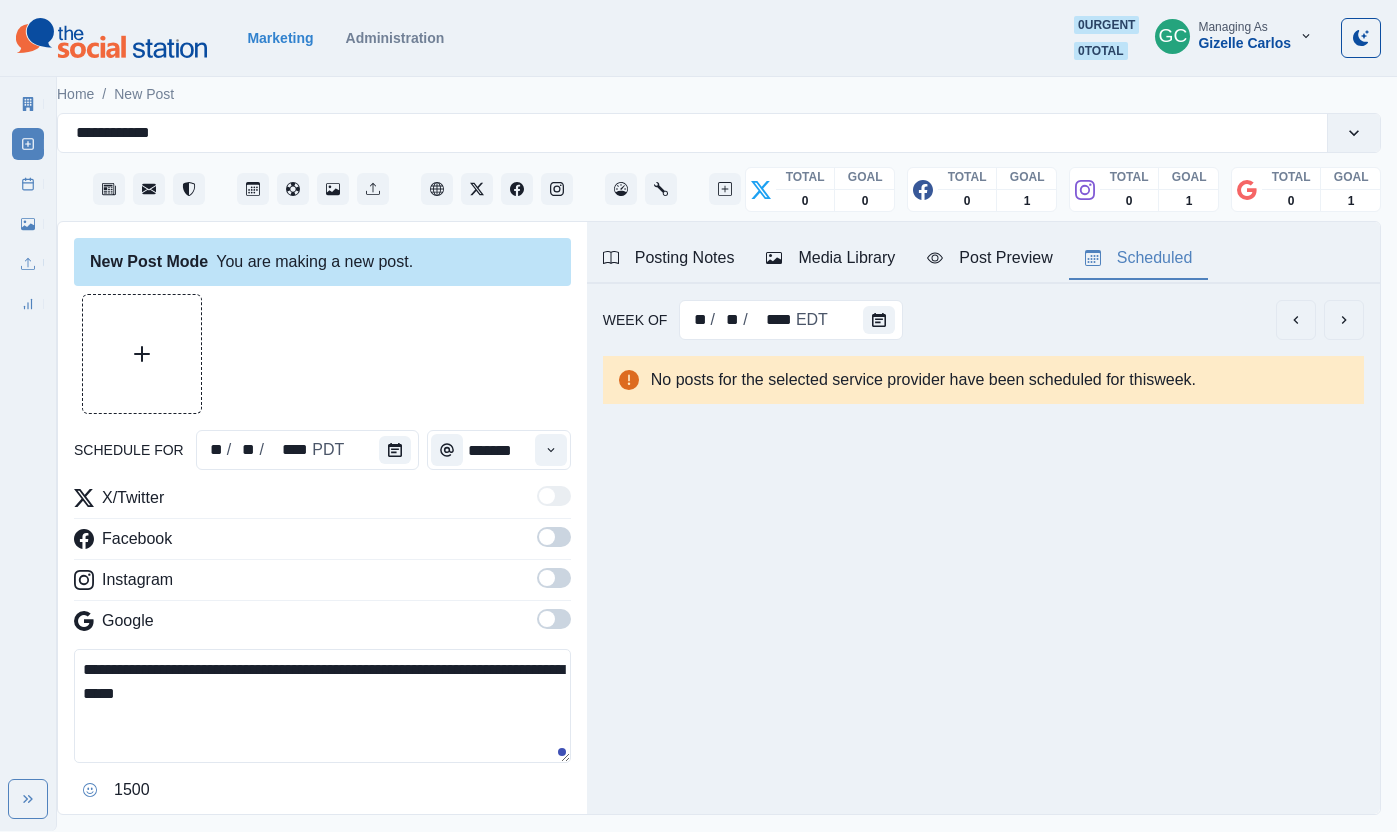 drag, startPoint x: 554, startPoint y: 616, endPoint x: 554, endPoint y: 603, distance: 13 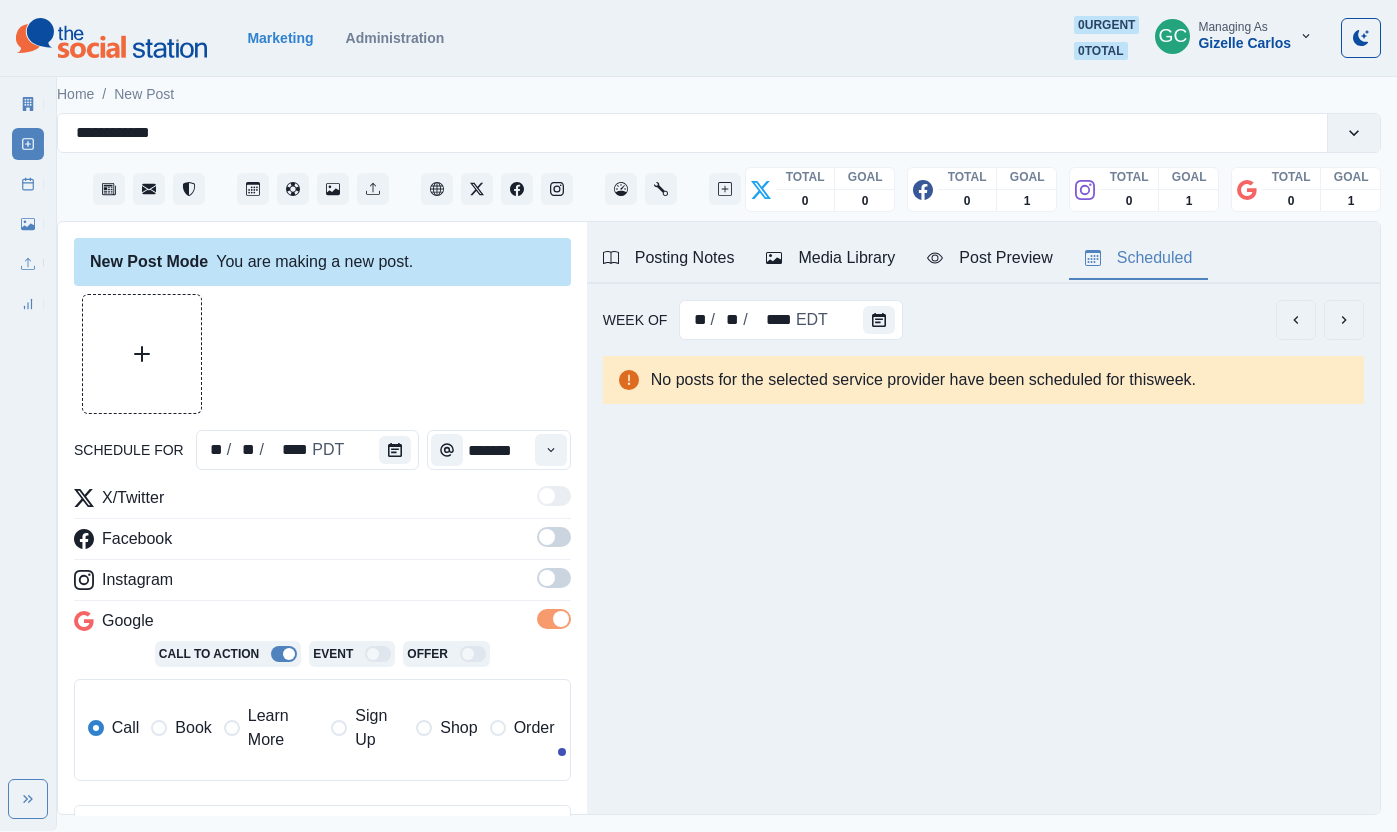 drag, startPoint x: 552, startPoint y: 586, endPoint x: 567, endPoint y: 542, distance: 46.486557 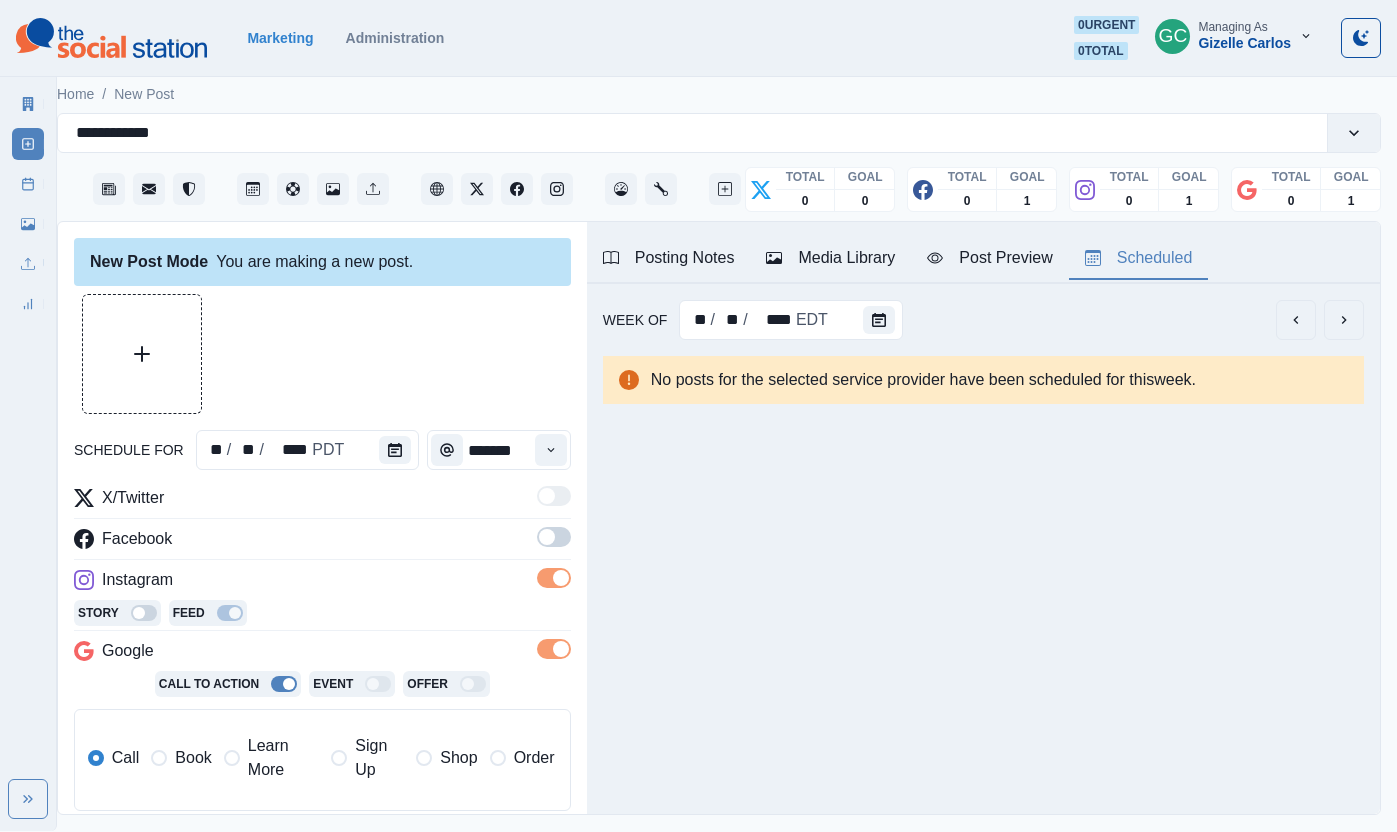 click at bounding box center [554, 537] 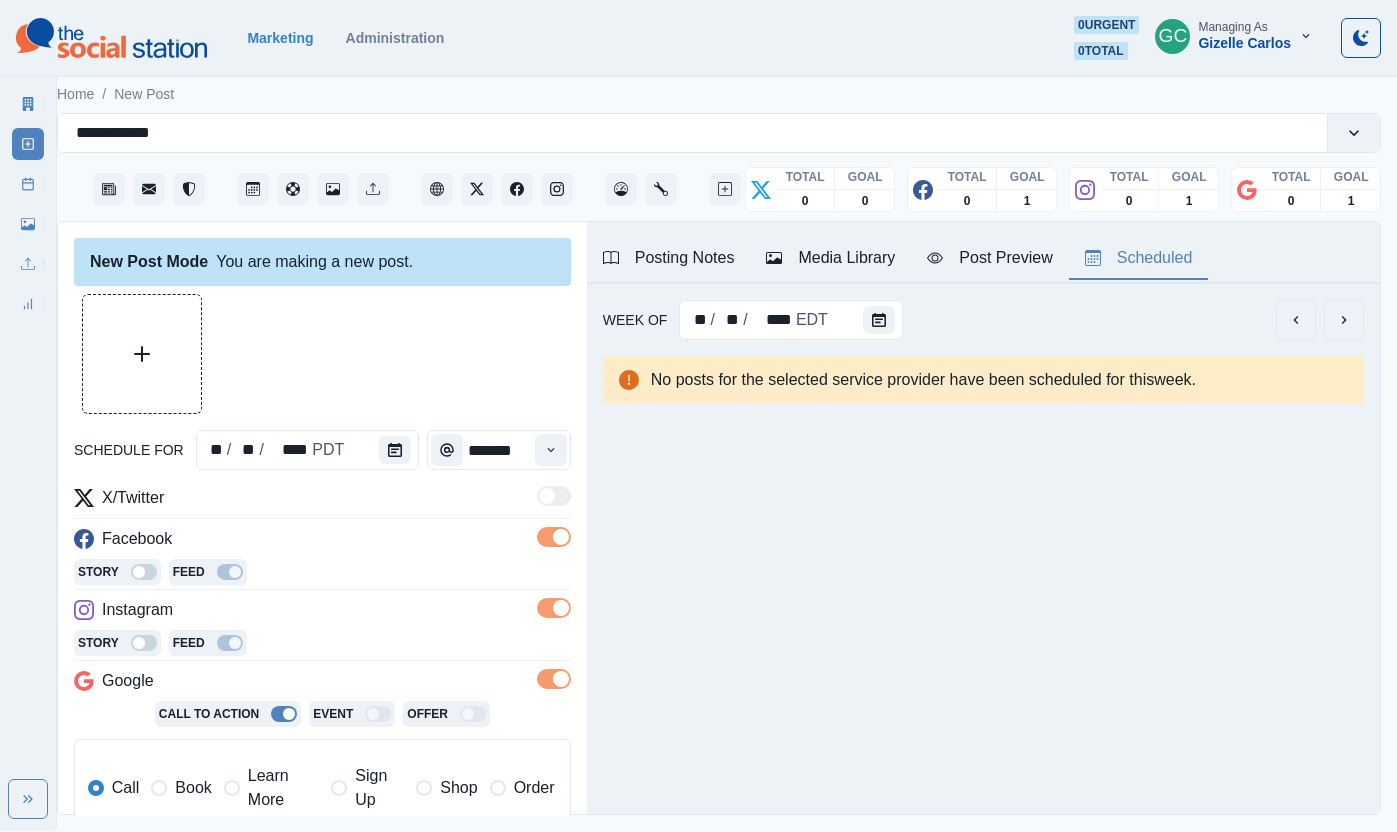 click on "Learn More" at bounding box center [283, 788] 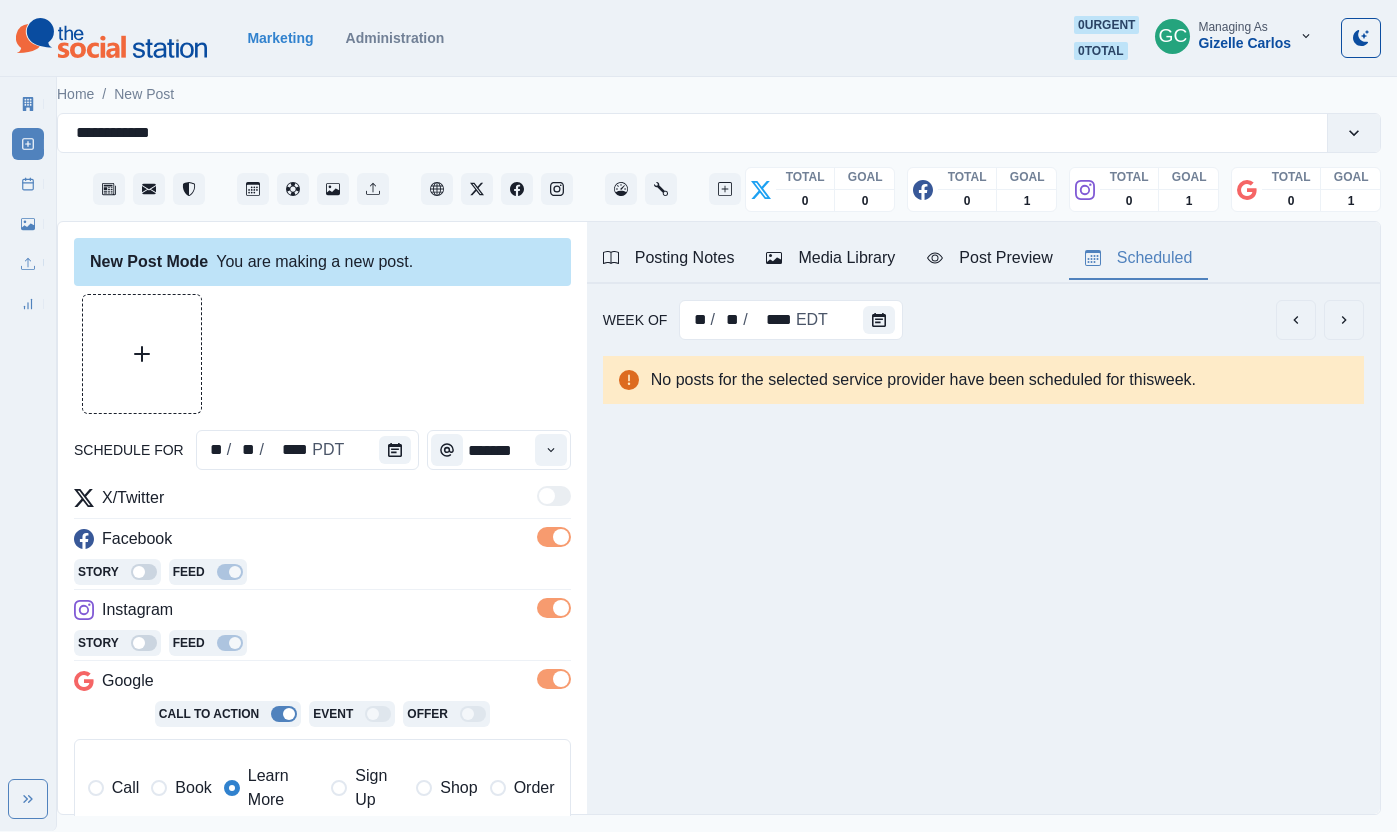 click on "Story Feed" at bounding box center [322, 645] 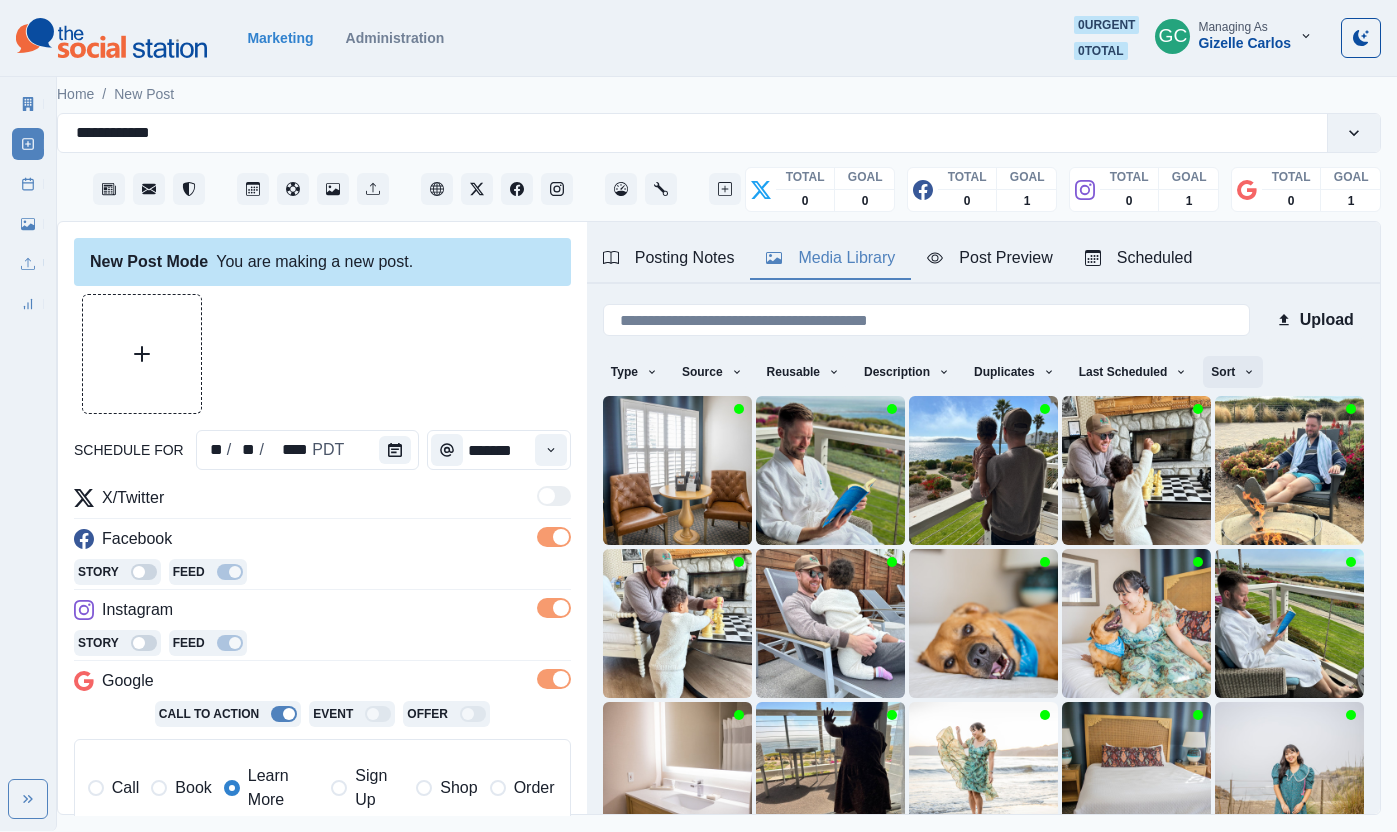 click on "Sort" at bounding box center [1233, 372] 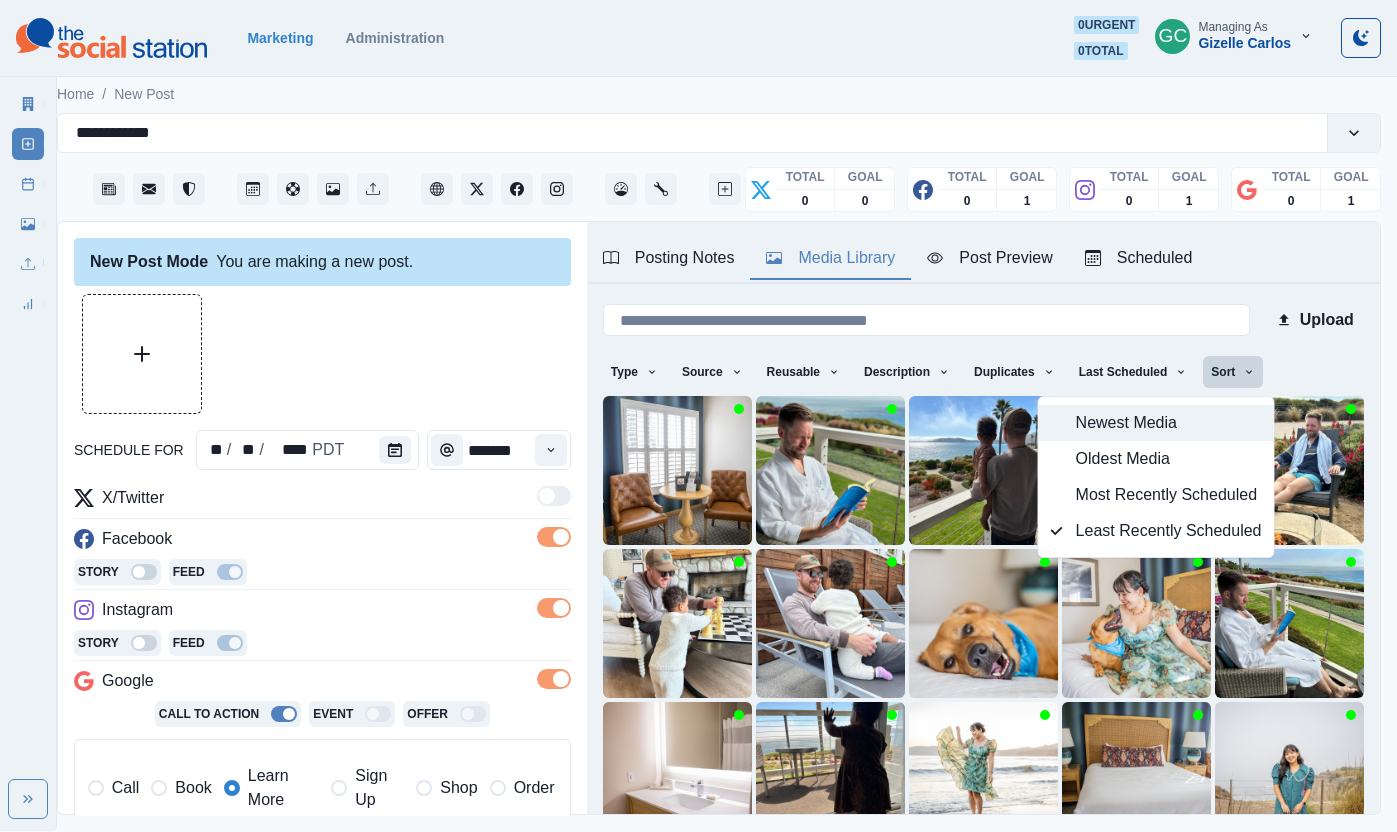 click on "Newest Media" at bounding box center (1169, 423) 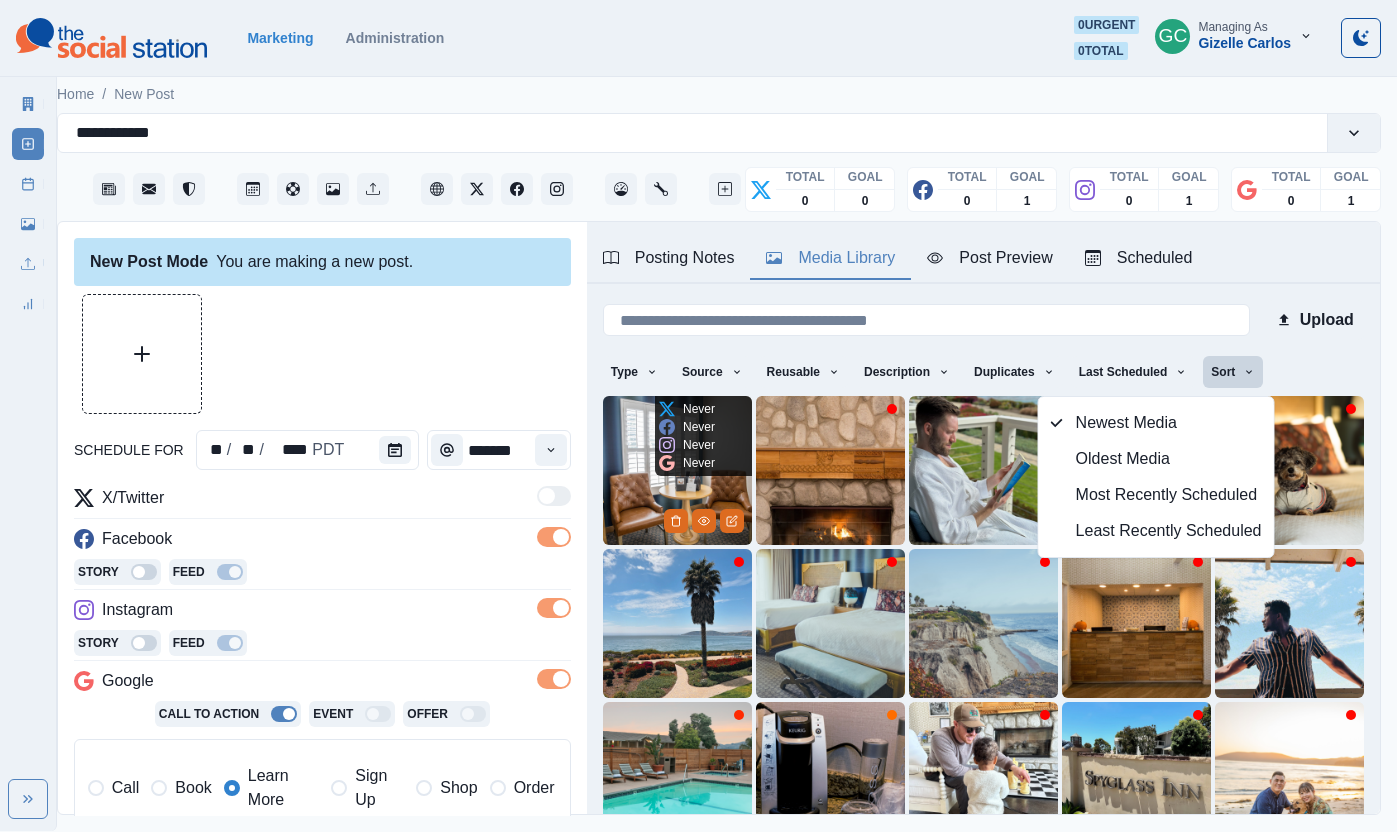 click at bounding box center (677, 470) 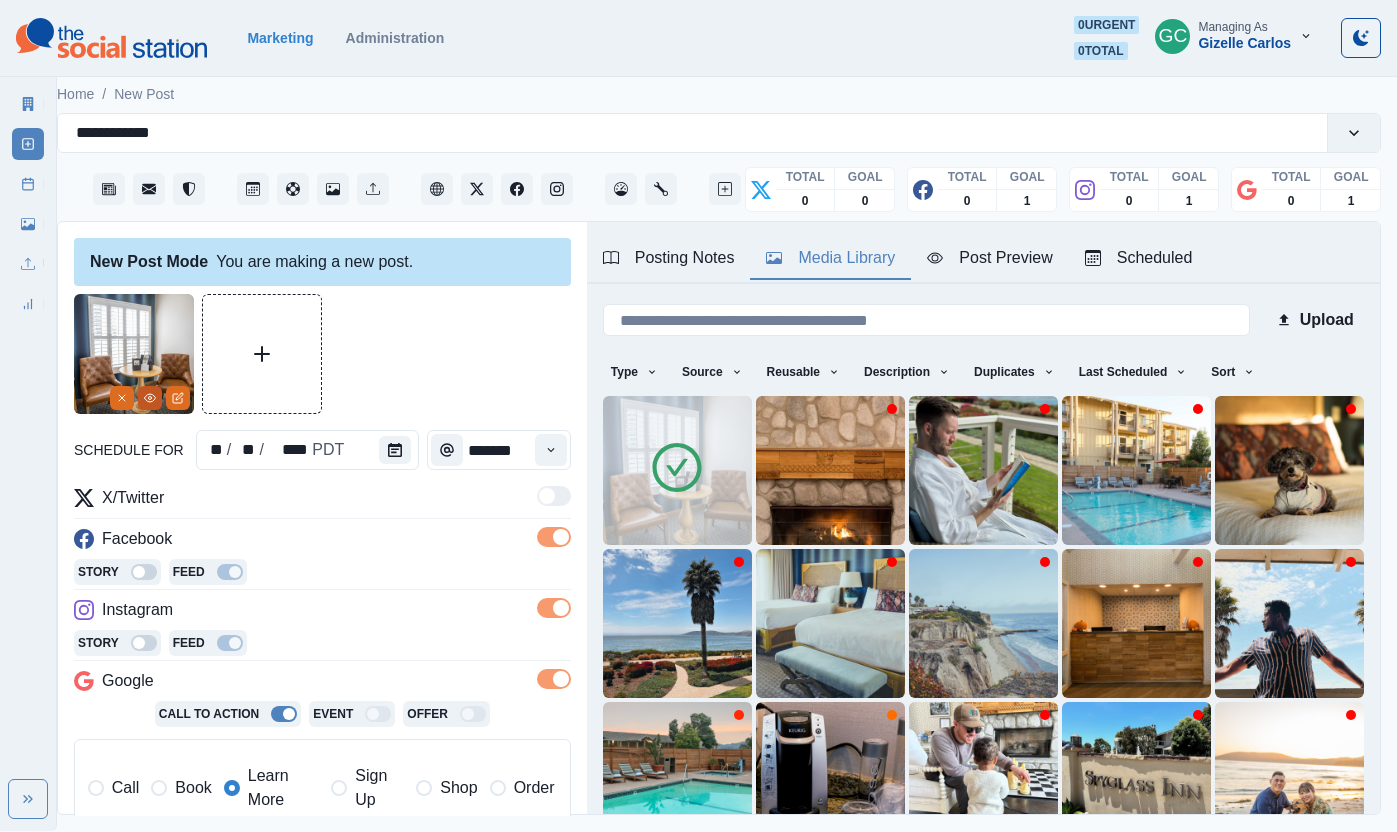 click 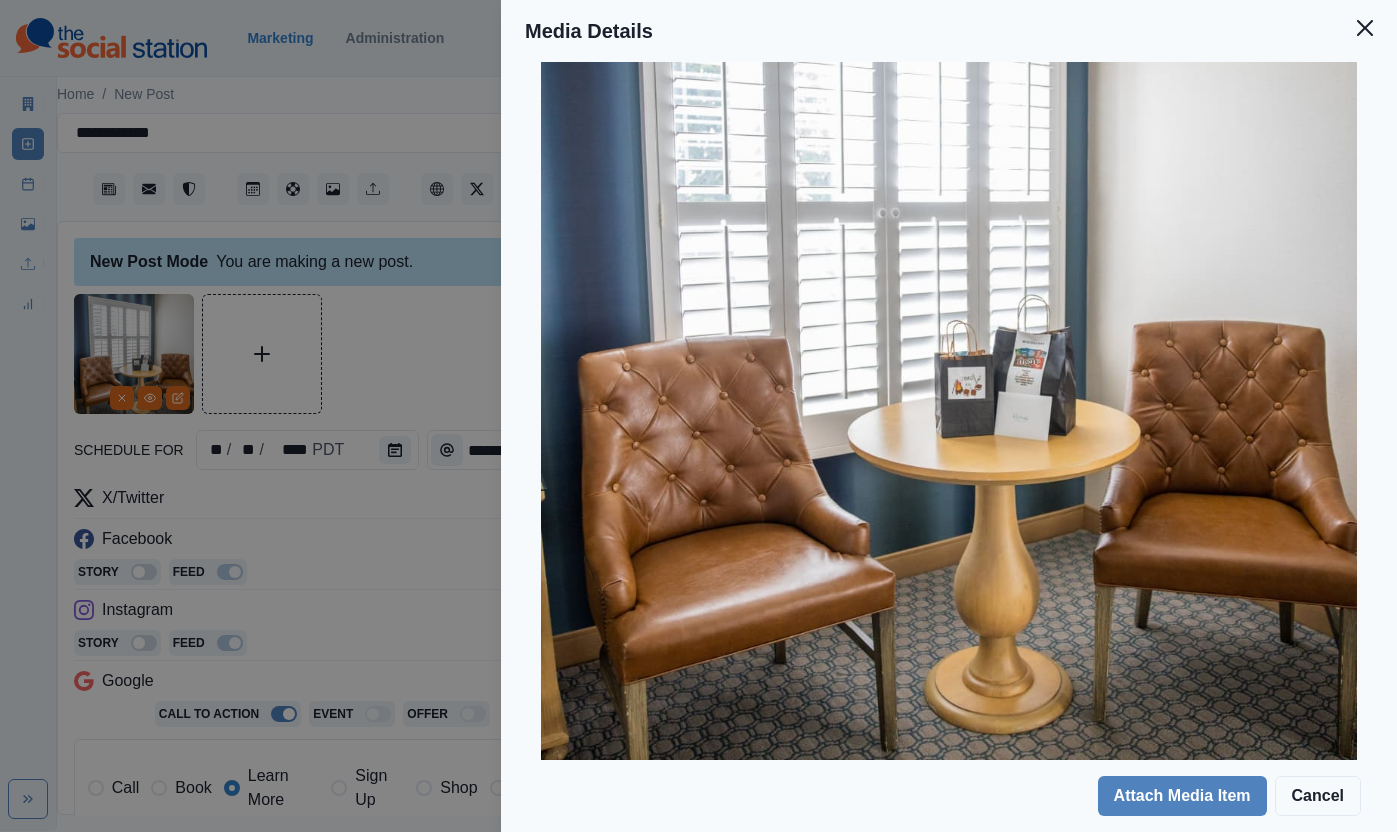 scroll, scrollTop: 361, scrollLeft: 0, axis: vertical 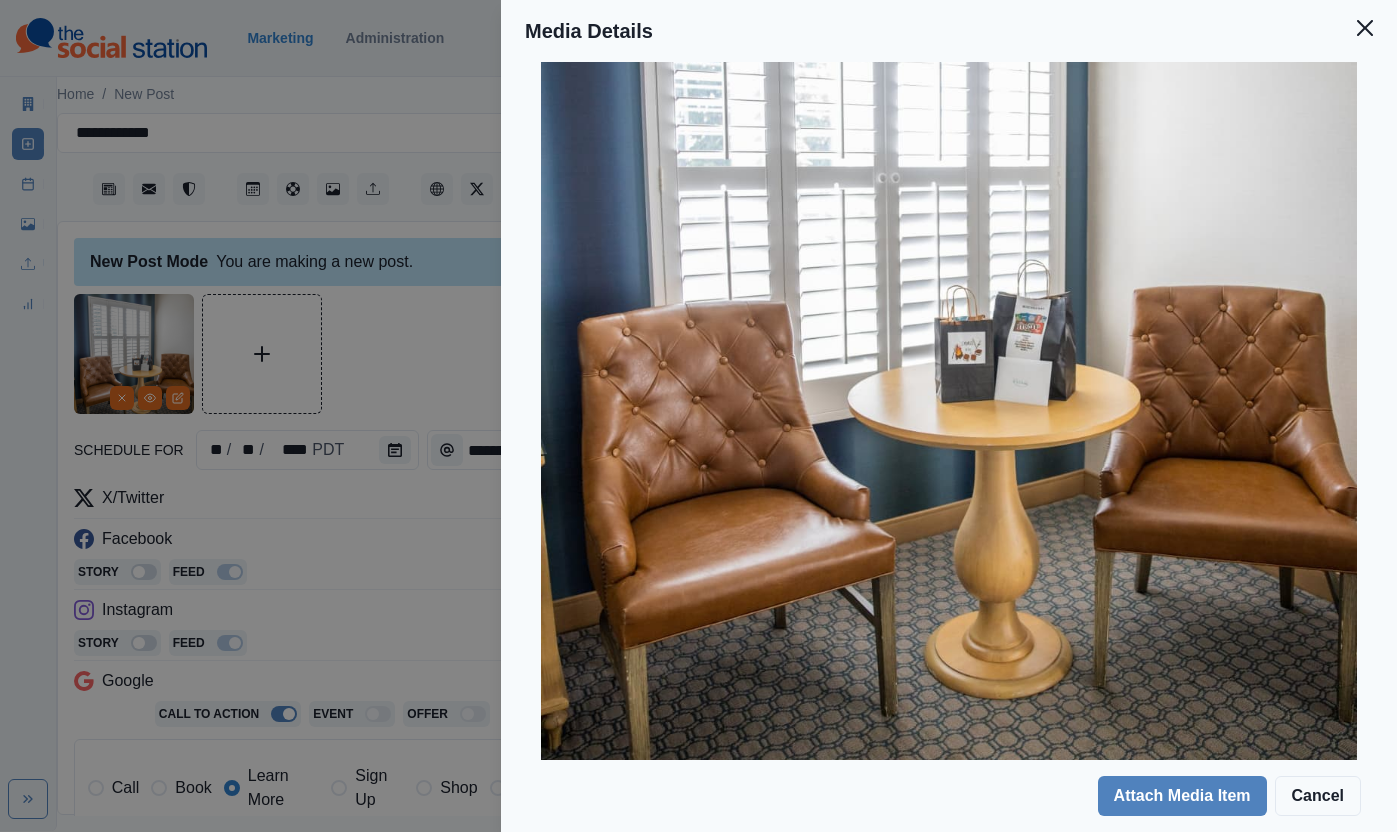 click on "Media Details Preview Details Our Description EOSR4115-edited Reusable Yes Tags living room plywood housing coffee table french window dining table interior design bay window foyer reception room armchair handbag ikebana light fixture window glass indoors lounge shutter floor table reception flooring home decor wood tabletop chair couch bar stool office picture window laptop window shade corner door furniture hardwood rug table lamp dining room lamp desk cushion condo curtain waiting room texture stained wood lampshade library Source Social Manager Dashboard Inserted By [PERSON] Added [DATE], [TIME] Attach Media Item Cancel" at bounding box center (698, 416) 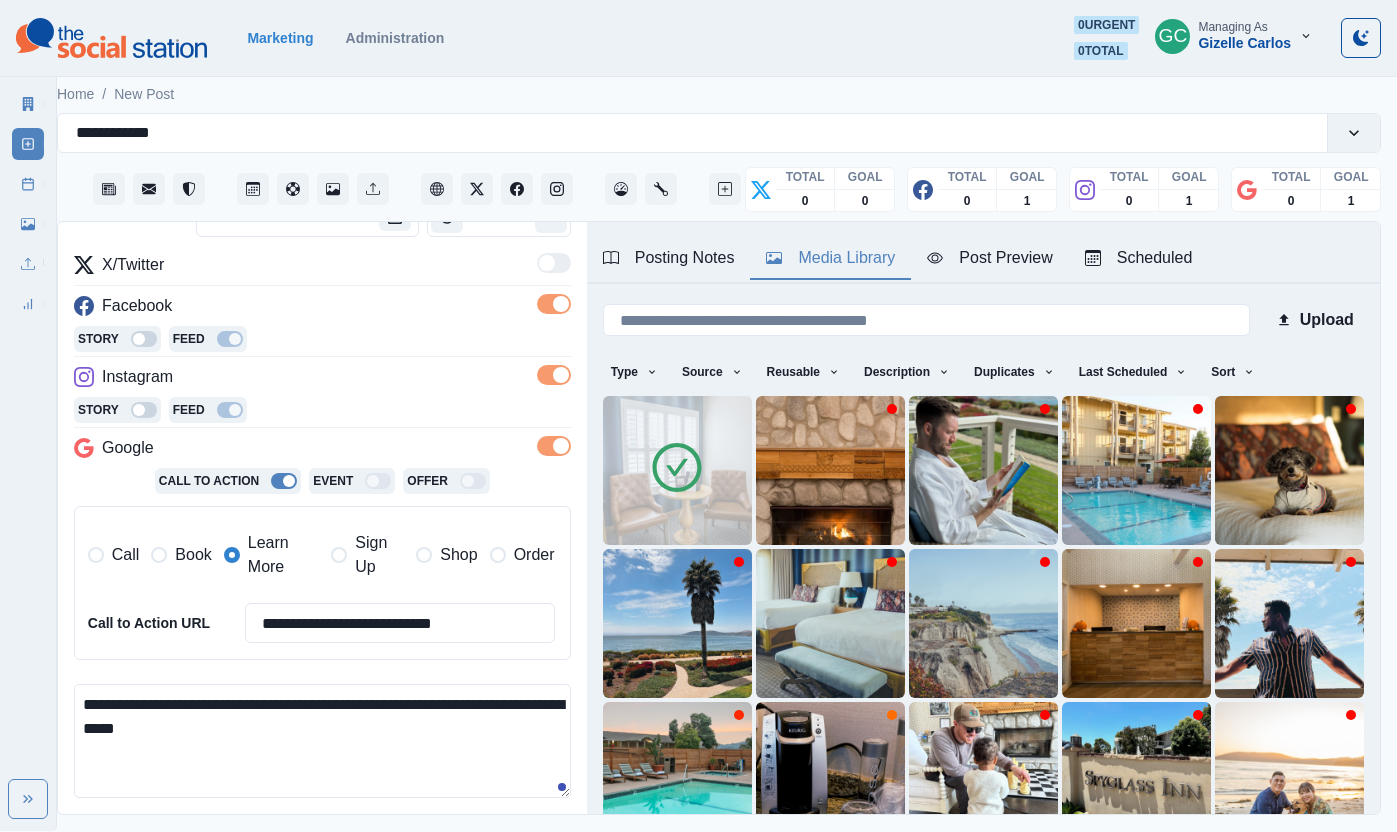 click on "**********" at bounding box center [322, 741] 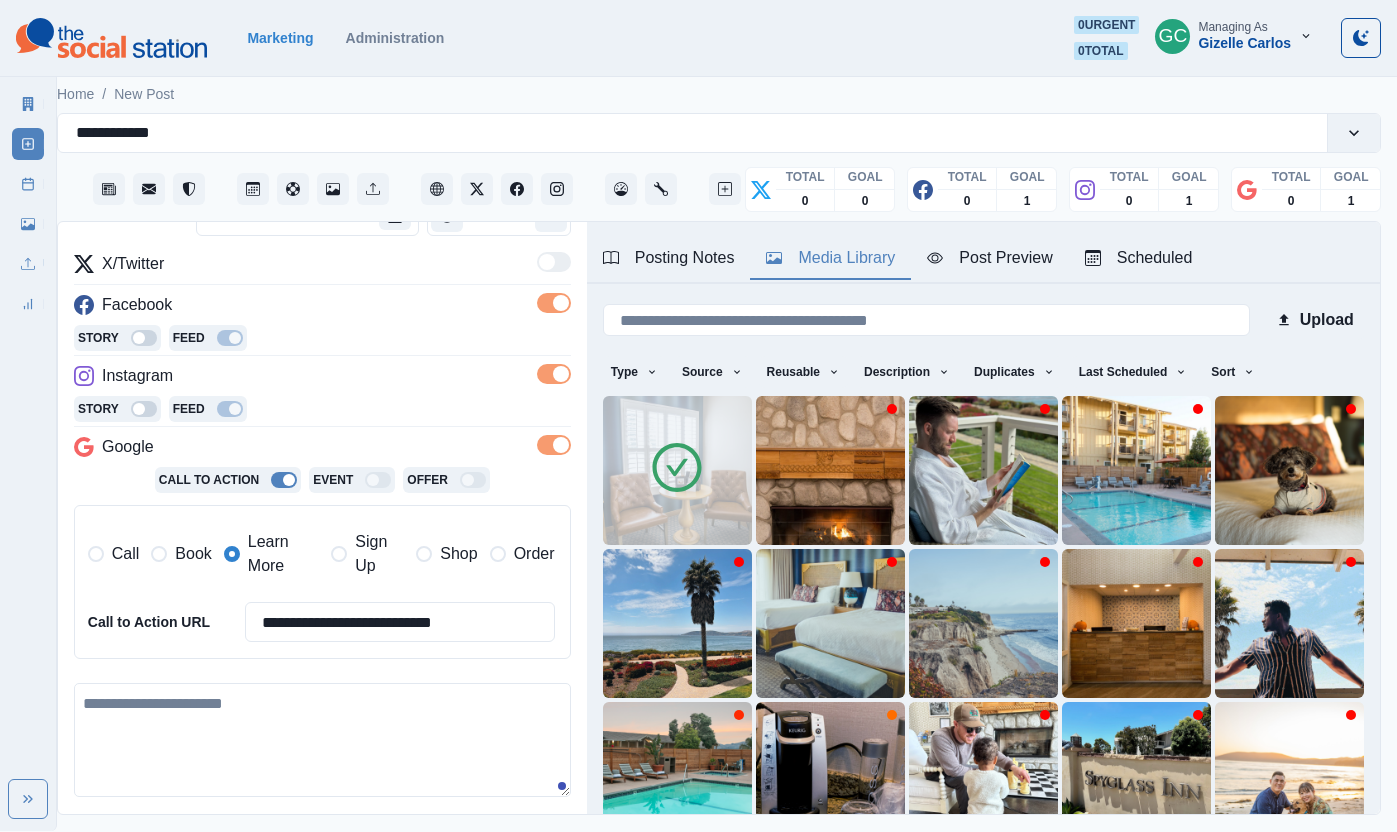 paste on "**********" 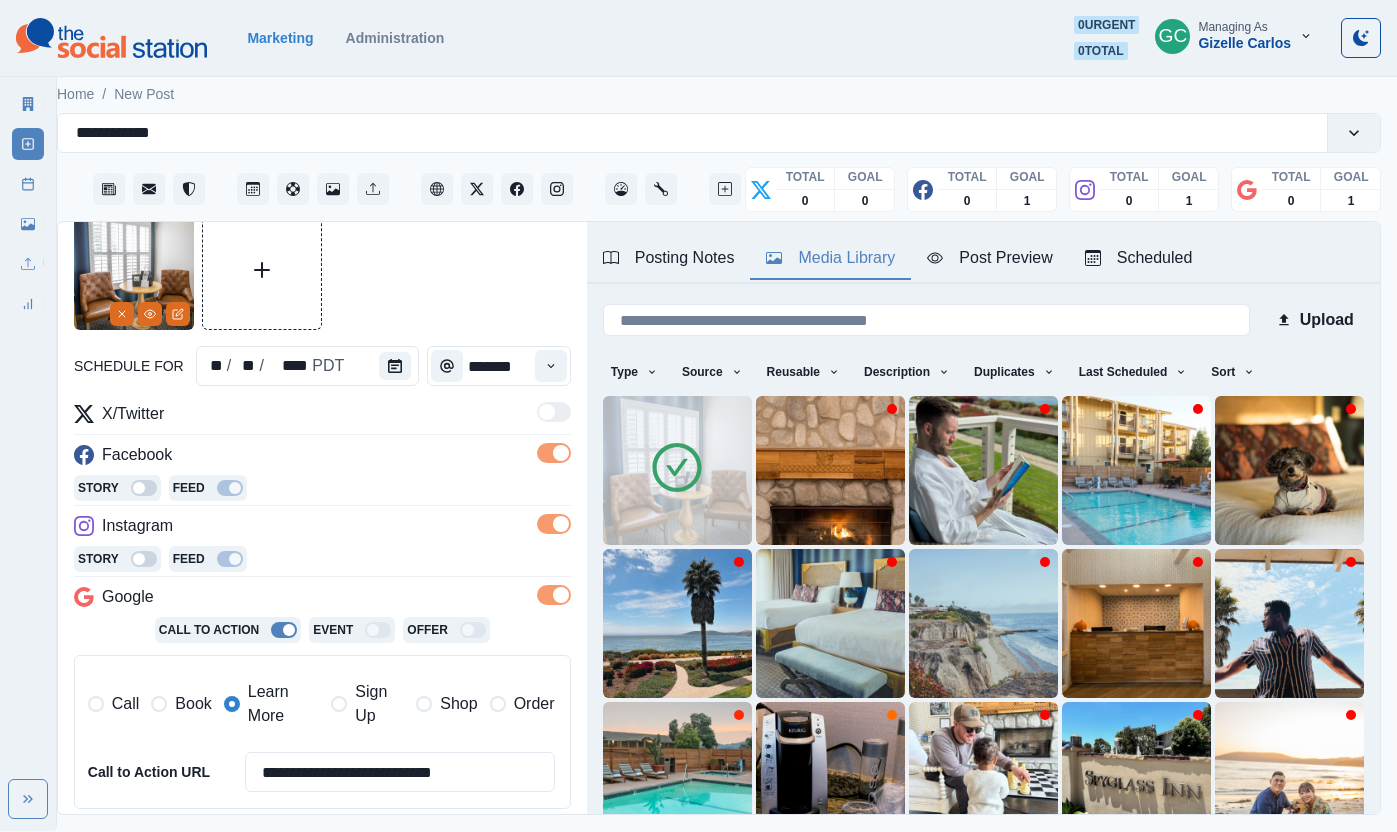 scroll, scrollTop: 86, scrollLeft: 0, axis: vertical 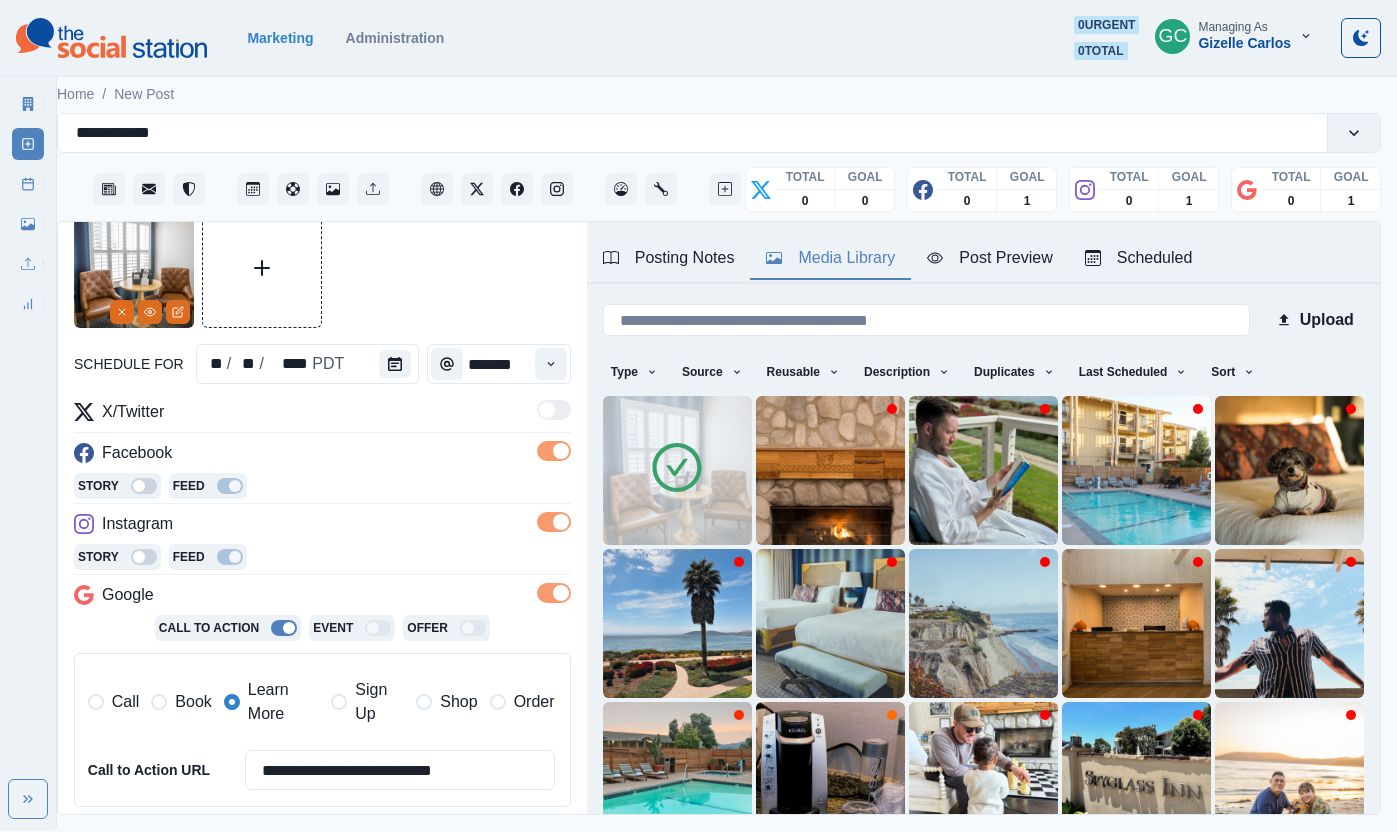 type on "**********" 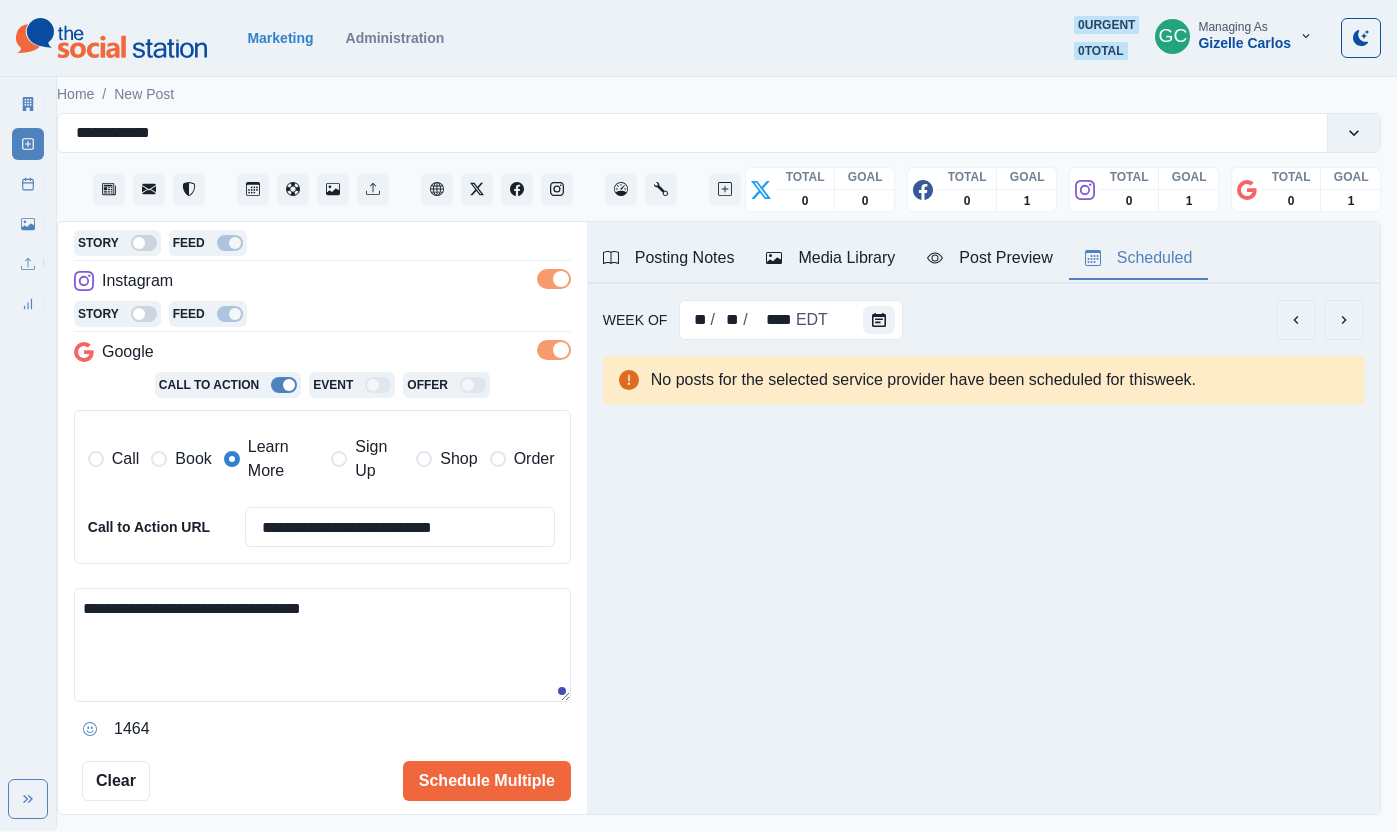 scroll, scrollTop: 372, scrollLeft: 0, axis: vertical 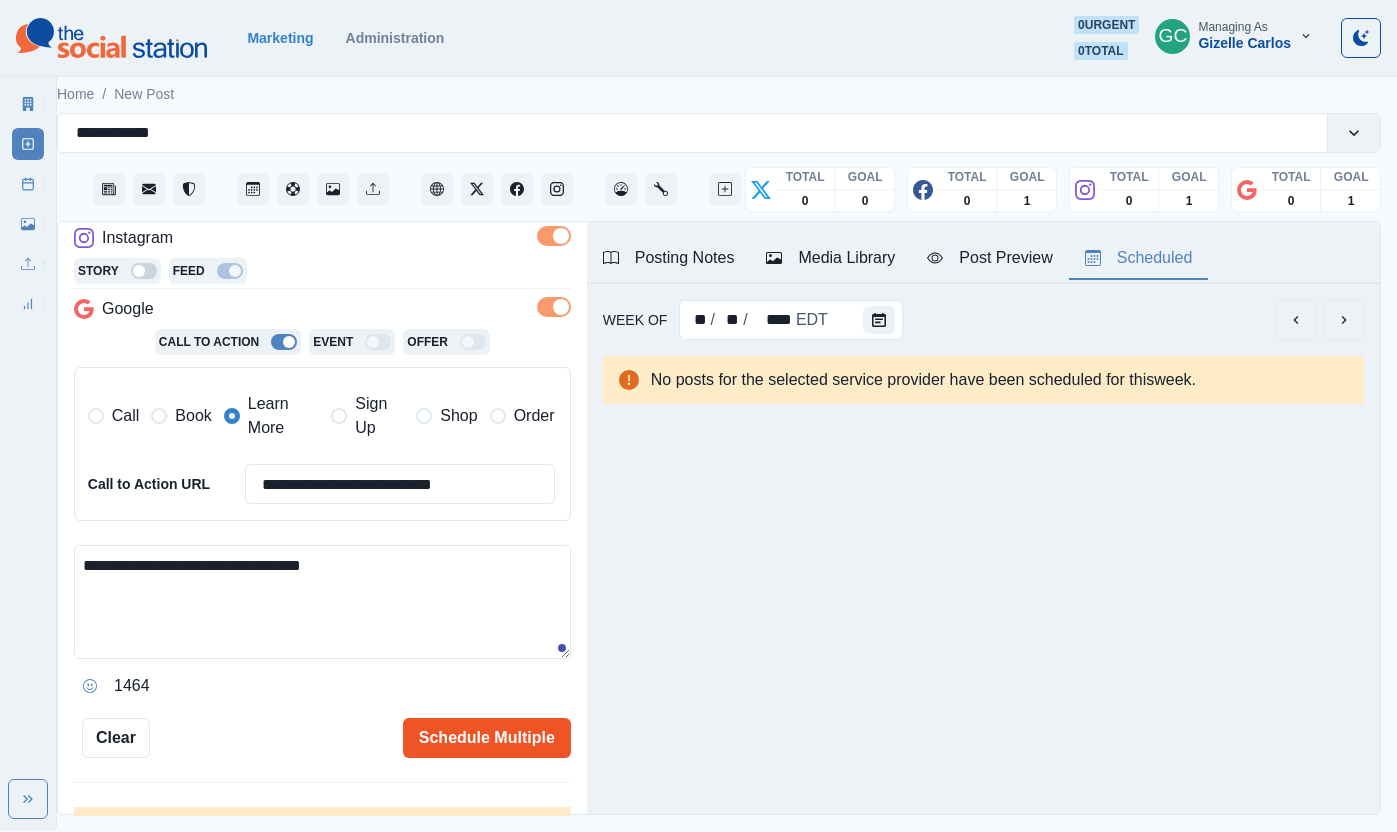 click on "Schedule Multiple" at bounding box center [487, 738] 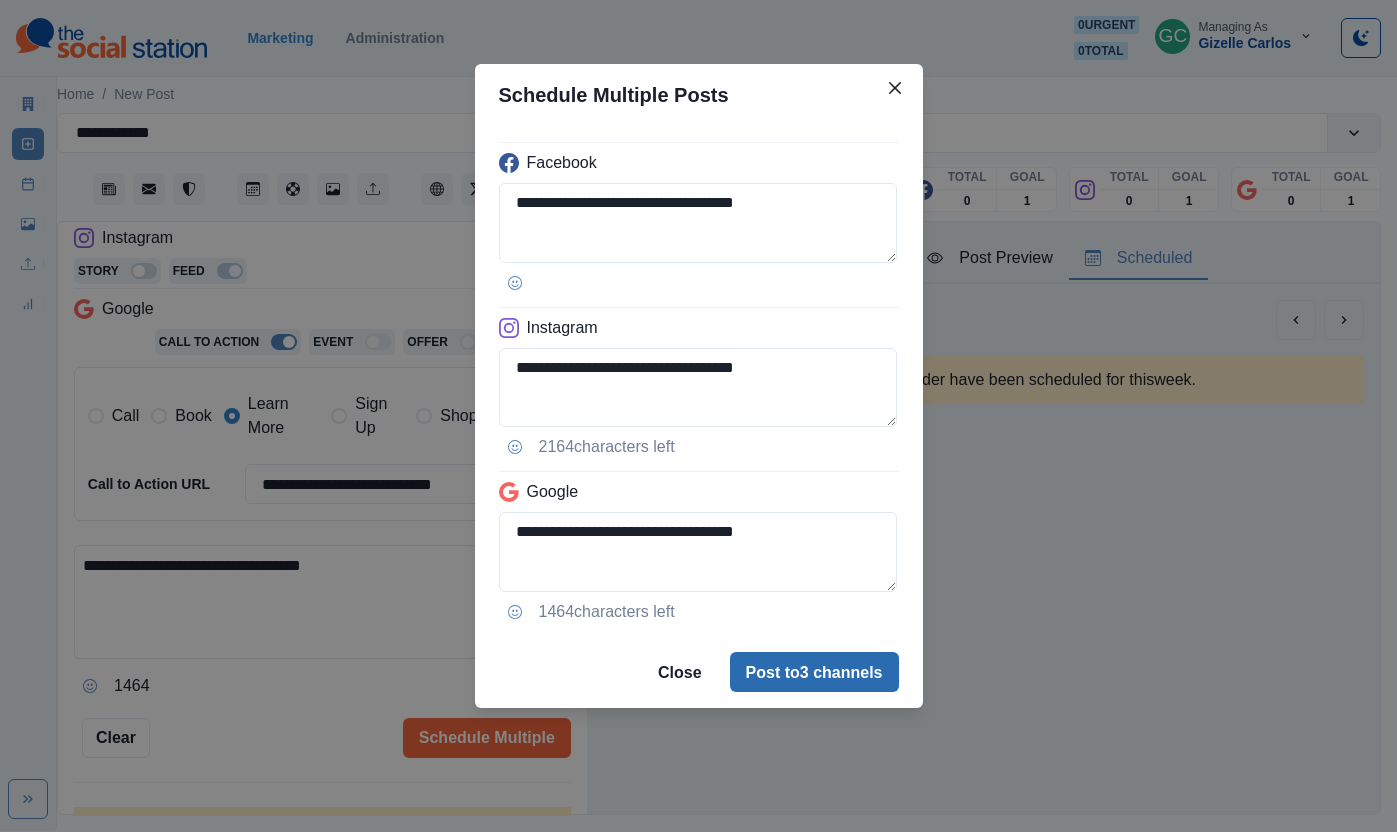 click on "Post to  3   channels" at bounding box center (814, 672) 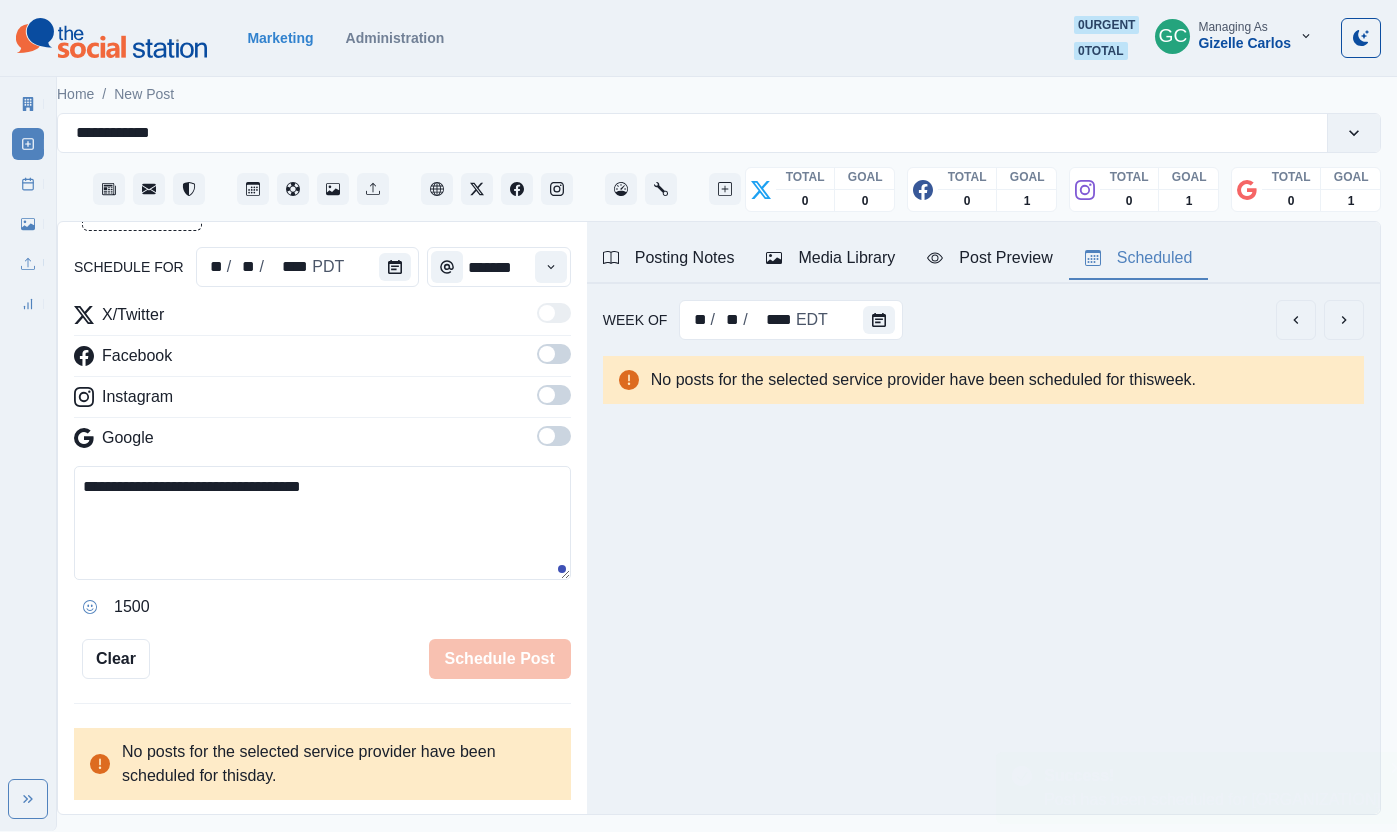 scroll, scrollTop: 342, scrollLeft: 0, axis: vertical 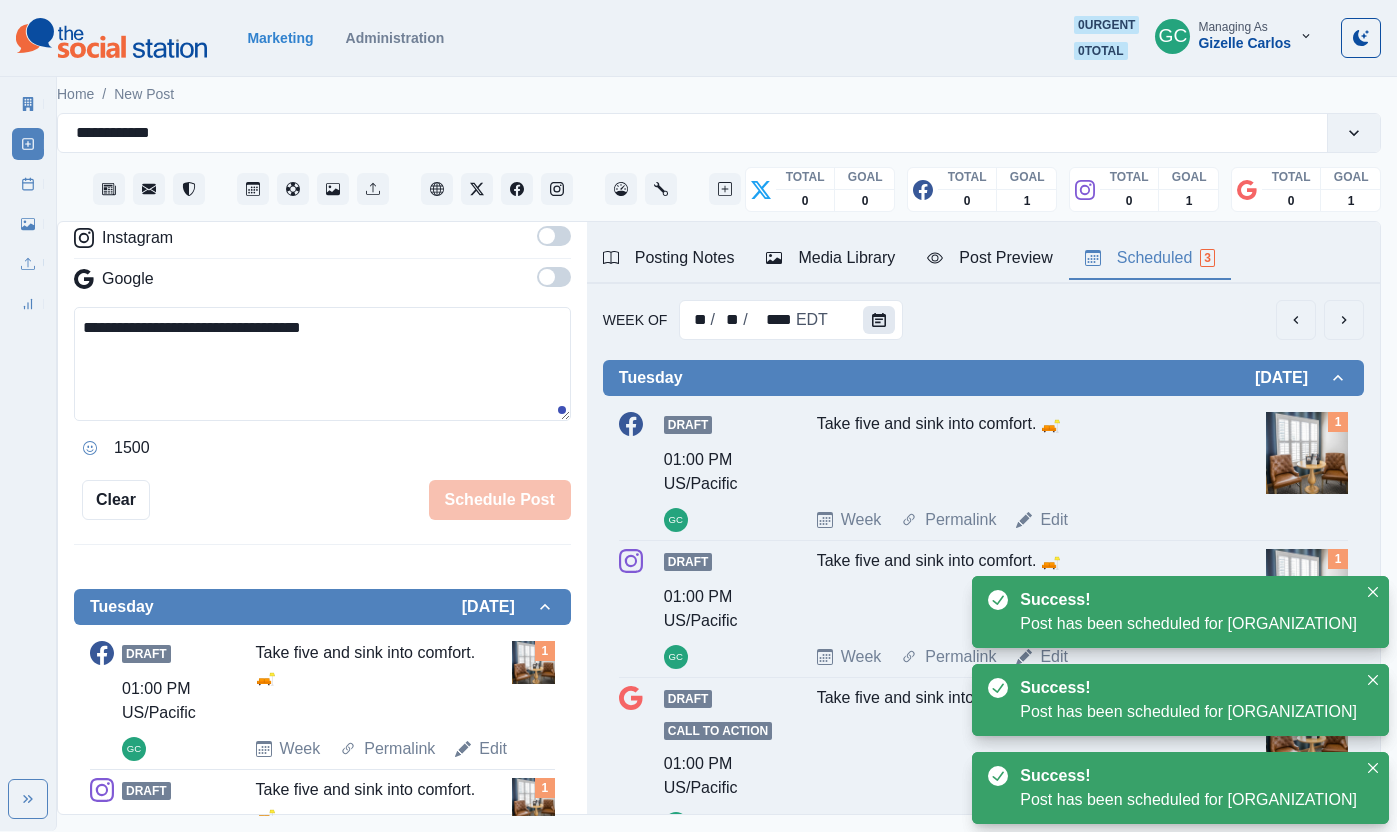 click at bounding box center (879, 320) 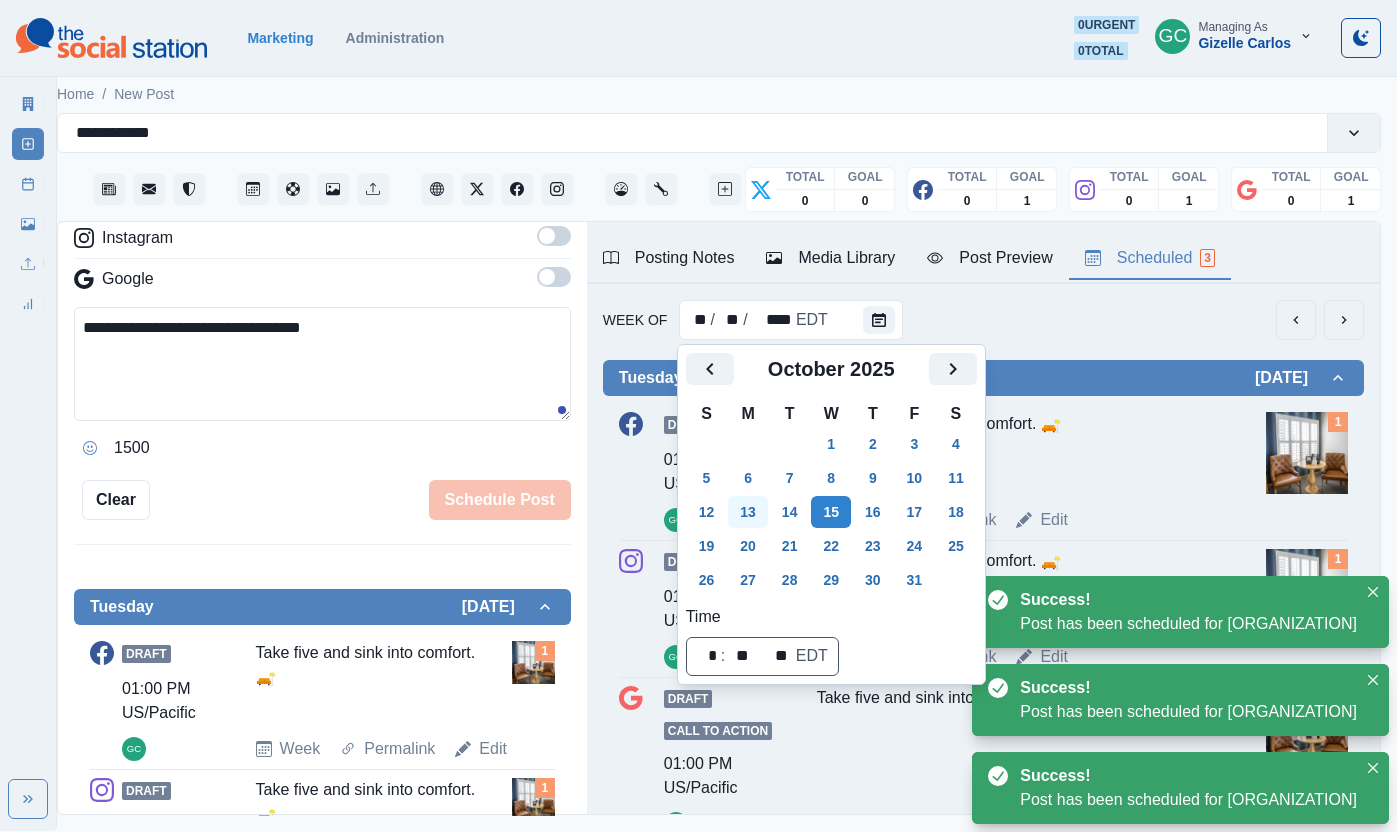 scroll, scrollTop: 1, scrollLeft: 0, axis: vertical 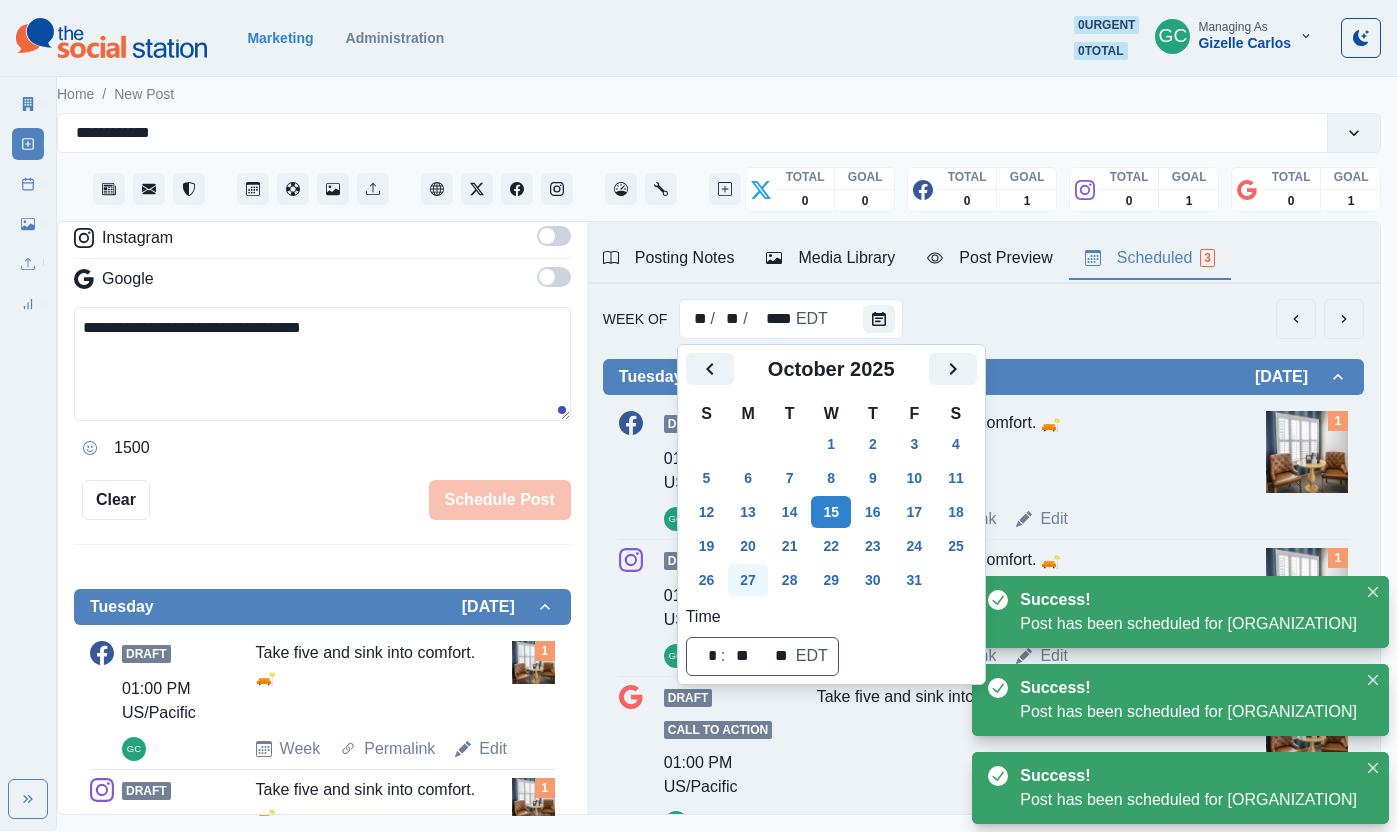 click on "27" at bounding box center (748, 580) 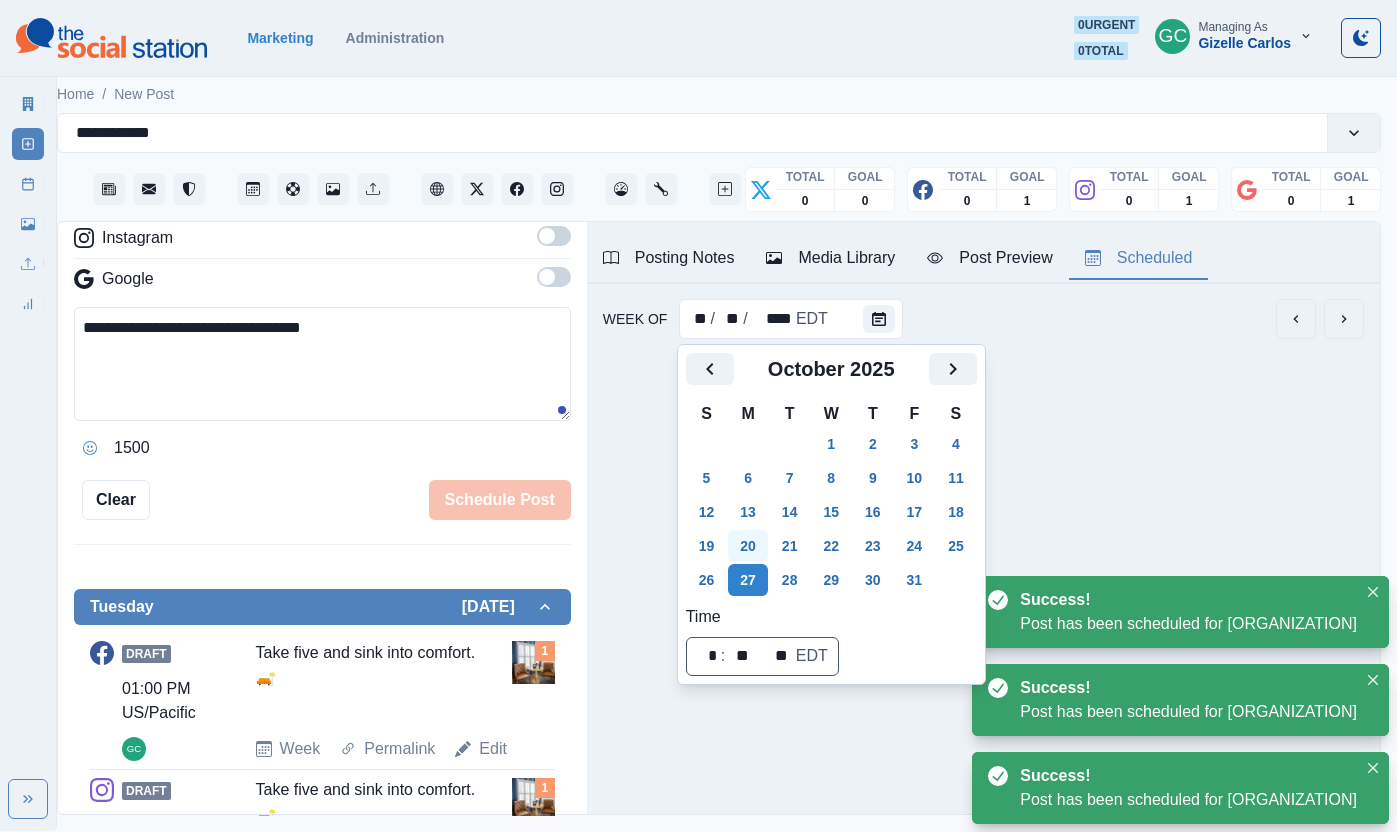 click on "20" at bounding box center [748, 546] 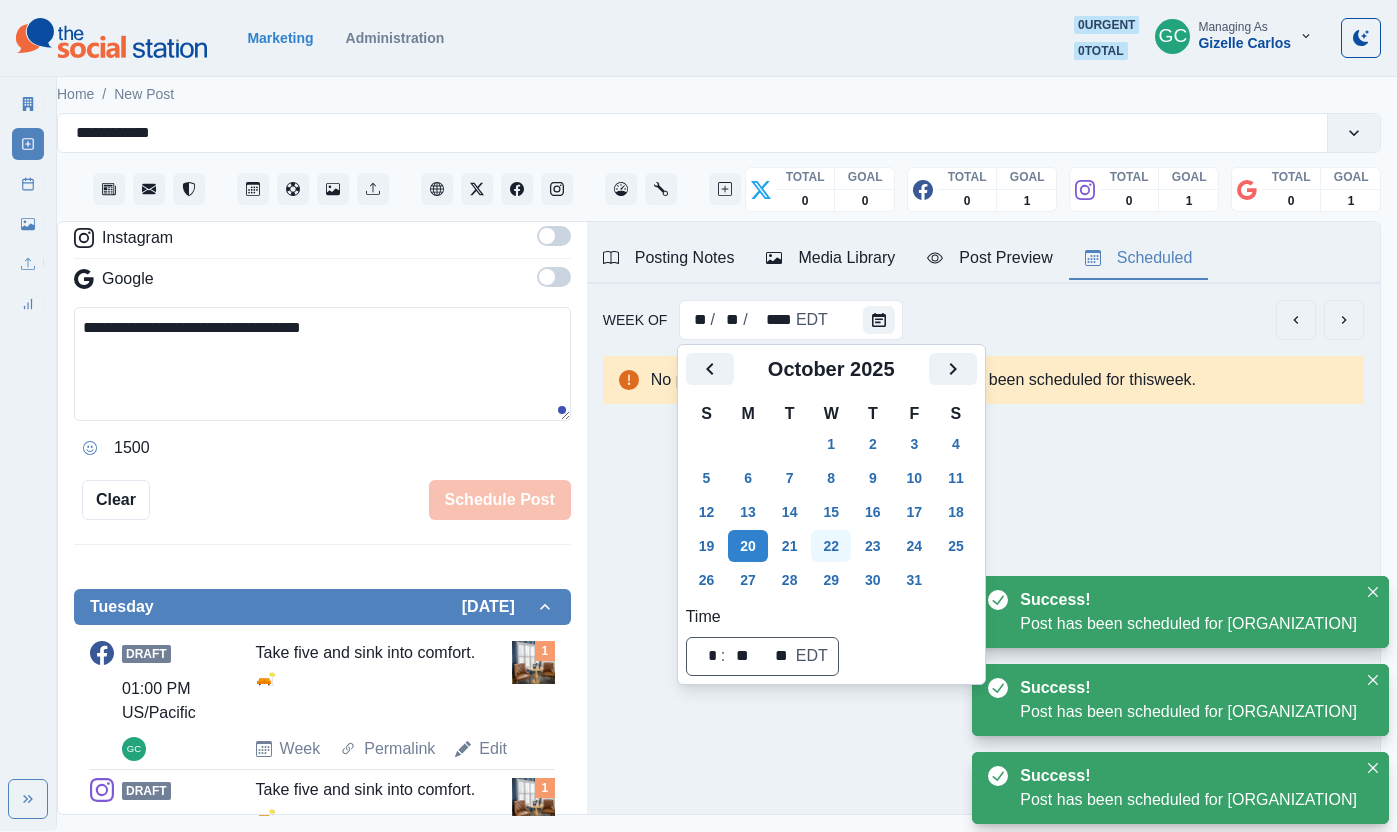 click on "25" at bounding box center (956, 546) 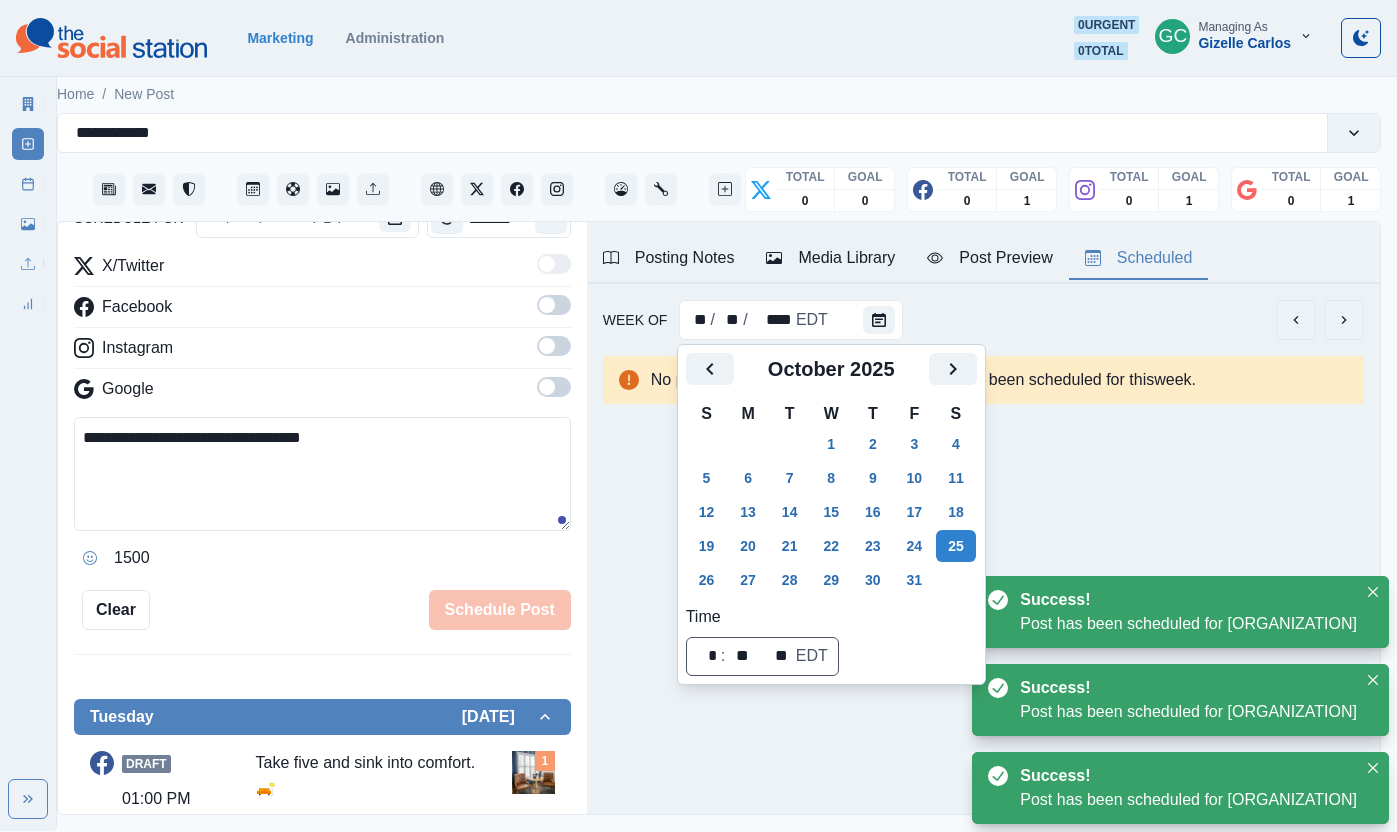 scroll, scrollTop: 0, scrollLeft: 0, axis: both 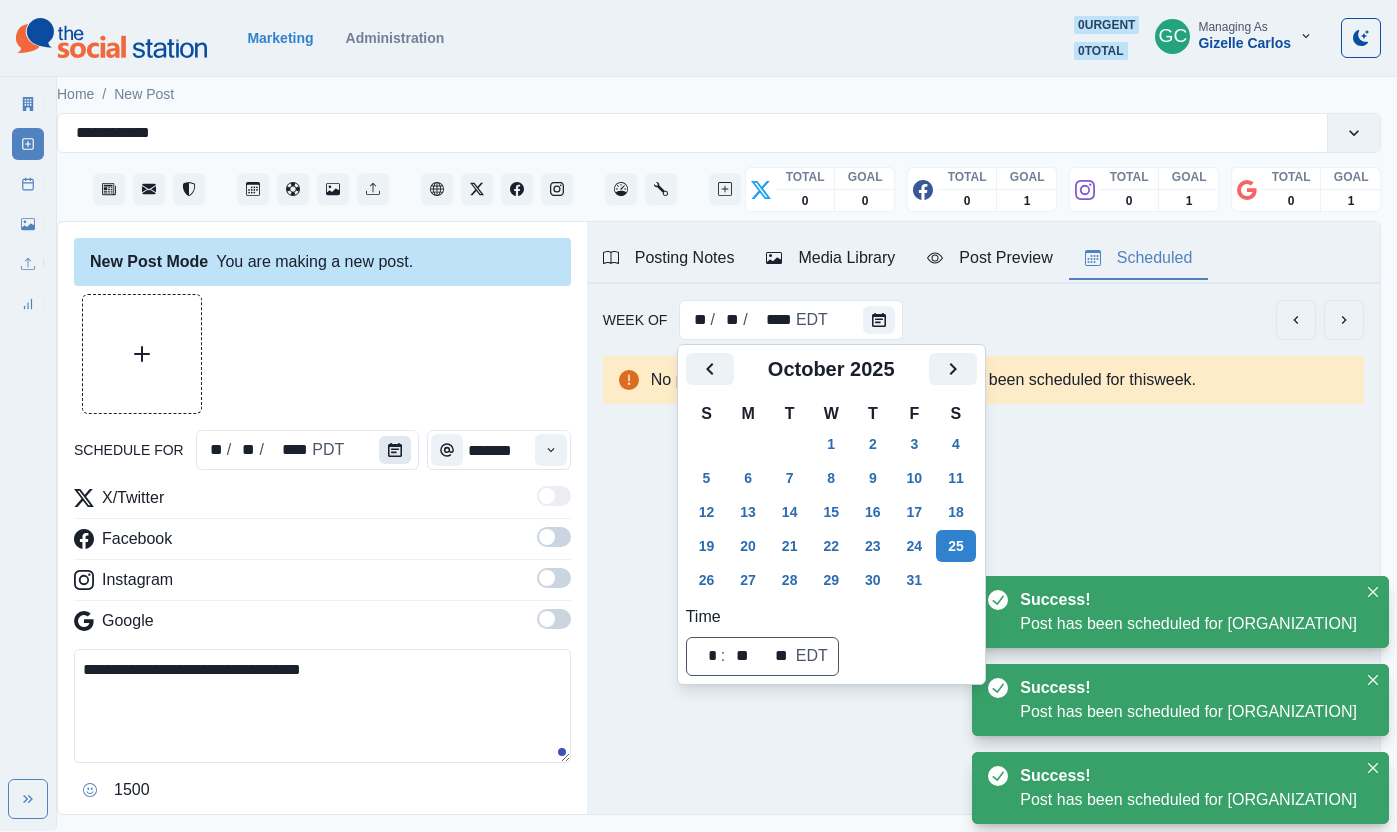 click at bounding box center (395, 450) 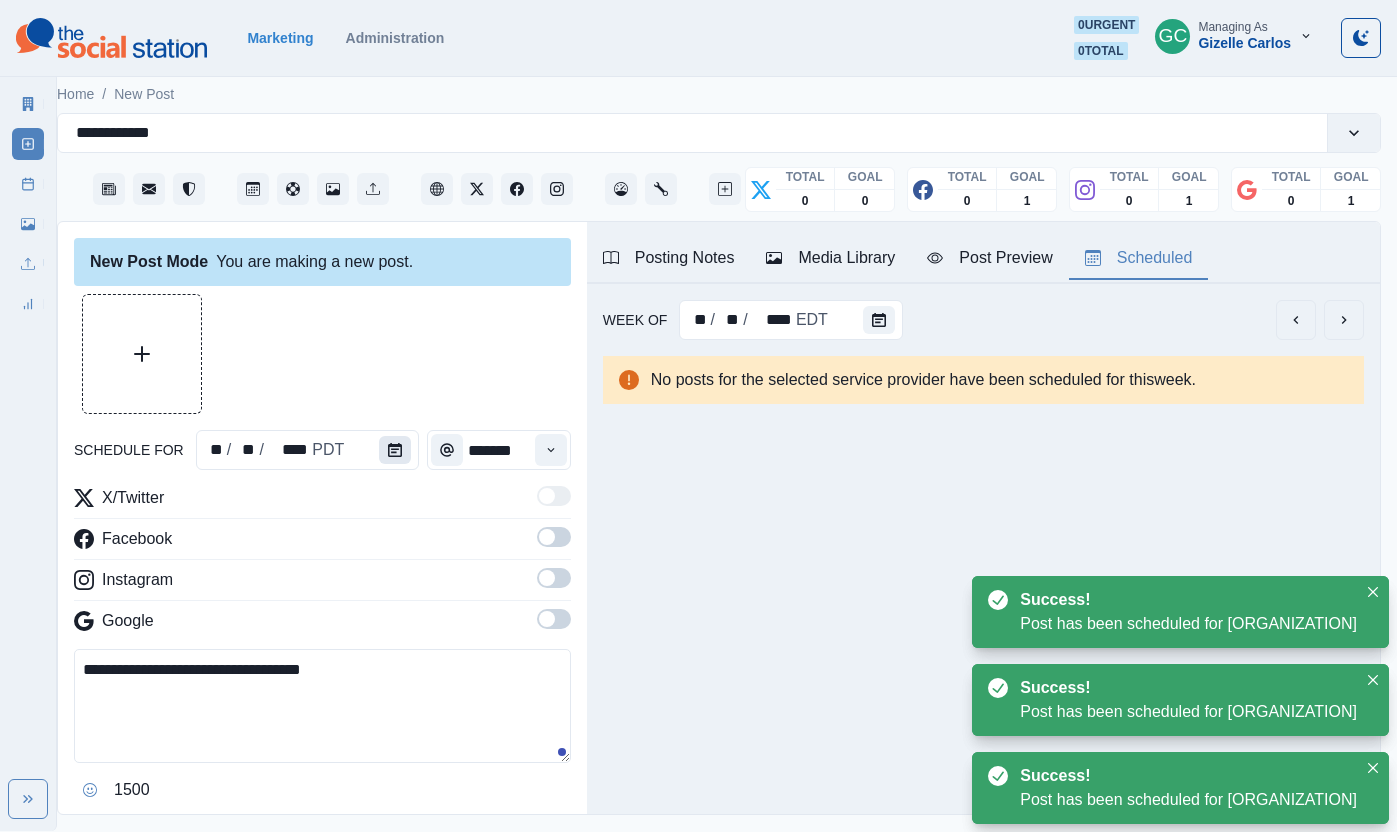 click at bounding box center (395, 450) 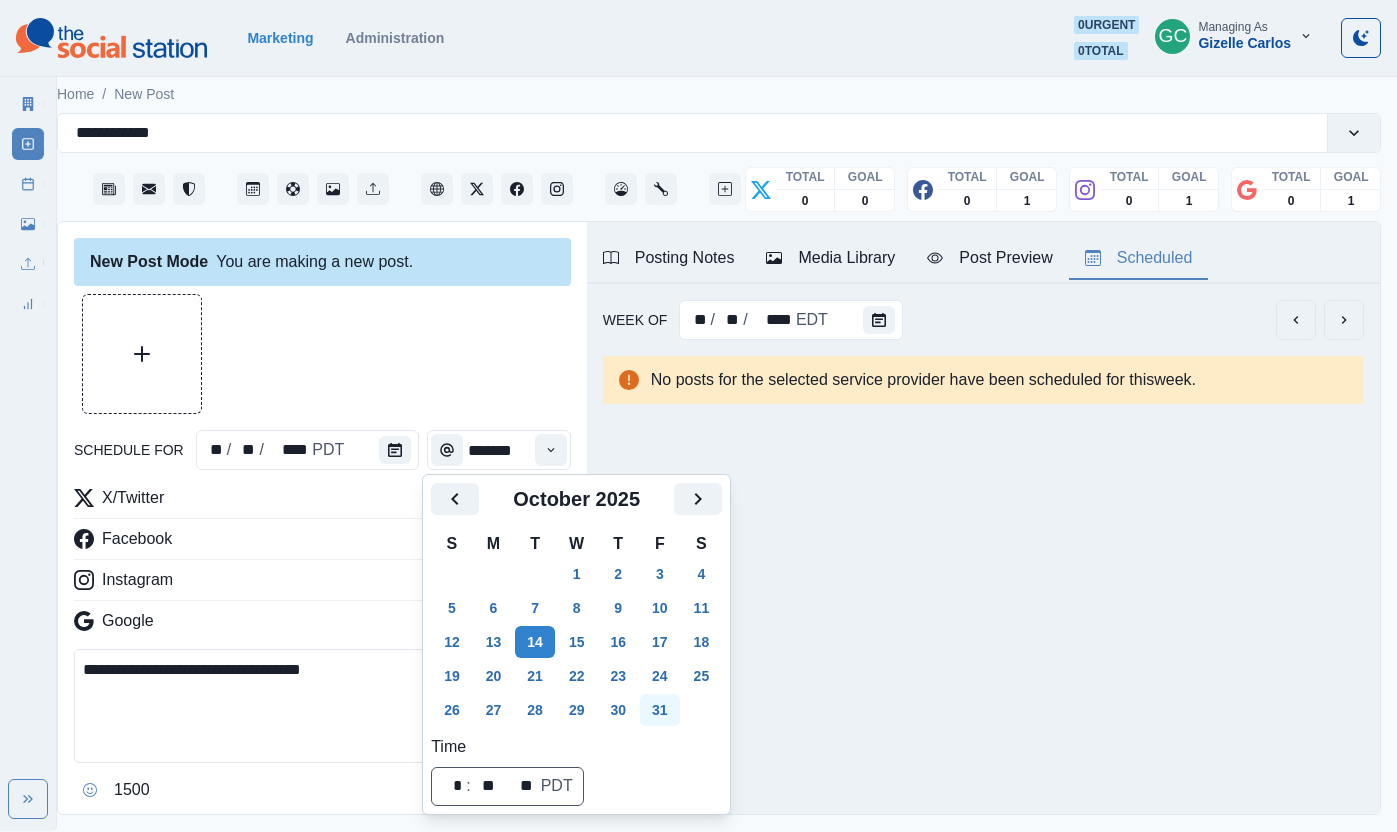 click on "24" at bounding box center [660, 676] 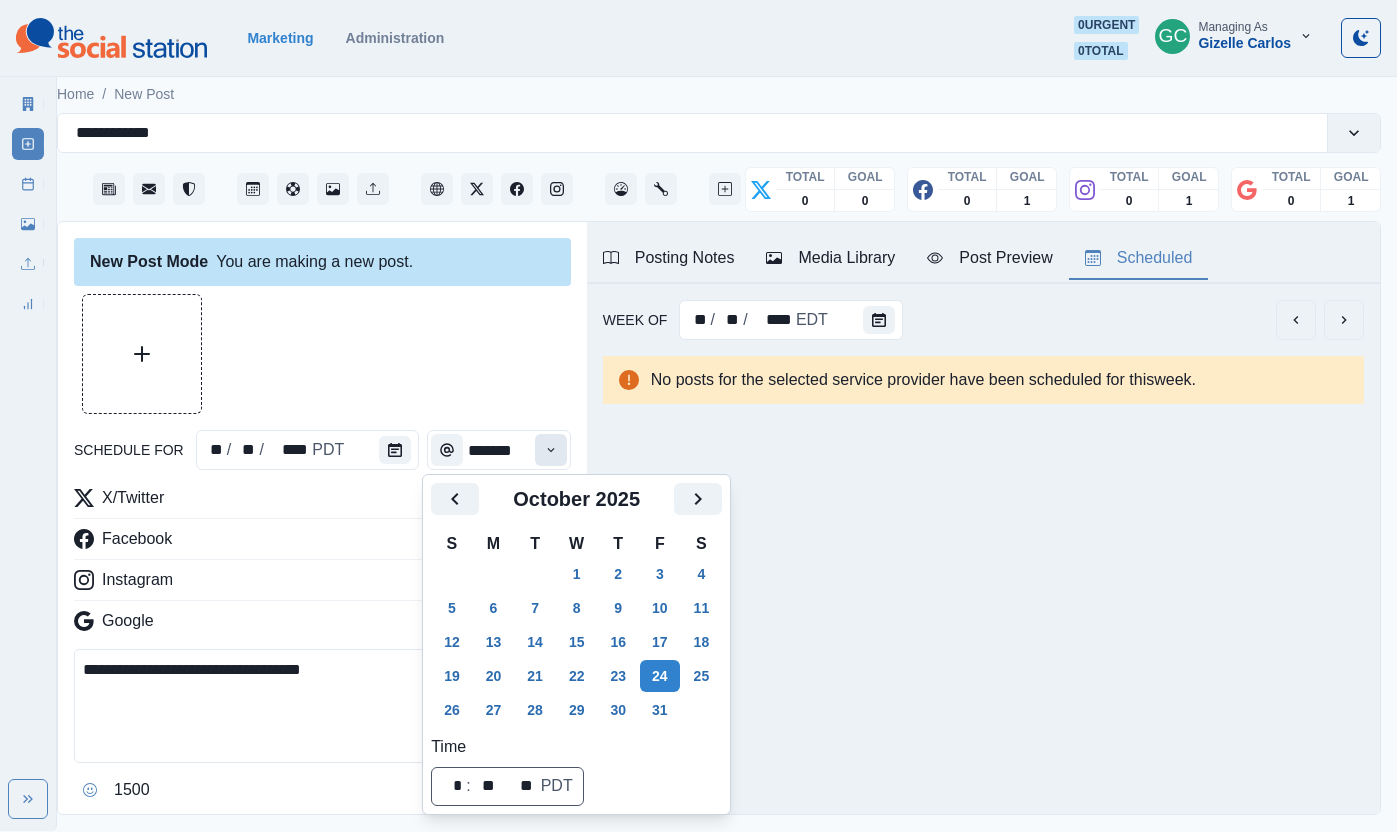 click at bounding box center [551, 450] 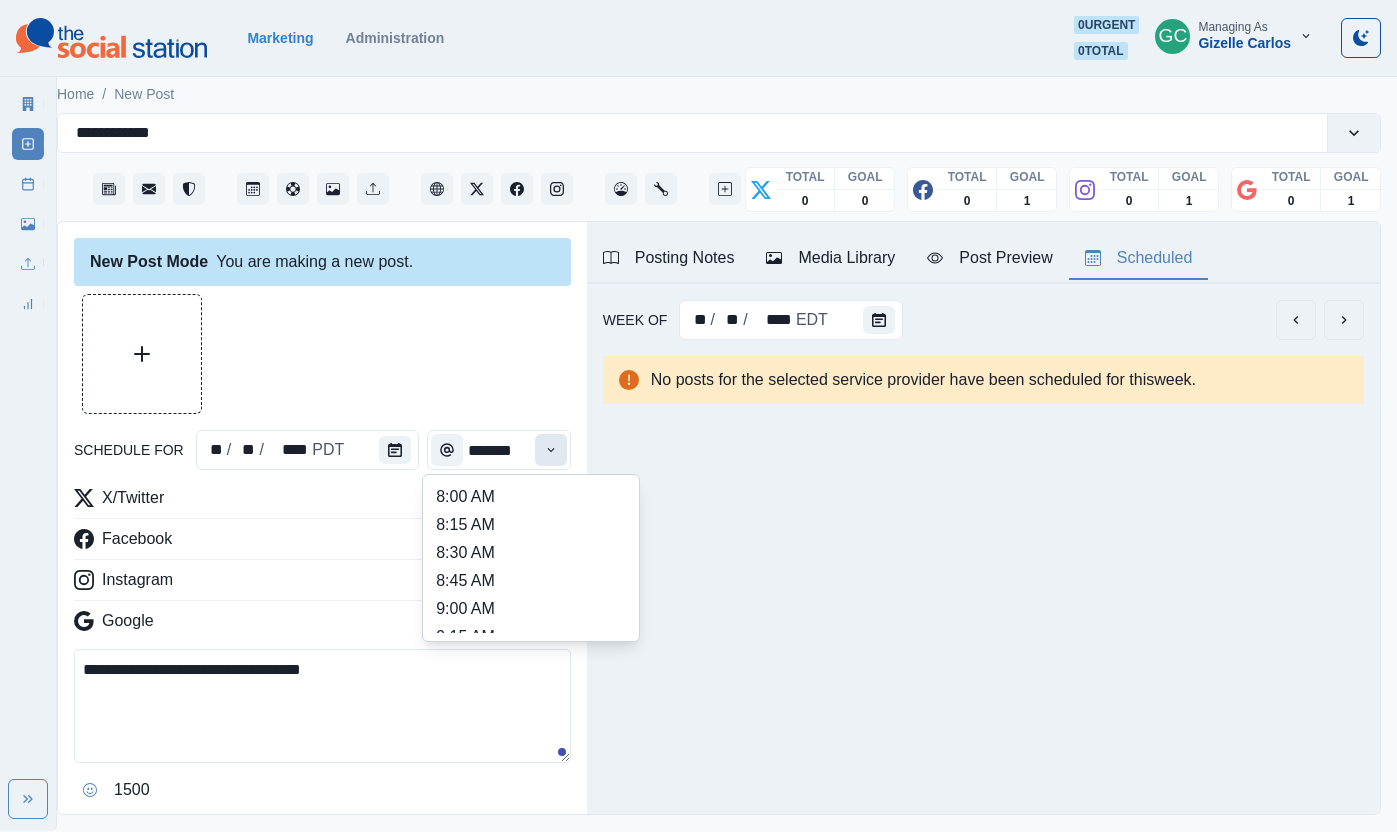 click at bounding box center (551, 450) 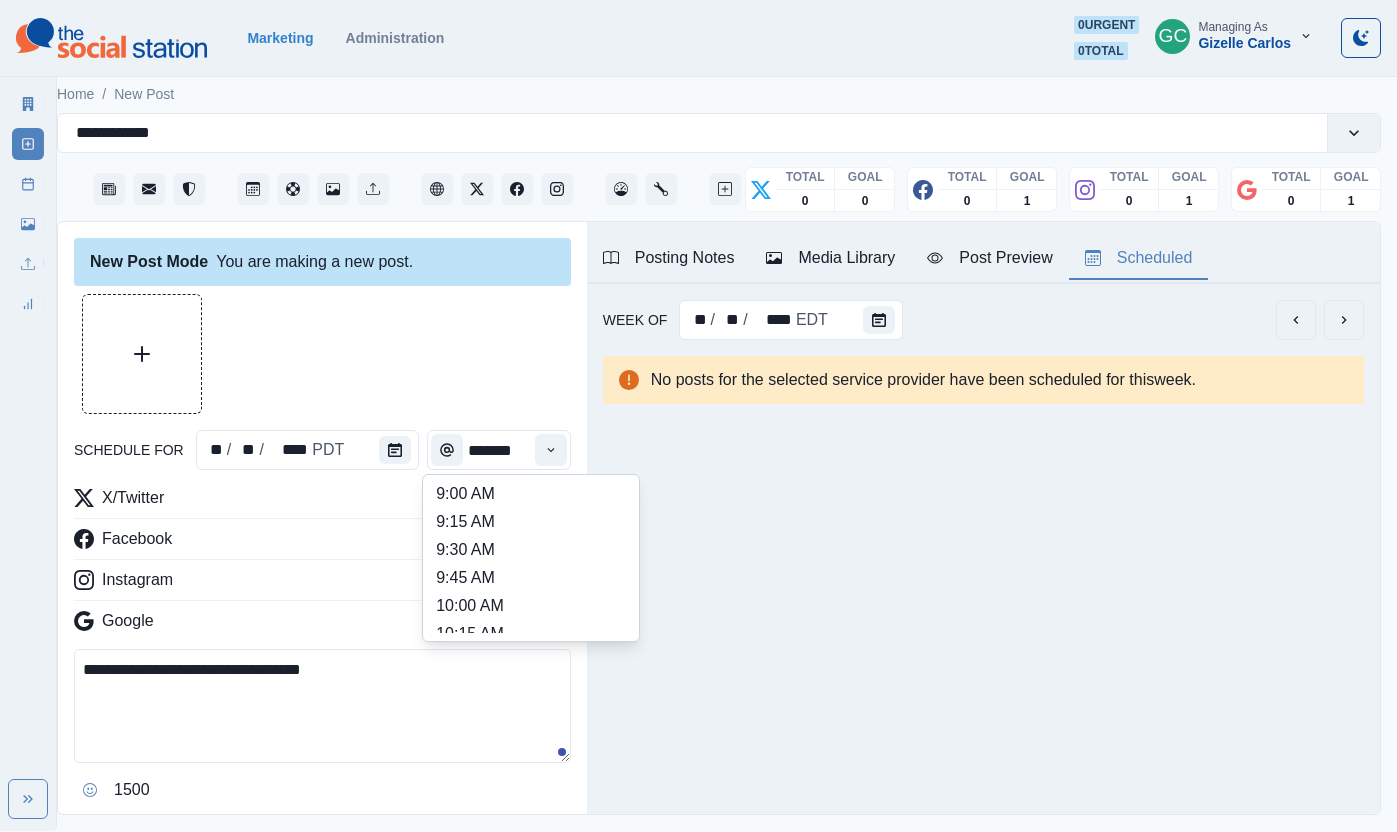 scroll, scrollTop: 213, scrollLeft: 0, axis: vertical 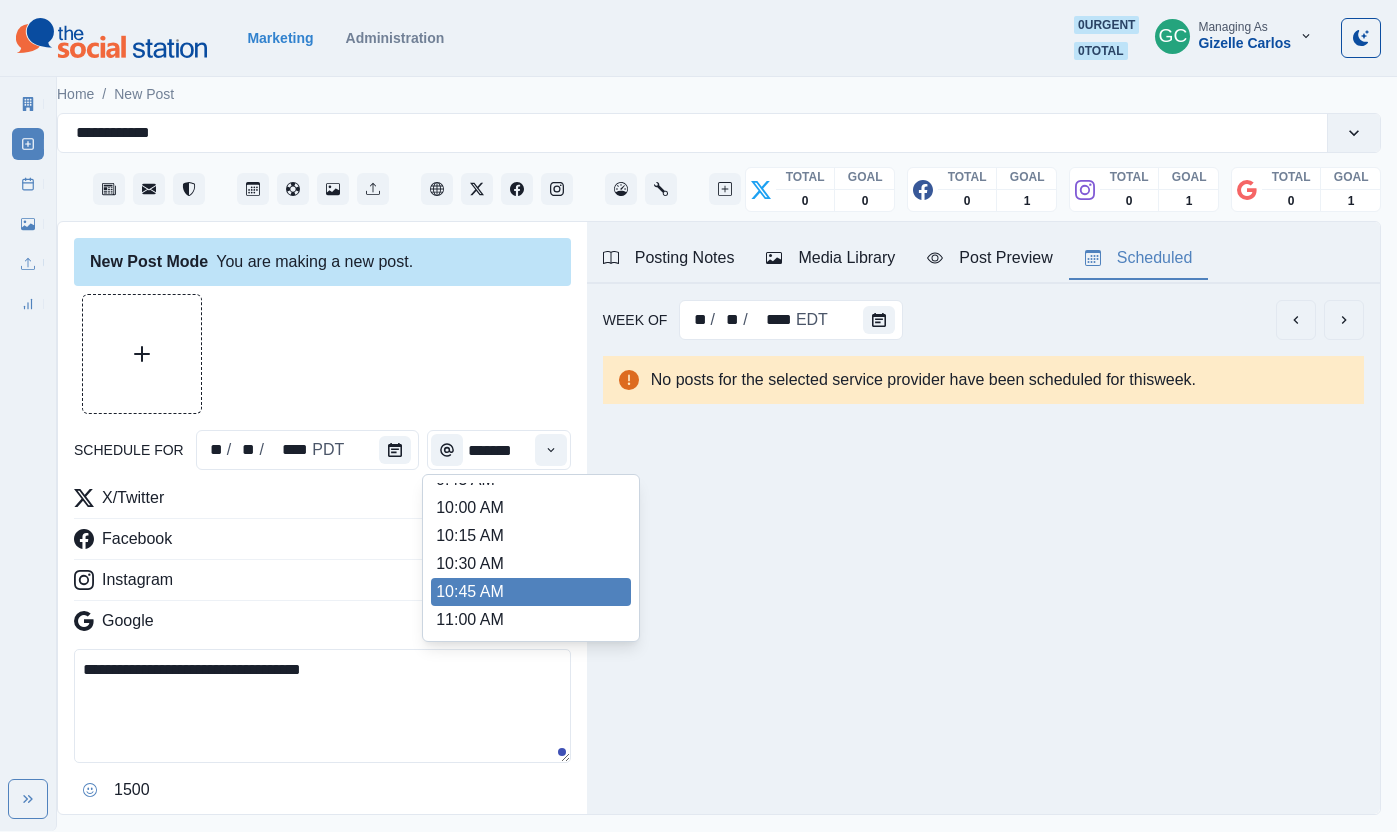 click on "10:45 AM" at bounding box center [531, 592] 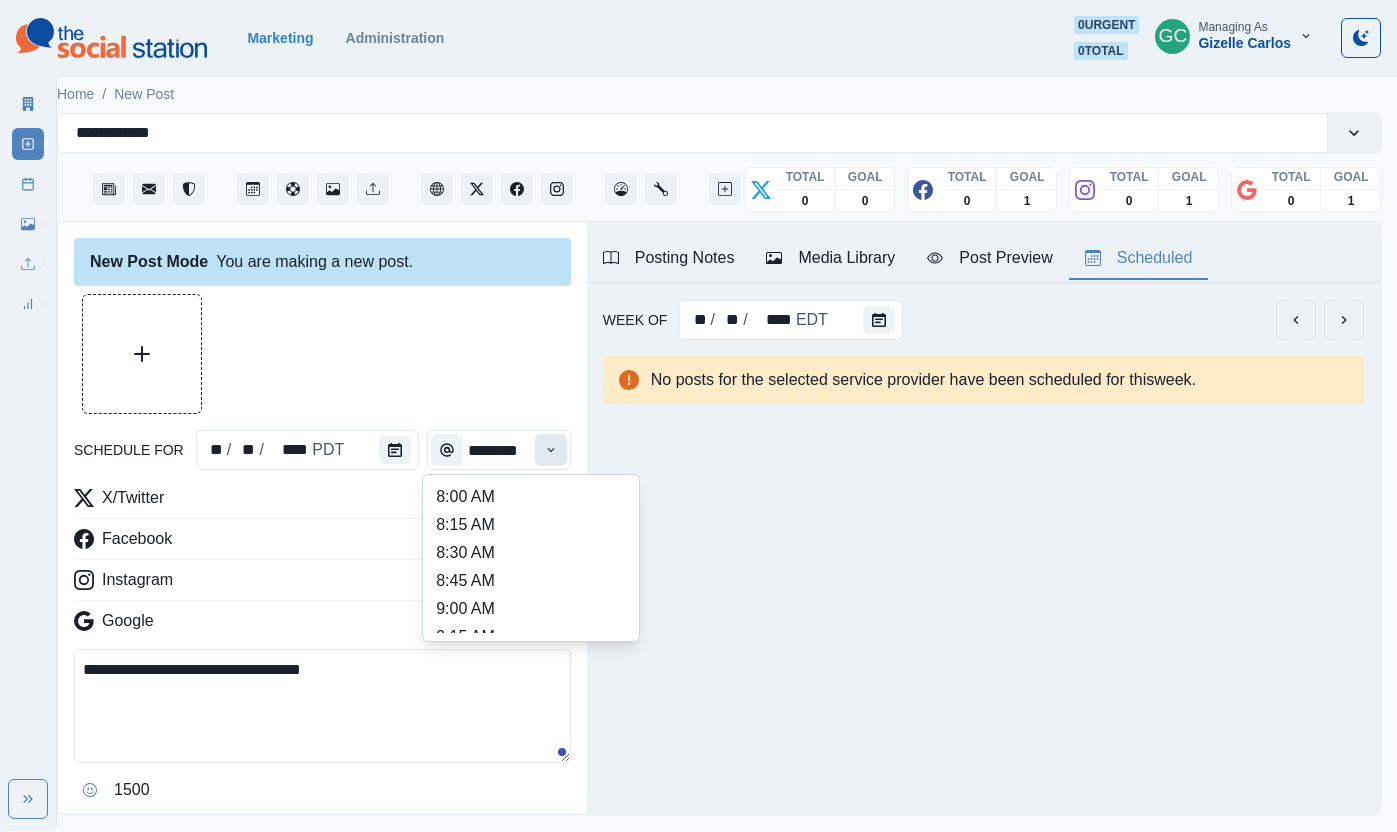 click at bounding box center (551, 450) 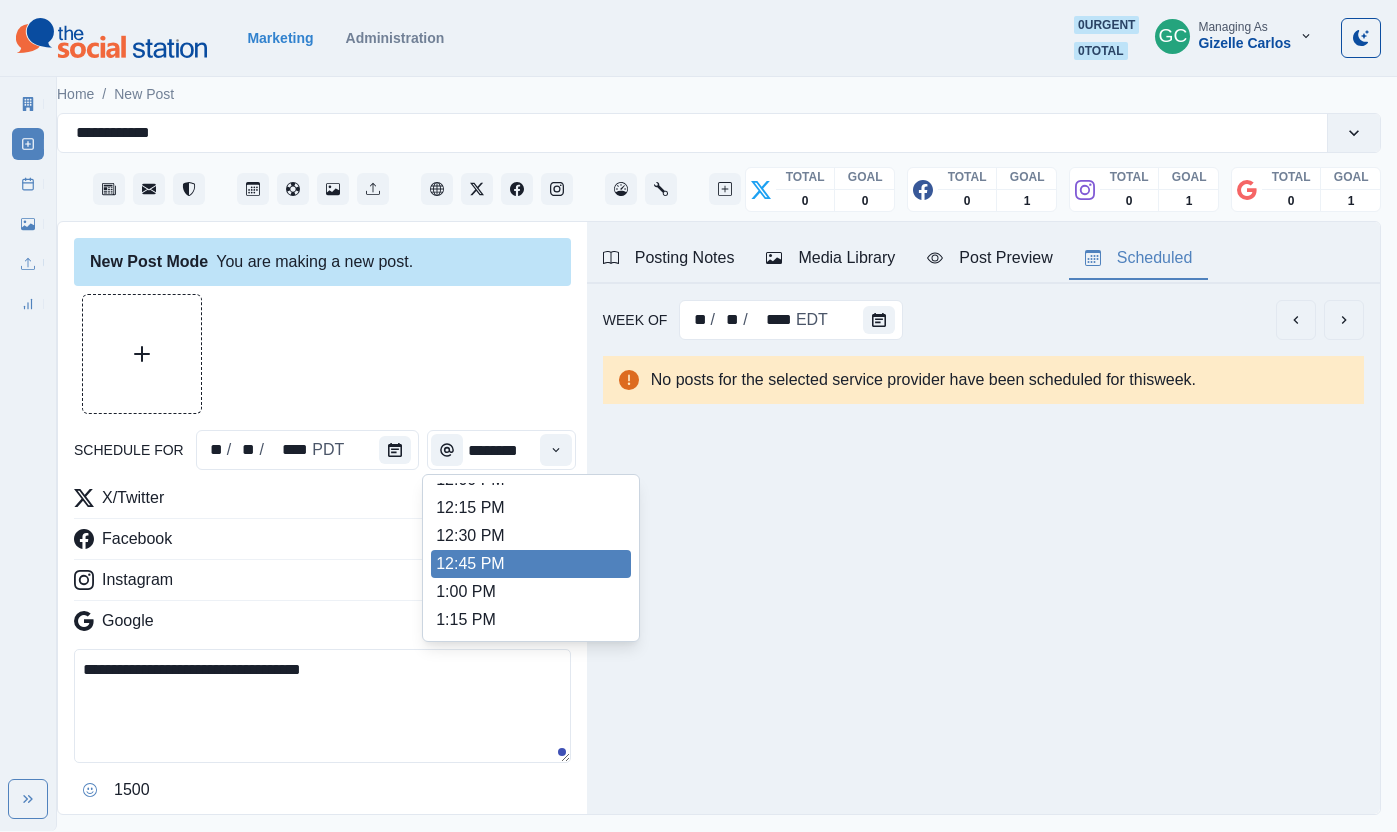 scroll, scrollTop: 486, scrollLeft: 0, axis: vertical 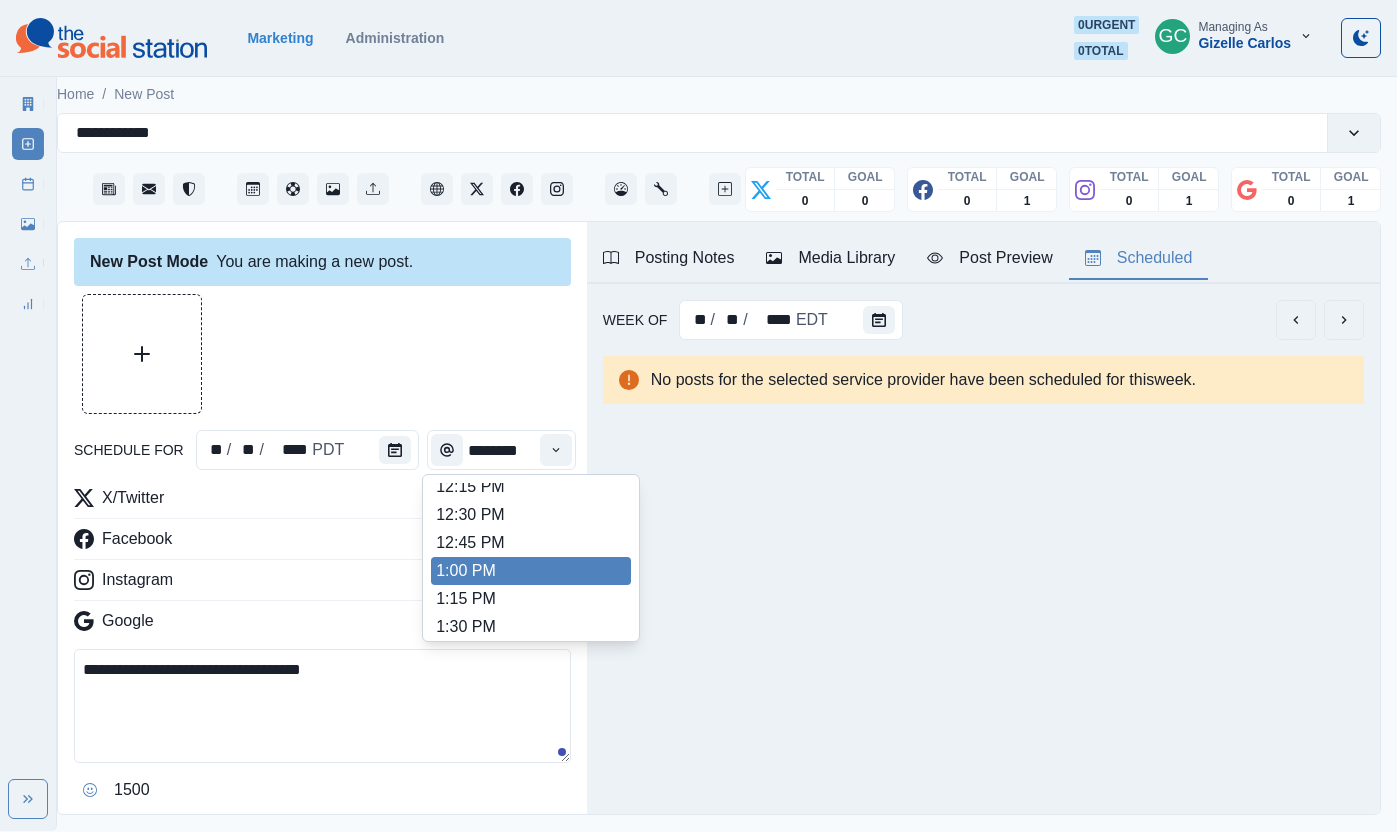 click on "1:00 PM" at bounding box center (531, 571) 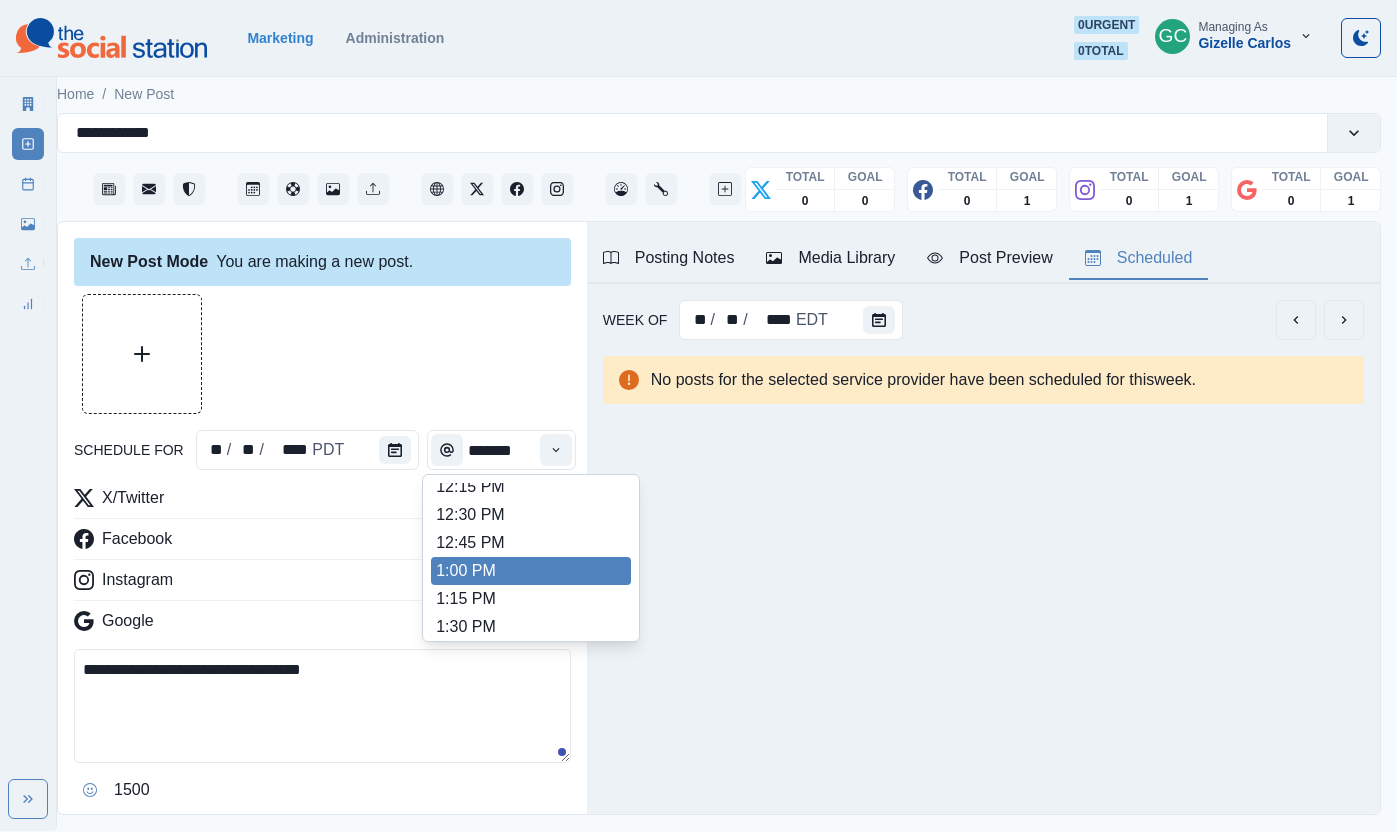 scroll, scrollTop: 0, scrollLeft: 0, axis: both 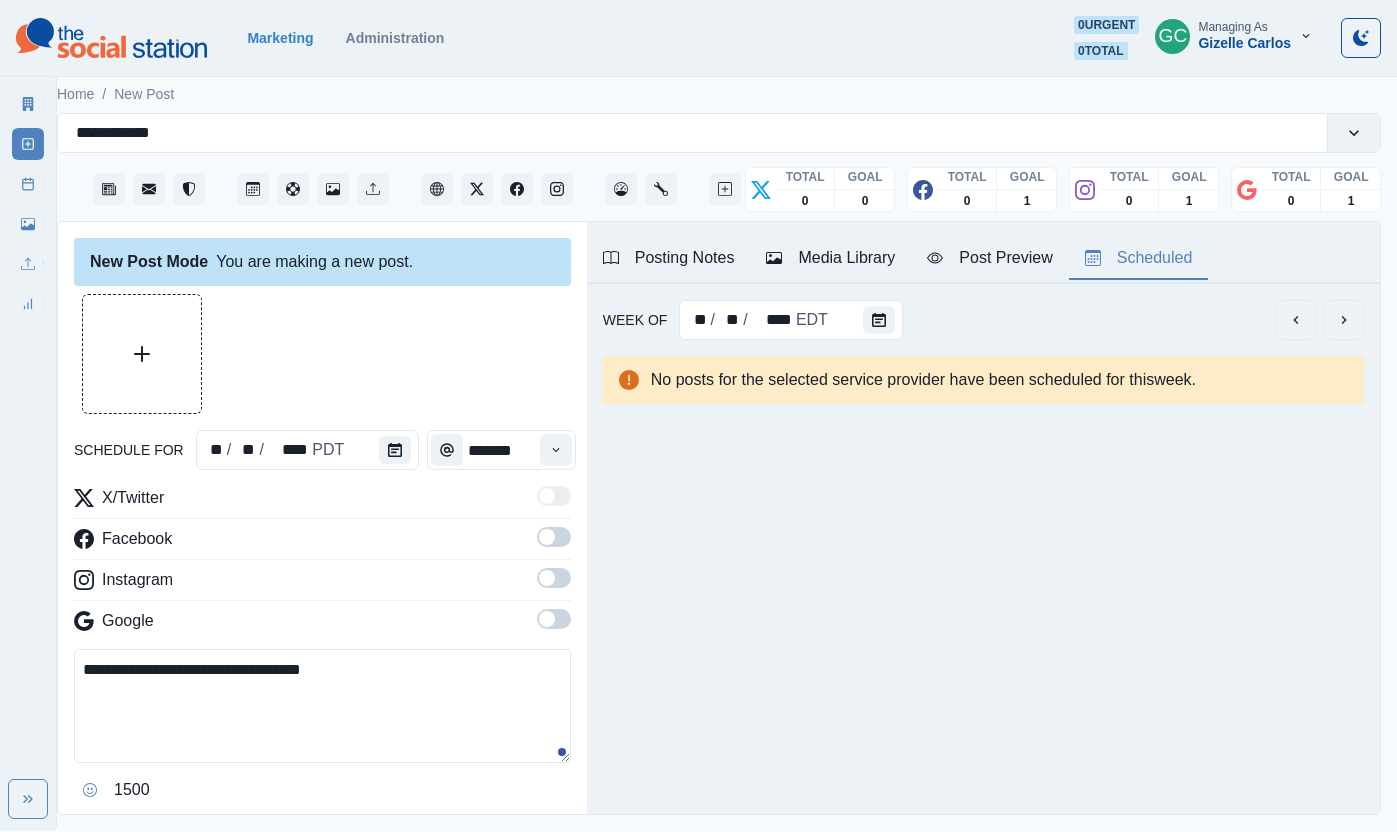 drag, startPoint x: 572, startPoint y: 629, endPoint x: 559, endPoint y: 613, distance: 20.615528 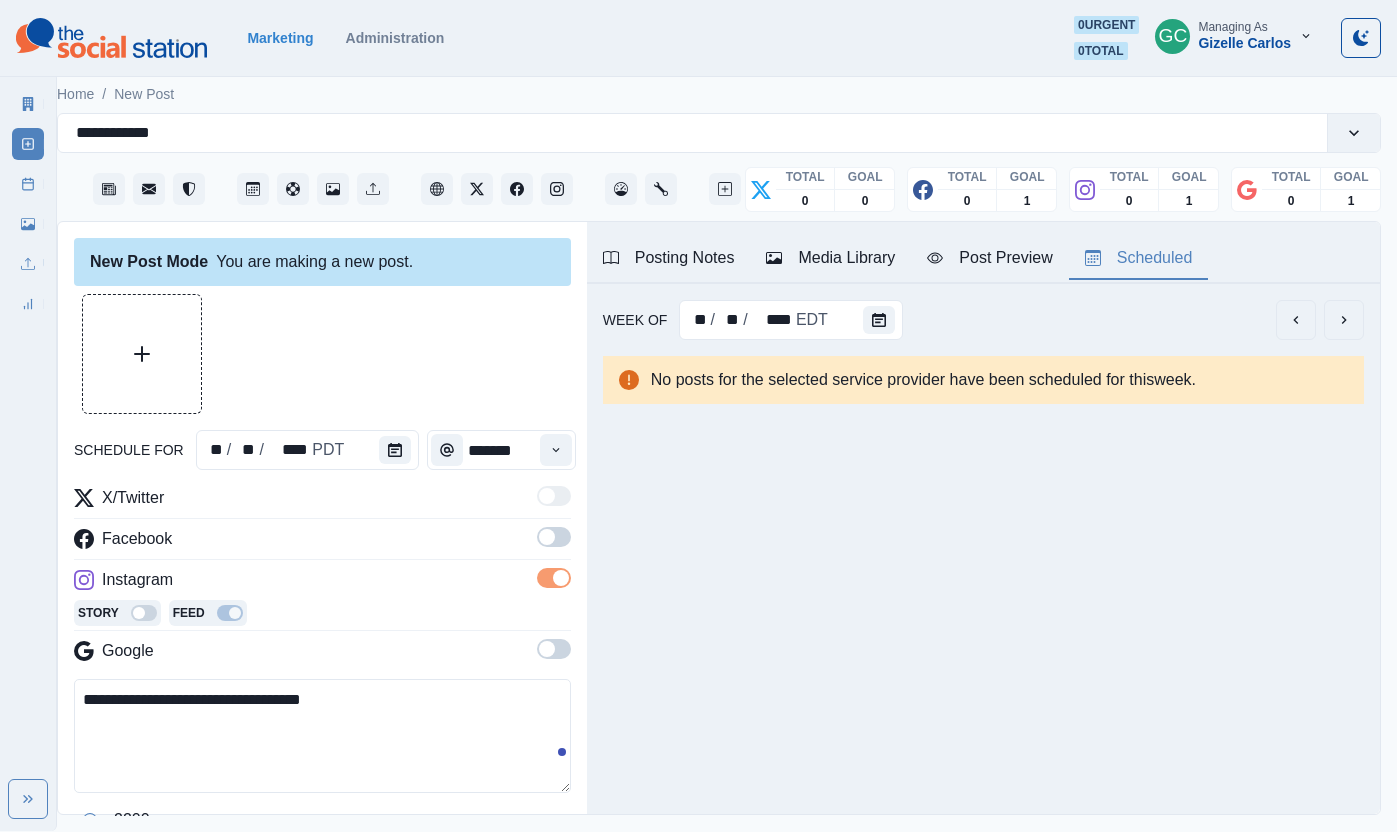 click at bounding box center (554, 537) 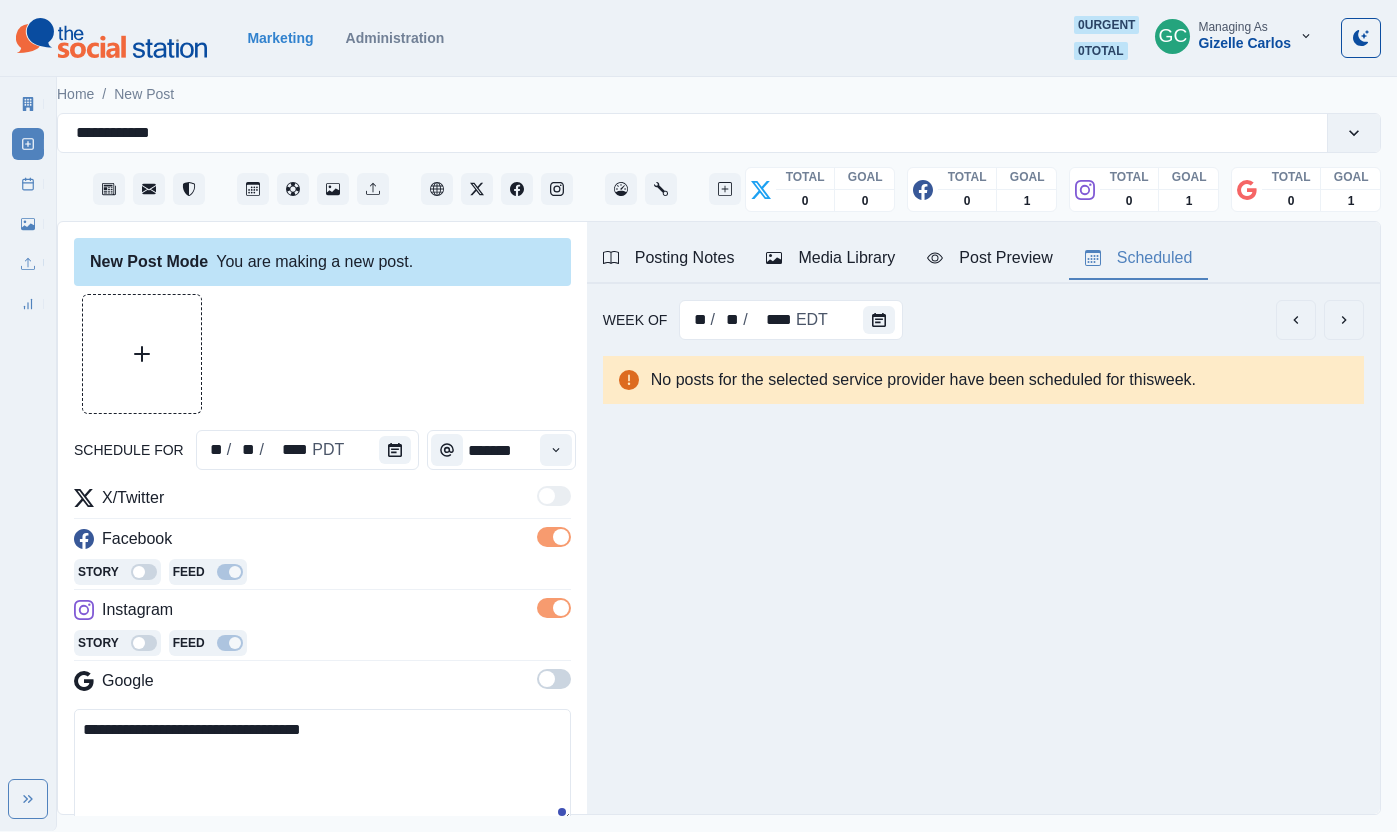 drag, startPoint x: 558, startPoint y: 674, endPoint x: 544, endPoint y: 692, distance: 22.803509 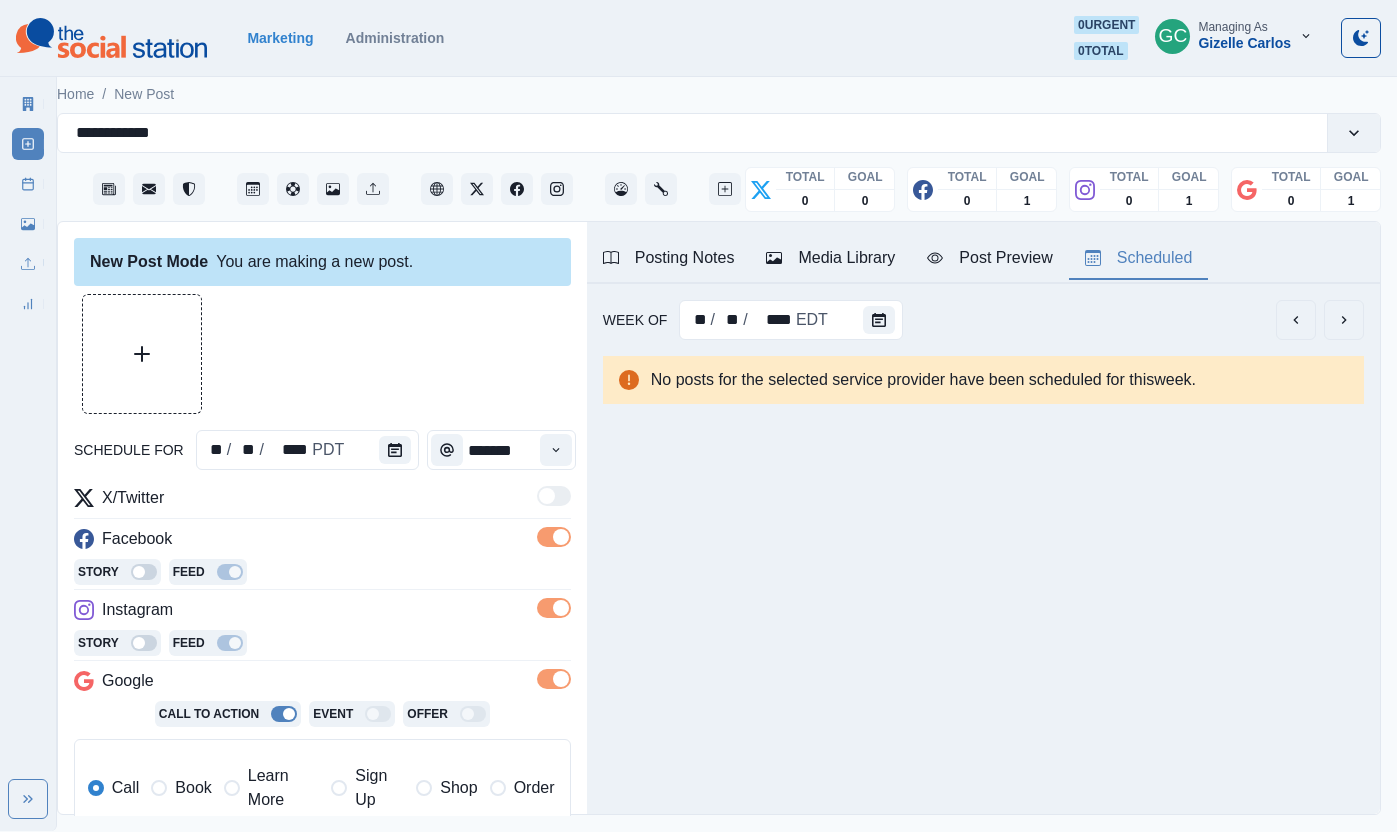 click on "Learn More" at bounding box center (283, 788) 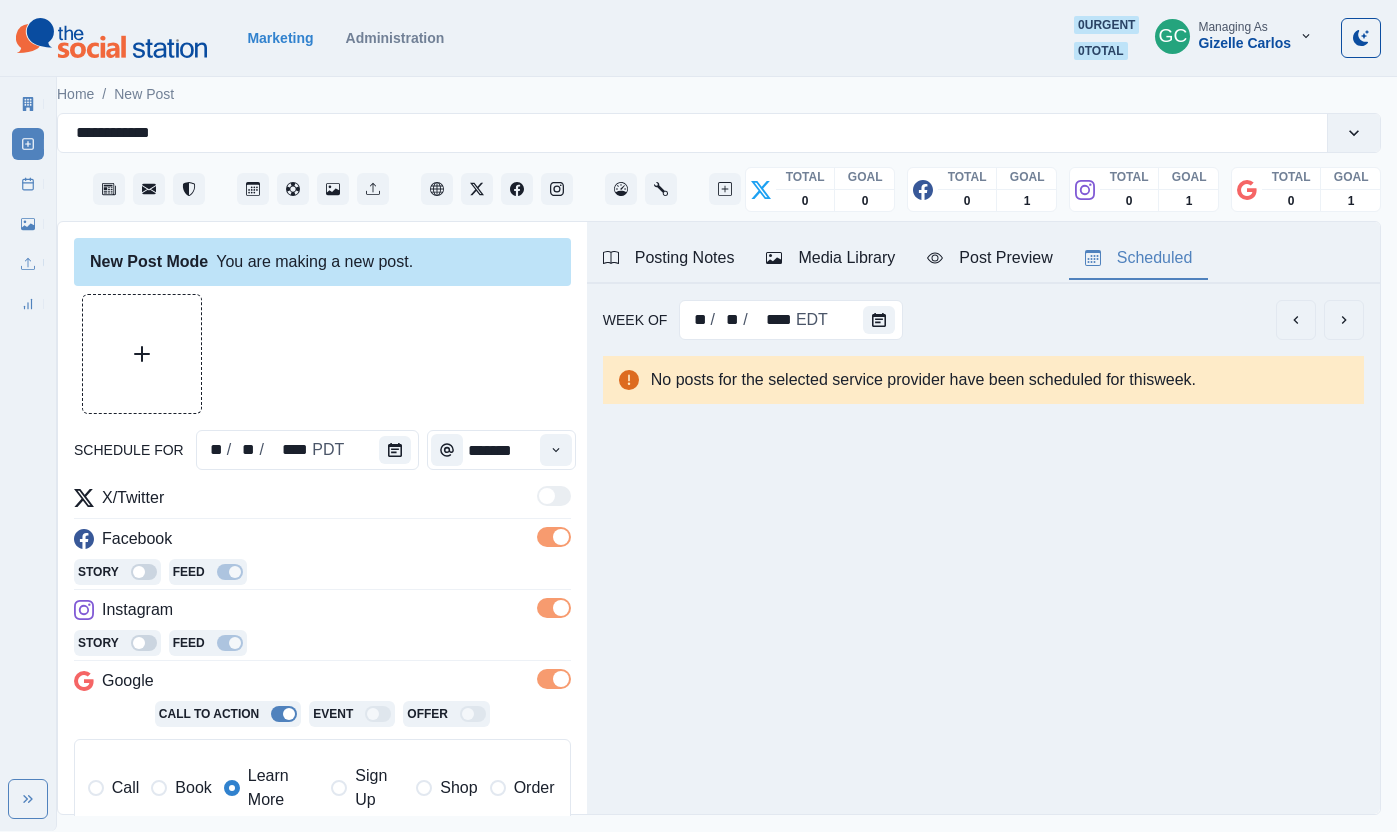 click on "Media Library" at bounding box center [830, 258] 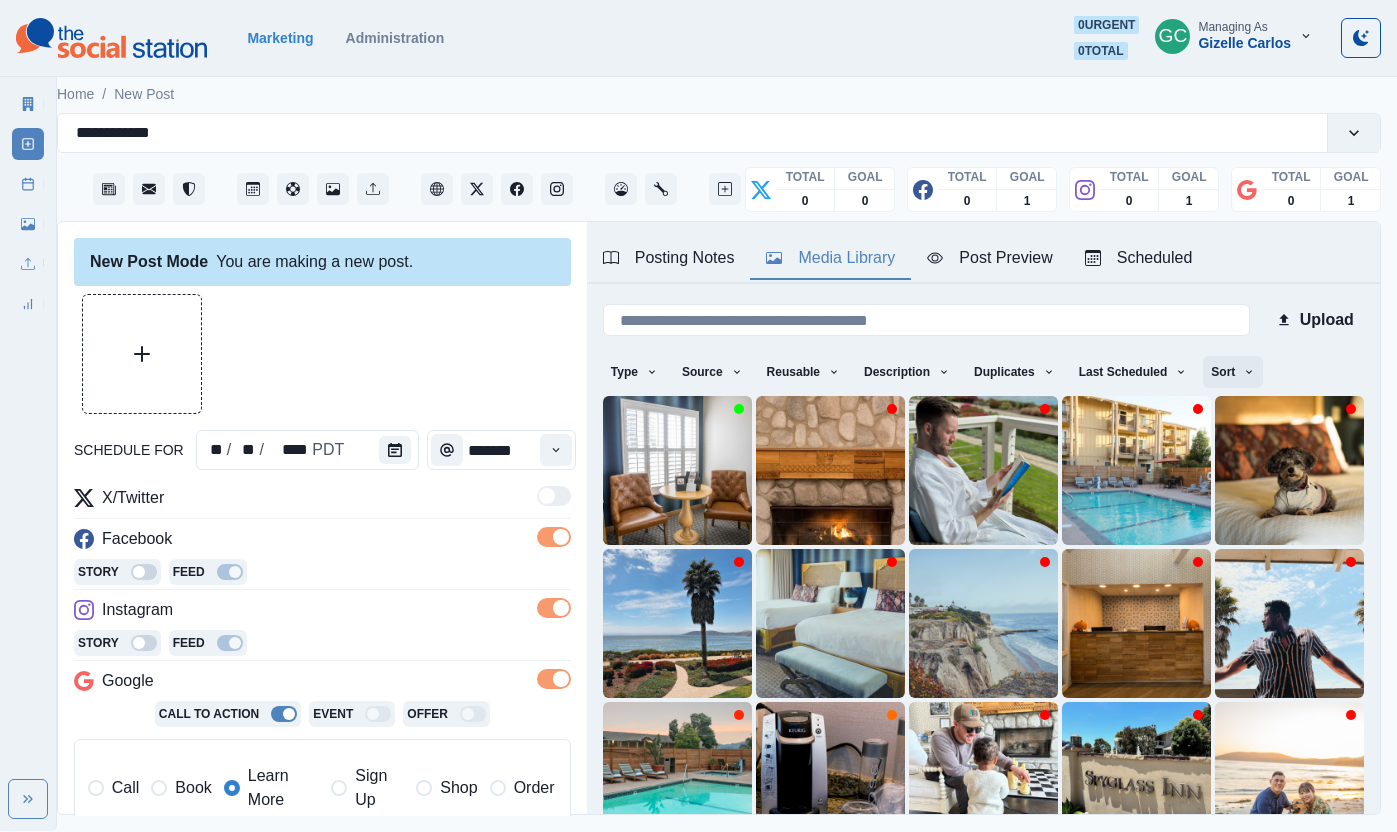 click on "Sort" at bounding box center [1233, 372] 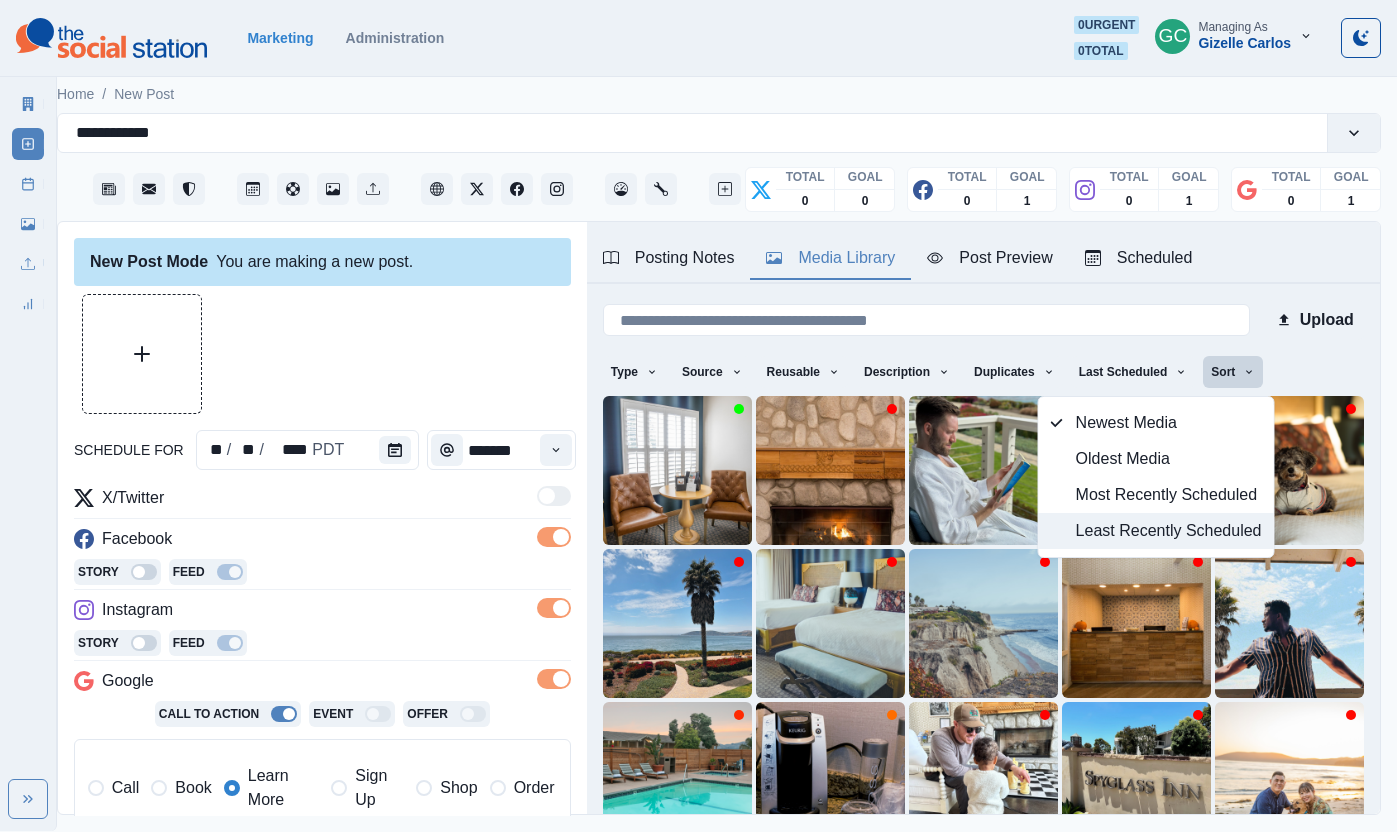 click on "Least Recently Scheduled" at bounding box center (1169, 531) 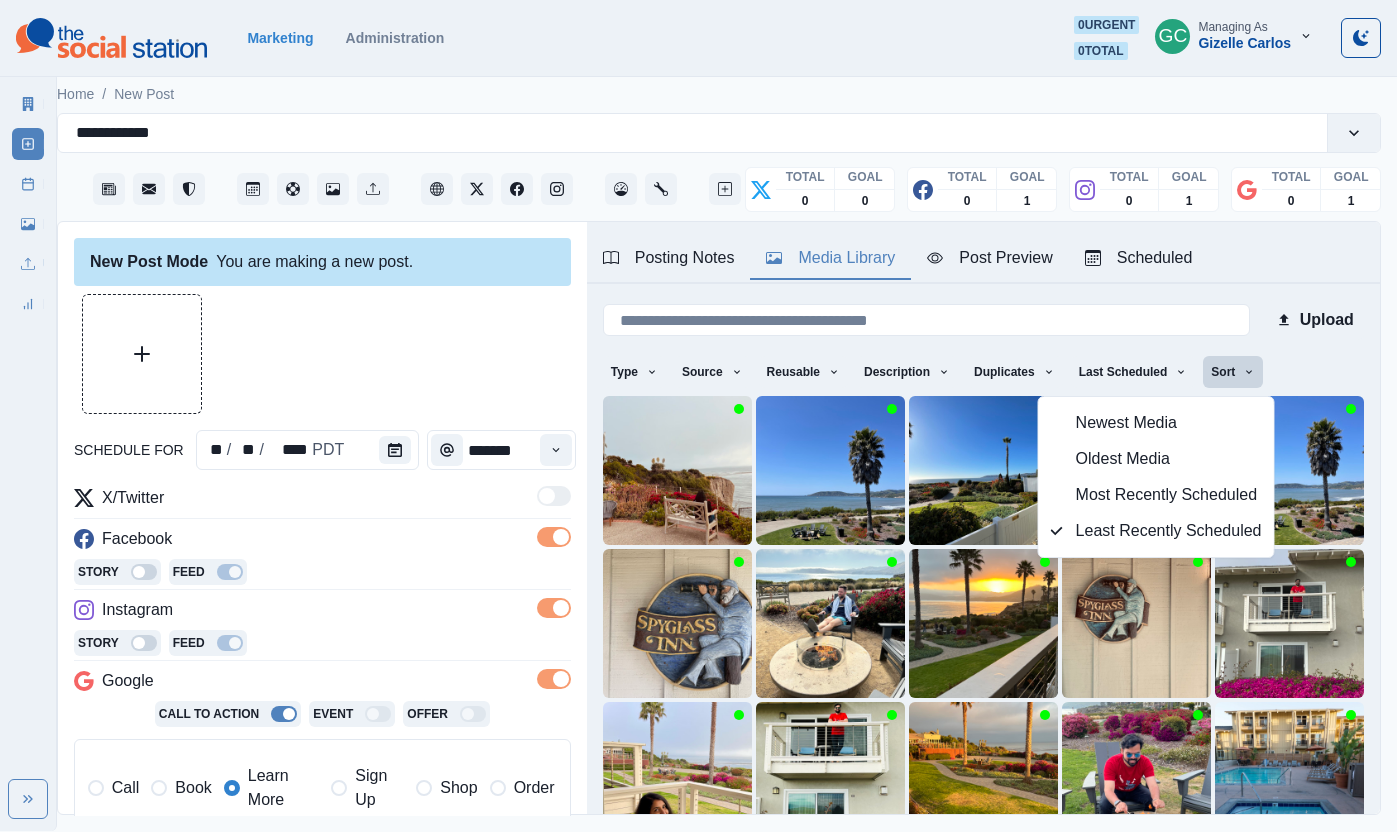 click on "**********" at bounding box center [322, 697] 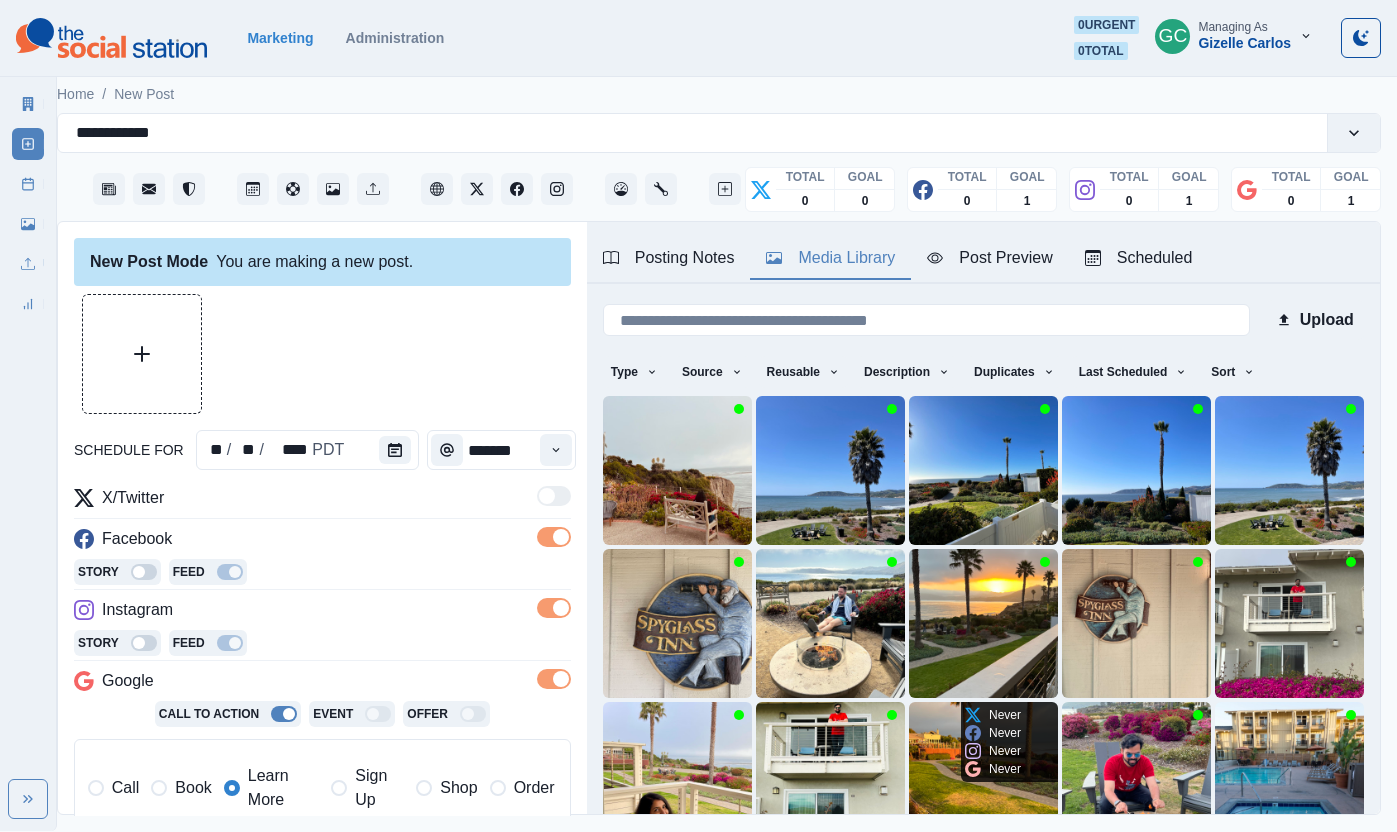 scroll, scrollTop: 133, scrollLeft: 0, axis: vertical 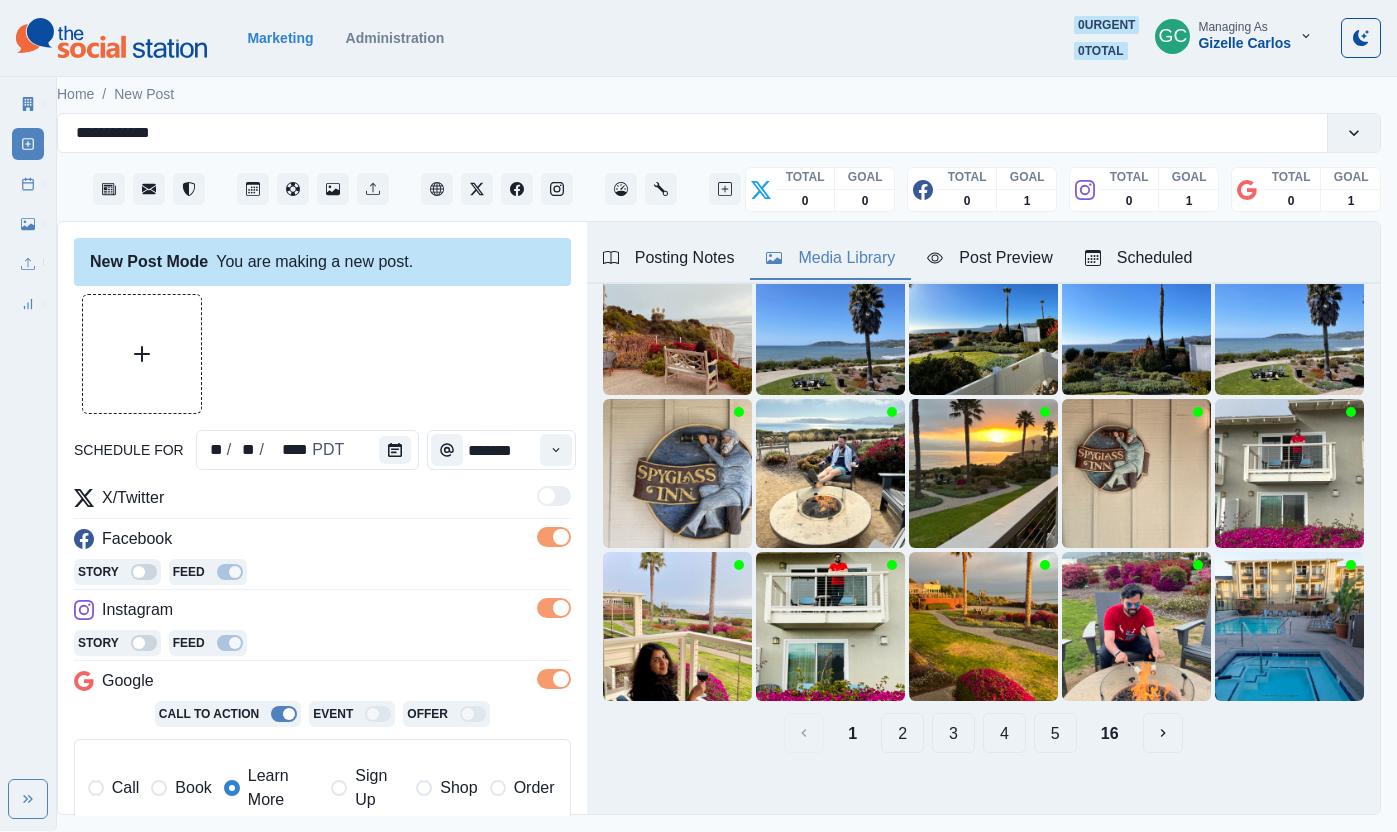 click on "2" at bounding box center [902, 733] 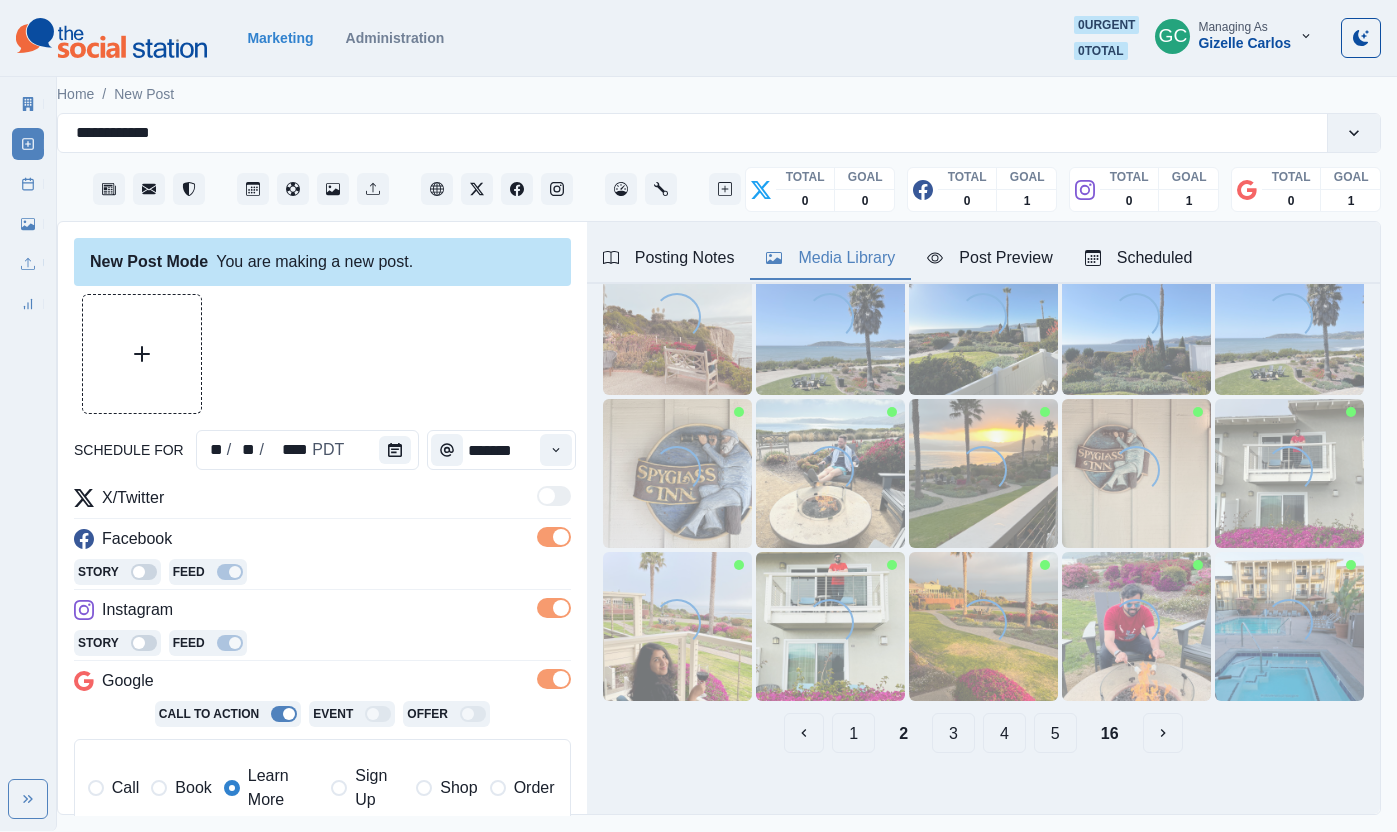 scroll, scrollTop: 150, scrollLeft: 0, axis: vertical 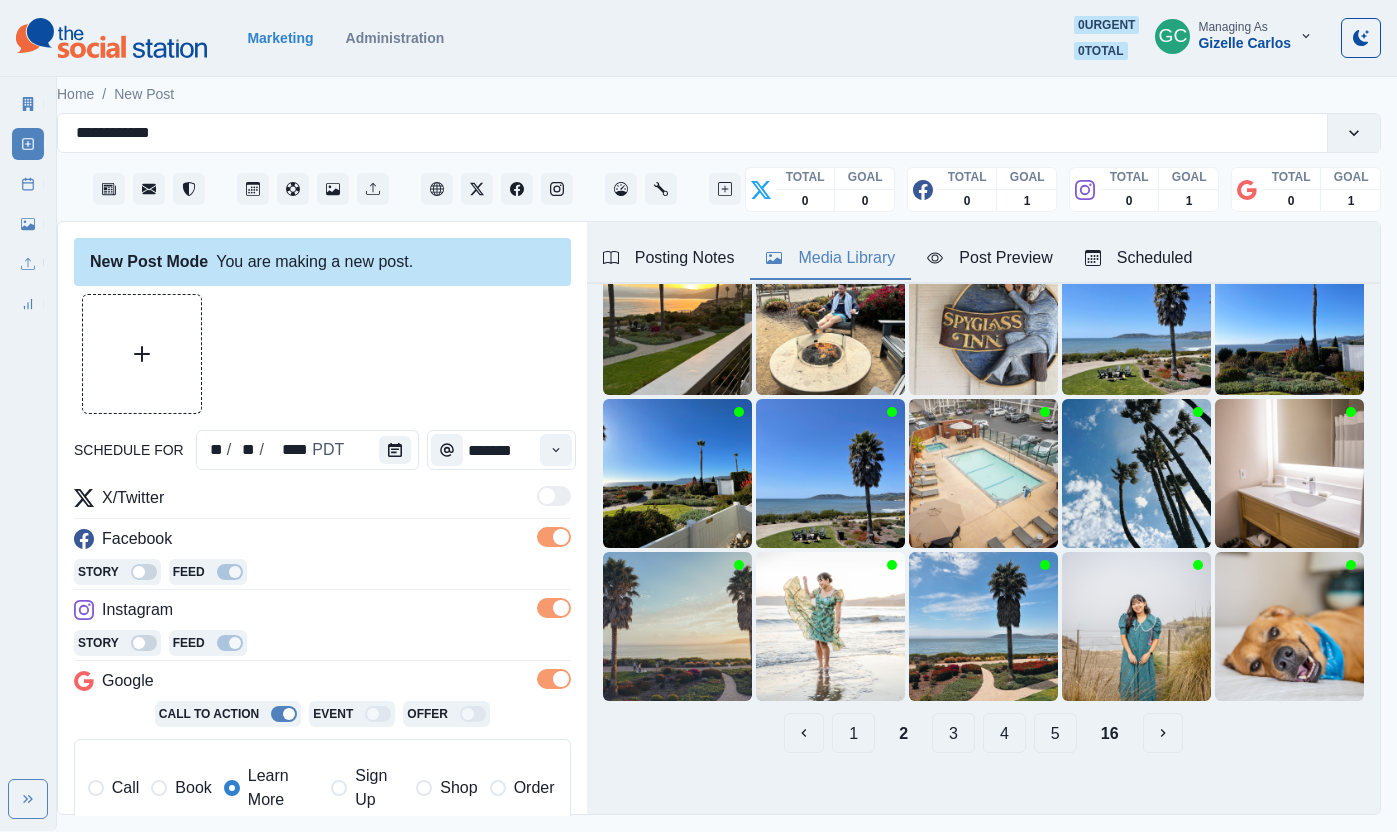 click on "3" at bounding box center (953, 733) 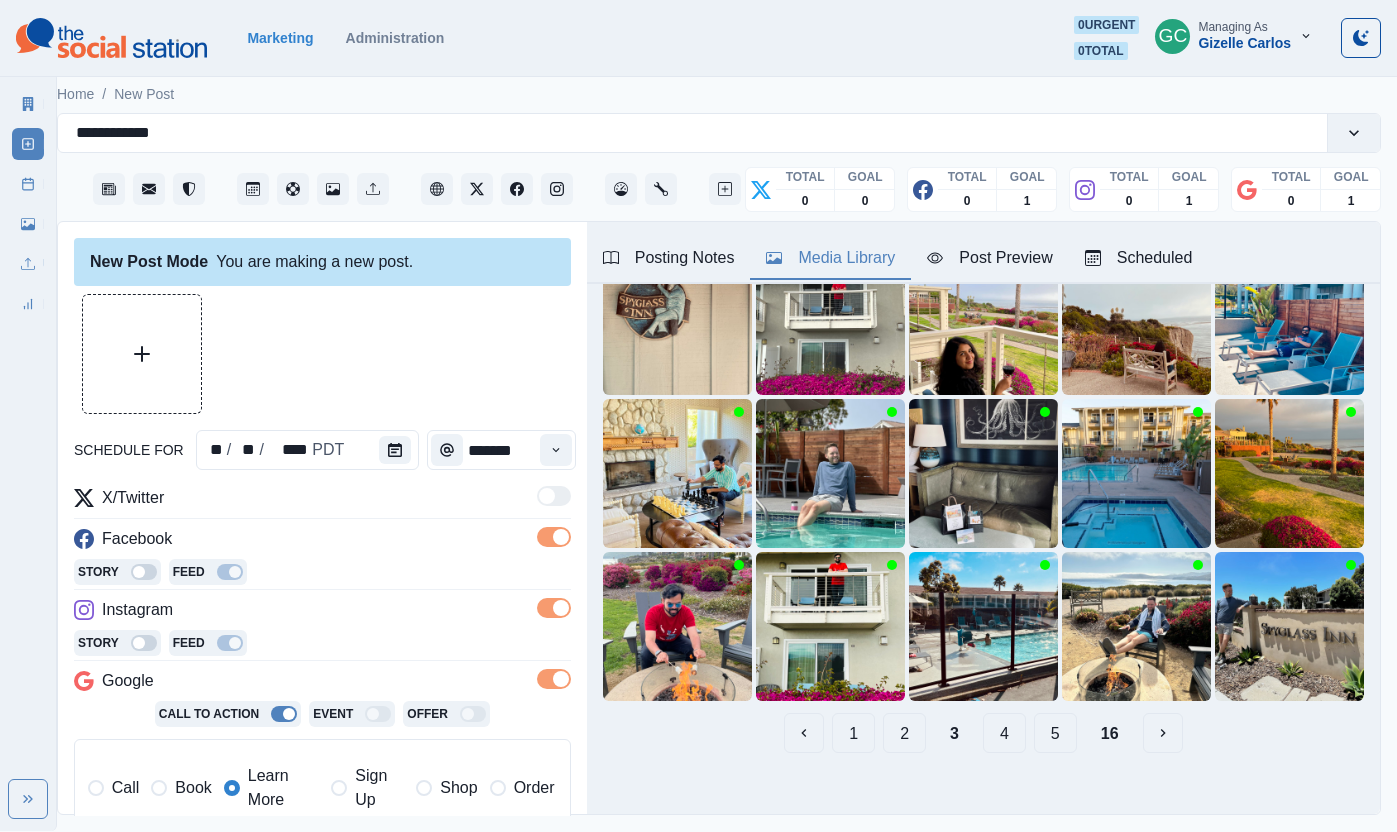scroll, scrollTop: 150, scrollLeft: 0, axis: vertical 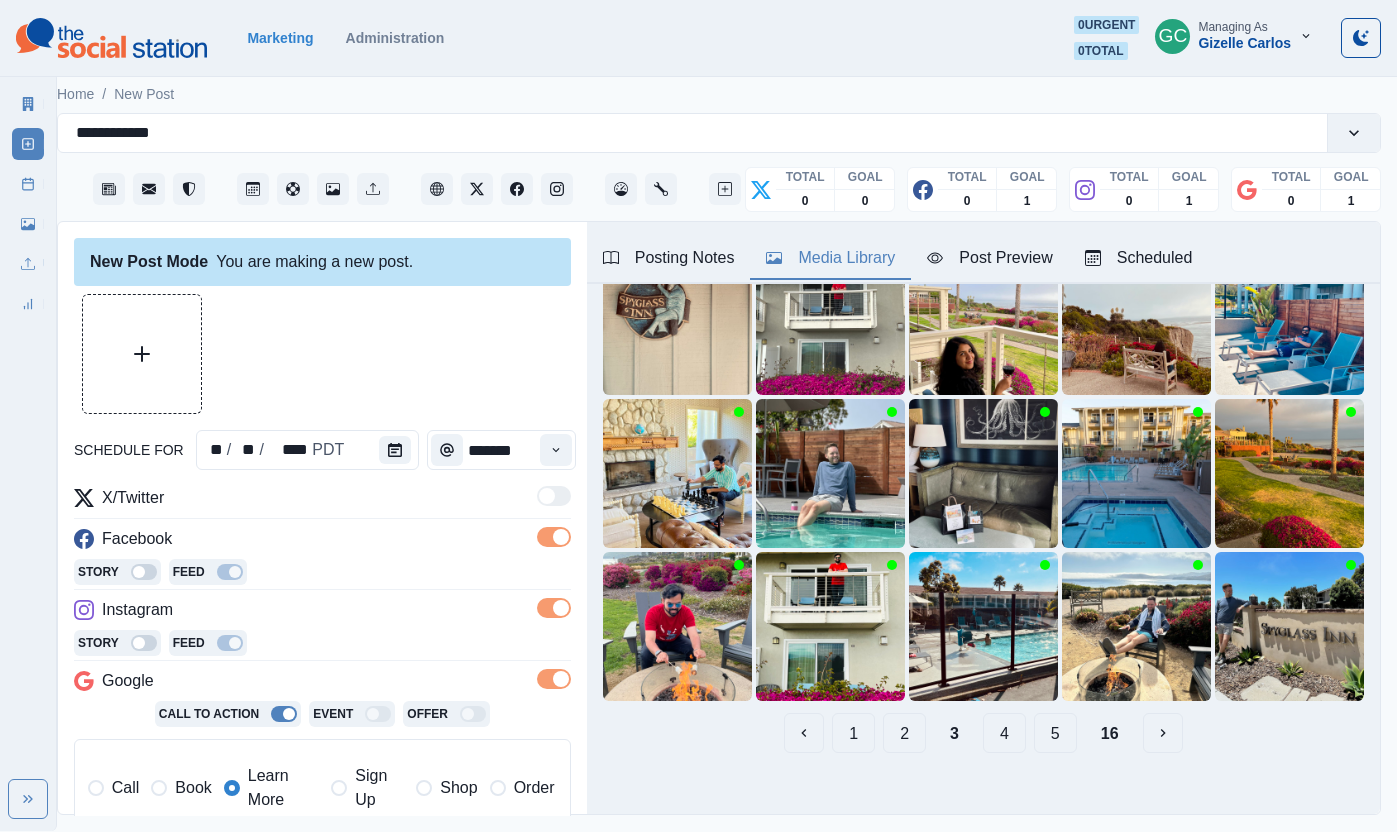 click on "4" at bounding box center (1004, 733) 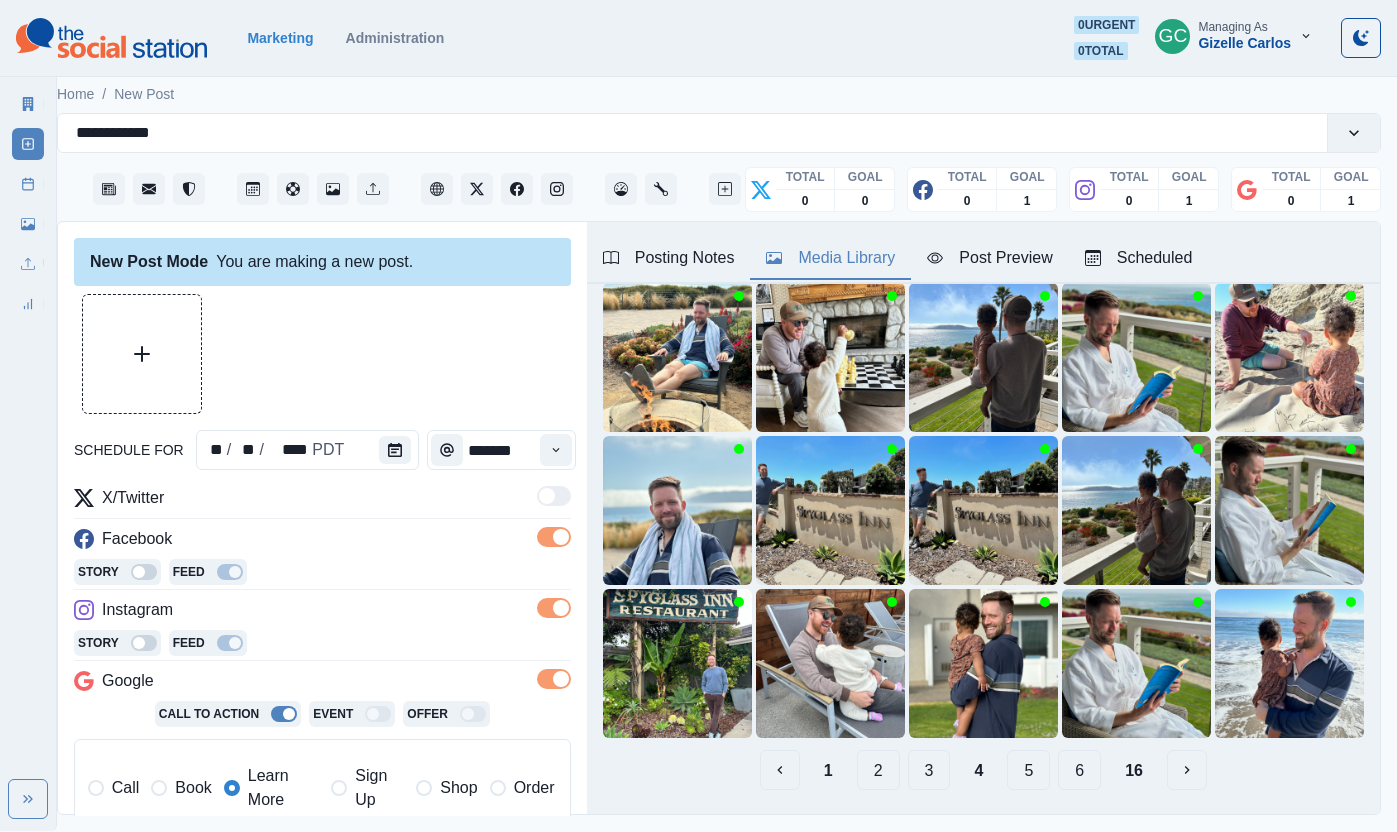 scroll, scrollTop: 119, scrollLeft: 0, axis: vertical 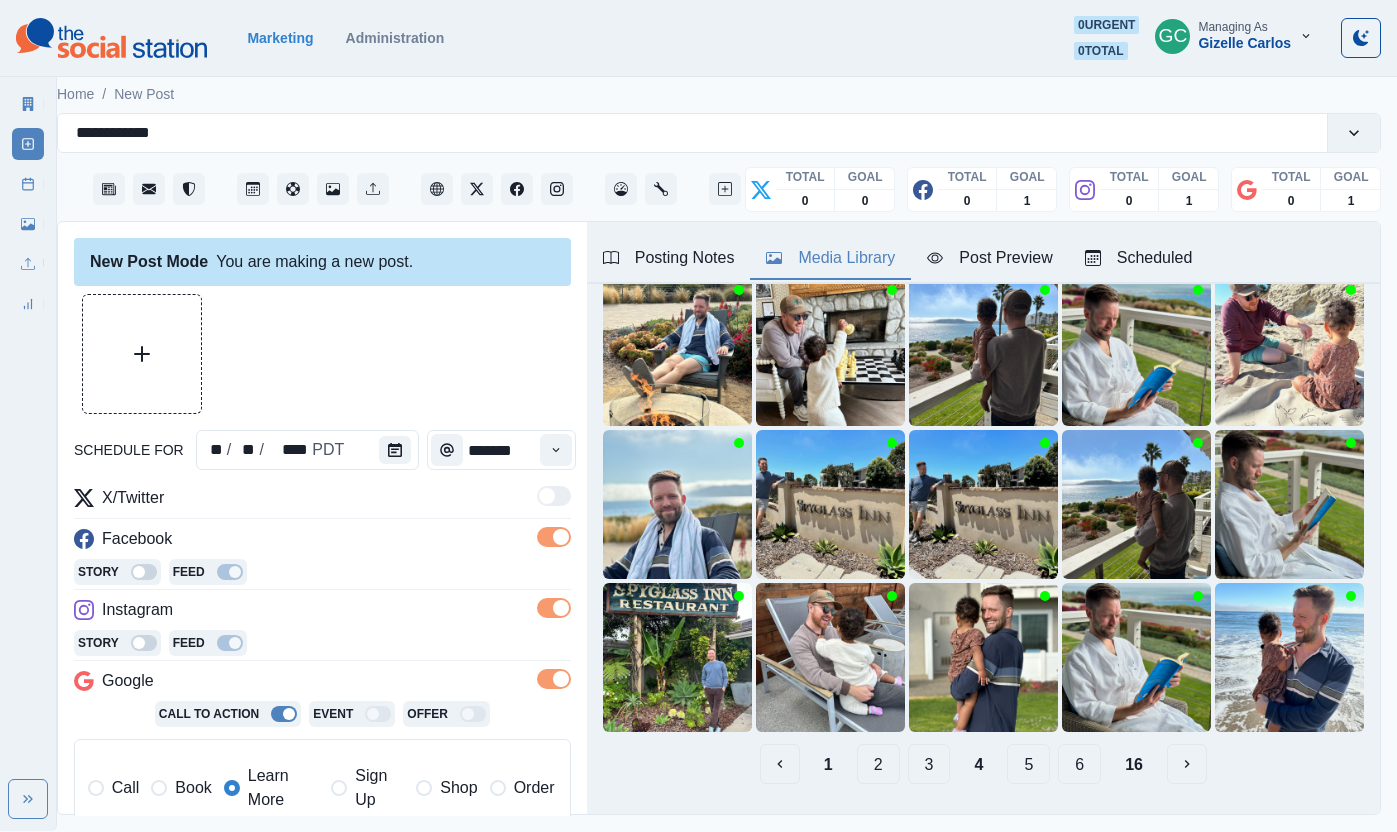 click on "5" at bounding box center (1028, 764) 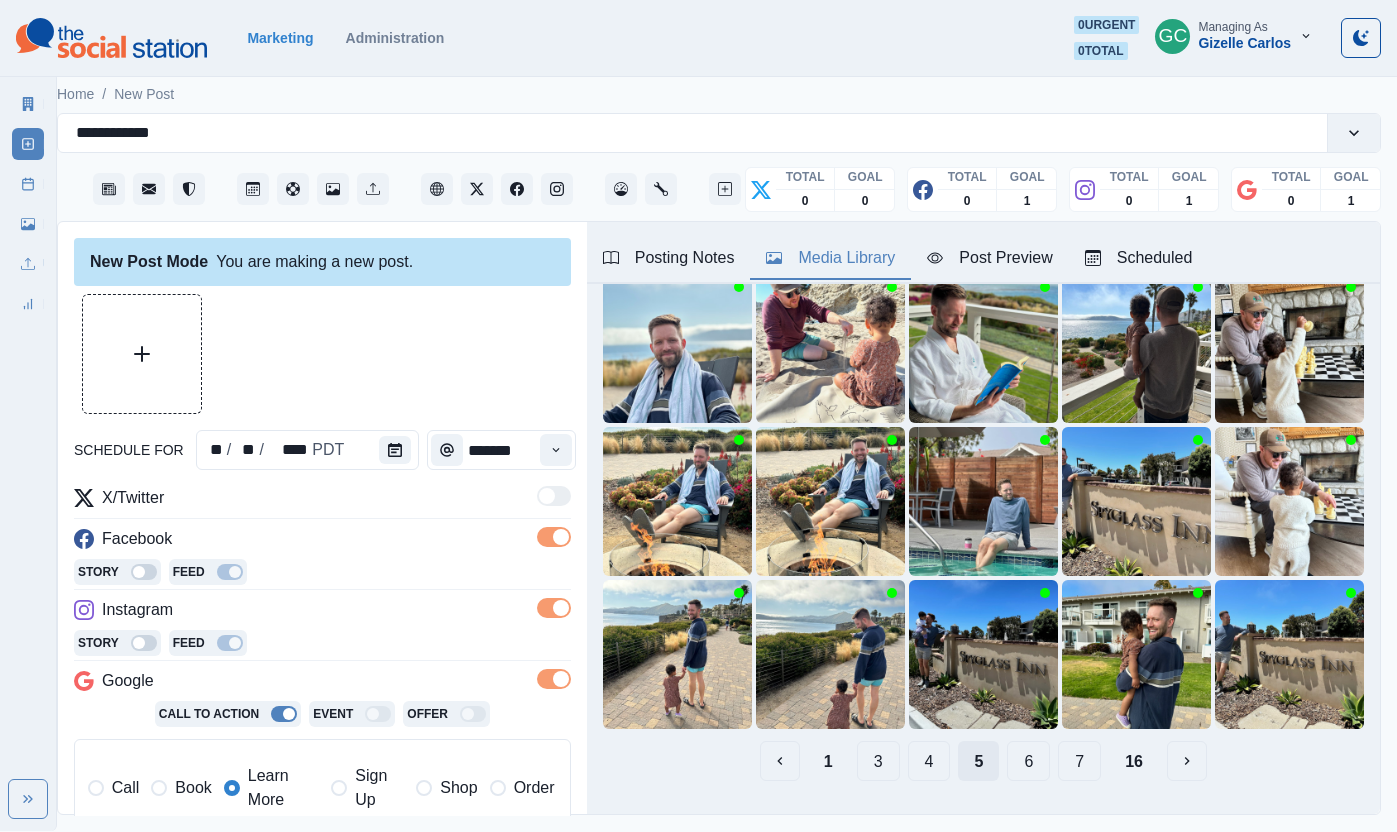 scroll, scrollTop: 122, scrollLeft: 0, axis: vertical 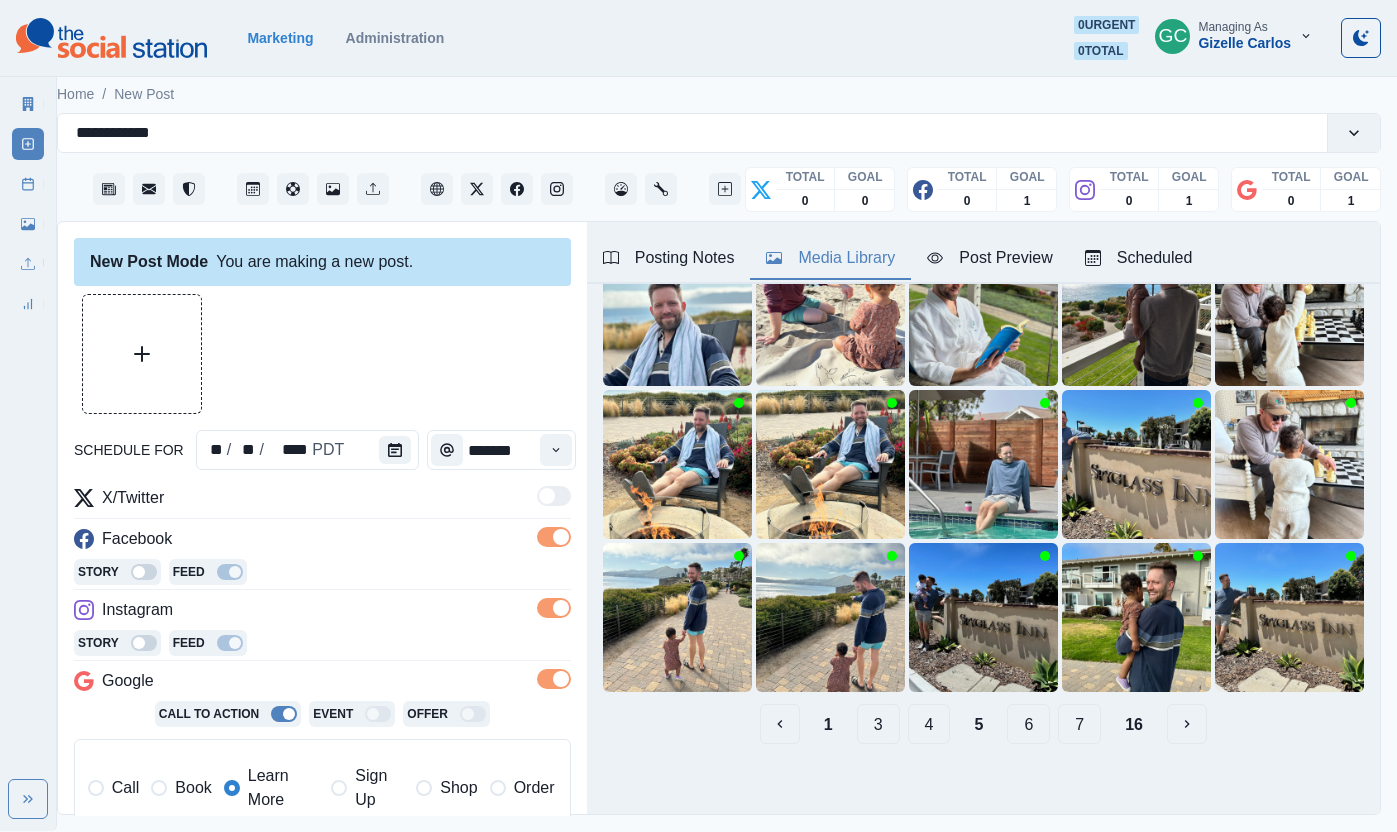 click on "6" at bounding box center (1028, 724) 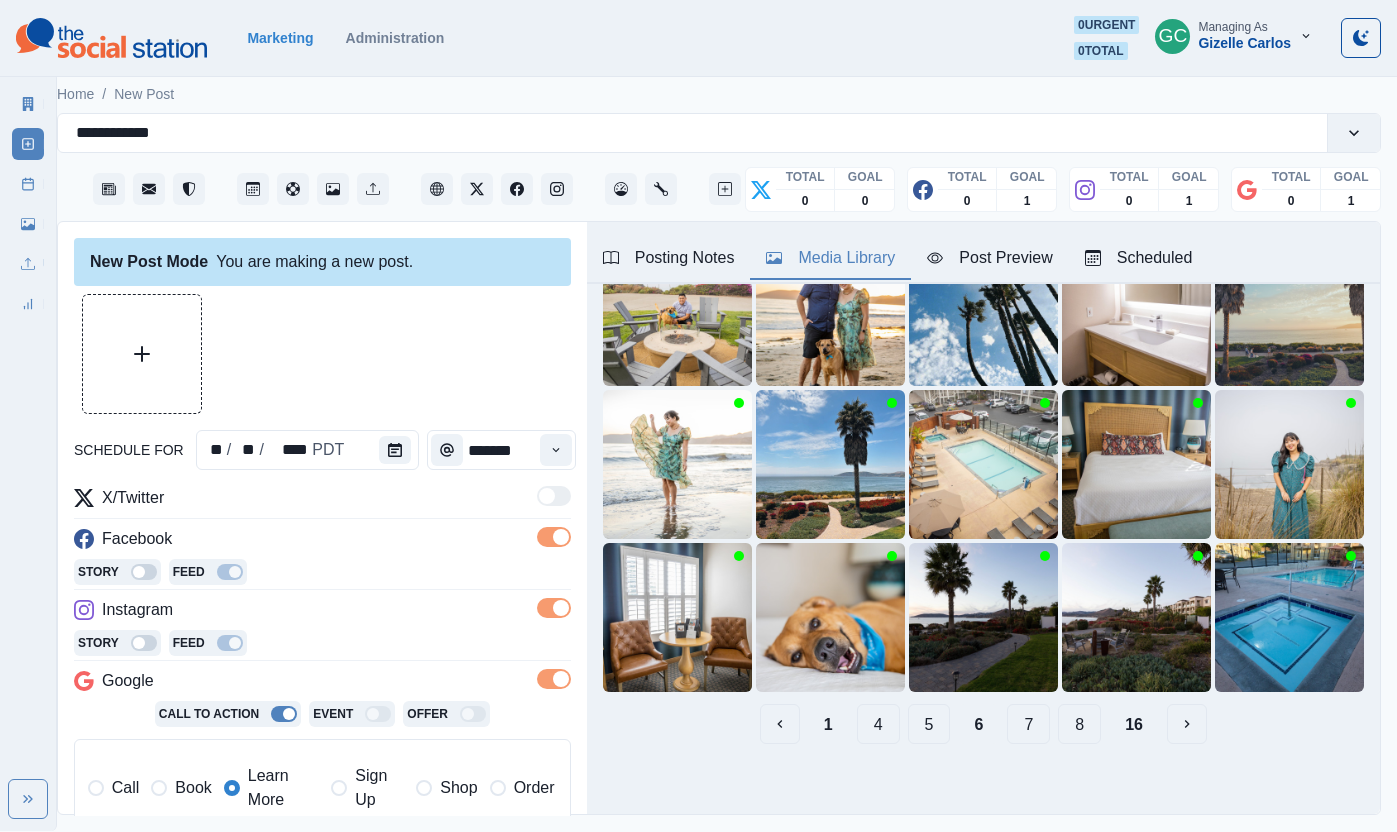 scroll, scrollTop: 159, scrollLeft: 0, axis: vertical 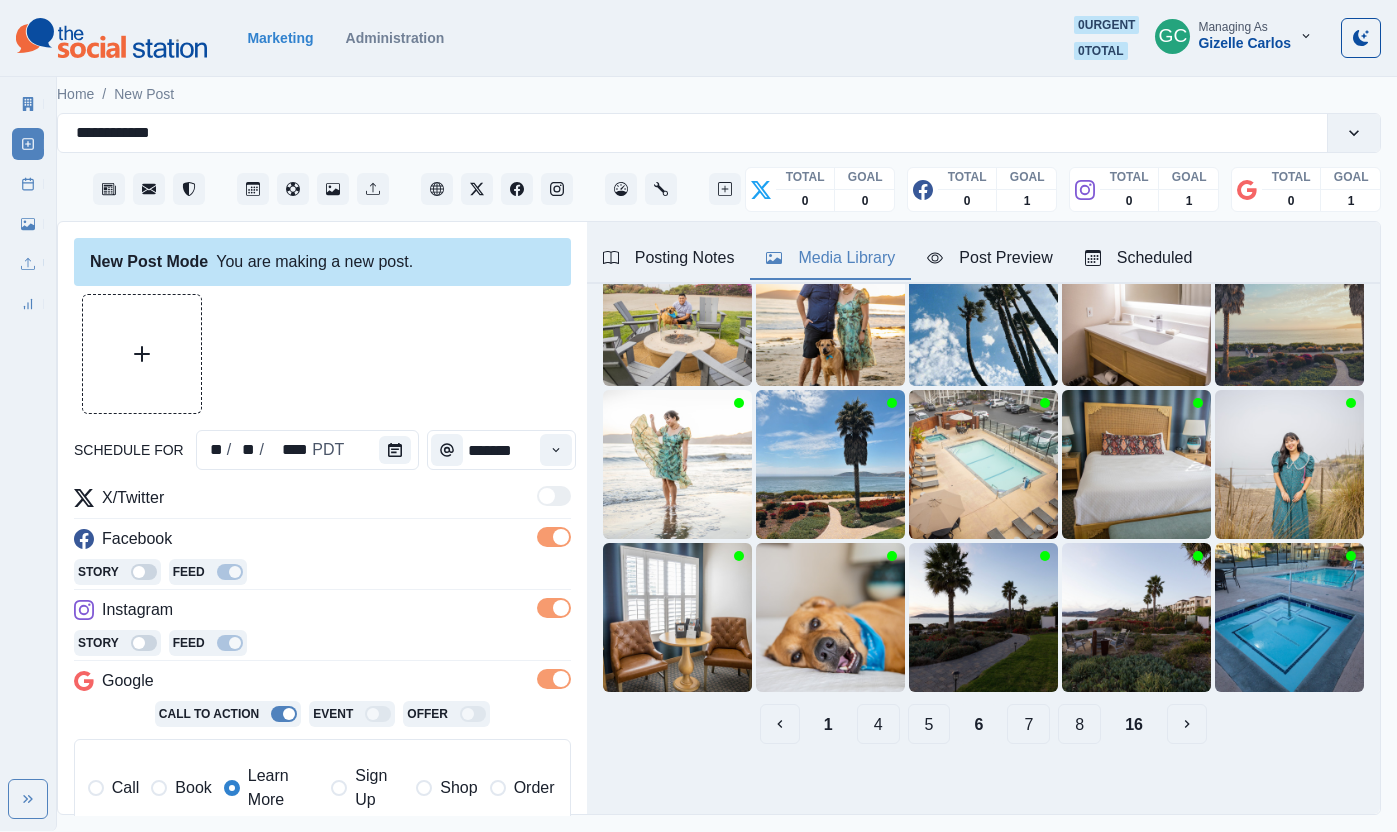 click on "7" at bounding box center (1028, 724) 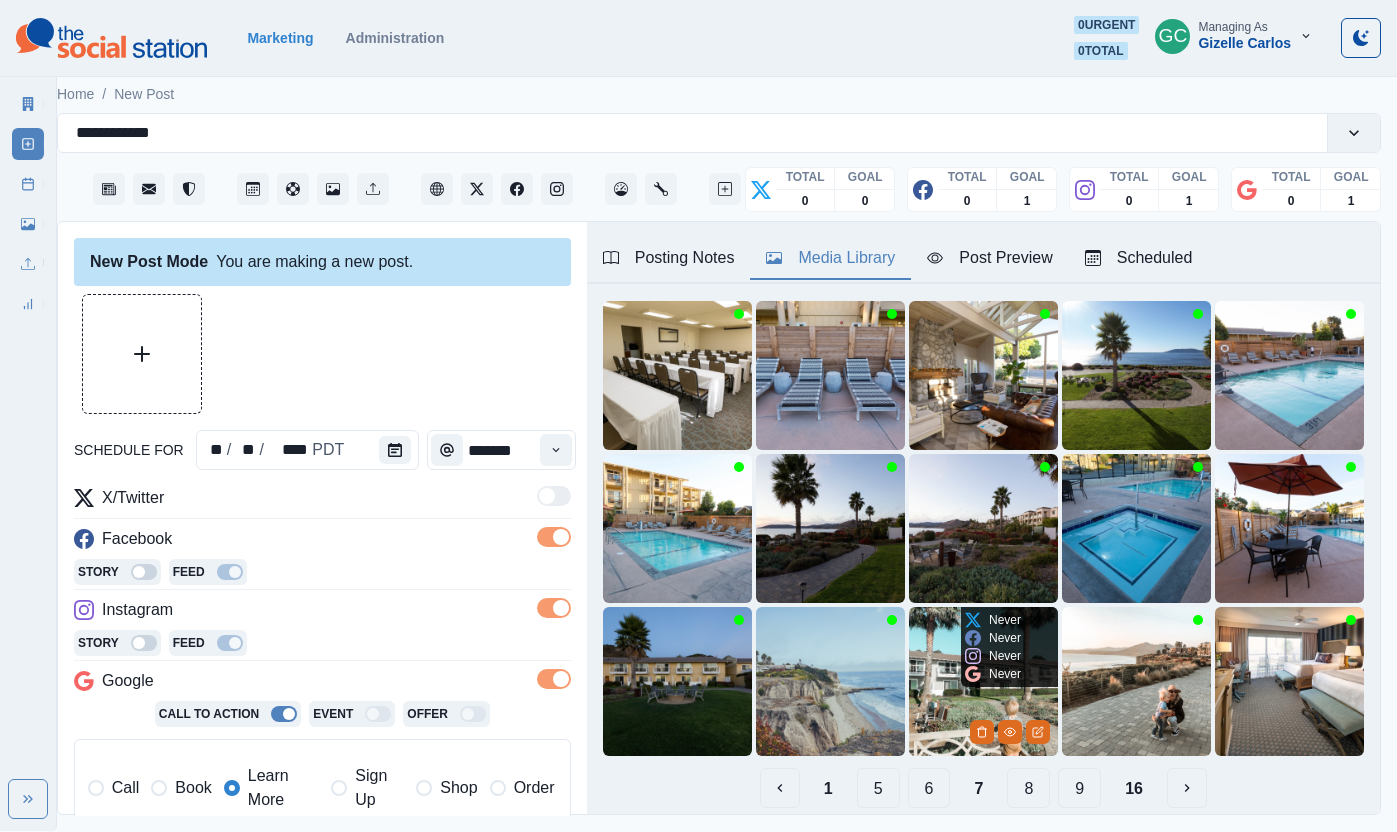 scroll, scrollTop: 110, scrollLeft: 0, axis: vertical 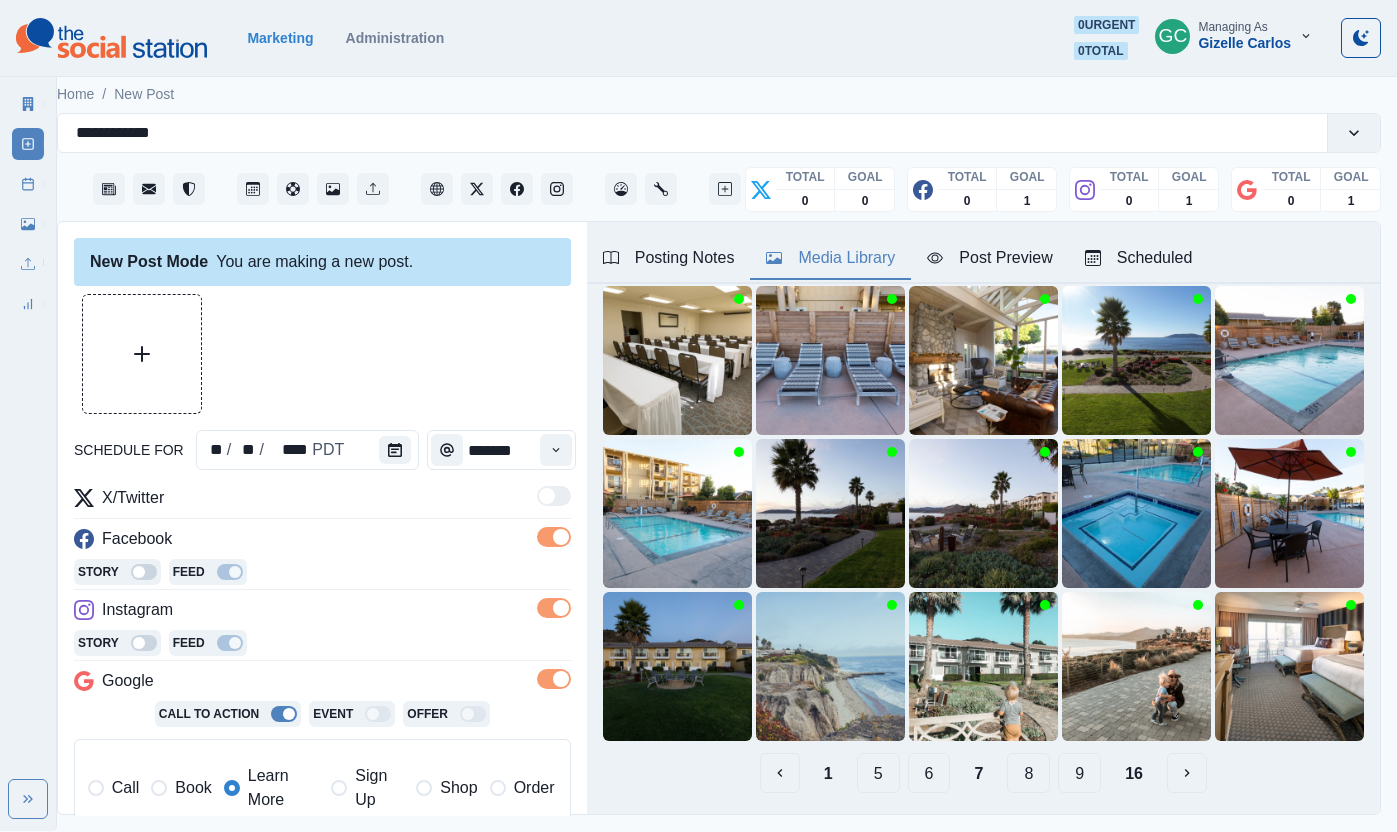 click on "8" at bounding box center [1028, 773] 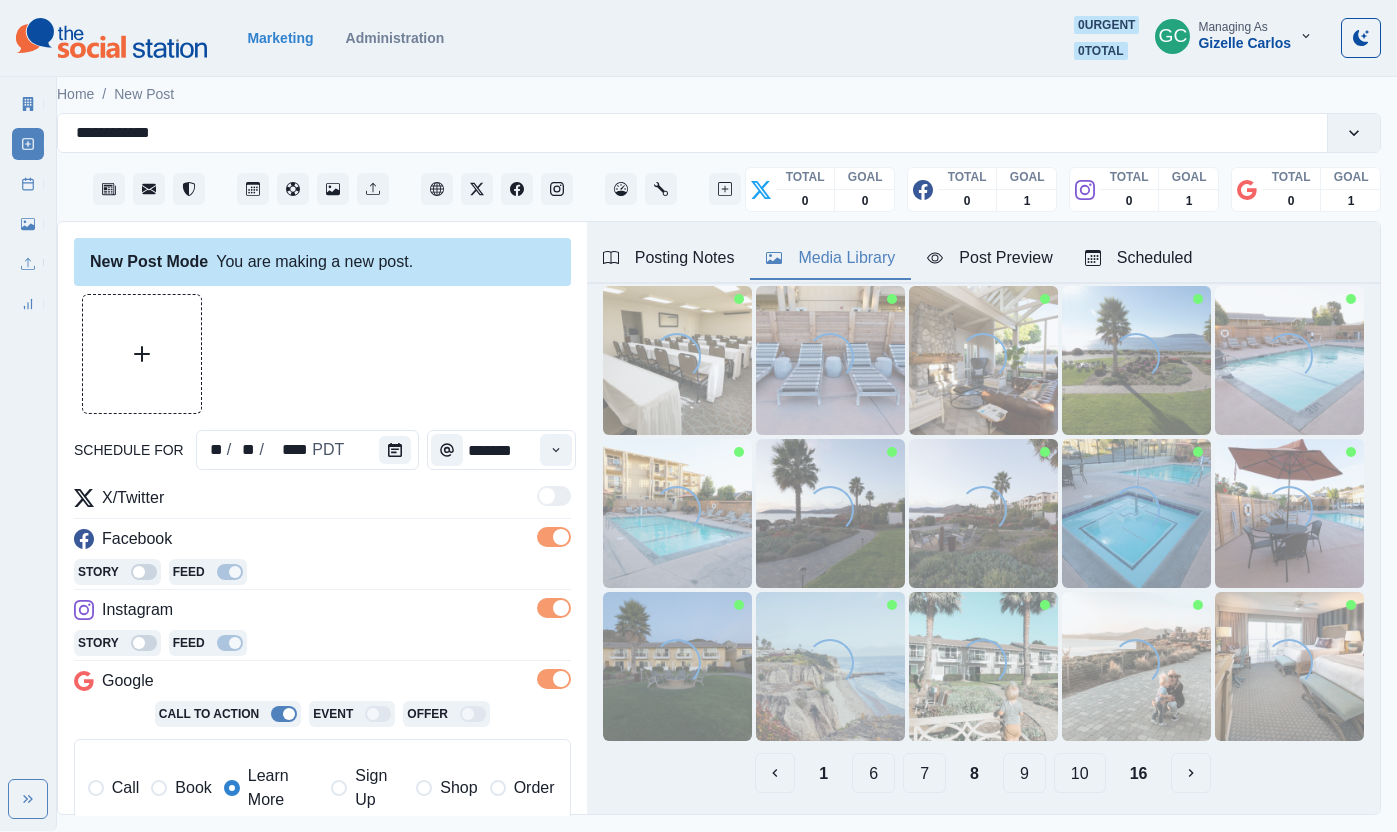 scroll, scrollTop: 110, scrollLeft: 0, axis: vertical 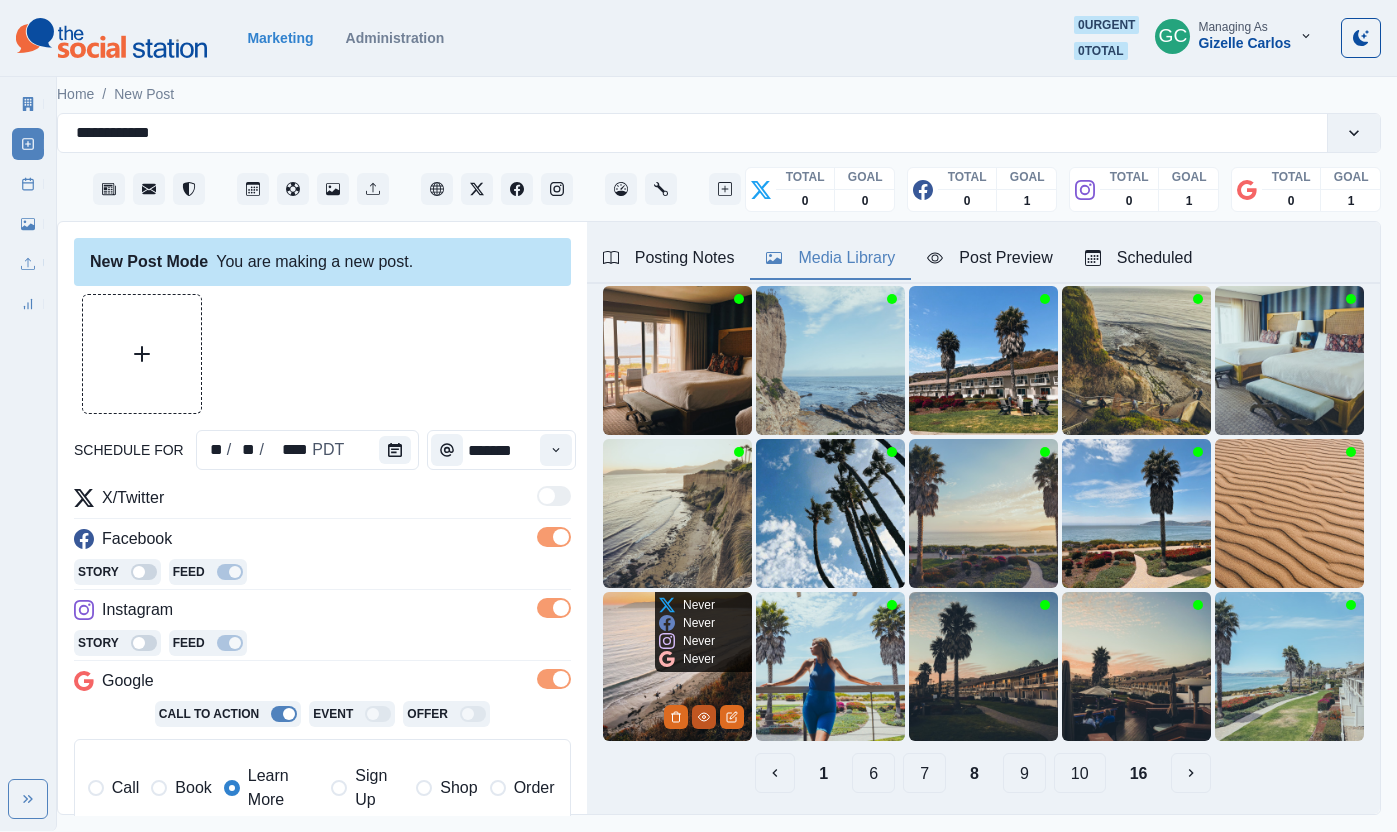 click 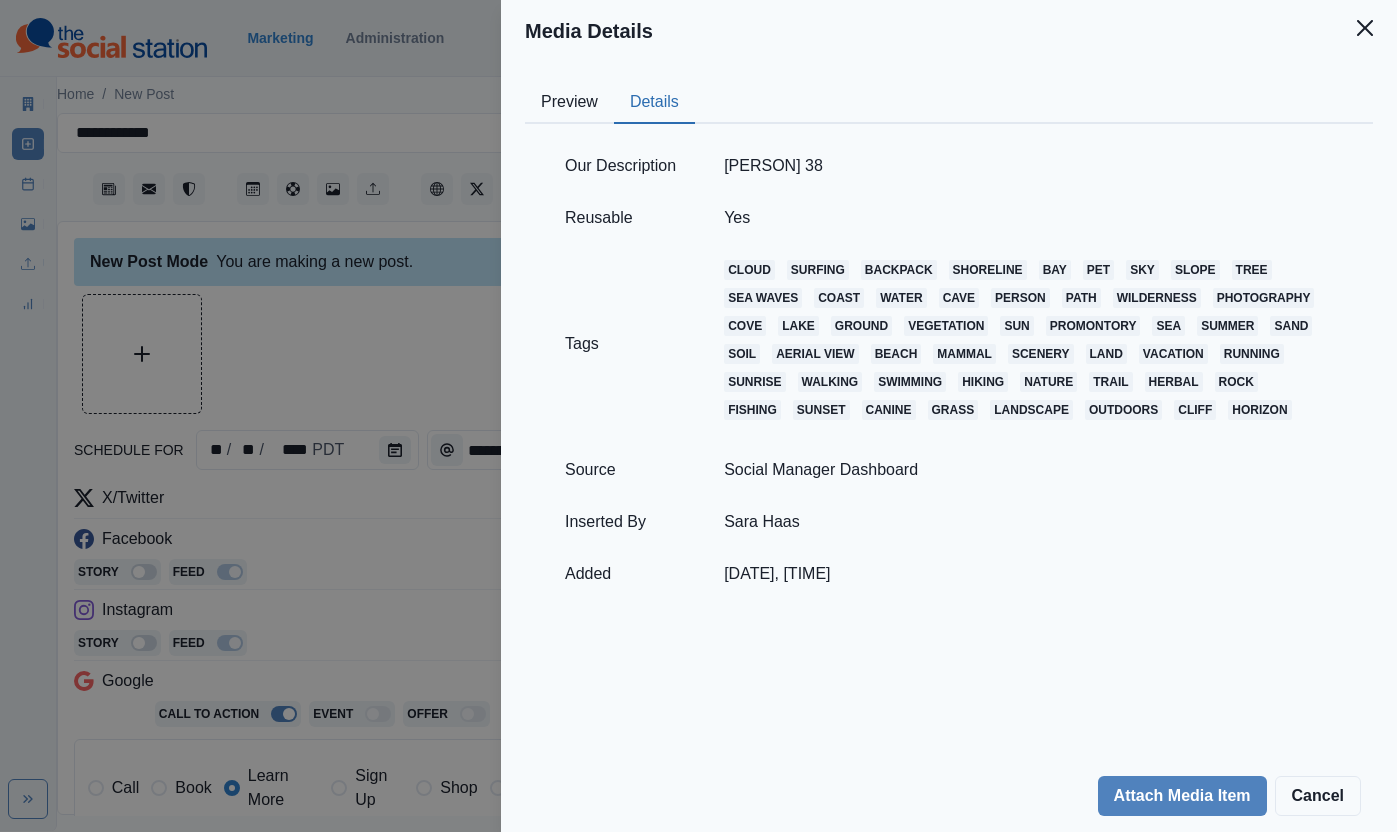 drag, startPoint x: 624, startPoint y: 85, endPoint x: 680, endPoint y: 107, distance: 60.166435 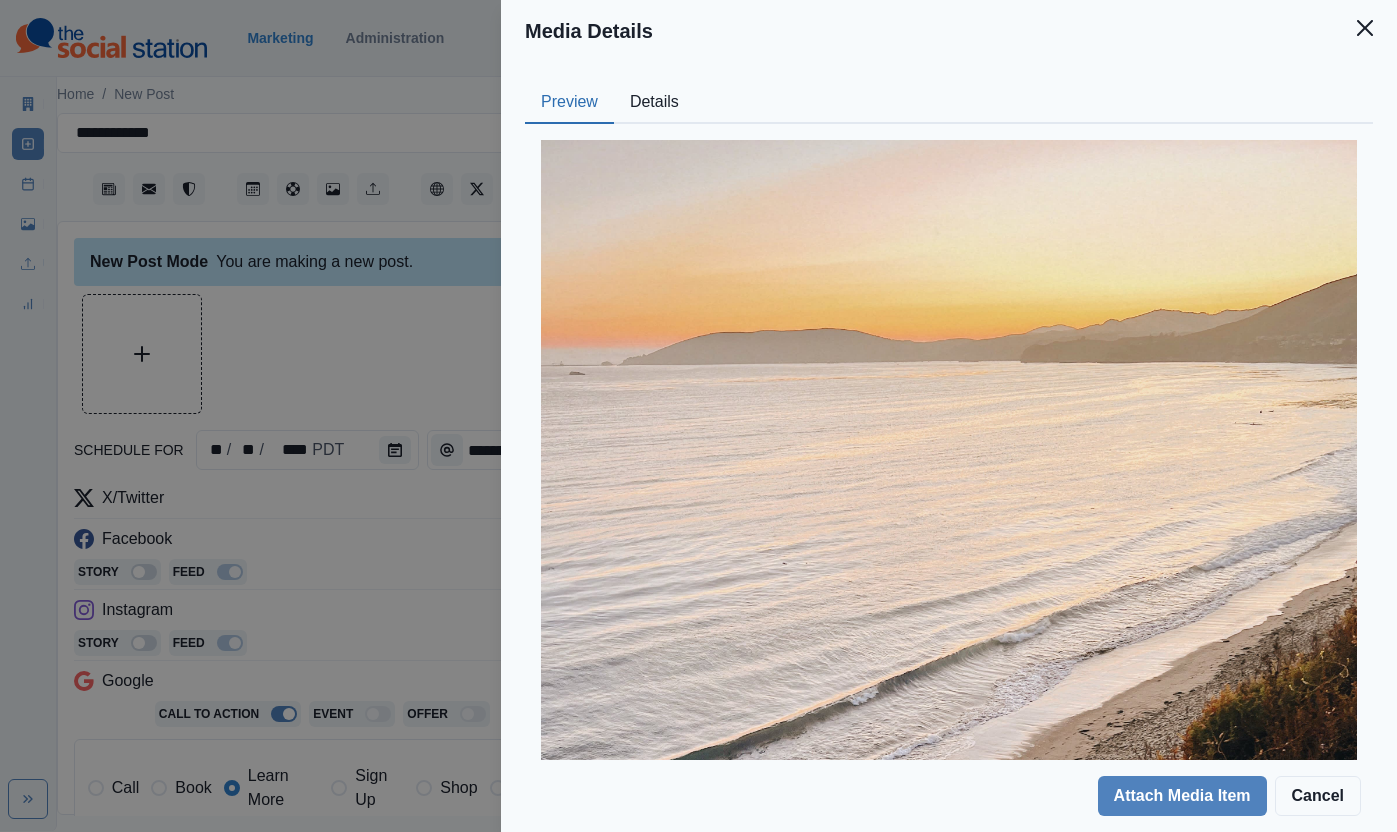 click on "Preview" at bounding box center [569, 103] 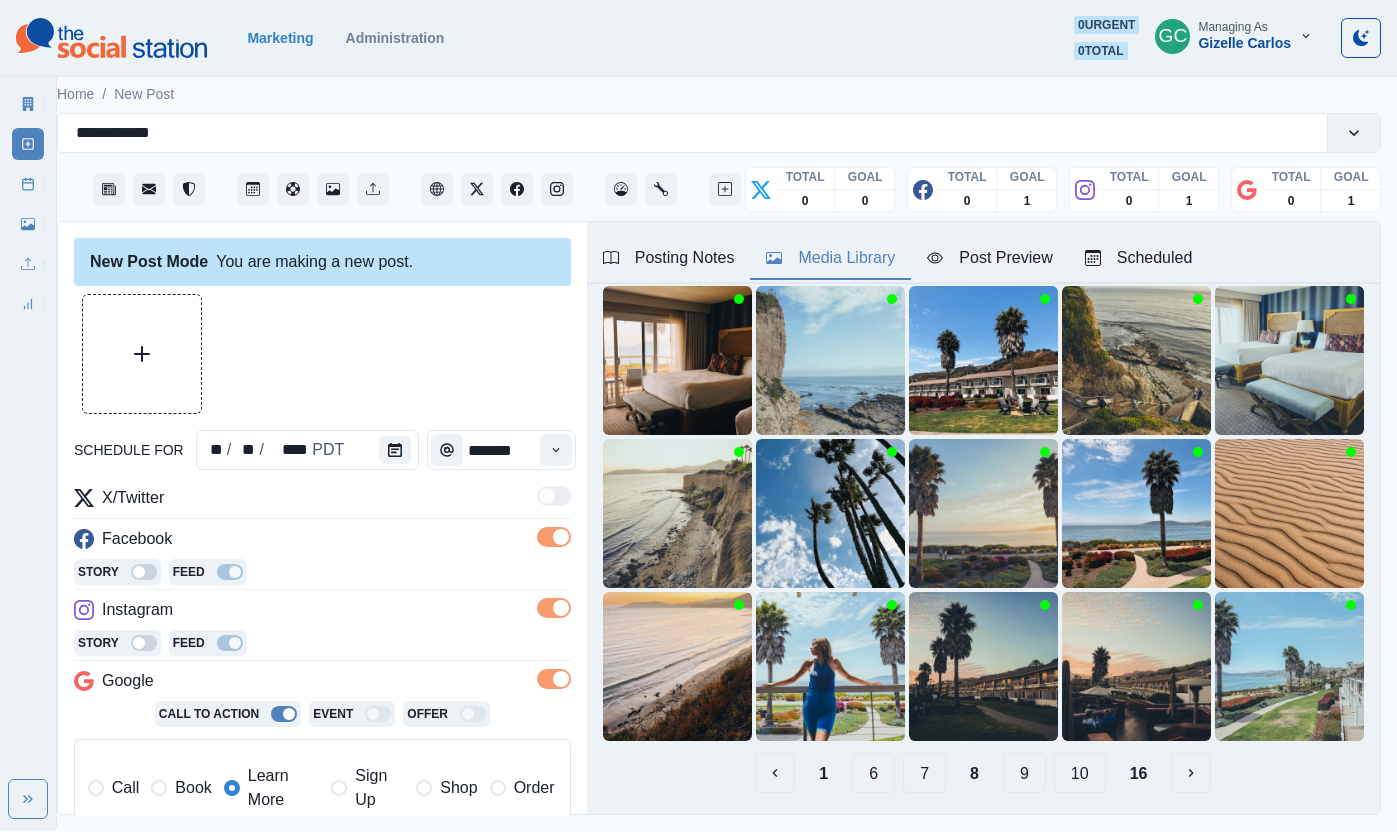 click on "Posting Notes" at bounding box center (669, 258) 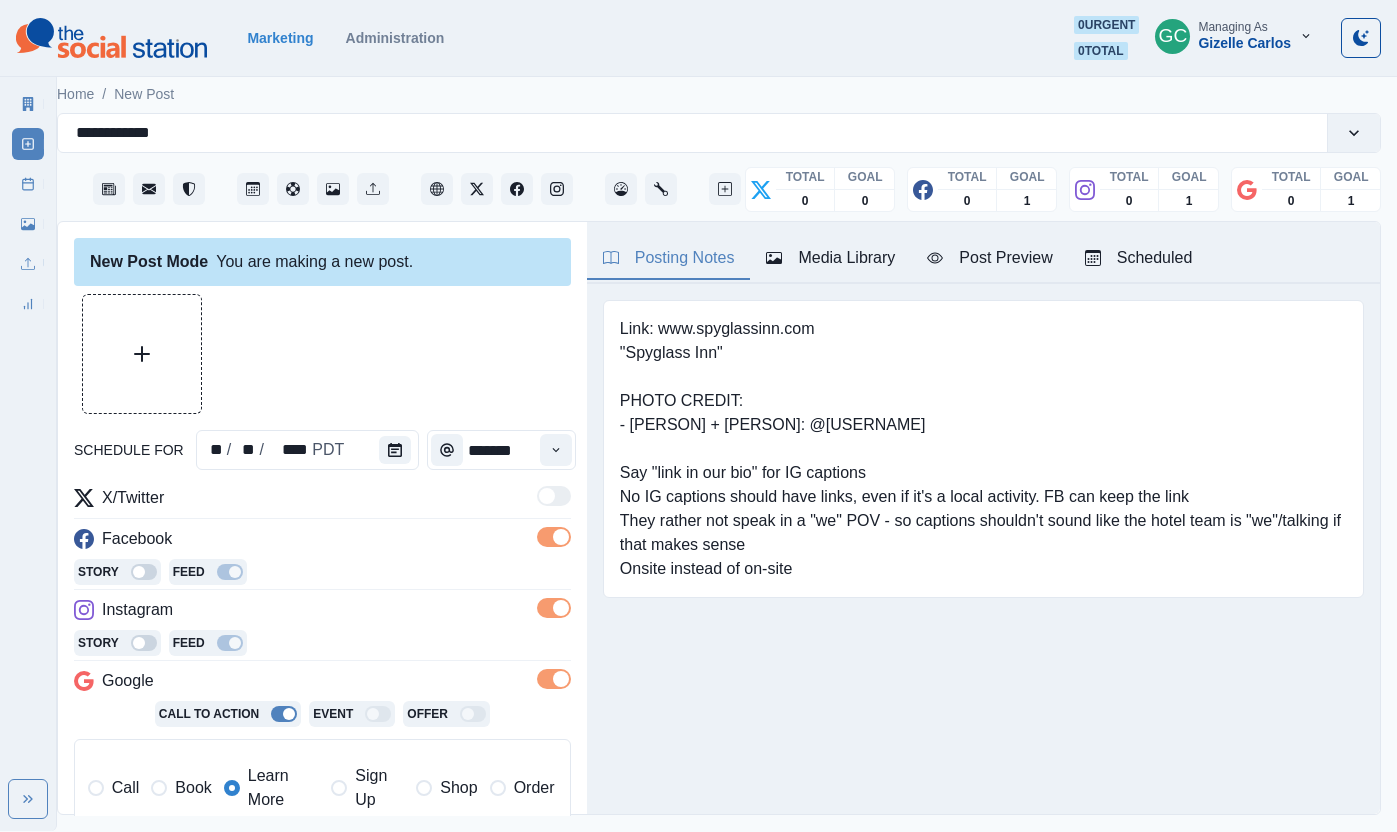 click on "Media Library" at bounding box center [830, 259] 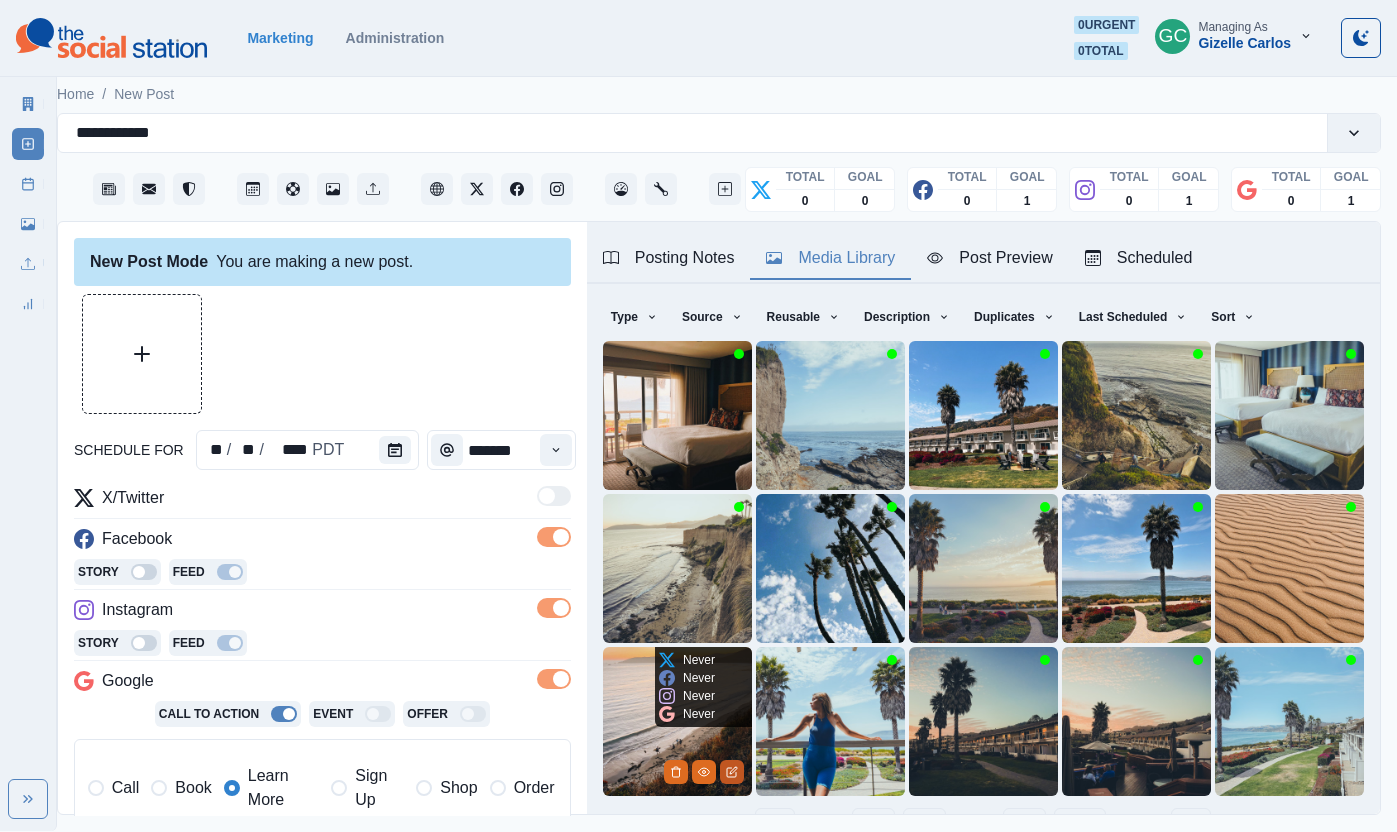scroll, scrollTop: 64, scrollLeft: 0, axis: vertical 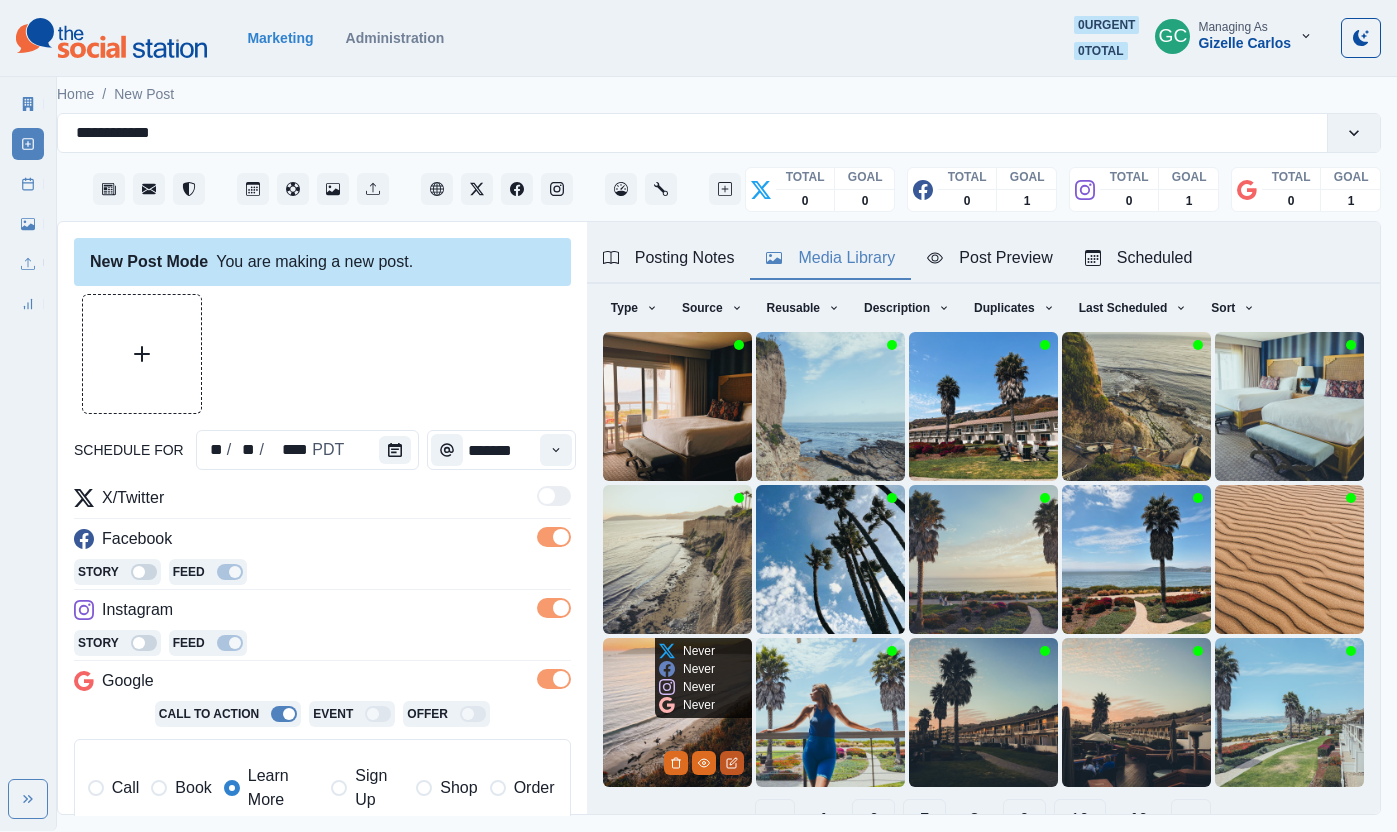 click 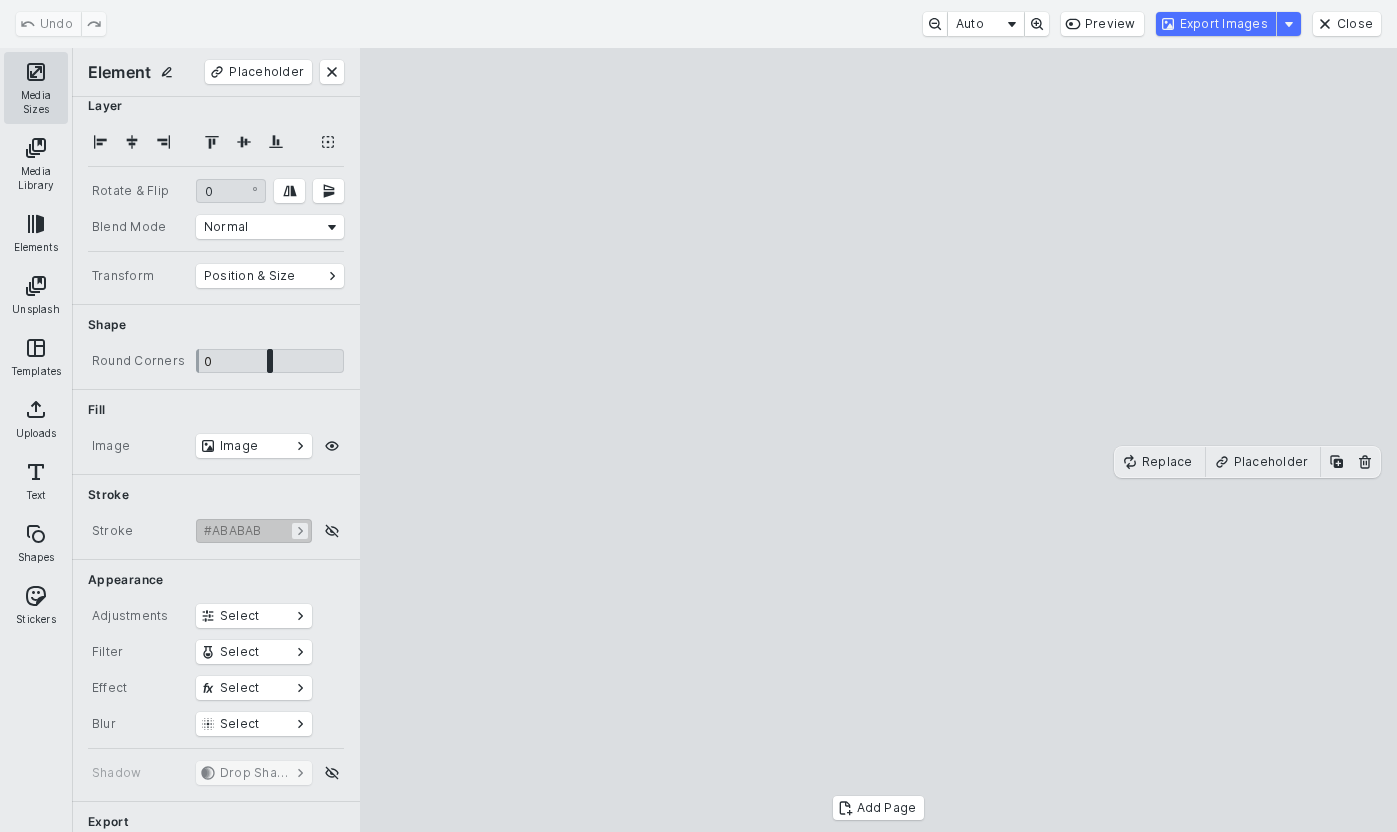 click on "Media Sizes" at bounding box center (36, 88) 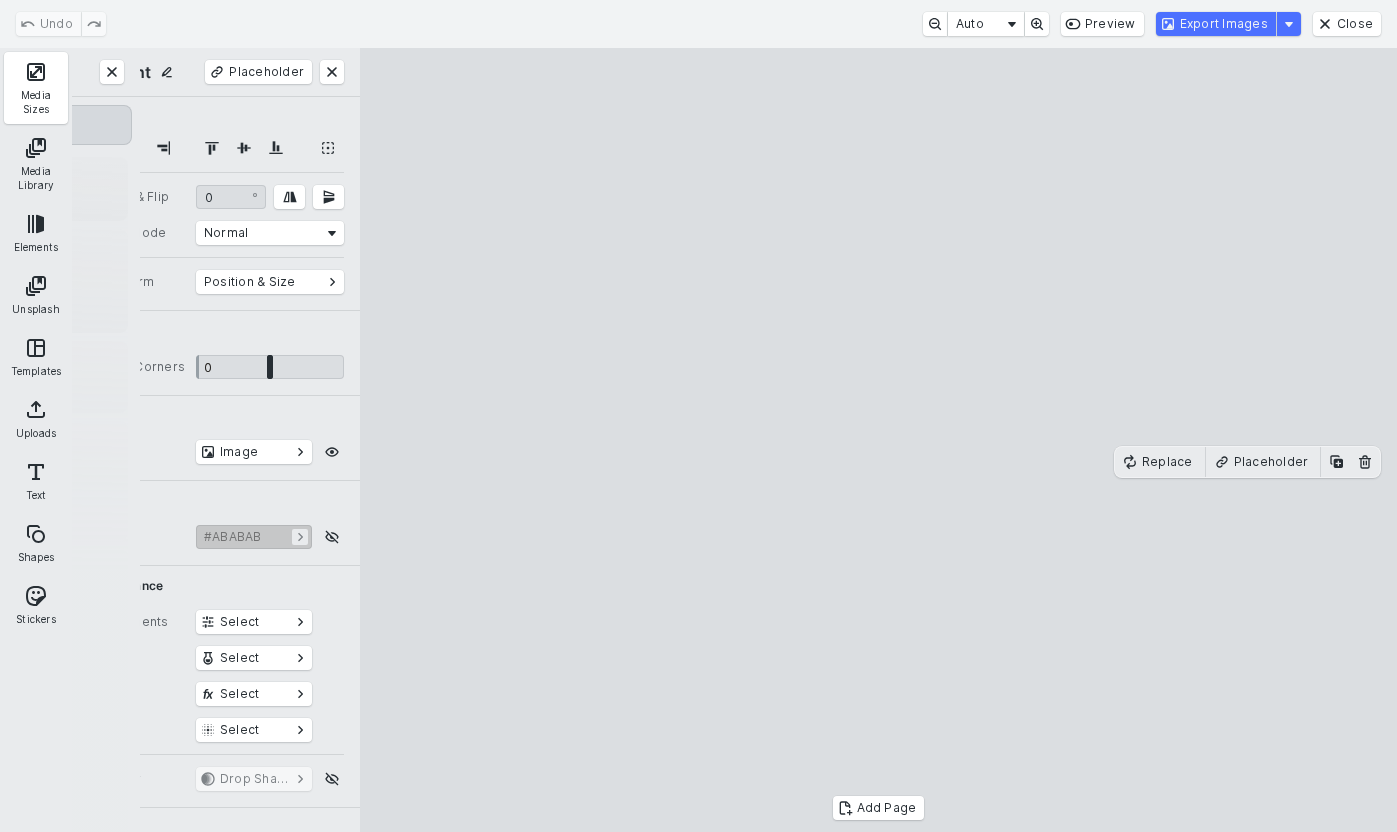 scroll, scrollTop: 10, scrollLeft: 0, axis: vertical 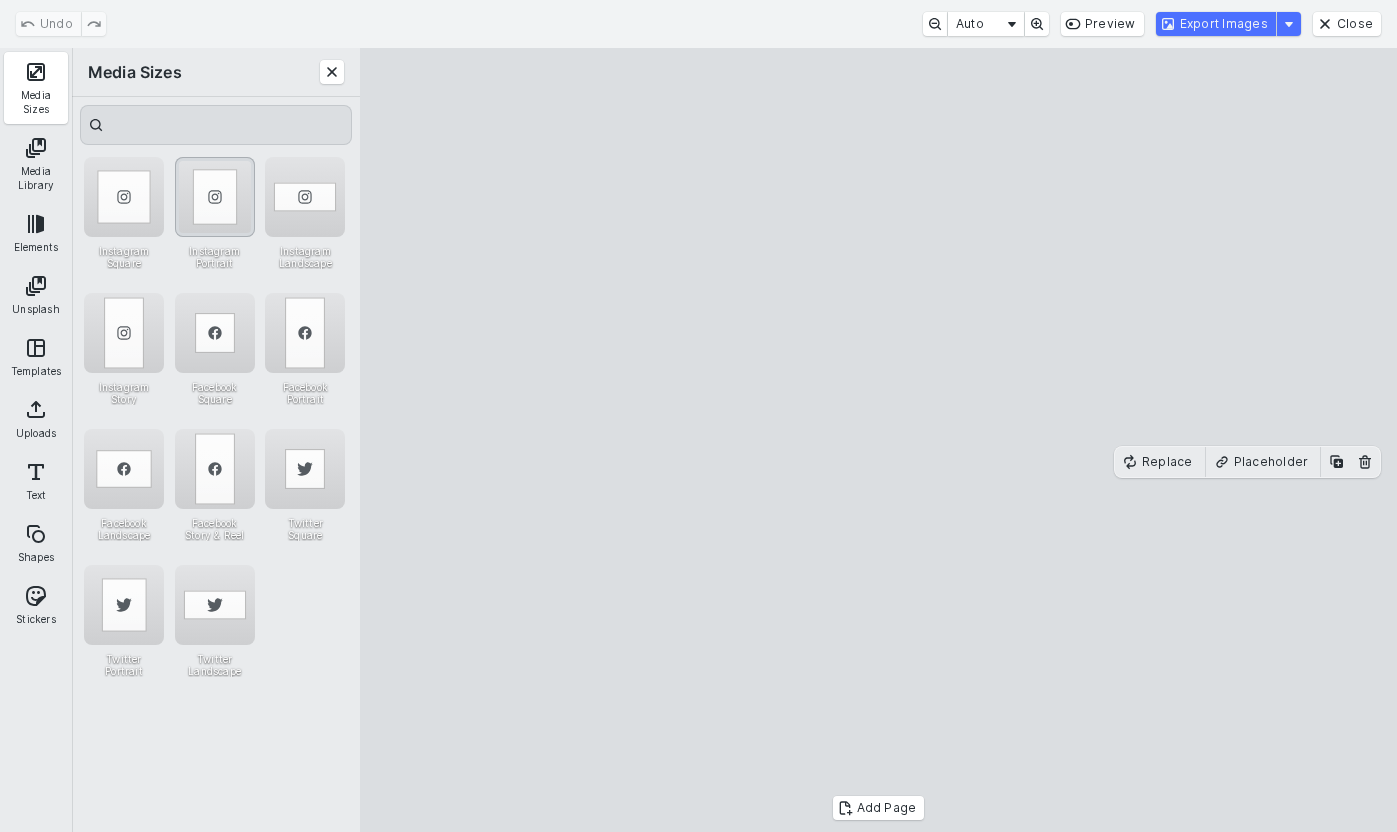 click at bounding box center [215, 197] 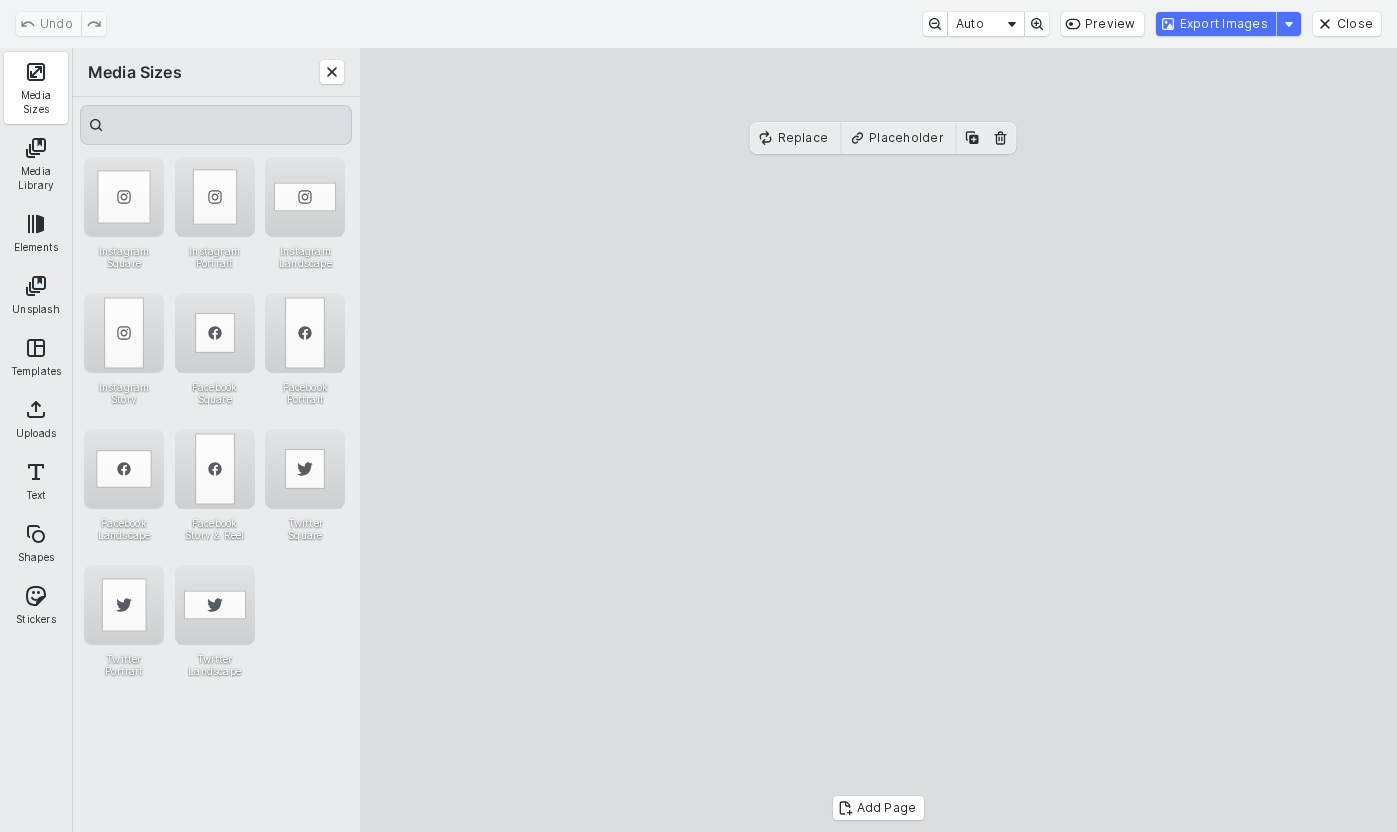 click on "Export Images" at bounding box center (1216, 24) 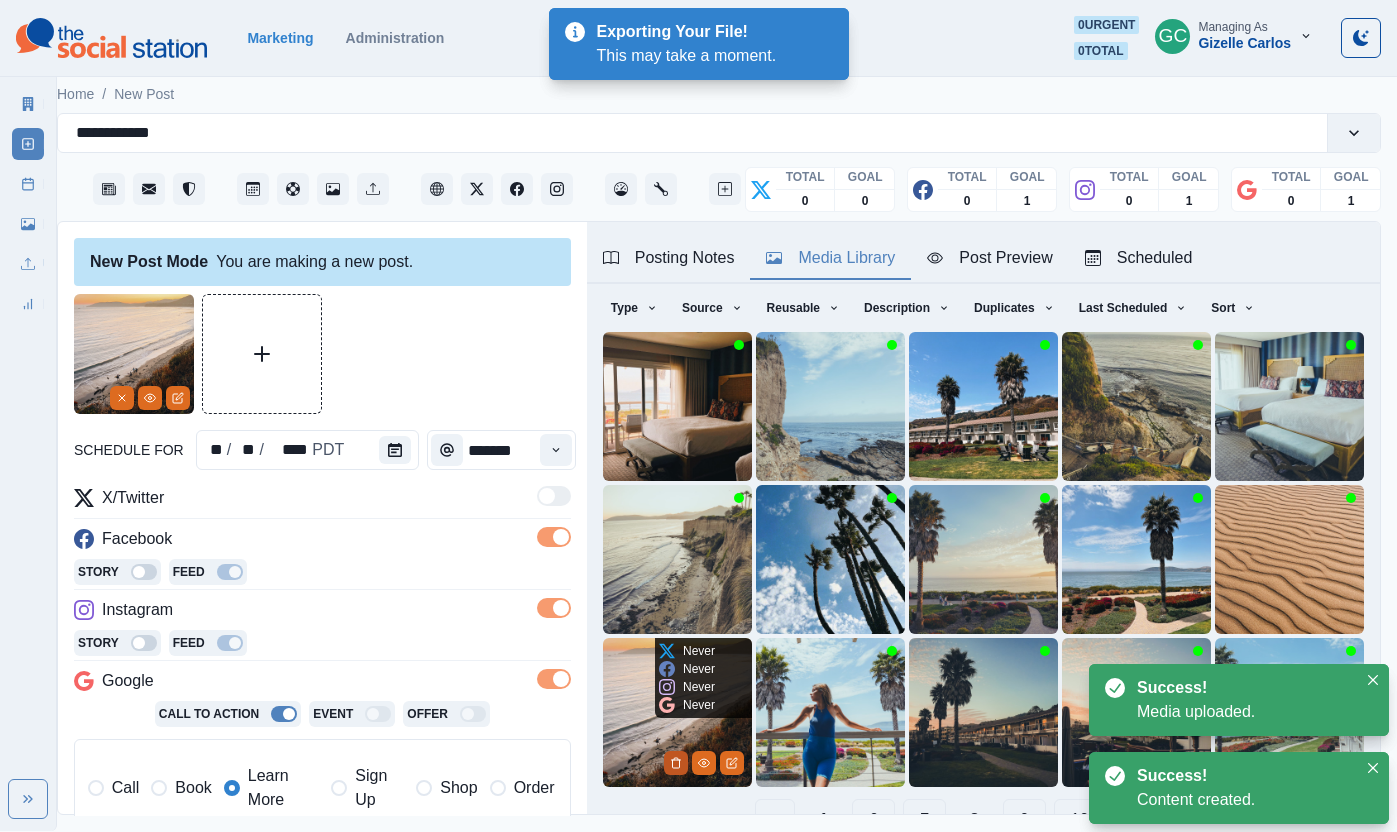click at bounding box center (676, 763) 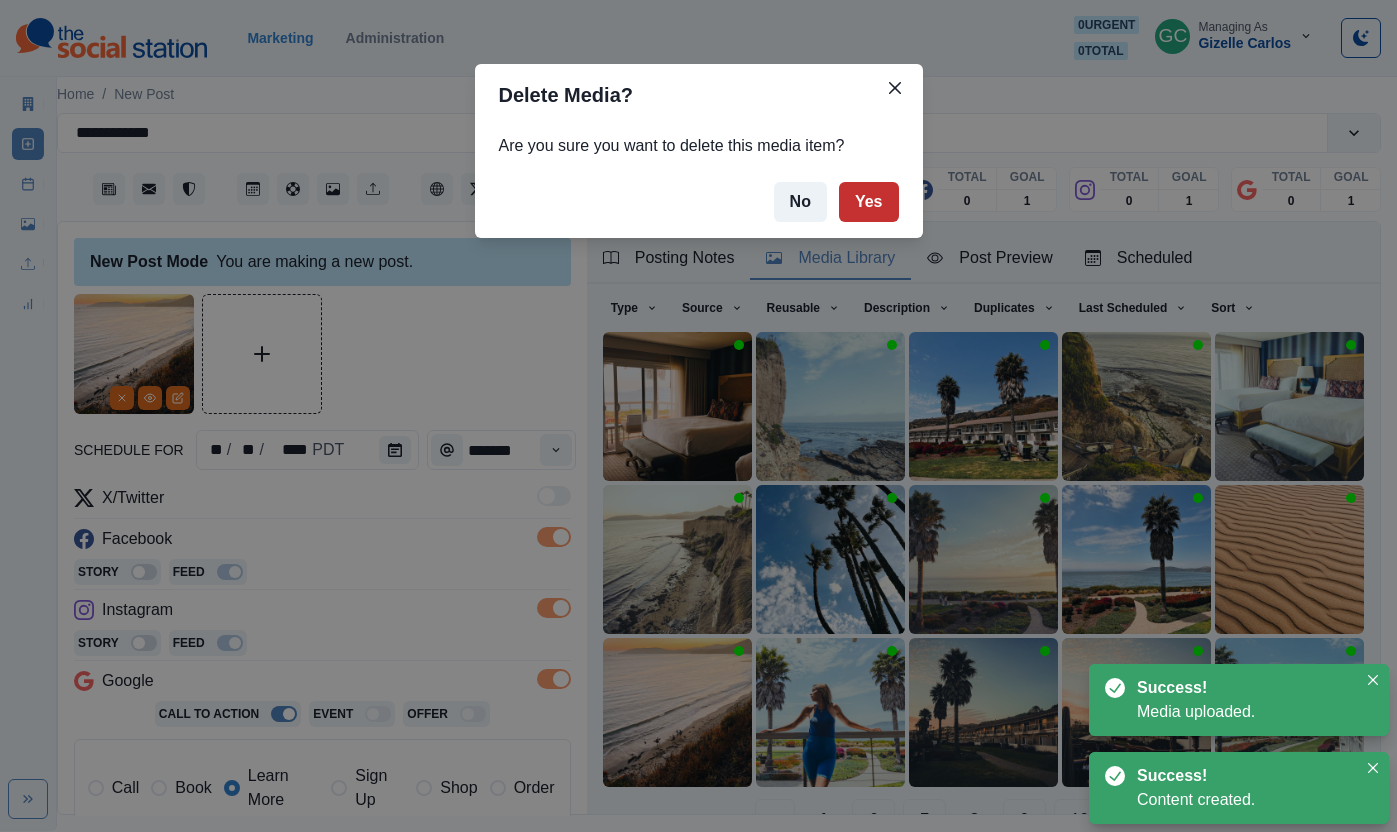 click on "Yes" at bounding box center [869, 202] 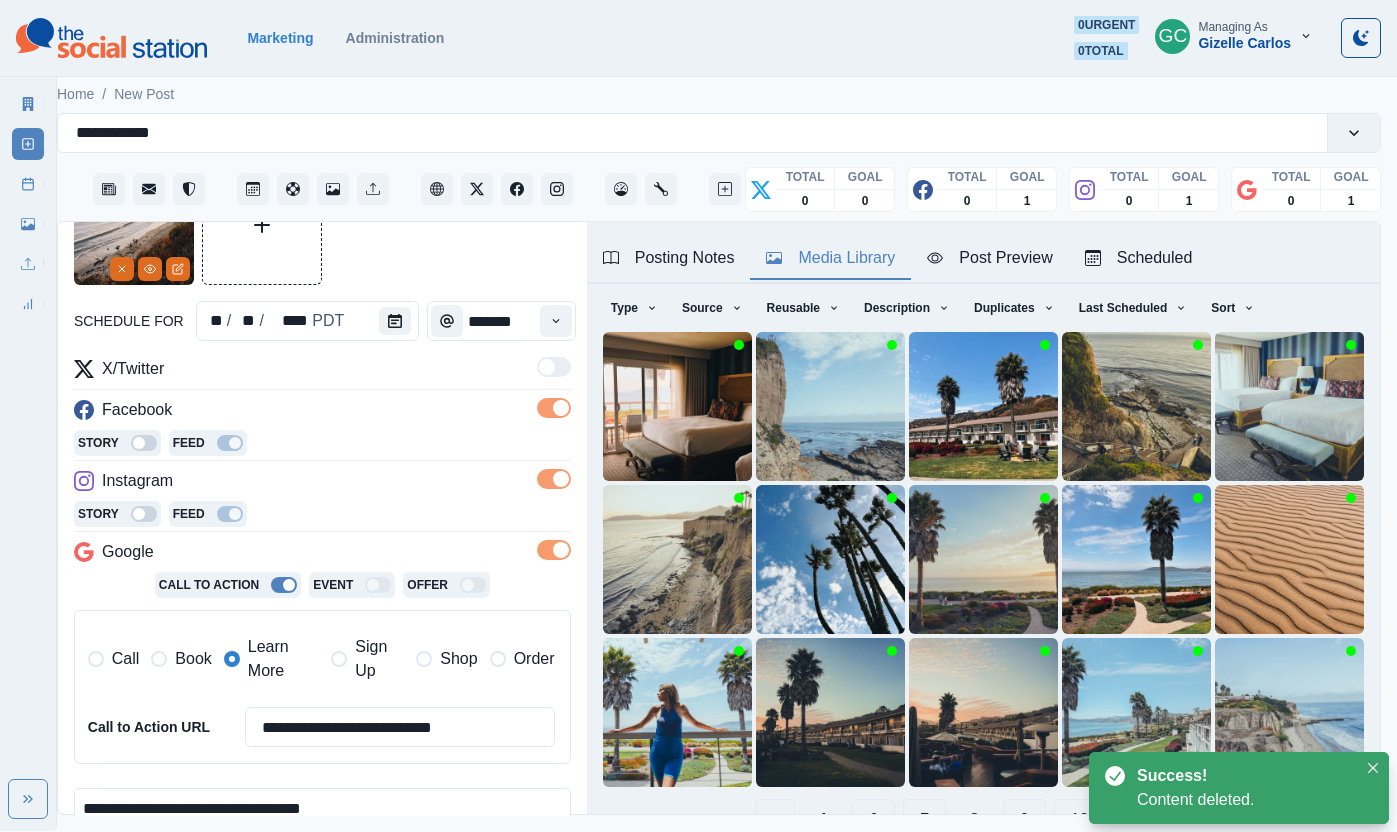 scroll, scrollTop: 163, scrollLeft: 0, axis: vertical 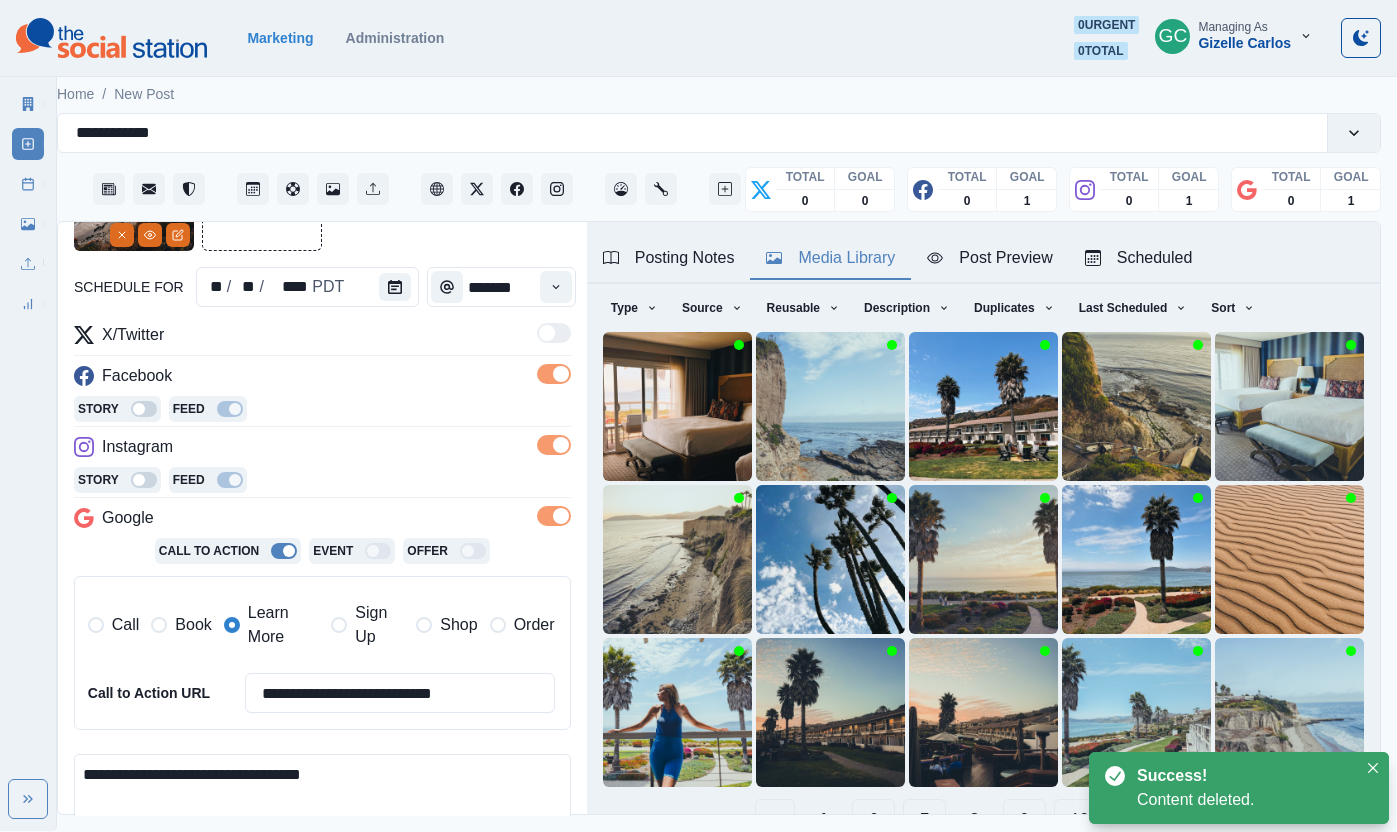 drag, startPoint x: 318, startPoint y: 803, endPoint x: 307, endPoint y: 800, distance: 11.401754 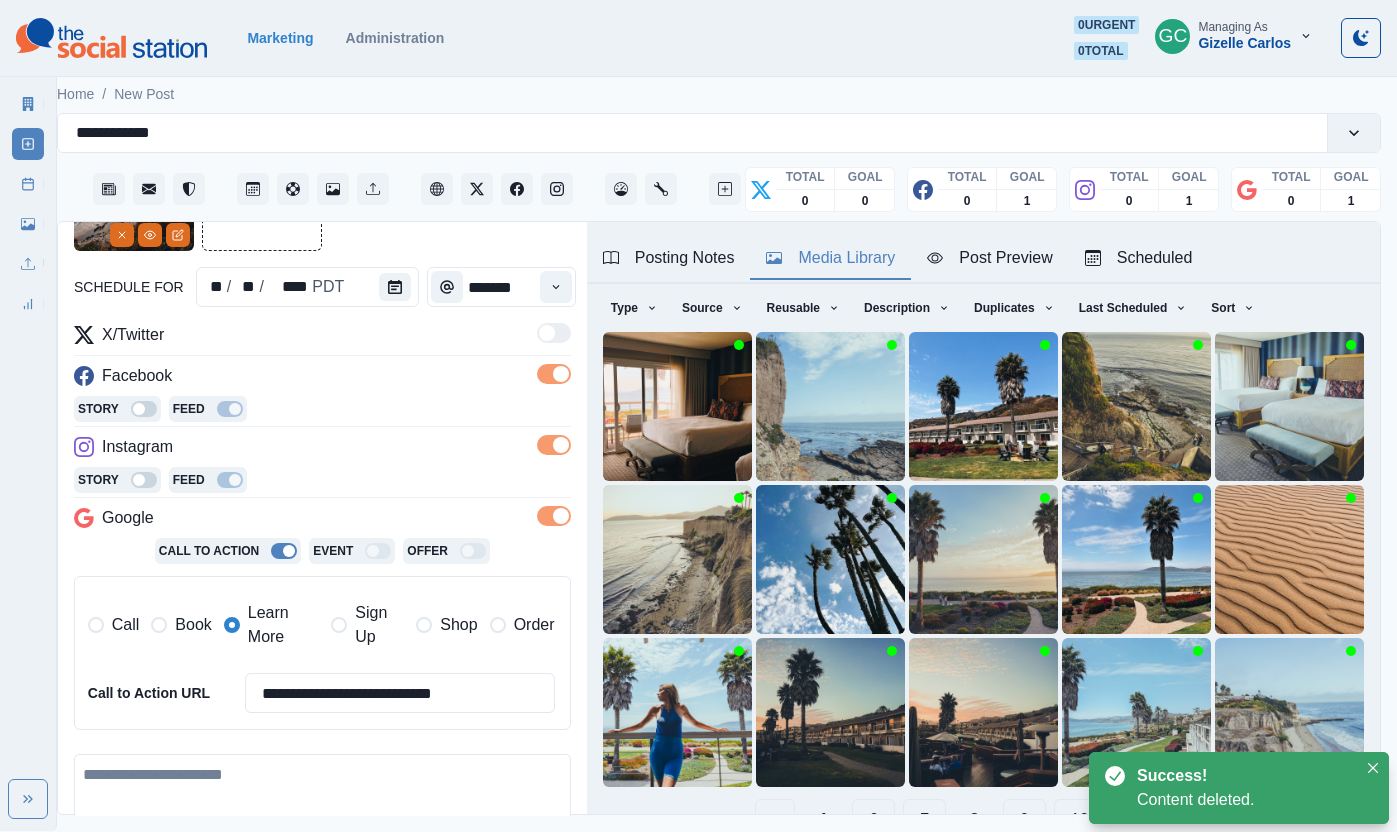 paste on "**********" 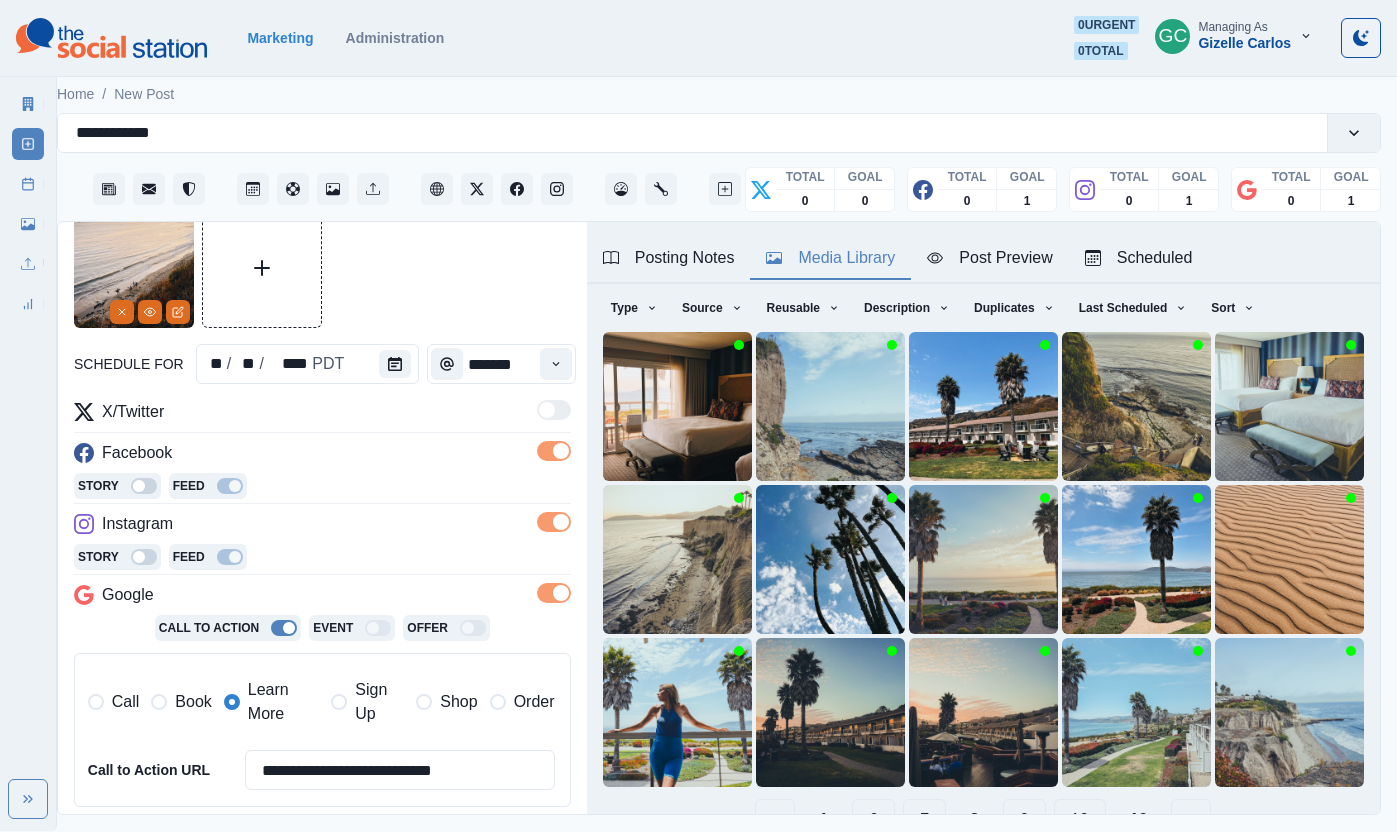 scroll, scrollTop: 41, scrollLeft: 0, axis: vertical 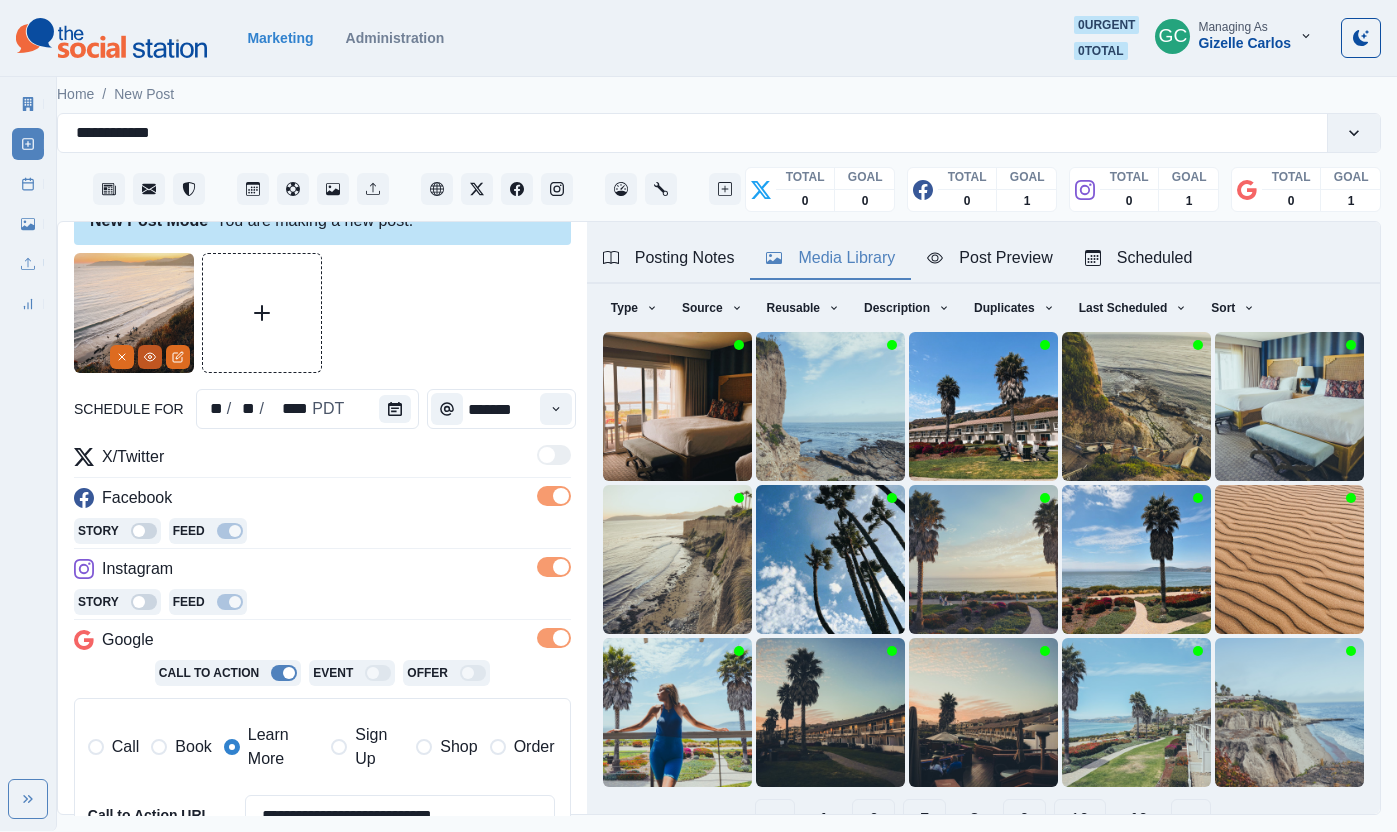 click at bounding box center (150, 357) 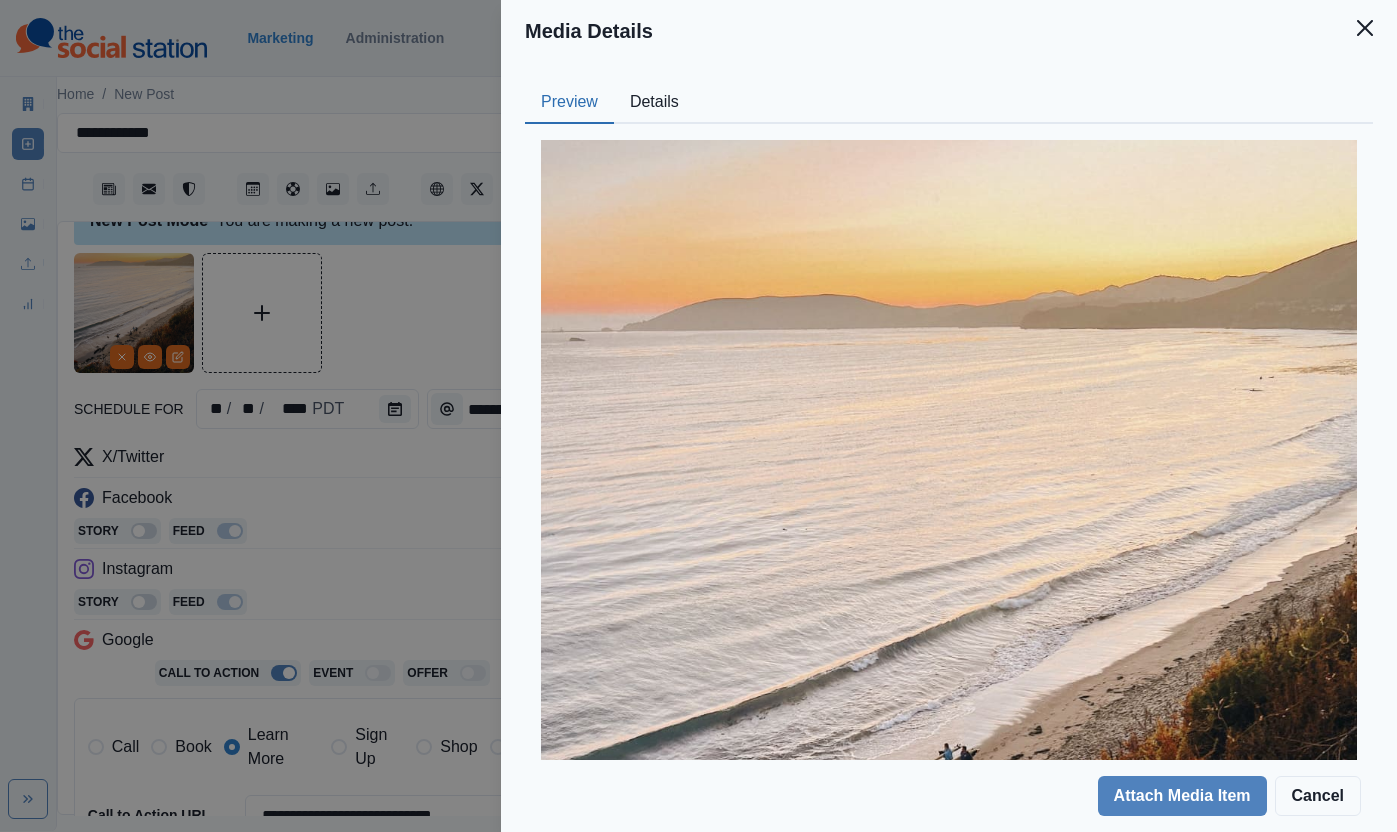 click on "Media Details Preview Details Our Description [PERSON]  38-edited Reusable Yes Tags rock sunset horizon land sky sunrise fishing walking scenery slope cloud promontory sea sand swimming bird shoreline ground soil aerial view wilderness vacation lake water vegetation algae cycling sun coast person cove path landscape photography outdoors trail dune nature sea waves running beach summer sunlight pebble bay cliff surfing panoramic canine hiking Source Social Manager Dashboard Inserted By [PERSON] Added [DATE], [TIME] Attach Media Item Cancel" at bounding box center [698, 416] 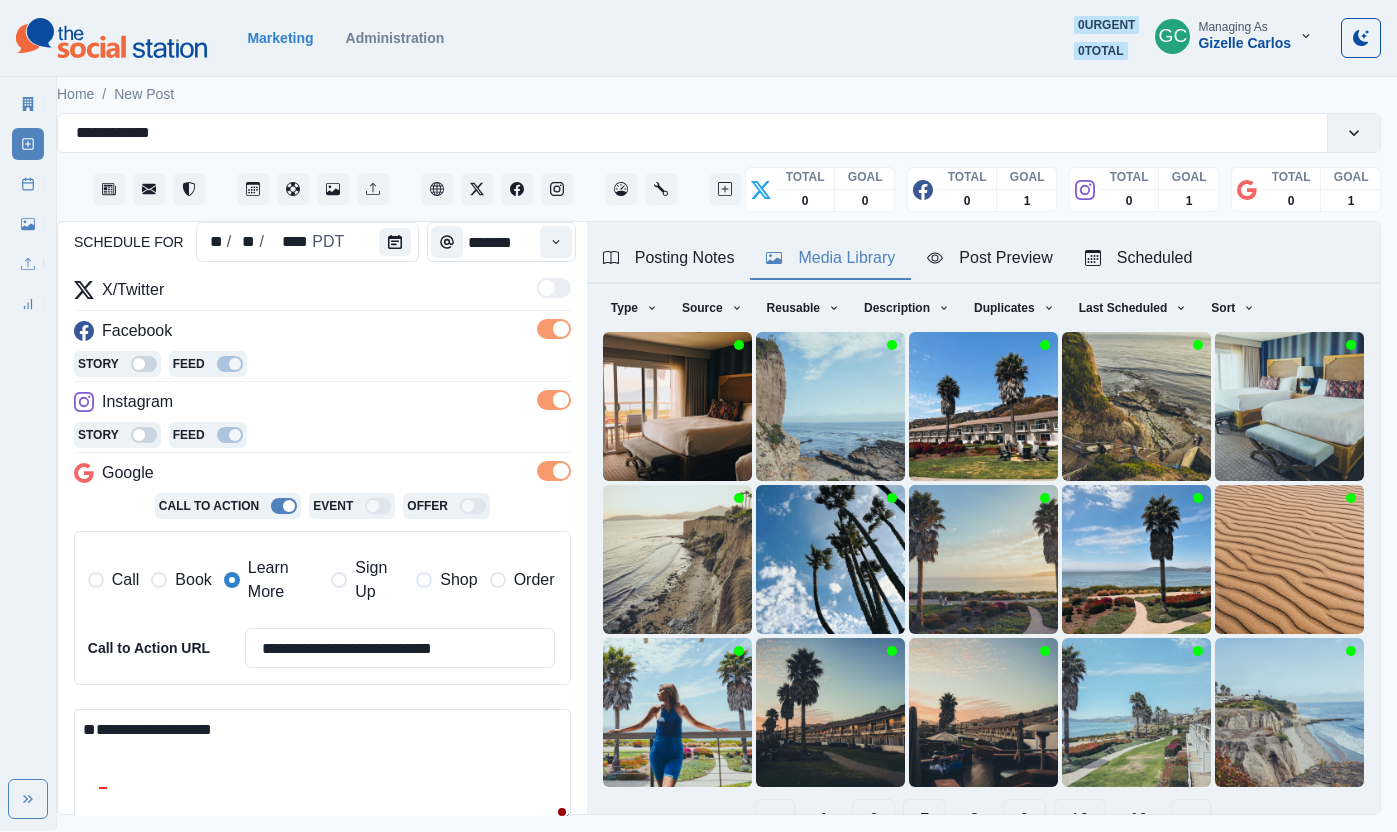 scroll, scrollTop: 242, scrollLeft: 0, axis: vertical 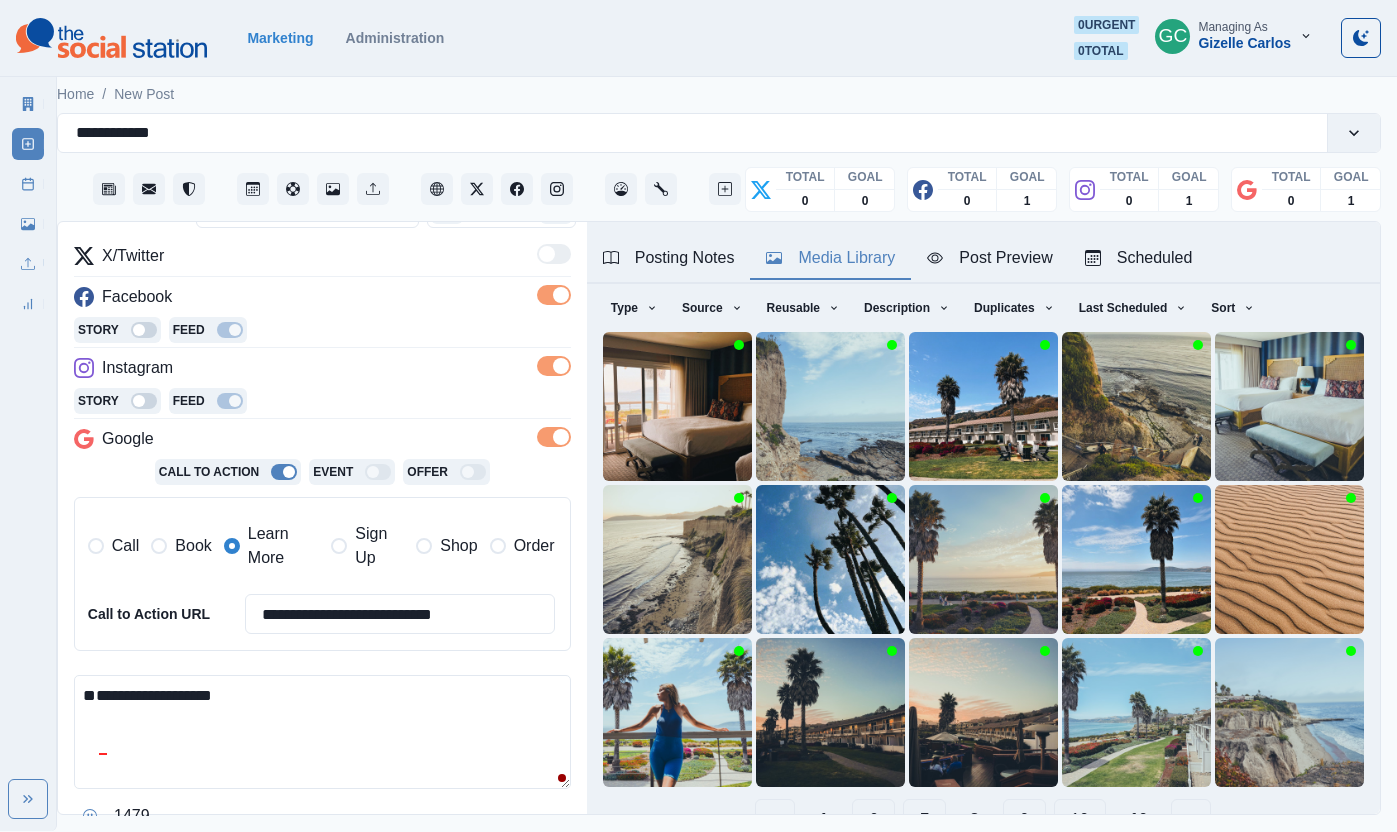 click on "**********" at bounding box center (322, 732) 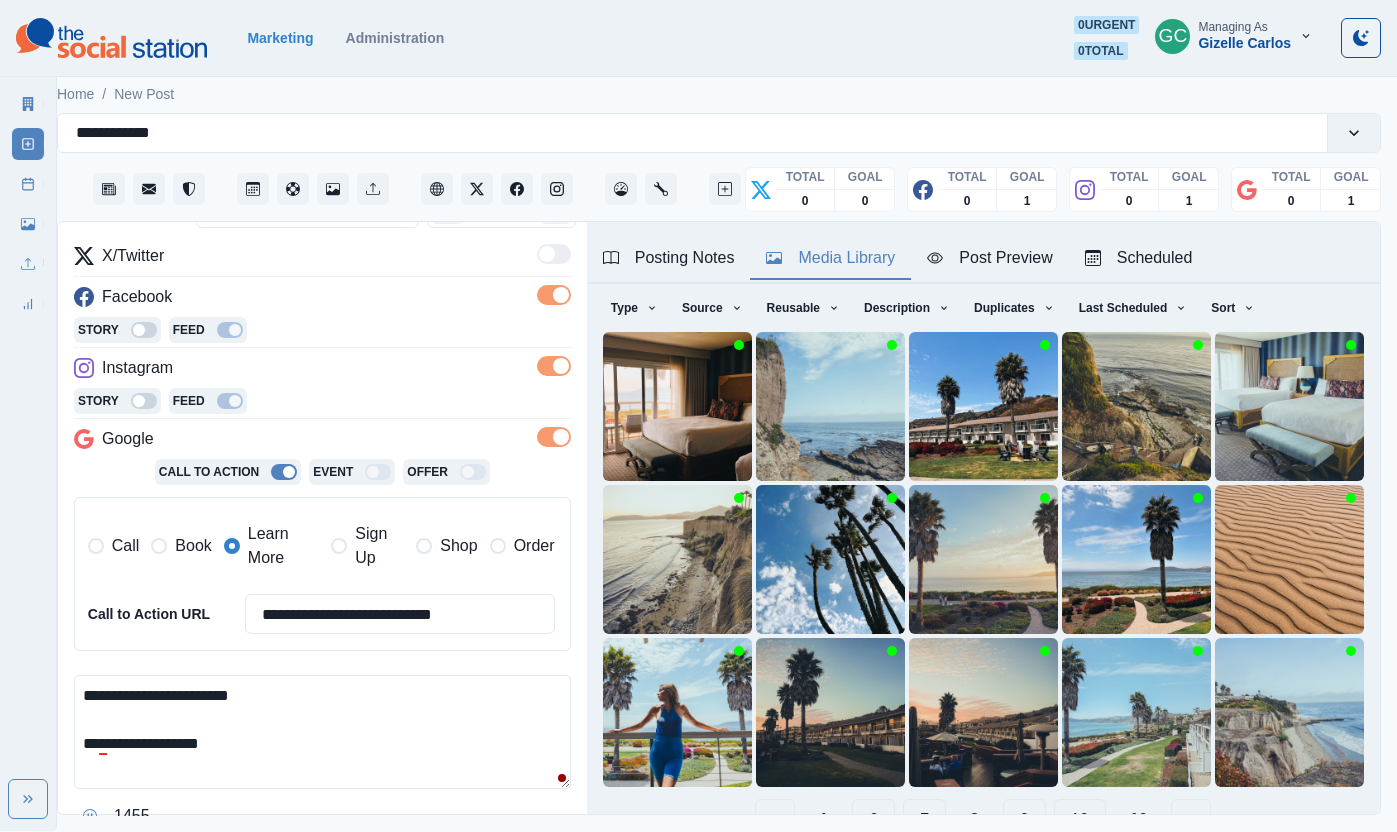 scroll, scrollTop: 325, scrollLeft: 0, axis: vertical 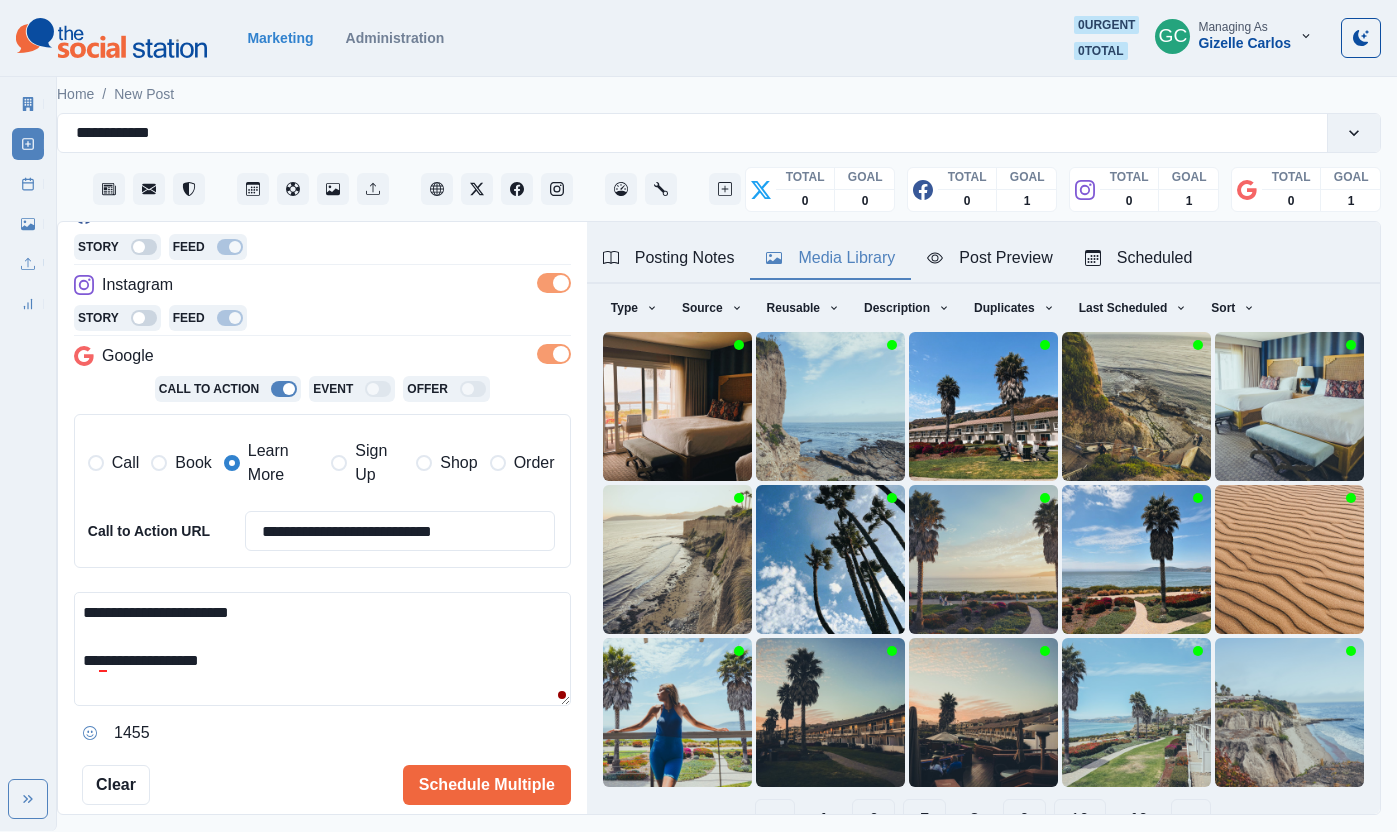 click on "**********" at bounding box center (322, 649) 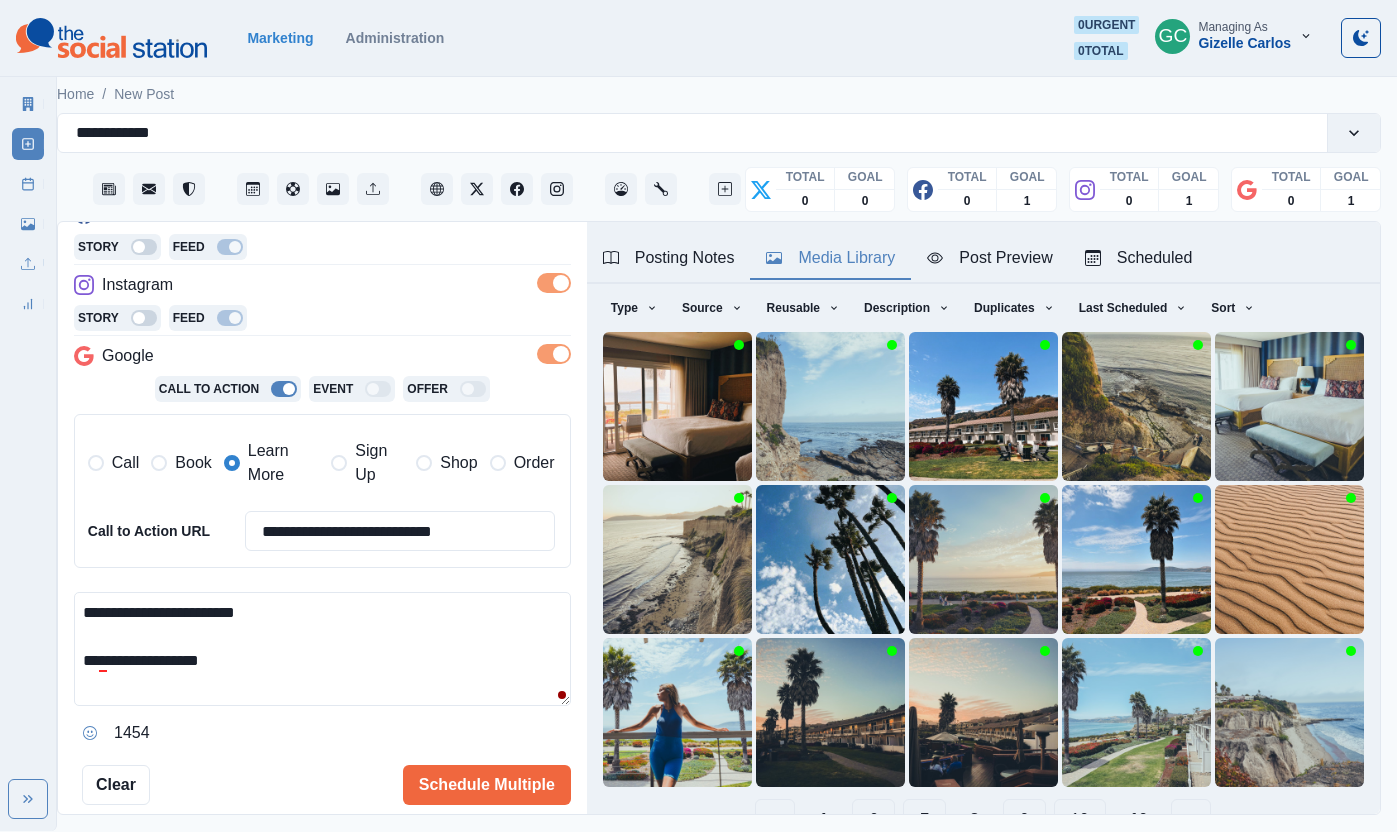 click on "**********" at bounding box center (322, 649) 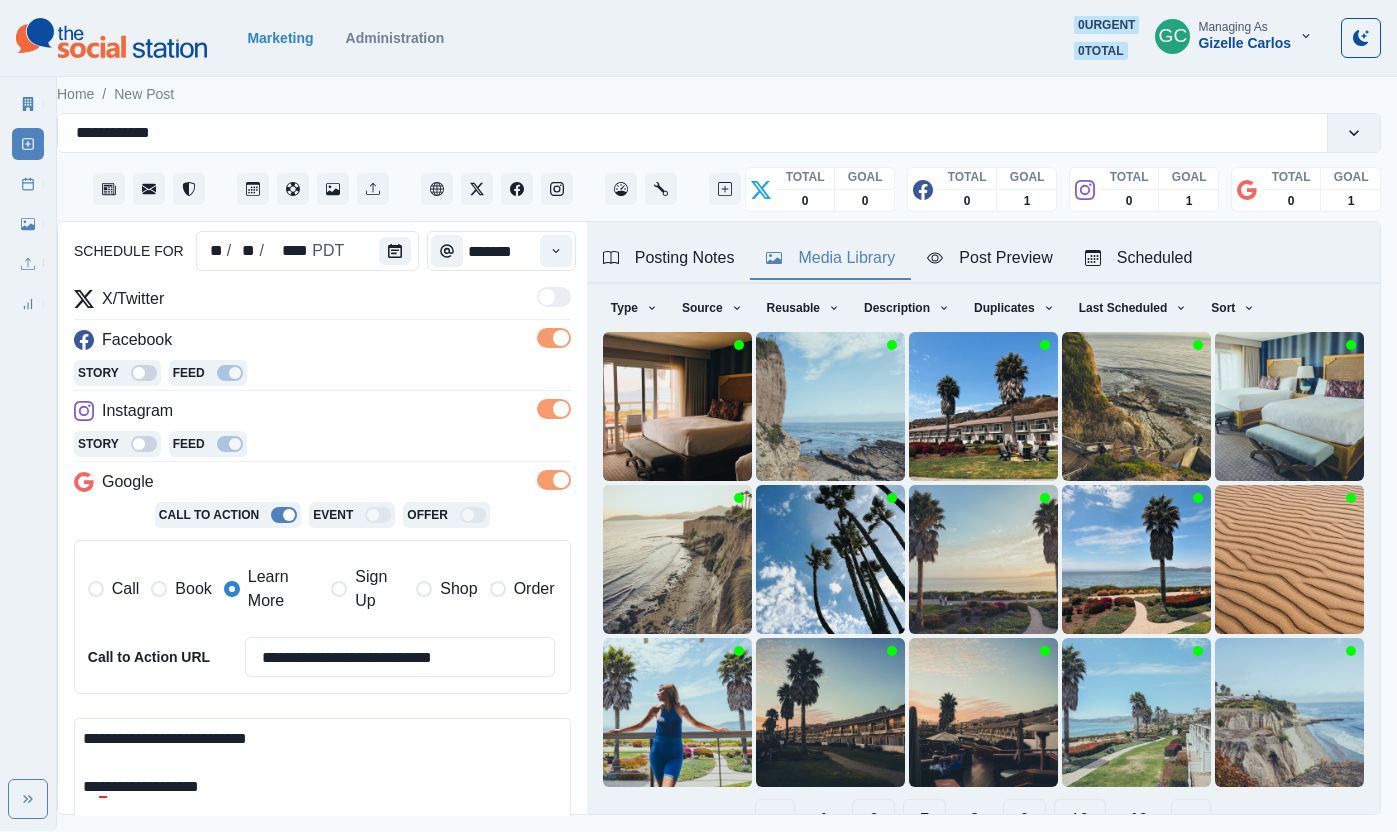 scroll, scrollTop: 450, scrollLeft: 0, axis: vertical 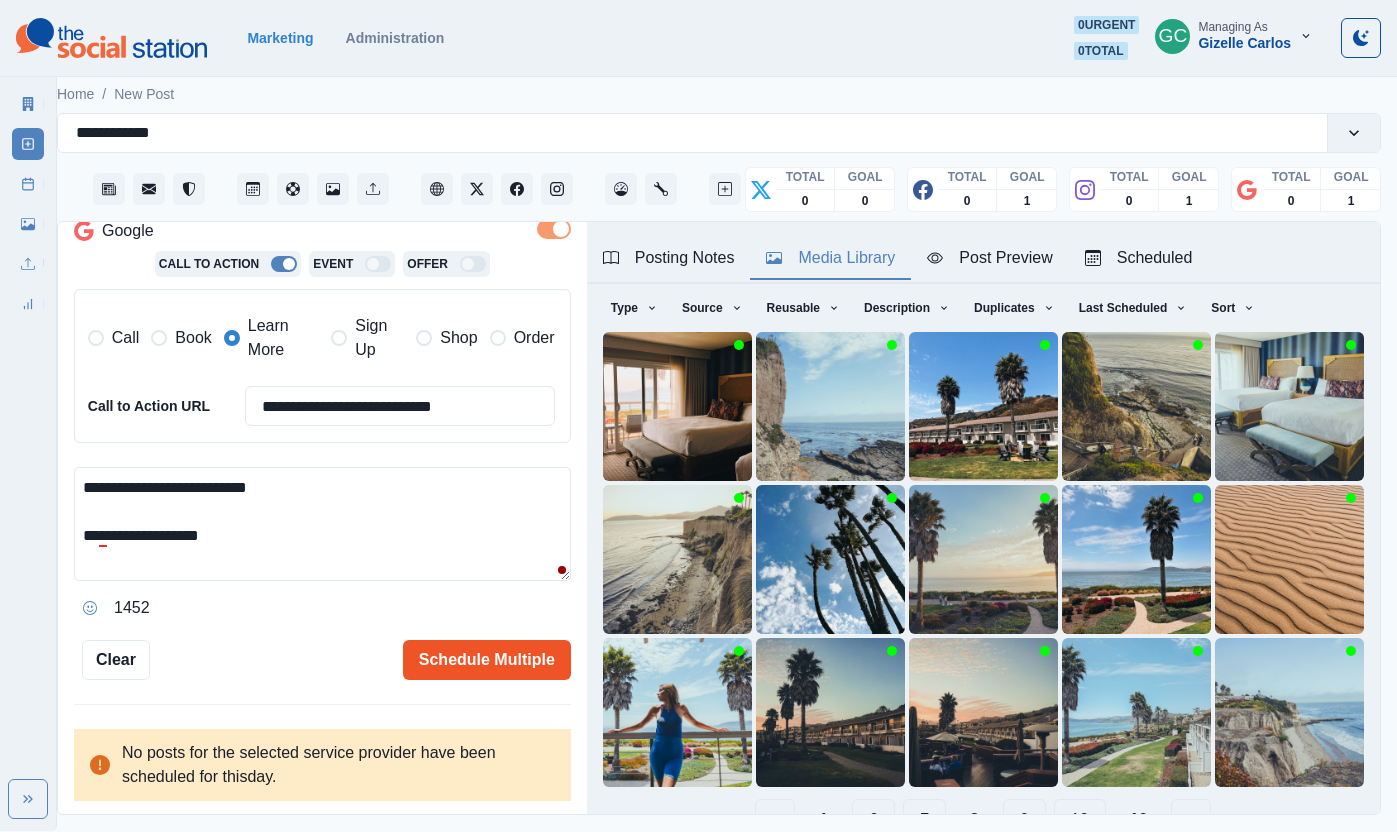 type on "**********" 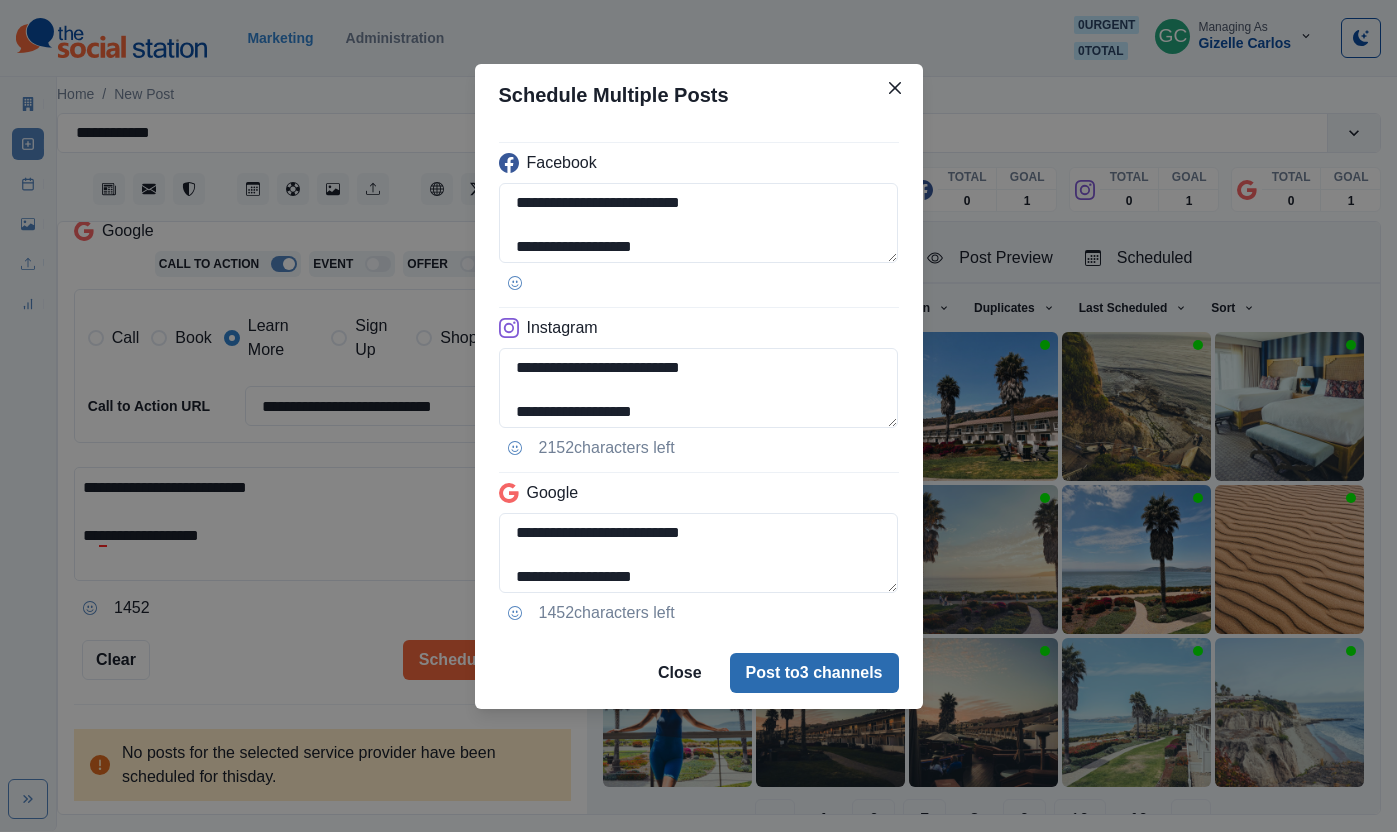 click on "Post to  3   channels" at bounding box center (814, 673) 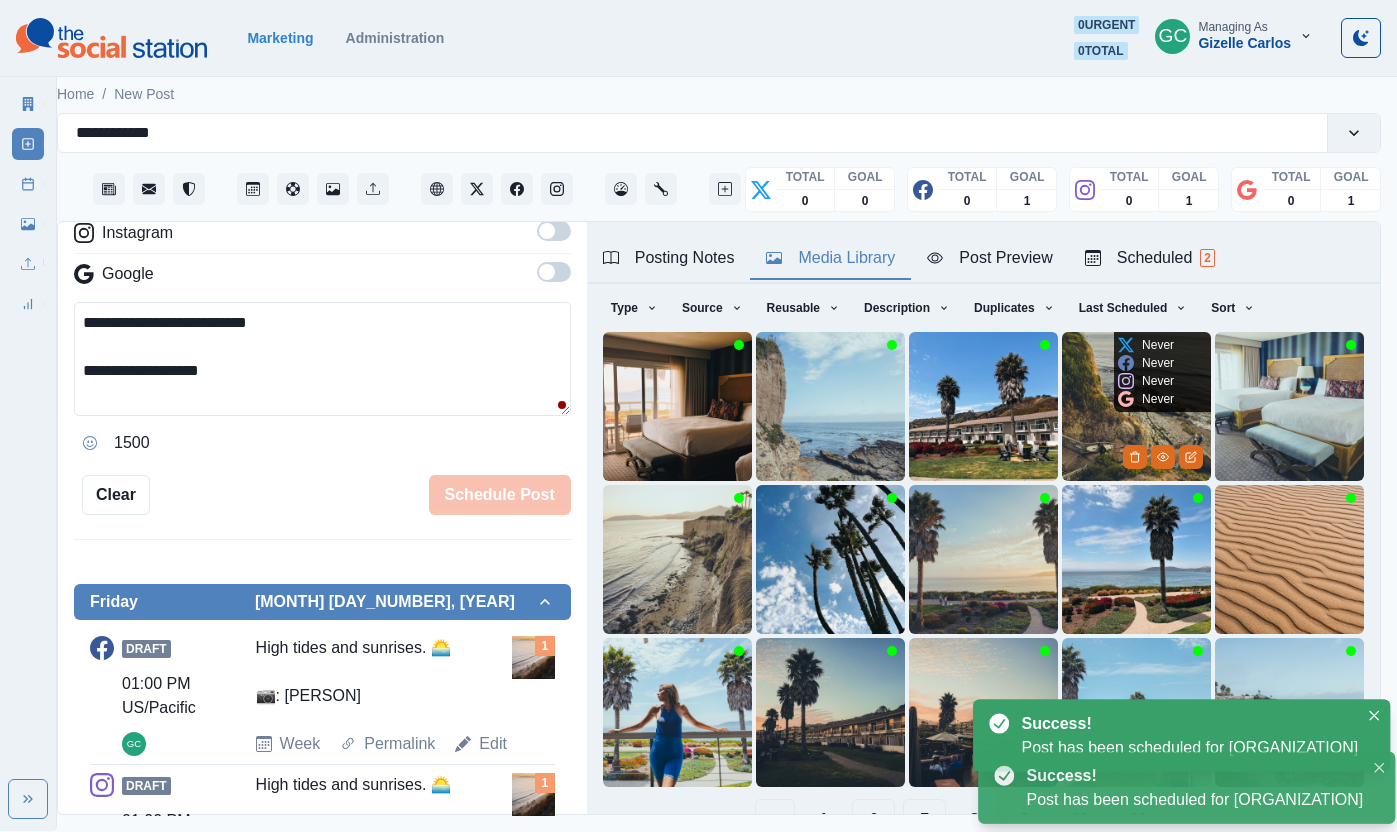 scroll, scrollTop: 390, scrollLeft: 0, axis: vertical 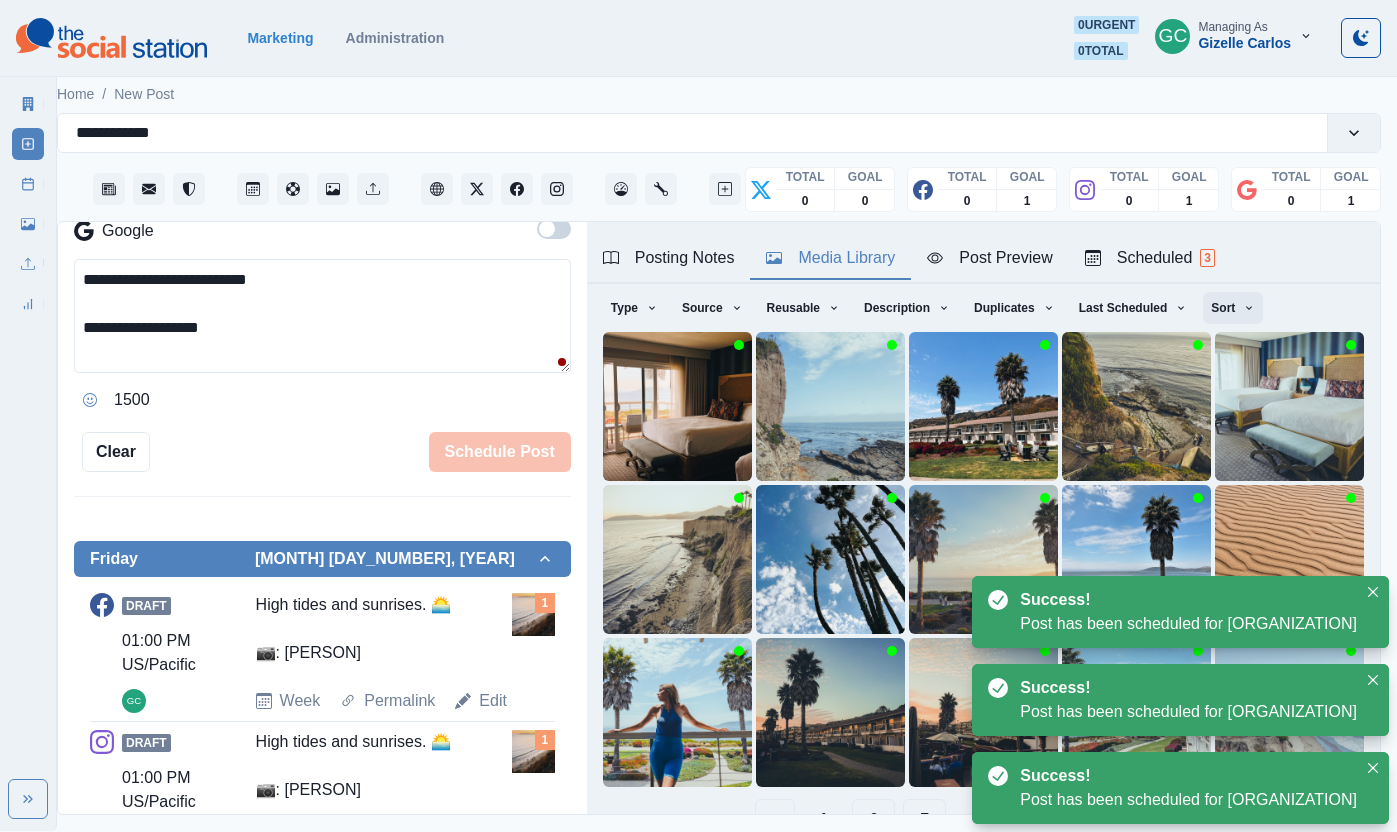 click on "Sort" at bounding box center [1233, 308] 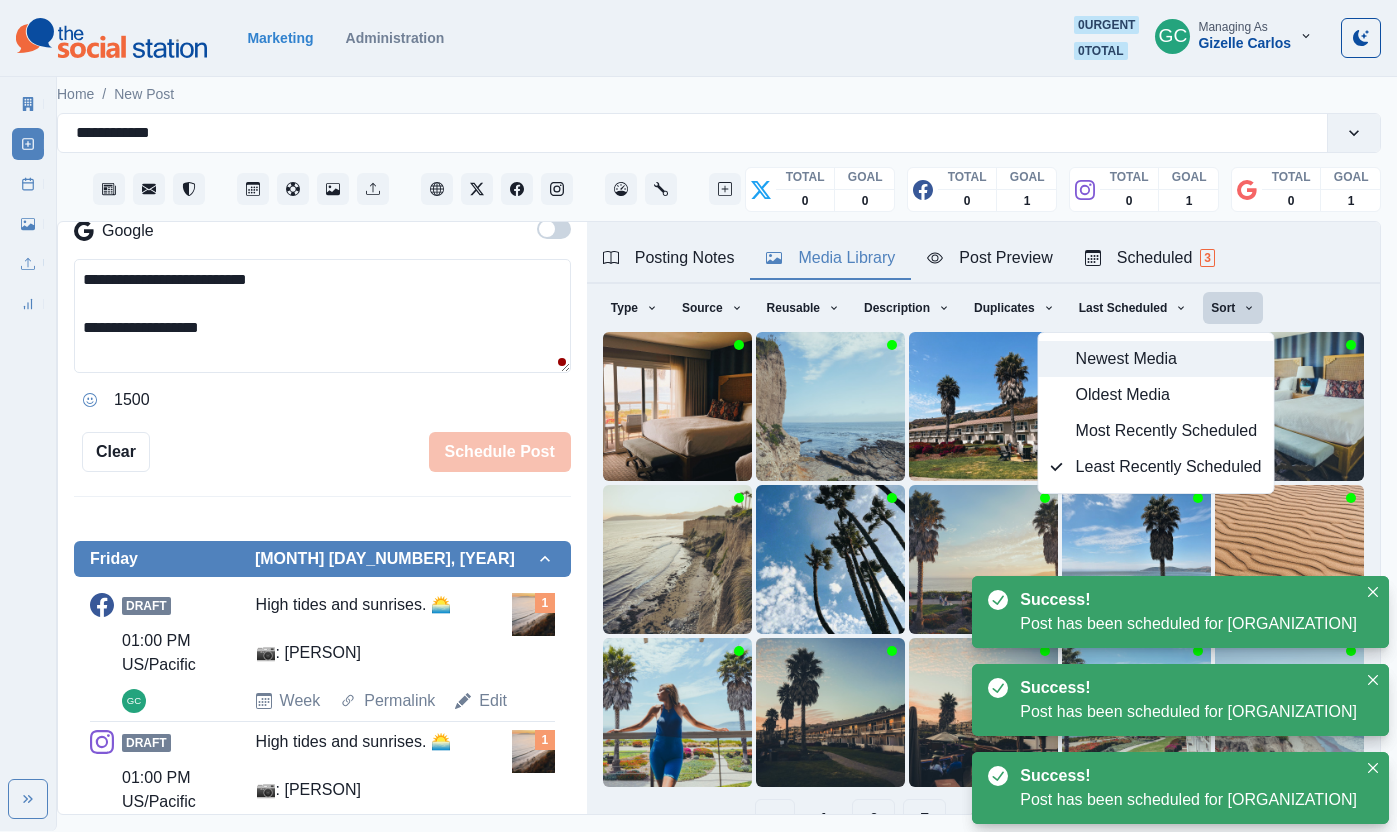 click on "Newest Media" at bounding box center (1169, 359) 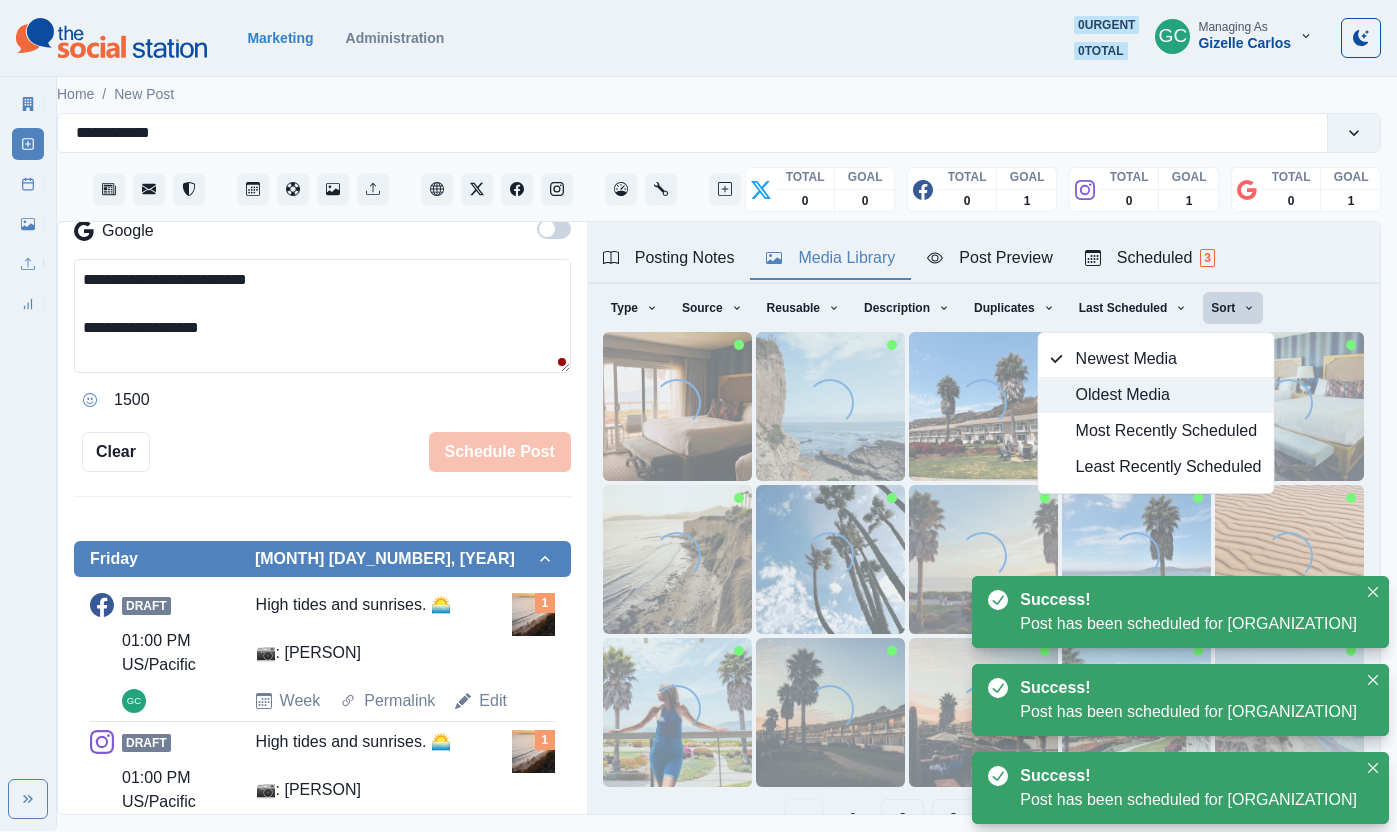 scroll, scrollTop: 0, scrollLeft: 0, axis: both 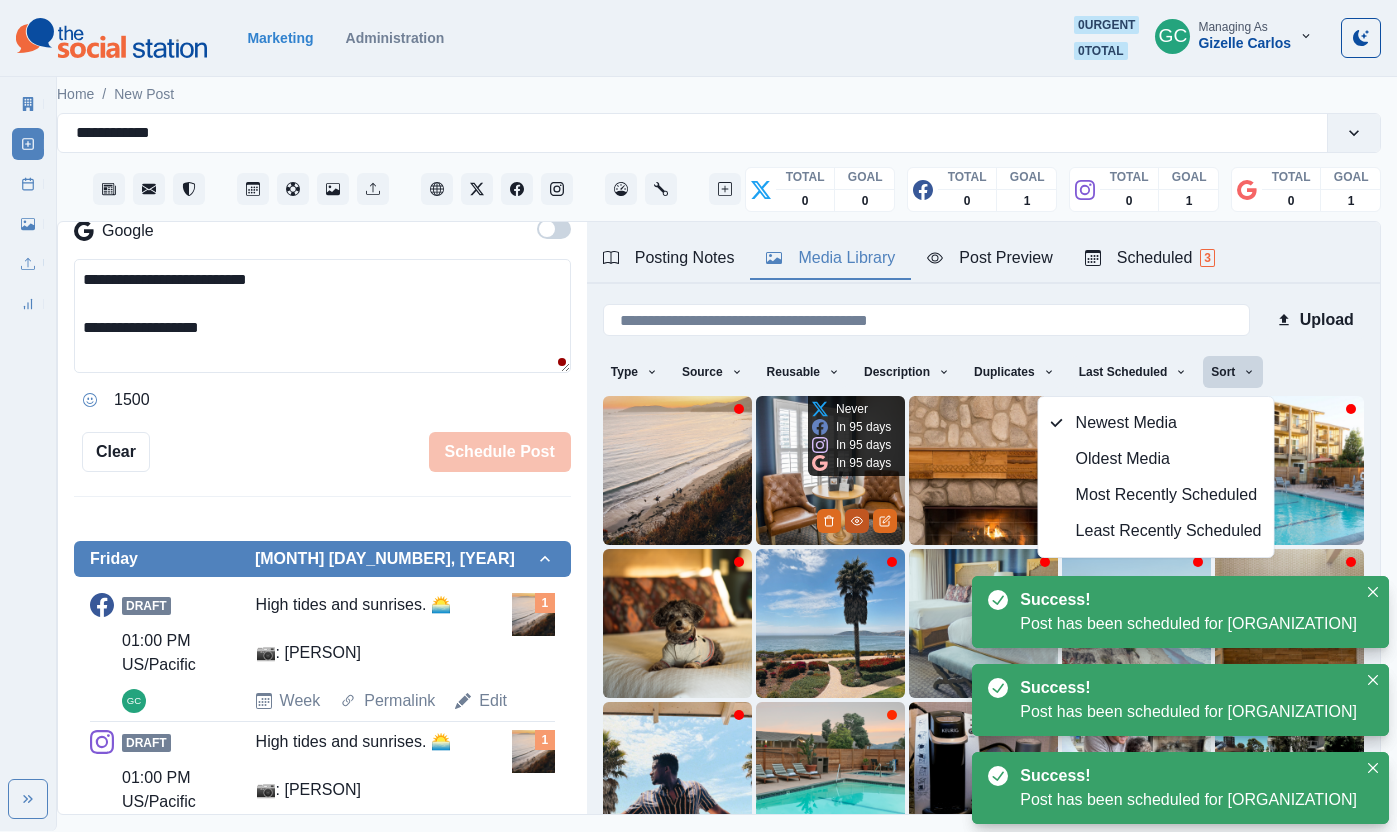 click 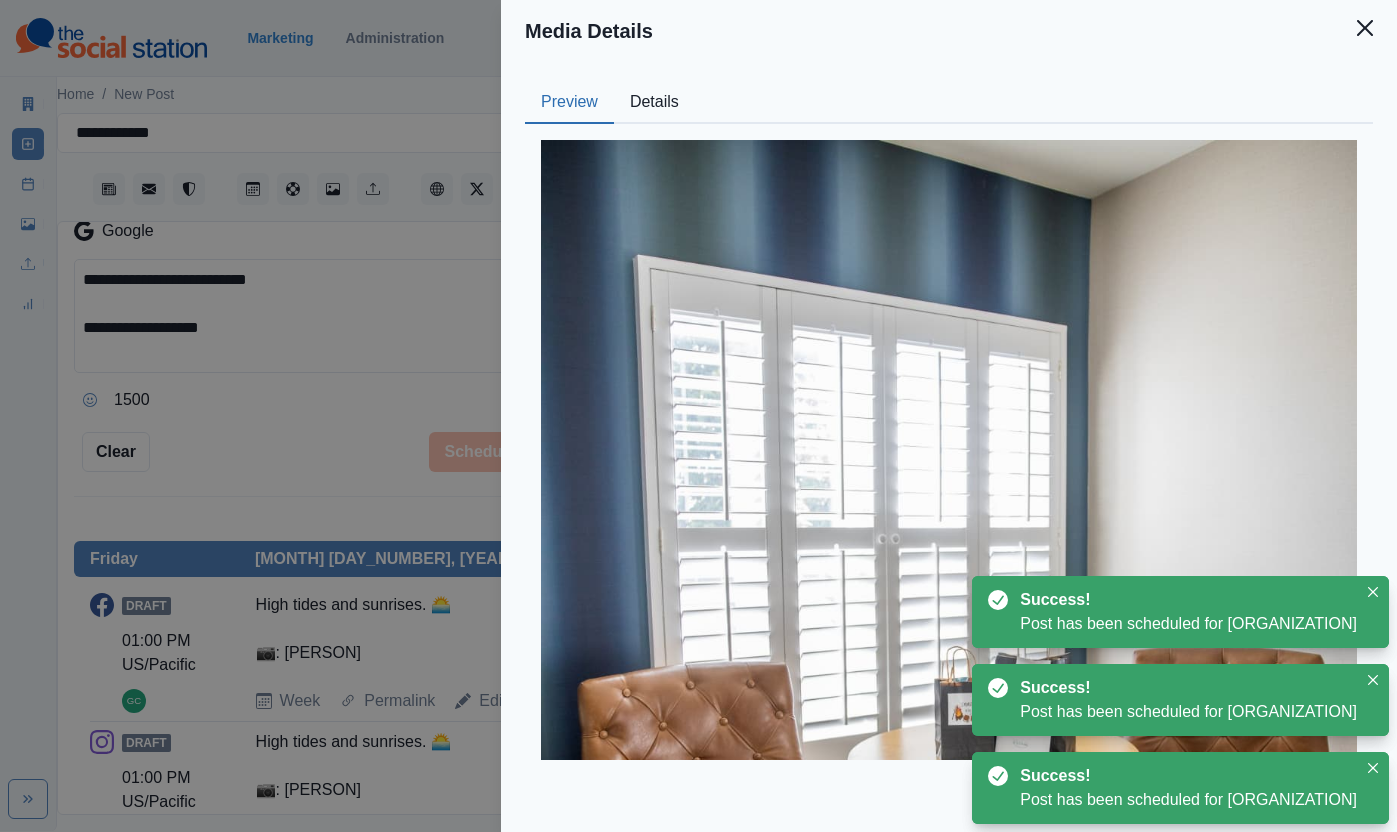 click on "Details" at bounding box center (654, 103) 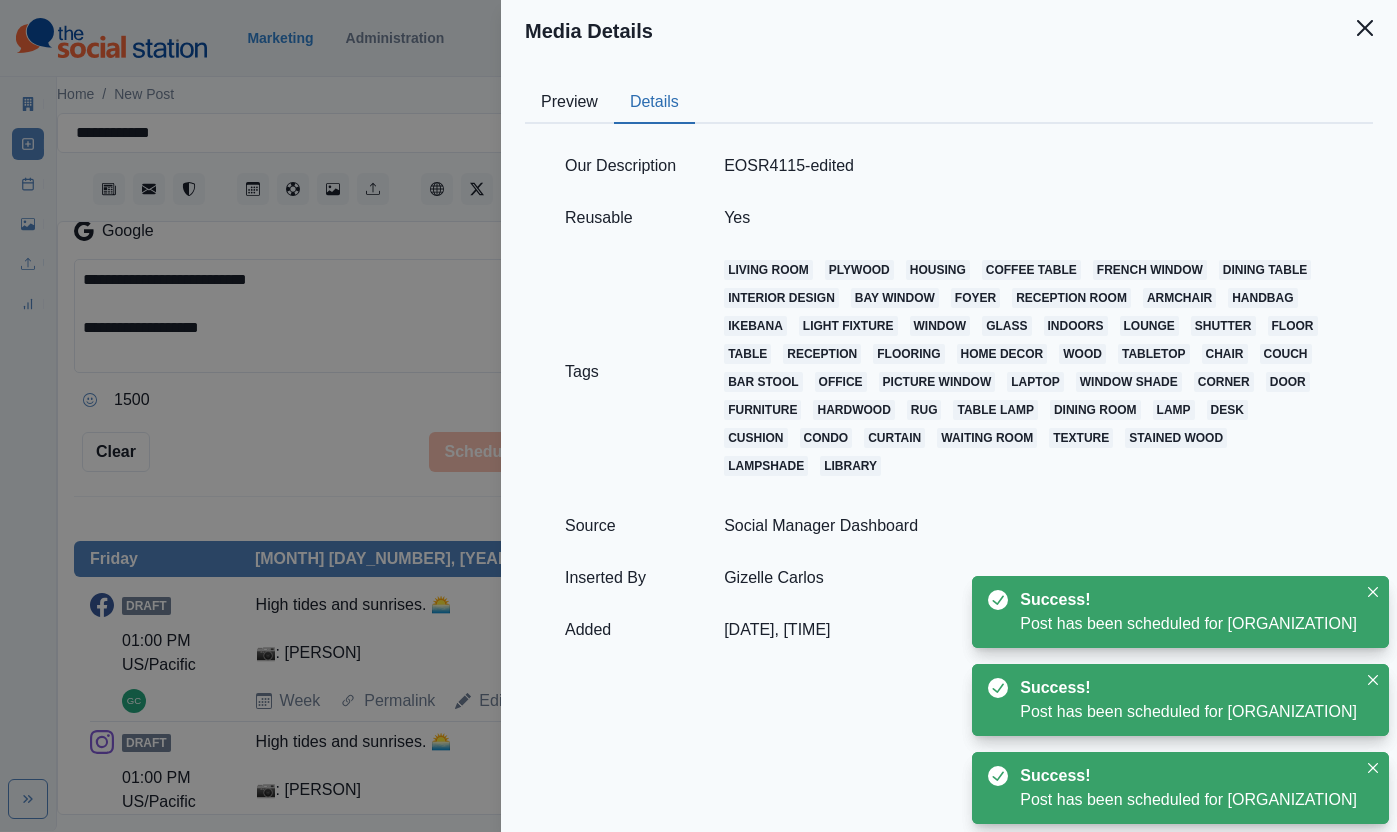 click on "Media Details Preview Details Our Description EOSR4115-edited Reusable Yes Tags living room plywood housing coffee table french window dining table interior design bay window foyer reception room armchair handbag ikebana light fixture window glass indoors lounge shutter floor table reception flooring home decor wood tabletop chair couch bar stool office picture window laptop window shade corner door furniture hardwood rug table lamp dining room lamp desk cushion condo curtain waiting room texture stained wood lampshade library Source Social Manager Dashboard Inserted By [PERSON] Added [DATE], [TIME] Attach Media Item Cancel" at bounding box center [698, 416] 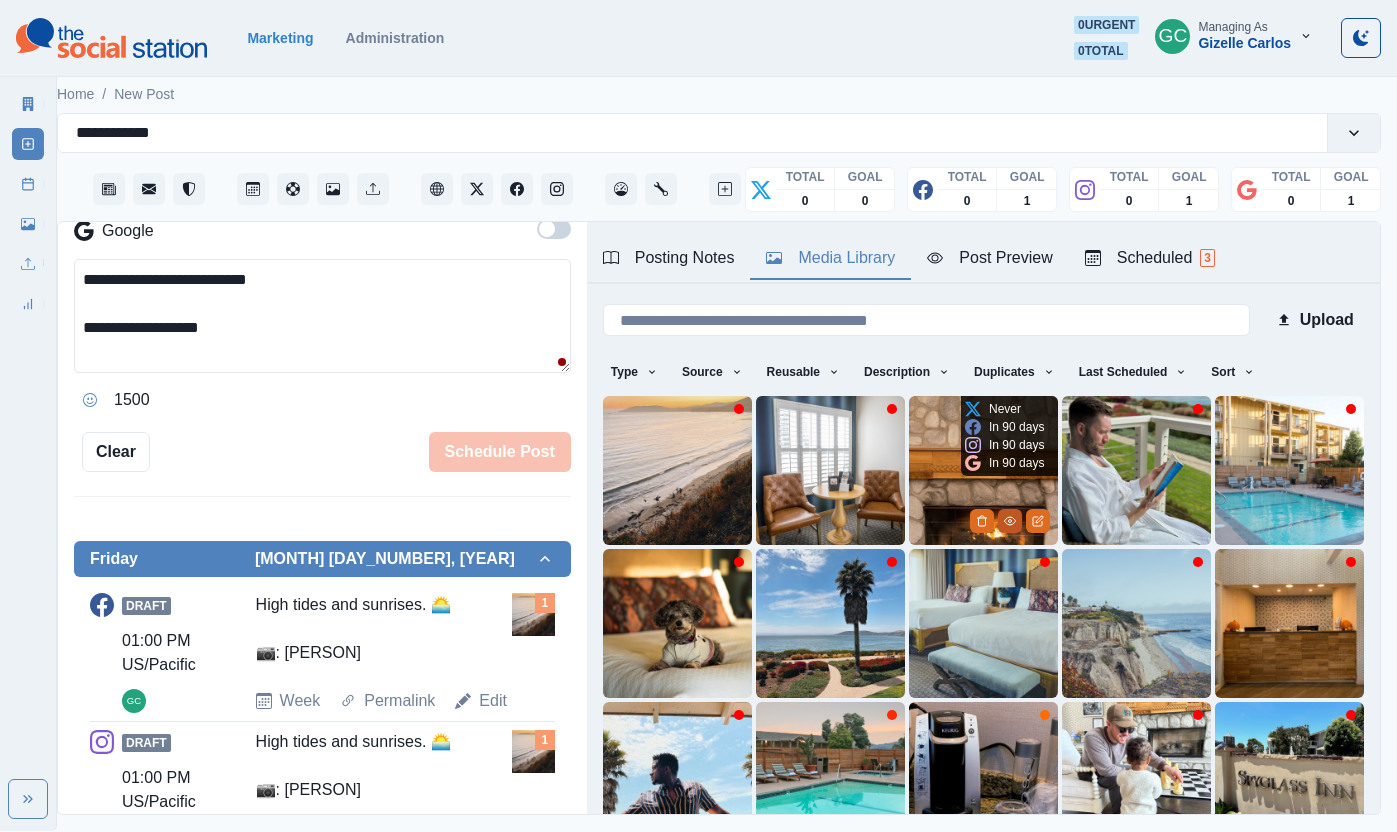 click at bounding box center [1010, 521] 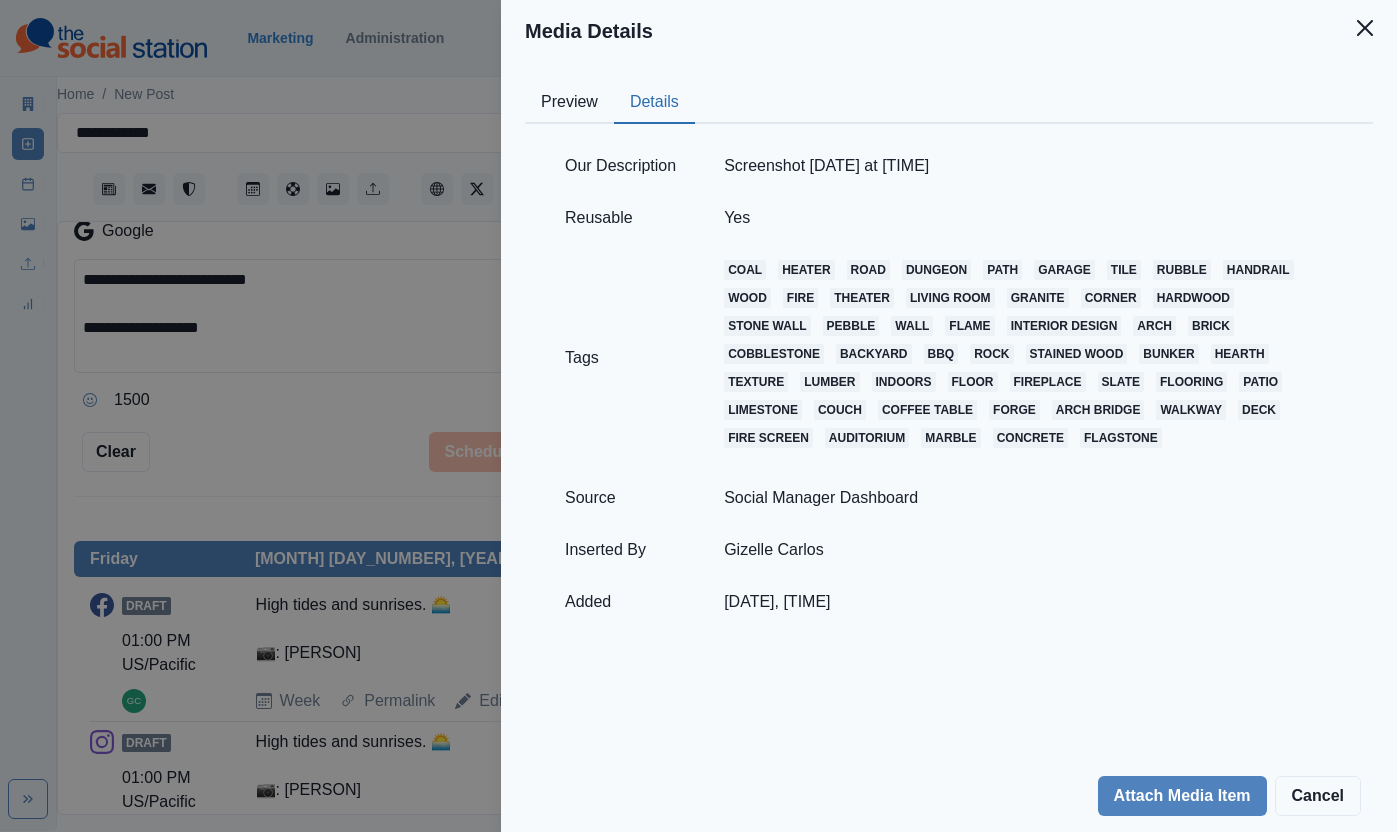 click on "Details" at bounding box center (654, 103) 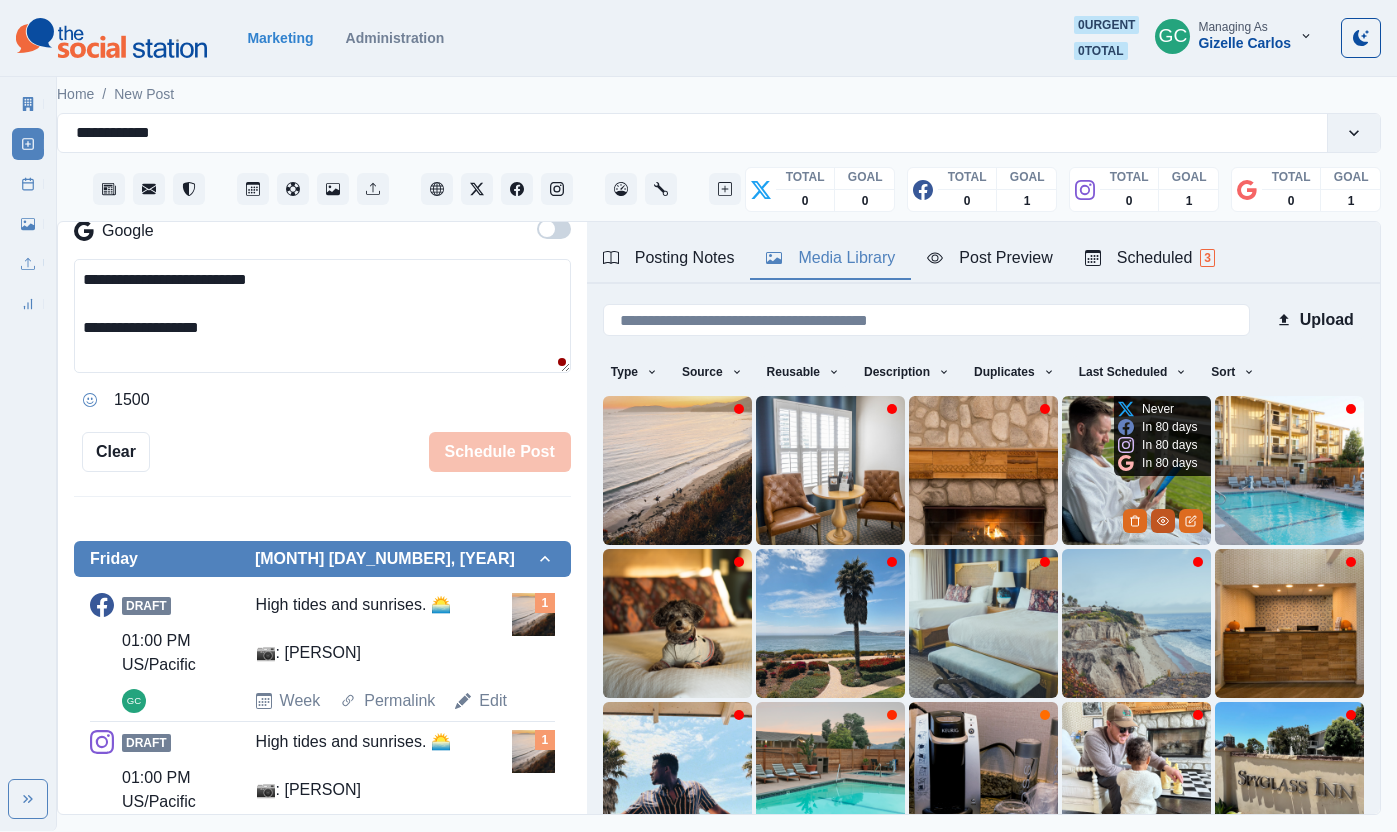 click 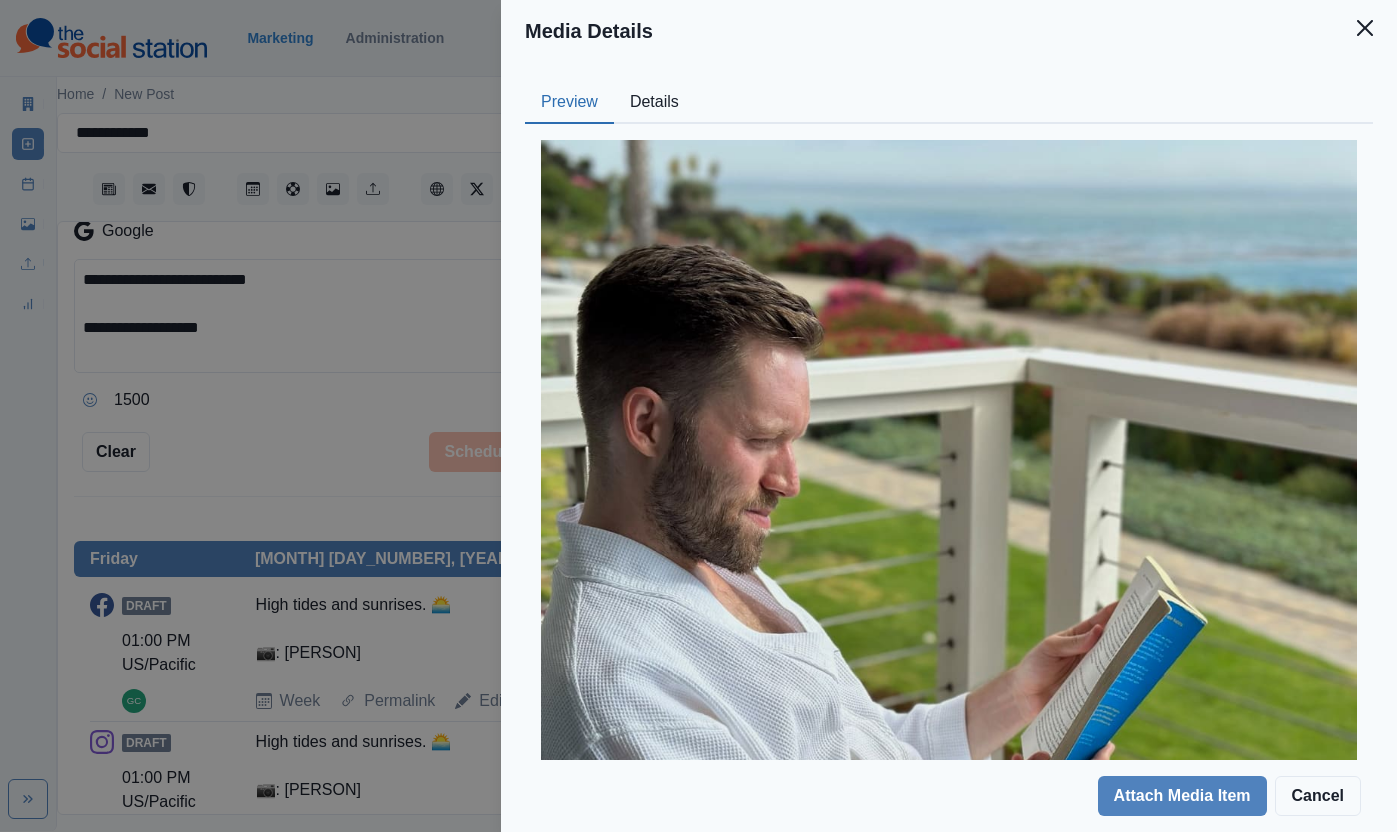 drag, startPoint x: 643, startPoint y: 97, endPoint x: 578, endPoint y: 114, distance: 67.18631 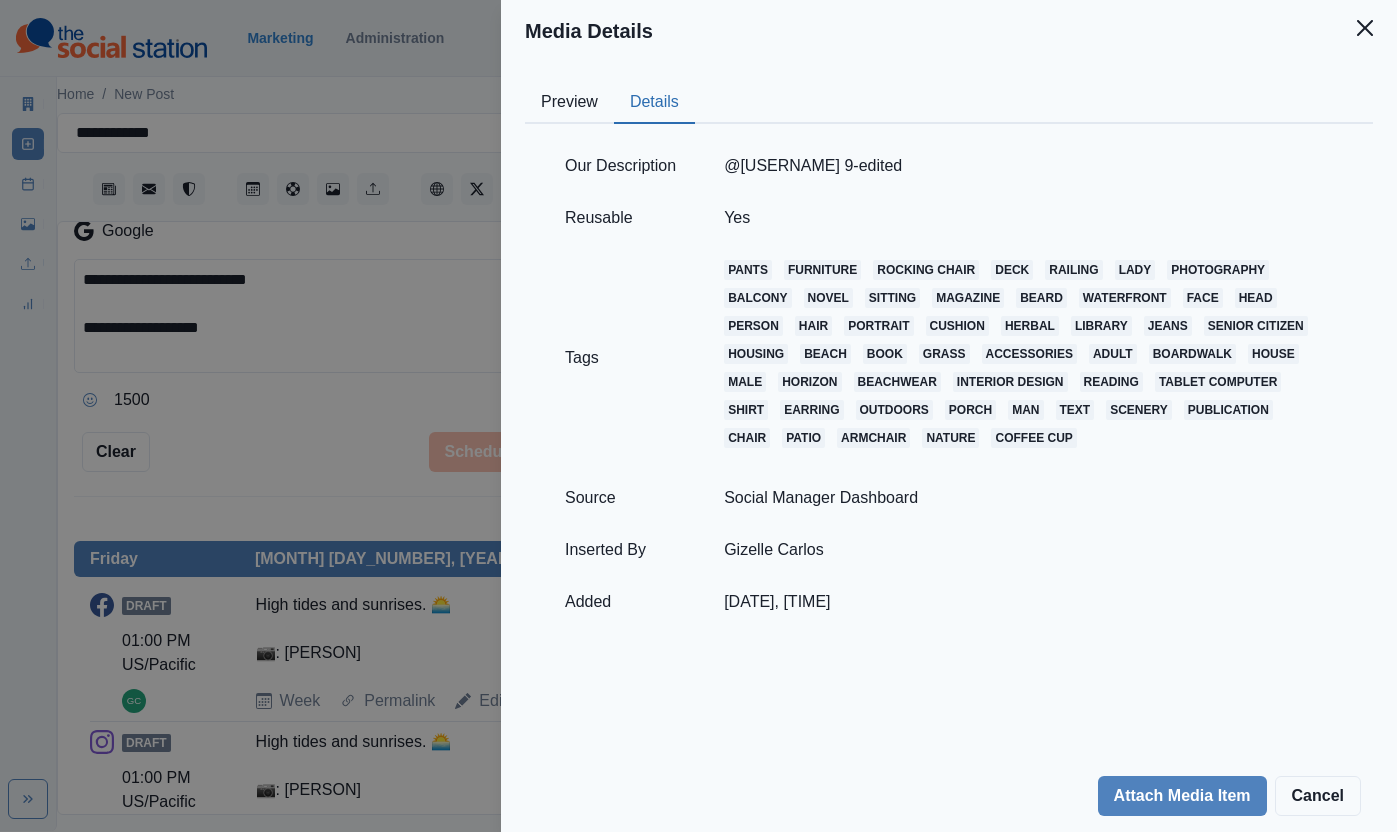 click on "Media Details Preview Details Our Description @[USERNAME]  44 Reusable Yes Tags pants furniture rocking chair deck railing lady photography balcony novel sitting magazine beard waterfront face head person hair portrait cushion herbal library jeans senior citizen housing beach book grass accessories adult boardwalk house male interior design reading tablet computer shirt earring outdoors porch man text scenery publication chair patio armchair nature coffee cup Source Social Manager Dashboard Inserted By [PERSON] Added [DATE], [TIME] Attach Media Item Cancel" at bounding box center (698, 416) 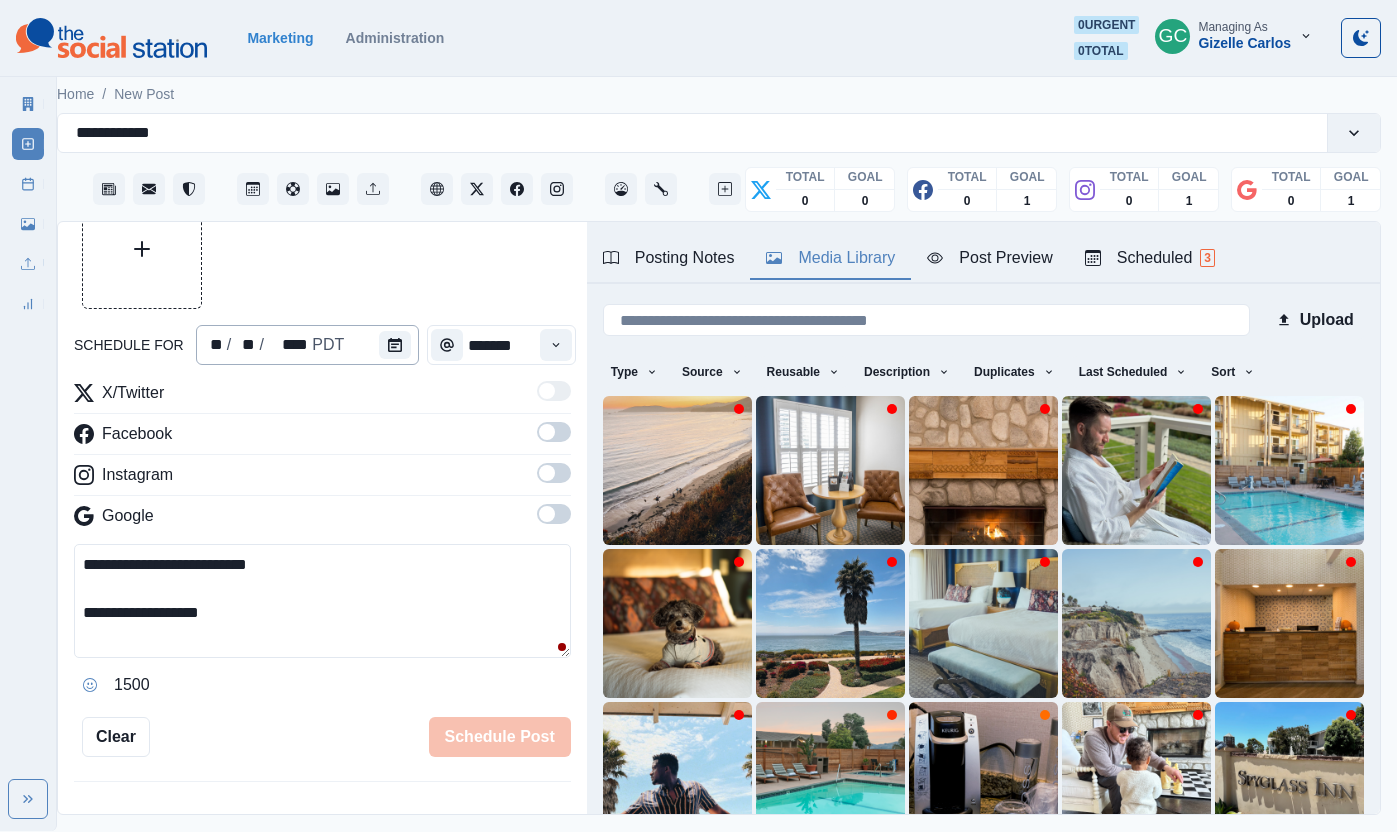 scroll, scrollTop: 0, scrollLeft: 0, axis: both 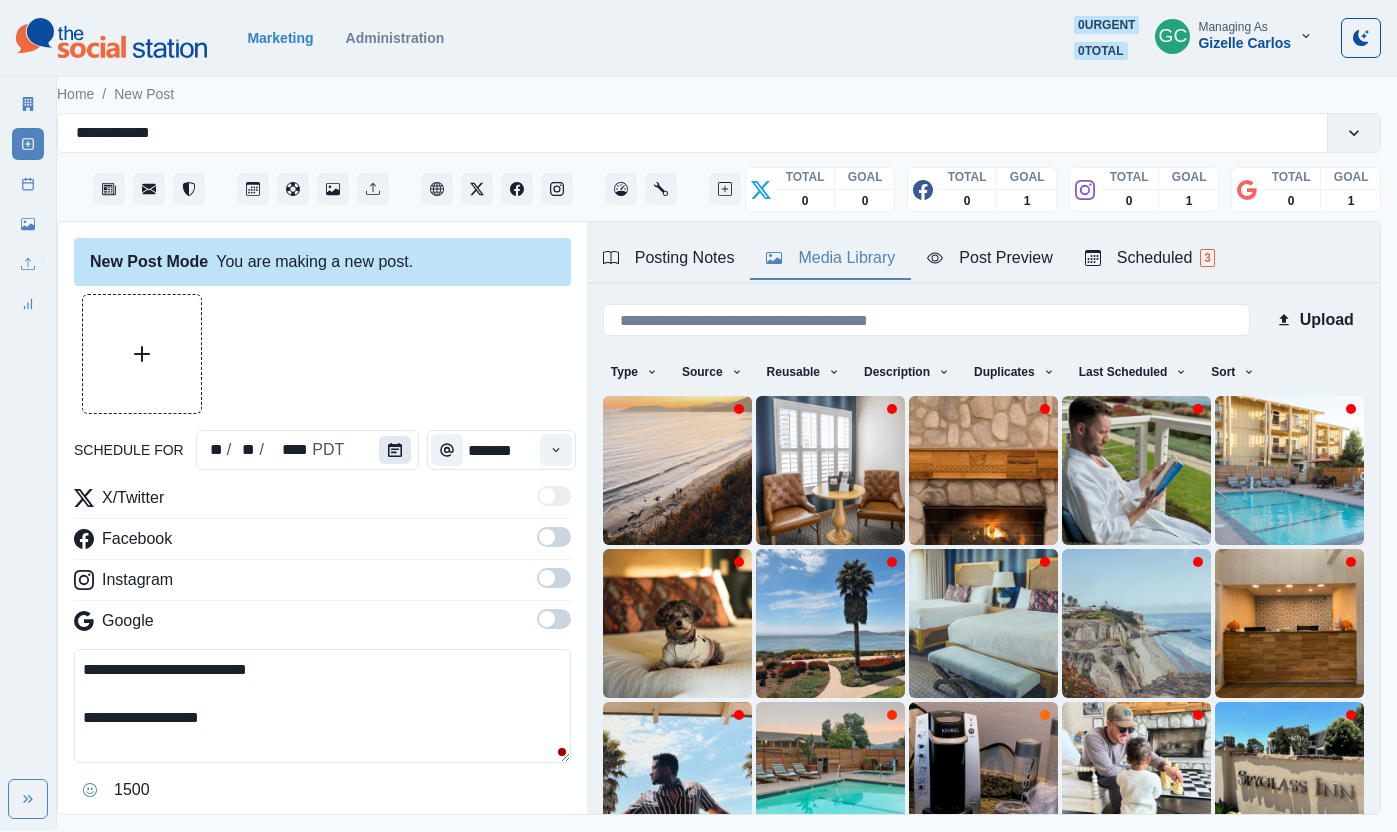 click 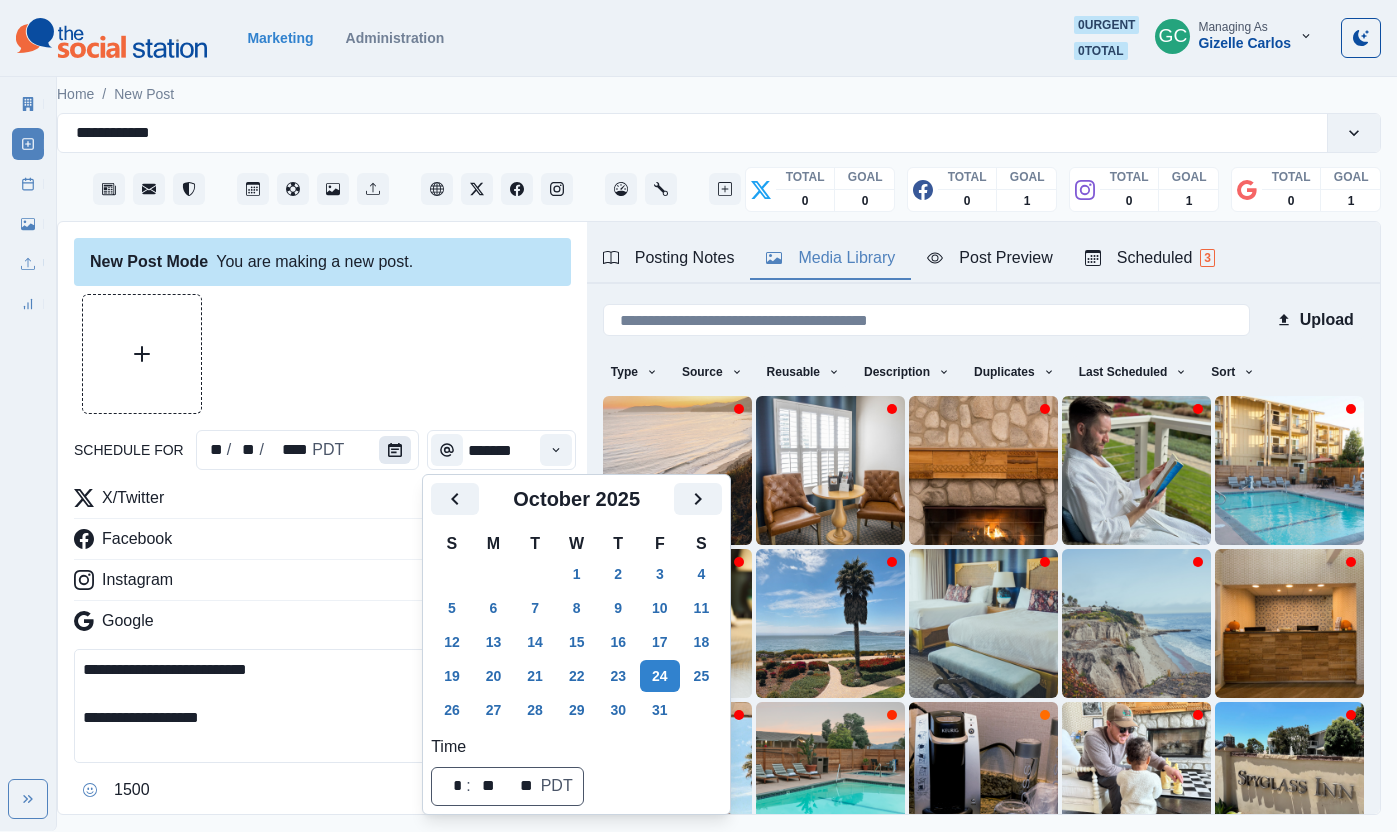 scroll, scrollTop: 1, scrollLeft: 0, axis: vertical 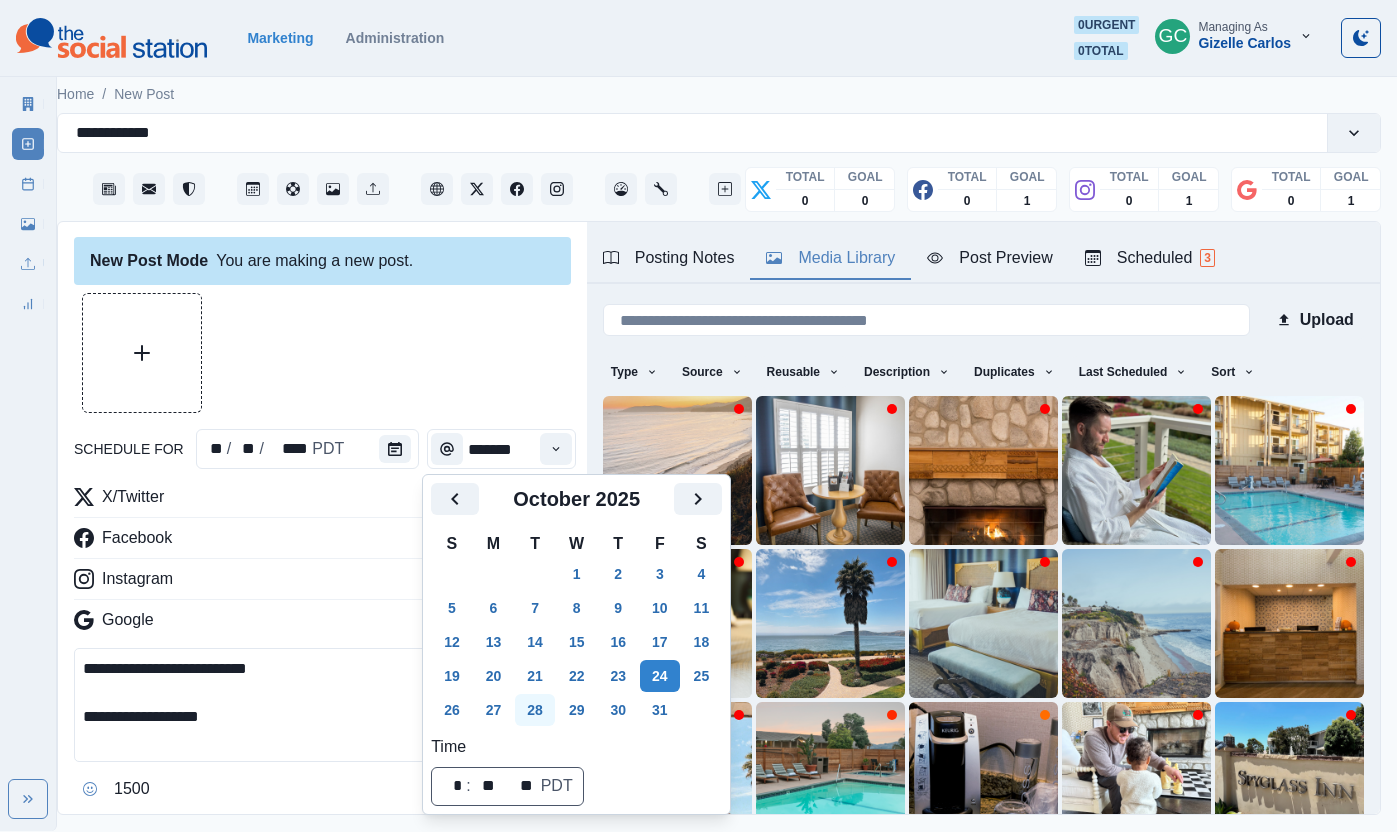 click on "28" at bounding box center (535, 710) 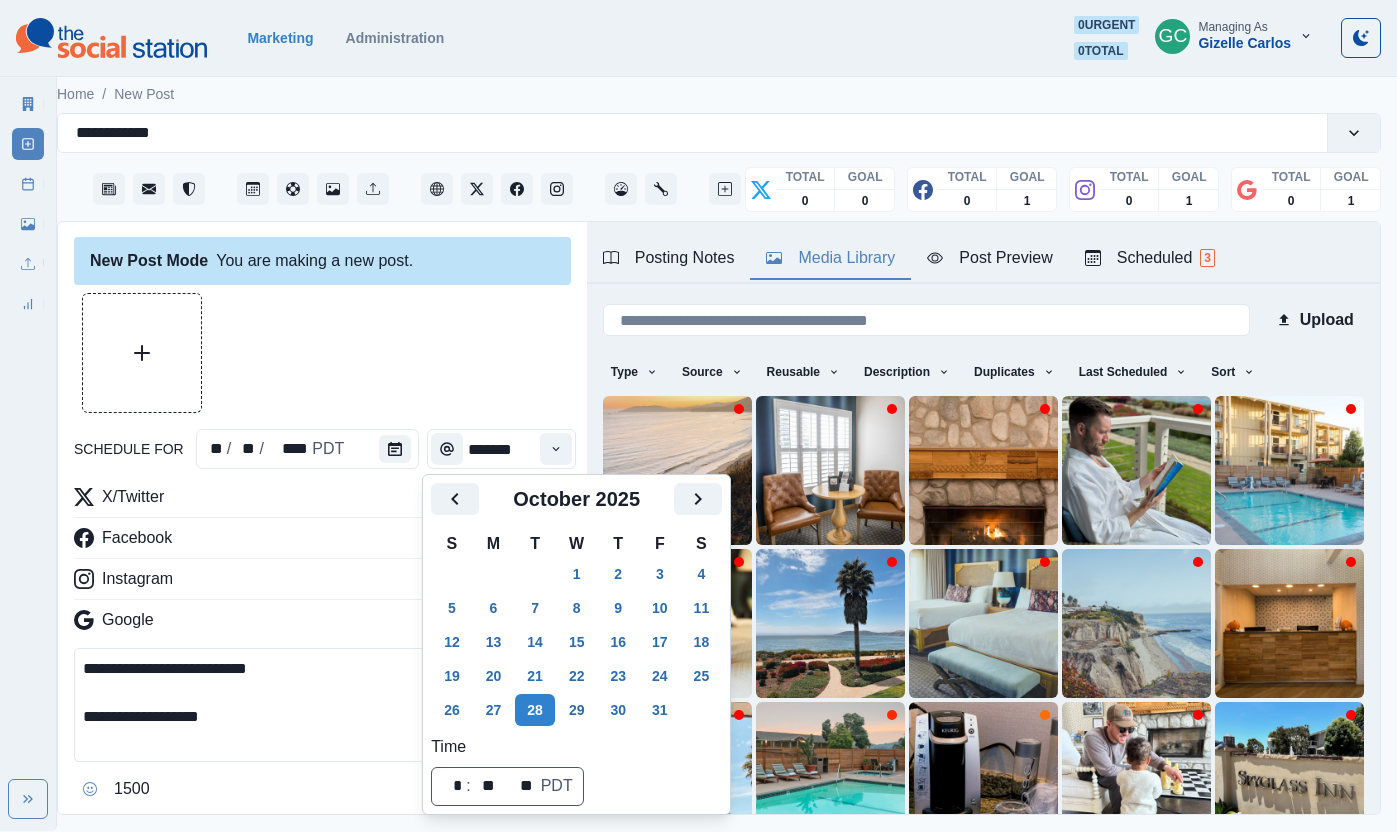 click on "**********" at bounding box center [322, 519] 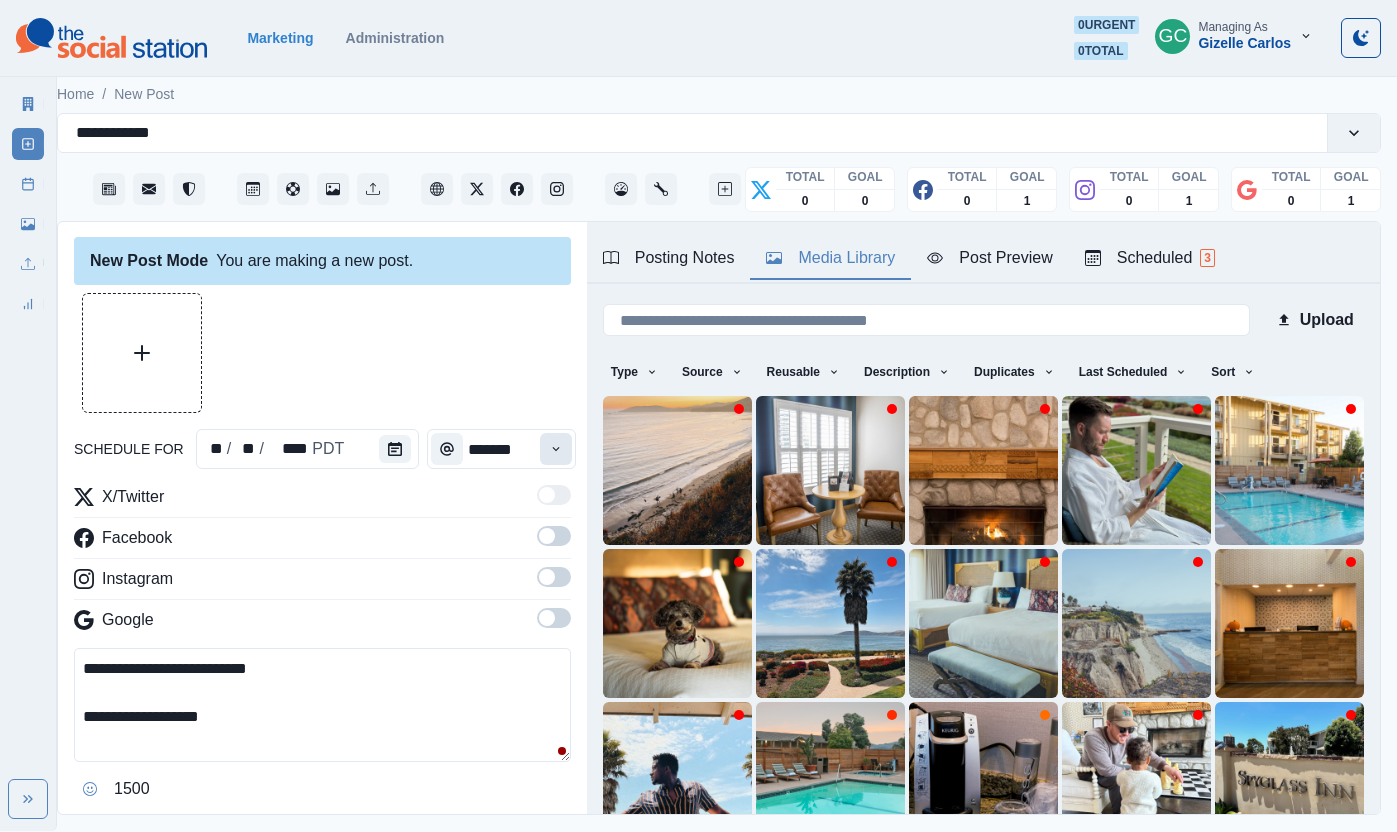 click at bounding box center (556, 449) 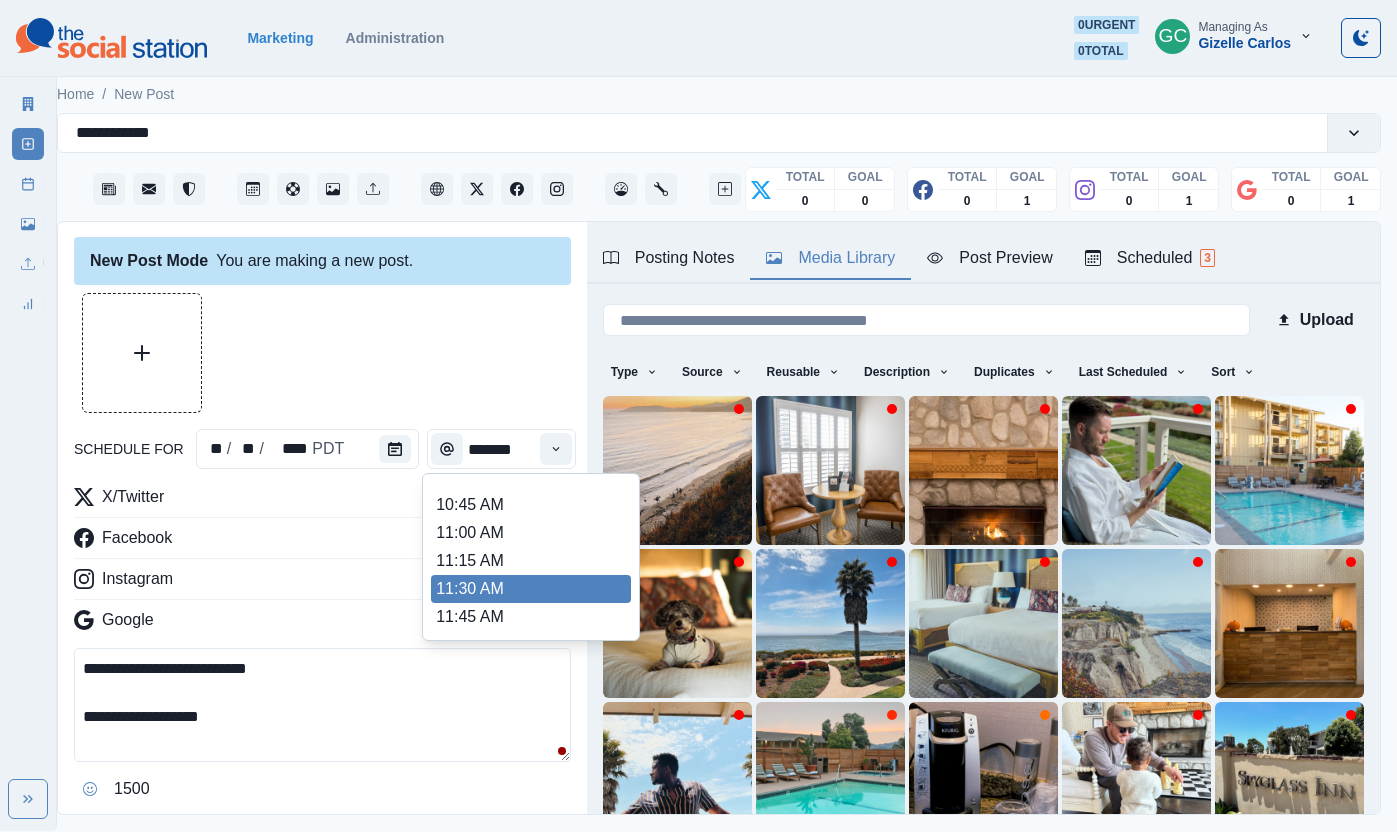 scroll, scrollTop: 340, scrollLeft: 0, axis: vertical 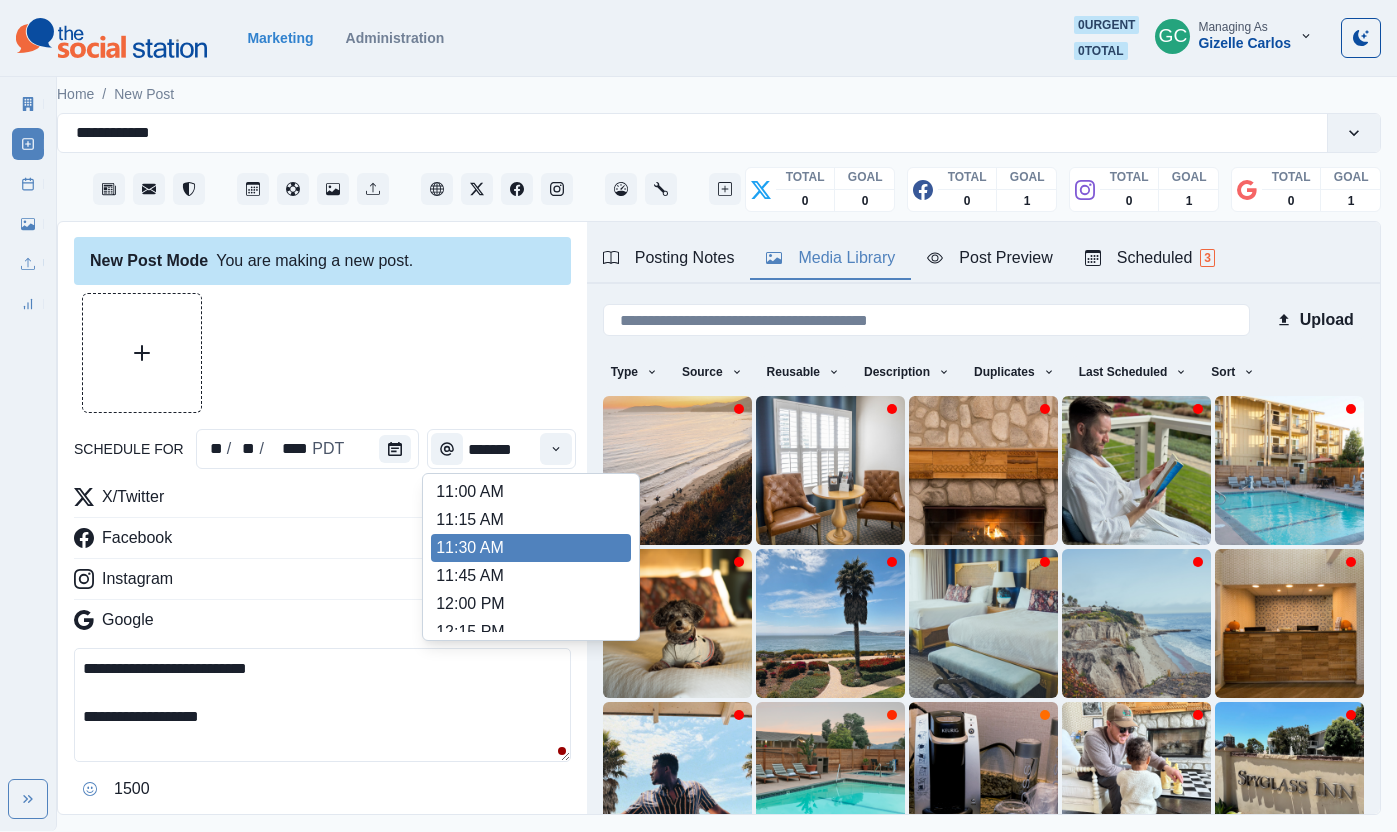 click on "11:30 AM" at bounding box center [531, 548] 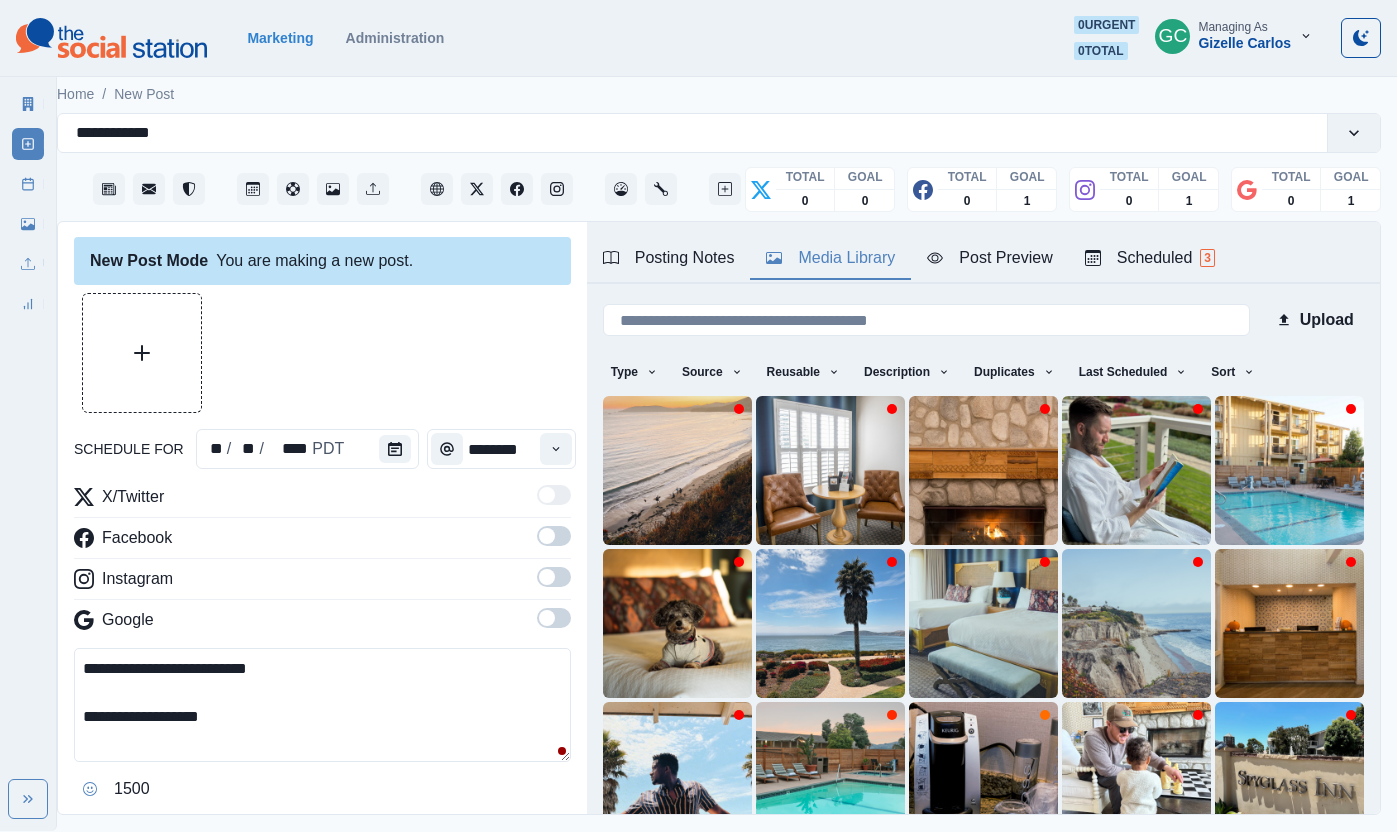 click at bounding box center [547, 618] 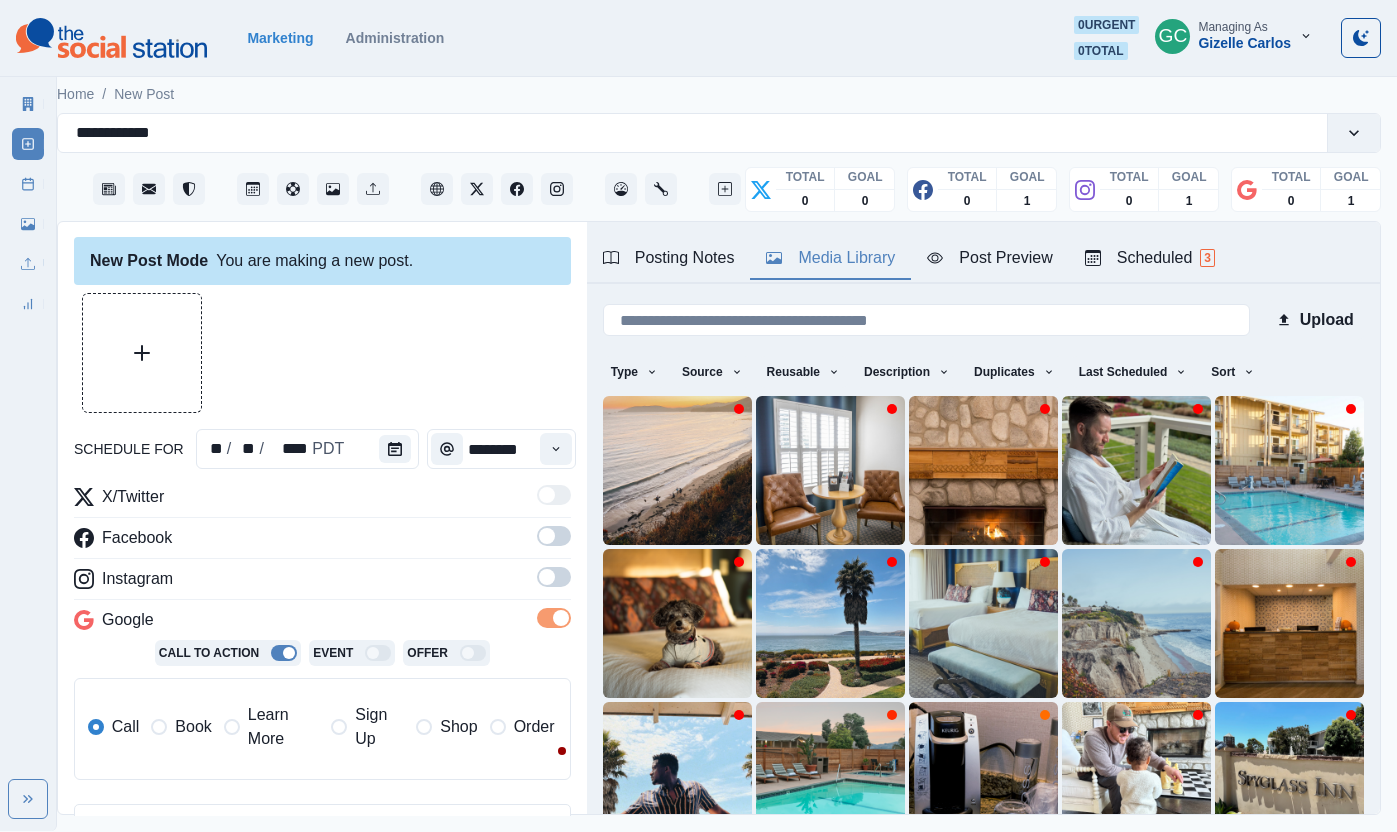 click at bounding box center (554, 542) 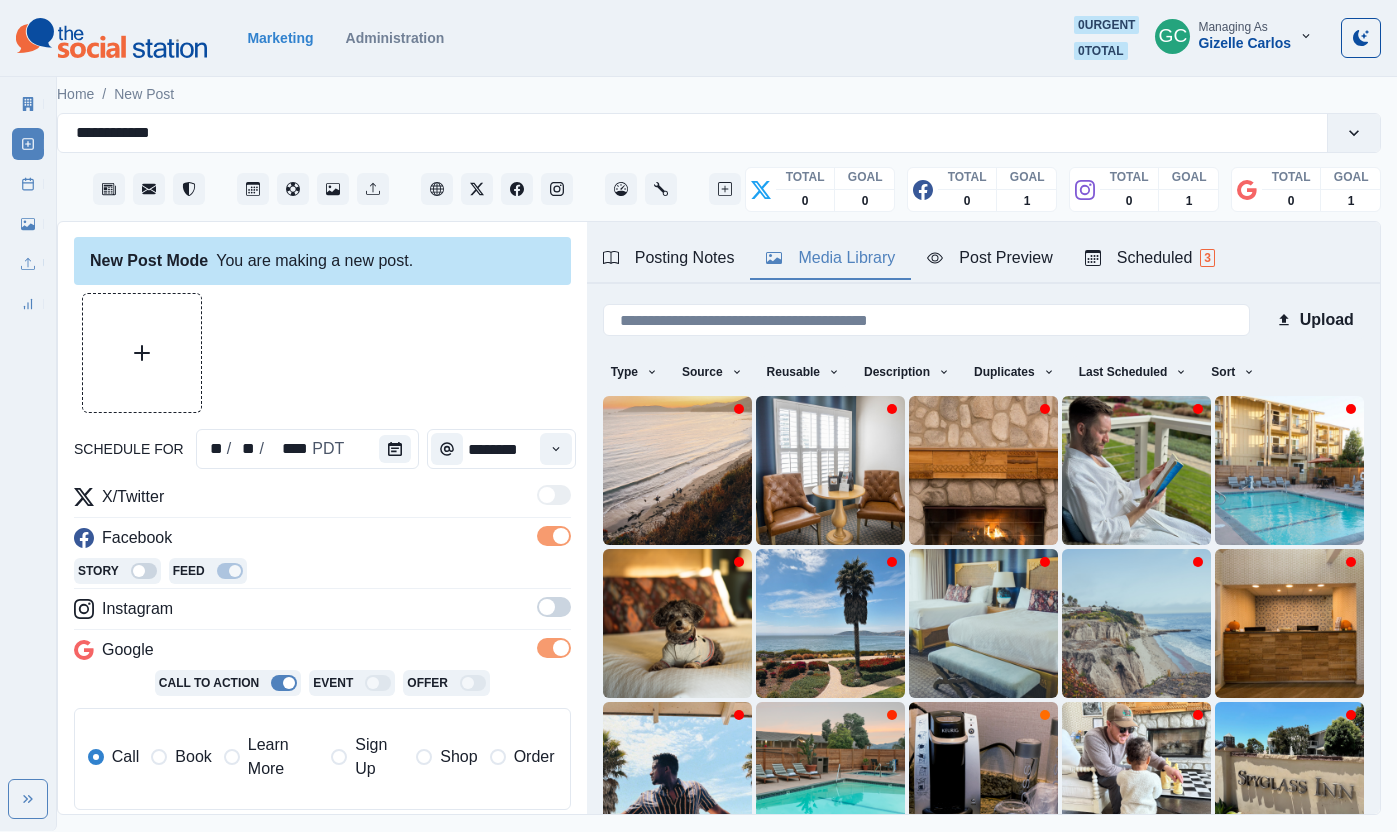 click on "Story Feed" at bounding box center (322, 573) 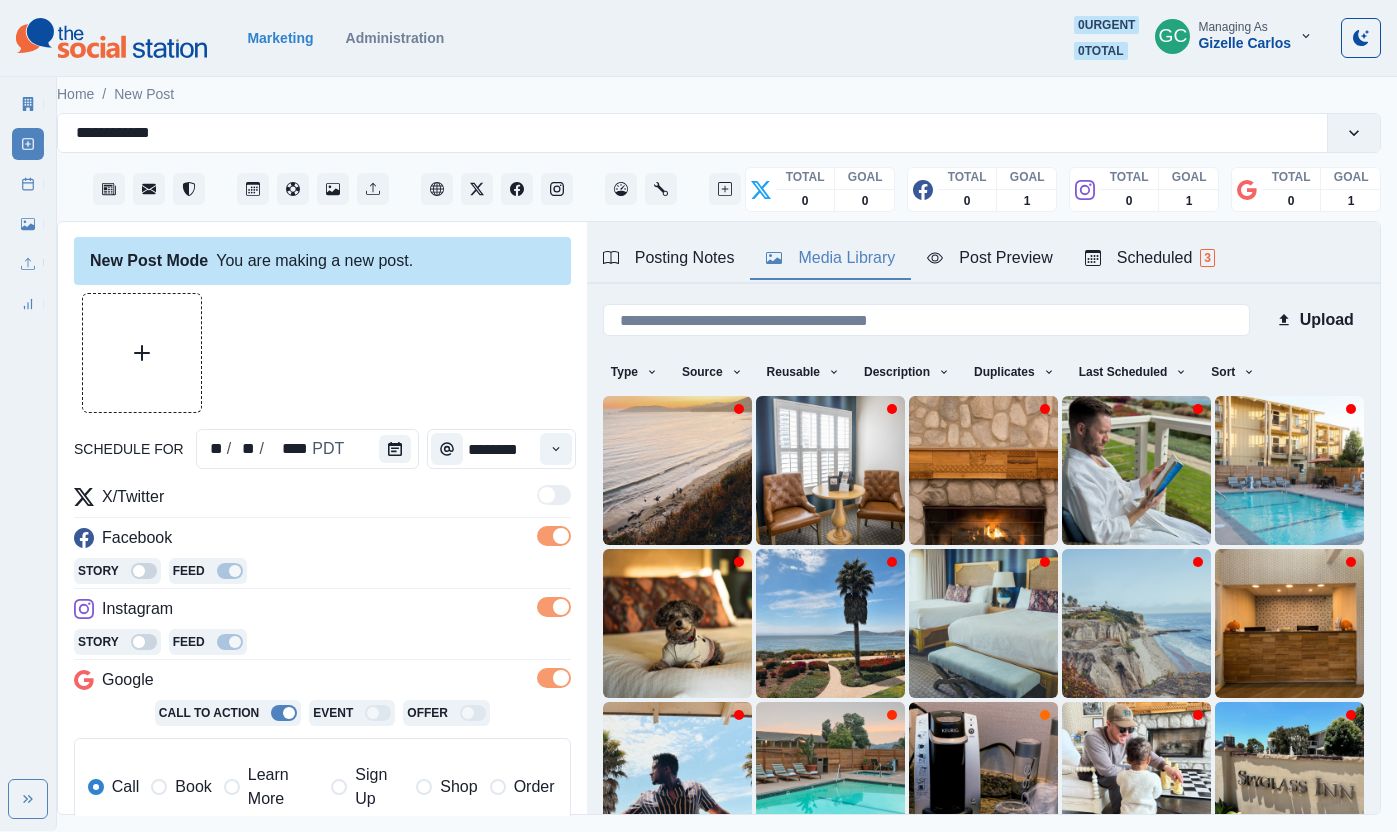 click on "Learn More" at bounding box center (283, 787) 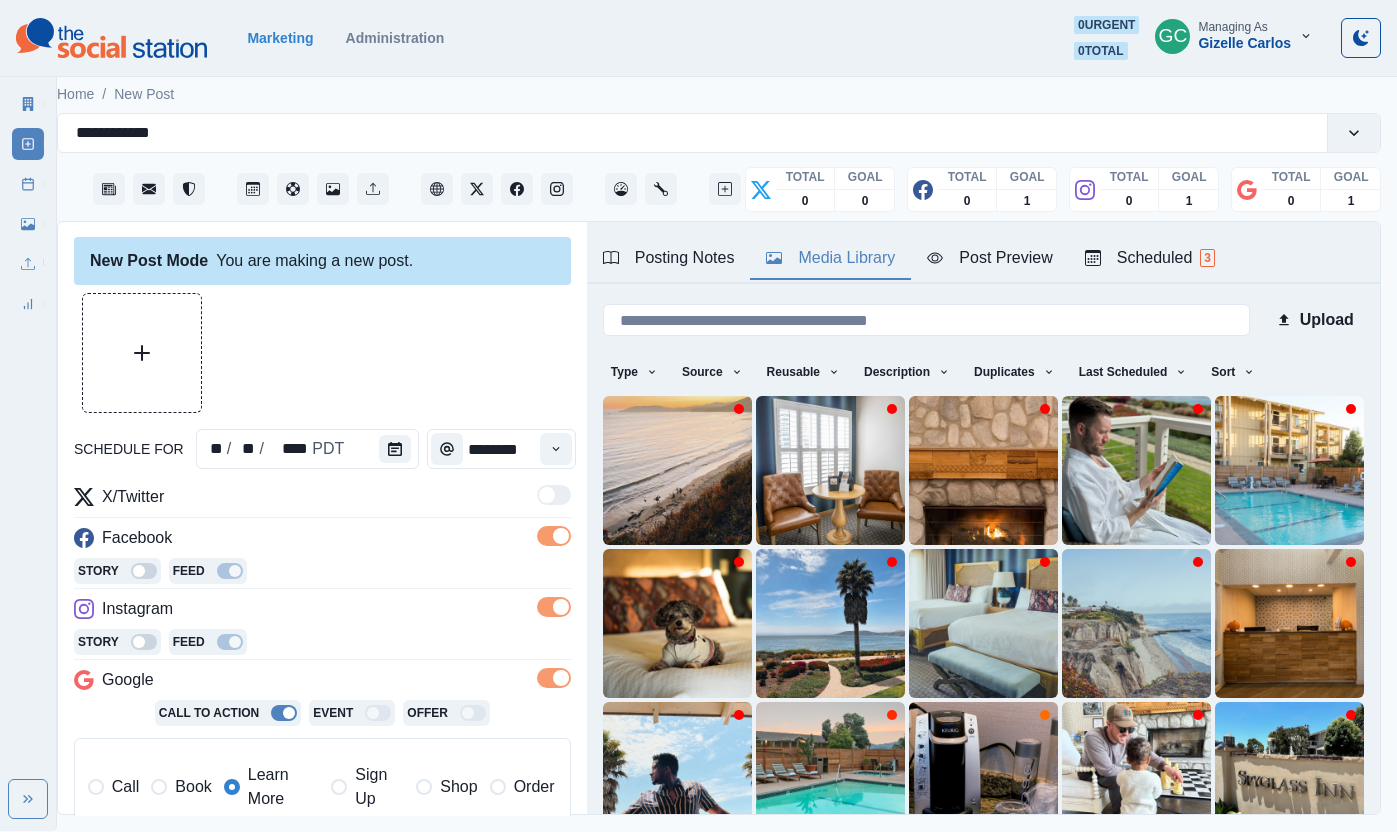 click on "Story Feed" at bounding box center (322, 573) 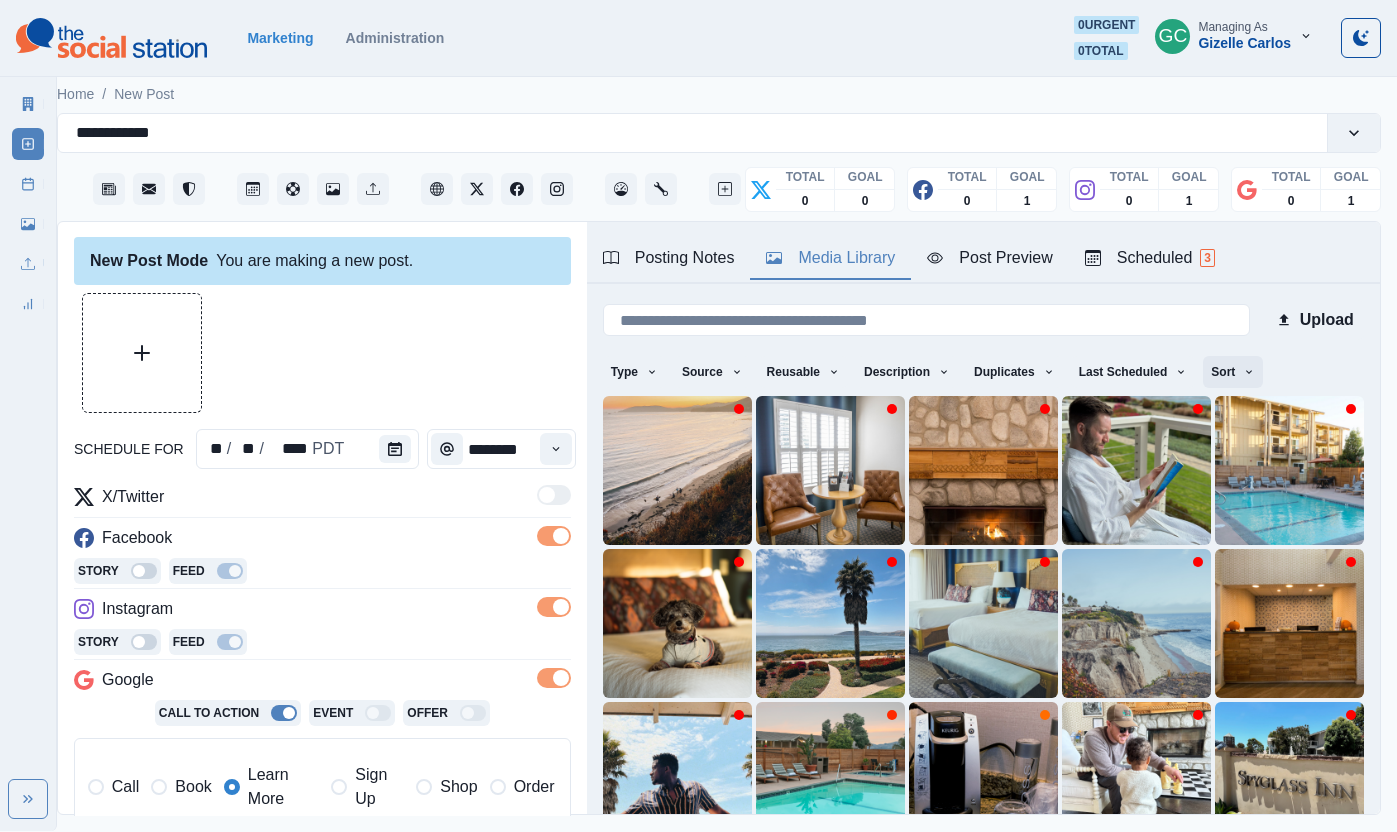 click on "Sort" at bounding box center (1233, 372) 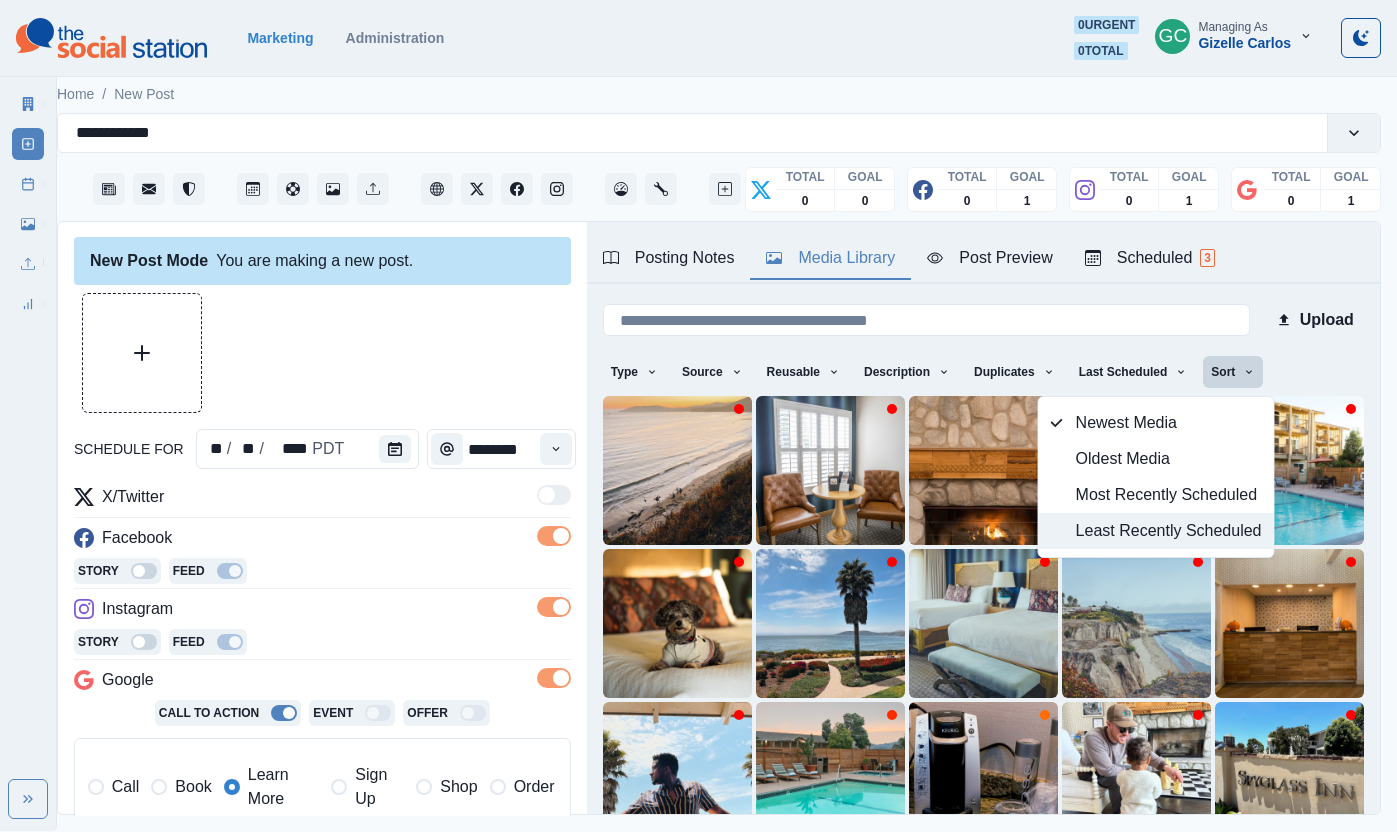 click on "Least Recently Scheduled" at bounding box center (1169, 531) 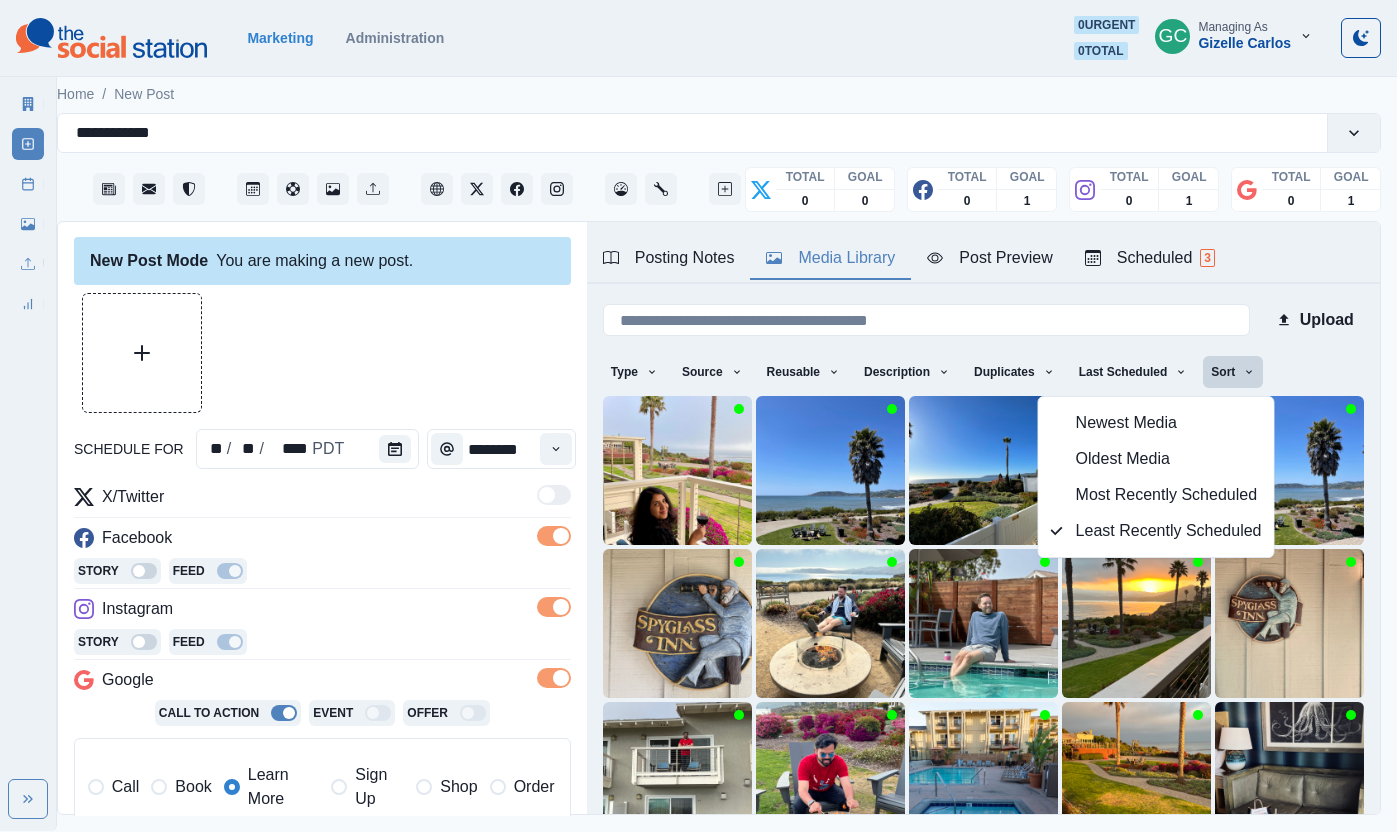 click on "Story Feed" at bounding box center (322, 573) 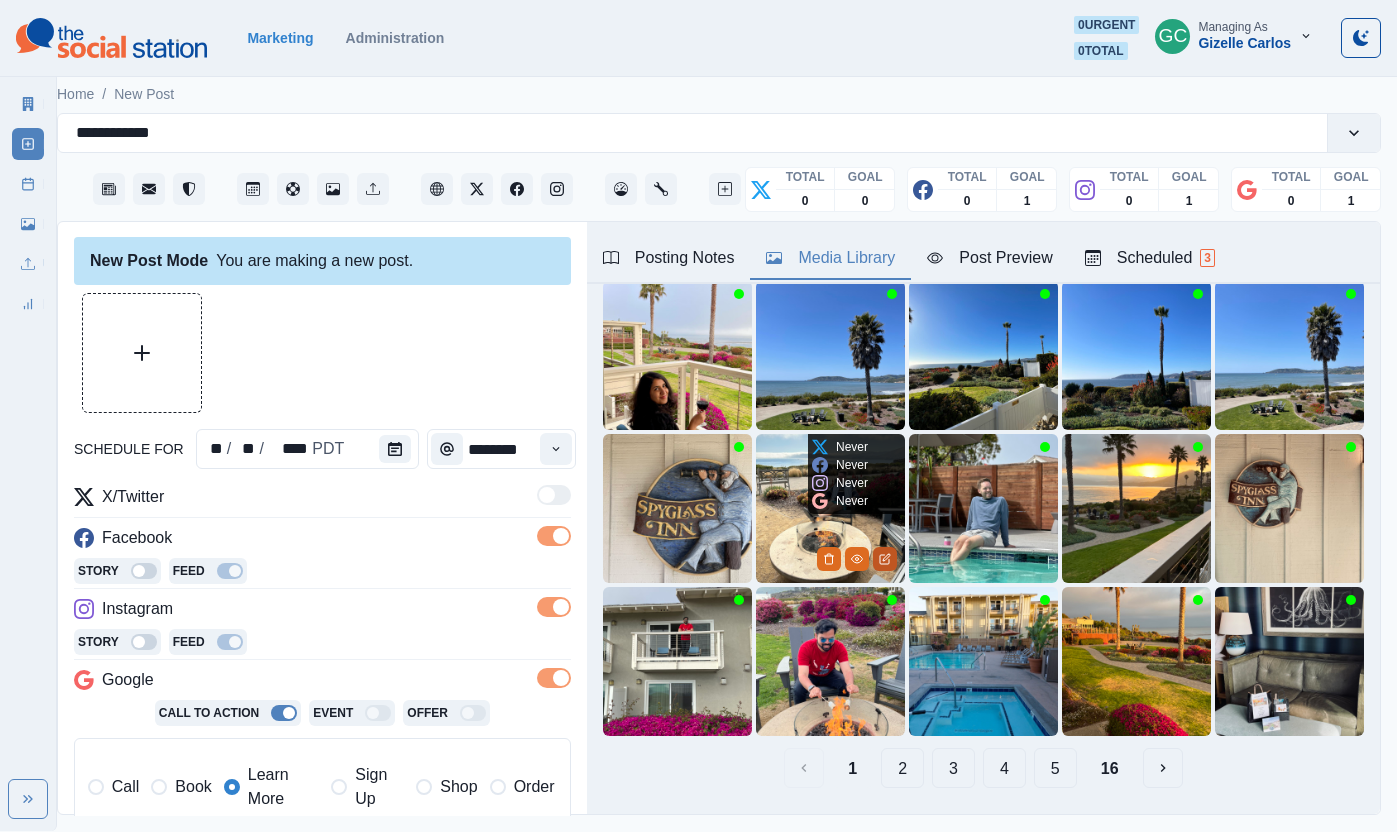scroll, scrollTop: 167, scrollLeft: 0, axis: vertical 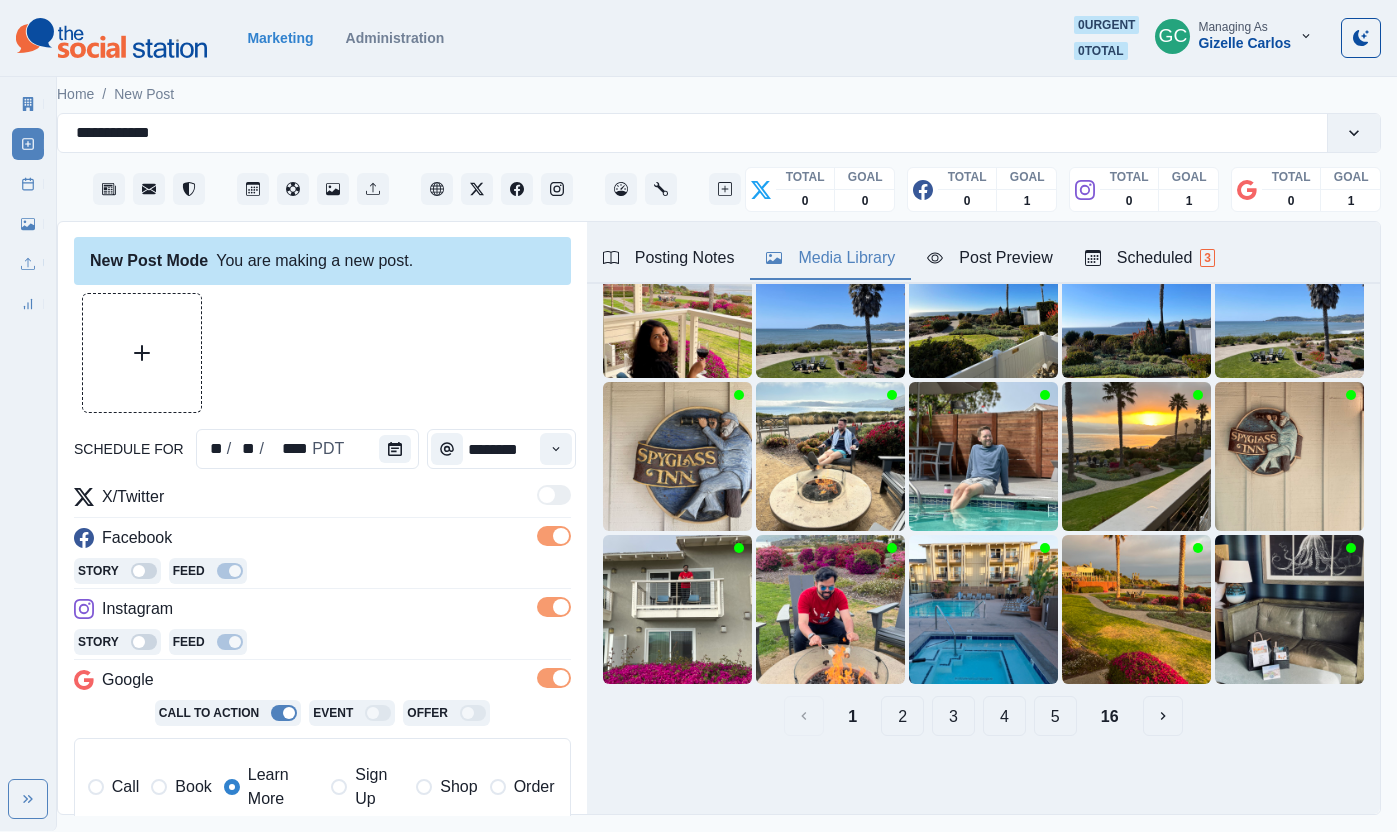 click on "5" at bounding box center (1055, 716) 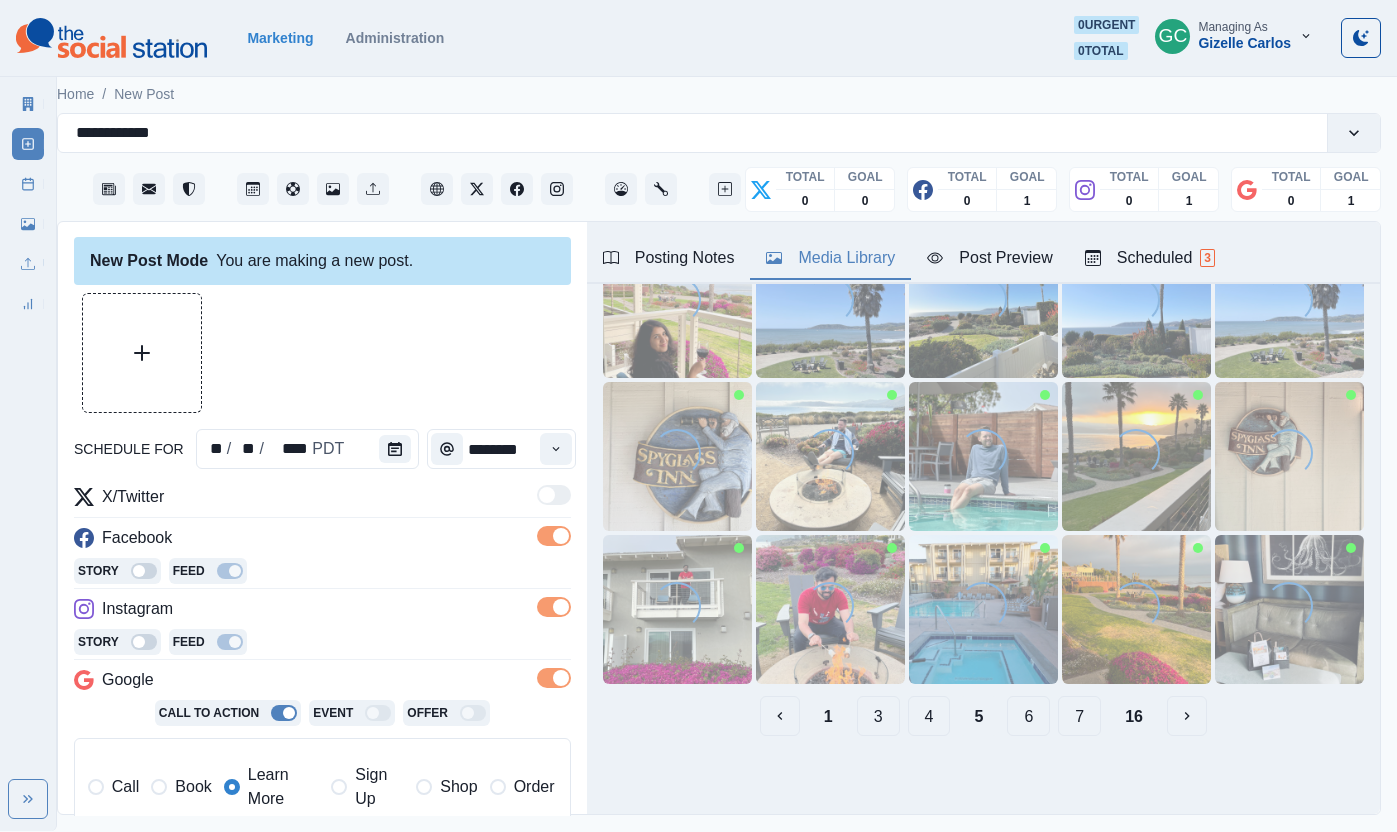 scroll, scrollTop: 167, scrollLeft: 0, axis: vertical 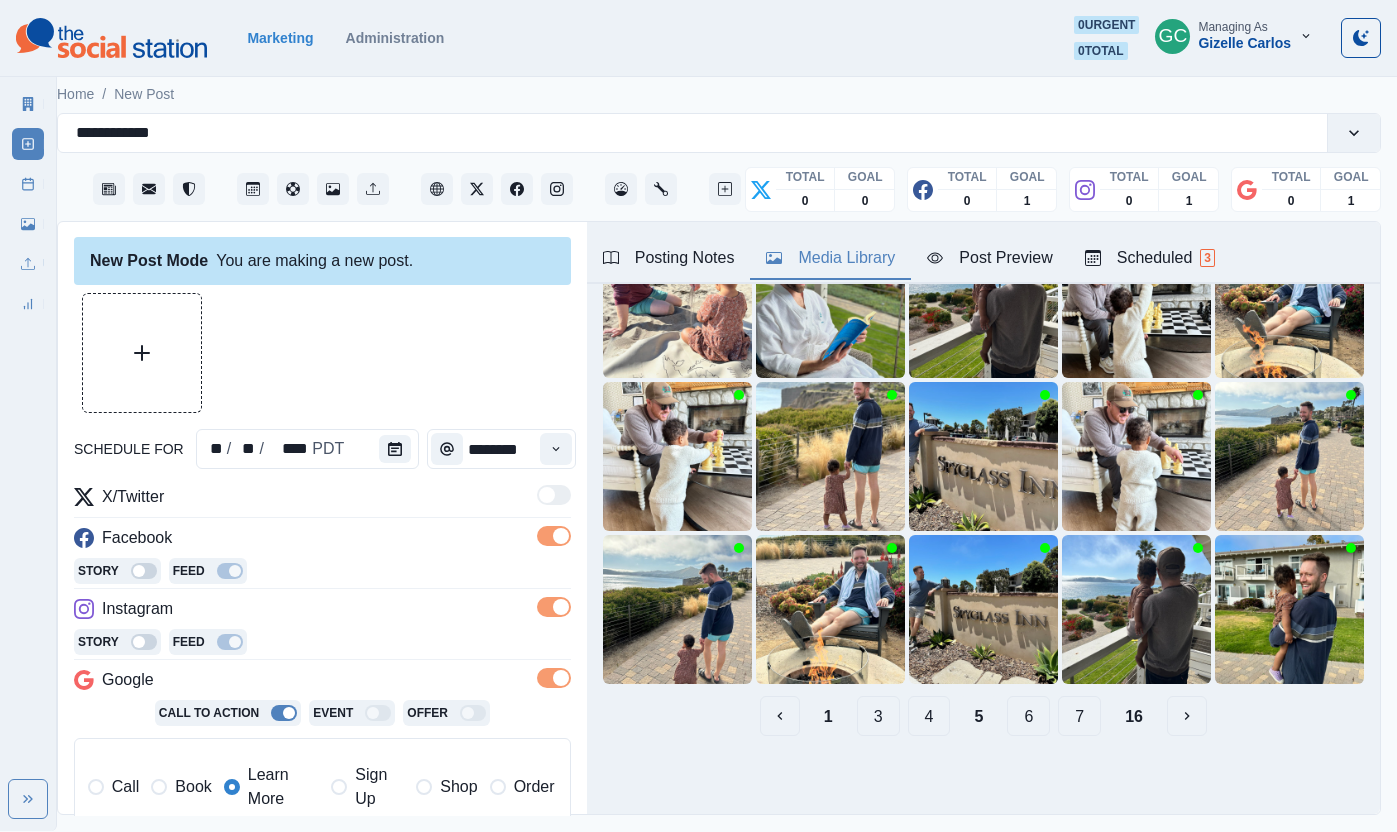 click on "7" at bounding box center (1079, 716) 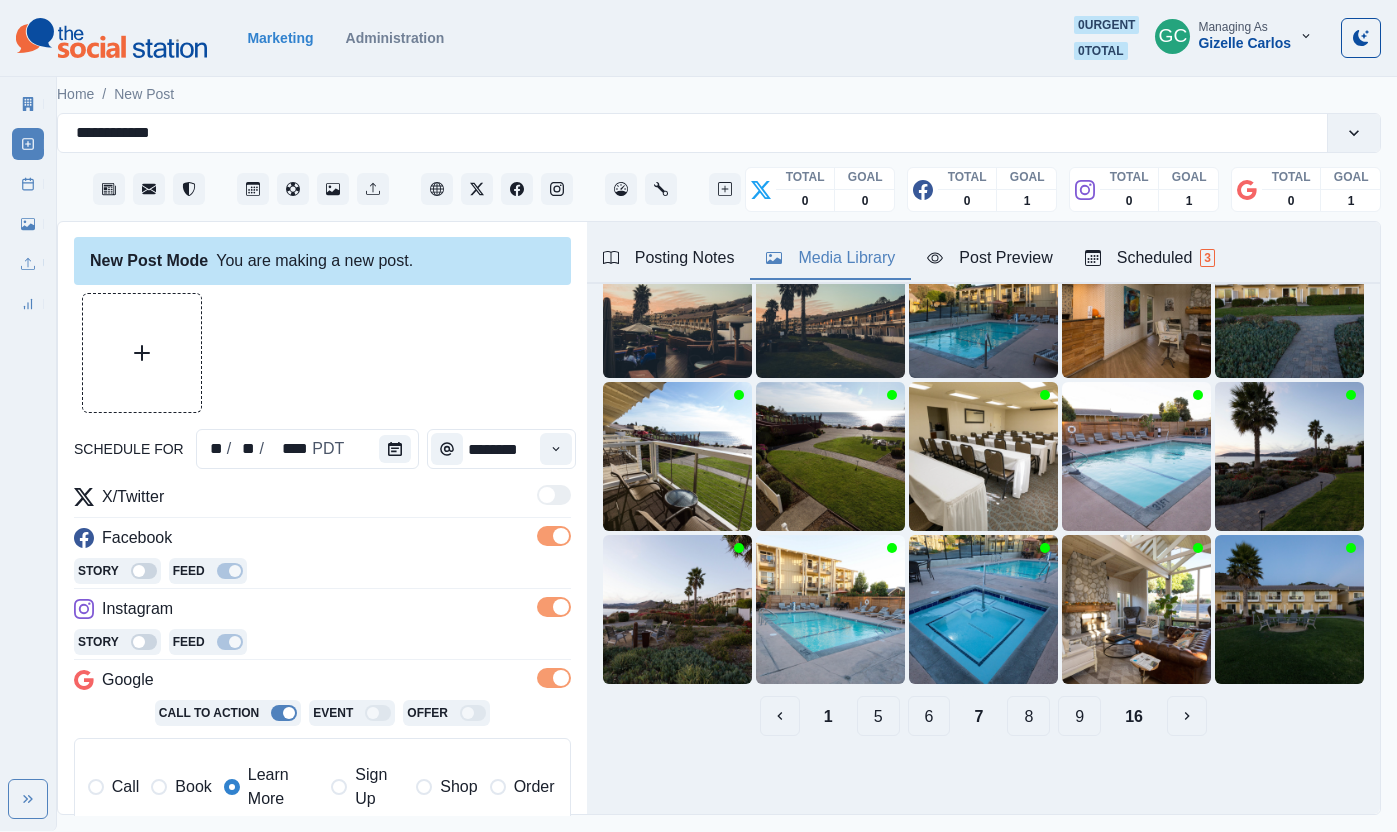 click on "9" at bounding box center [1079, 716] 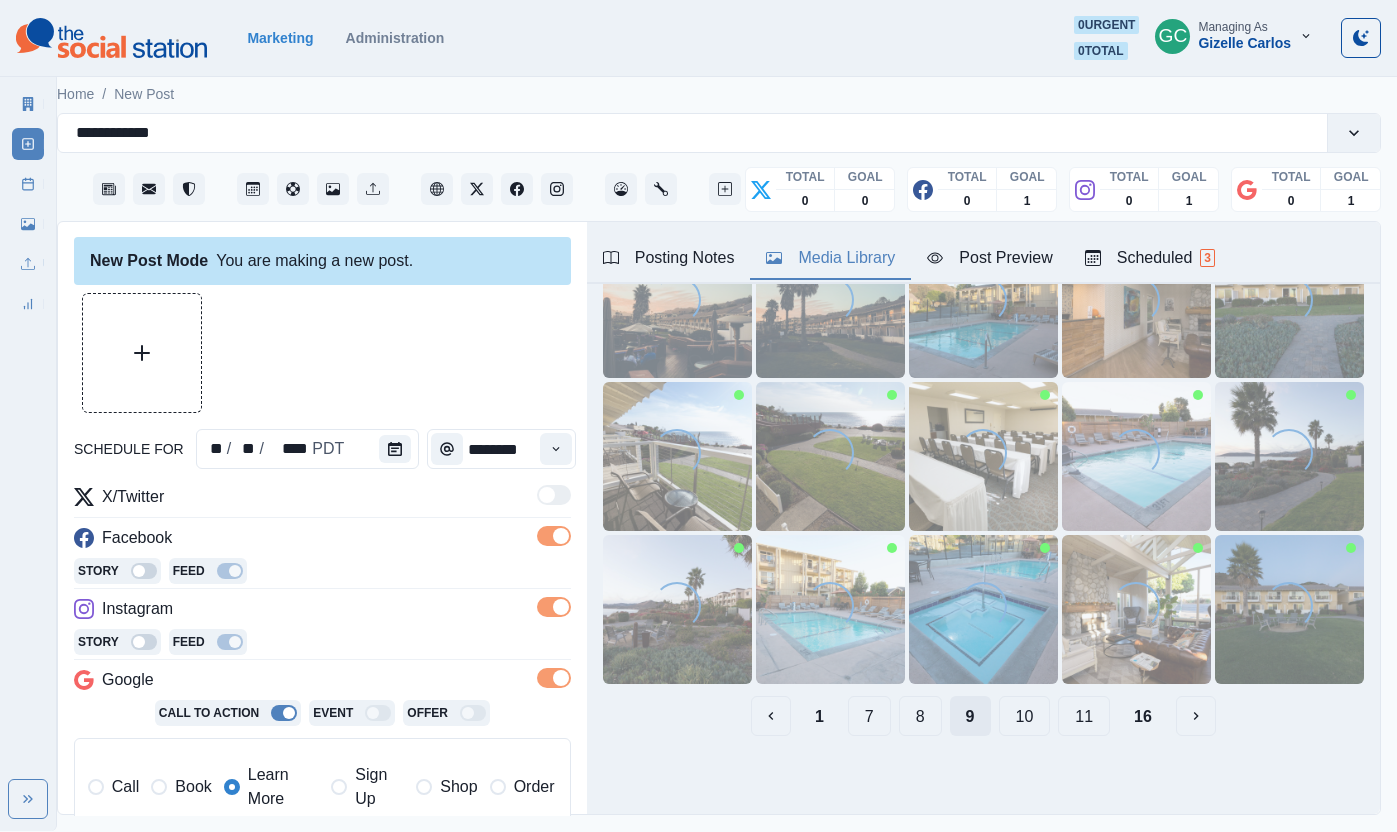scroll, scrollTop: 167, scrollLeft: 0, axis: vertical 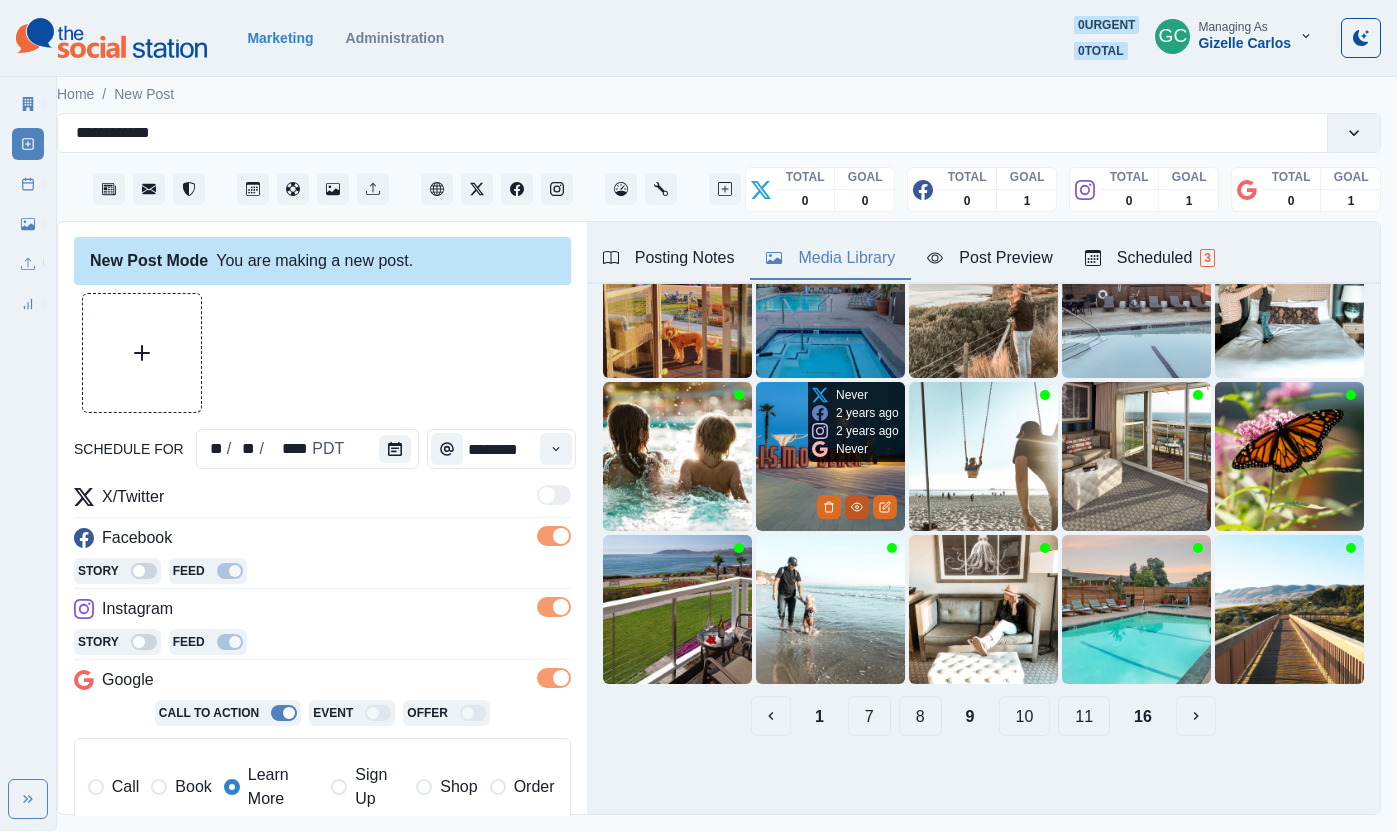 click 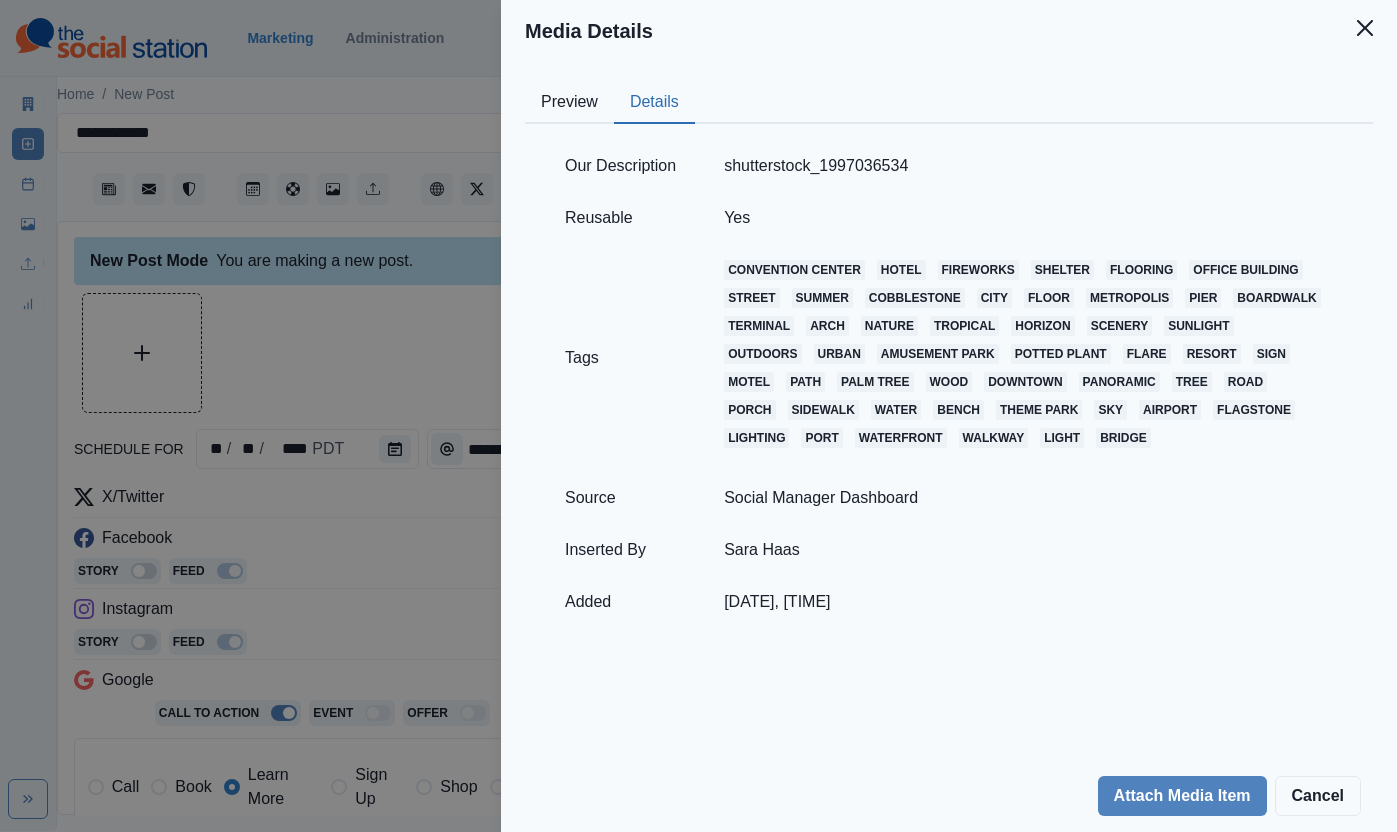 click on "Details" at bounding box center (654, 103) 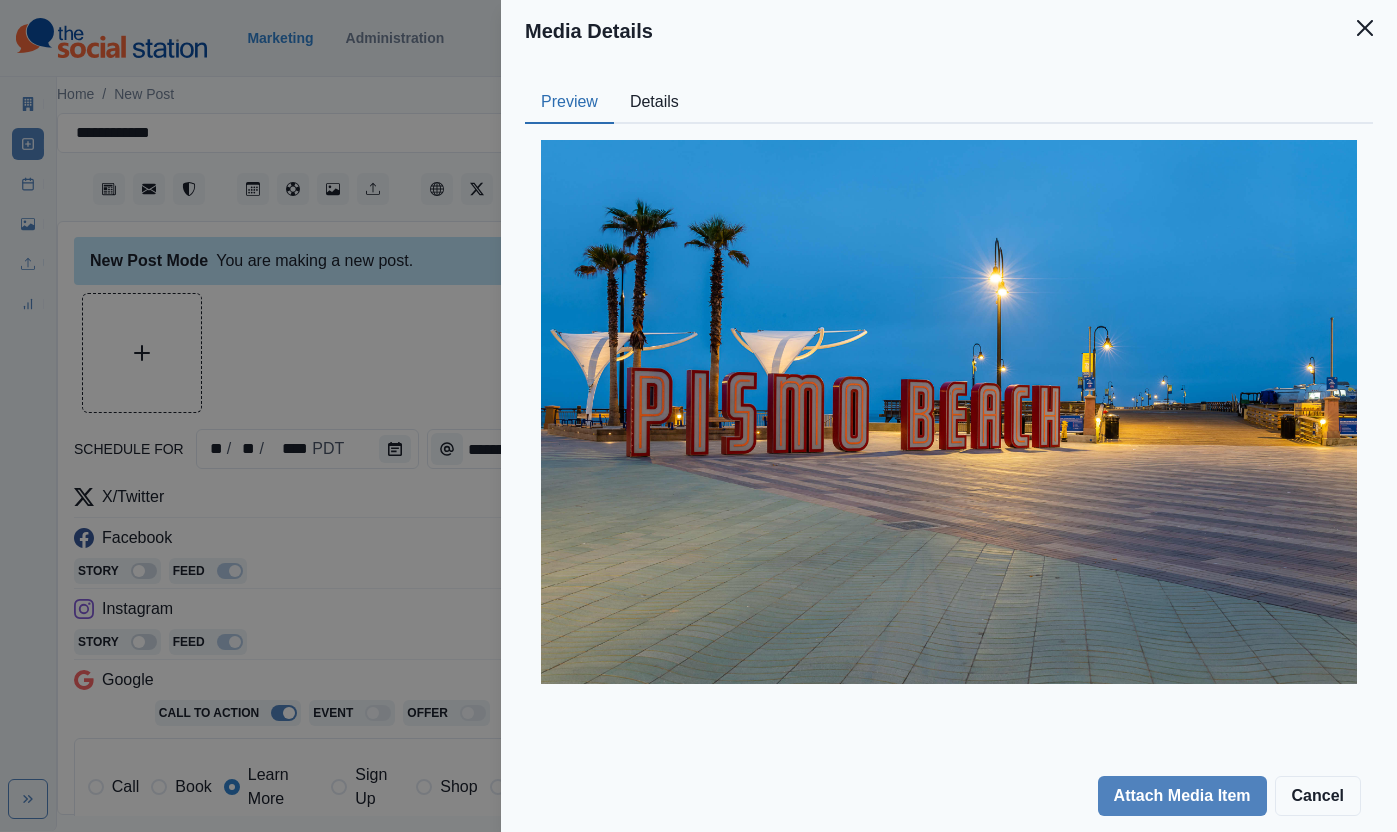 drag, startPoint x: 380, startPoint y: 335, endPoint x: 567, endPoint y: 160, distance: 256.11325 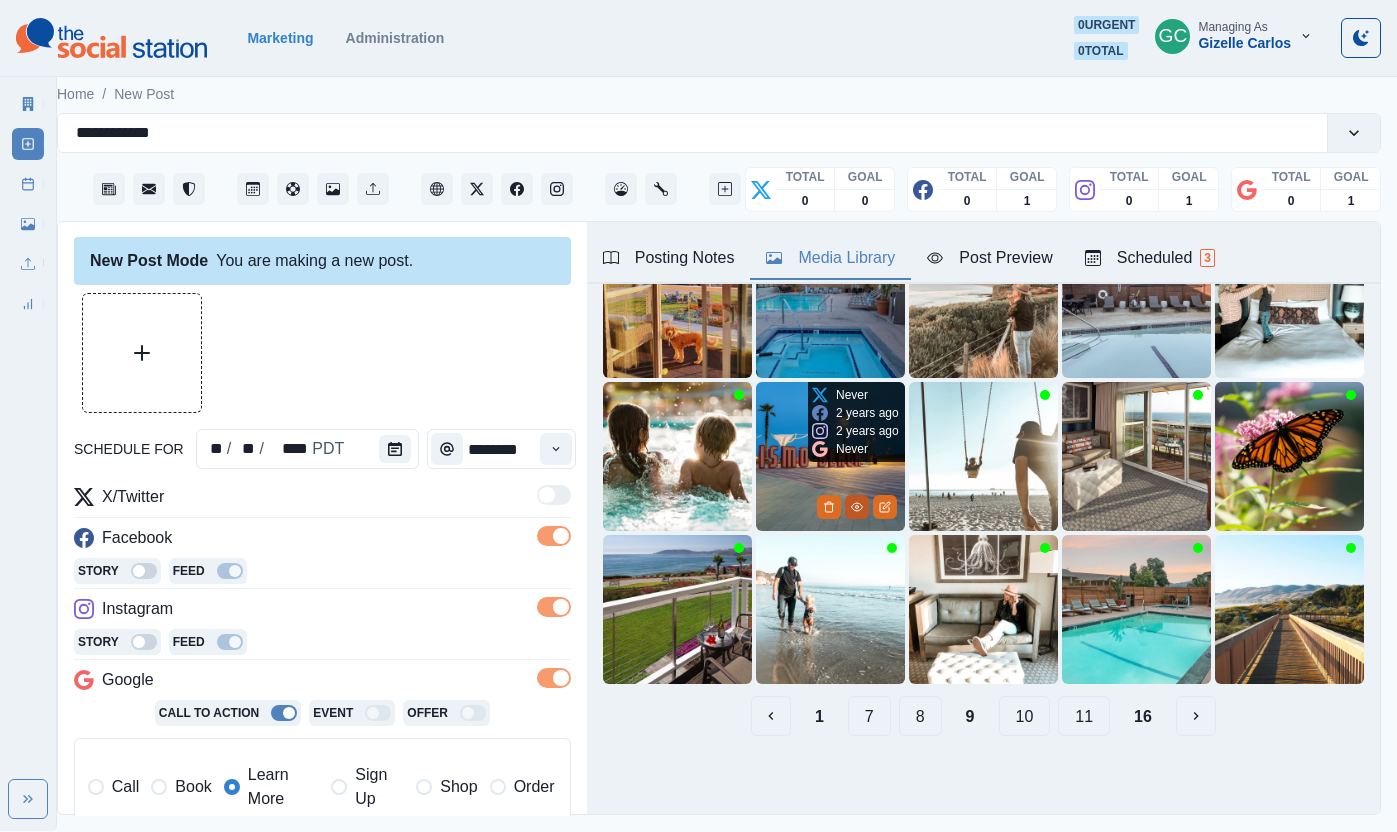 click 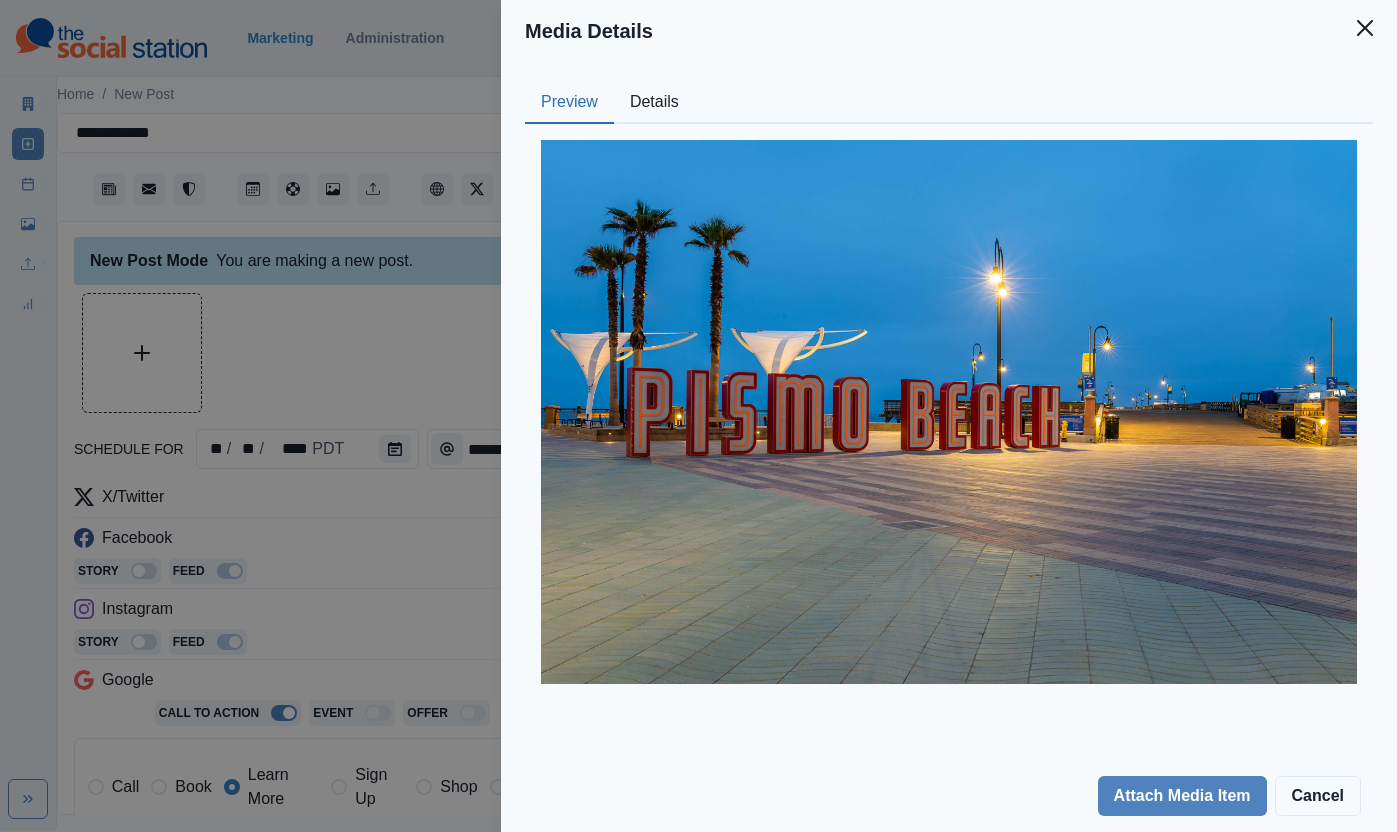 click on "Media Details Preview Details Our Description shutterstock_1997036534 Reusable Yes Tags convention center hotel fireworks shelter flooring office building street summer cobblestone city floor metropolis pier boardwalk terminal arch nature tropical horizon scenery sunlight outdoors urban amusement park potted plant flare resort sign motel path palm tree wood downtown panoramic tree road porch sidewalk water bench theme park sky airport flagstone lighting port waterfront walkway light bridge Source Social Manager Dashboard Inserted By [PERSON] Added [DATE], [TIME] Attach Media Item Cancel" at bounding box center [698, 416] 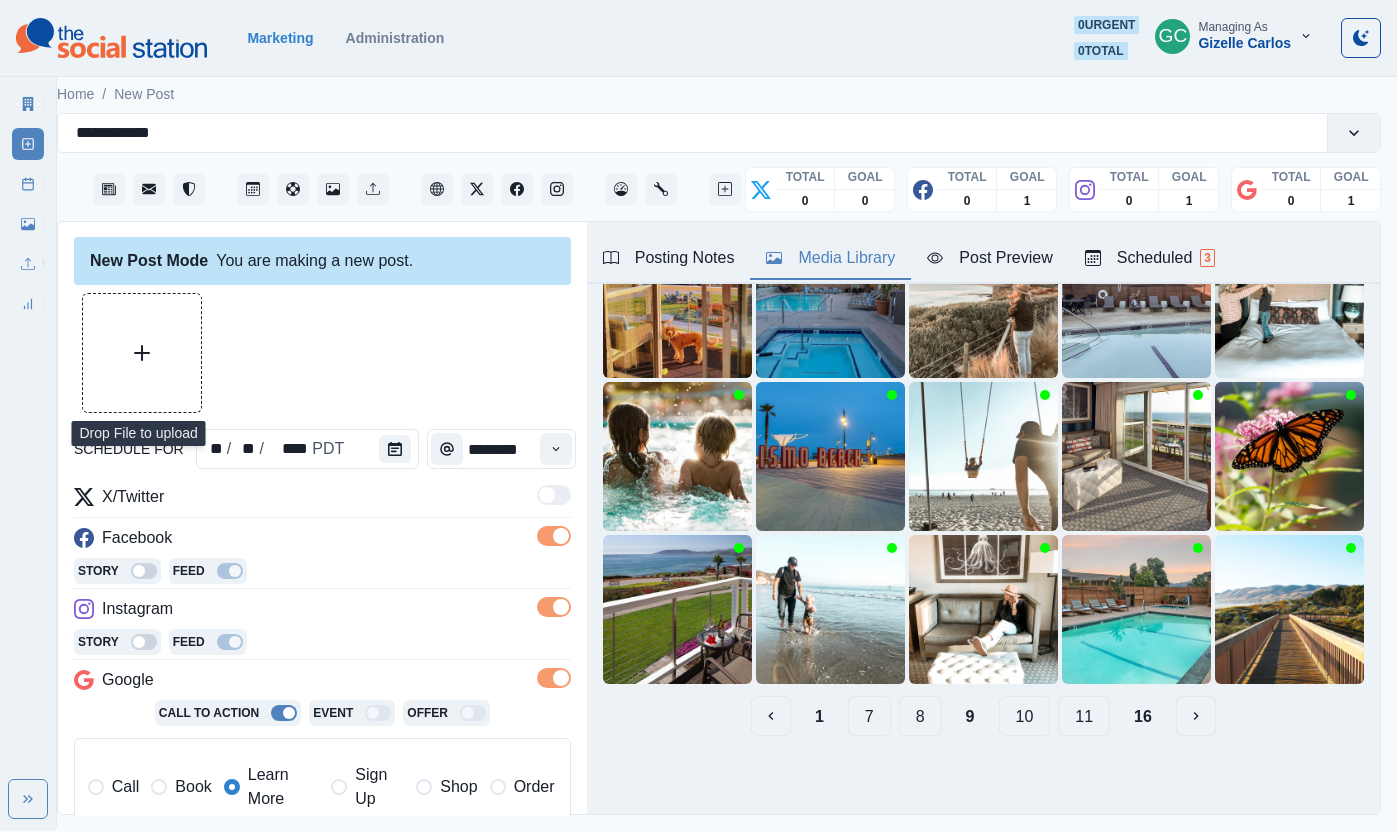 click at bounding box center [142, 353] 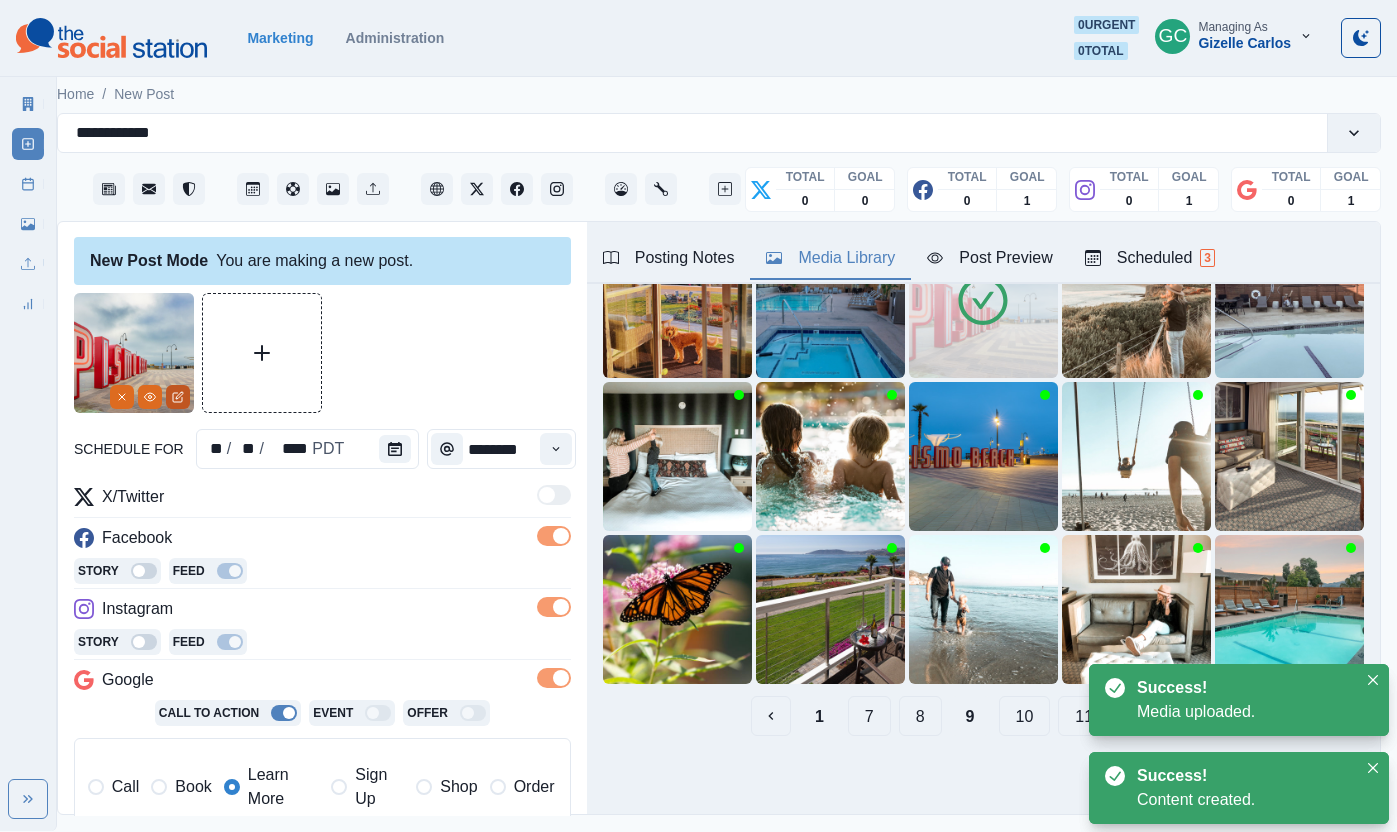 click 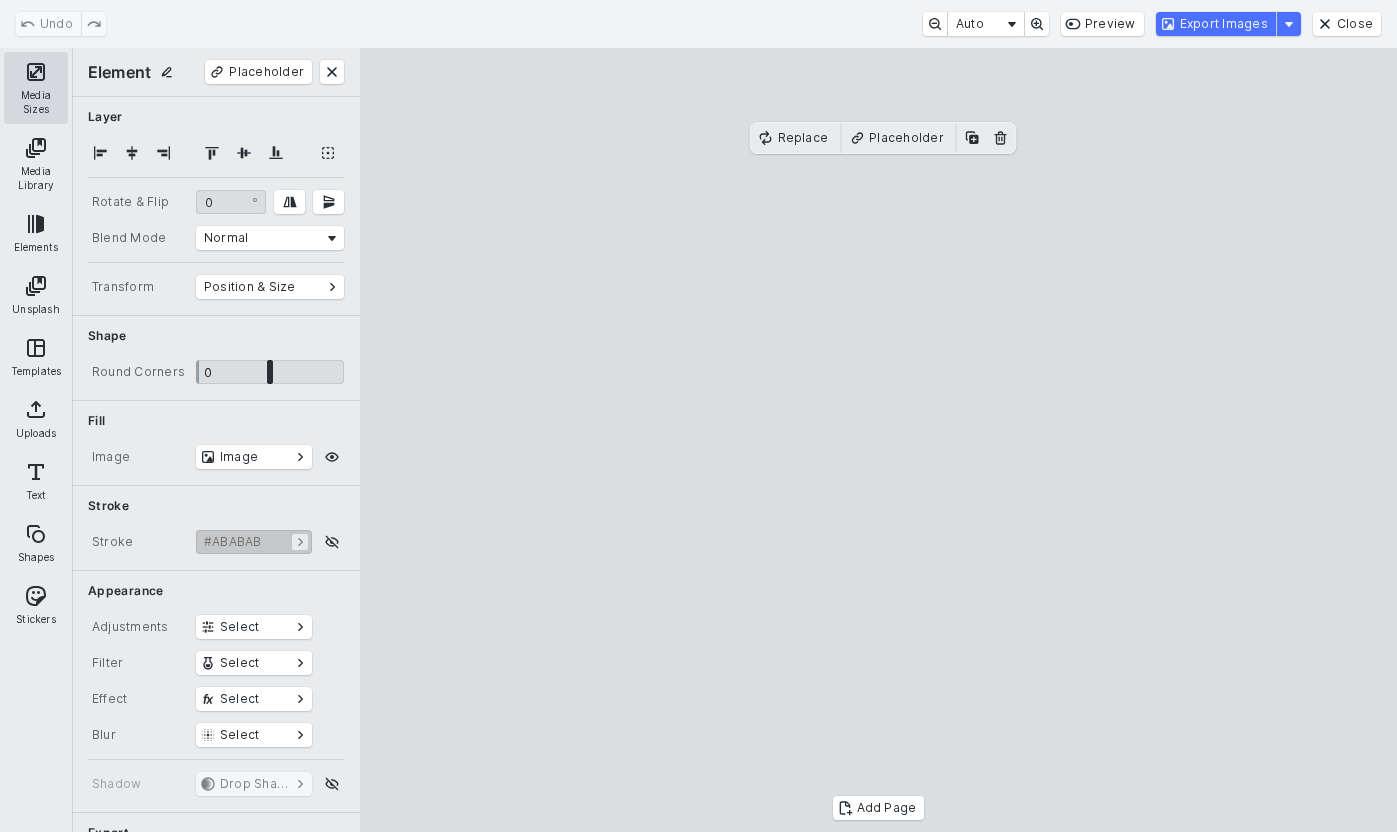click on "Media Sizes" at bounding box center (36, 88) 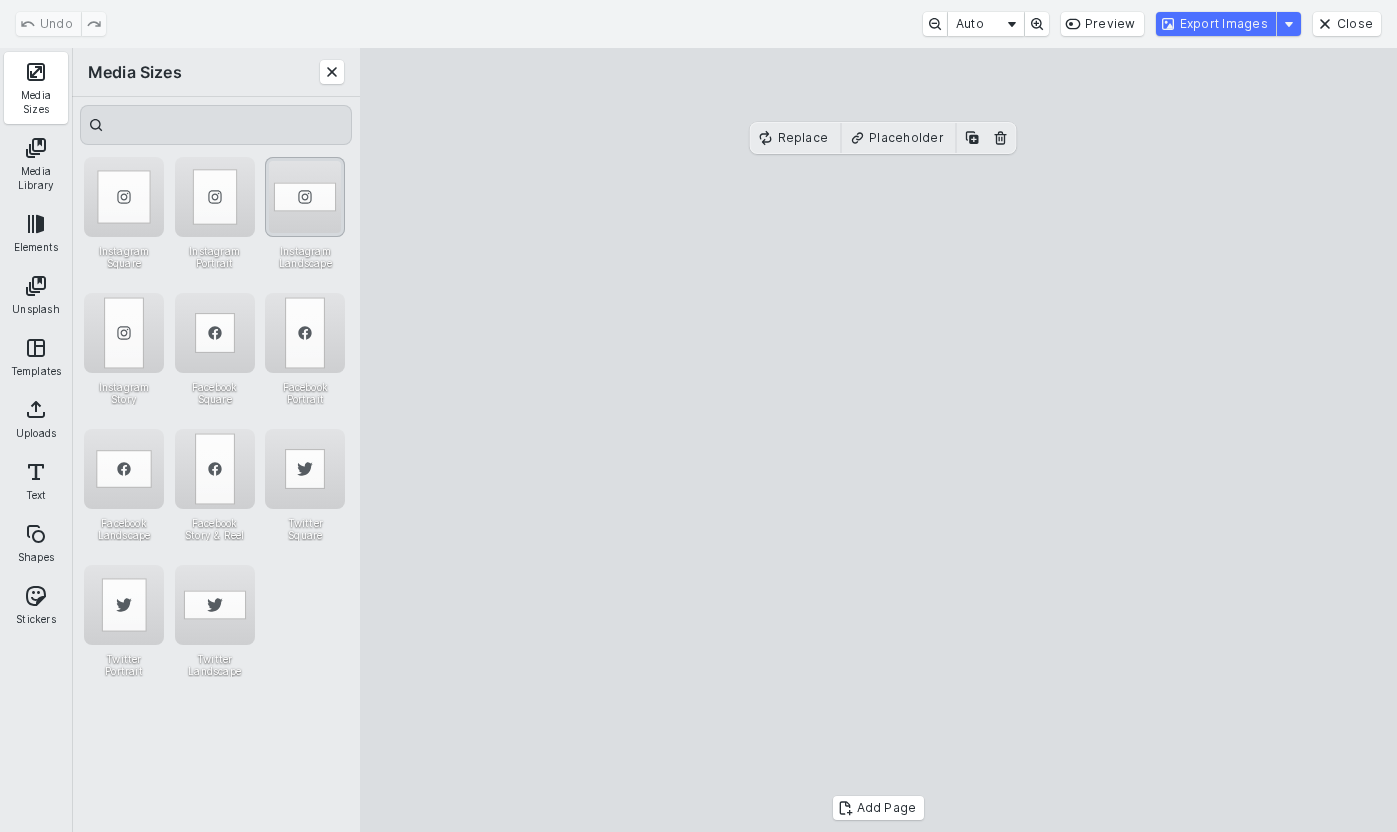 click at bounding box center (305, 197) 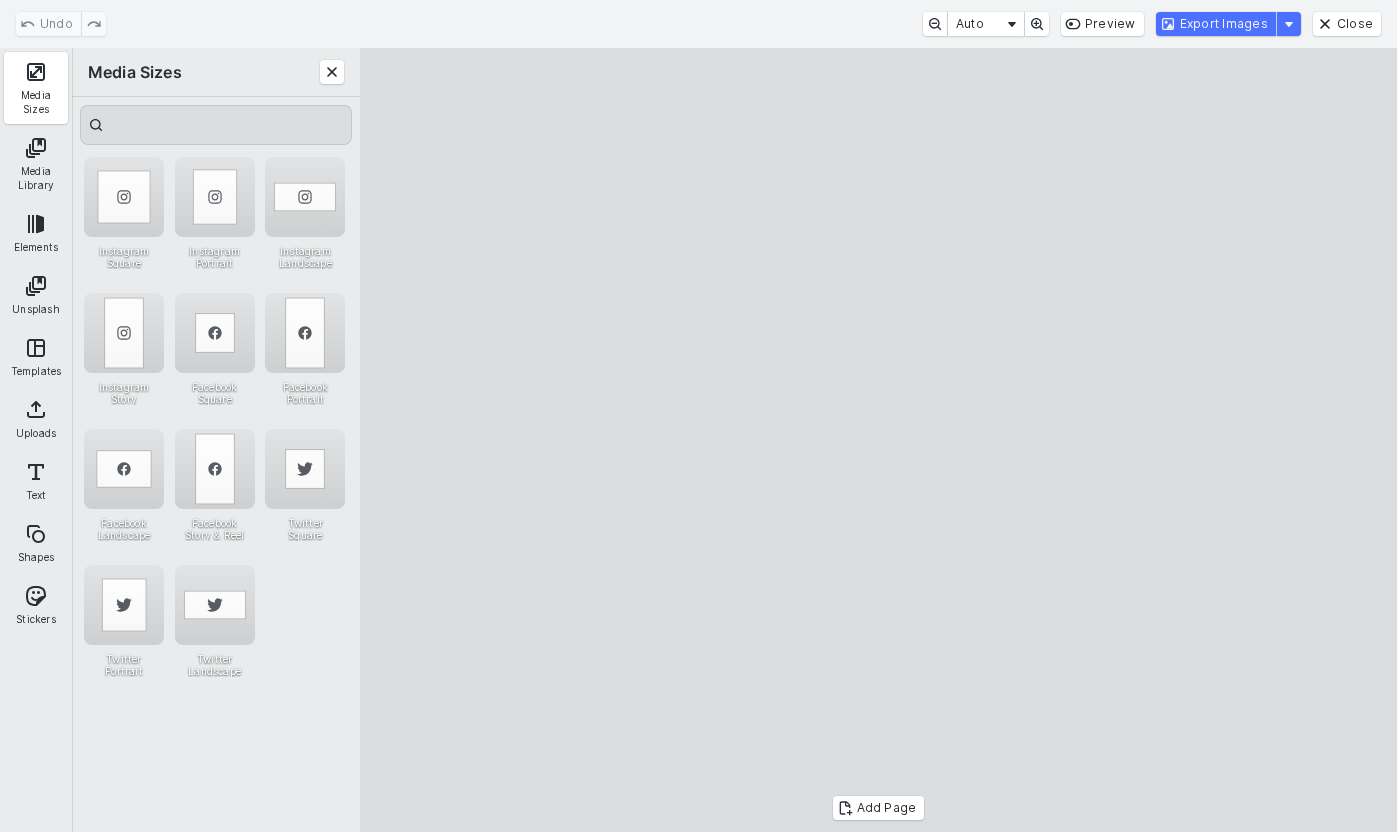click at bounding box center [879, 440] 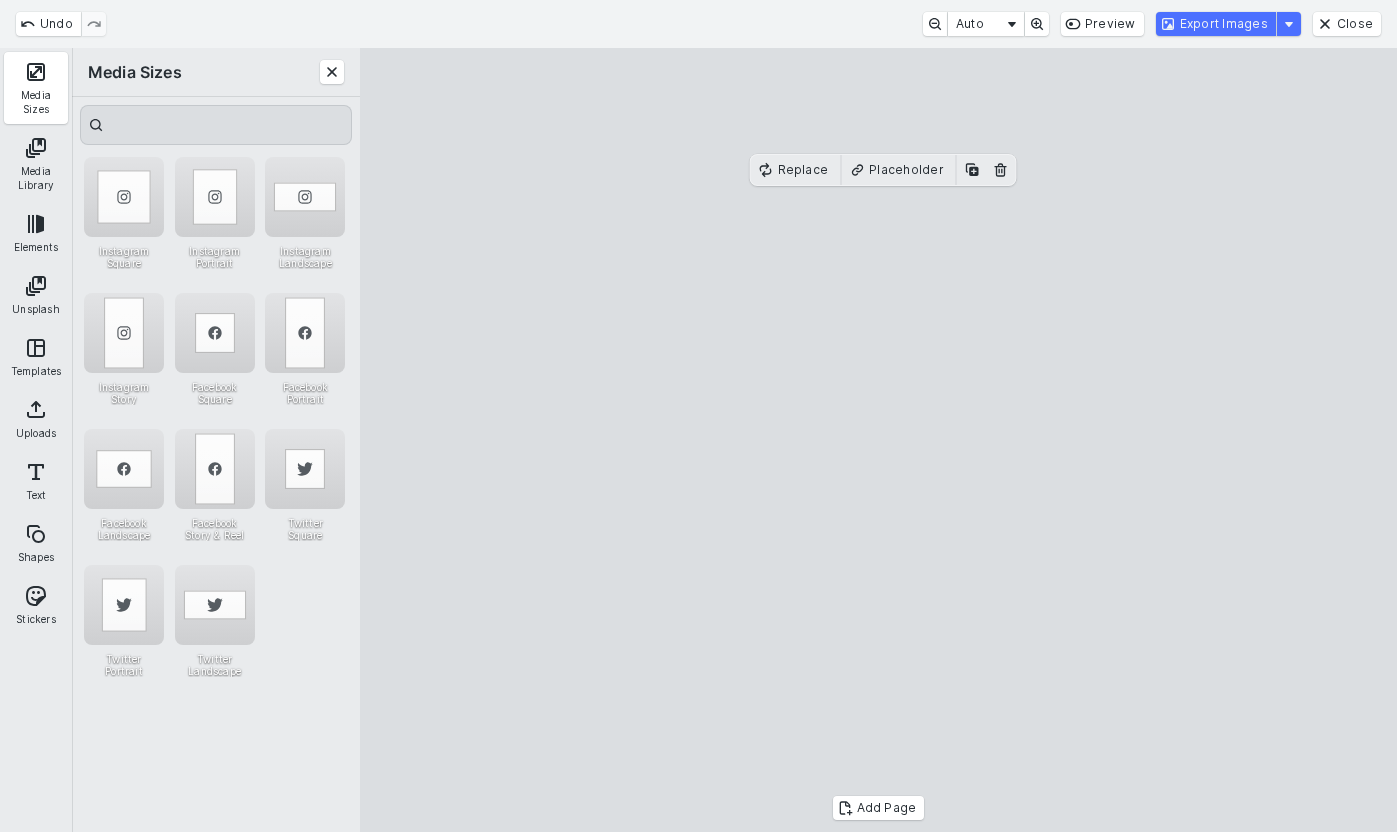 drag, startPoint x: 881, startPoint y: 691, endPoint x: 879, endPoint y: 733, distance: 42.047592 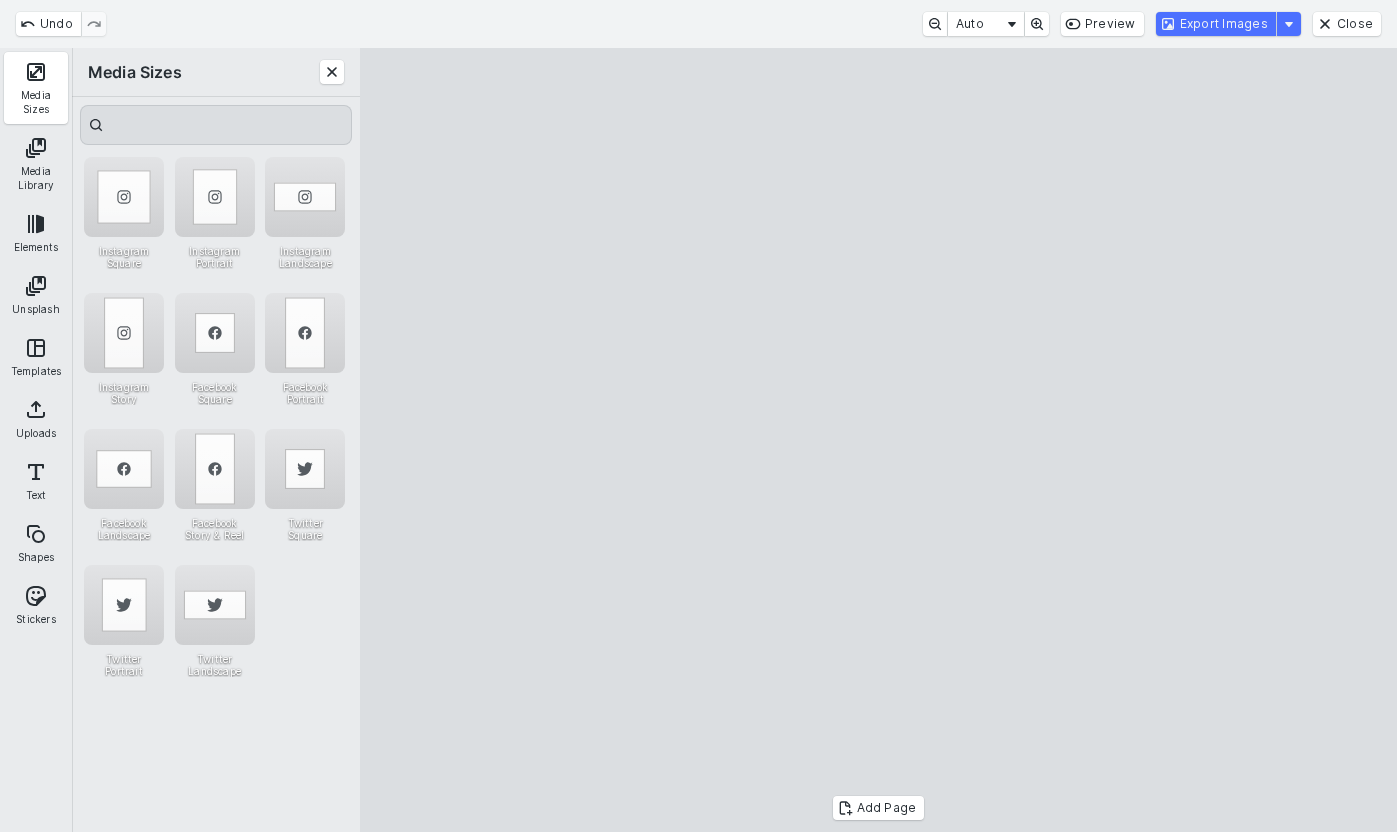 drag, startPoint x: 884, startPoint y: 615, endPoint x: 882, endPoint y: 626, distance: 11.18034 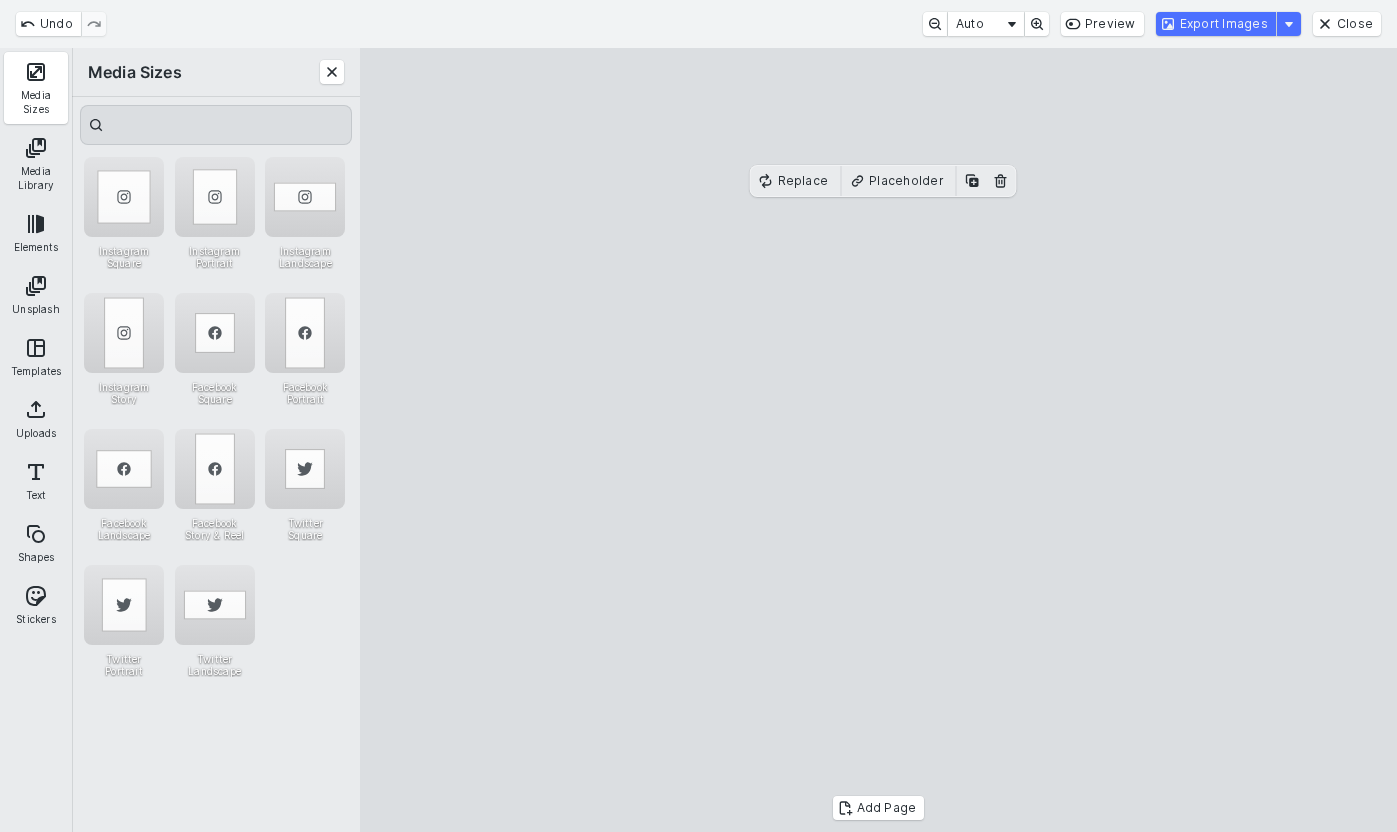 type 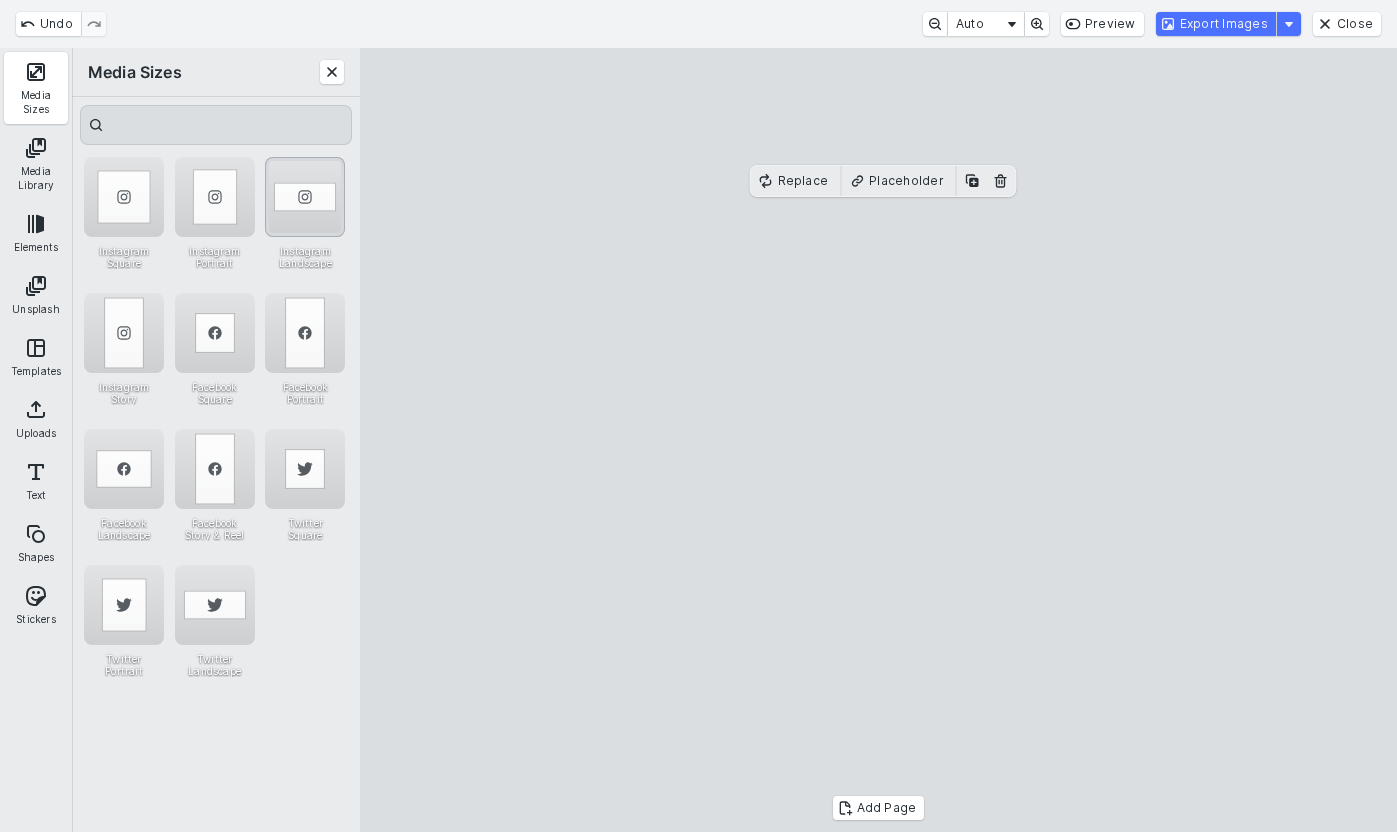 click at bounding box center (305, 197) 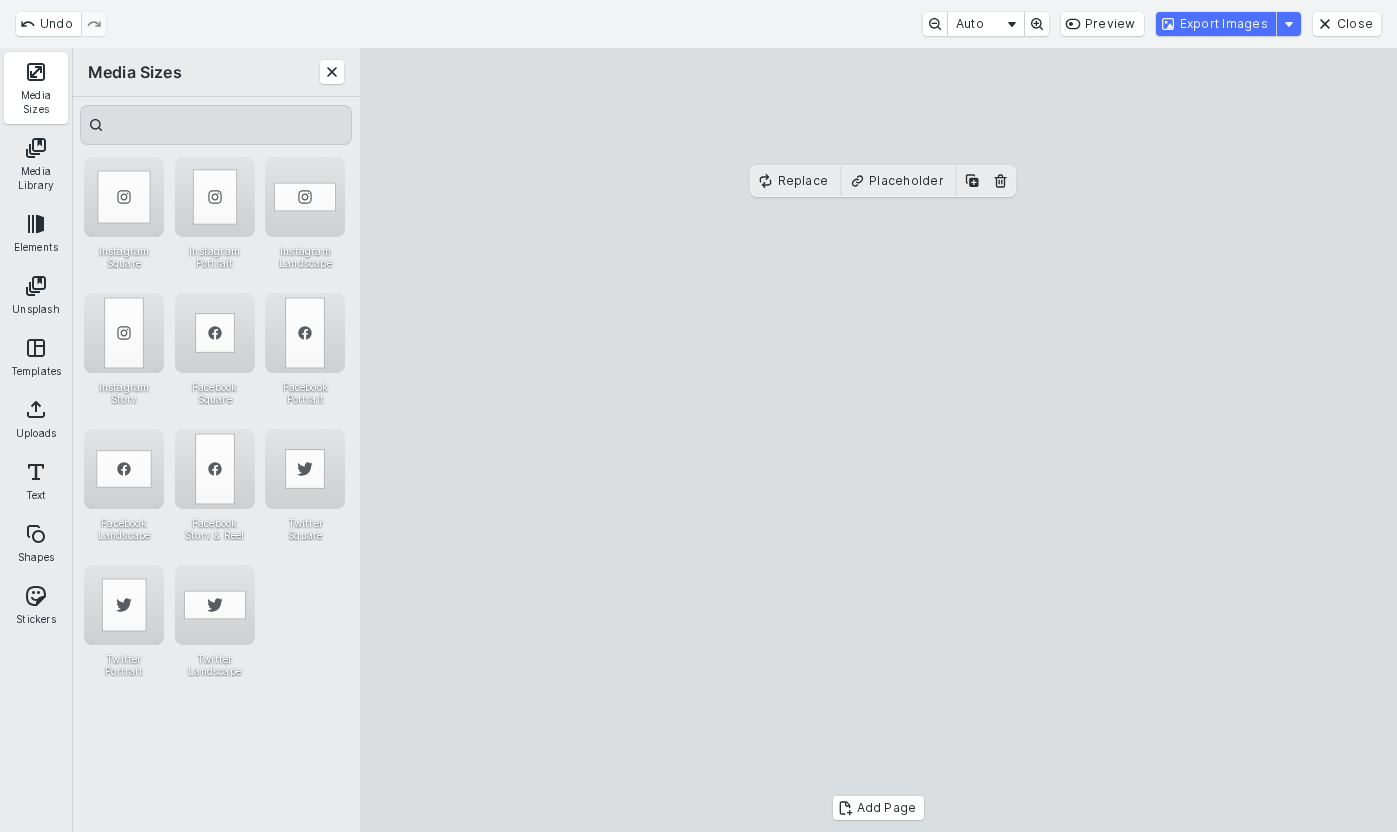 drag, startPoint x: 1222, startPoint y: 14, endPoint x: 1383, endPoint y: 132, distance: 199.61212 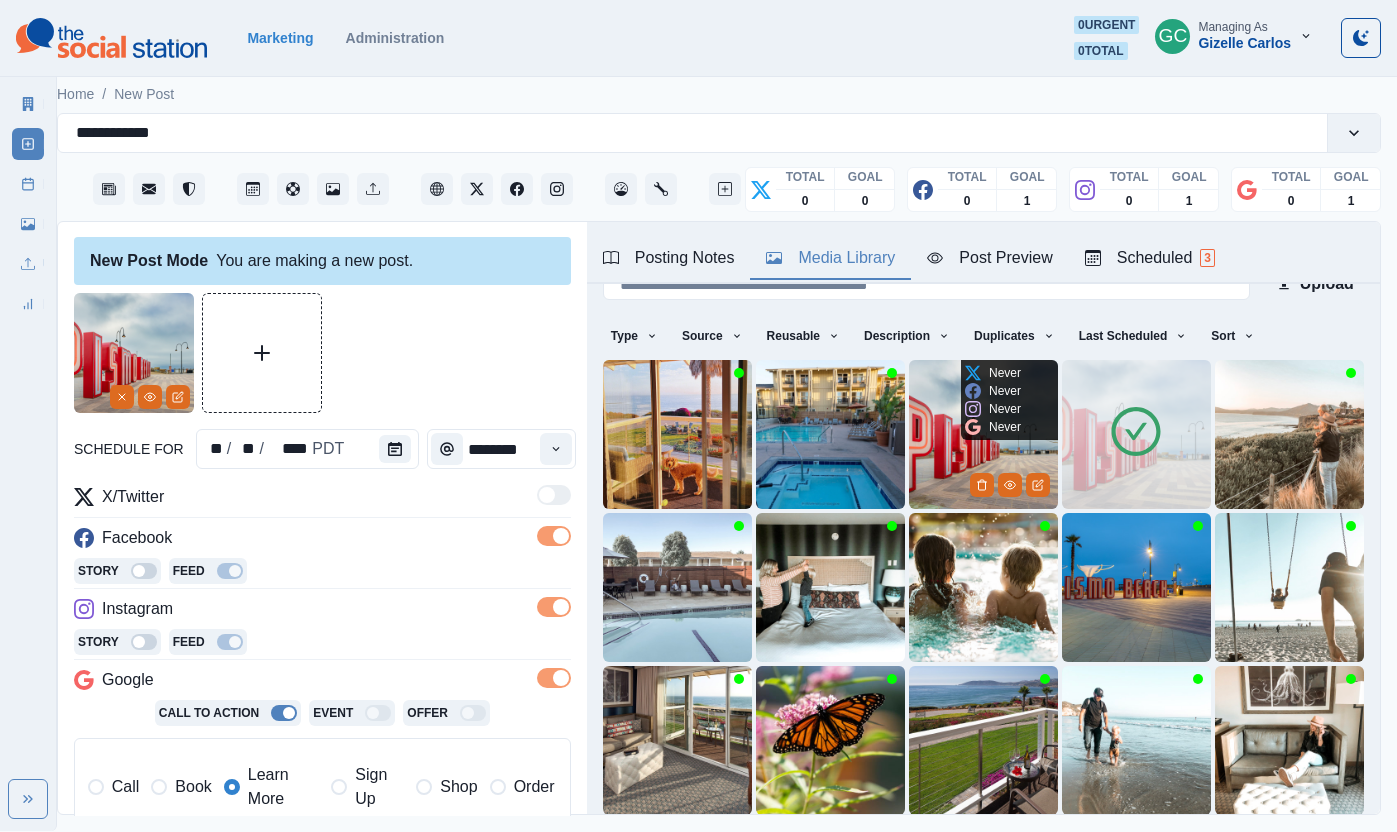 scroll, scrollTop: 24, scrollLeft: 0, axis: vertical 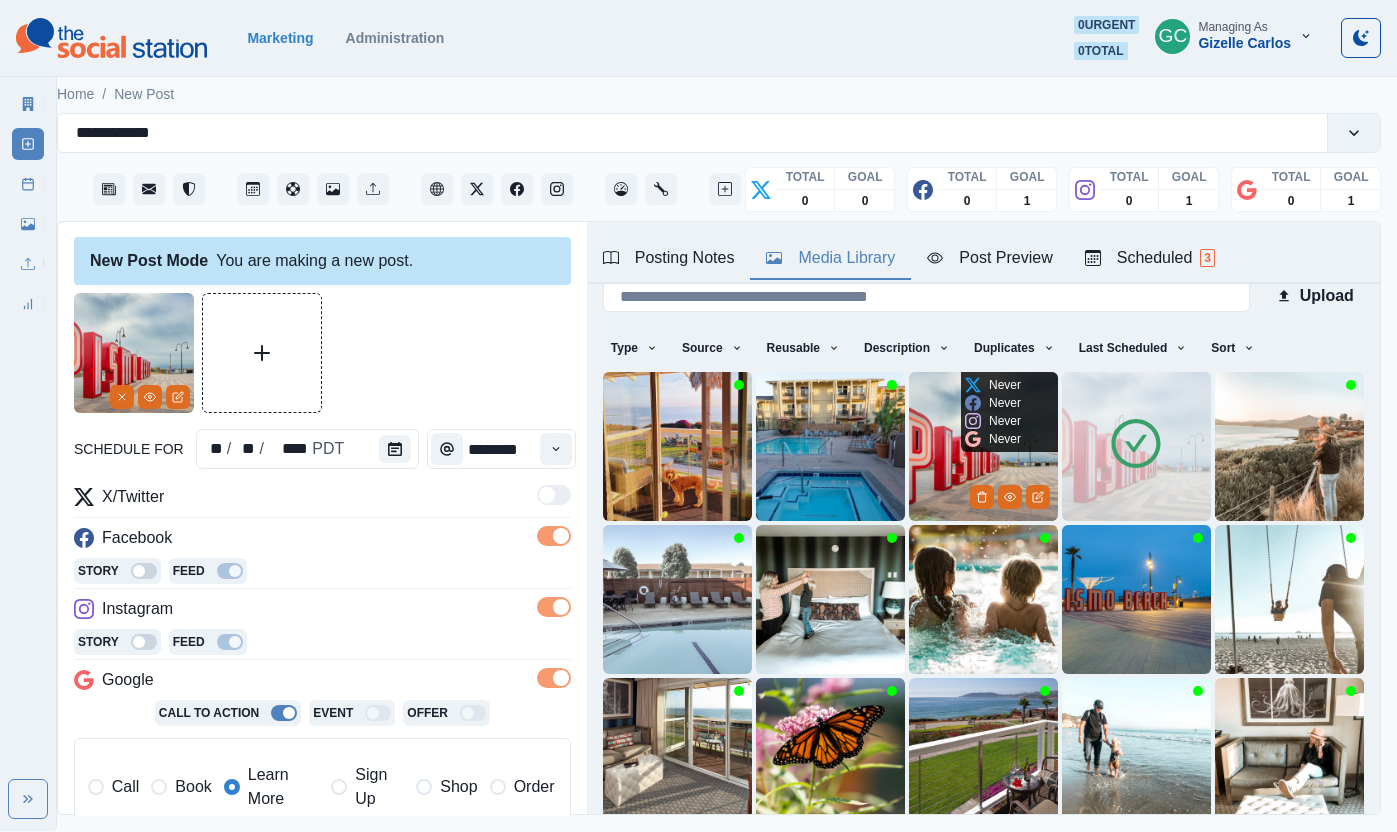 click 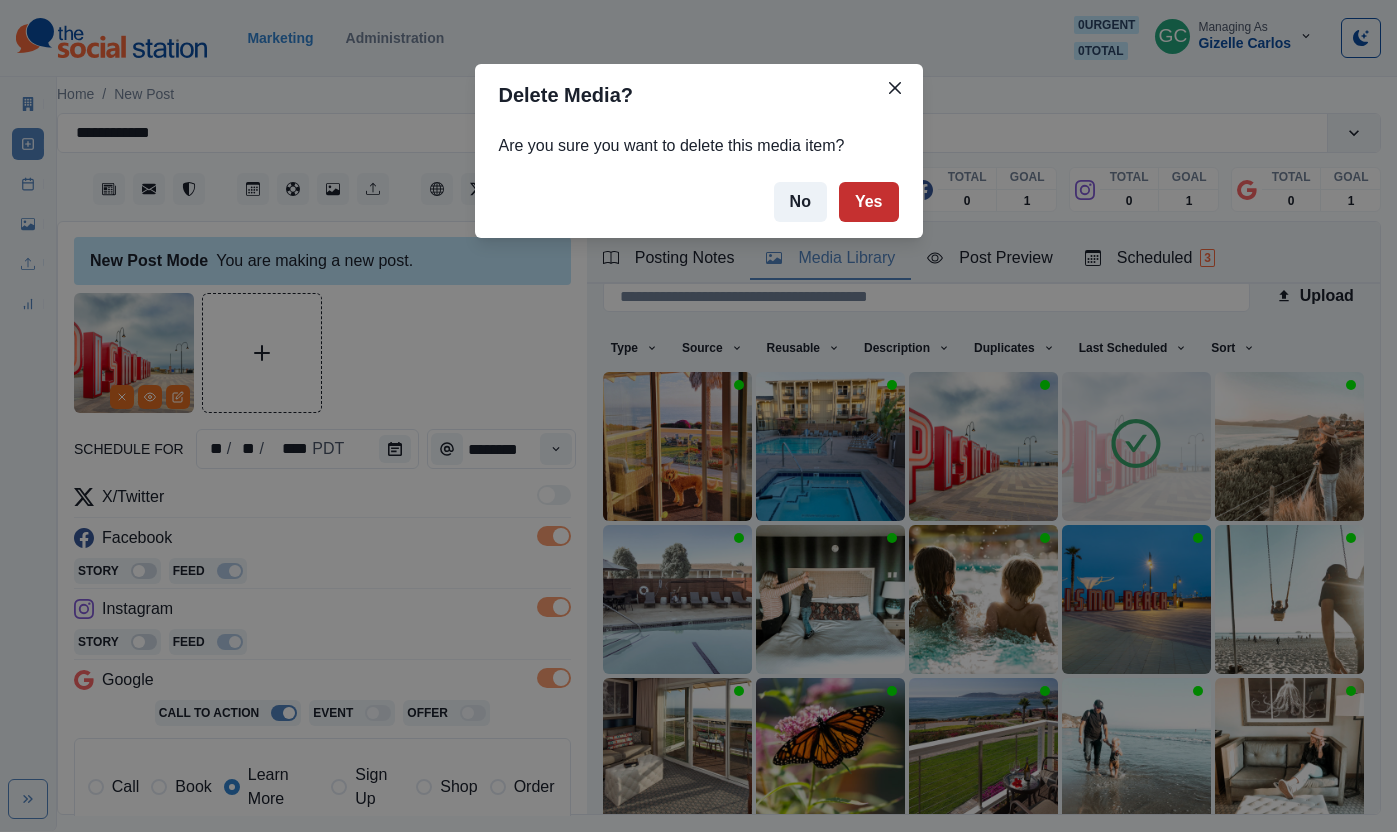 click on "Yes" at bounding box center [869, 202] 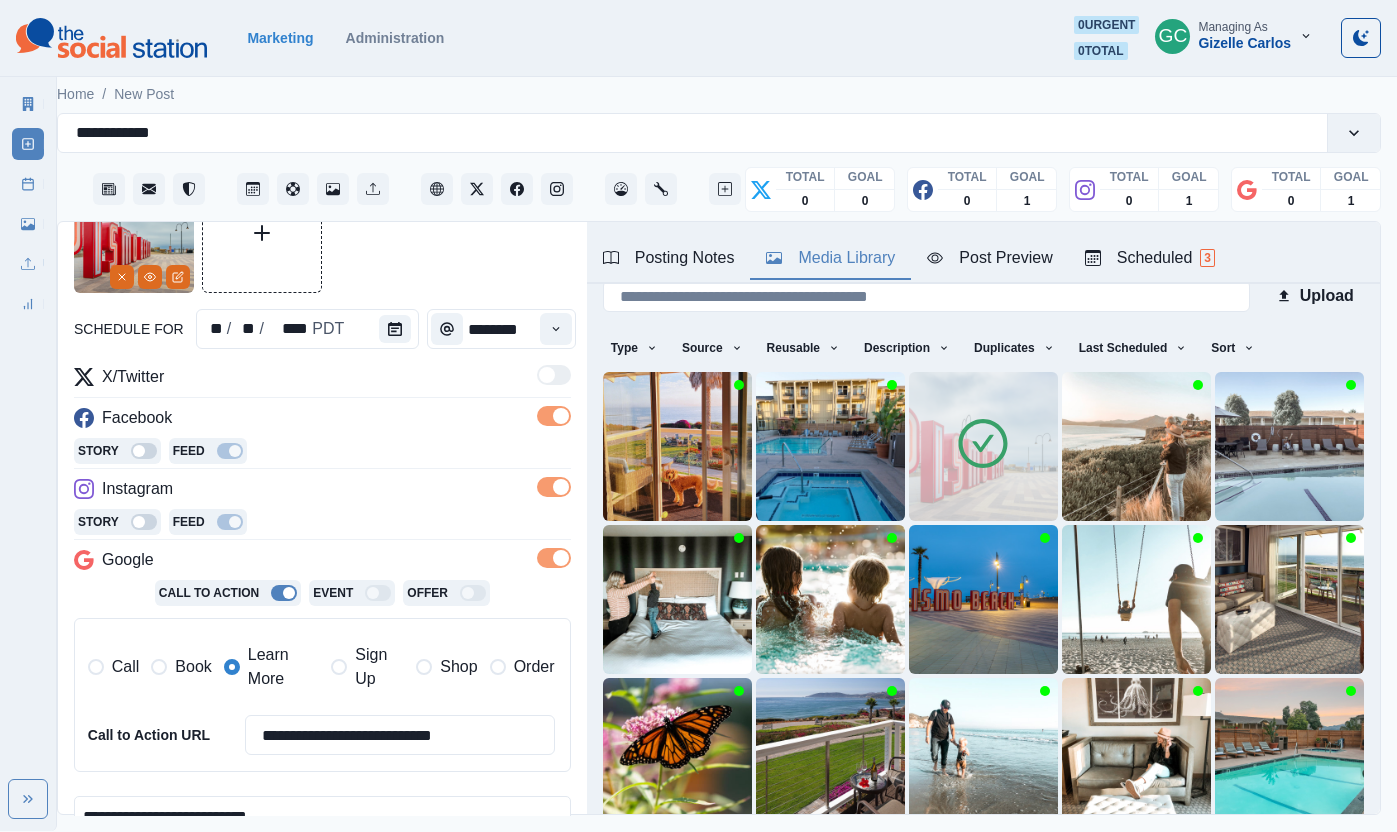 scroll, scrollTop: 215, scrollLeft: 0, axis: vertical 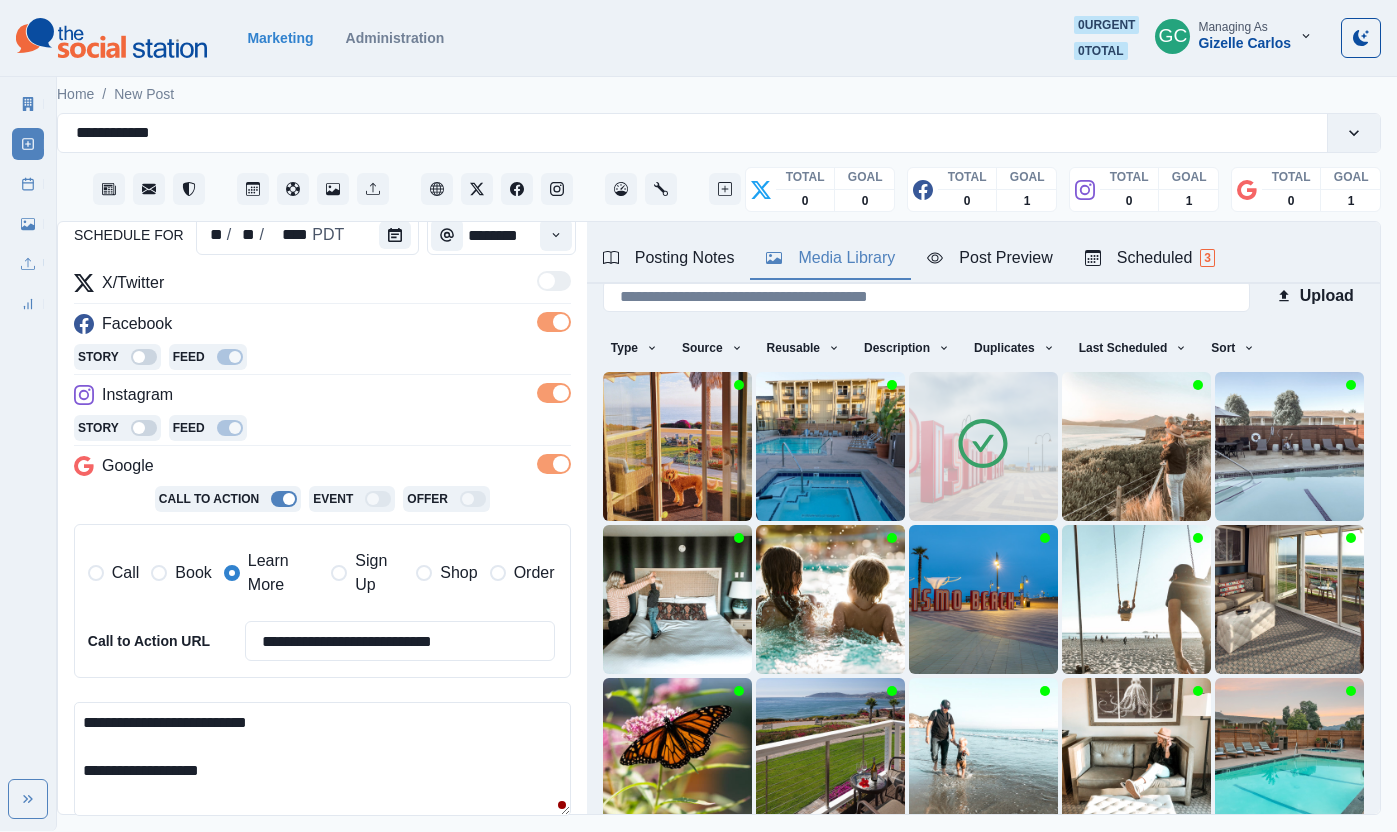 click on "**********" at bounding box center (322, 759) 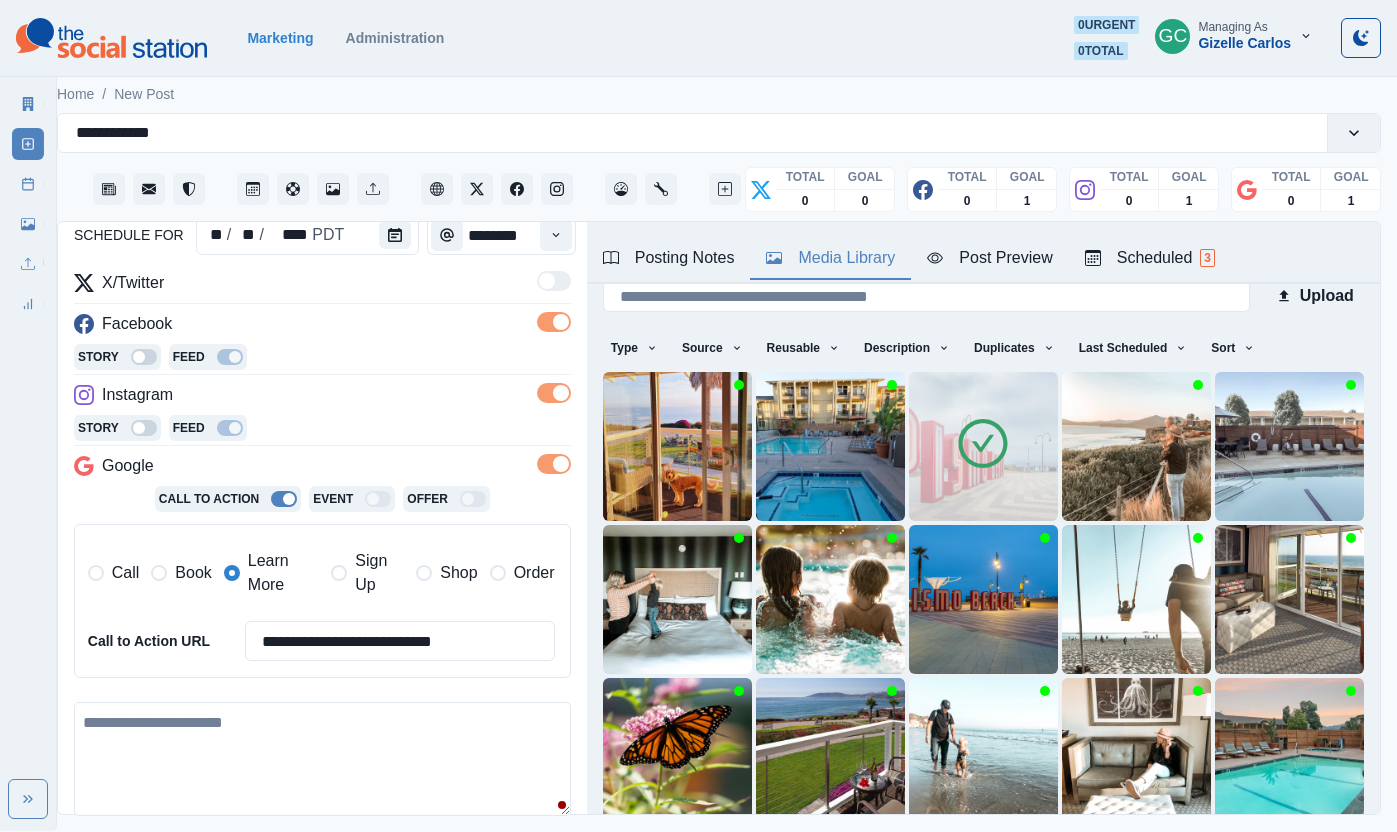 paste on "**********" 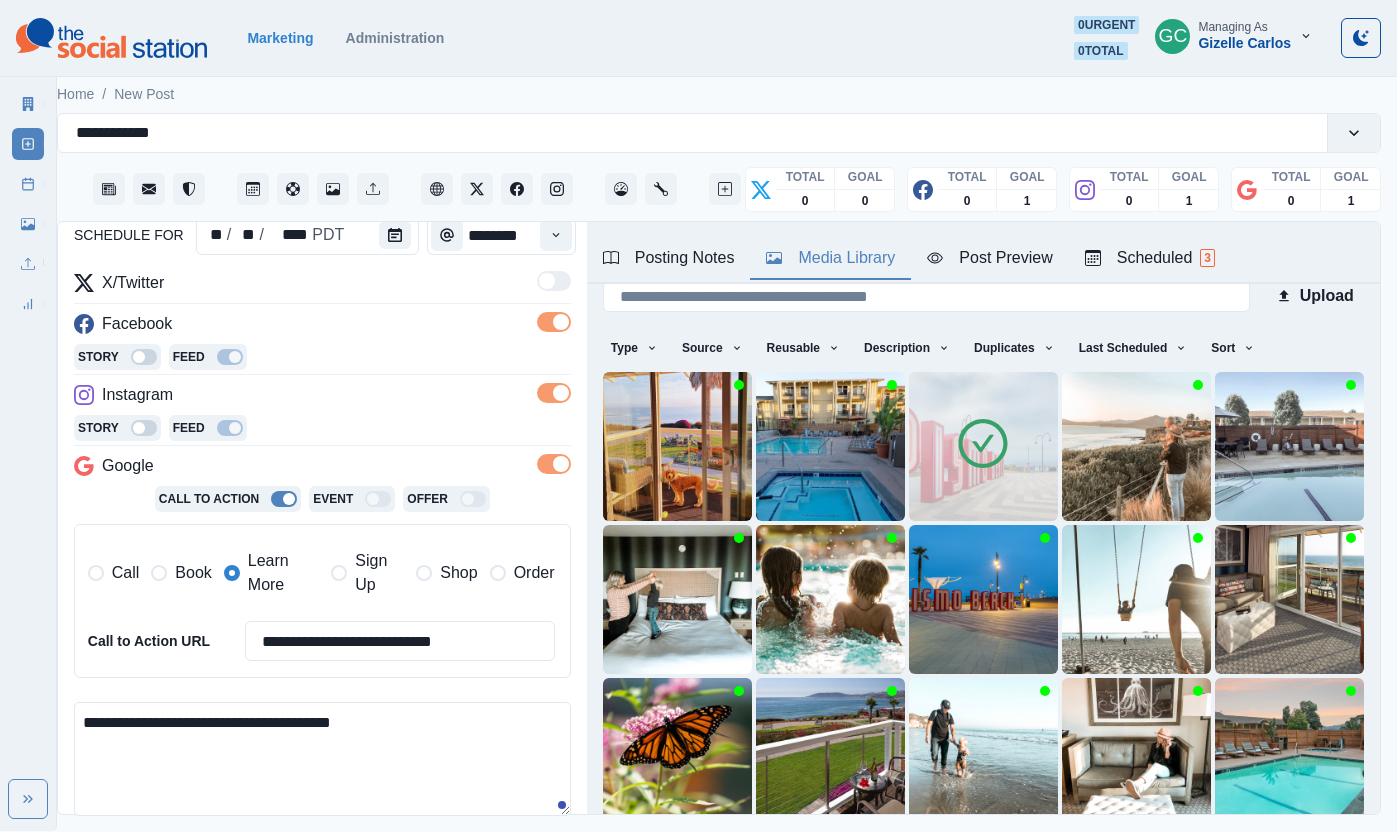 click on "**********" at bounding box center [322, 759] 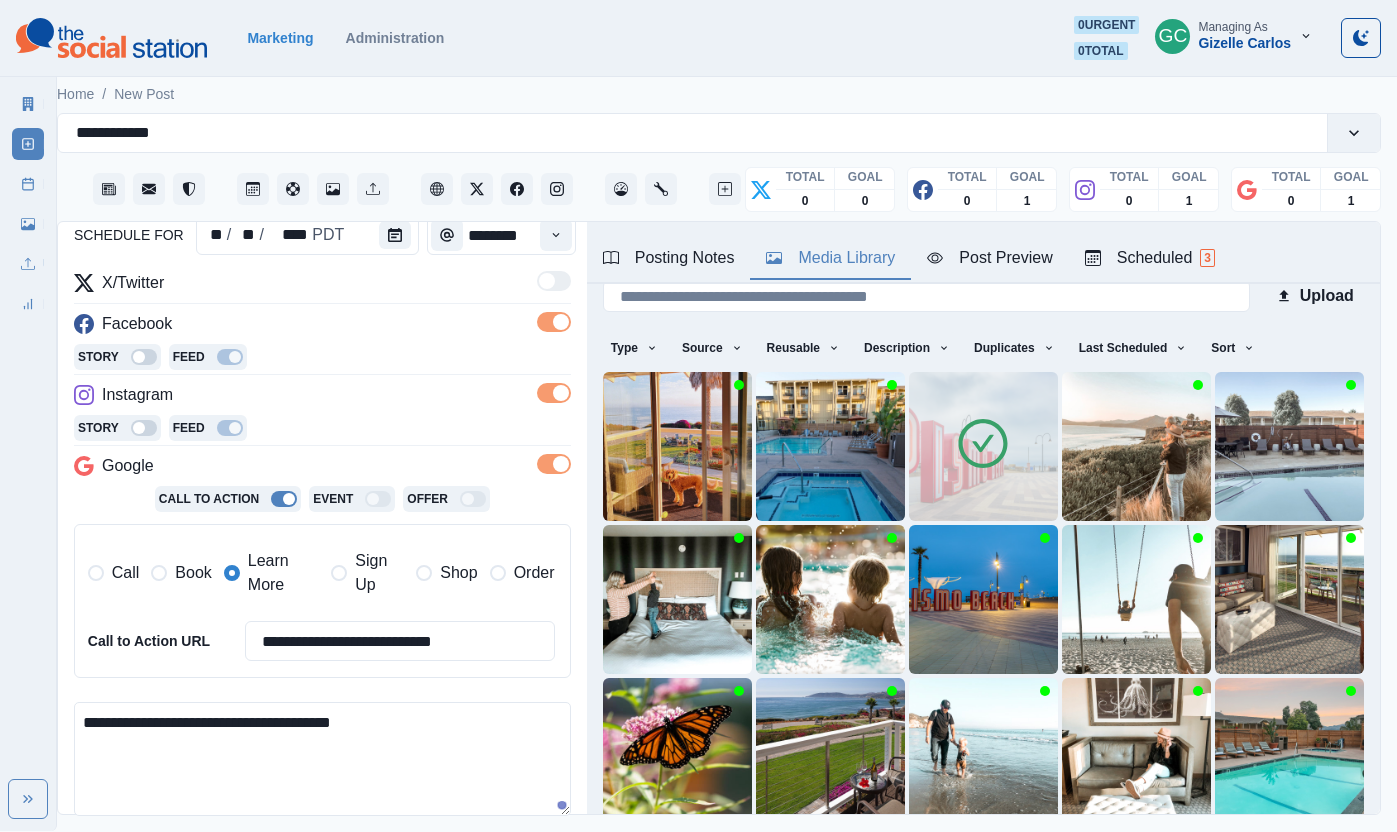 drag, startPoint x: 283, startPoint y: 718, endPoint x: 305, endPoint y: 801, distance: 85.86617 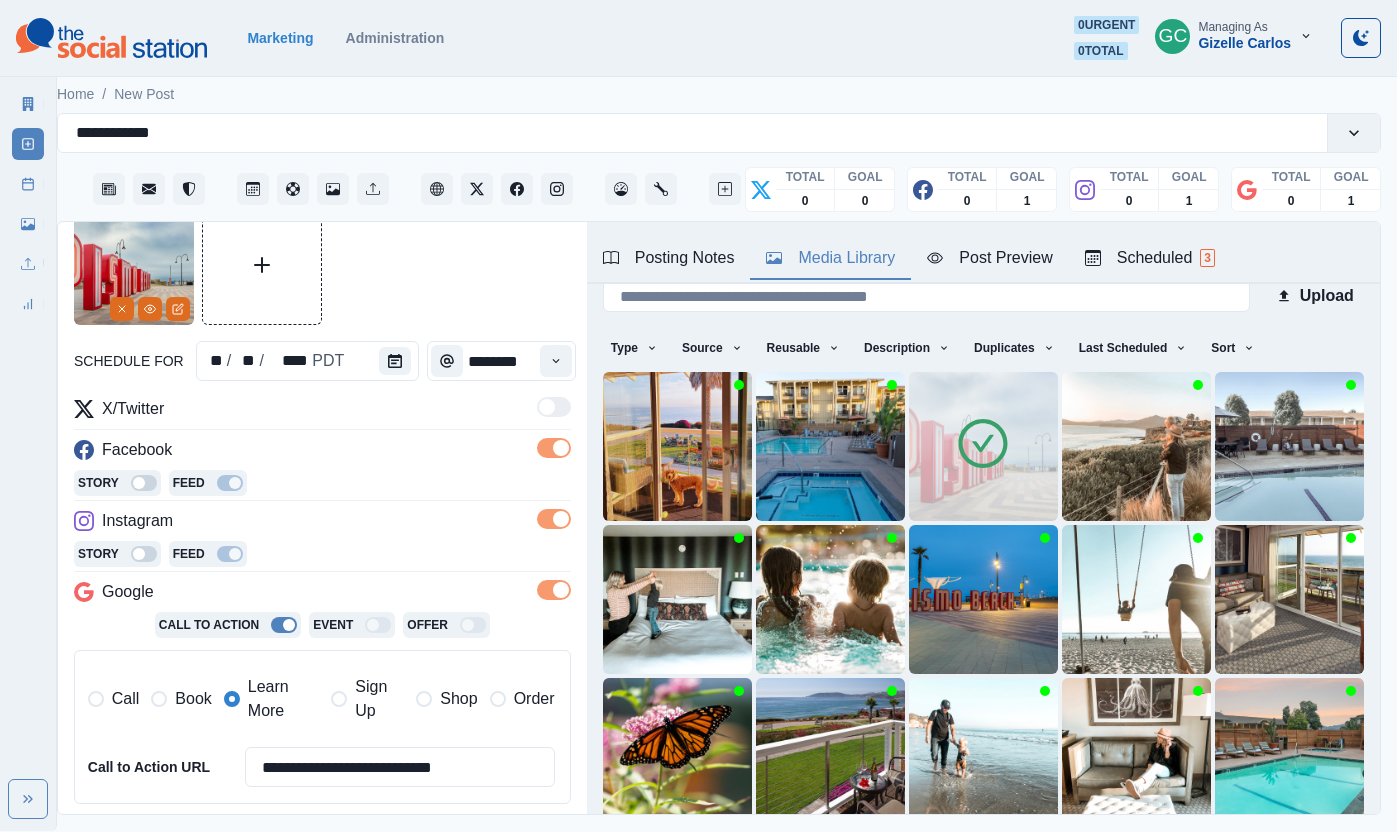 scroll, scrollTop: 96, scrollLeft: 0, axis: vertical 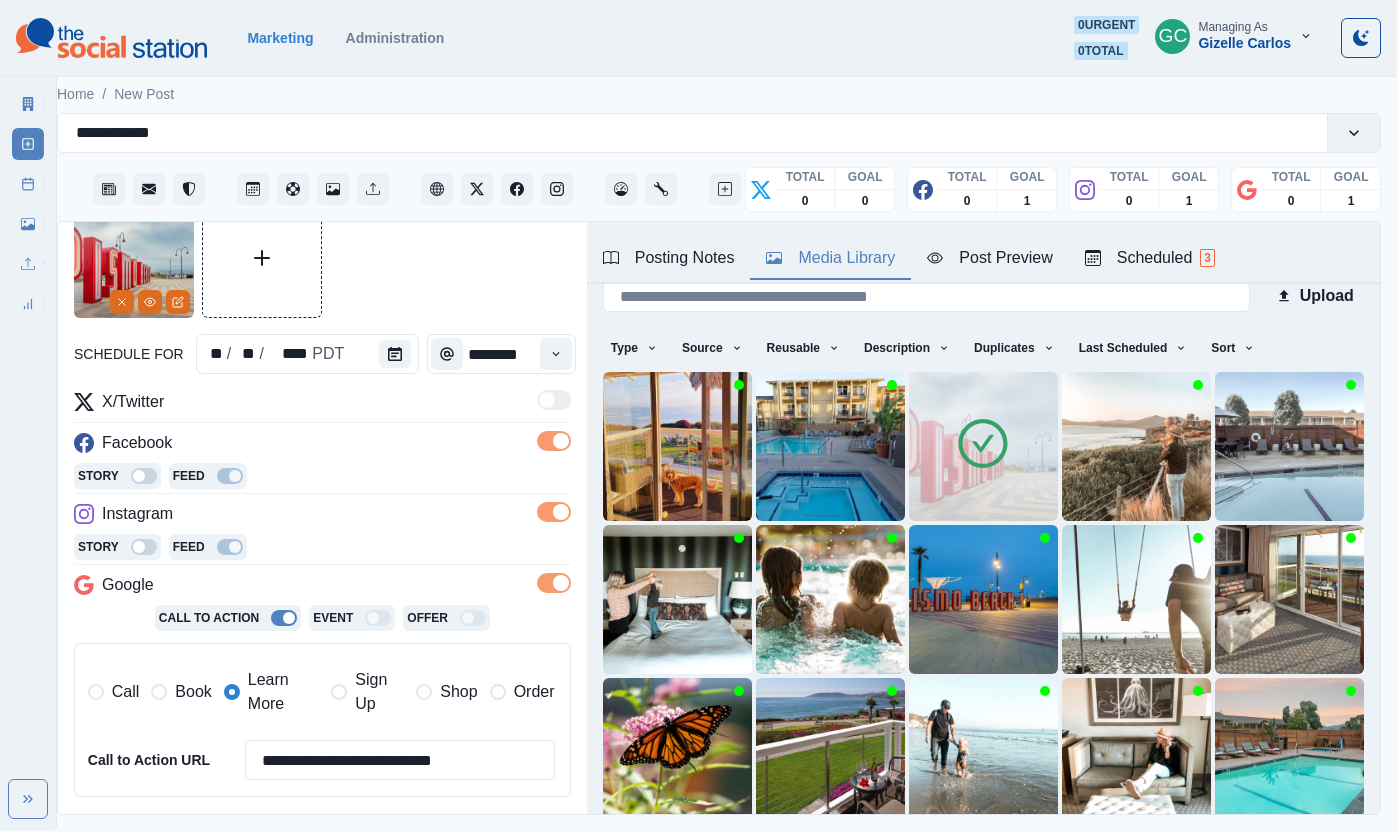 type on "**********" 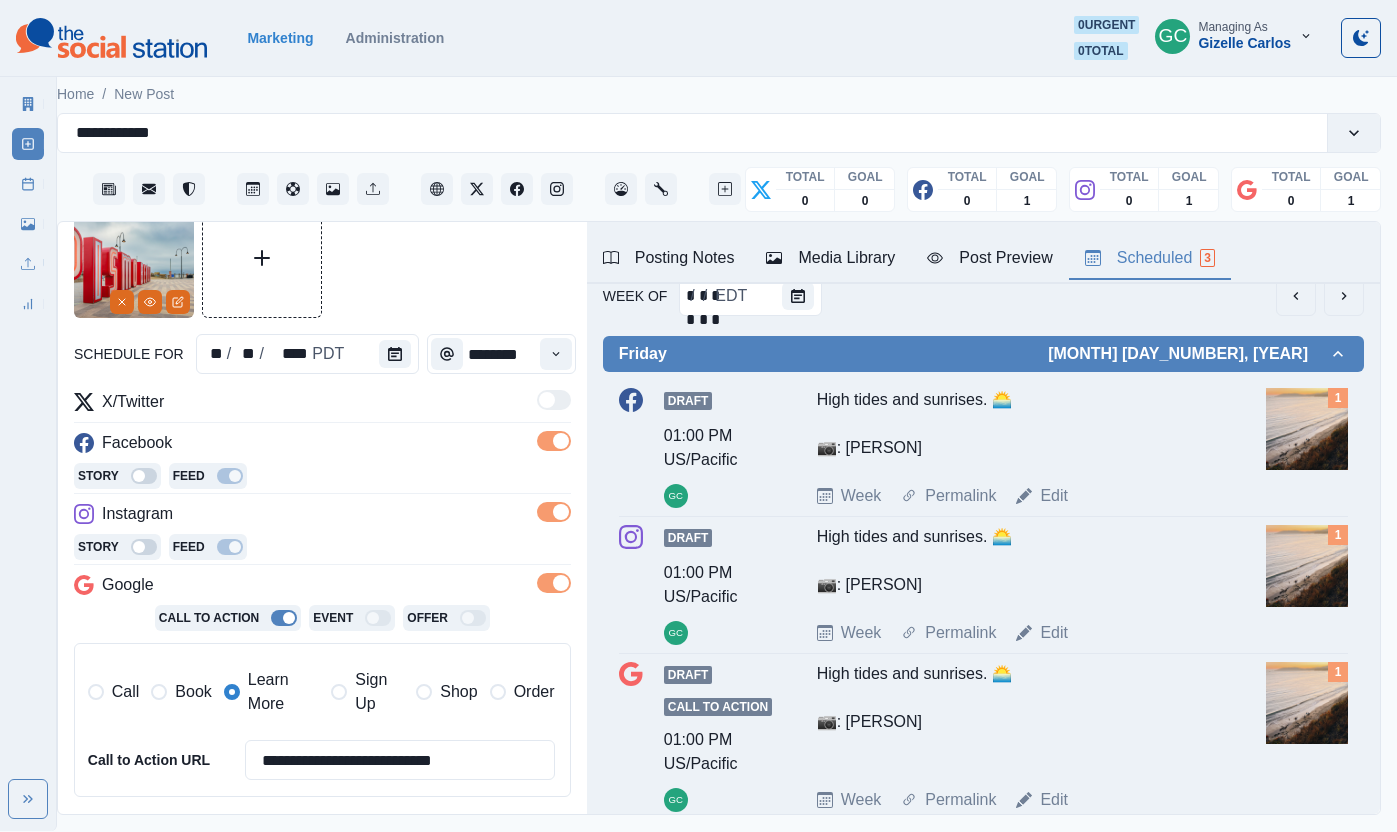 click on "Scheduled 3" at bounding box center [1150, 258] 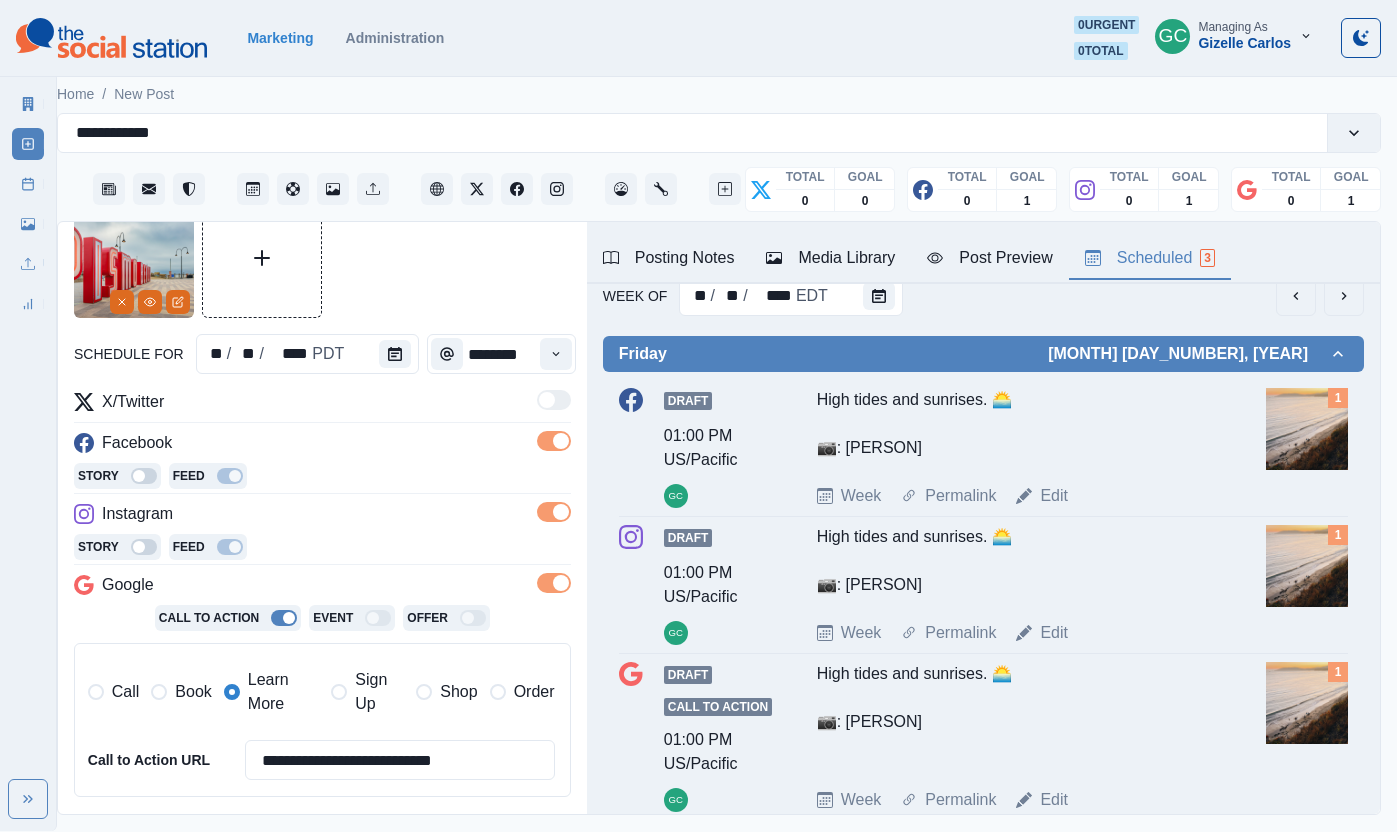click on "Week Of ** / ** / **** EDT" at bounding box center [983, 296] 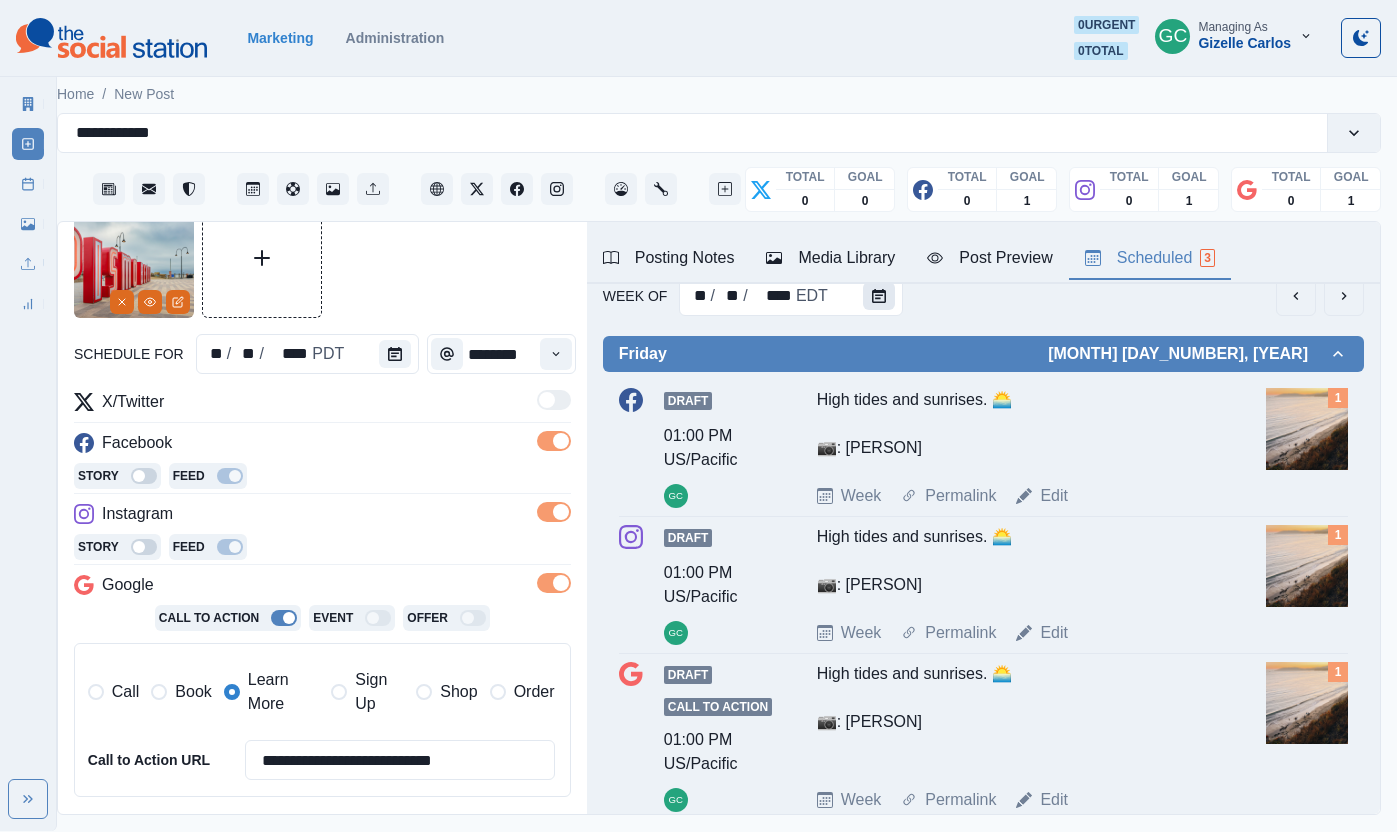 click at bounding box center [879, 296] 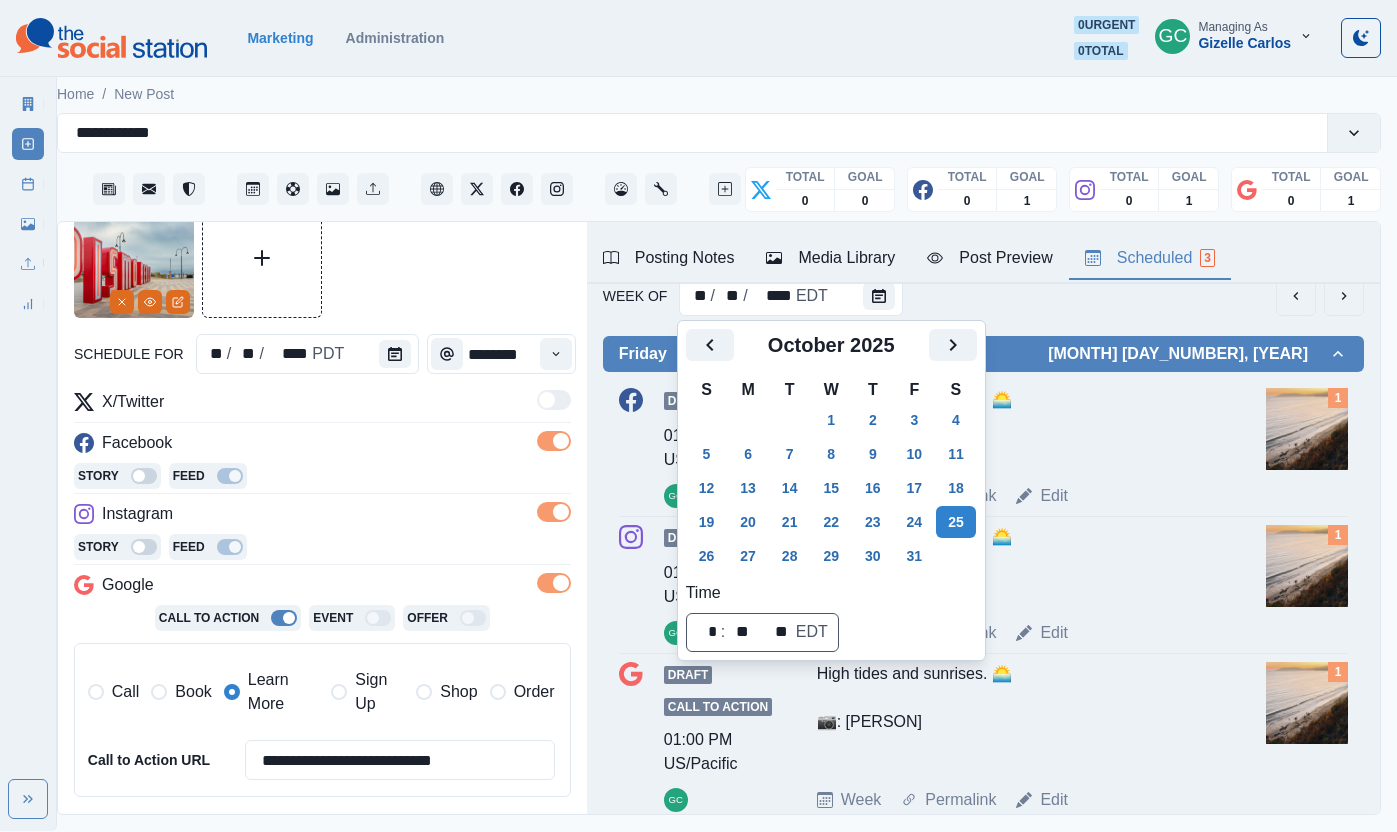 click on "28" at bounding box center (790, 556) 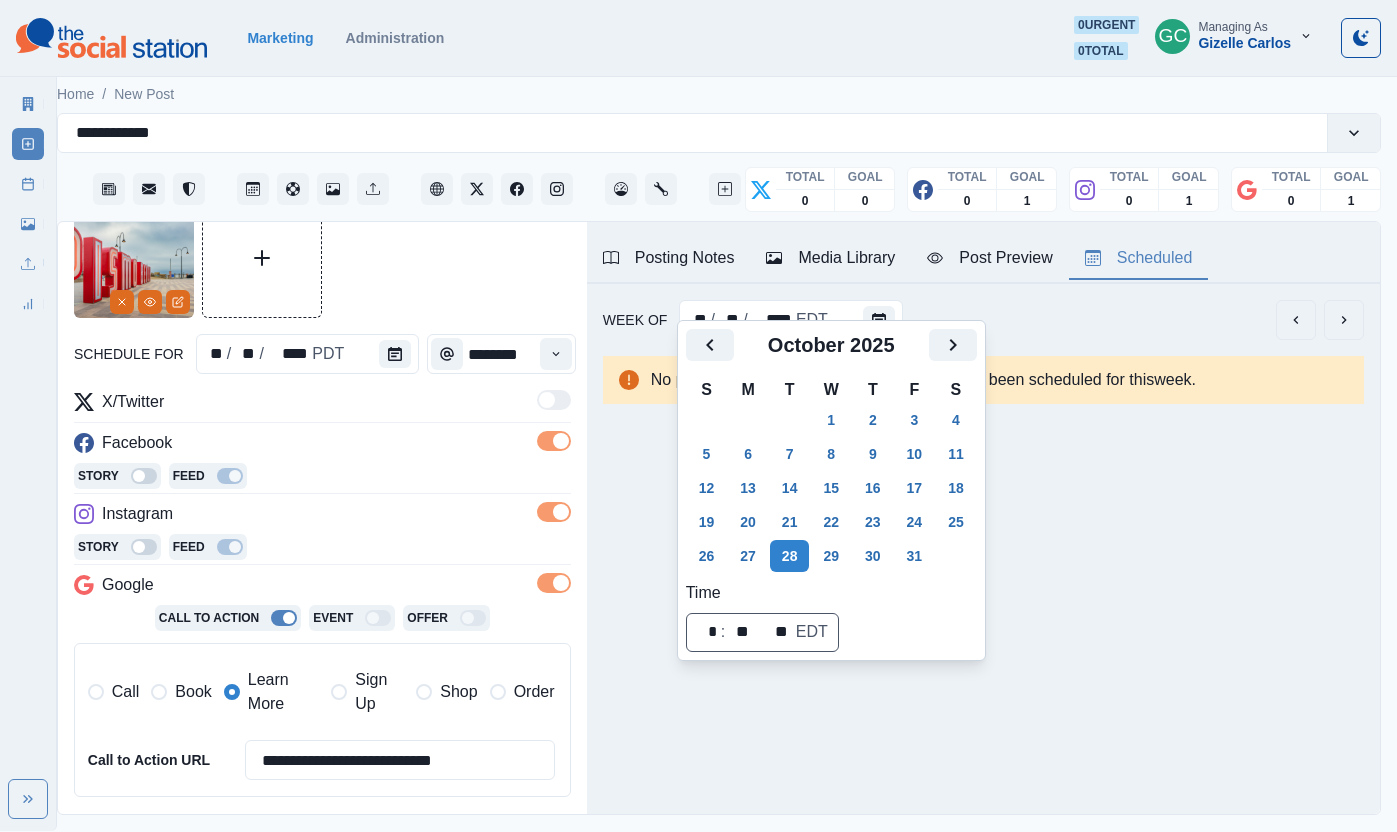 scroll, scrollTop: 0, scrollLeft: 0, axis: both 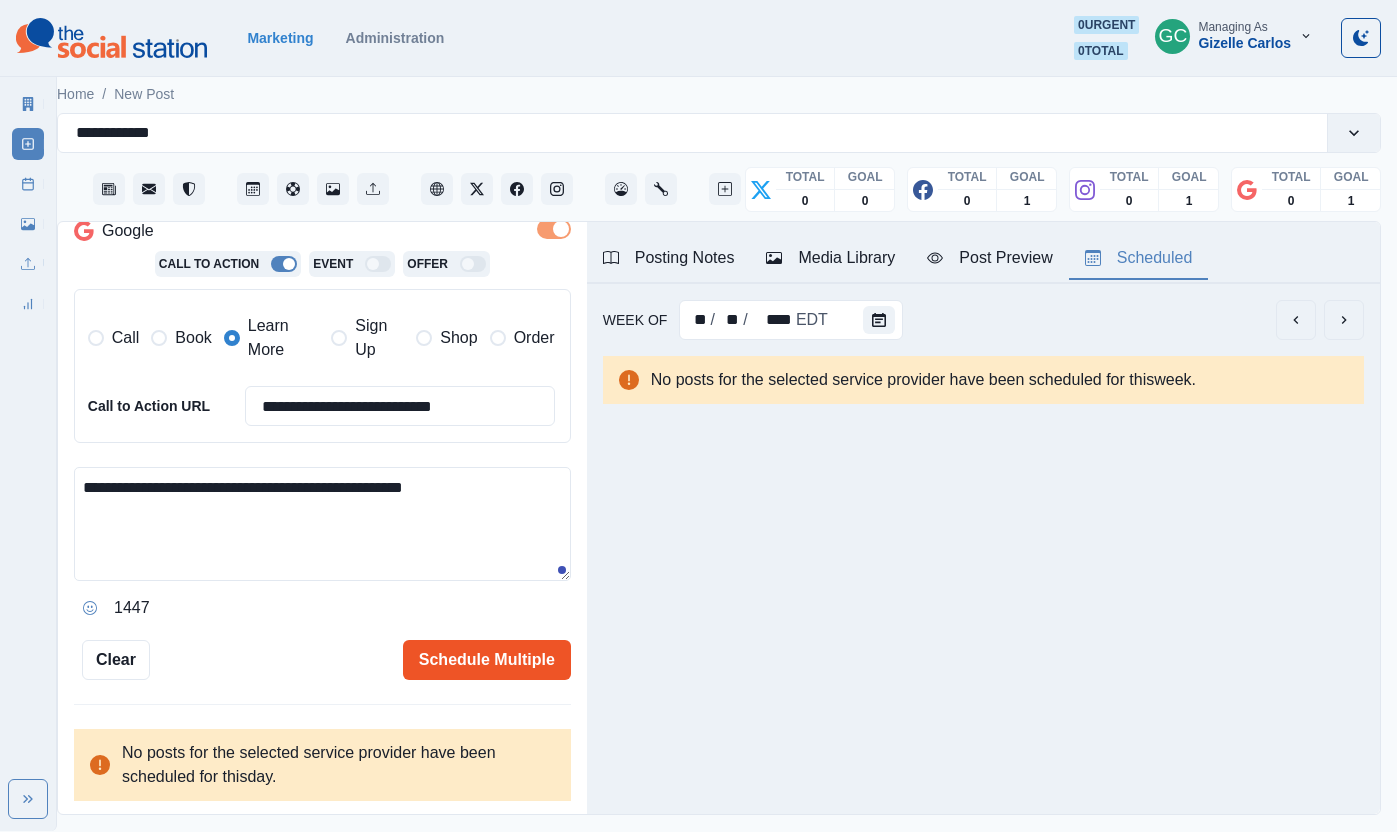 click on "Schedule Multiple" at bounding box center [487, 660] 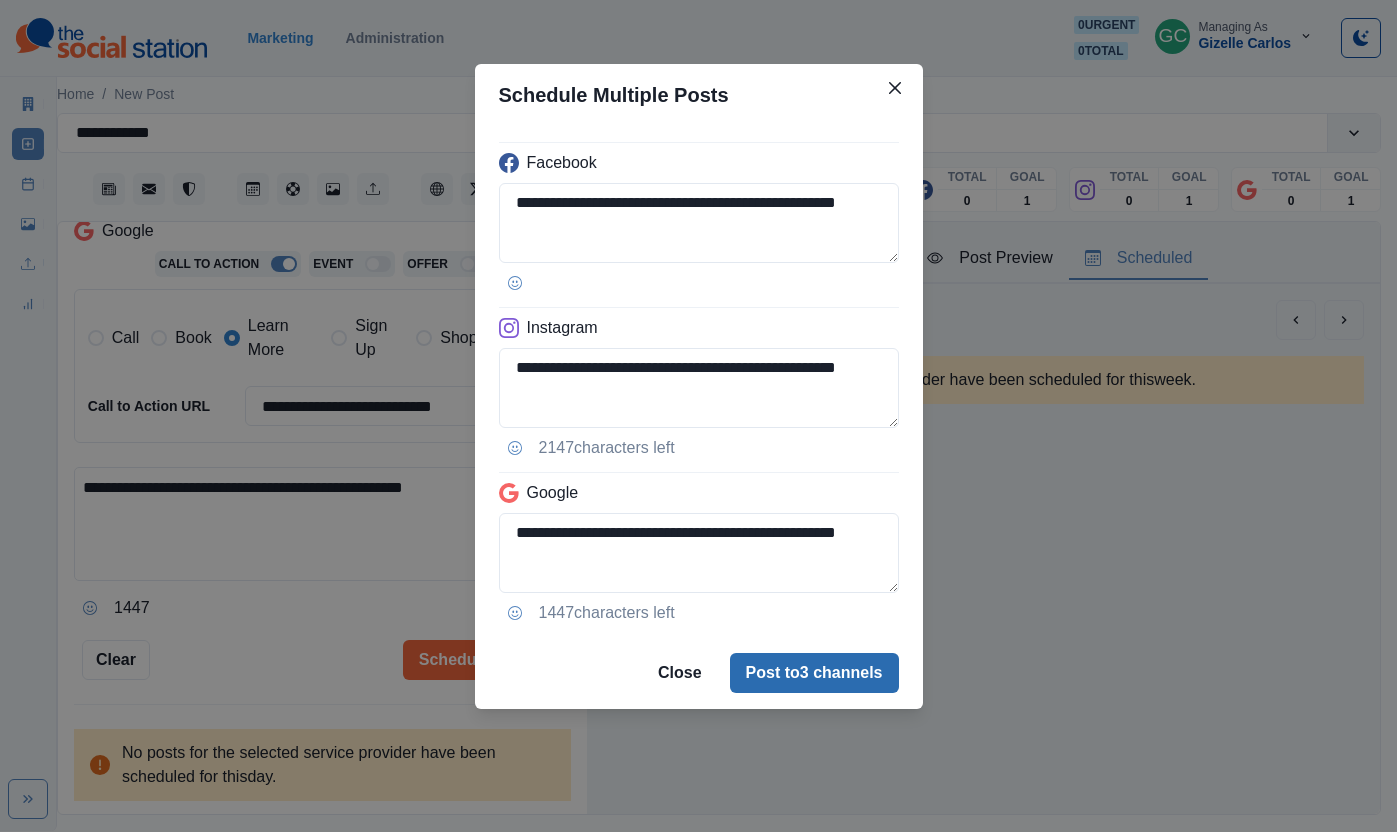 click on "Post to  3   channels" at bounding box center (814, 673) 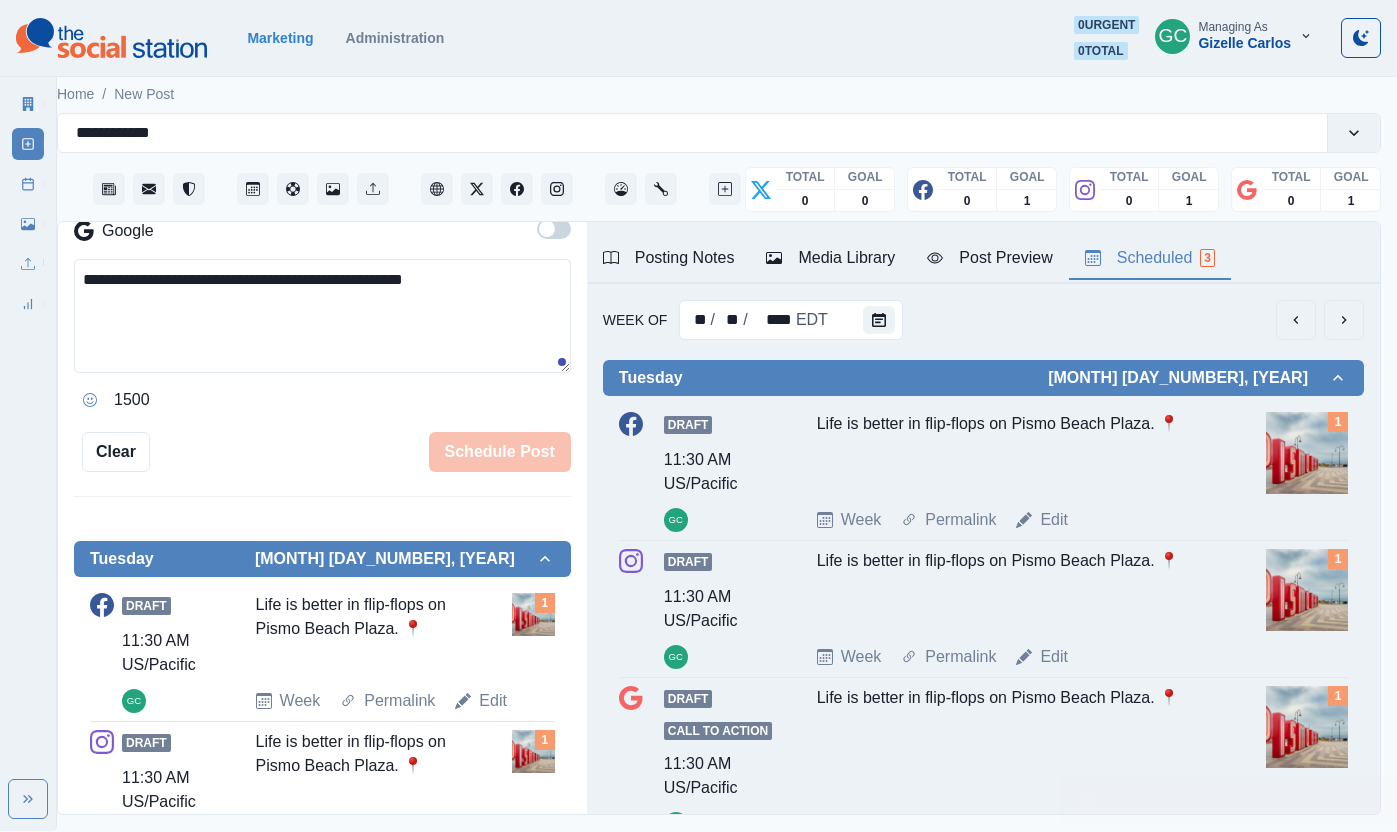 scroll, scrollTop: 391, scrollLeft: 0, axis: vertical 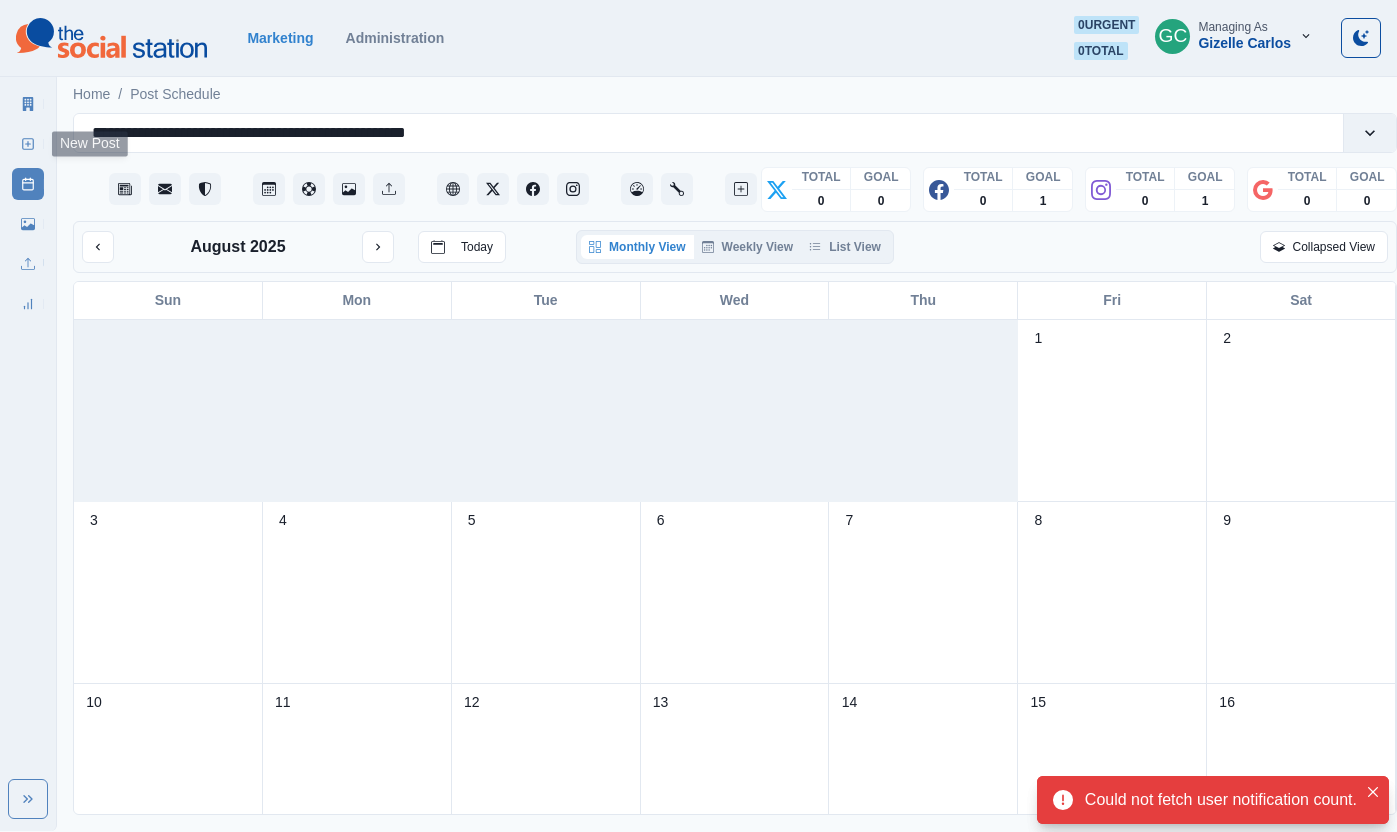 click on "New Post" at bounding box center [28, 144] 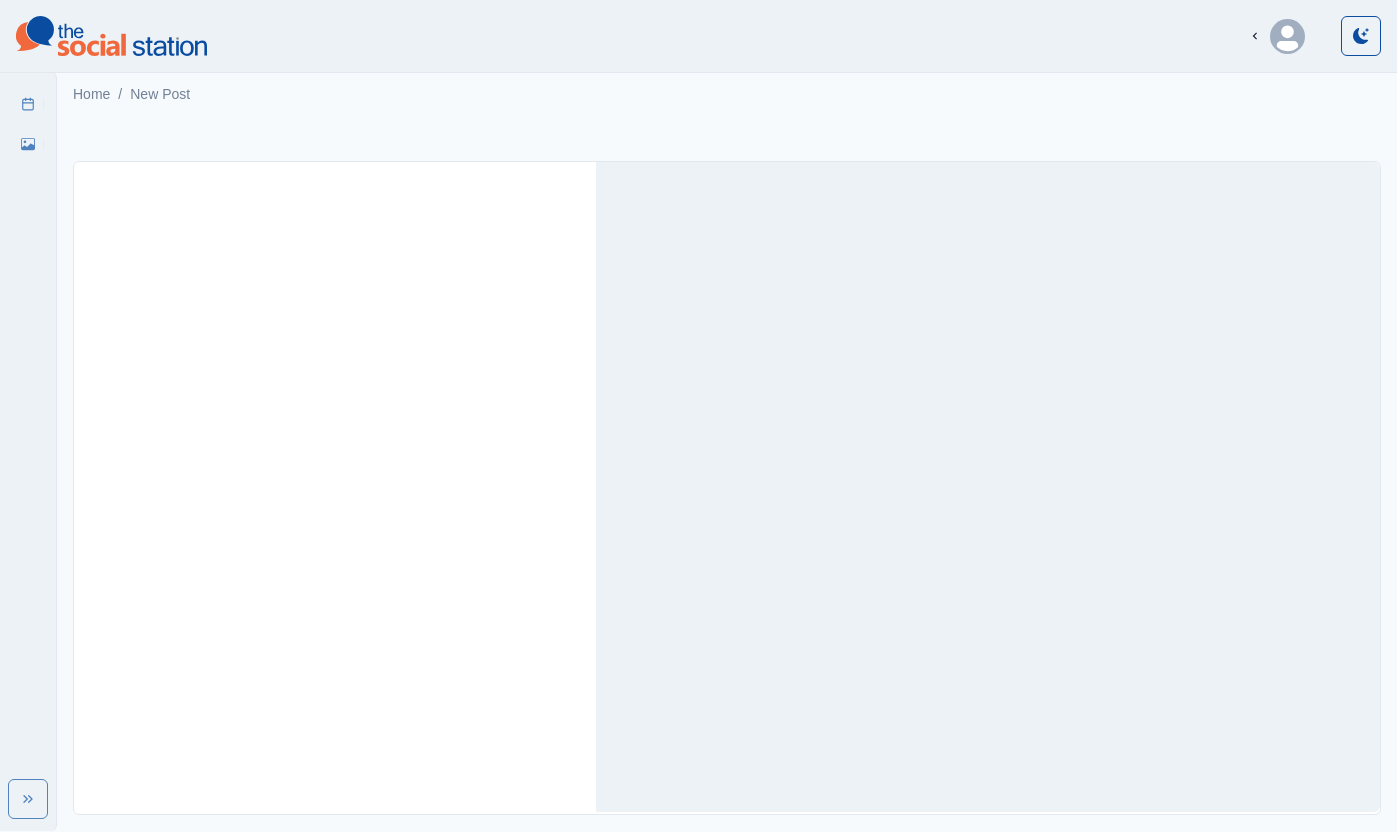 scroll, scrollTop: 0, scrollLeft: 0, axis: both 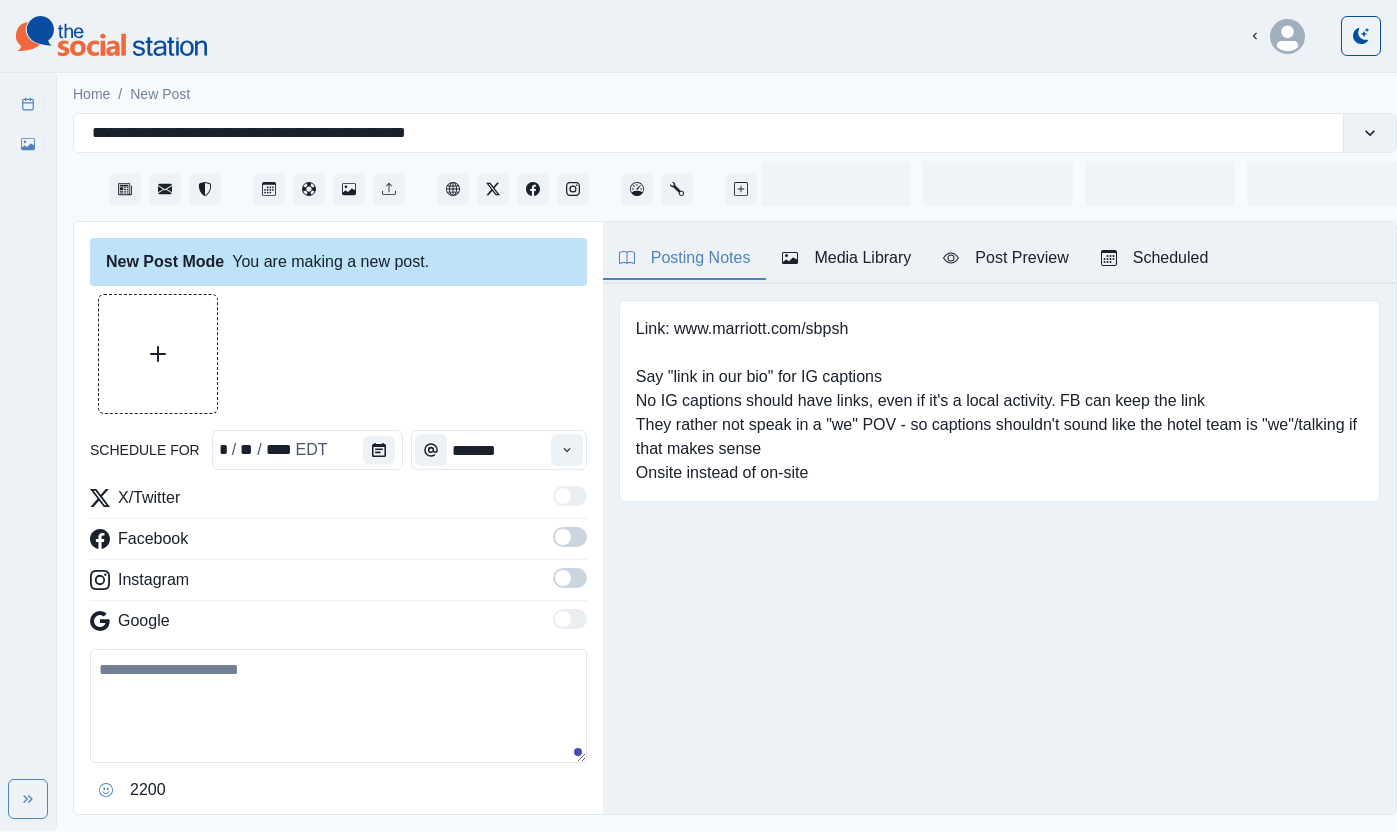 type on "*******" 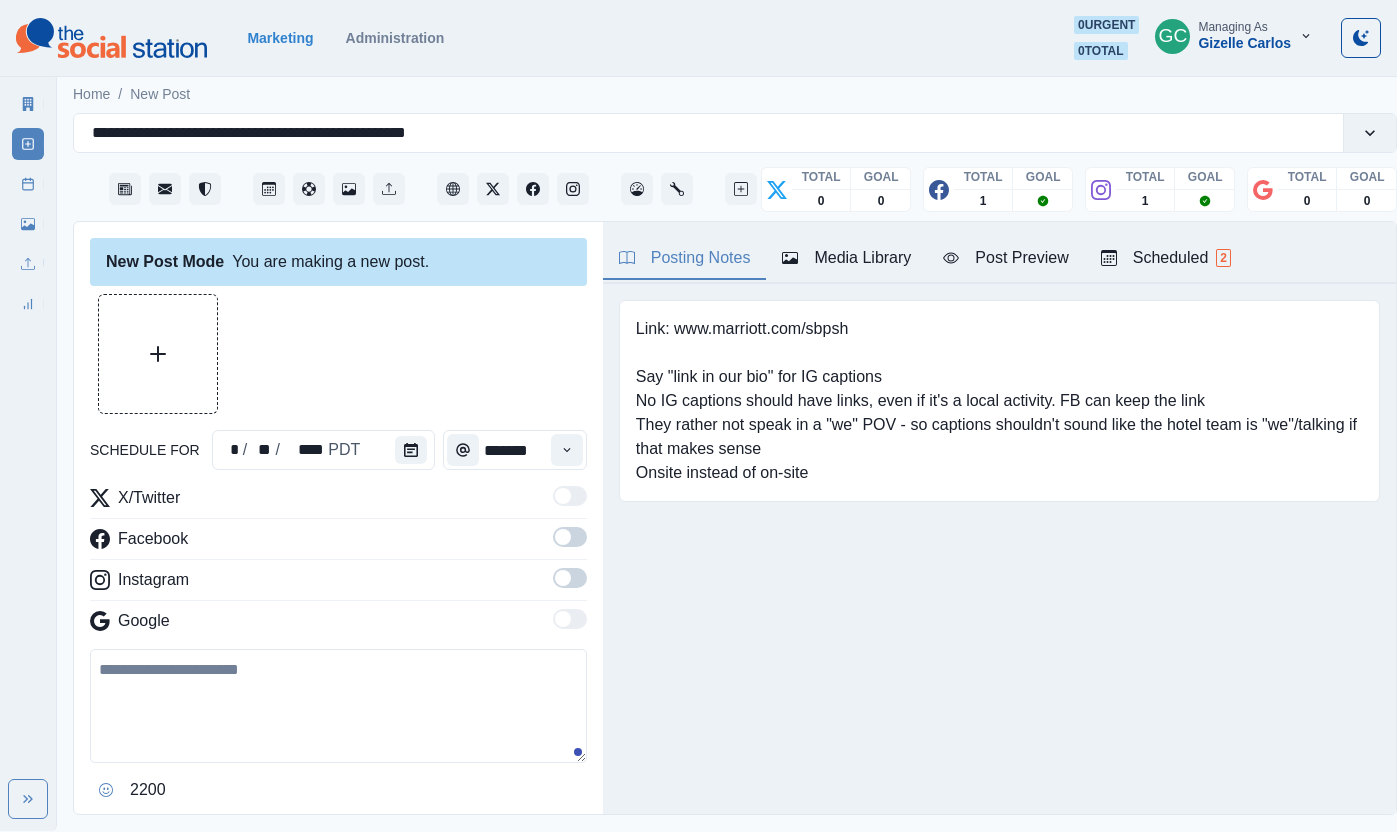 click on "Scheduled 2" at bounding box center [1166, 258] 